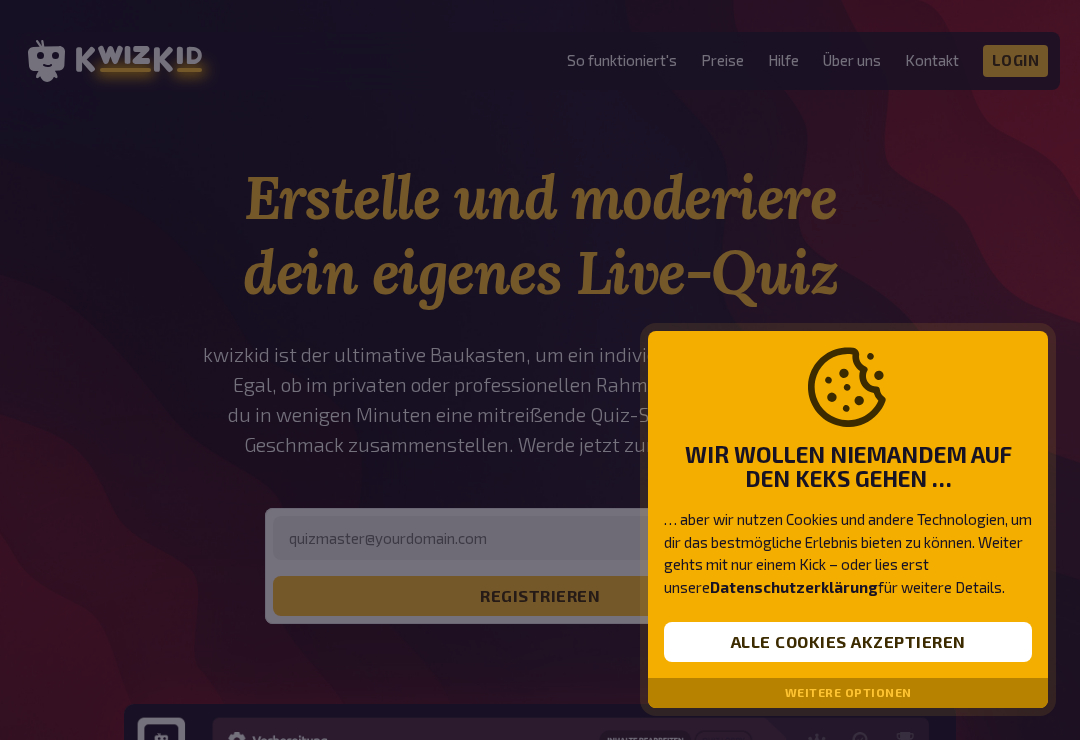 scroll, scrollTop: 0, scrollLeft: 0, axis: both 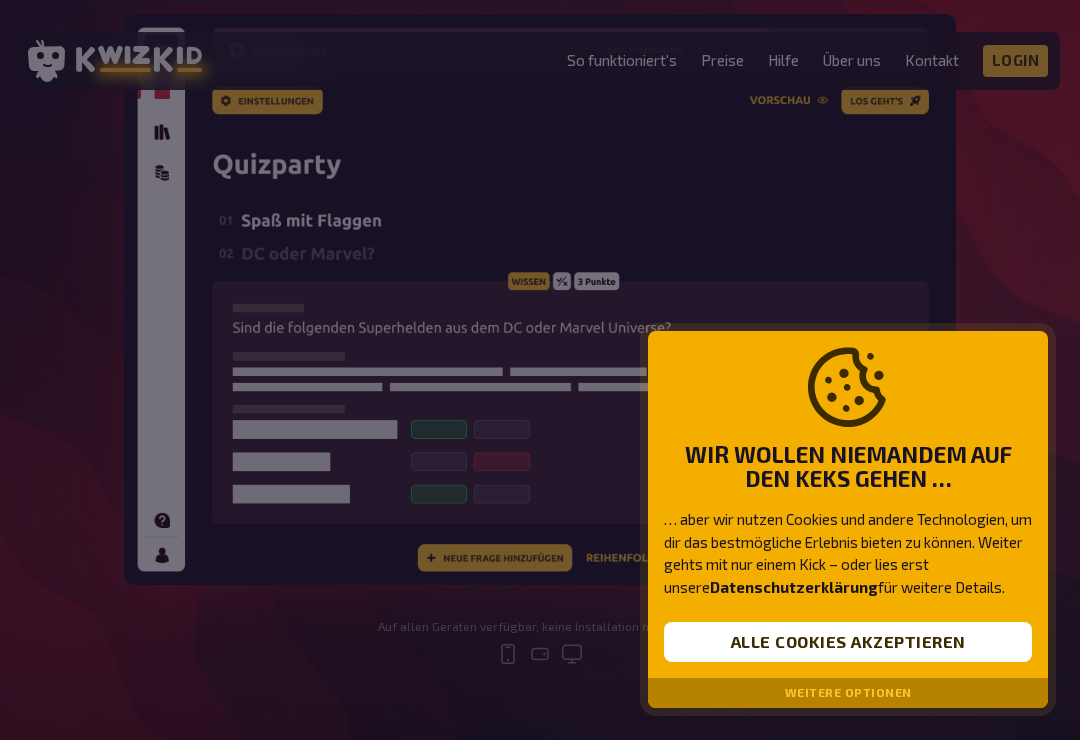 click at bounding box center [540, 370] 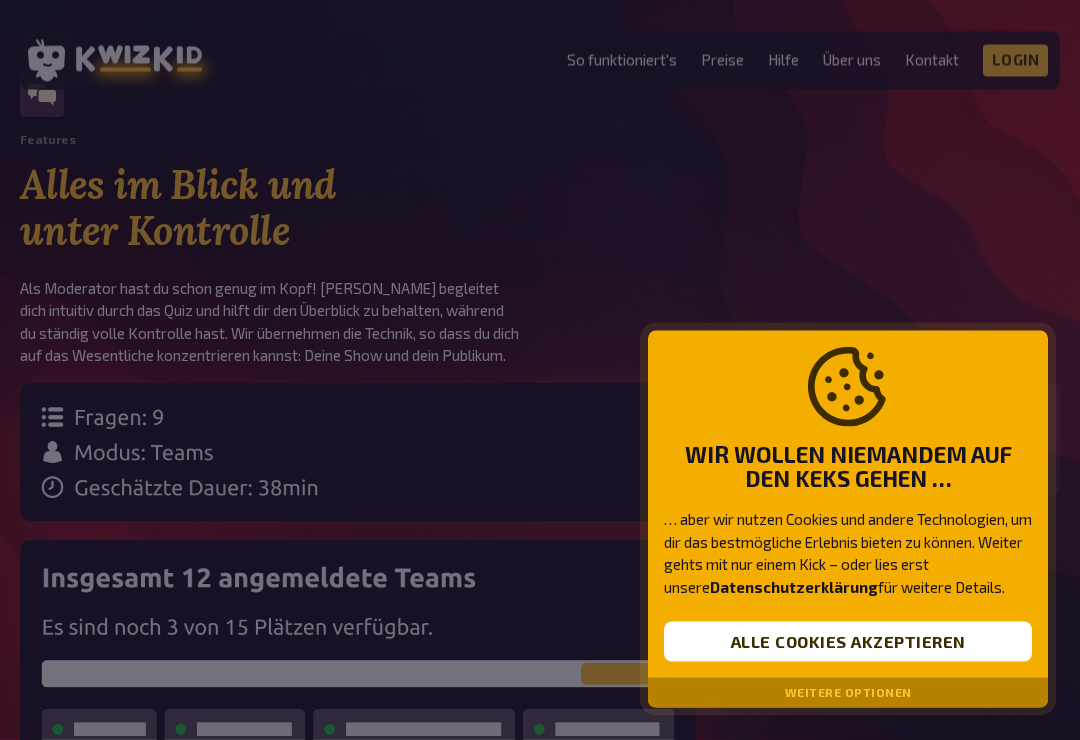 scroll, scrollTop: 1737, scrollLeft: 0, axis: vertical 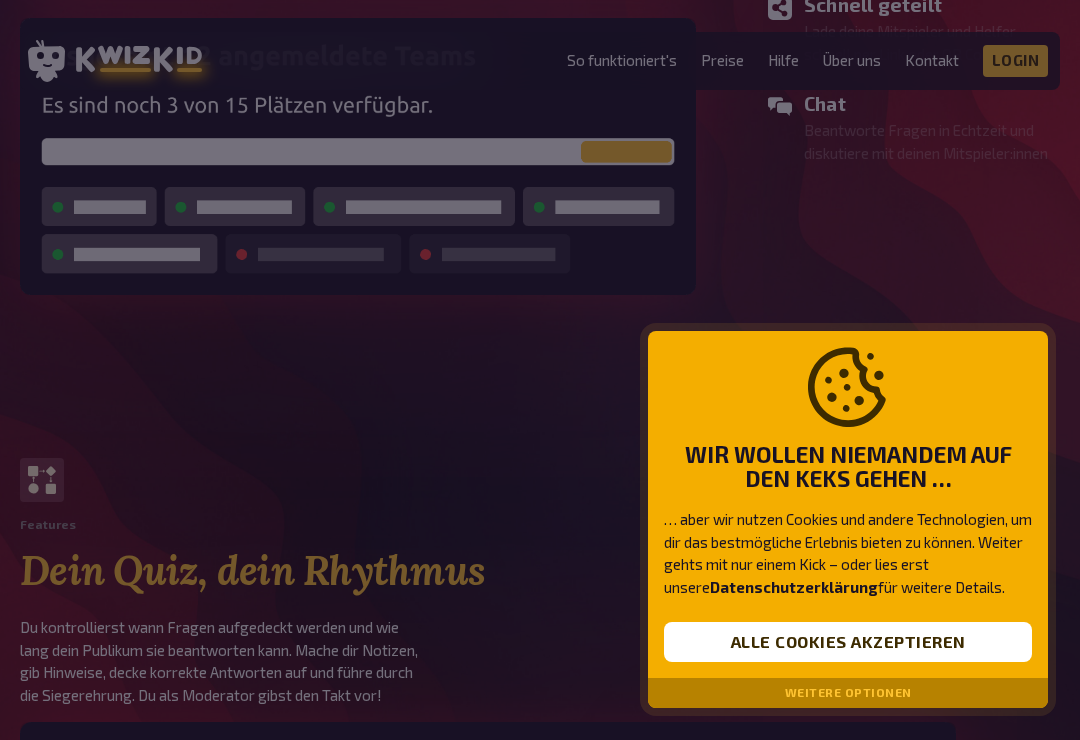 click on "Alle Cookies akzeptieren" at bounding box center [848, 642] 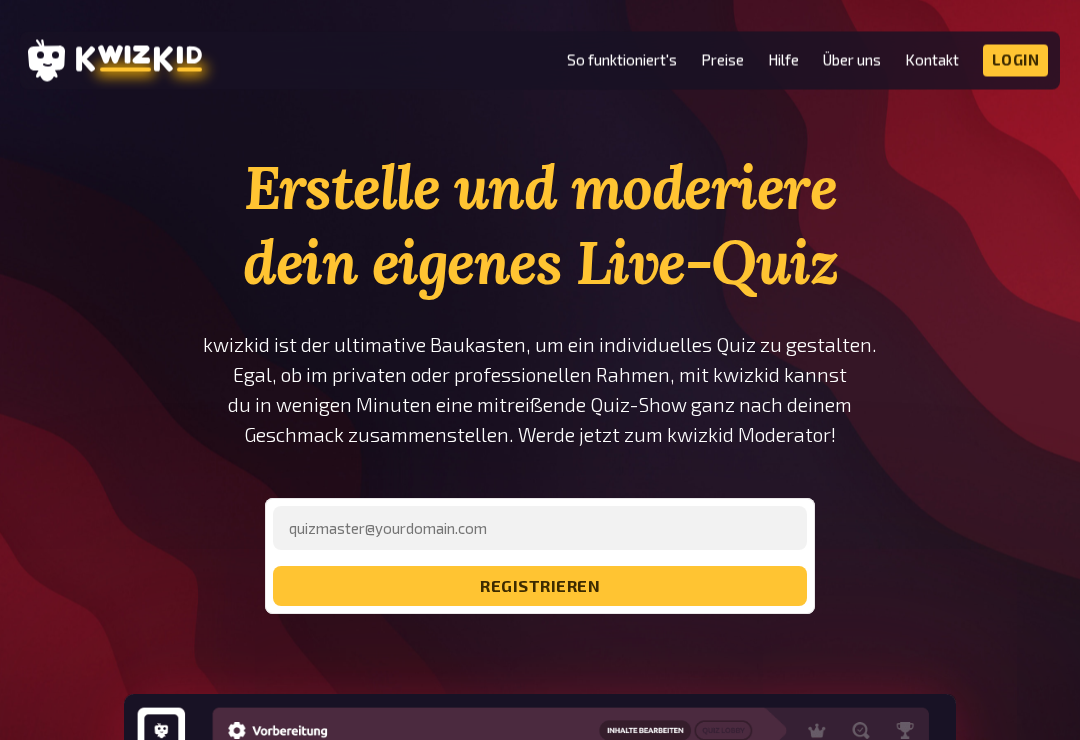 scroll, scrollTop: 0, scrollLeft: 0, axis: both 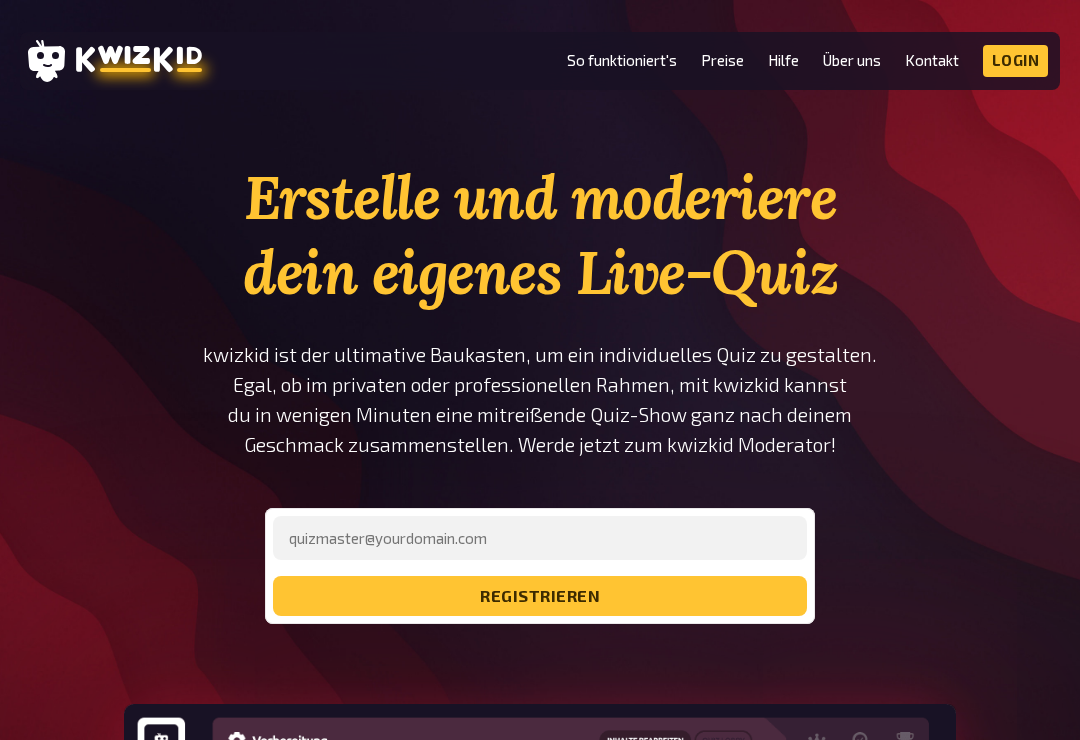 click on "So funktioniert's" at bounding box center [622, 60] 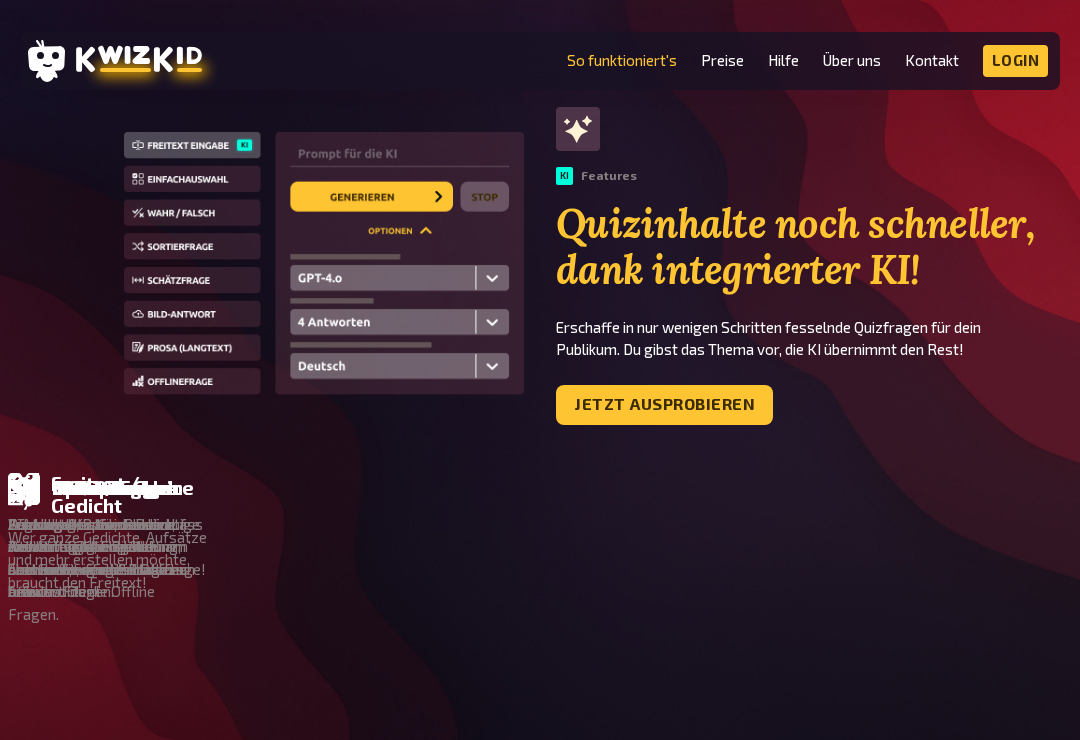 scroll, scrollTop: 1165, scrollLeft: 0, axis: vertical 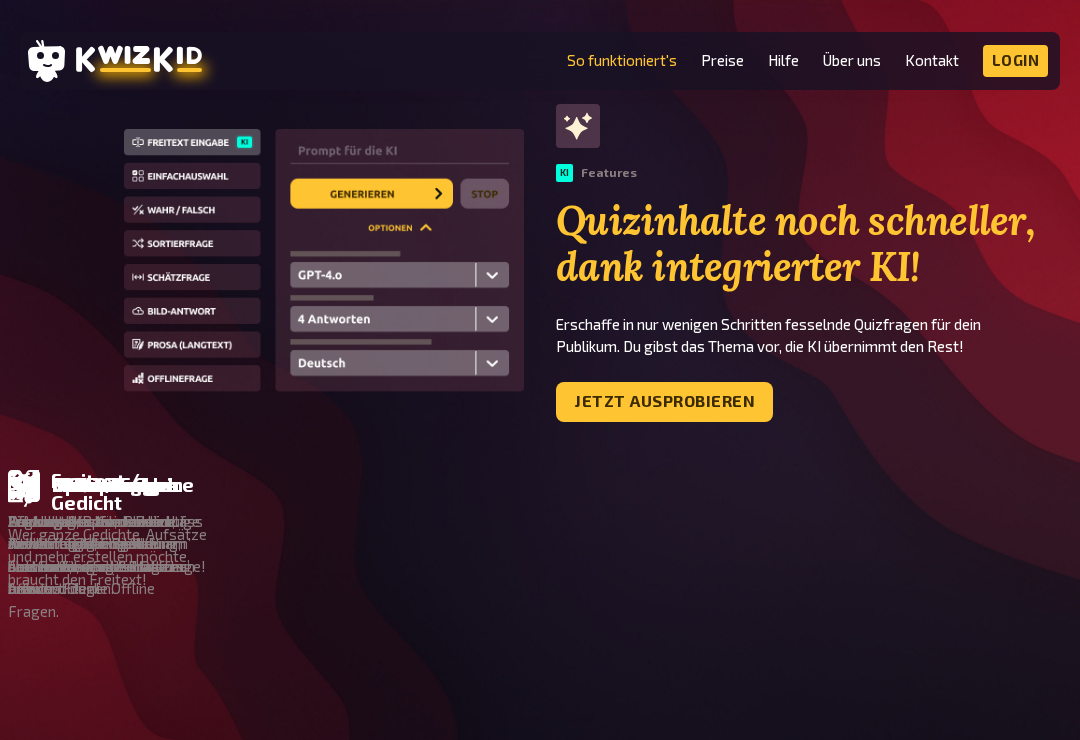 click on "Jetzt ausprobieren" at bounding box center (664, 402) 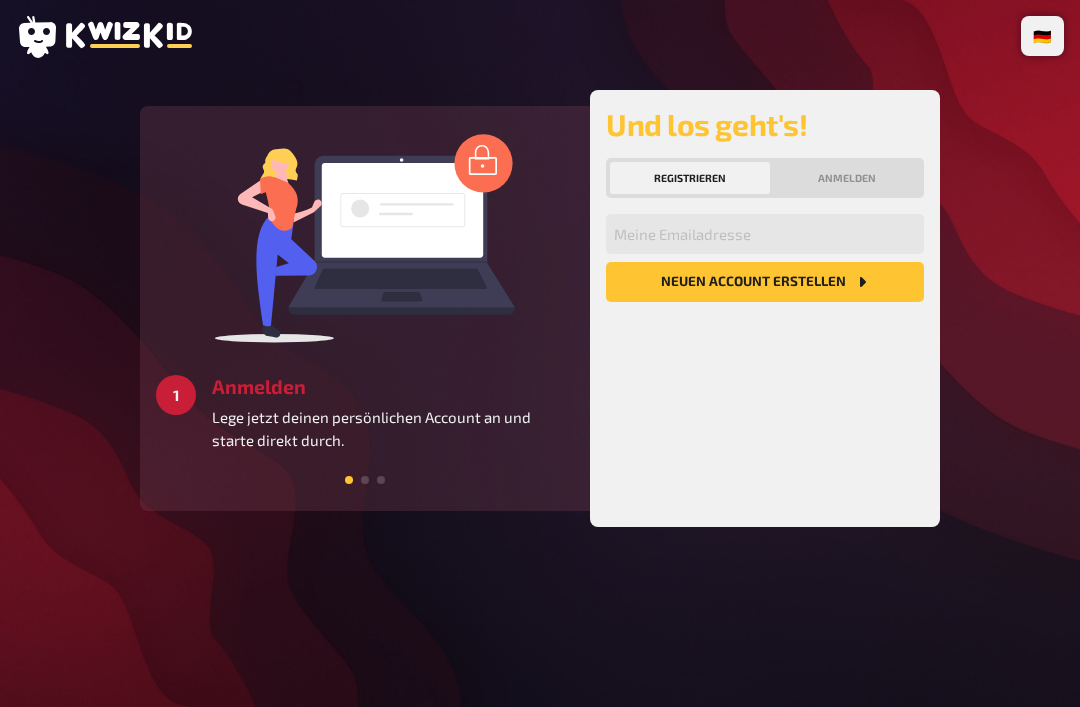scroll, scrollTop: 0, scrollLeft: 0, axis: both 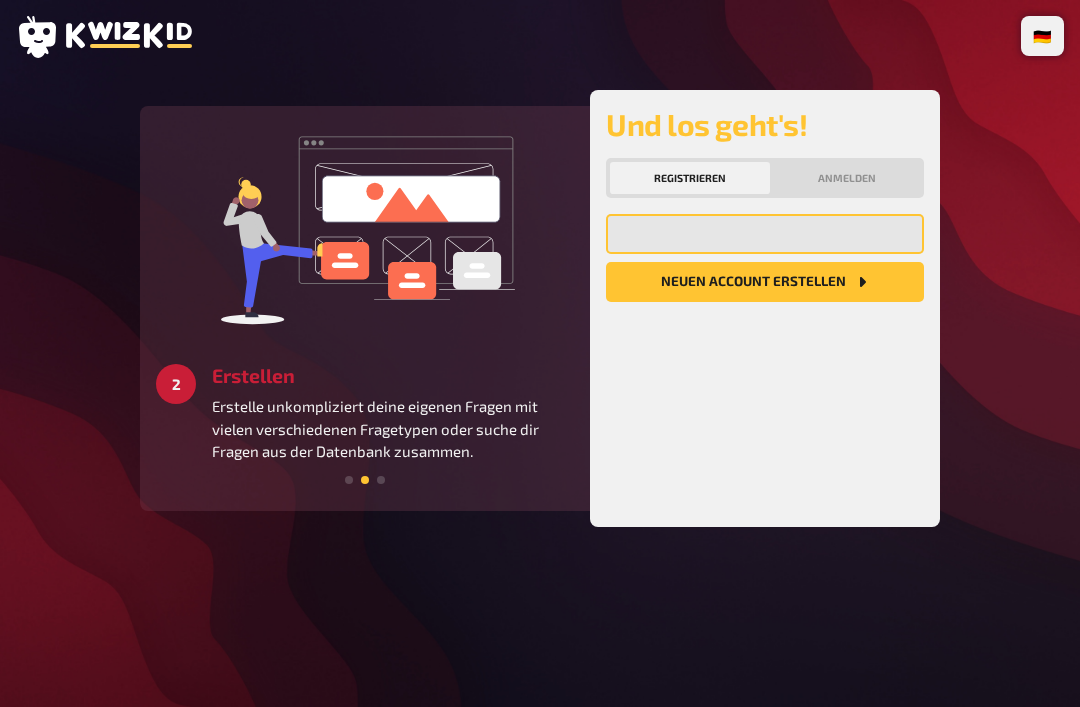 click at bounding box center [765, 234] 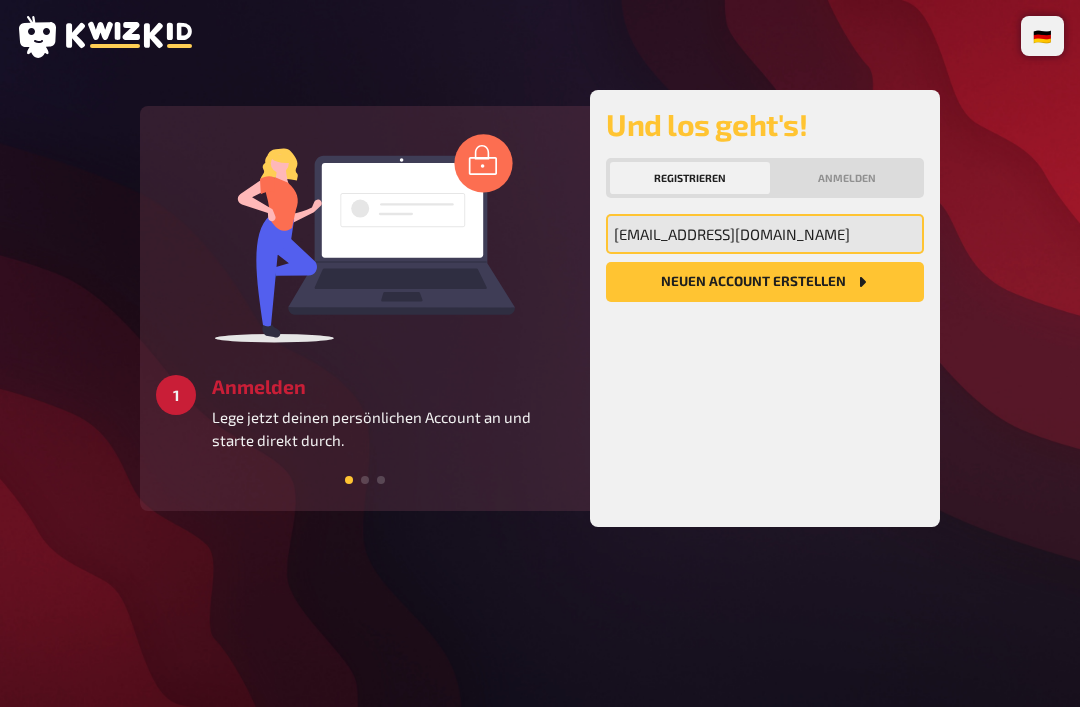 type on "[EMAIL_ADDRESS][DOMAIN_NAME]" 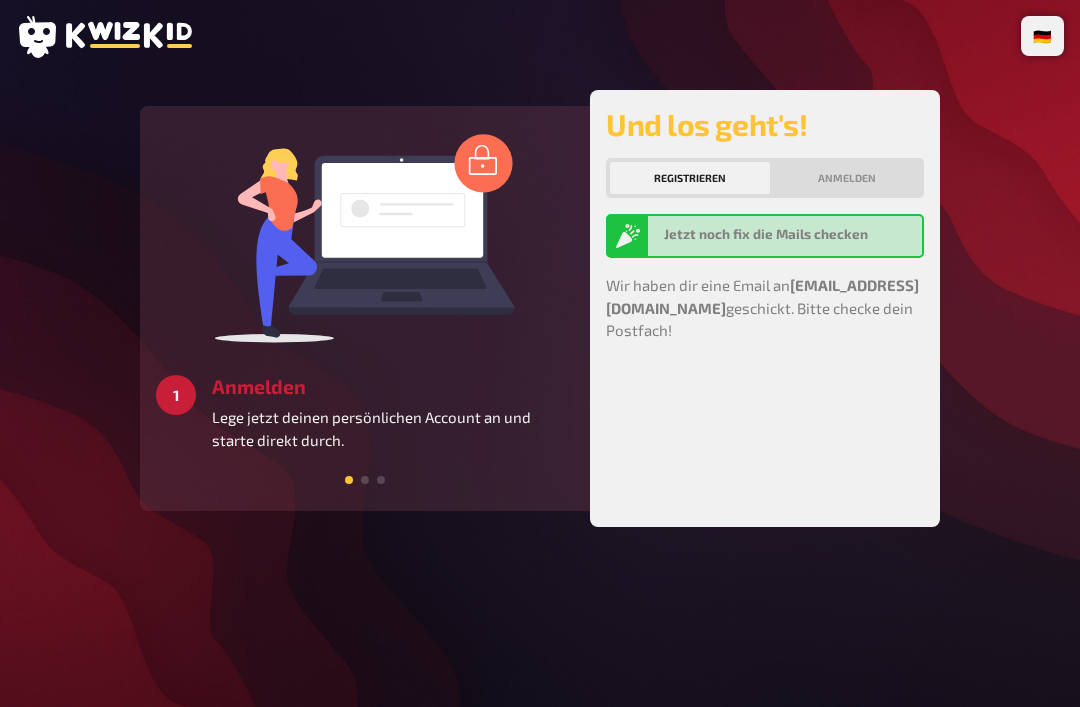 click on "Anmelden" at bounding box center [847, 178] 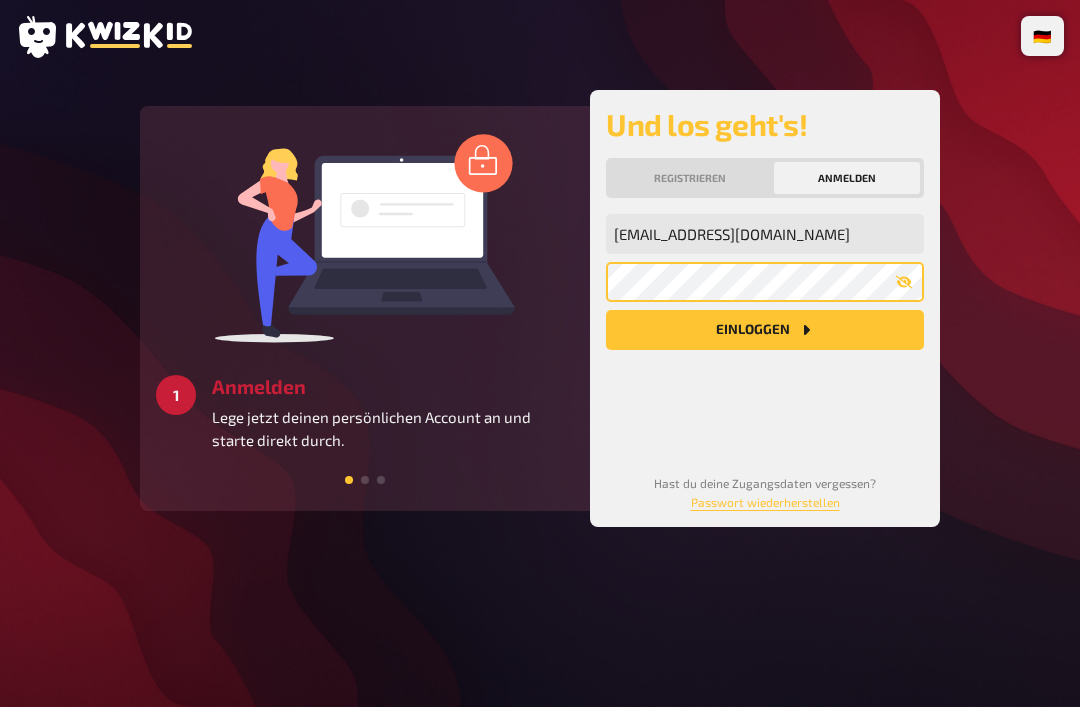 click on "Einloggen" at bounding box center [765, 330] 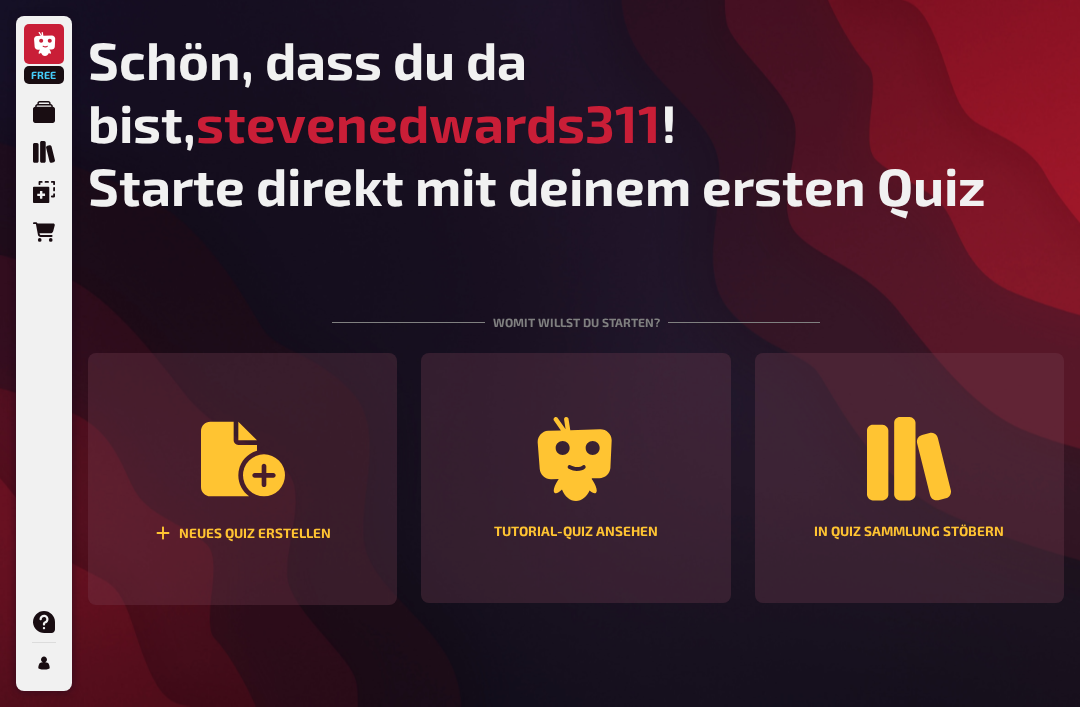scroll, scrollTop: 40, scrollLeft: 0, axis: vertical 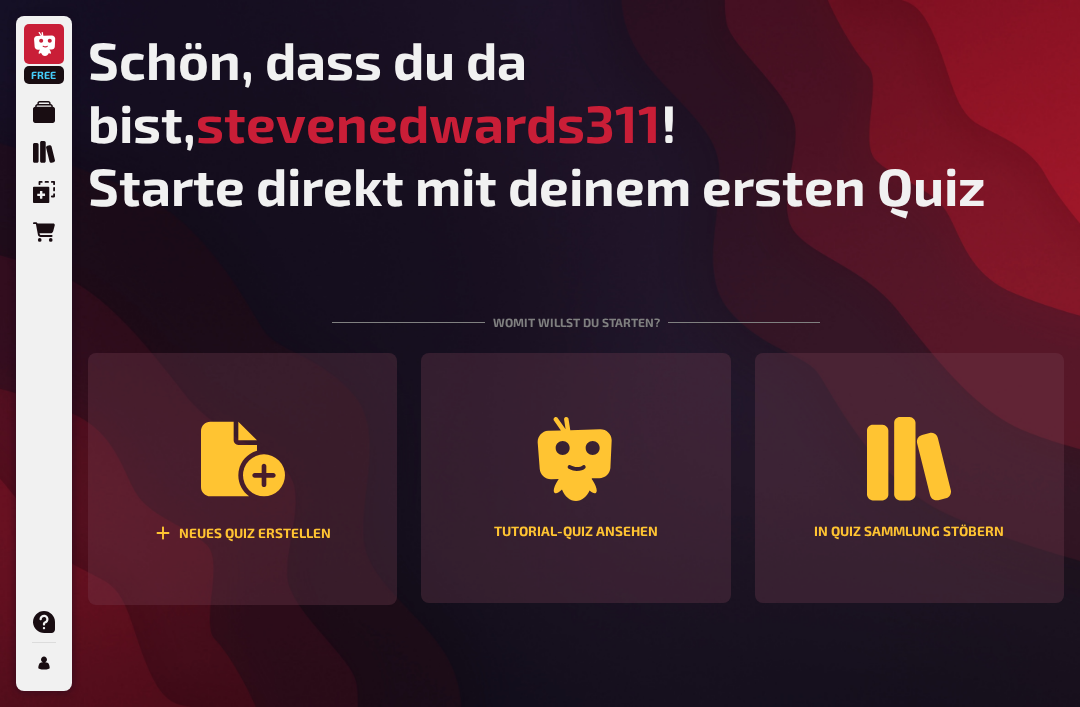 click on "Neues Quiz erstellen" at bounding box center (242, 479) 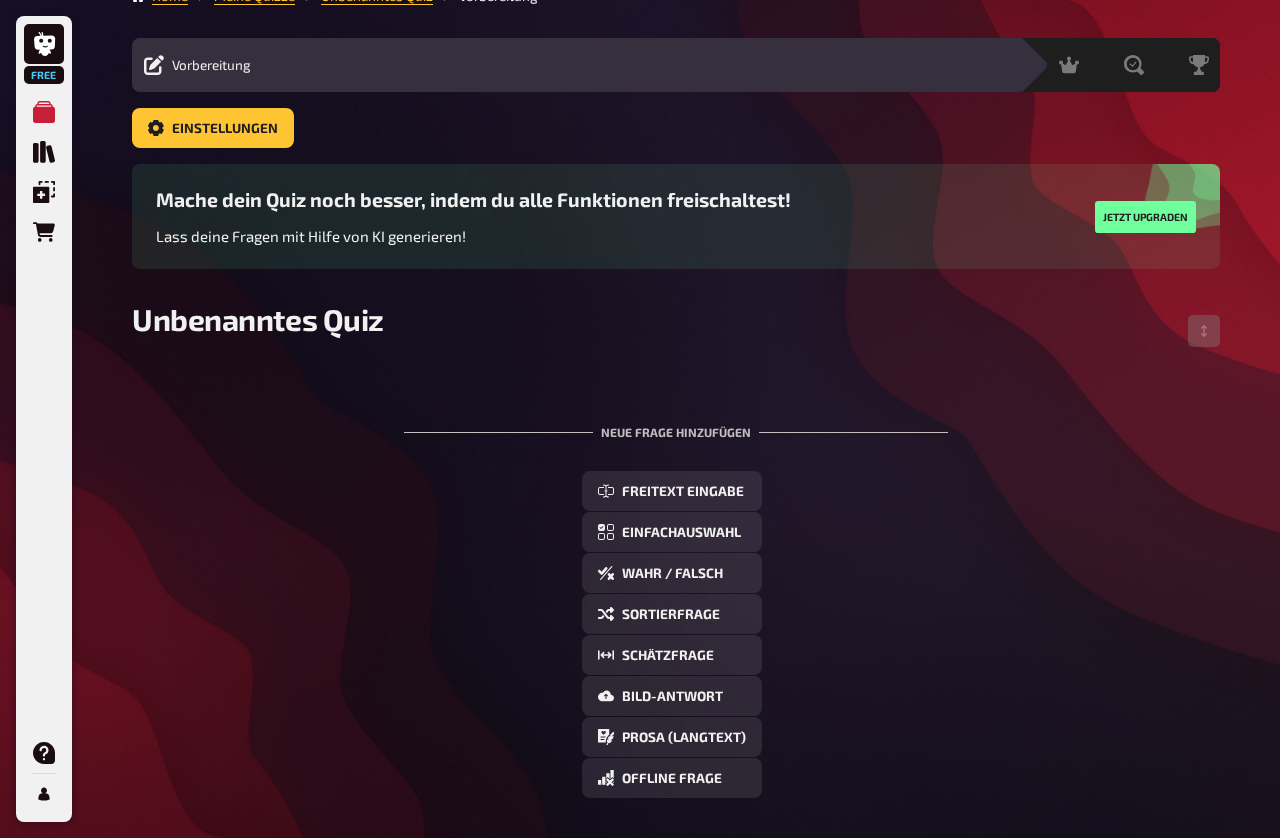 scroll, scrollTop: 30, scrollLeft: 0, axis: vertical 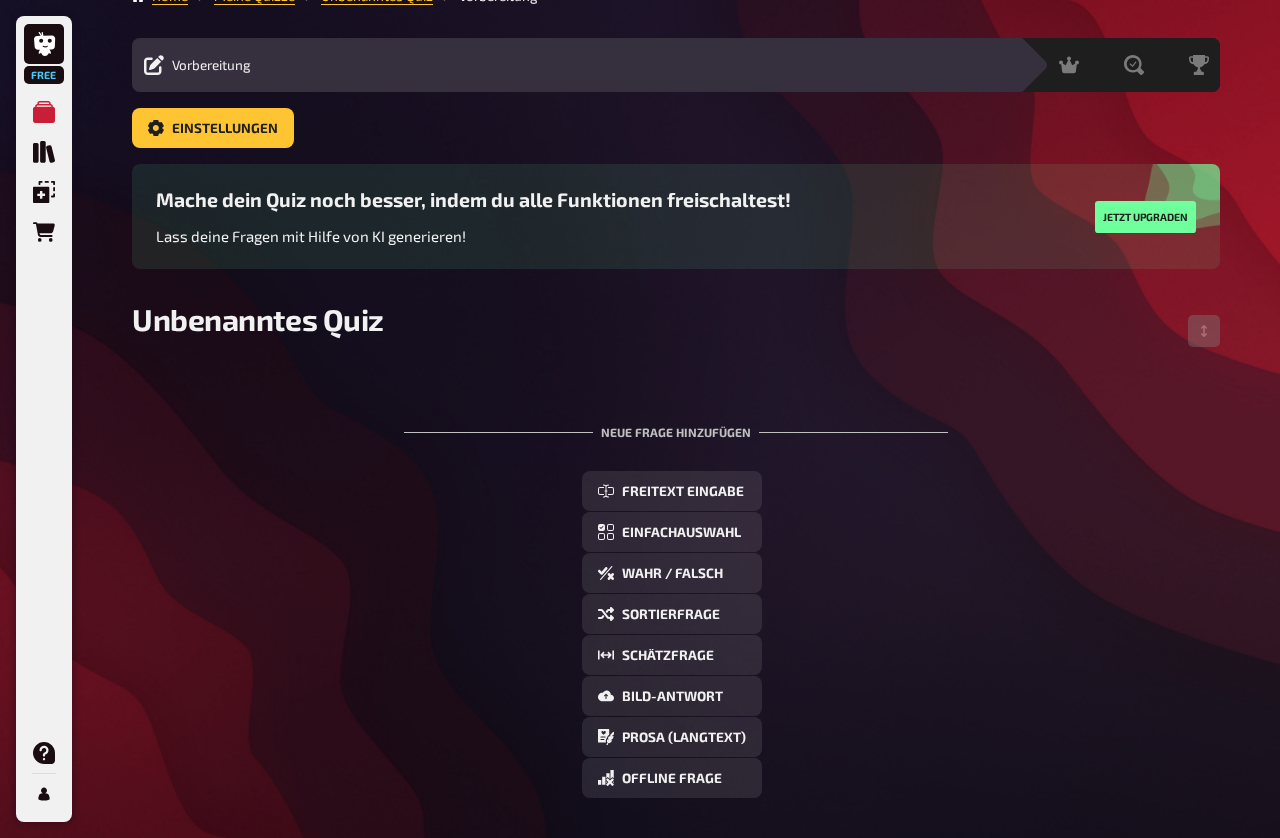 click on "Einfachauswahl" at bounding box center (681, 533) 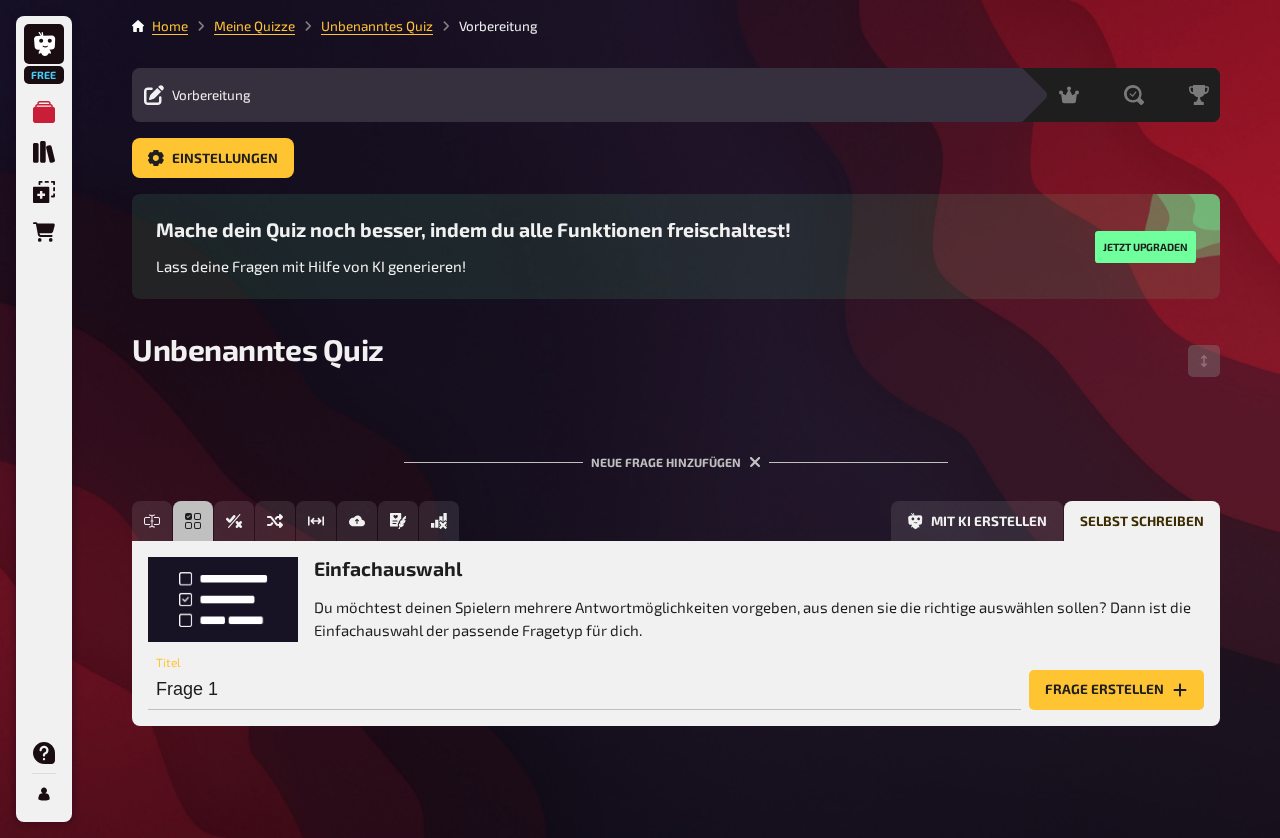 click on "Frage erstellen" at bounding box center [1116, 690] 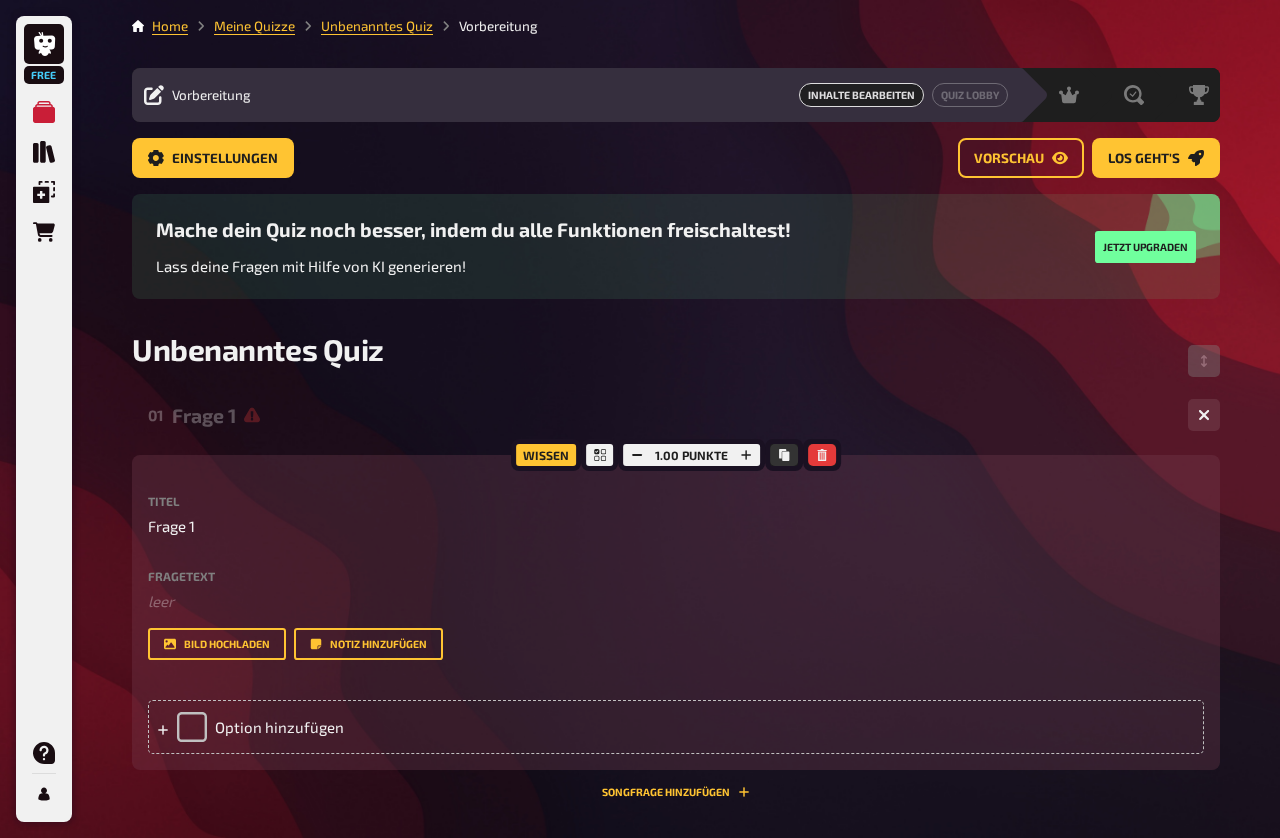 scroll, scrollTop: 0, scrollLeft: -1, axis: horizontal 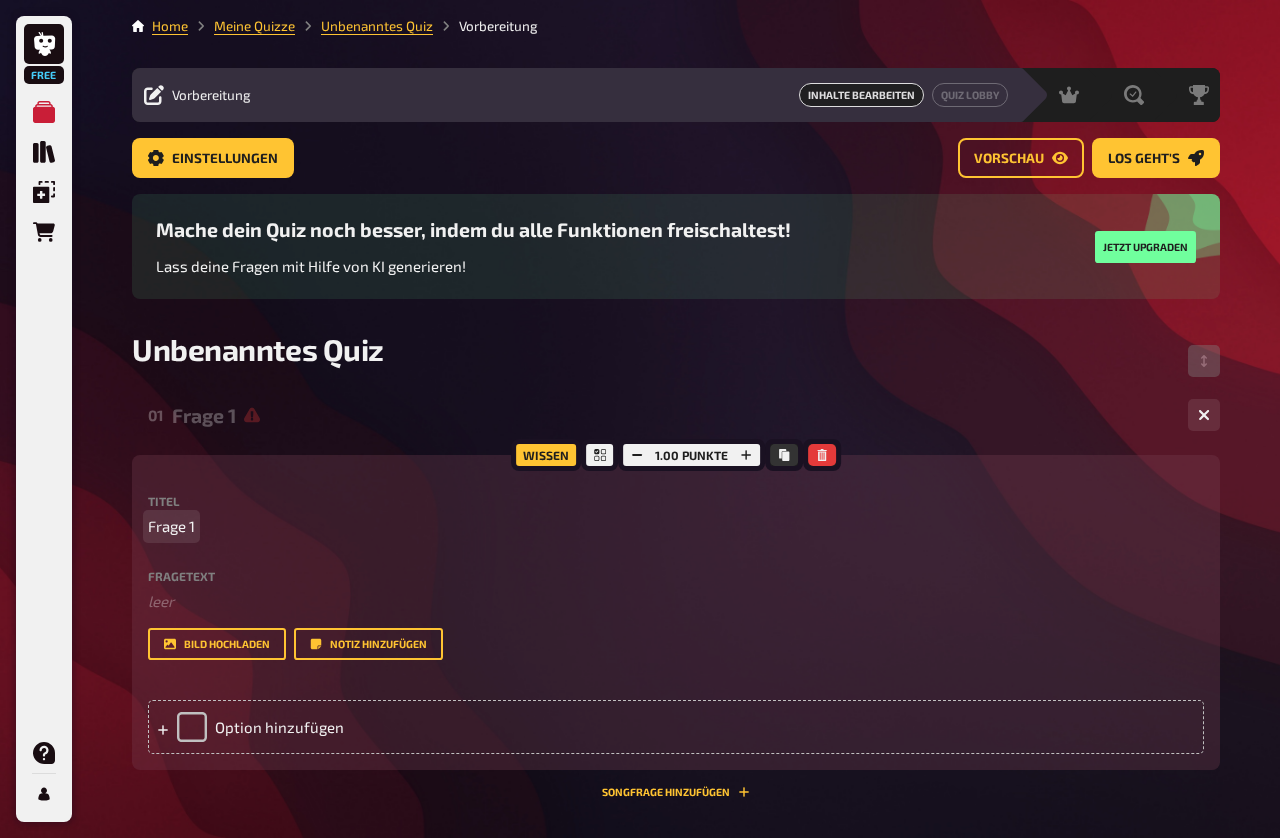 click on "Frage 1" at bounding box center (676, 526) 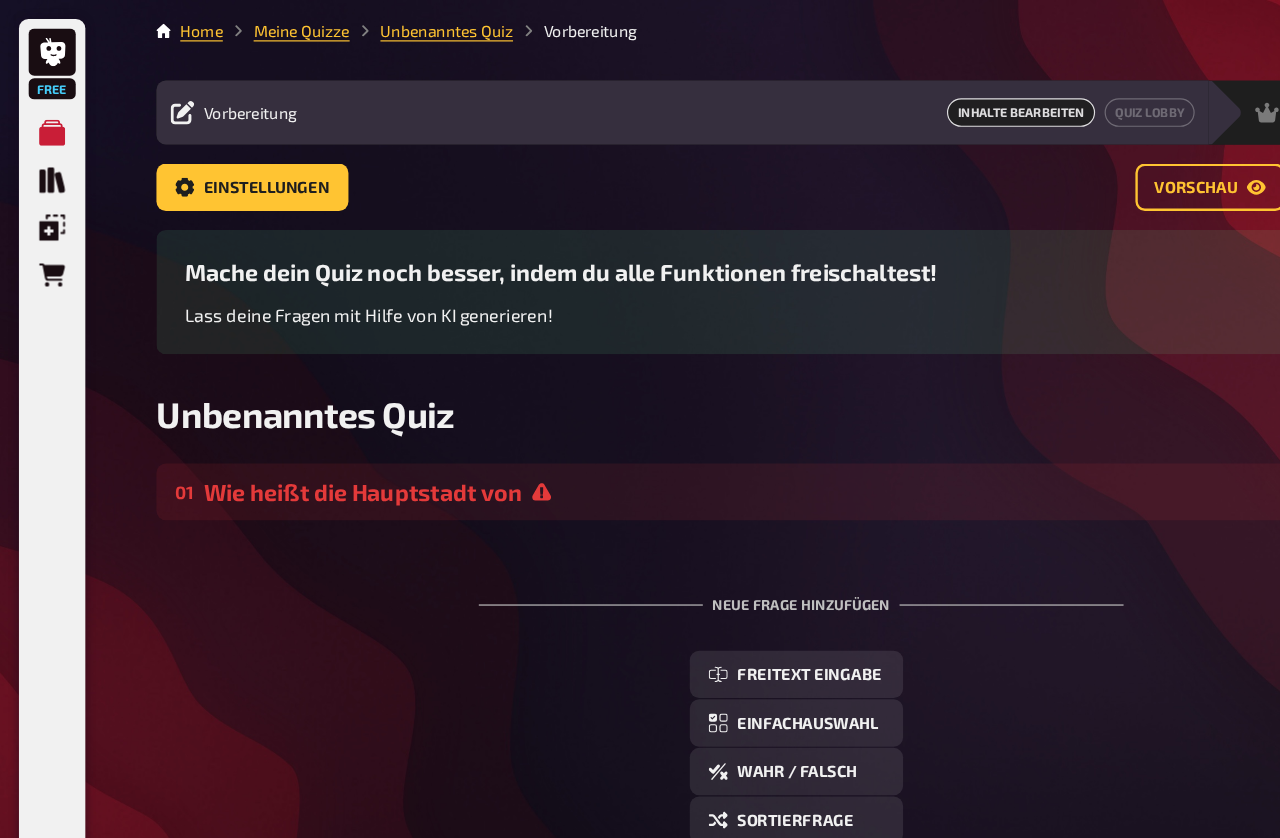 click on "Wie heißt die Hauptstadt von" at bounding box center (667, 415) 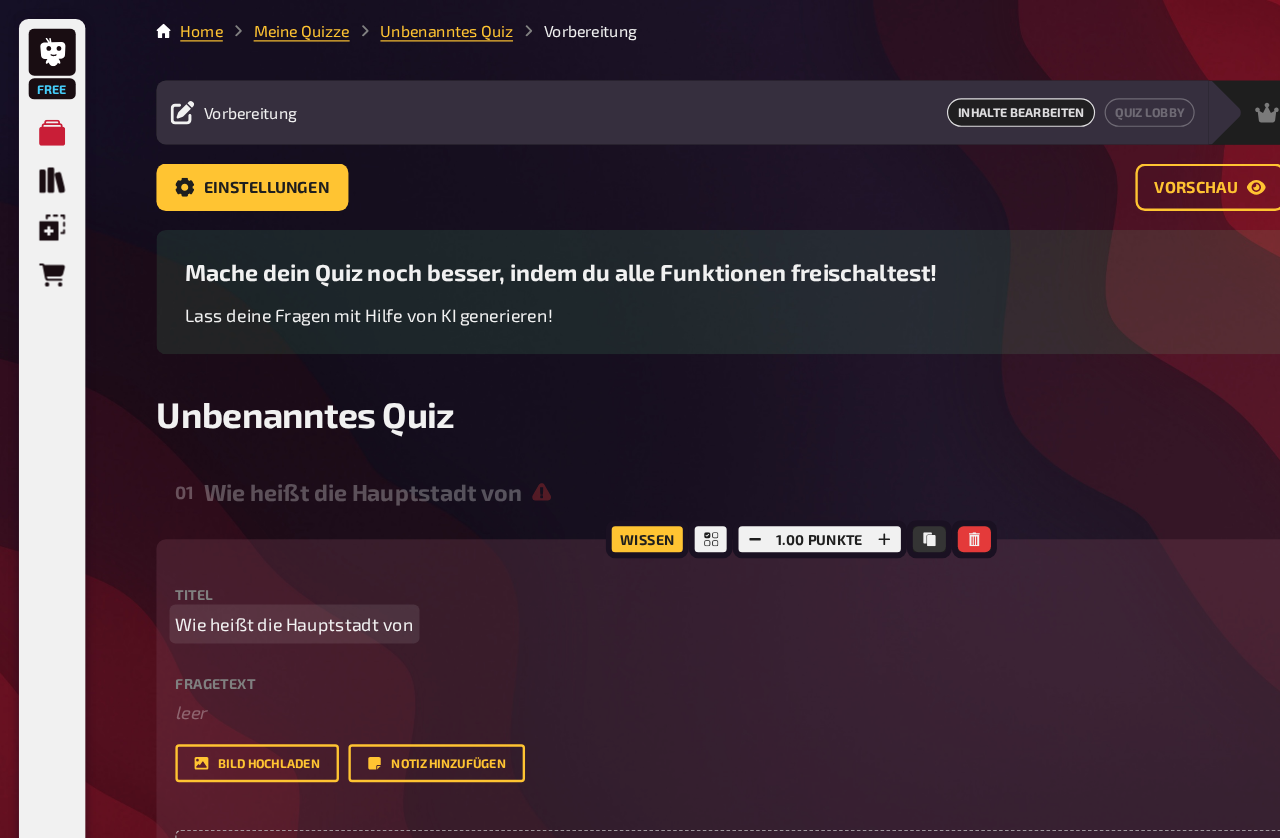 click on "Wie heißt die Hauptstadt von" at bounding box center [248, 526] 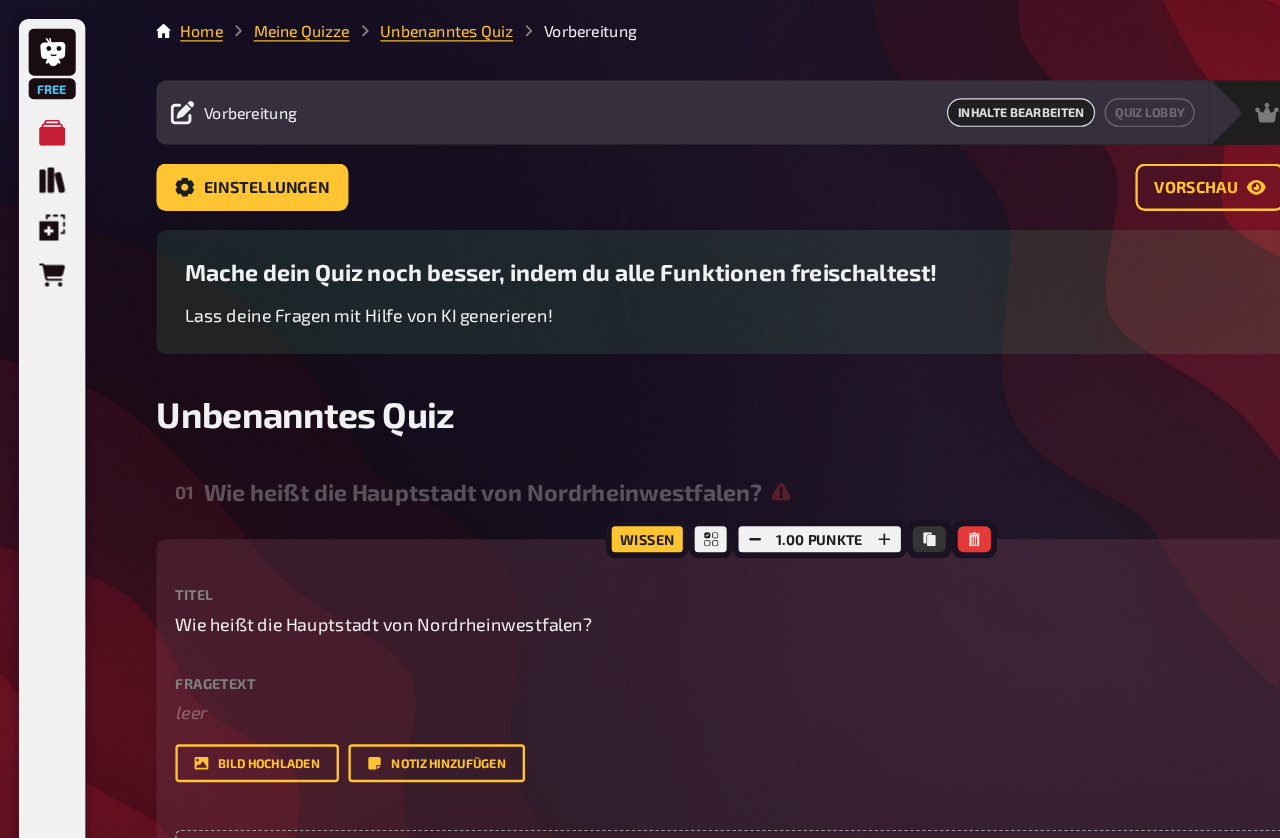 click on "Option hinzufügen" at bounding box center [676, 727] 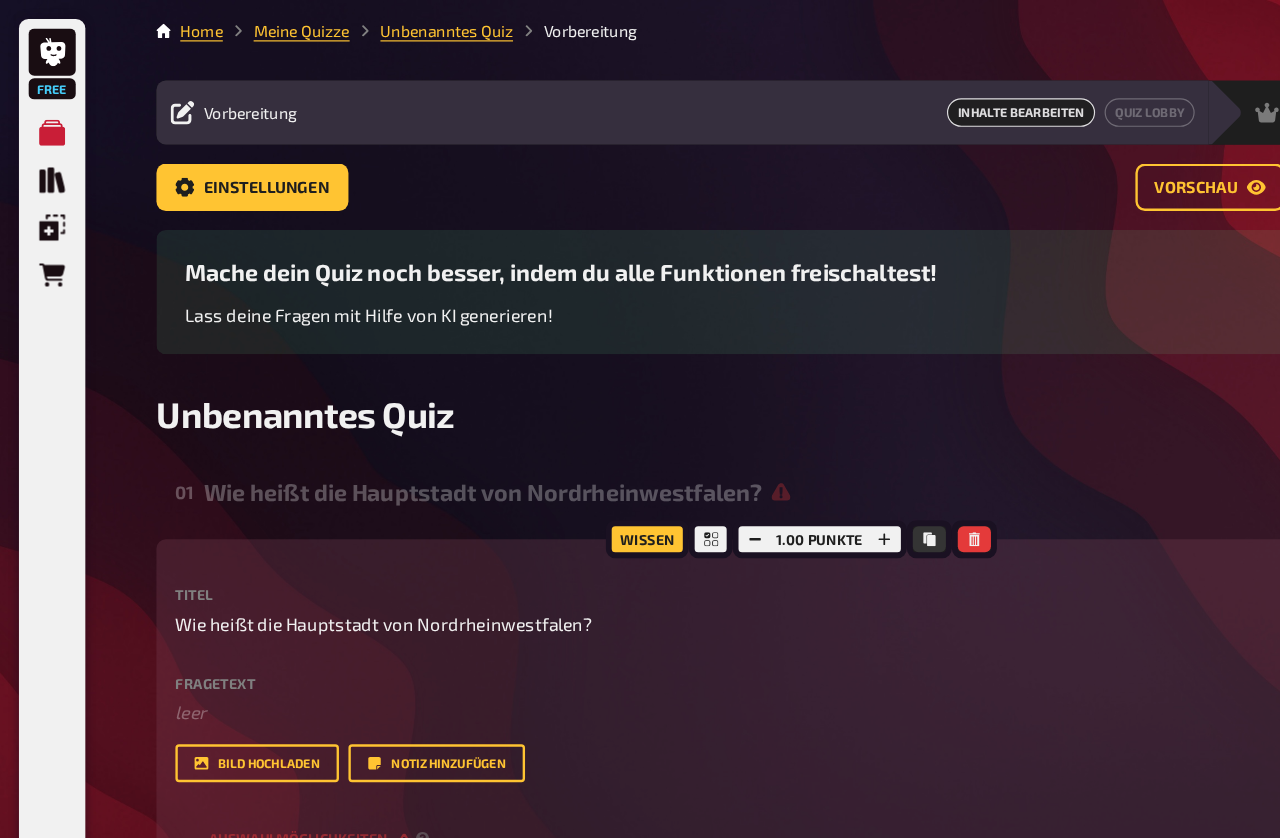 type 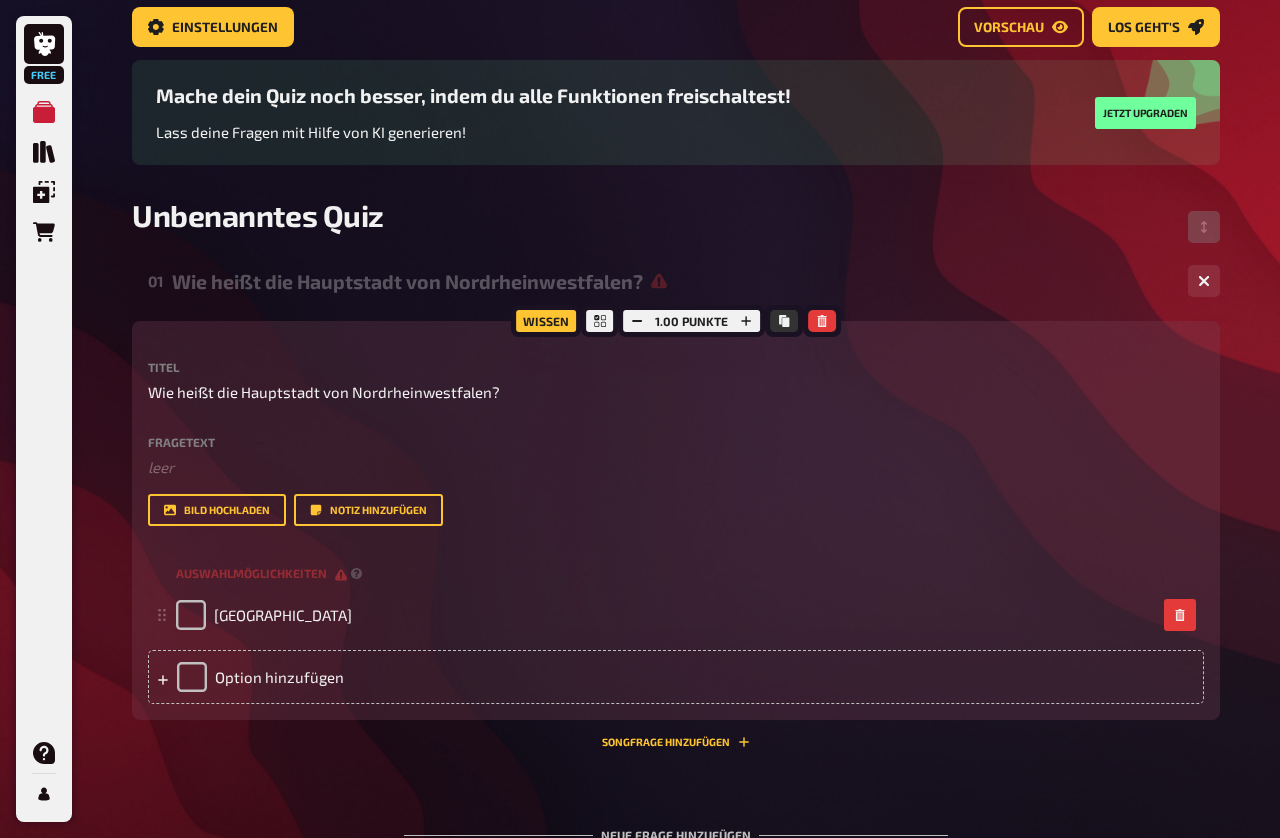 scroll, scrollTop: 155, scrollLeft: 0, axis: vertical 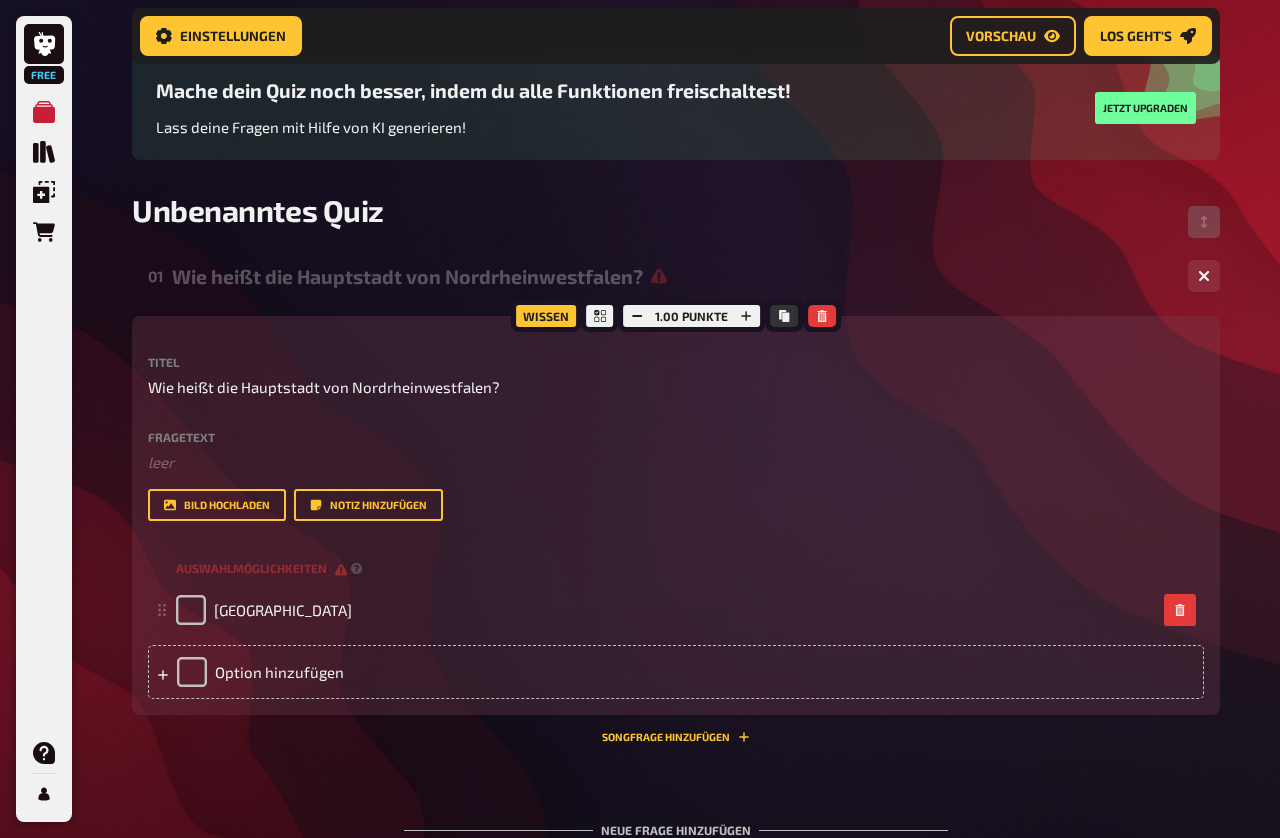 click on "Option hinzufügen" at bounding box center (676, 672) 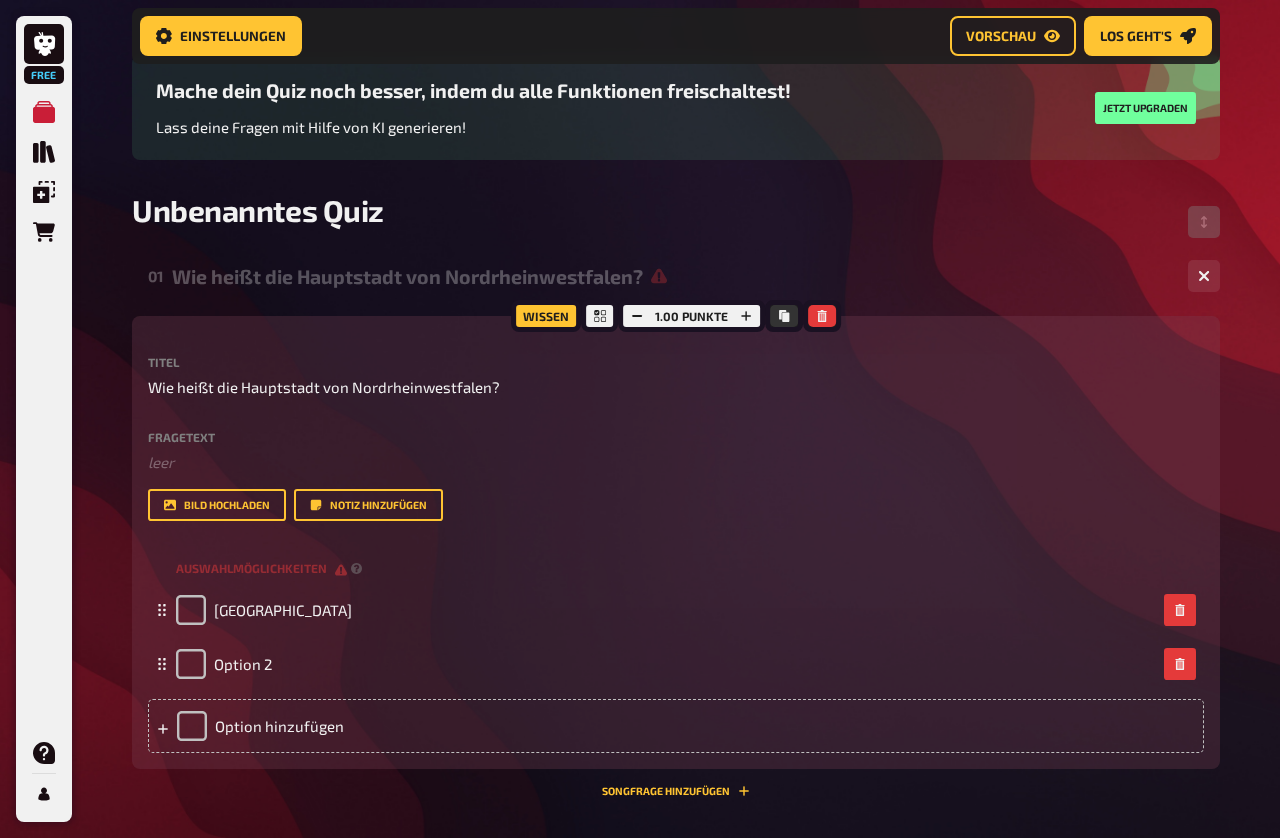 type 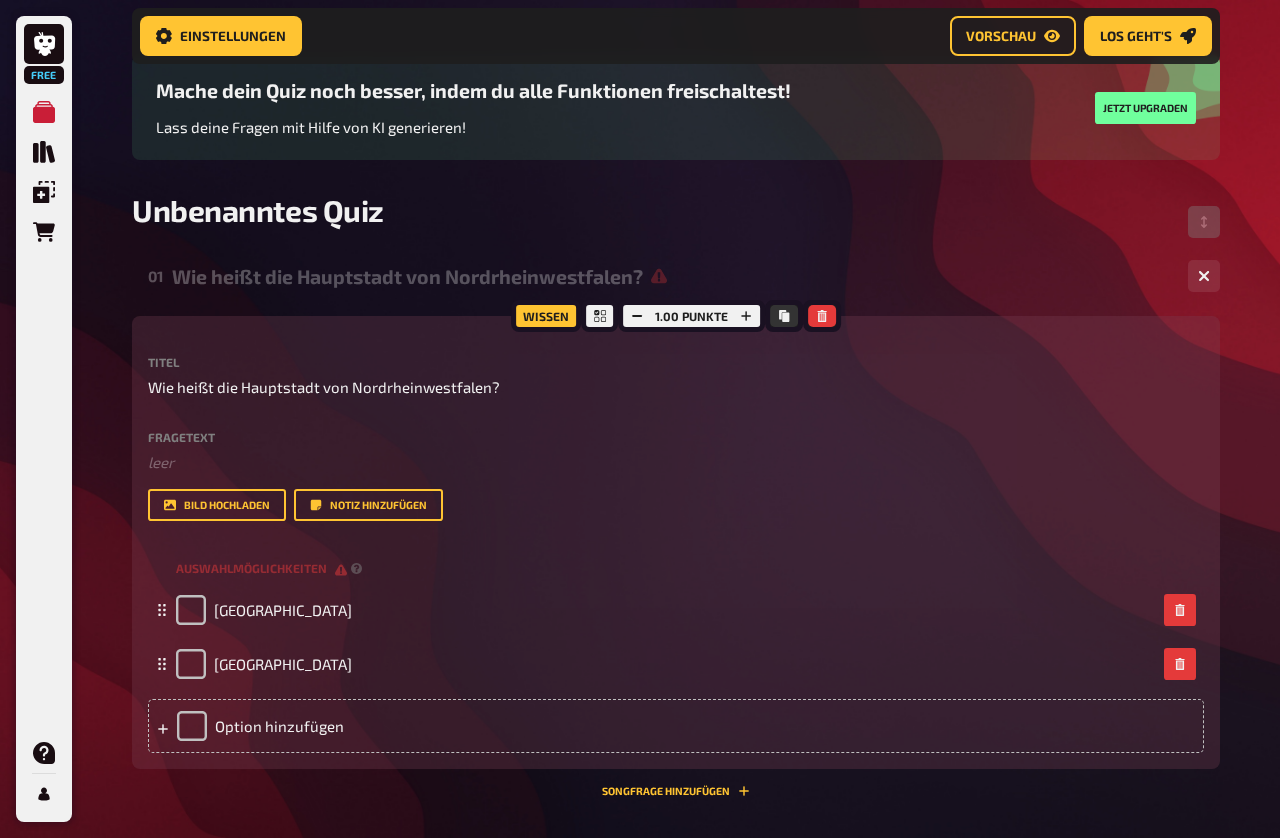 click on "Option hinzufügen" at bounding box center [676, 726] 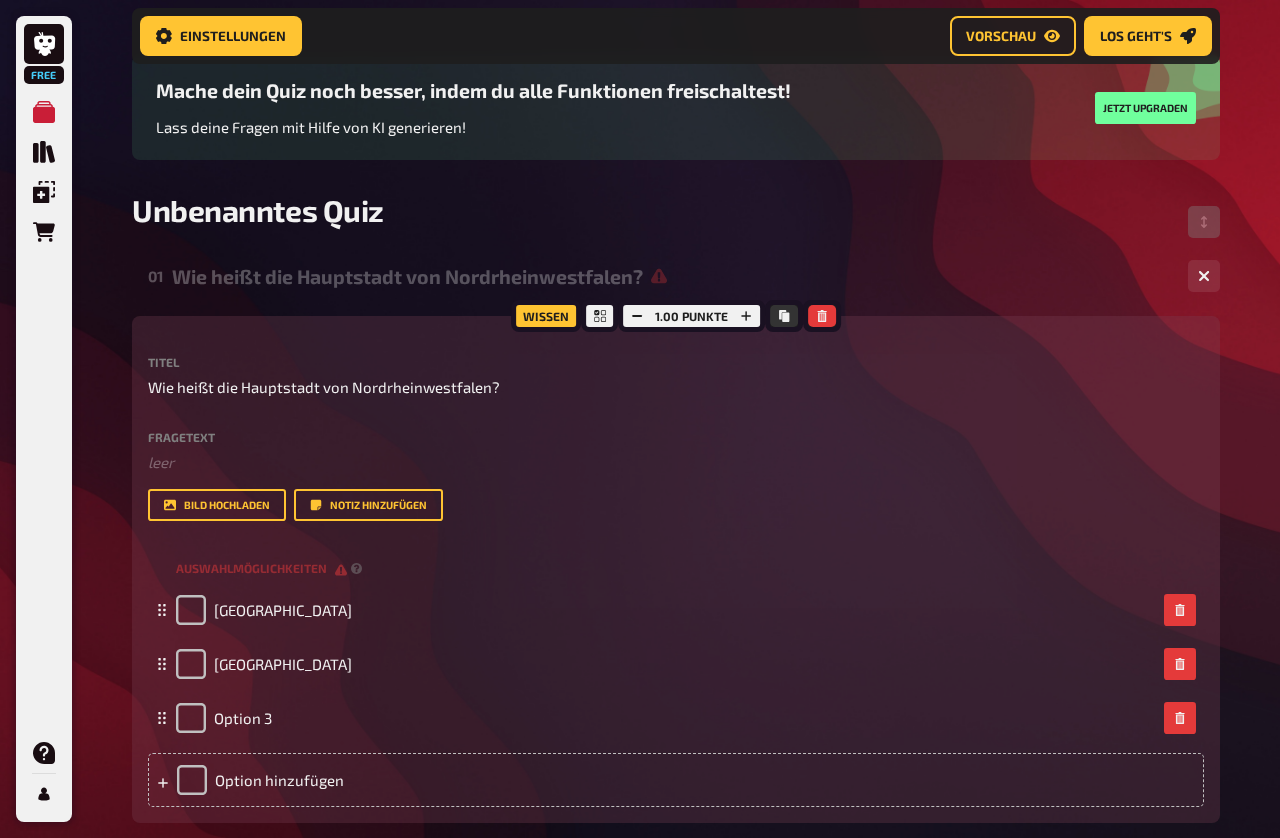 type 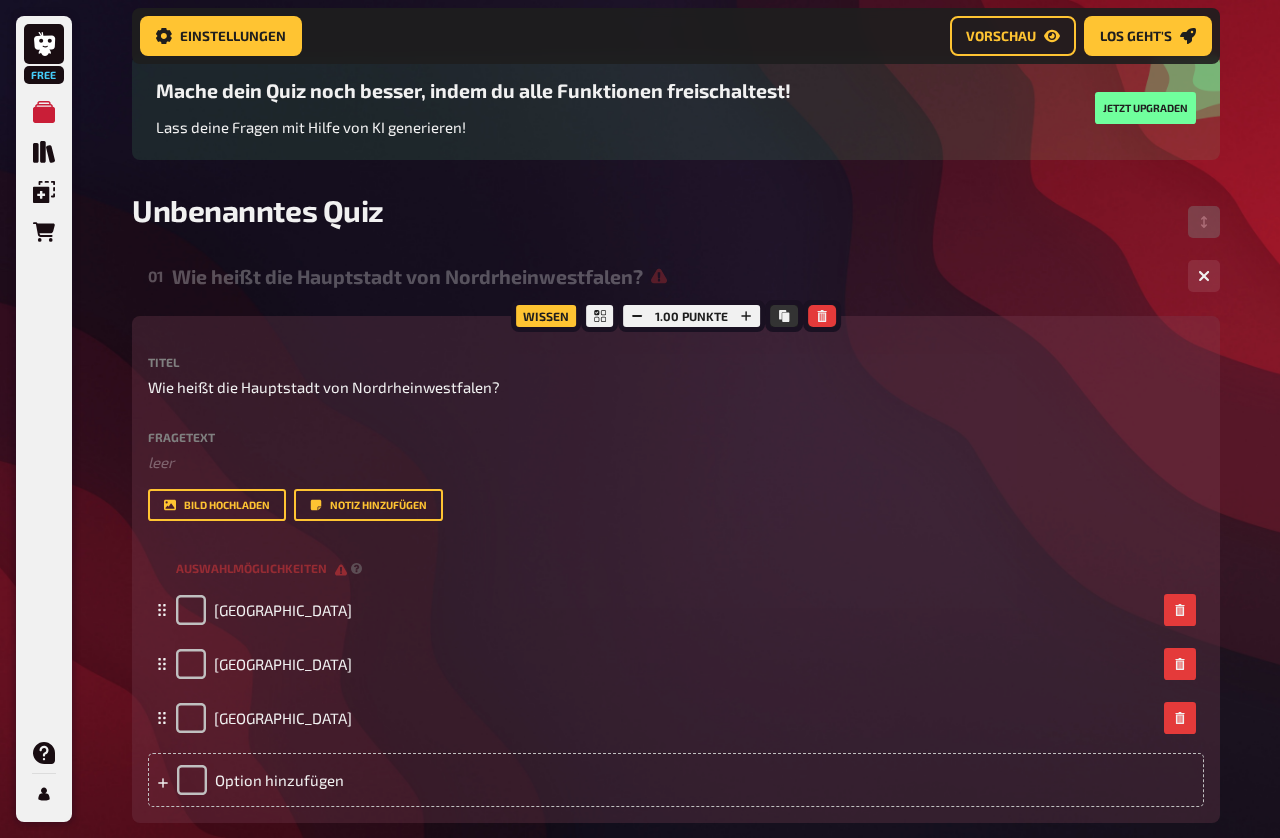 click on "Option hinzufügen" at bounding box center (676, 780) 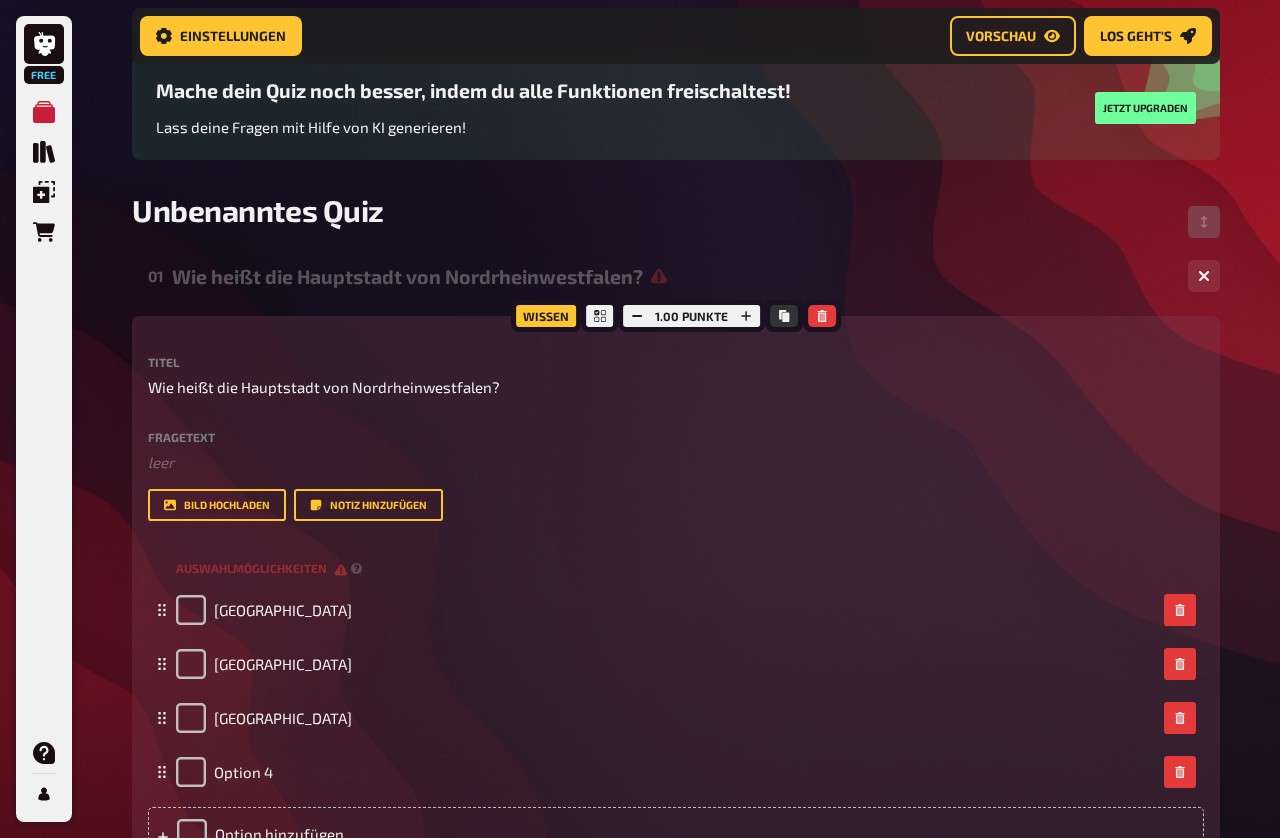type 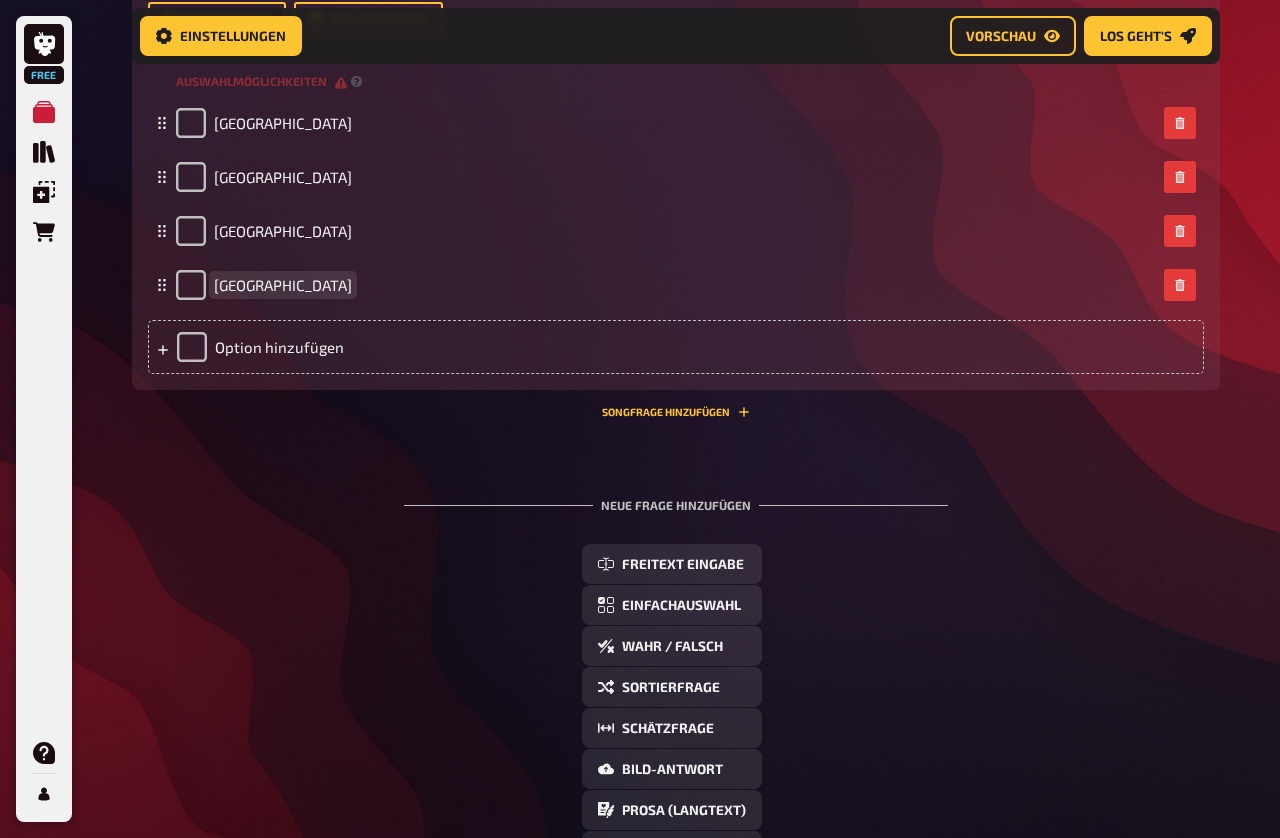 scroll, scrollTop: 632, scrollLeft: 0, axis: vertical 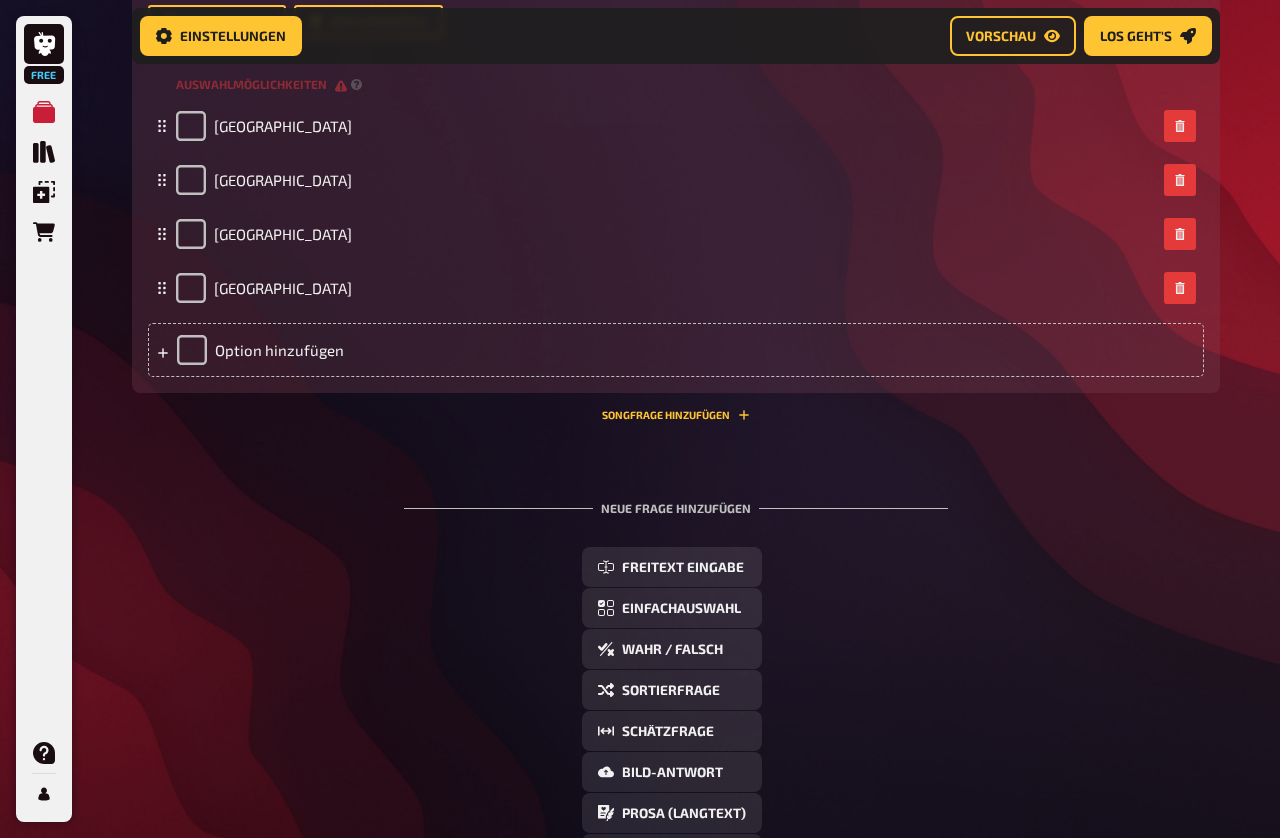 click on "Freitext Eingabe" at bounding box center (683, 568) 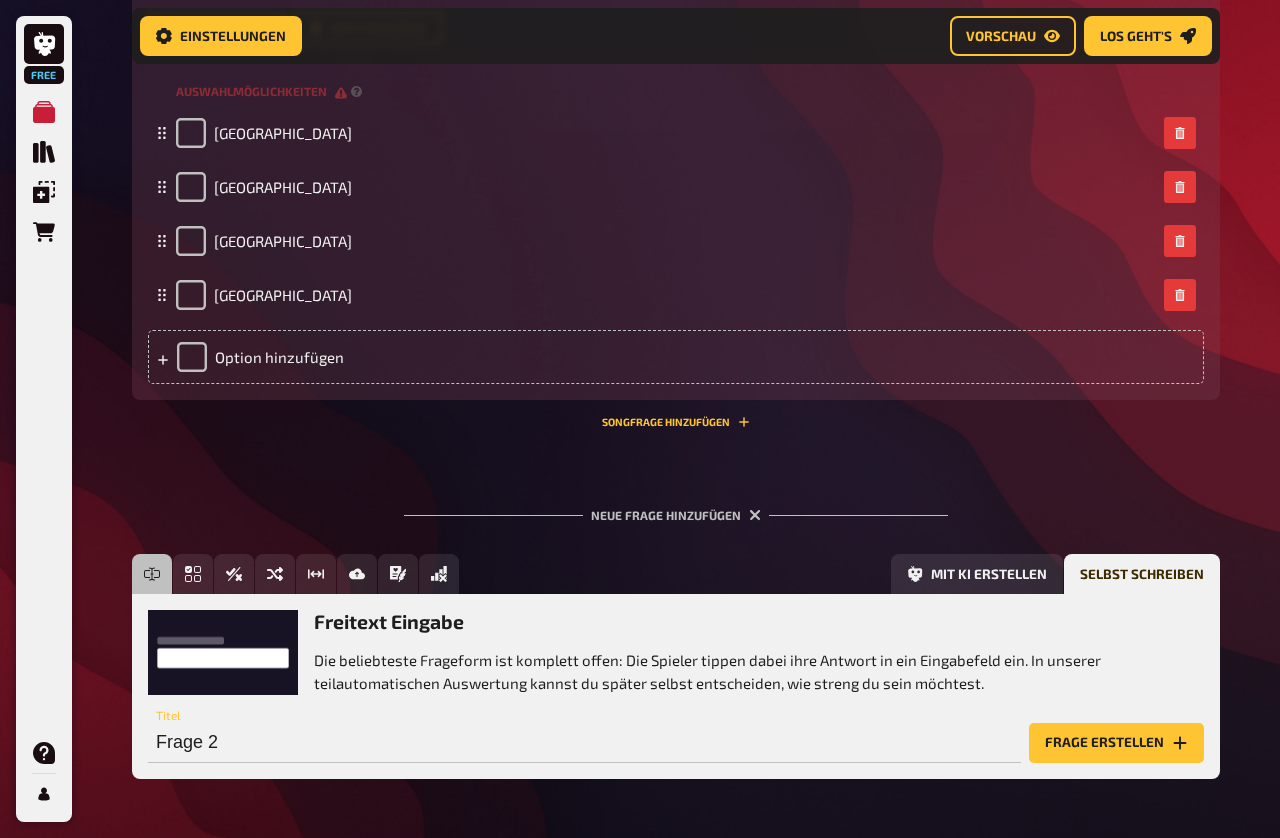 click on "Die beliebteste Frageform ist komplett offen: Die Spieler tippen dabei ihre Antwort in ein Eingabefeld ein. In unserer teilautomatischen Auswertung kannst du später selbst entscheiden, wie streng du sein möchtest." at bounding box center [759, 671] 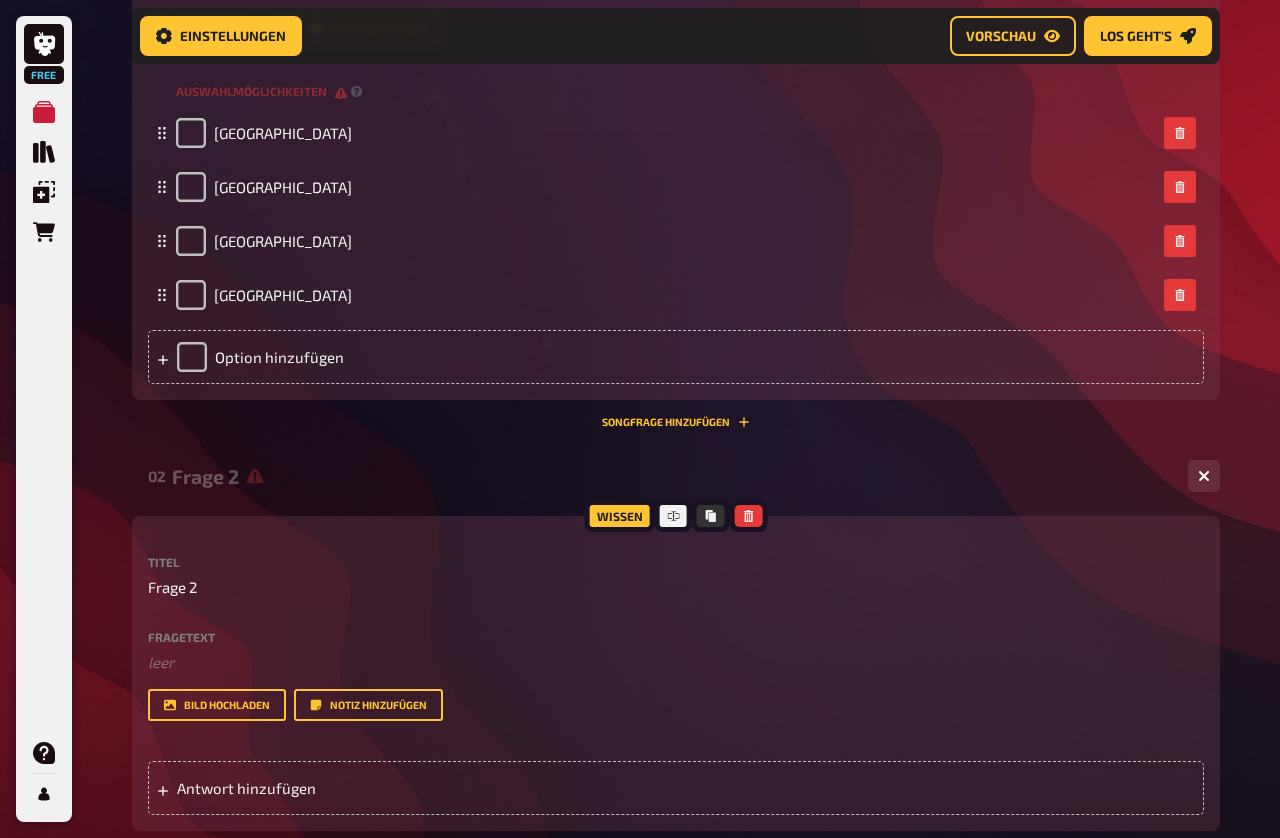 scroll, scrollTop: 0, scrollLeft: -1, axis: horizontal 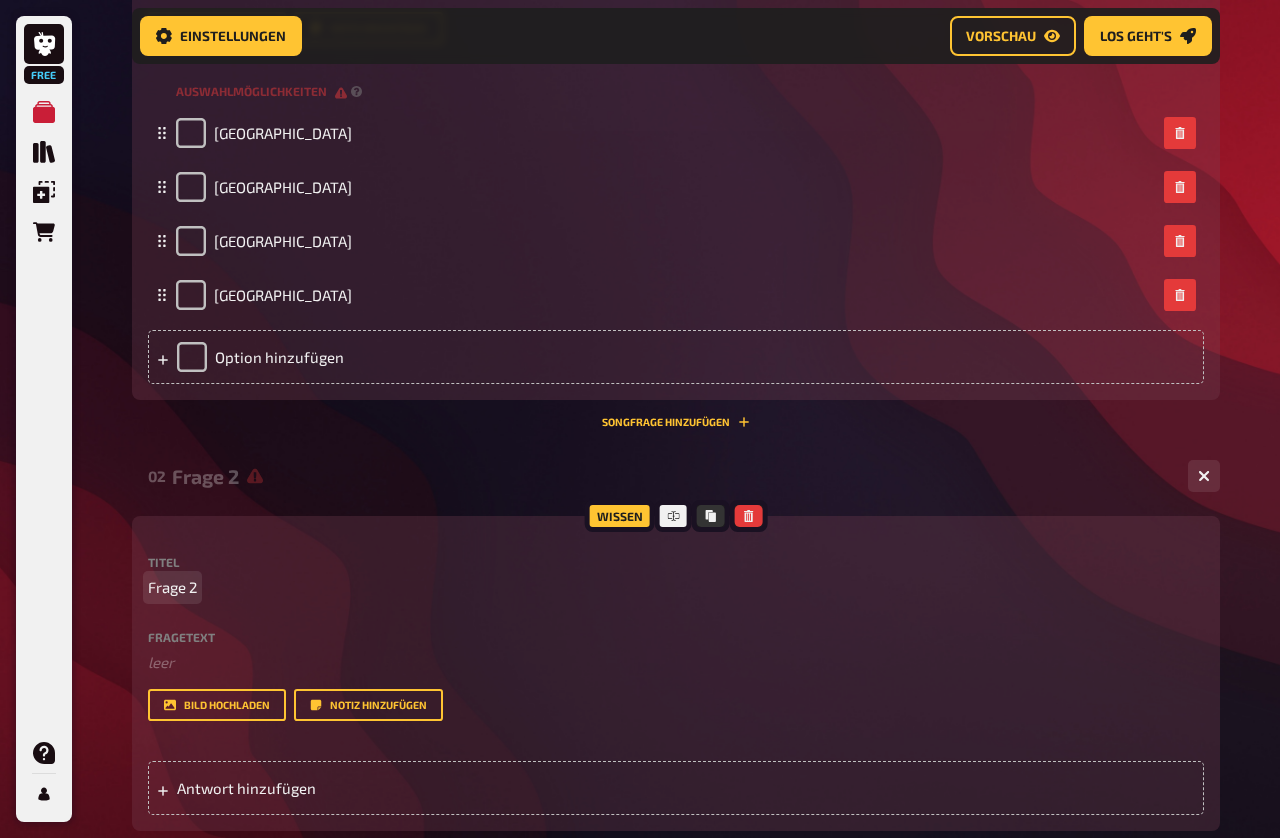 click on "Frage 2" at bounding box center (676, 587) 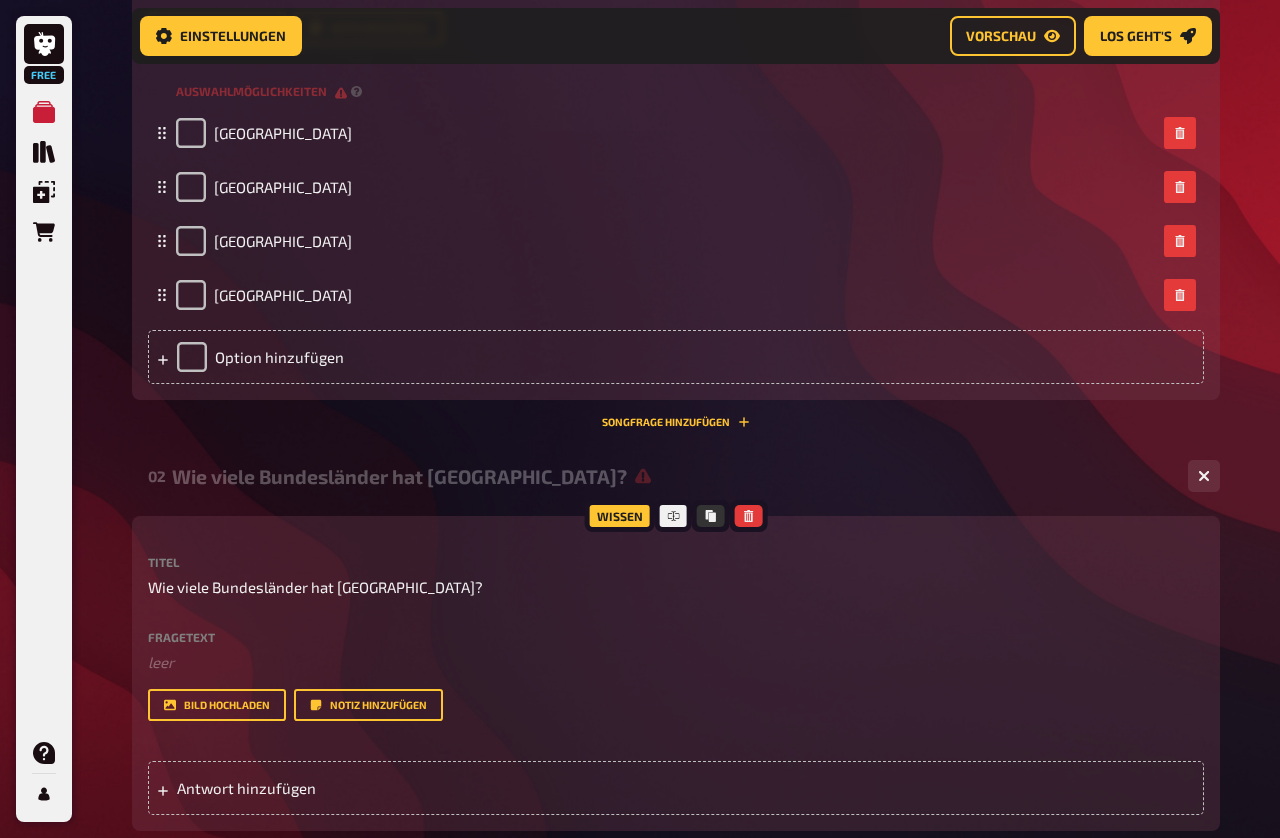 click on "Antwort hinzufügen" at bounding box center [676, 788] 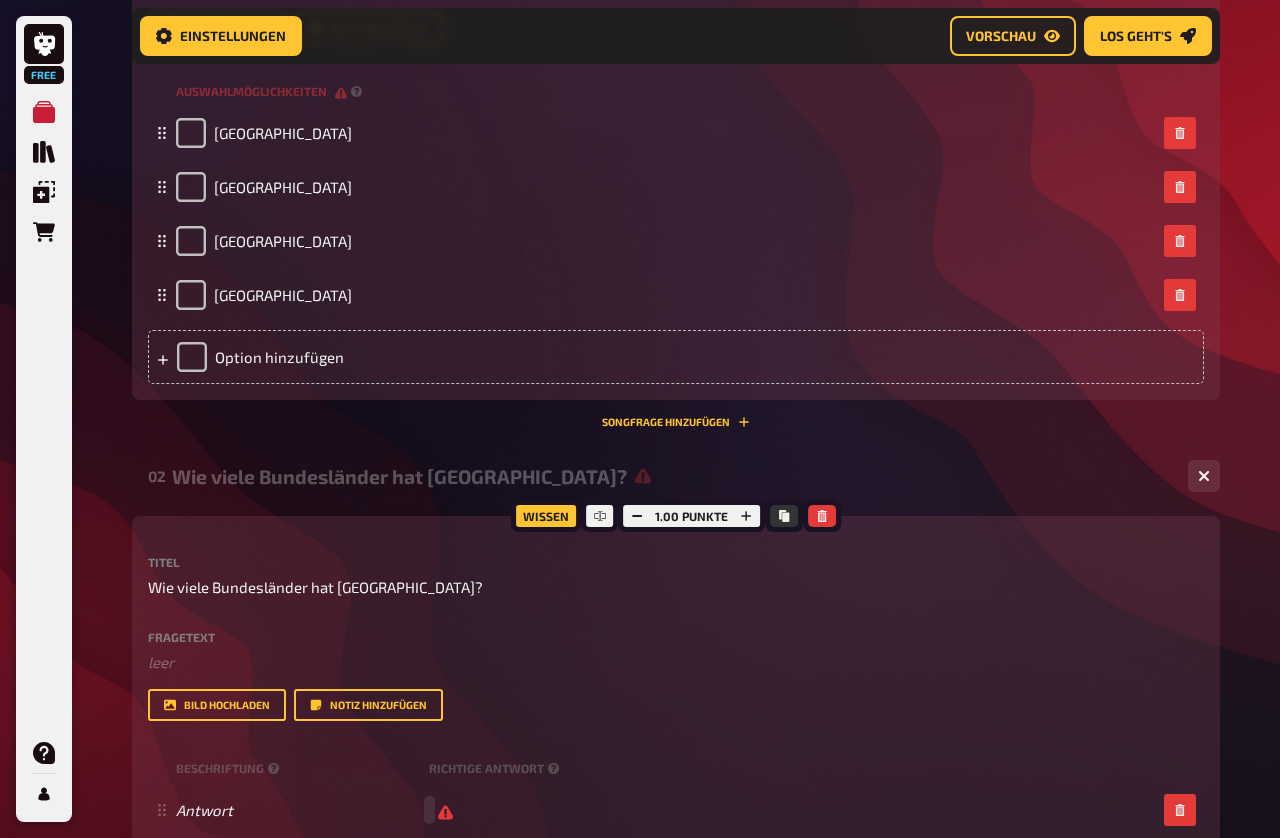 type 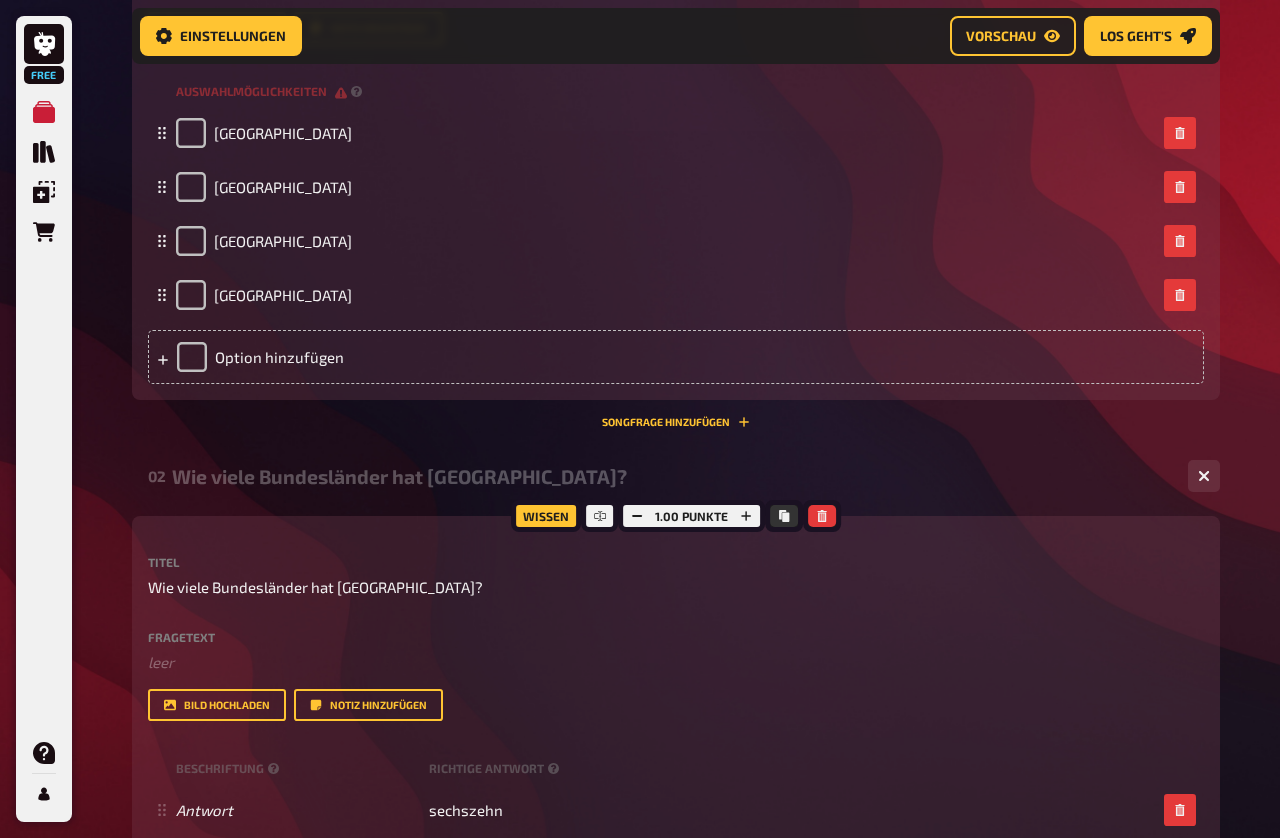 click on "Antwort hinzufügen" at bounding box center (676, 872) 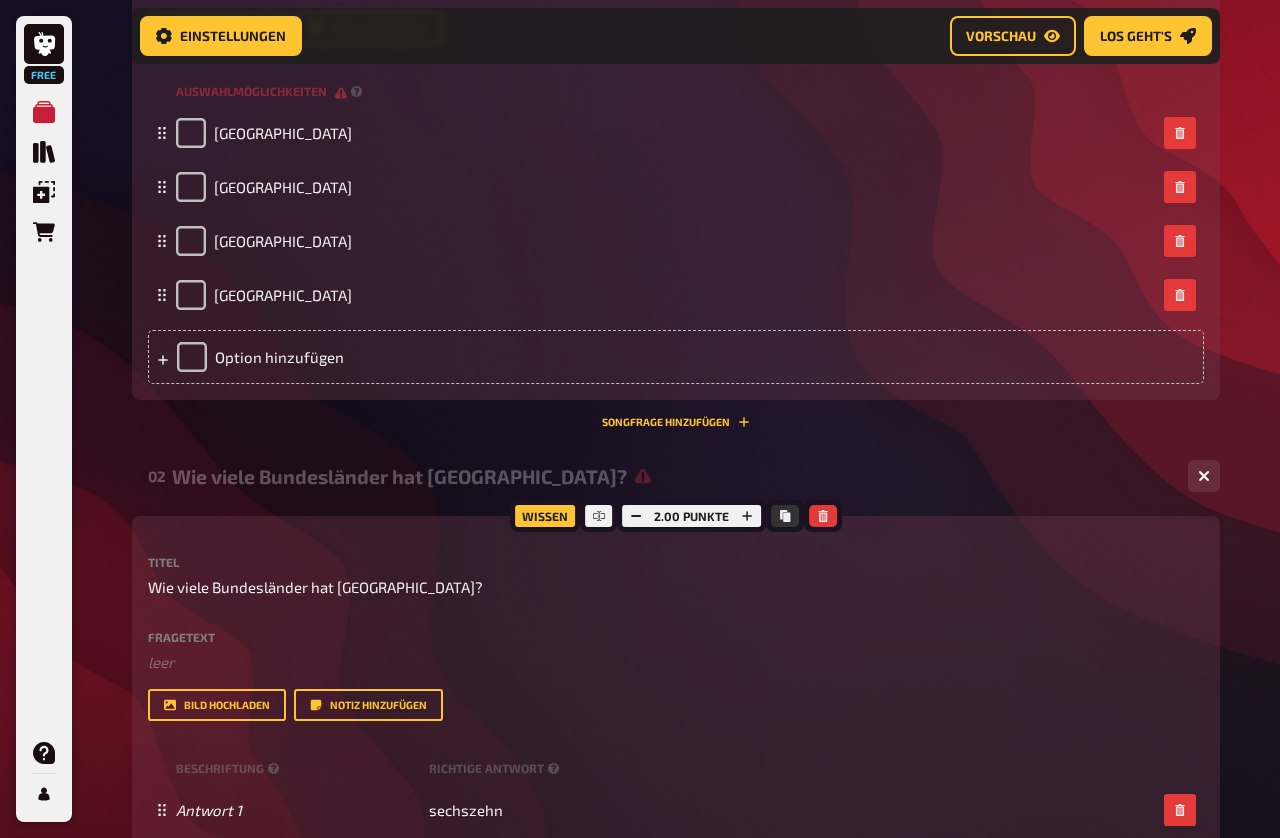 type 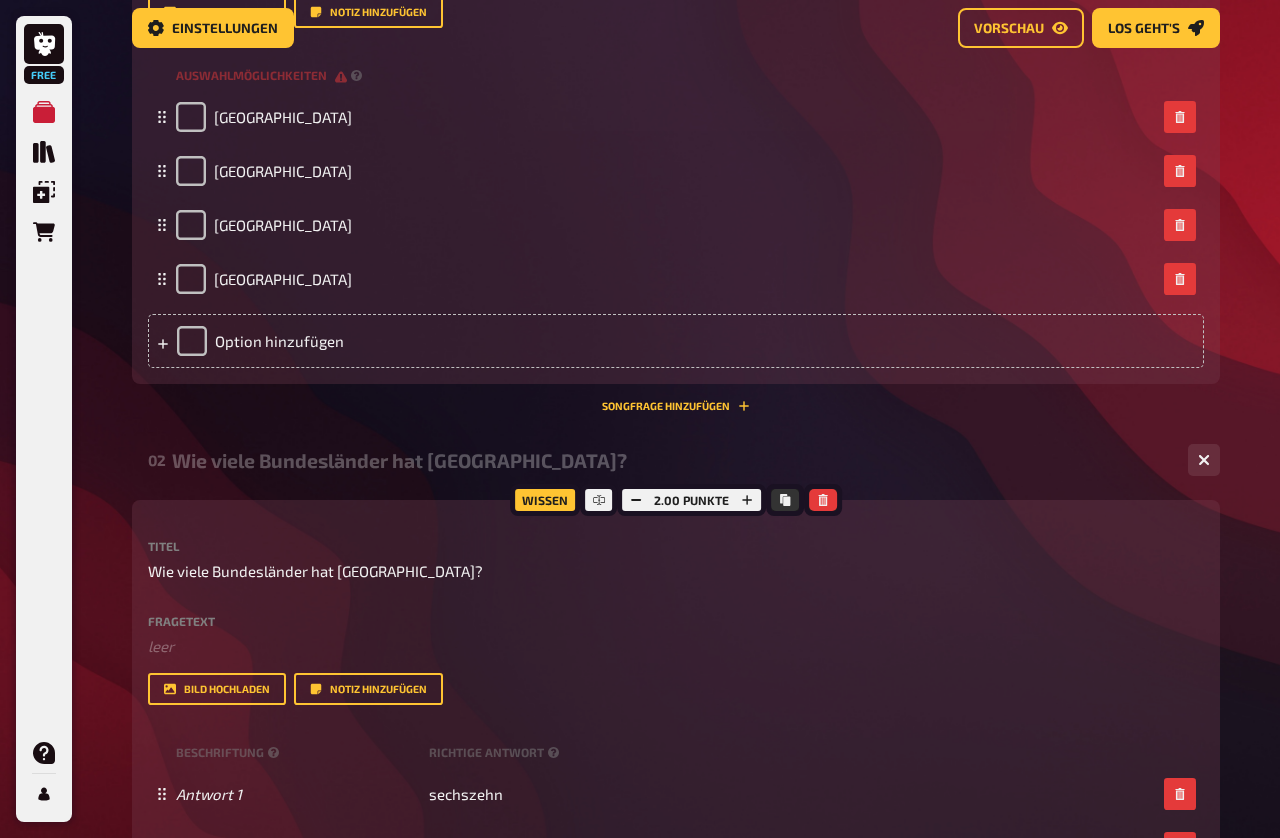 scroll, scrollTop: 740, scrollLeft: 0, axis: vertical 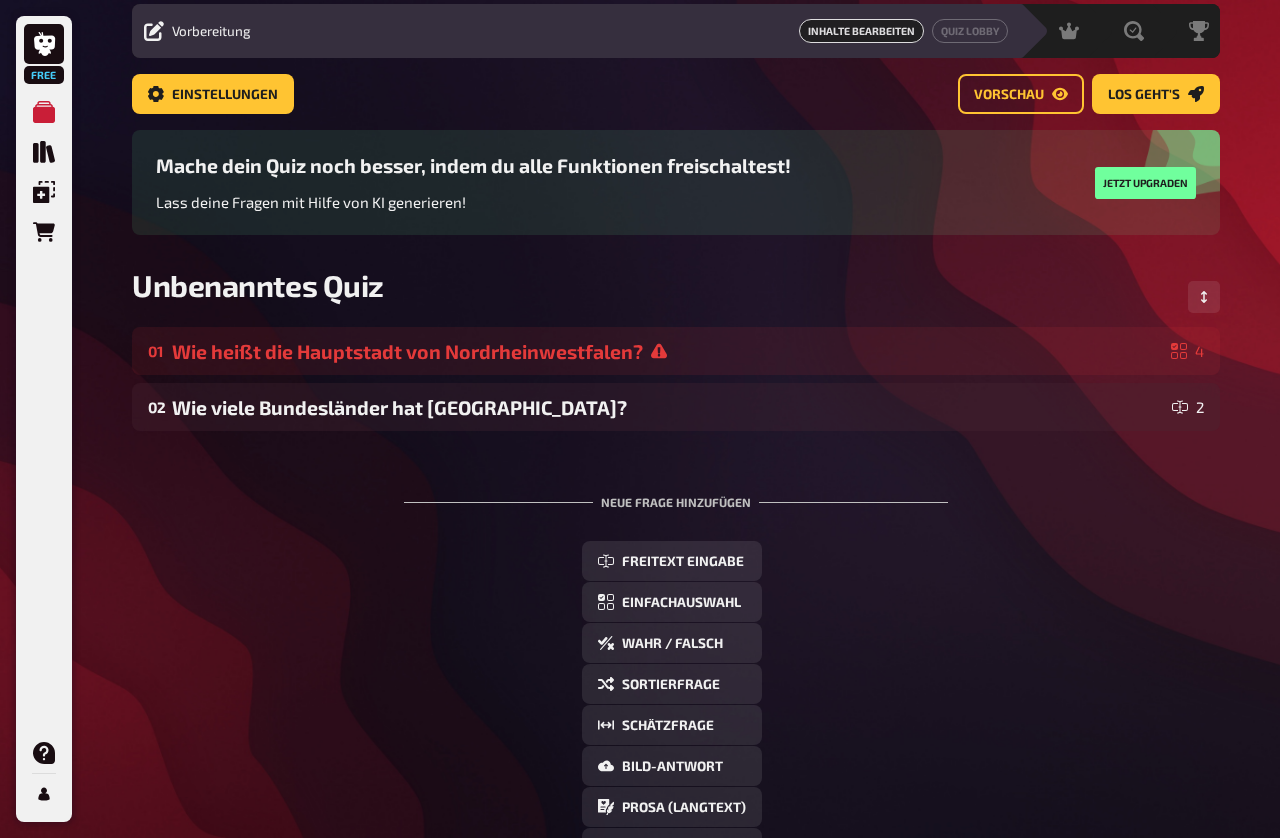 click on "Freitext Eingabe" at bounding box center (683, 562) 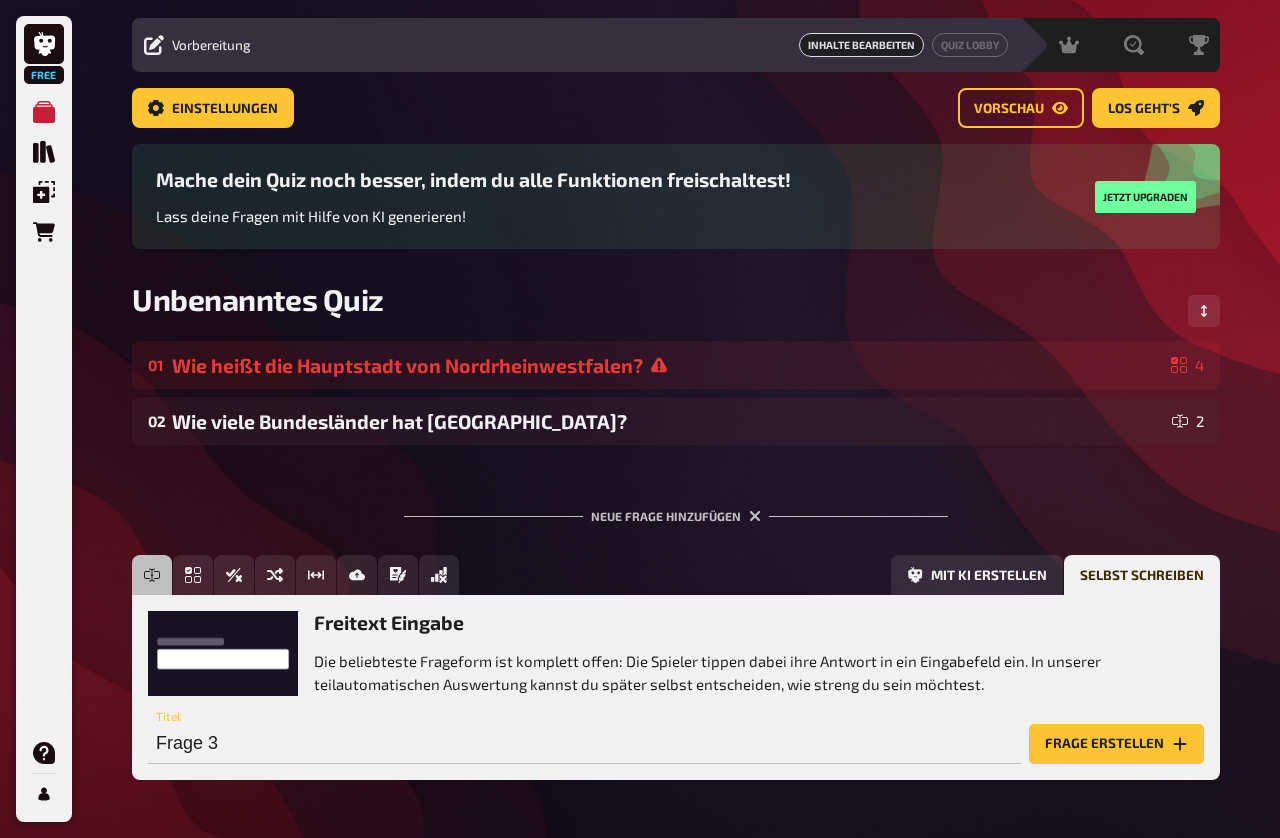 scroll, scrollTop: 0, scrollLeft: 0, axis: both 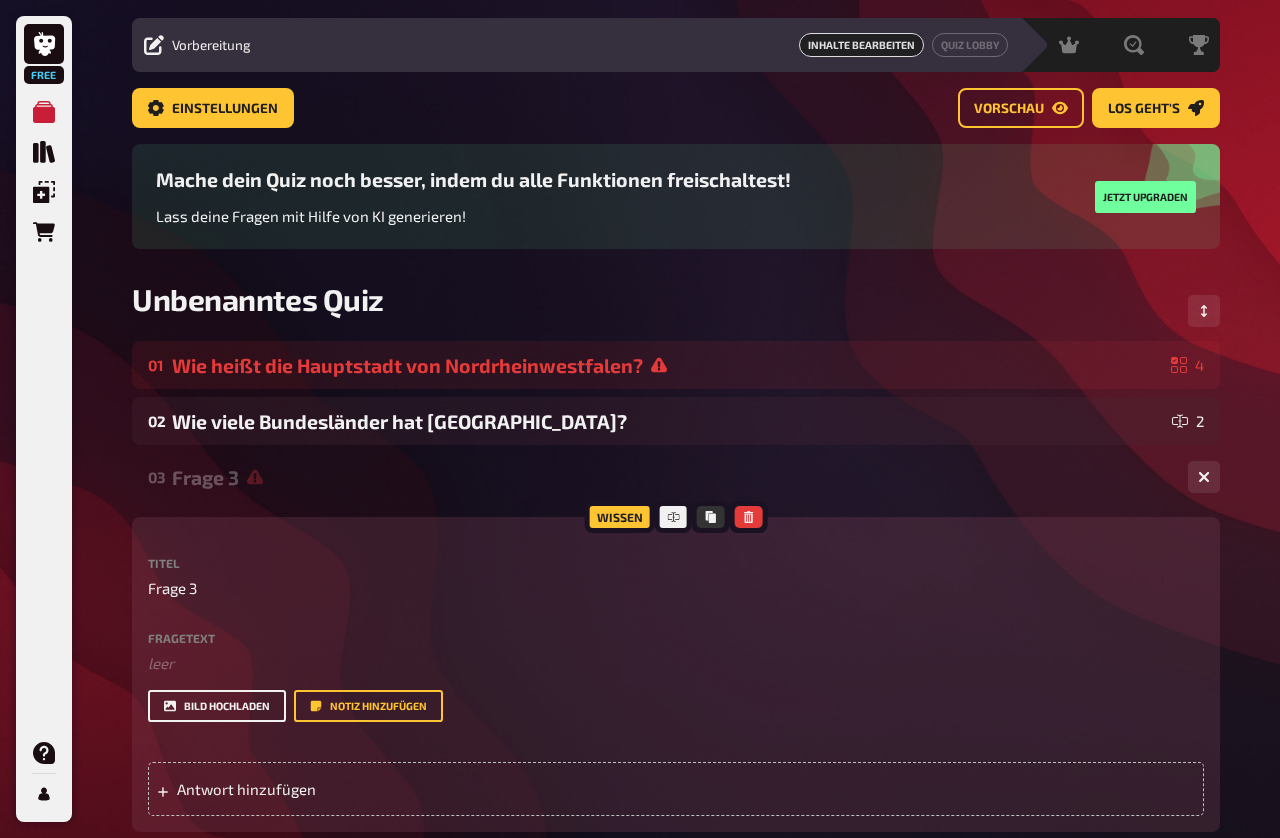click on "Bild hochladen" at bounding box center [217, 706] 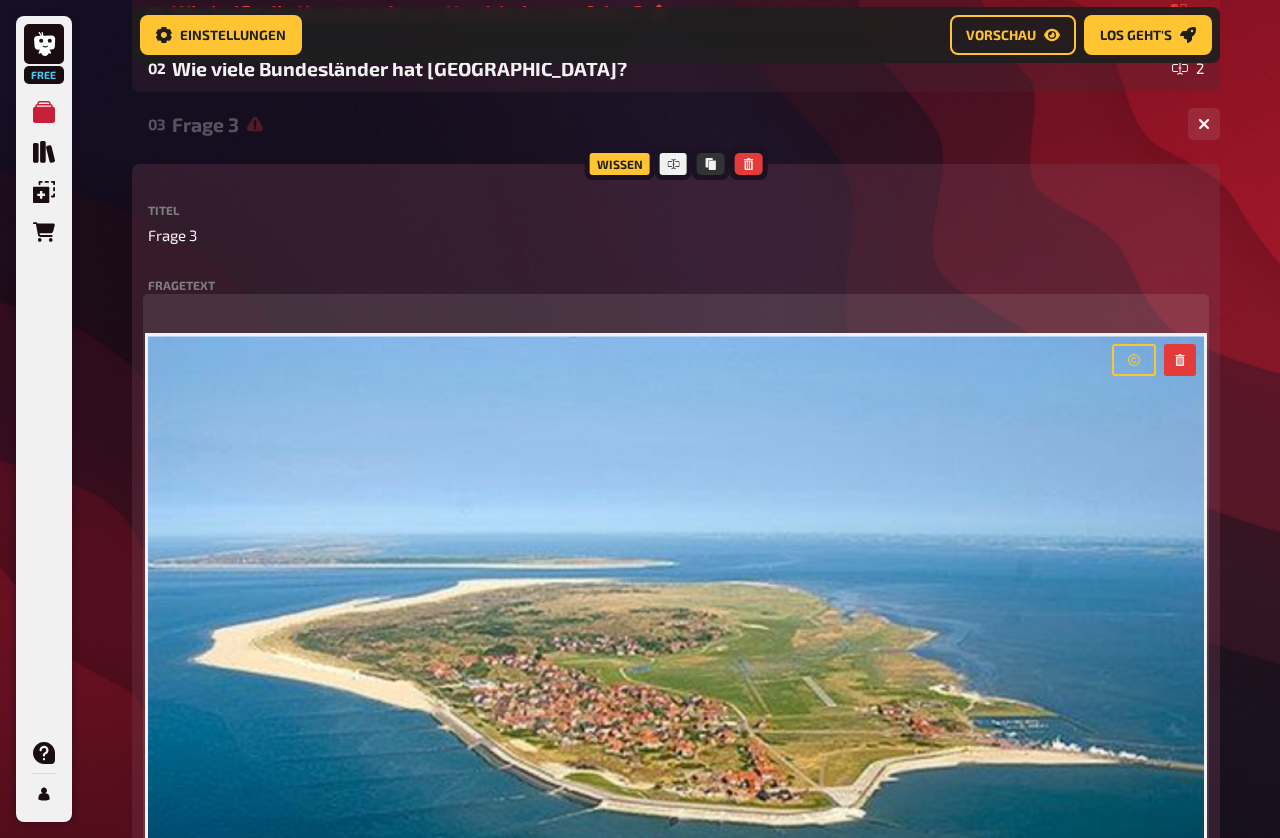 click on "﻿" at bounding box center (676, 310) 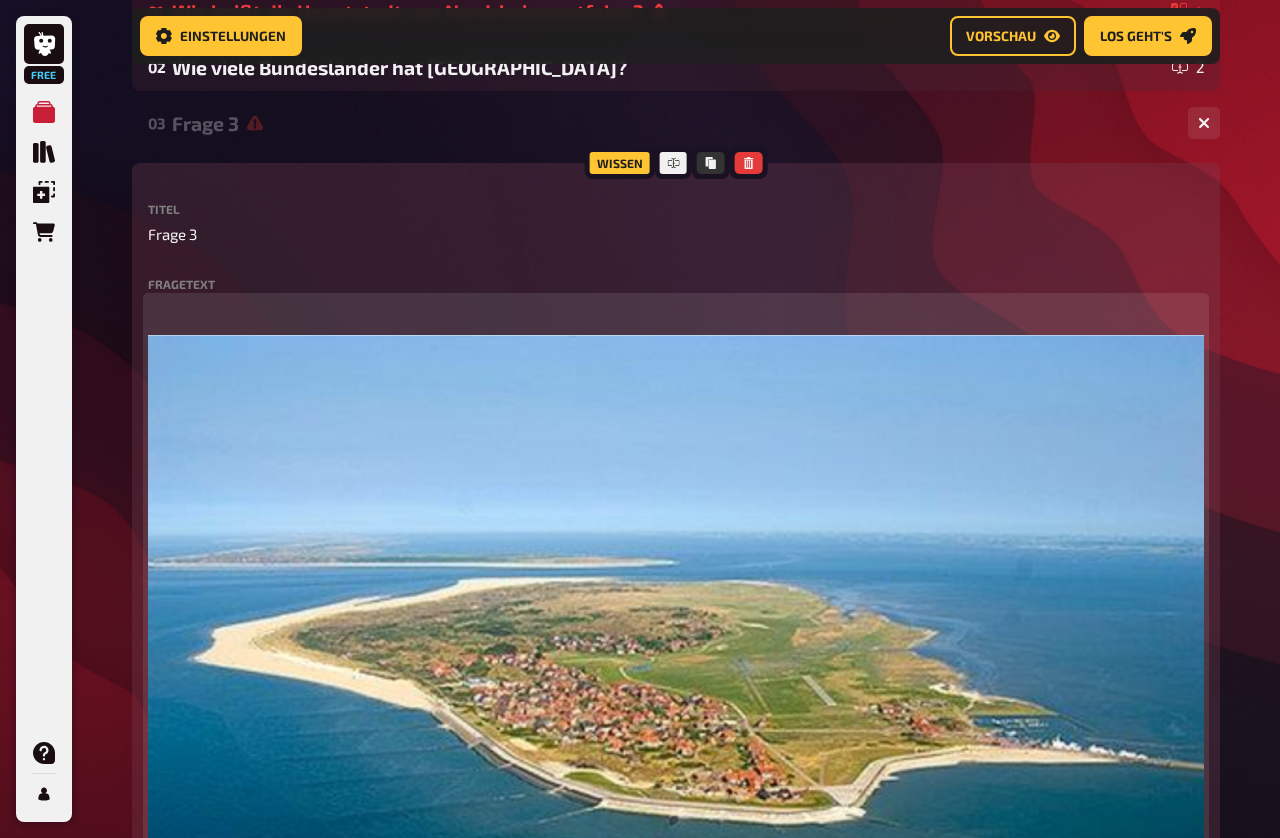 type 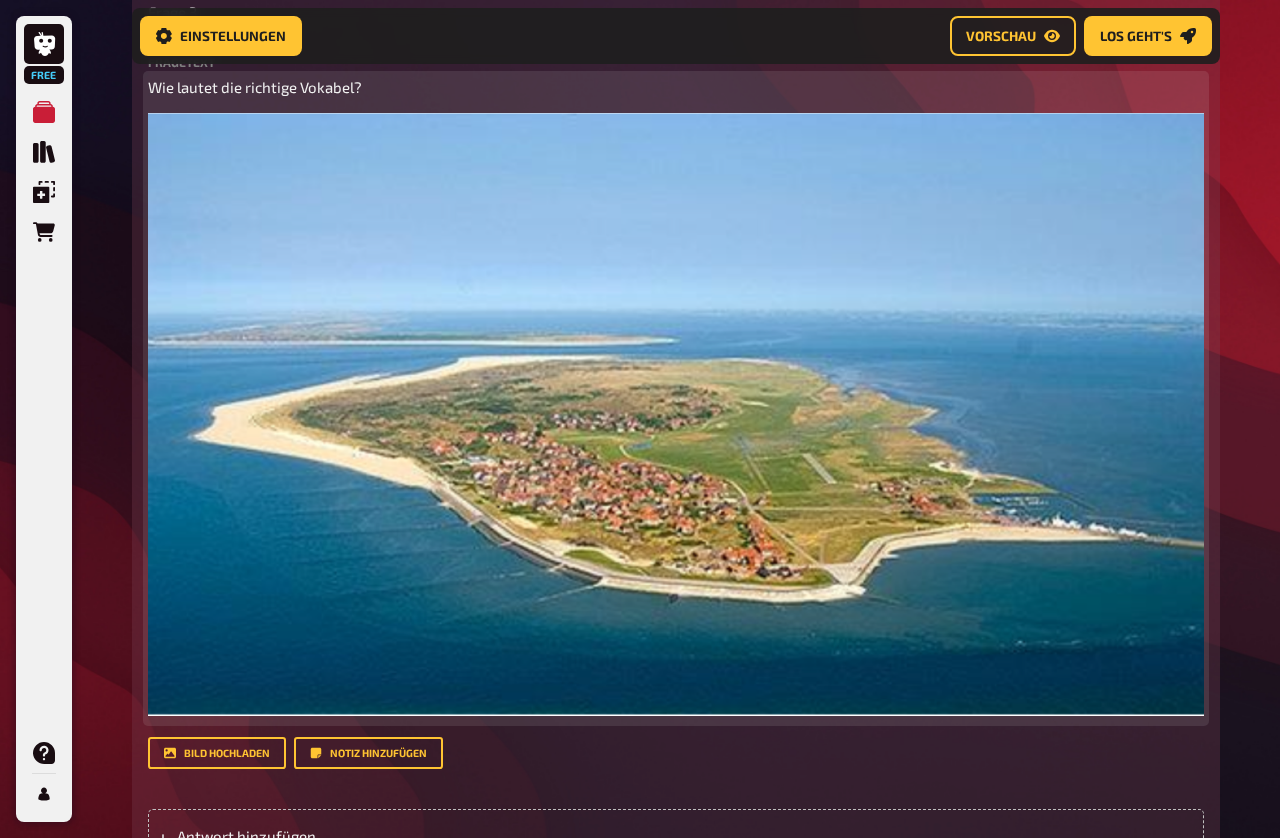 scroll, scrollTop: 675, scrollLeft: 0, axis: vertical 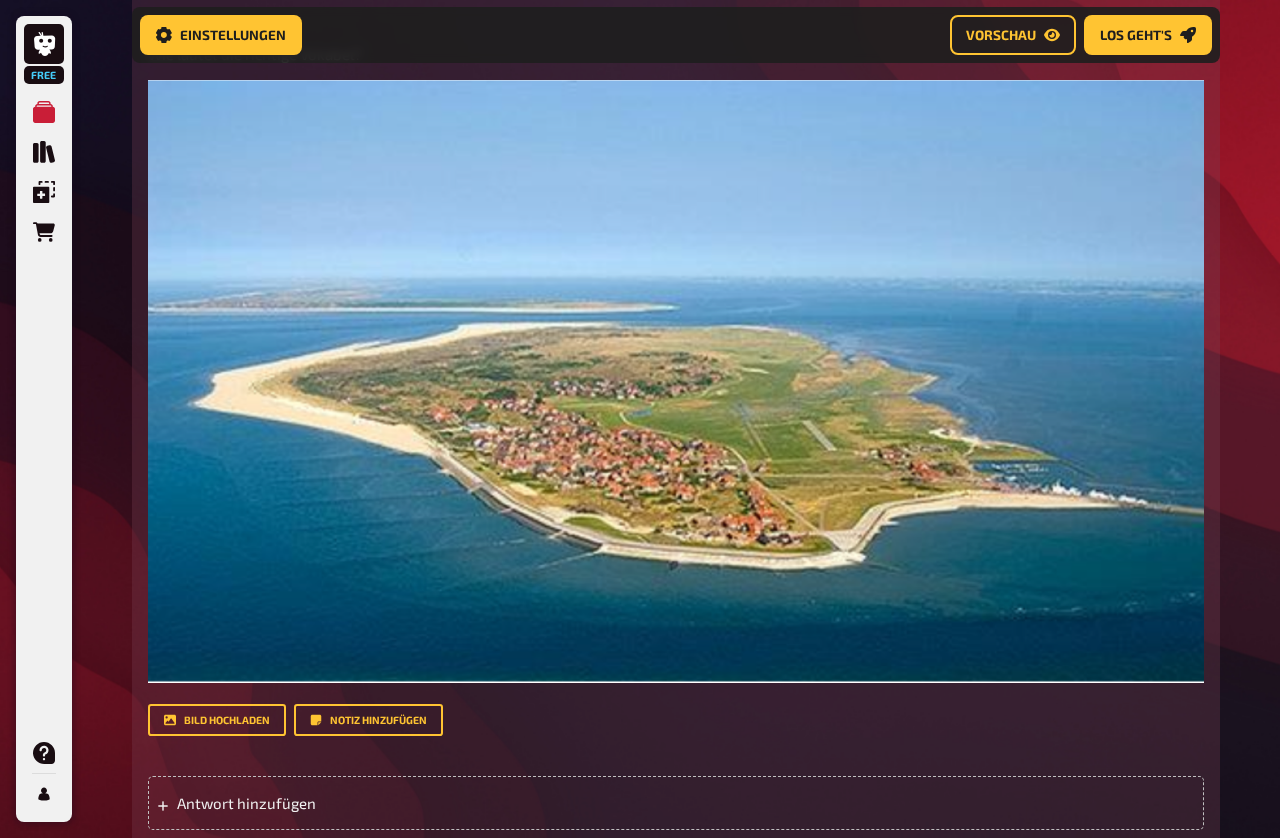 click on "Antwort hinzufügen" at bounding box center [676, 803] 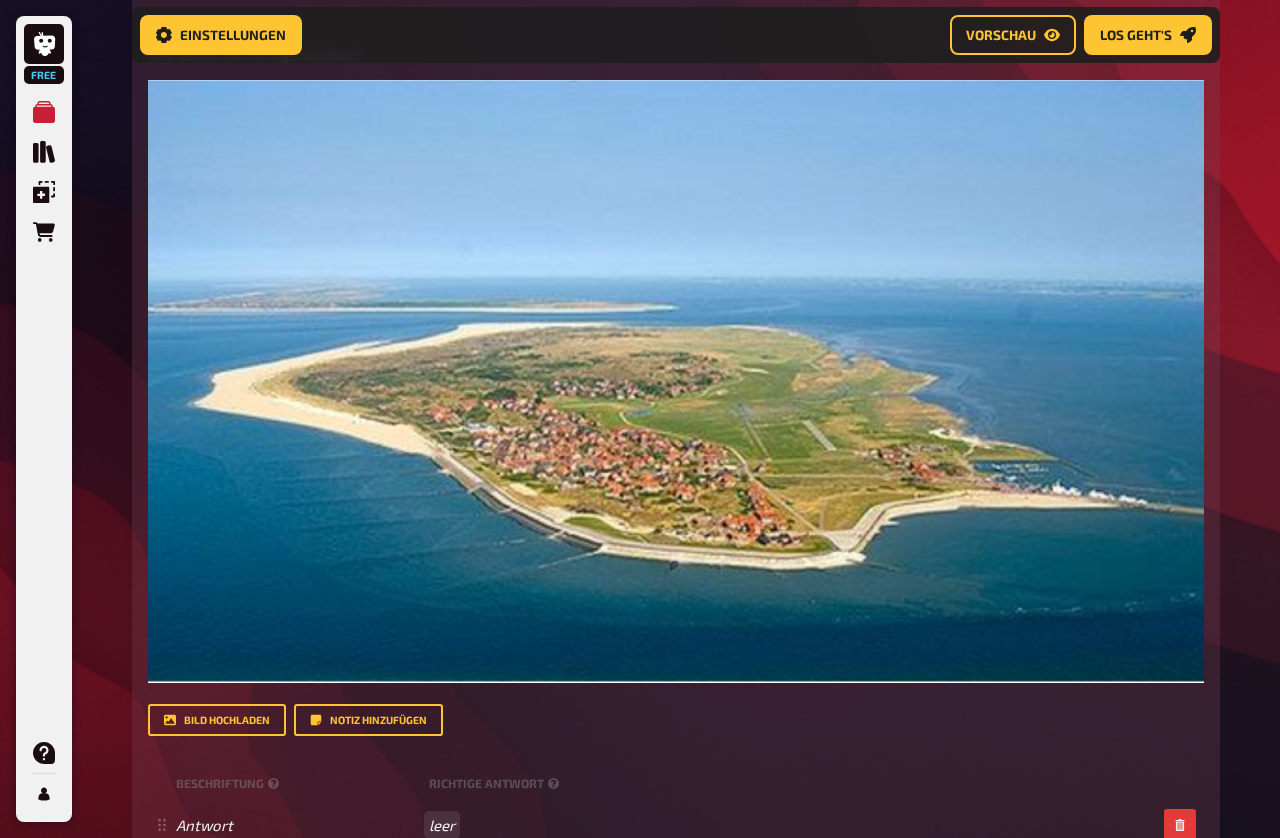 scroll, scrollTop: 676, scrollLeft: 0, axis: vertical 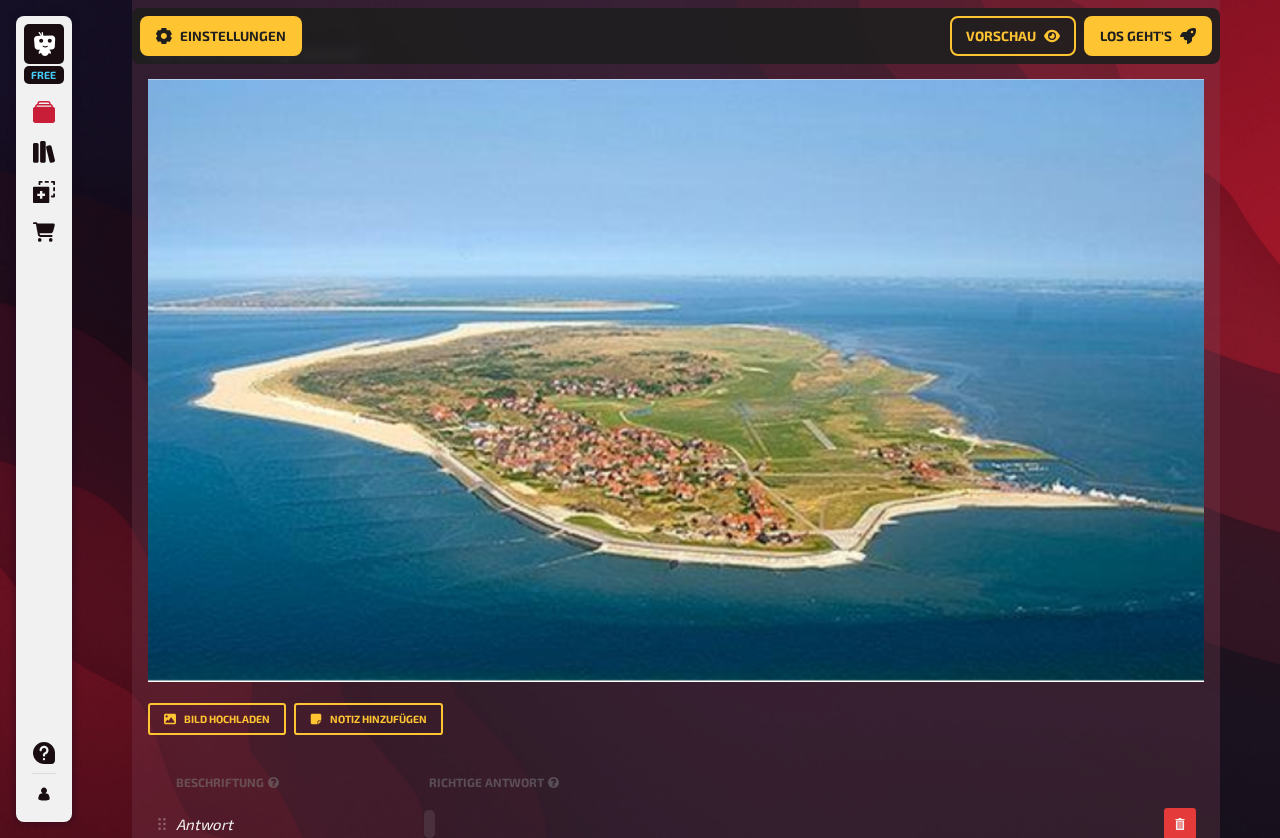 type 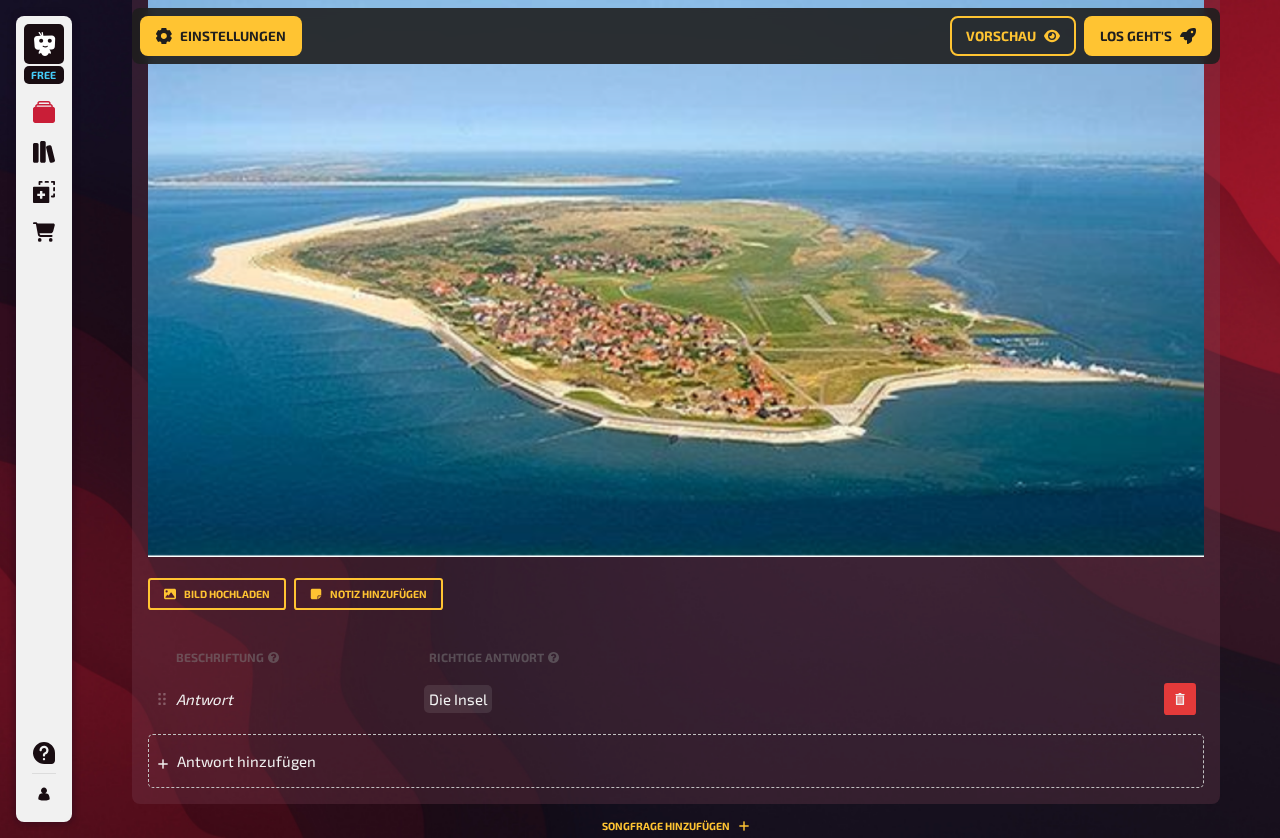 scroll, scrollTop: 802, scrollLeft: 0, axis: vertical 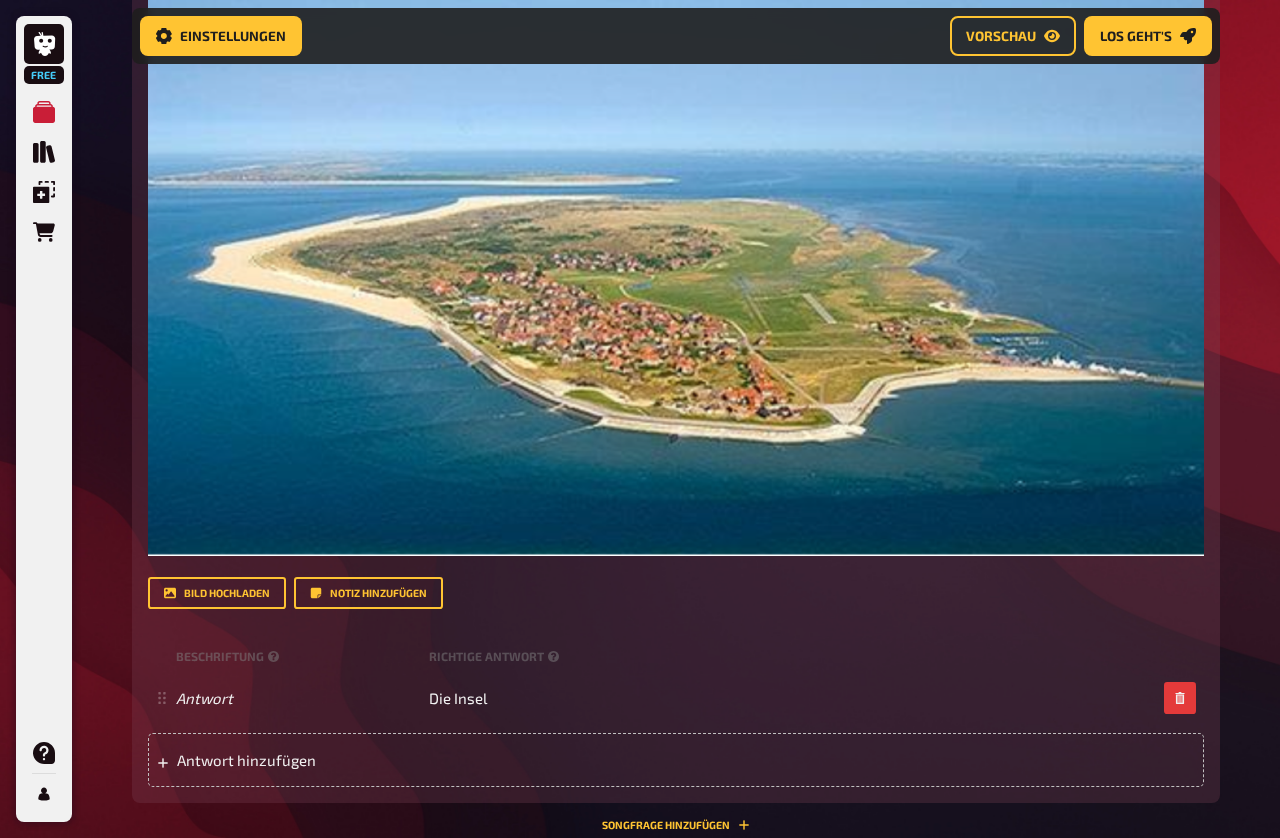click on "Antwort hinzufügen" at bounding box center [676, 760] 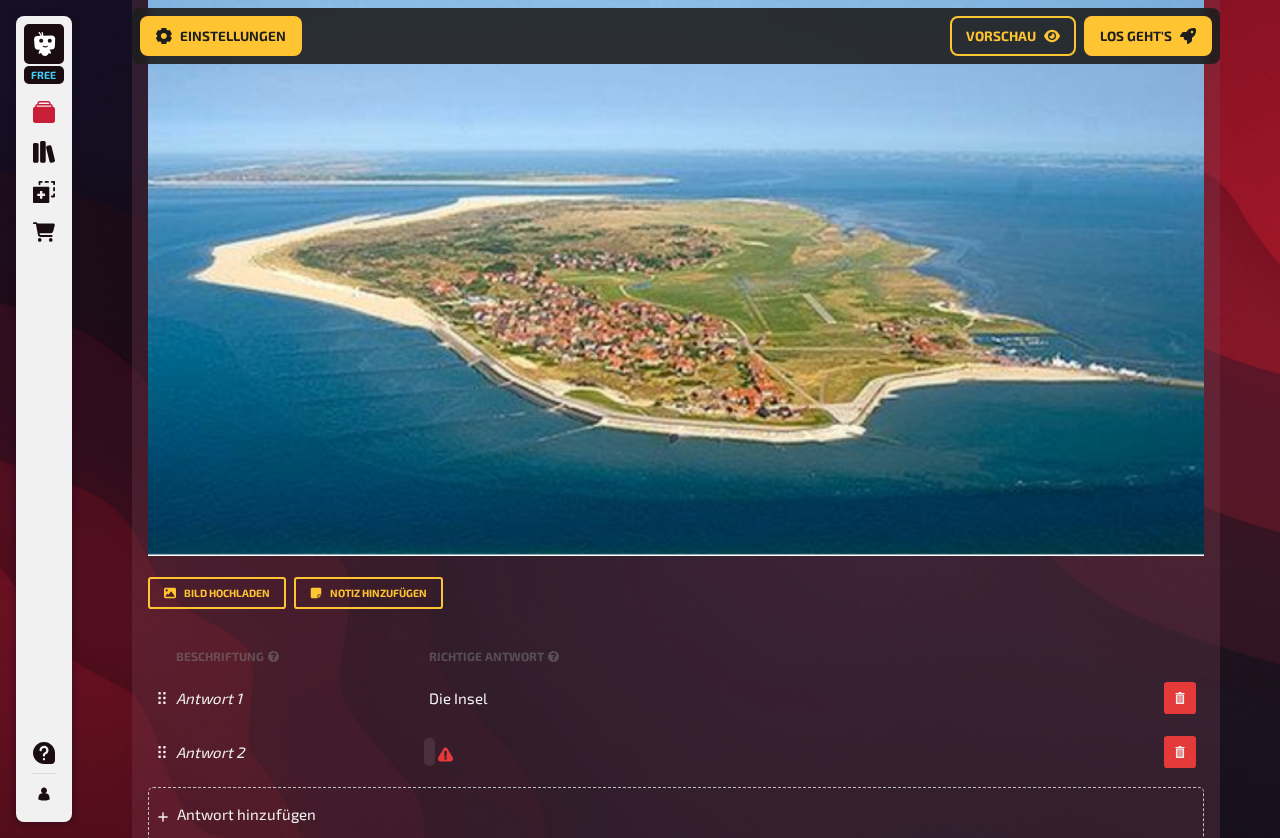 type 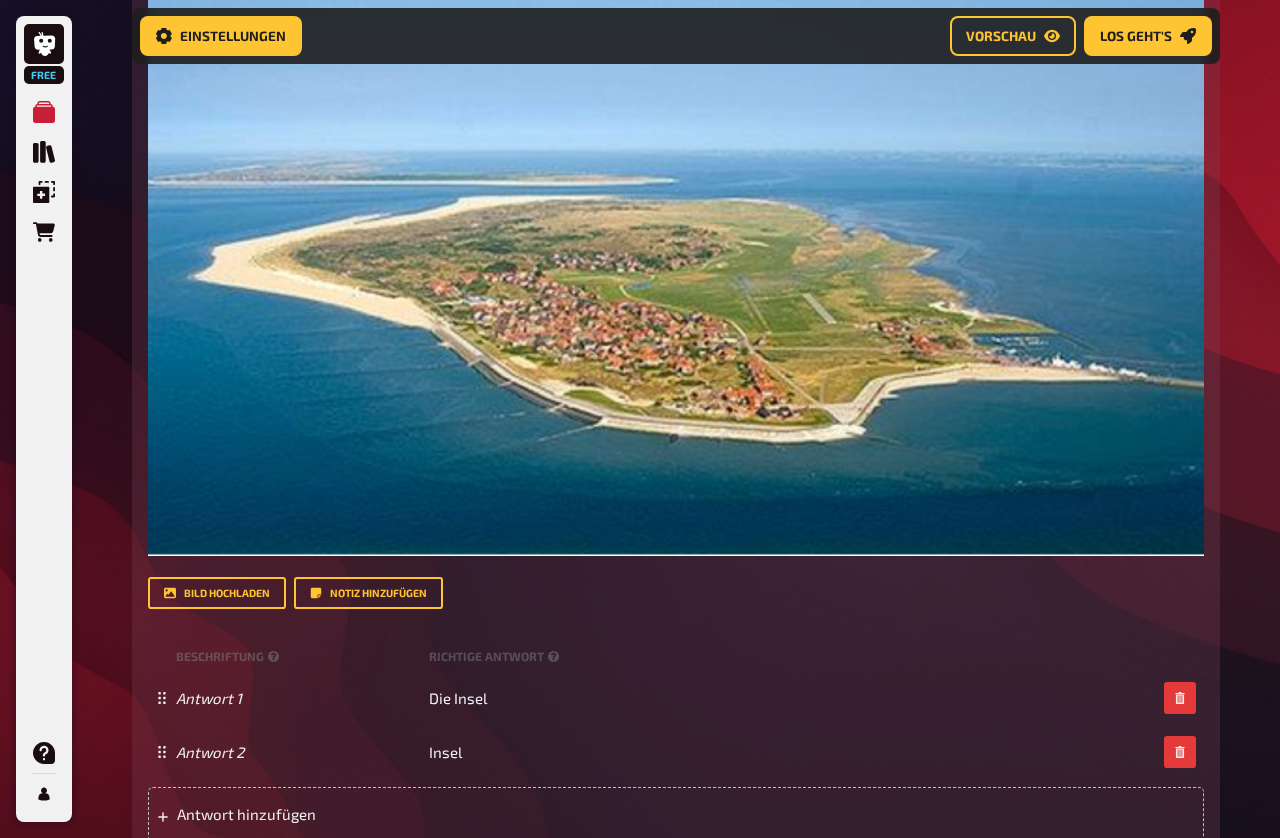 click on "Antwort hinzufügen" at bounding box center (676, 814) 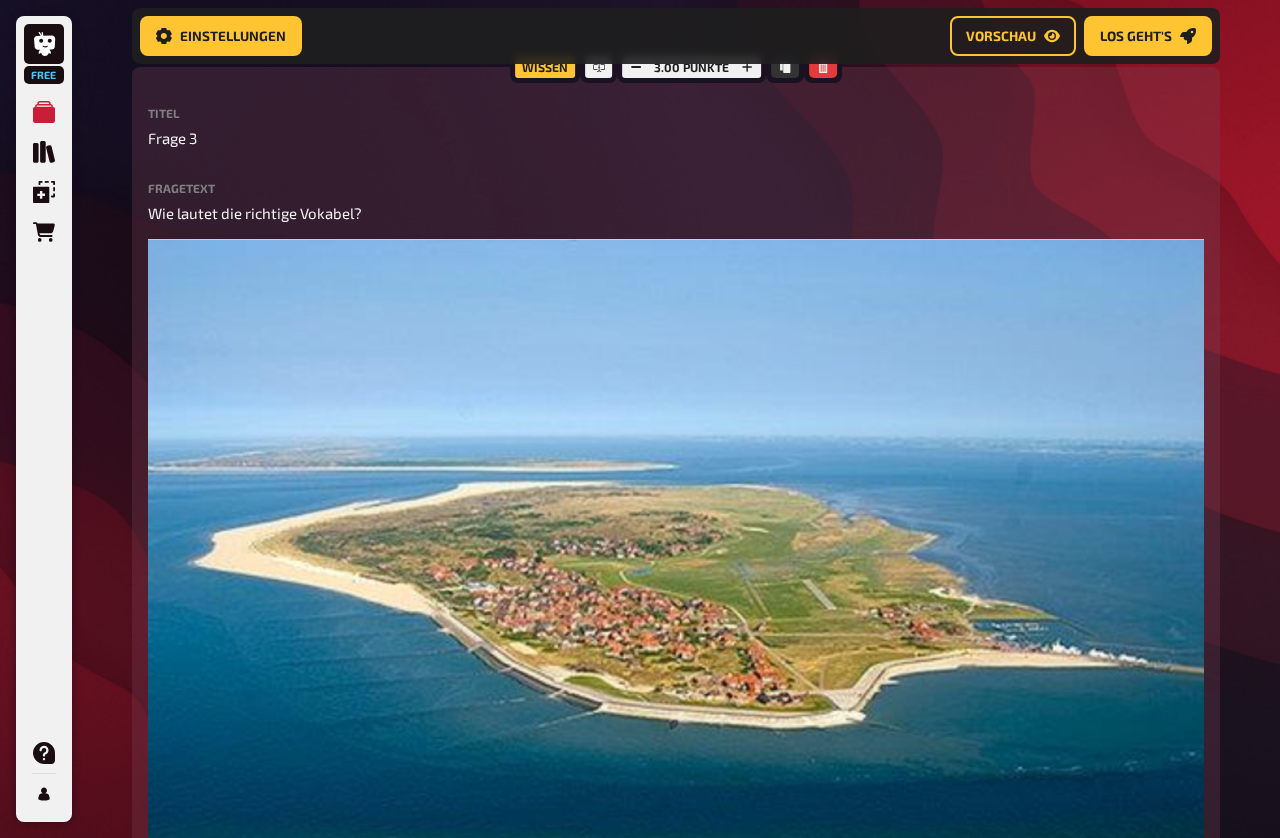 scroll, scrollTop: 516, scrollLeft: 0, axis: vertical 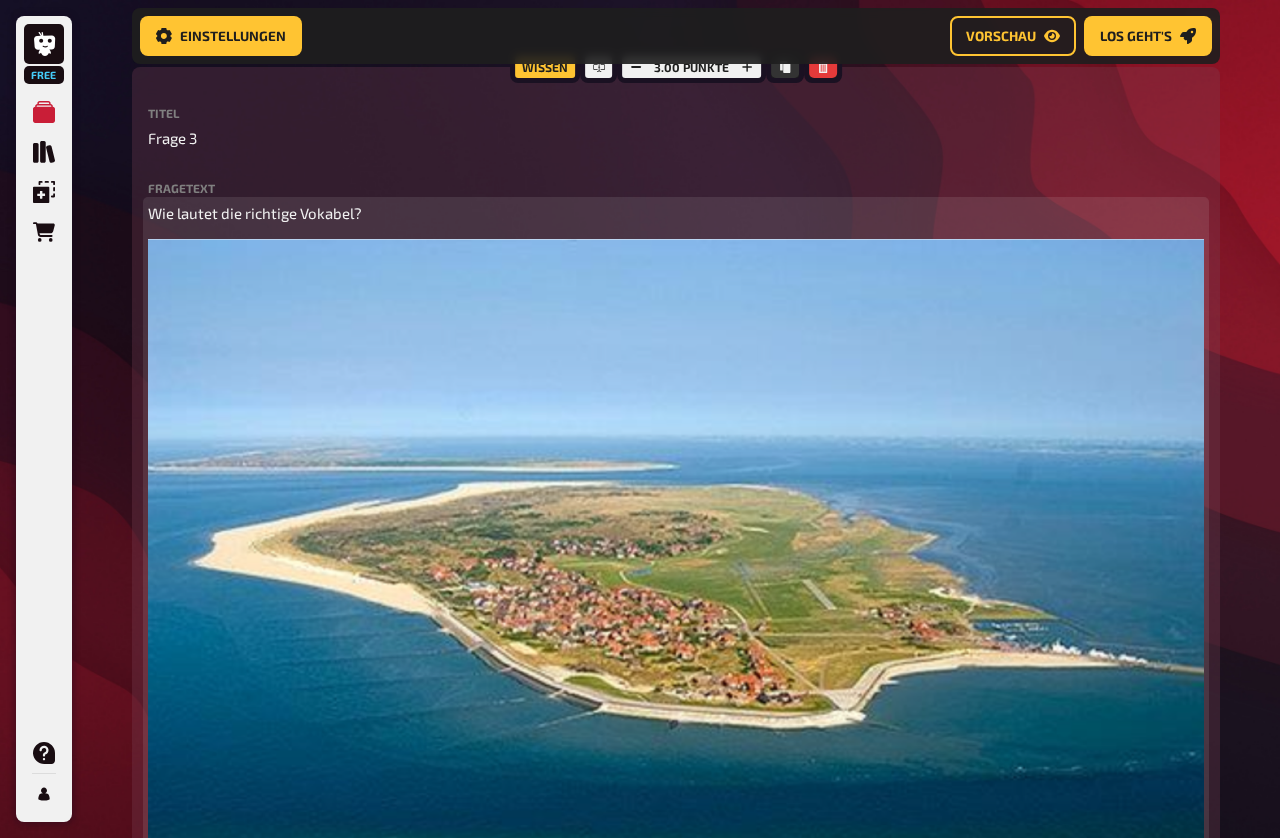 click on "Wie lautet die richtige Vokabel?" at bounding box center (676, 213) 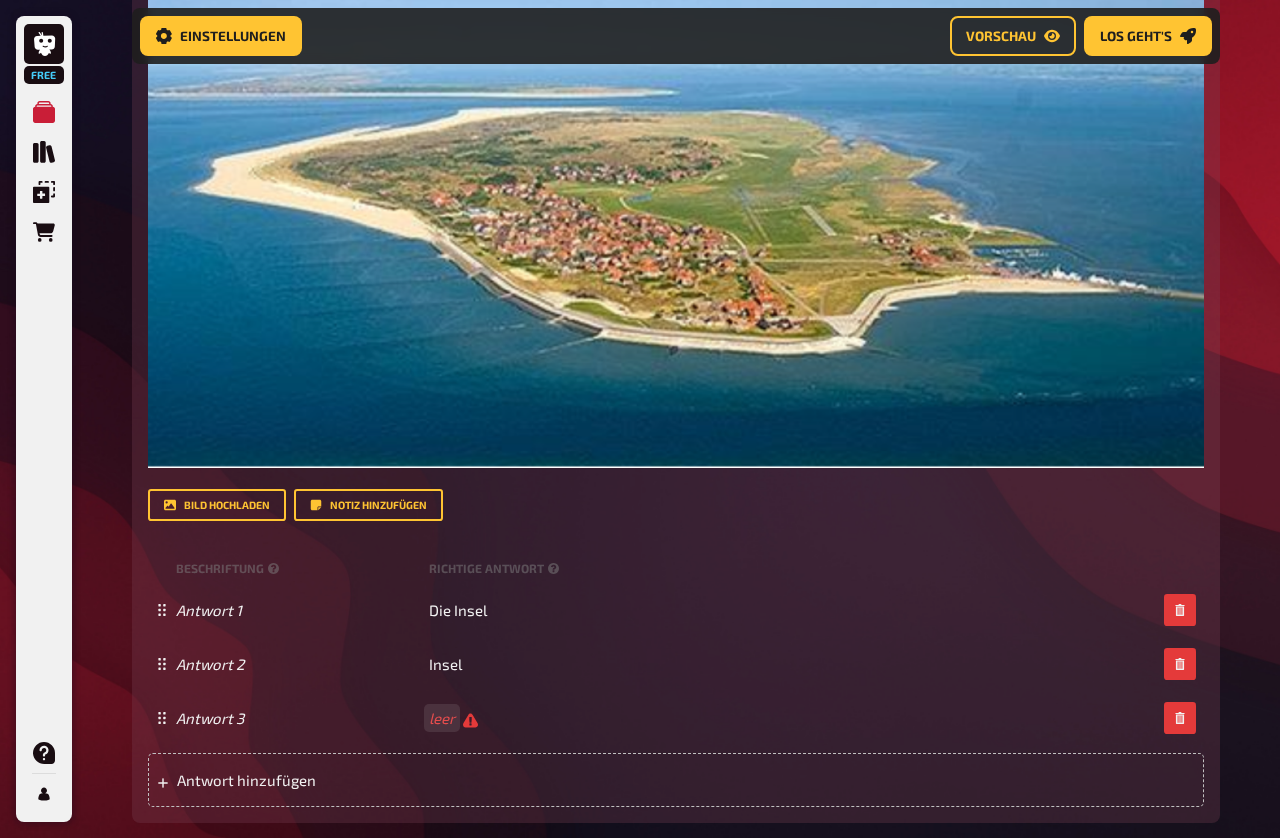 click on "Antwort hinzufügen" at bounding box center (676, 780) 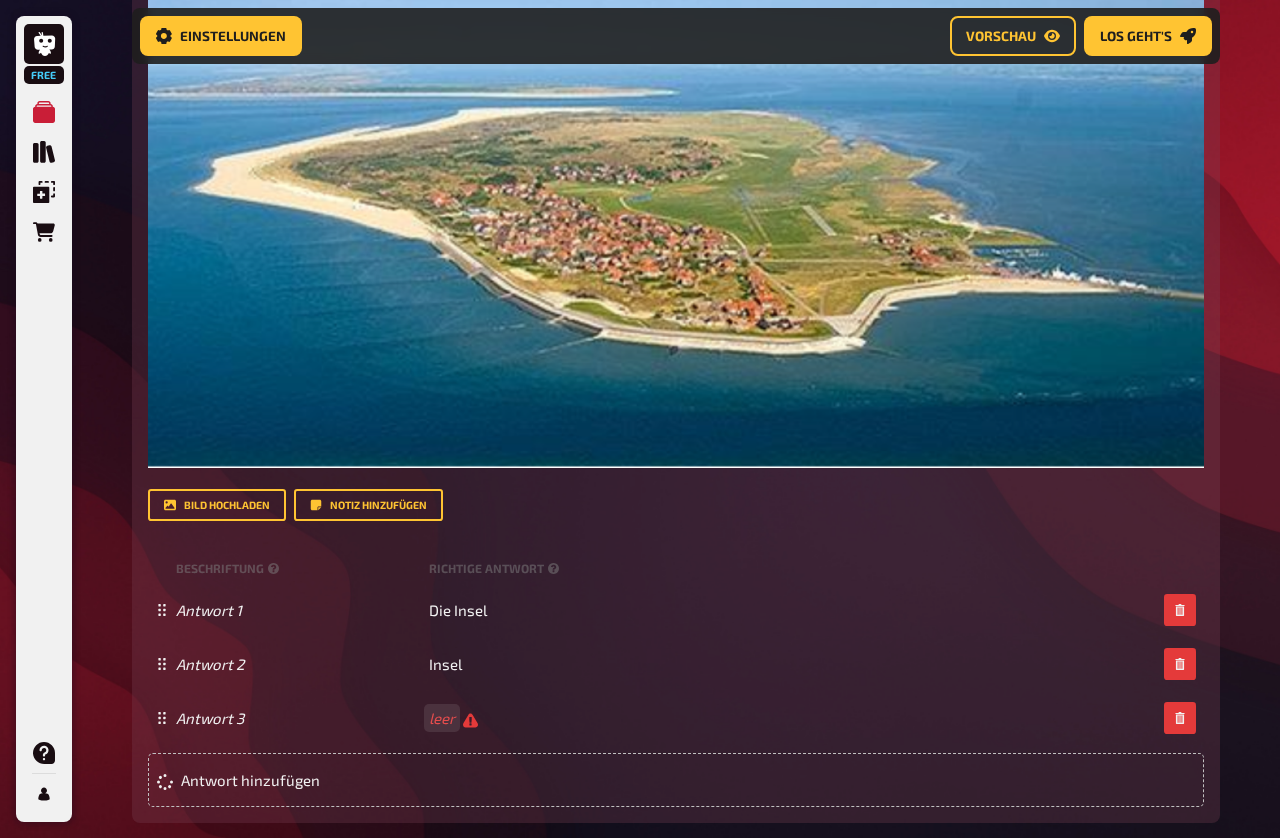 scroll, scrollTop: 890, scrollLeft: 0, axis: vertical 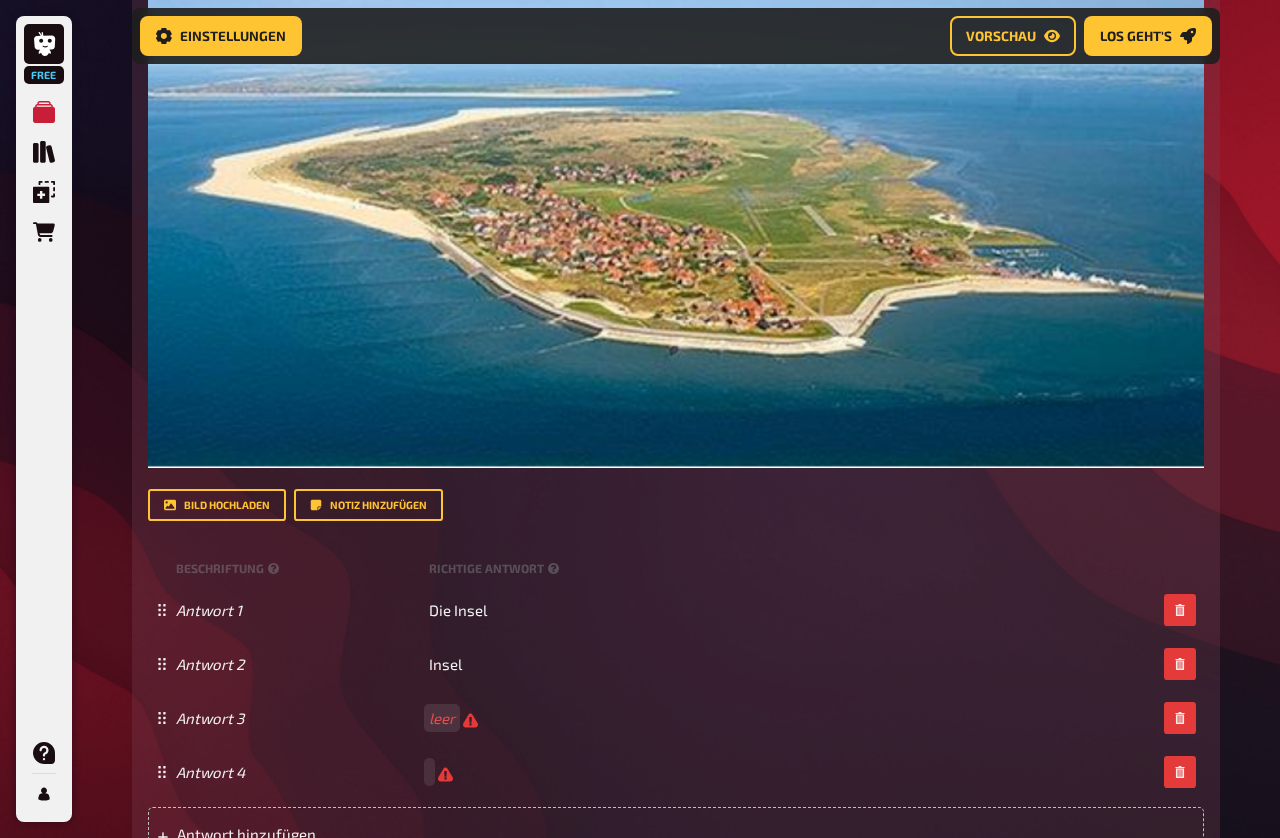 click on "Antwort 3 leer" at bounding box center (666, 718) 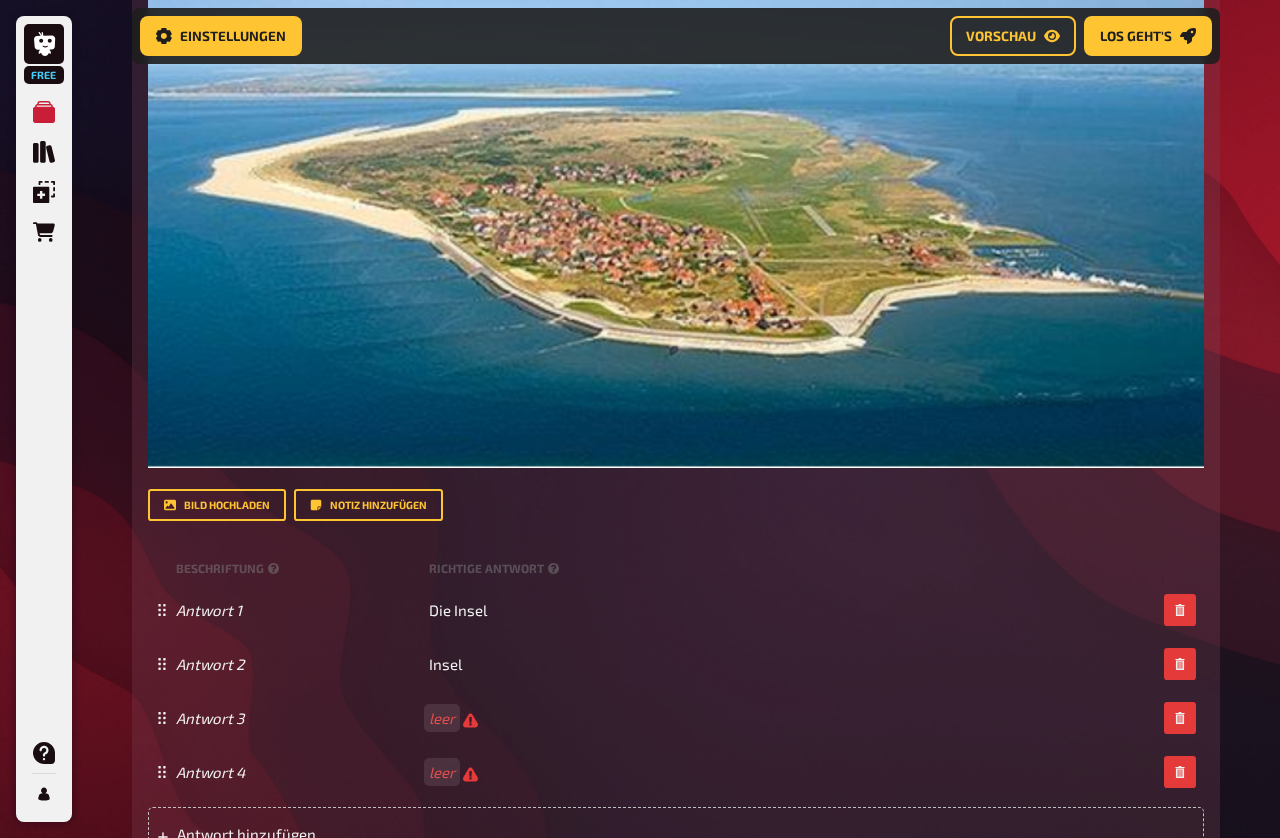 click on "Antwort 3 leer" at bounding box center [676, 718] 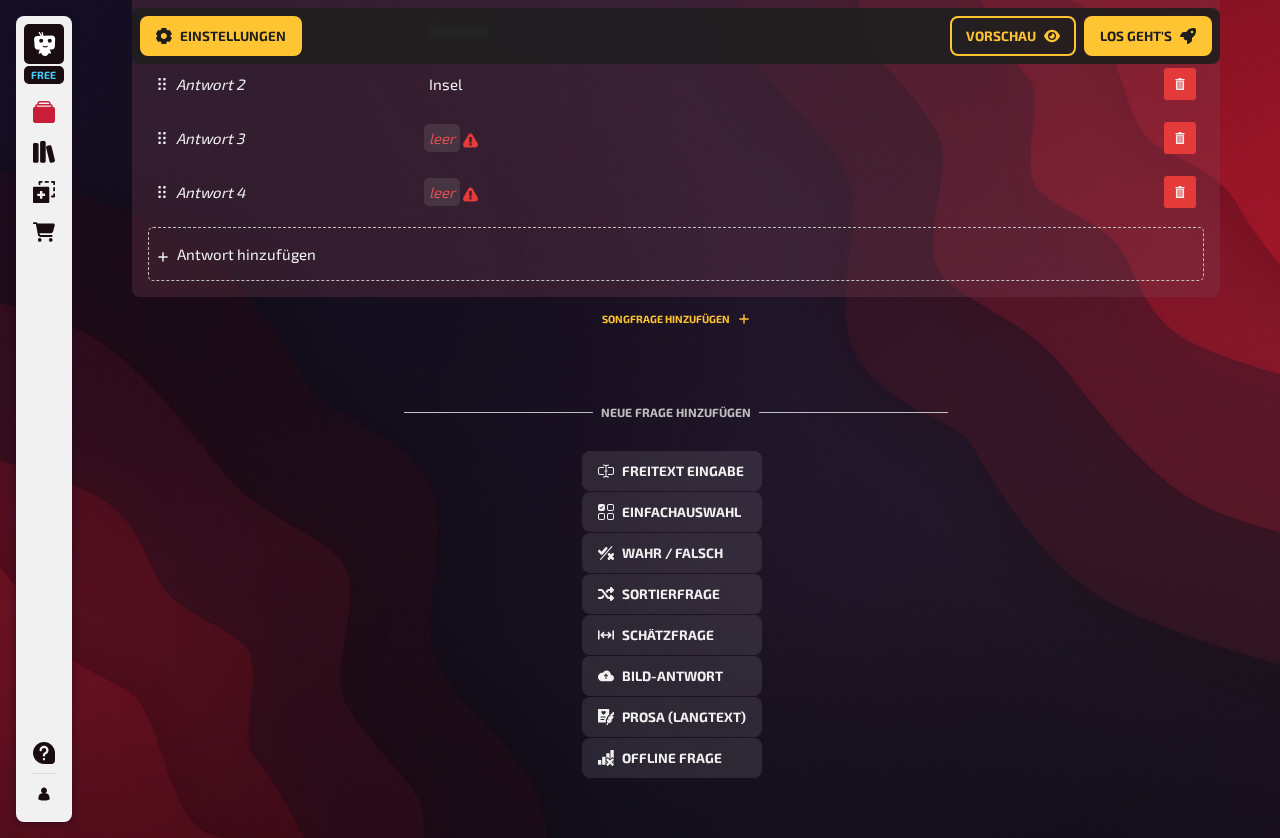 scroll, scrollTop: 1471, scrollLeft: 0, axis: vertical 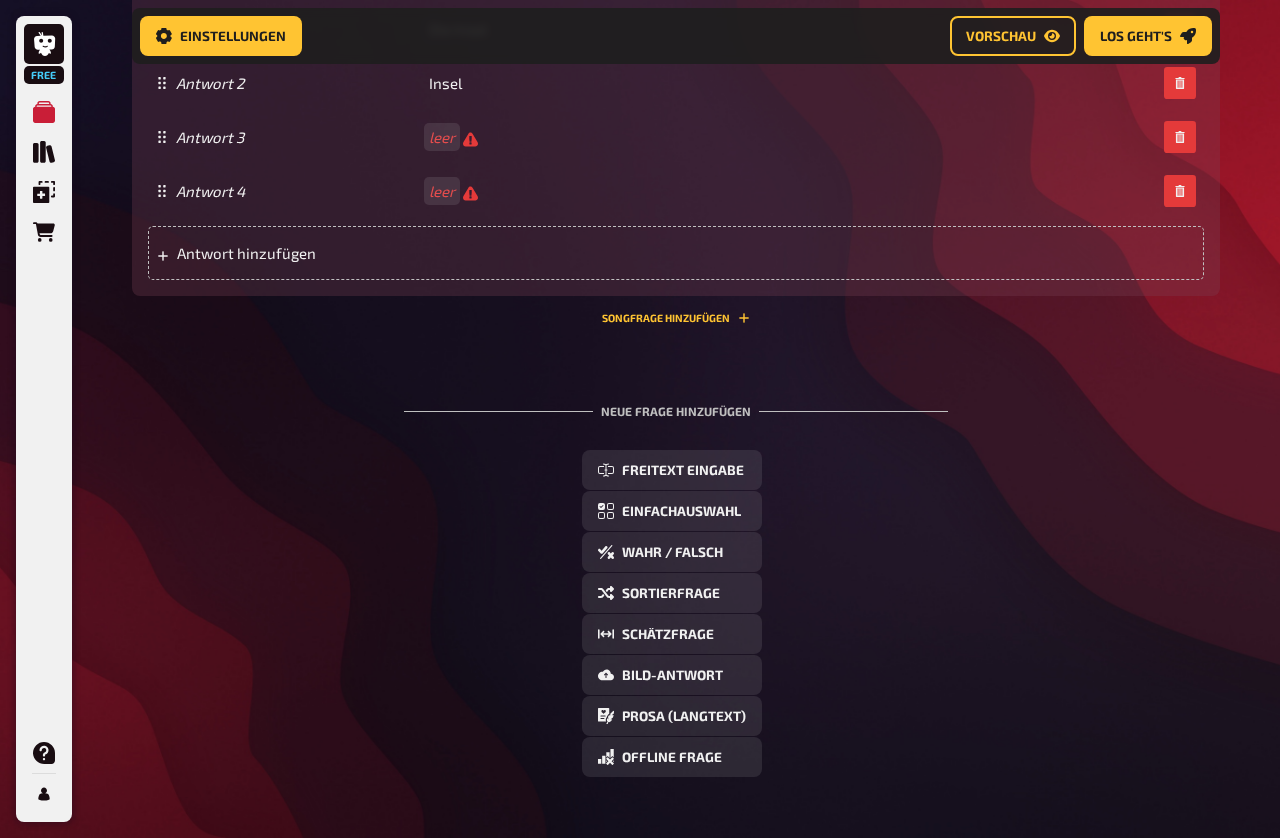 click on "Antwort 3 leer" at bounding box center (666, 137) 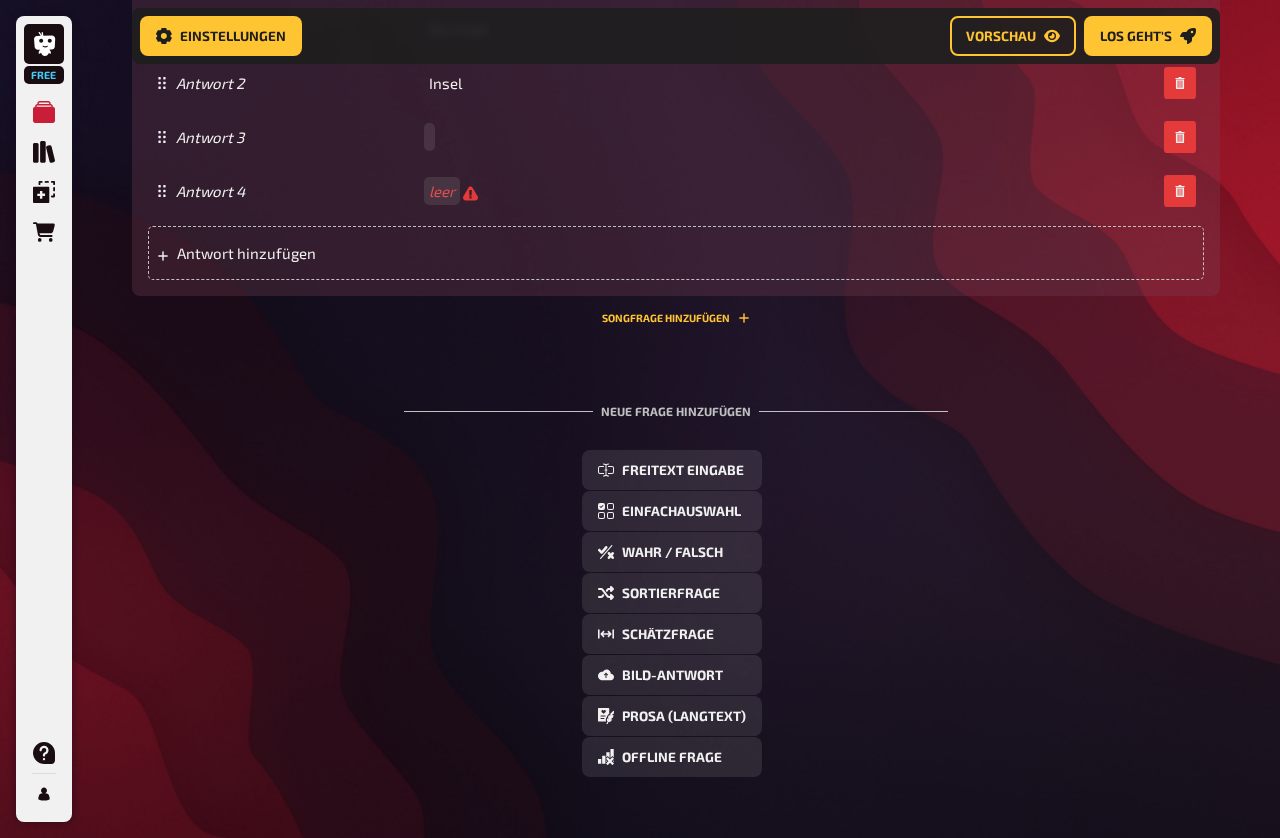 type 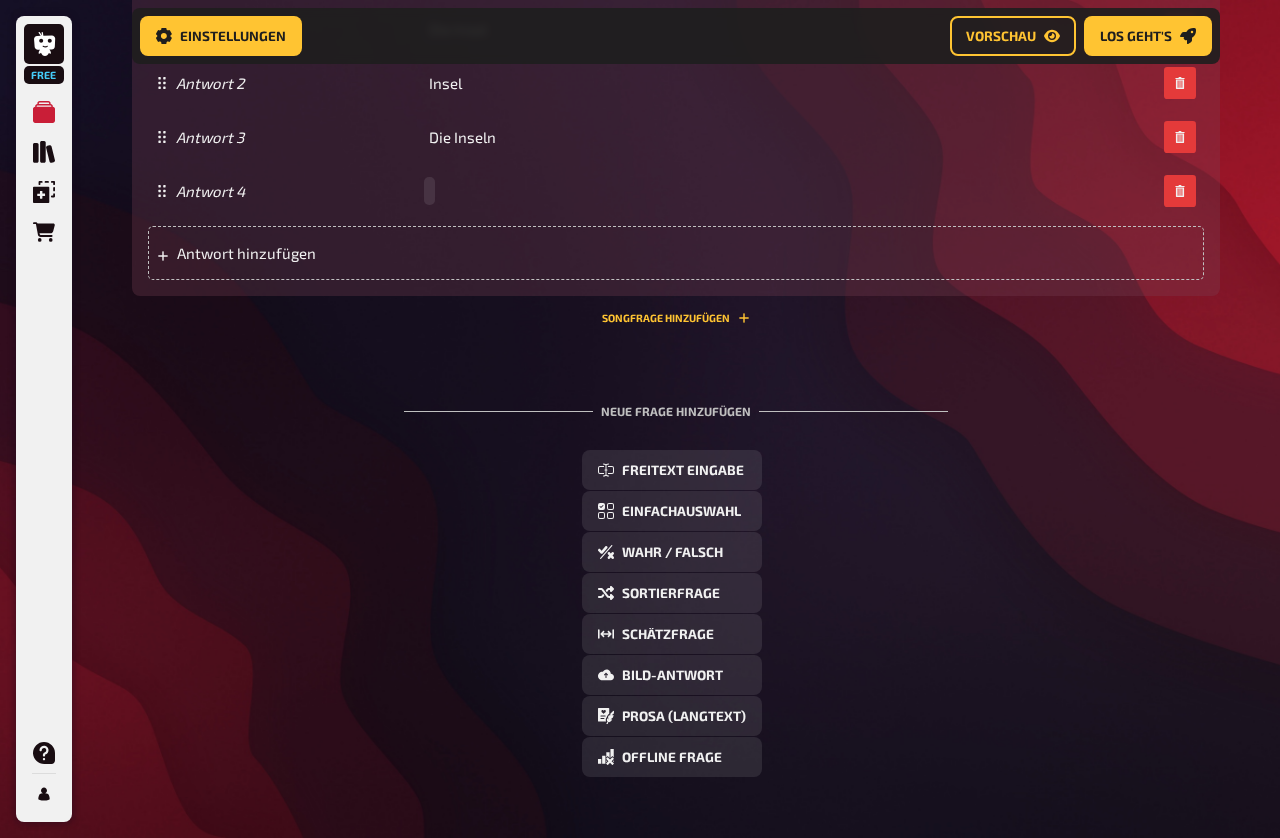 type 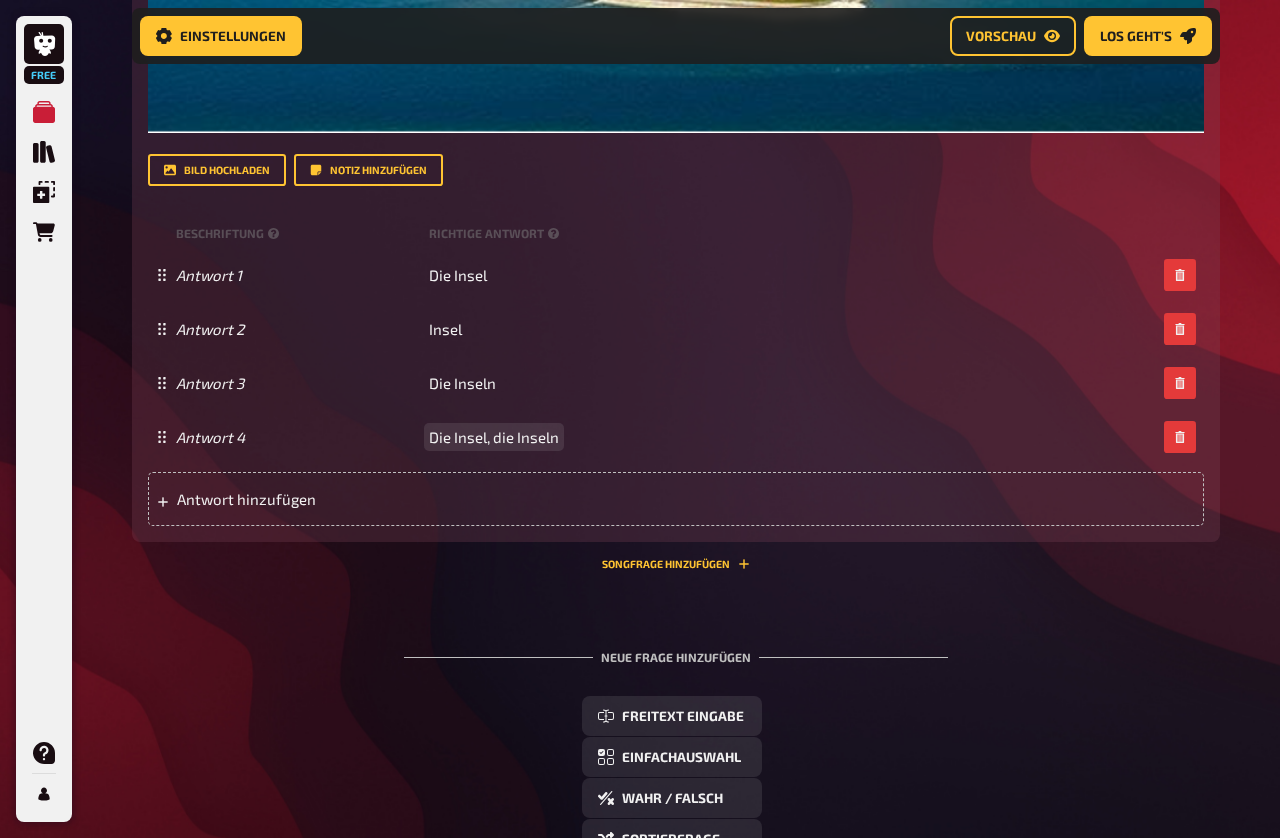 scroll, scrollTop: 1350, scrollLeft: 0, axis: vertical 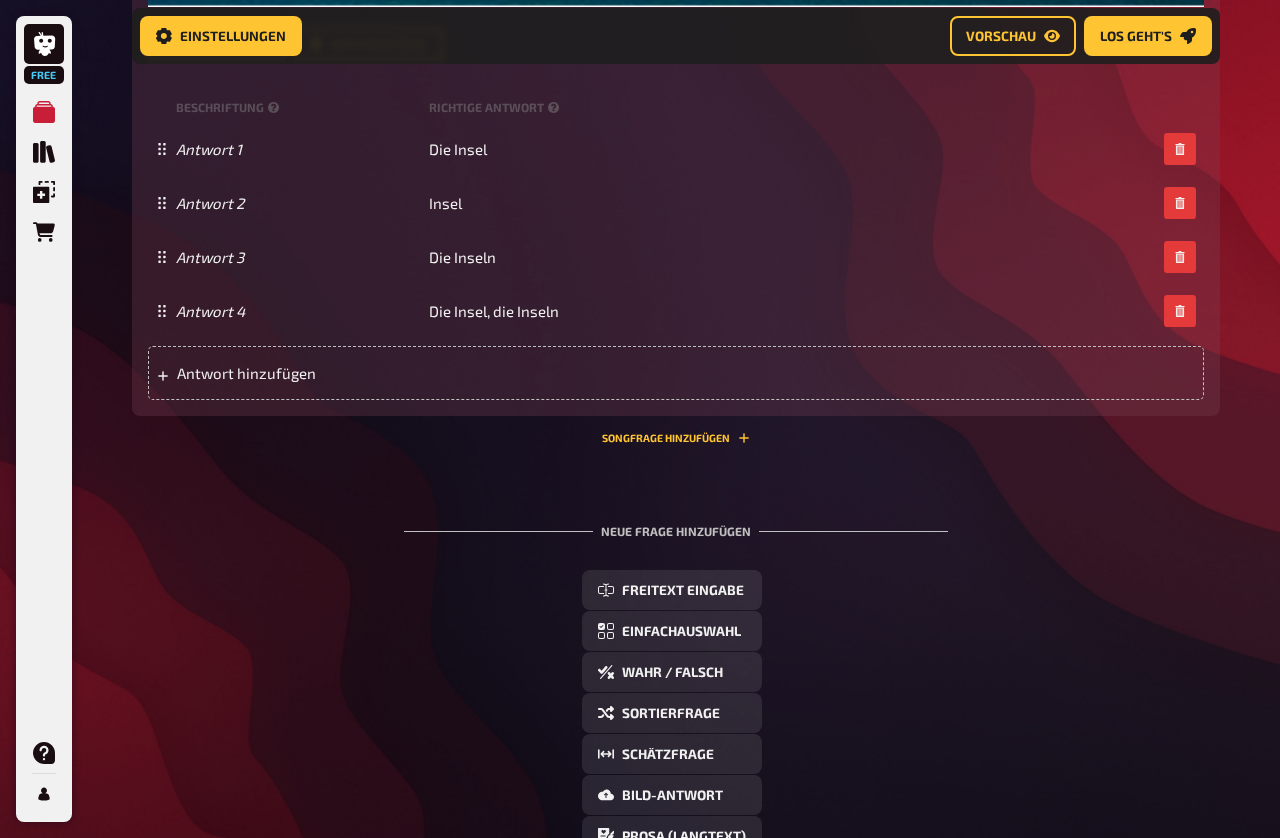 click on "Einfachauswahl" at bounding box center (681, 632) 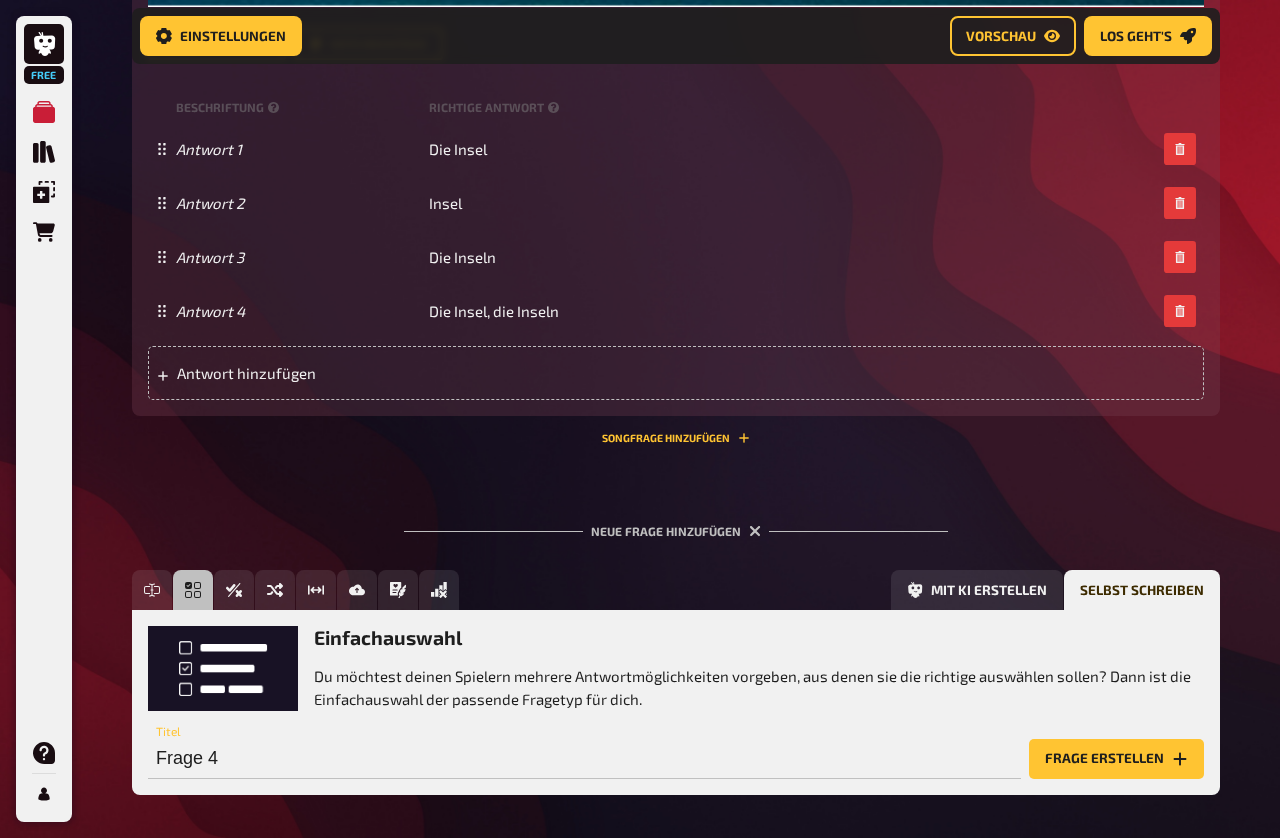 scroll, scrollTop: 1366, scrollLeft: 0, axis: vertical 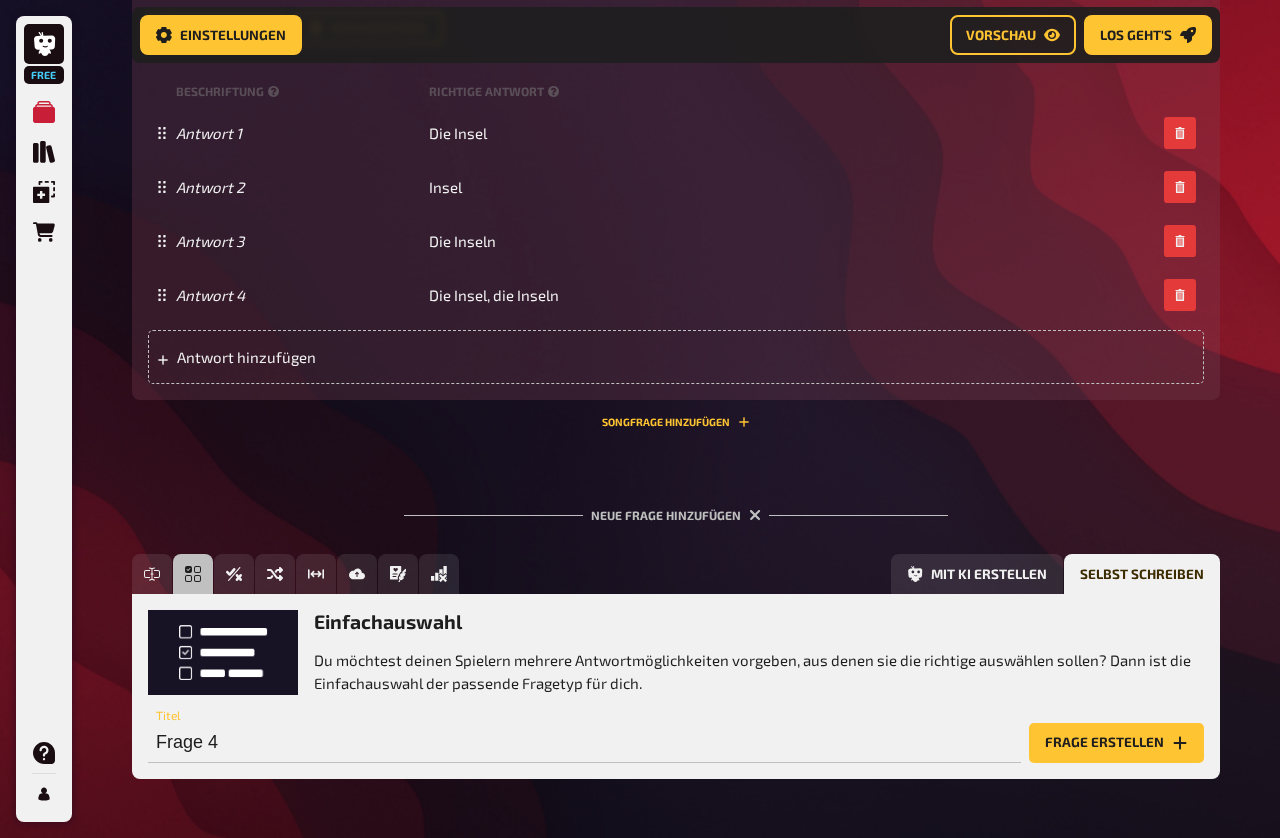 click on "Frage erstellen" at bounding box center (1116, 743) 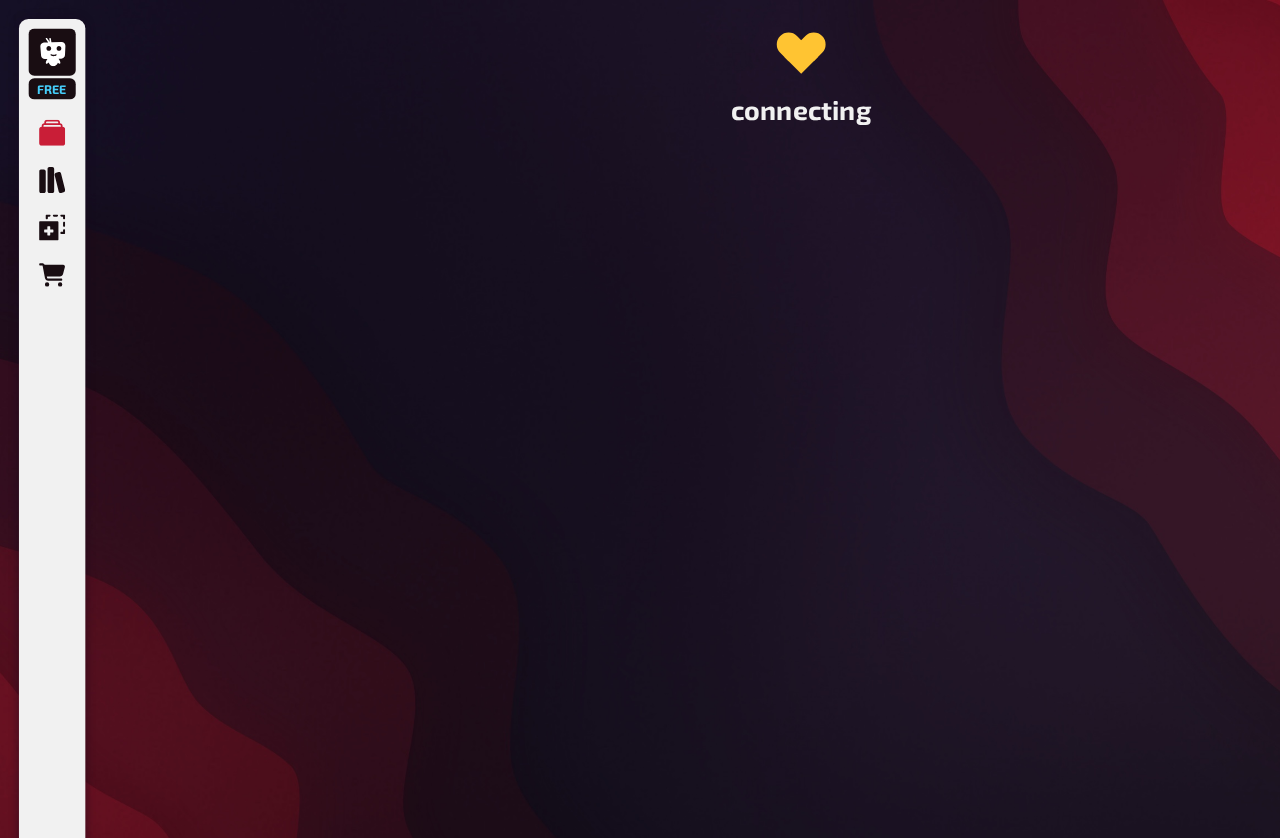 scroll, scrollTop: 0, scrollLeft: 0, axis: both 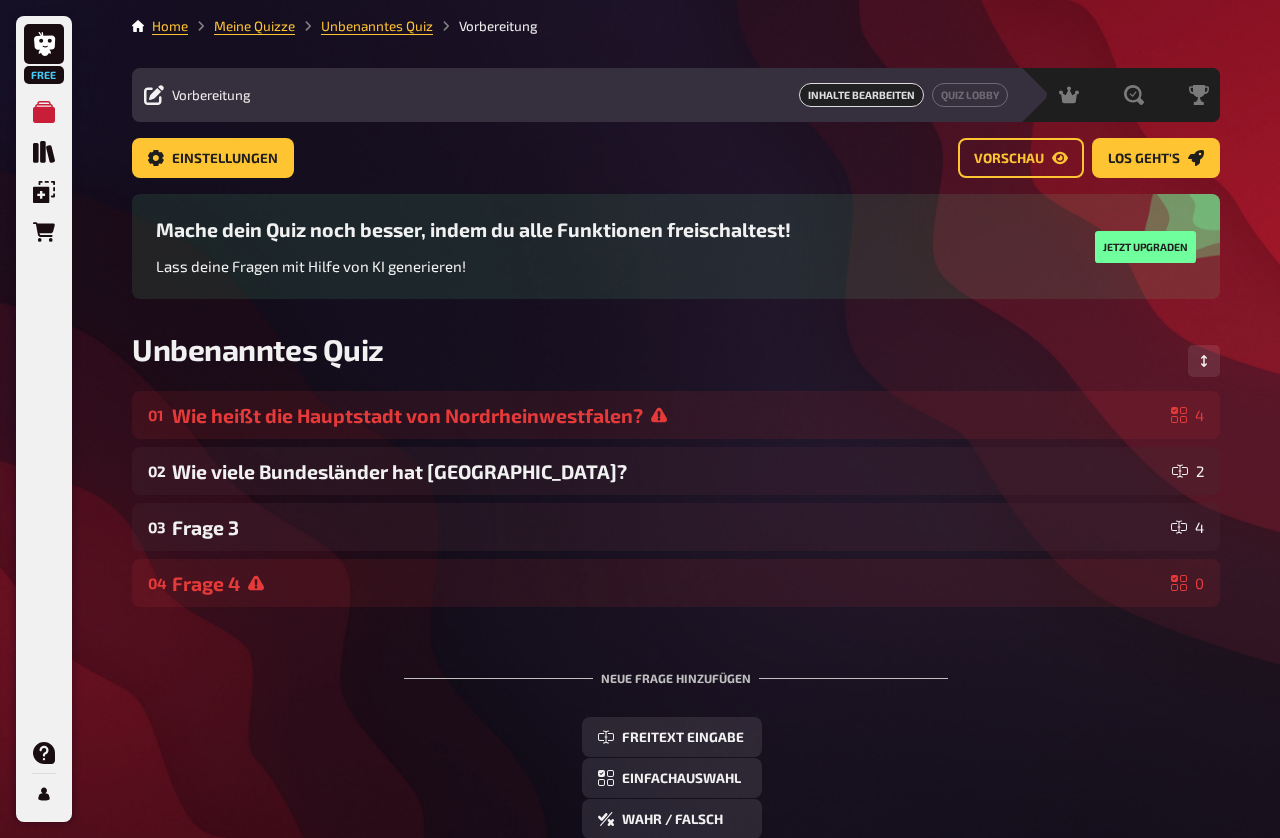 click on "Frage 4" at bounding box center (667, 583) 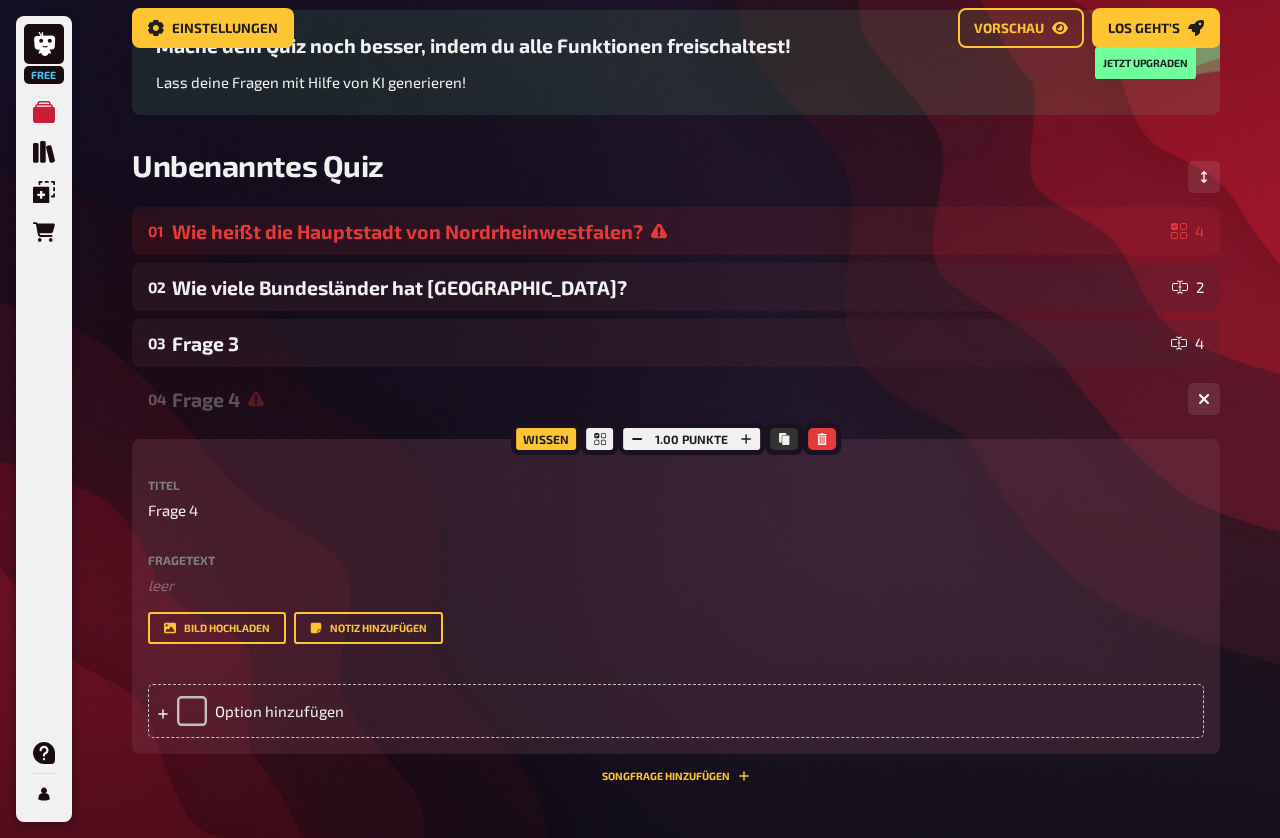 scroll, scrollTop: 225, scrollLeft: 0, axis: vertical 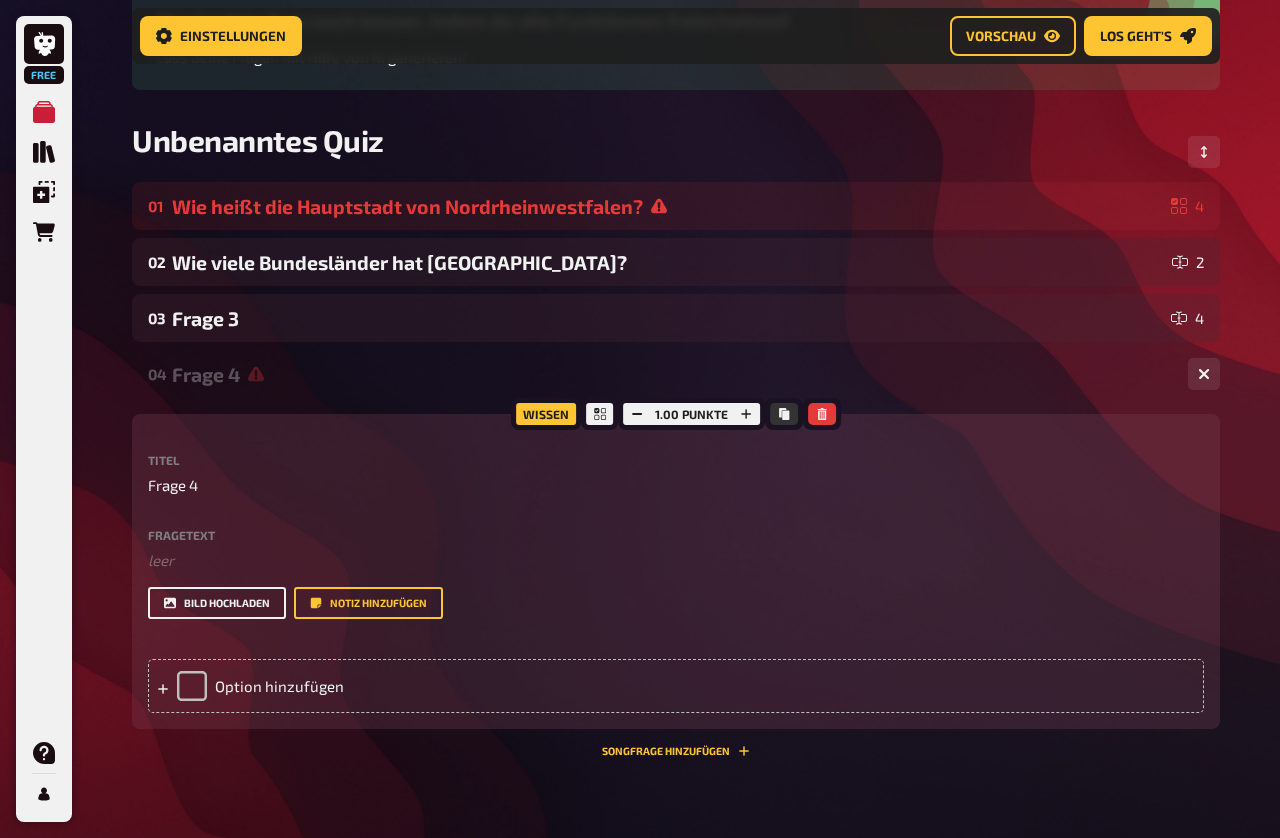 click on "Bild hochladen" at bounding box center (217, 603) 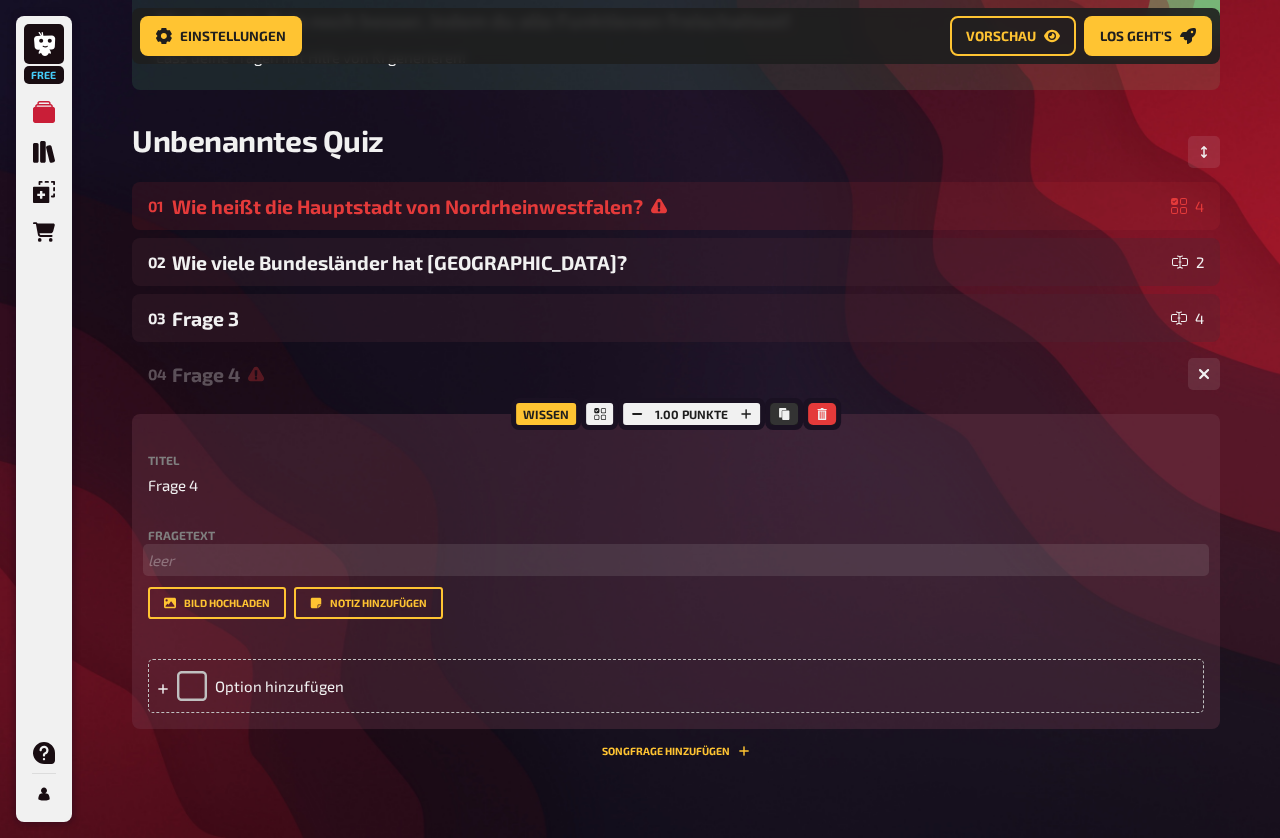 paste 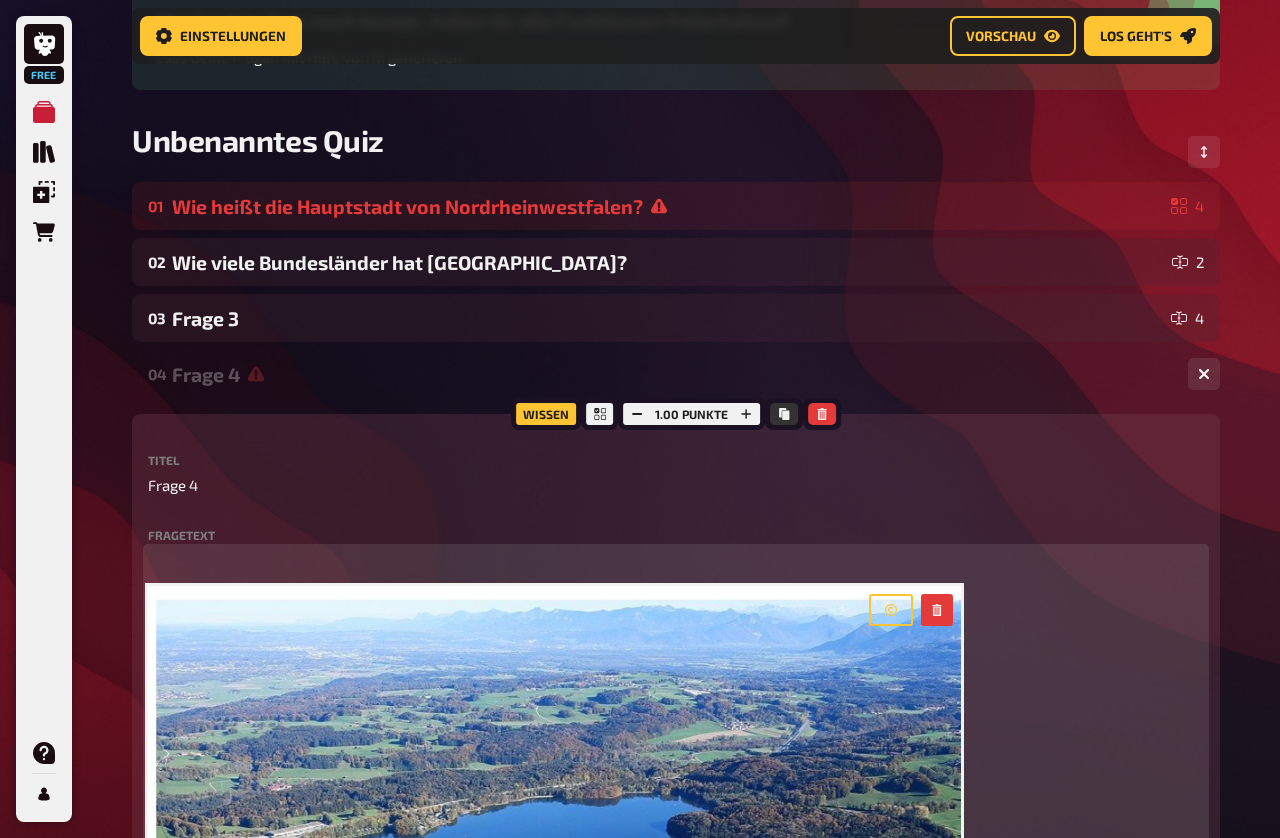 click on "﻿" at bounding box center [676, 560] 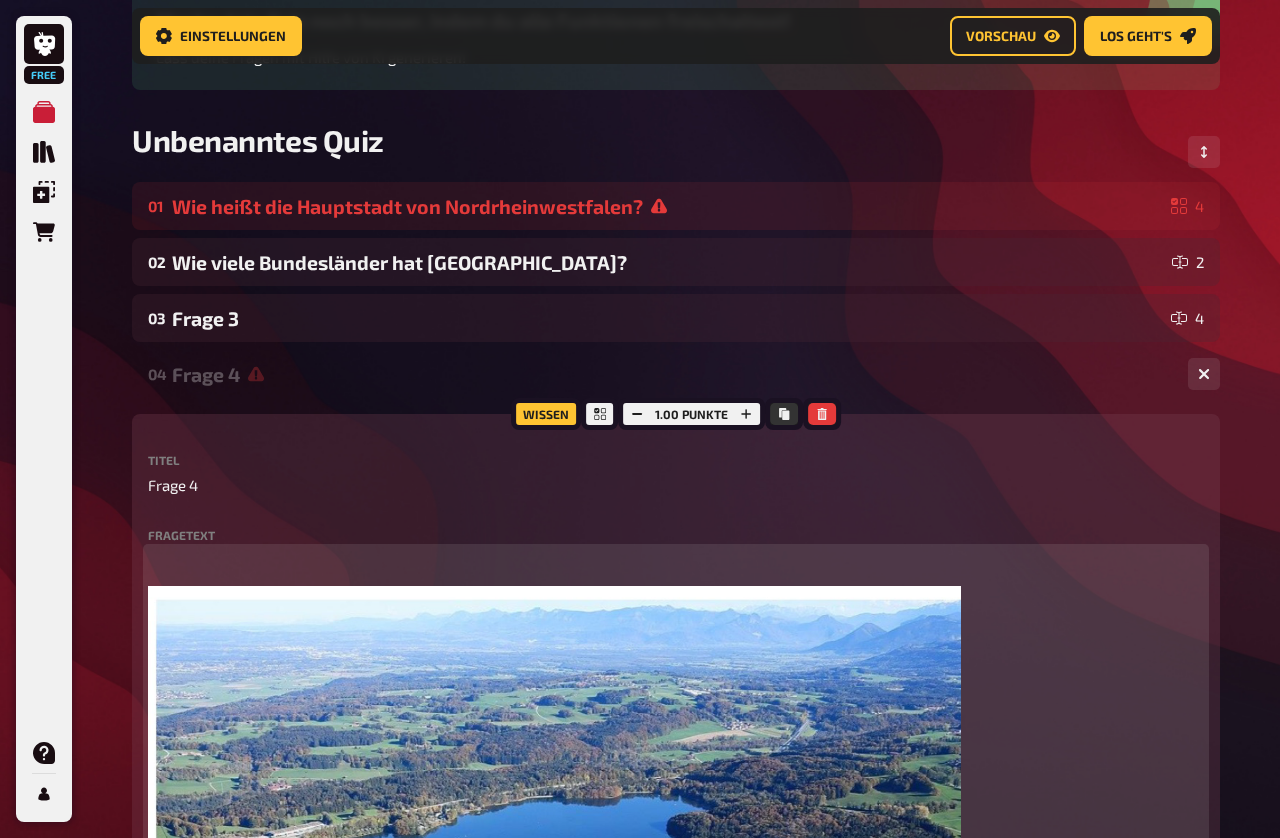 type 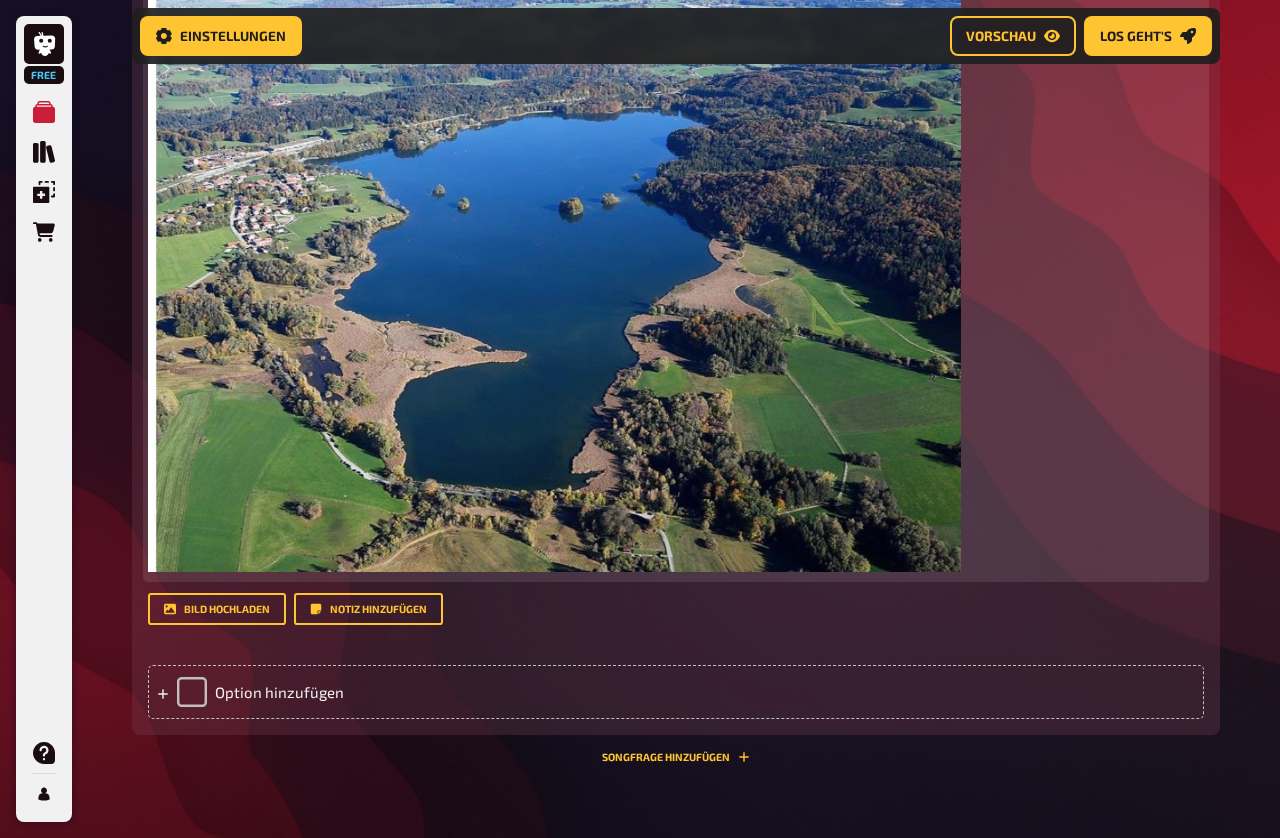 scroll, scrollTop: 912, scrollLeft: 0, axis: vertical 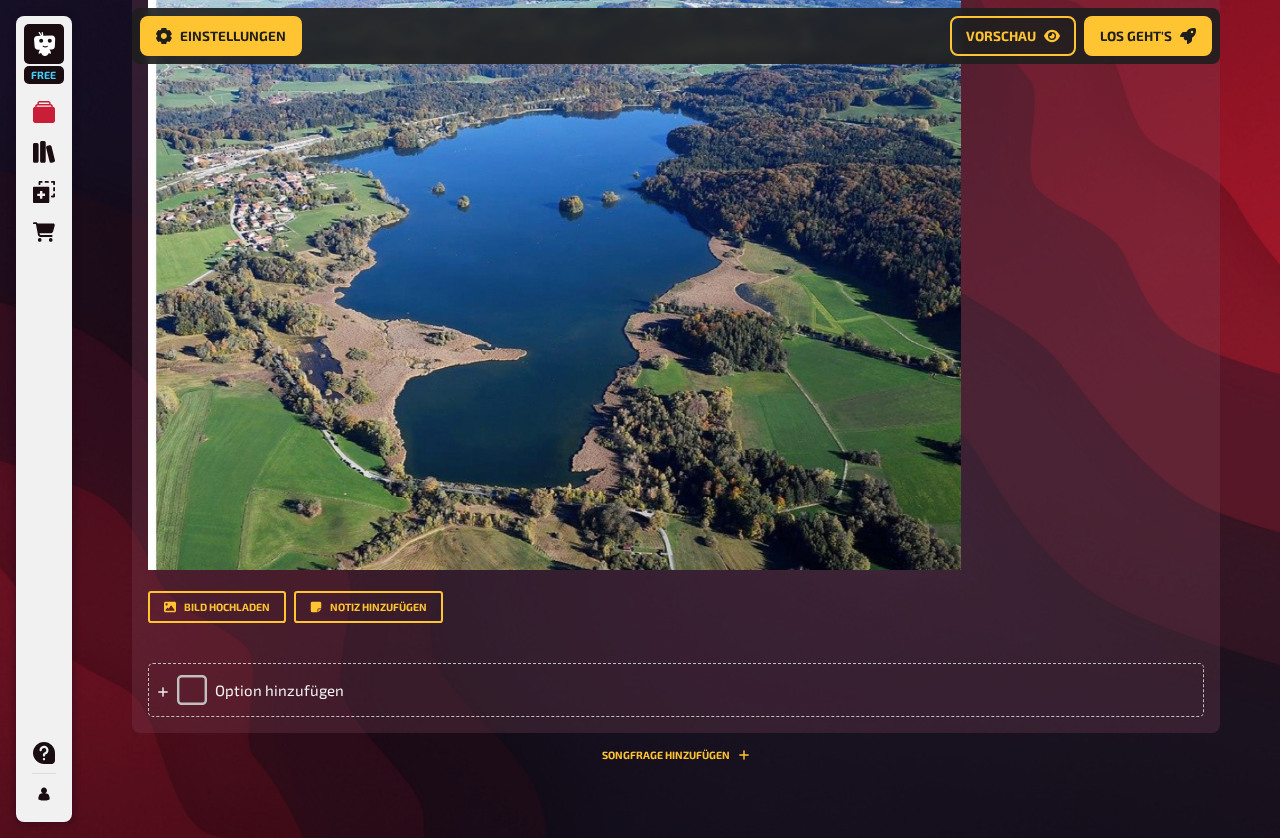 click on "Option hinzufügen" at bounding box center [676, 690] 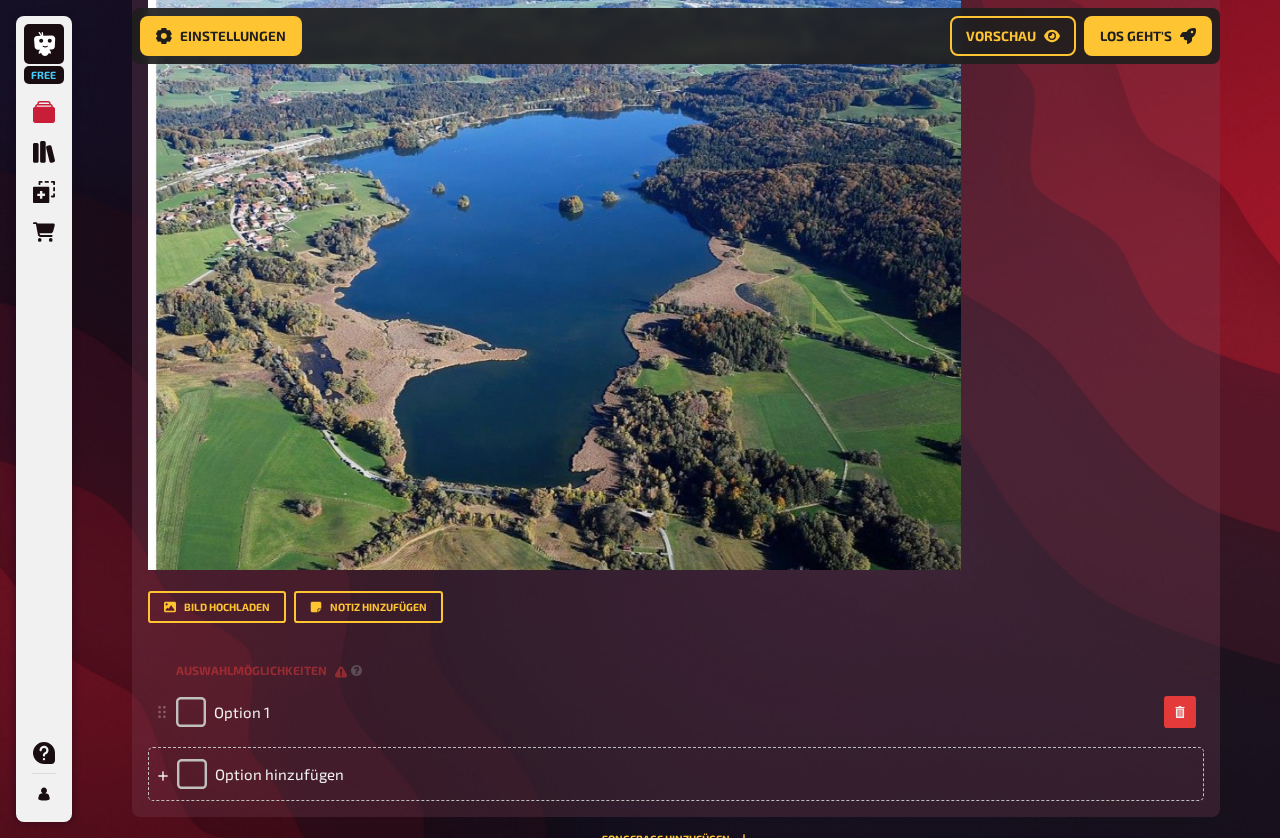 type 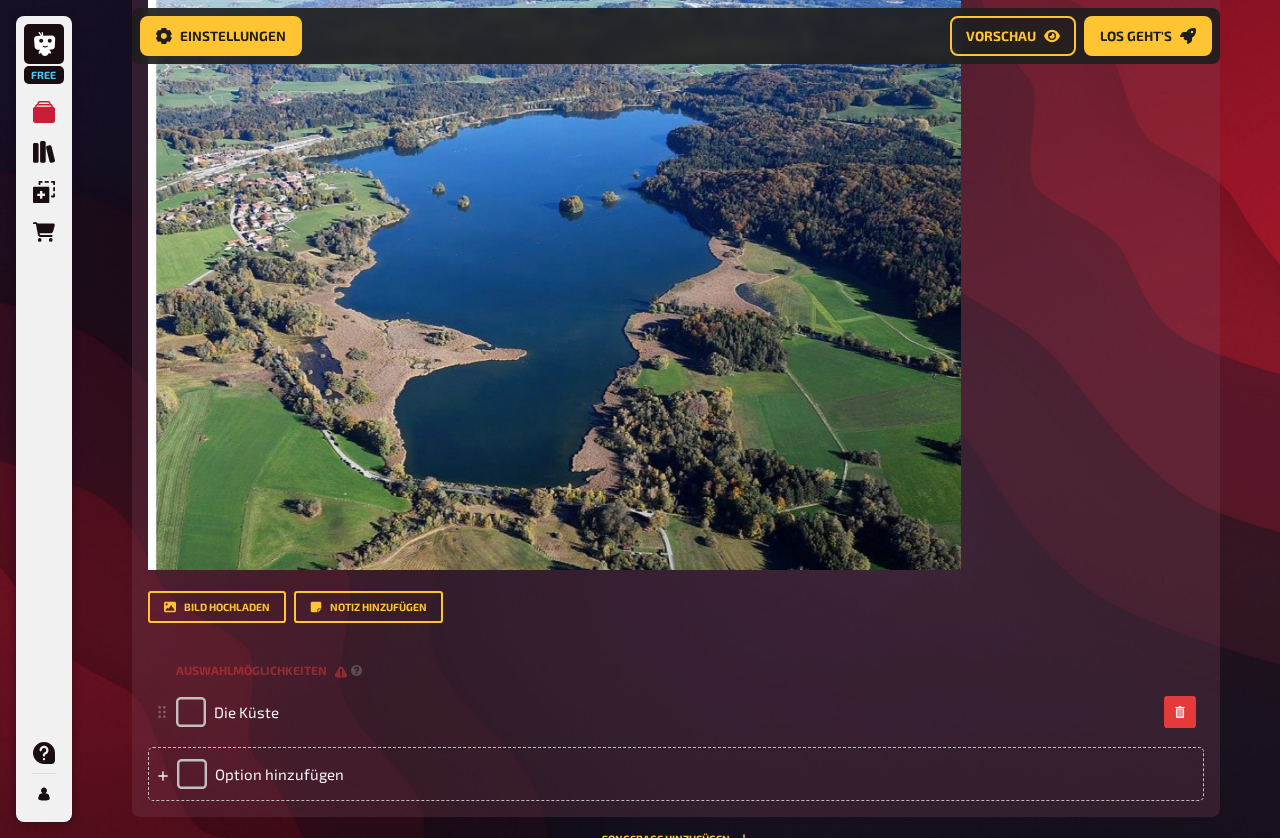 click on "Option hinzufügen" at bounding box center [676, 774] 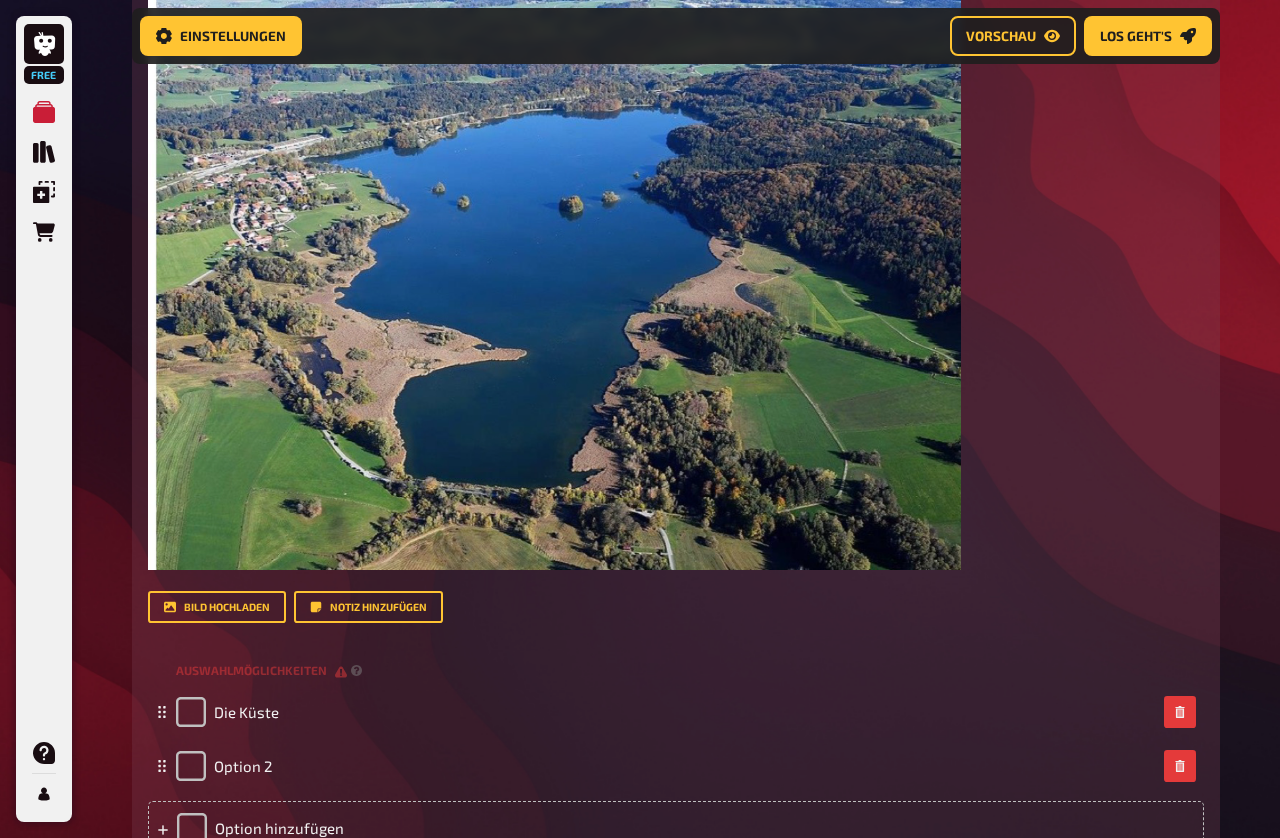 type 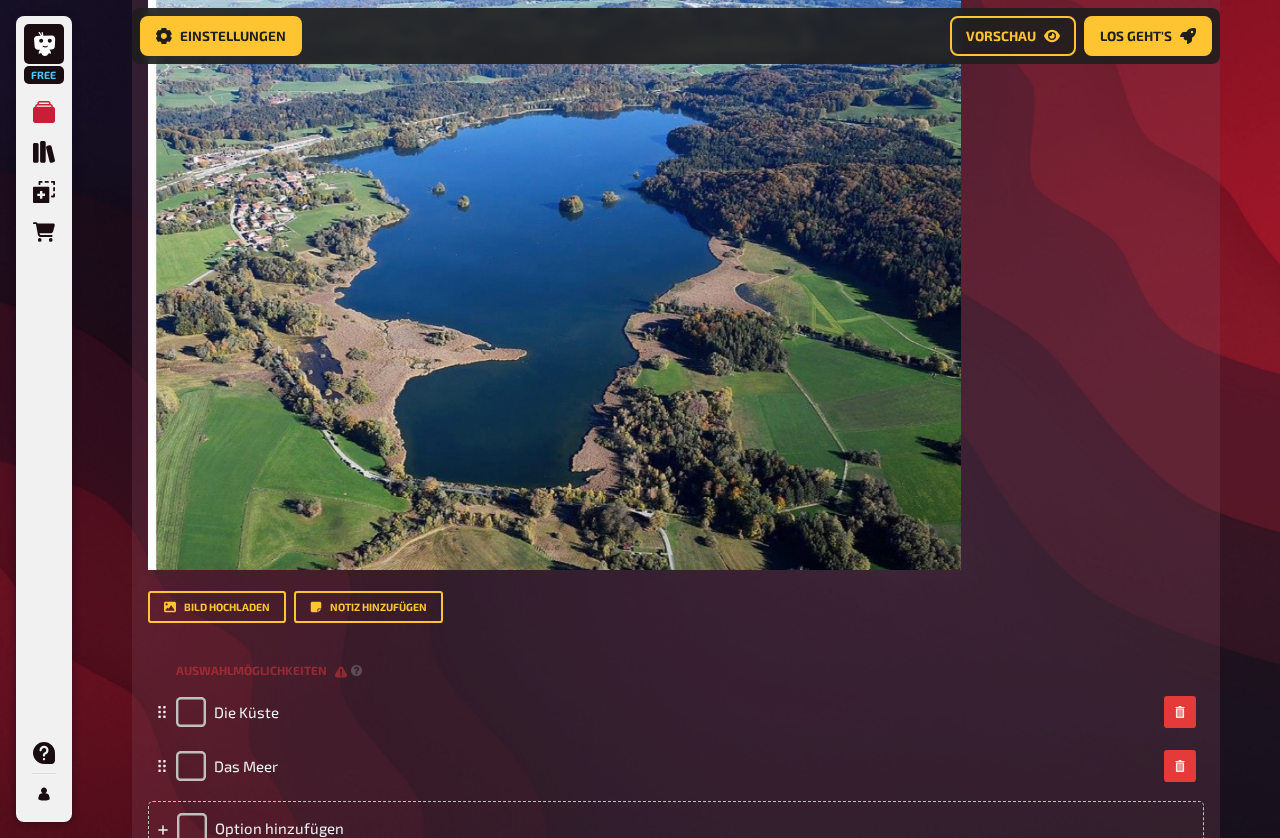 click on "Option hinzufügen" at bounding box center [676, 828] 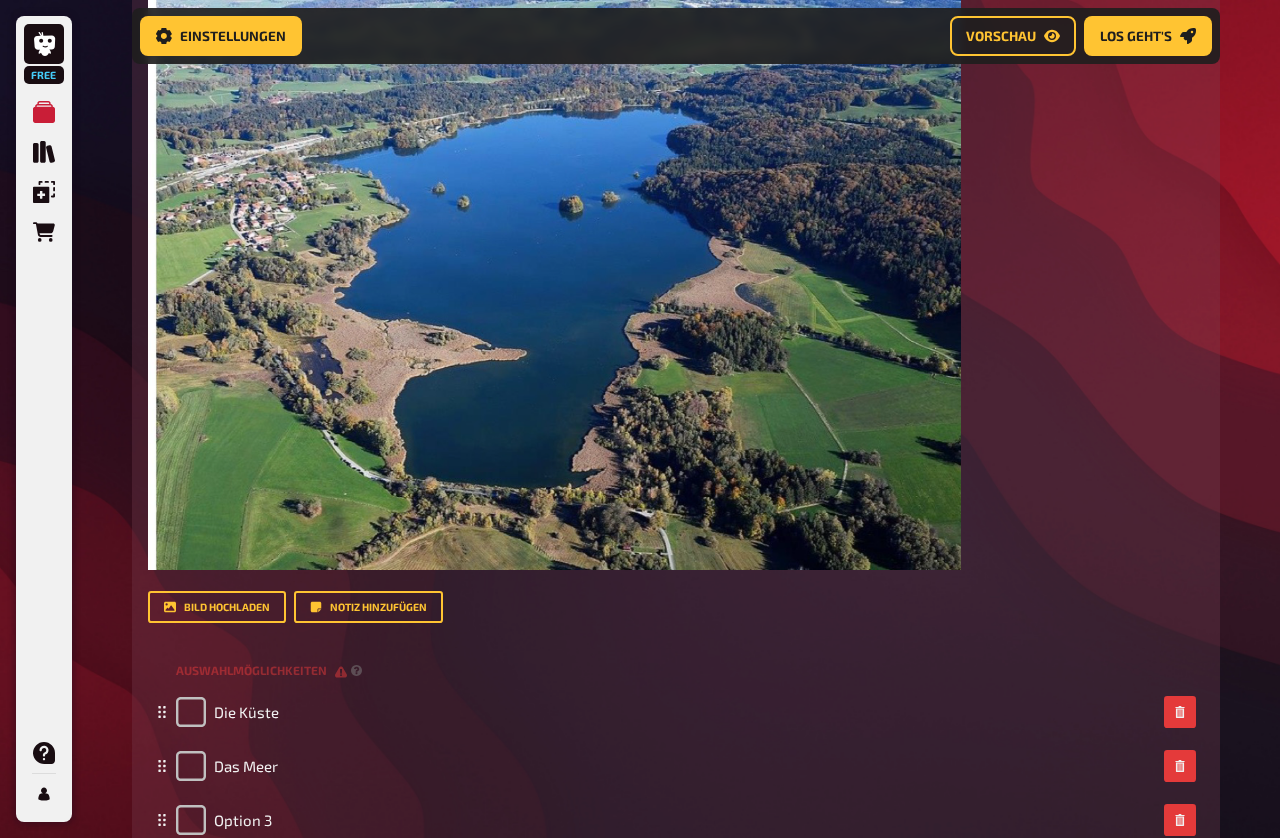 type 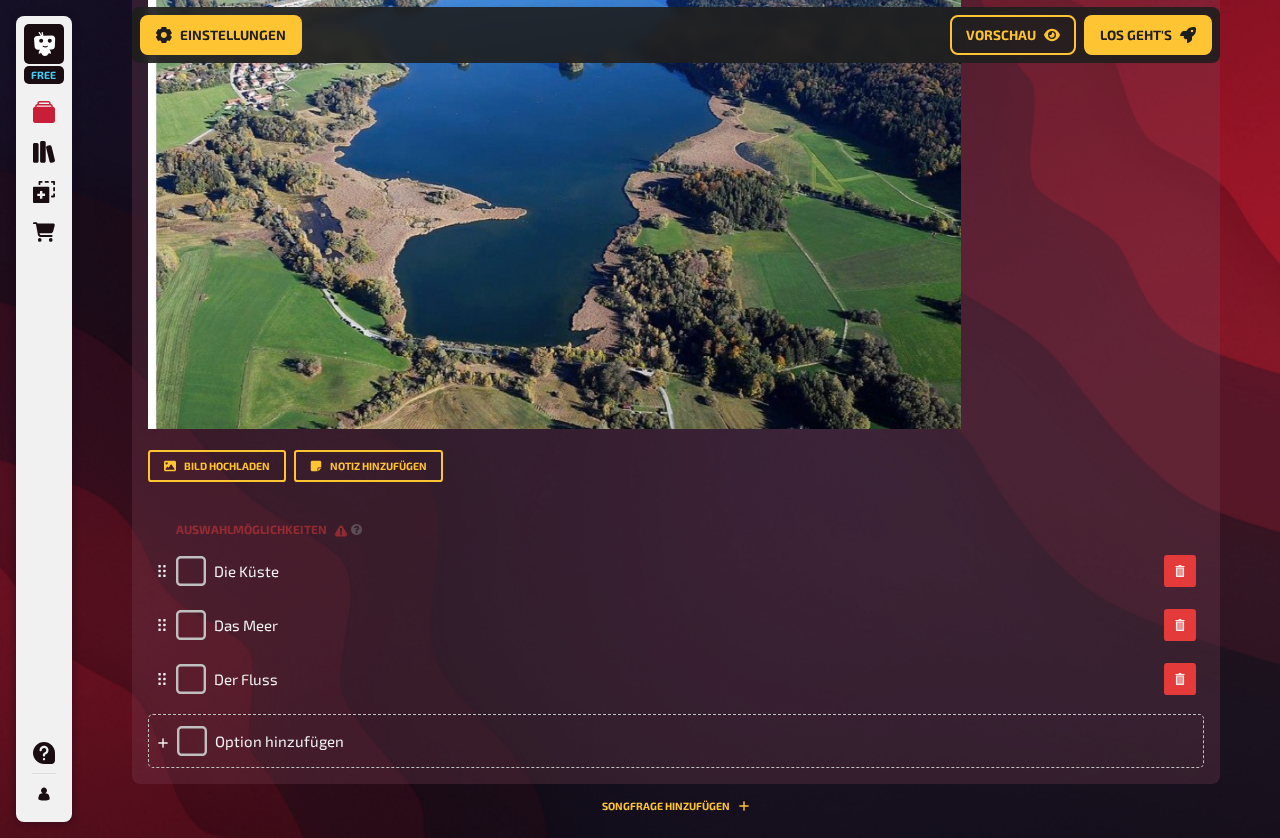 click on "Option hinzufügen" at bounding box center (676, 741) 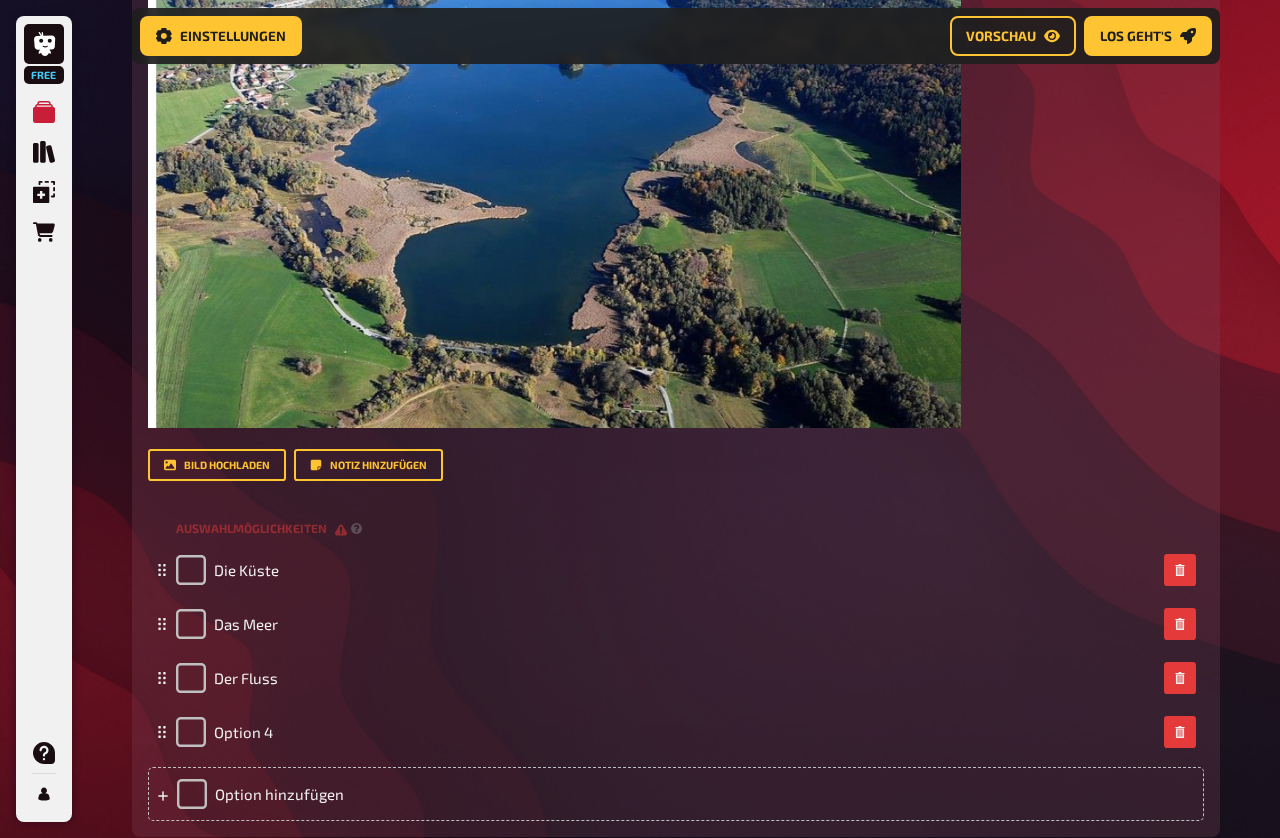 type 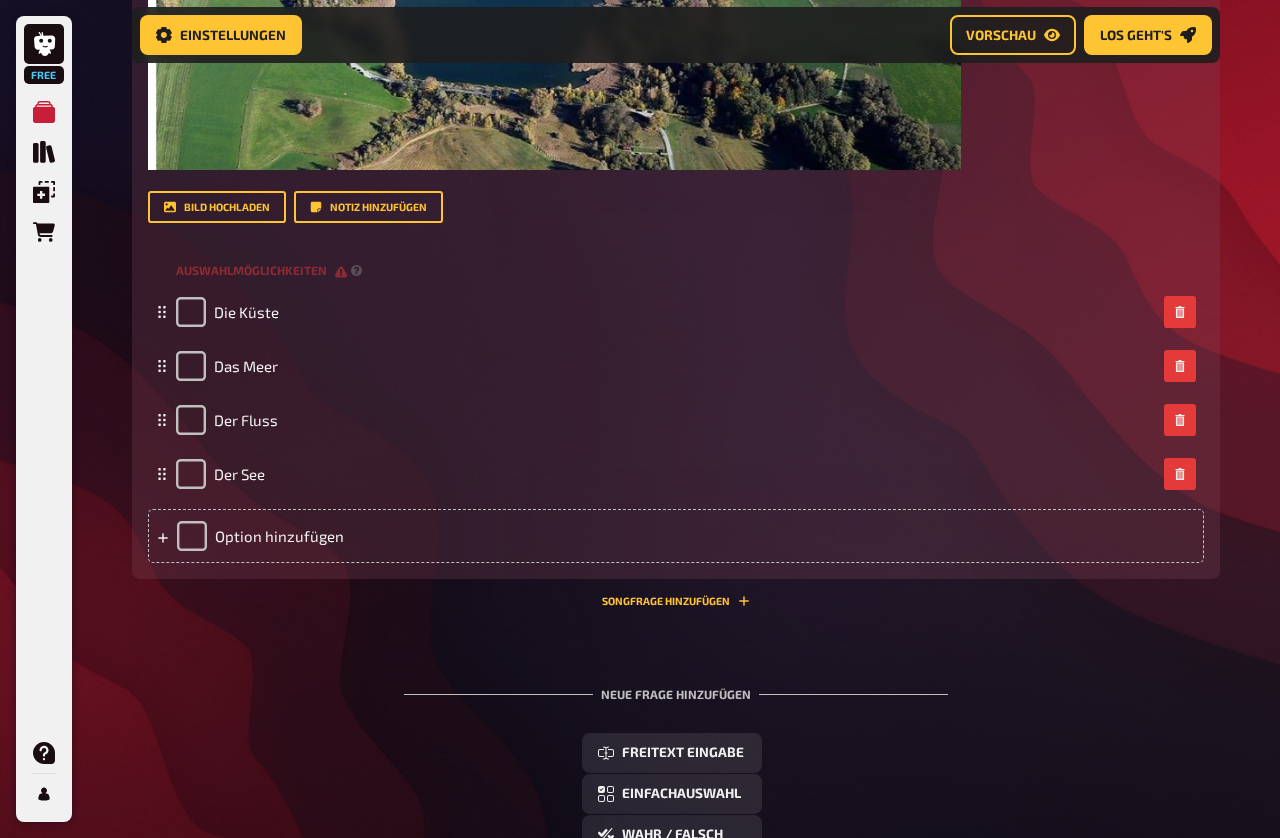 scroll, scrollTop: 1325, scrollLeft: 0, axis: vertical 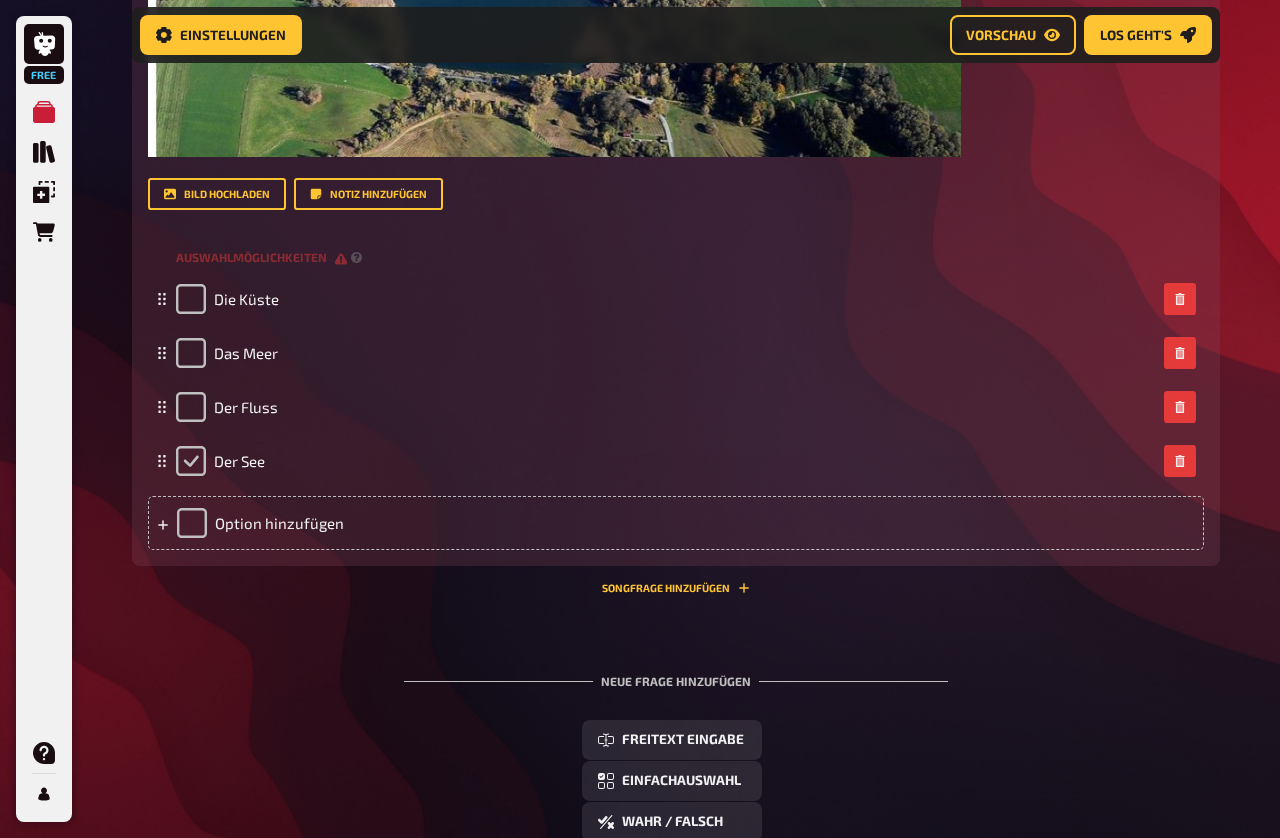 click at bounding box center [191, 461] 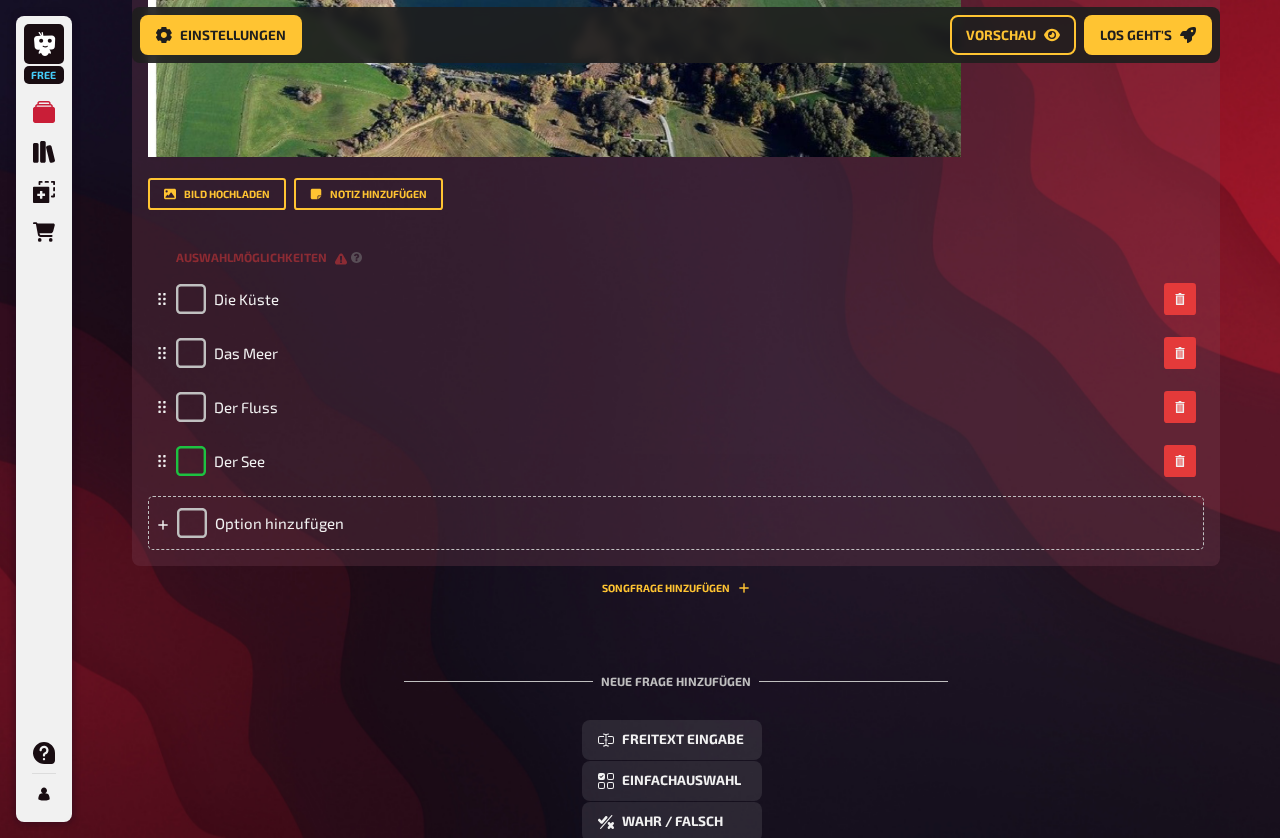 checkbox on "true" 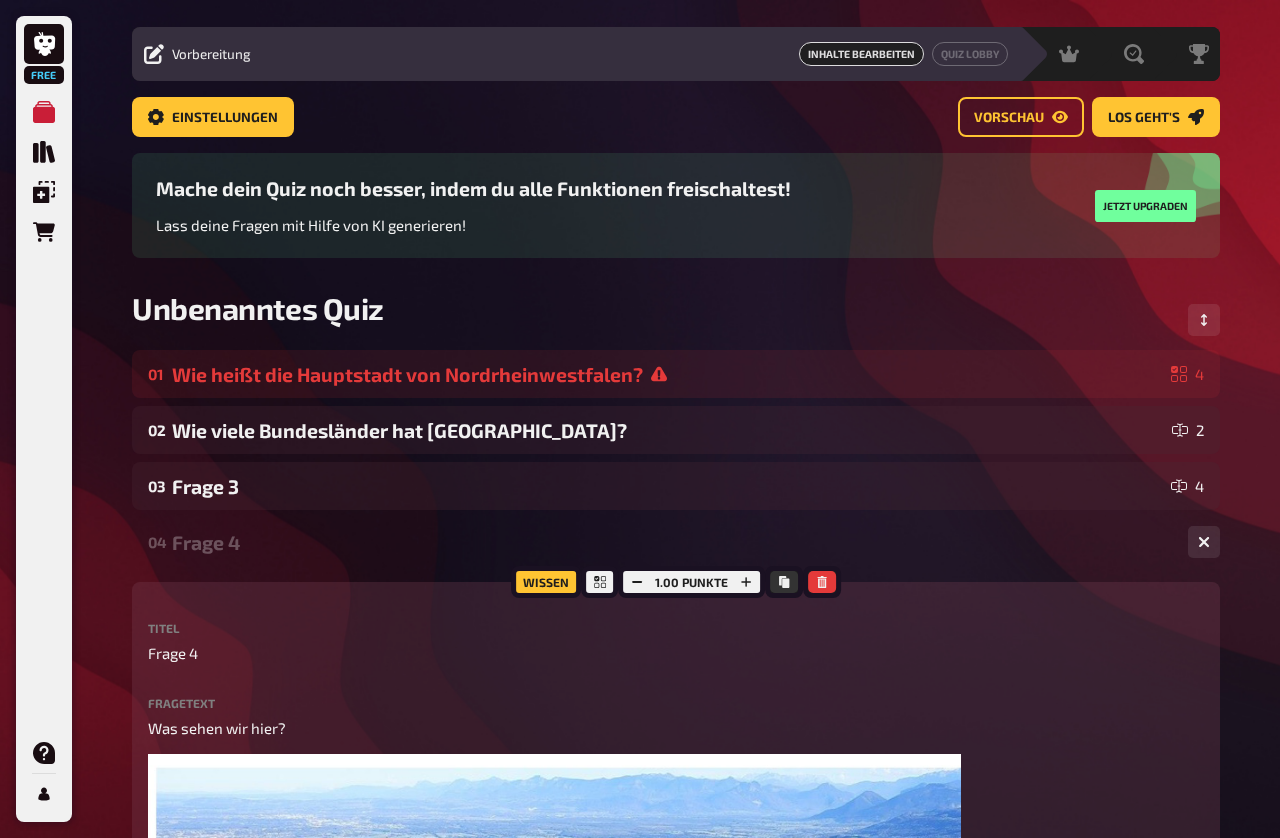 scroll, scrollTop: 0, scrollLeft: 0, axis: both 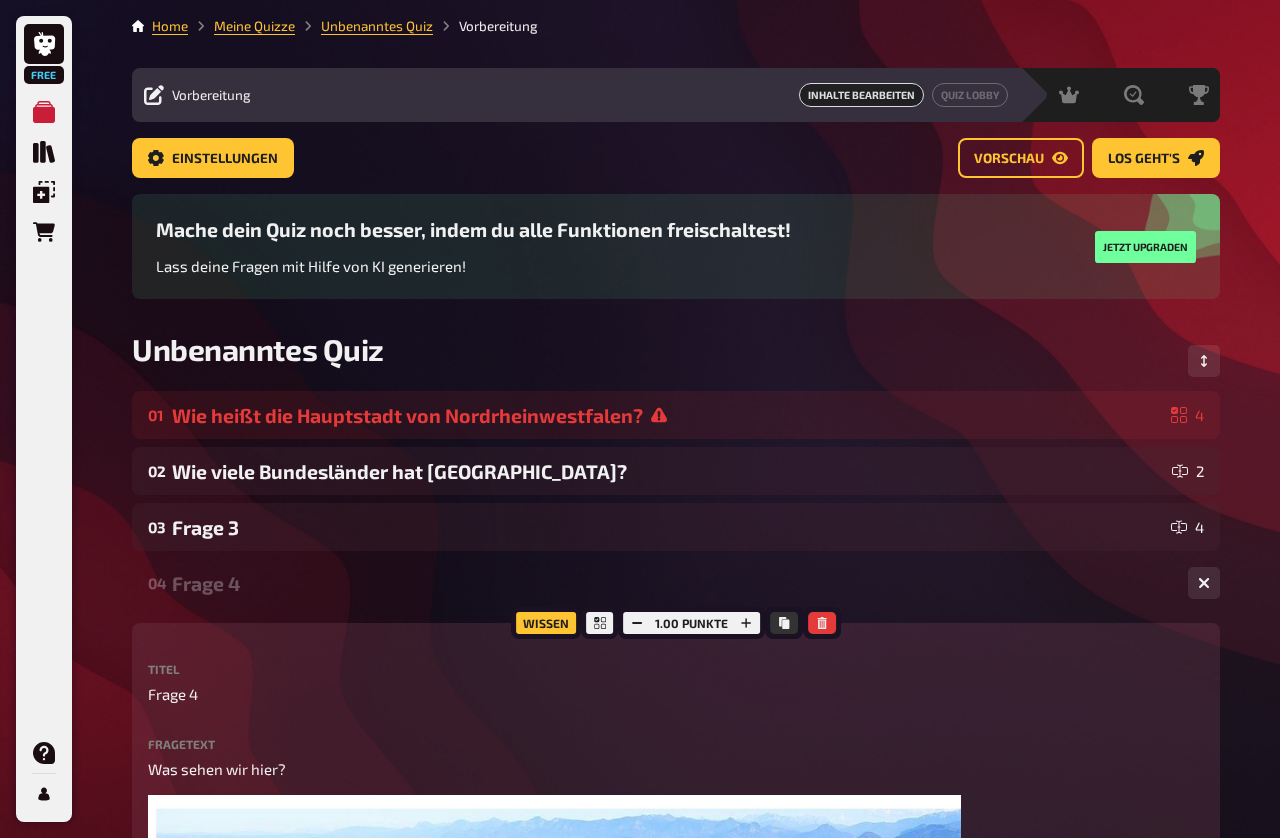 click on "Wie heißt die Hauptstadt von Nordrheinwestfalen?" at bounding box center [667, 415] 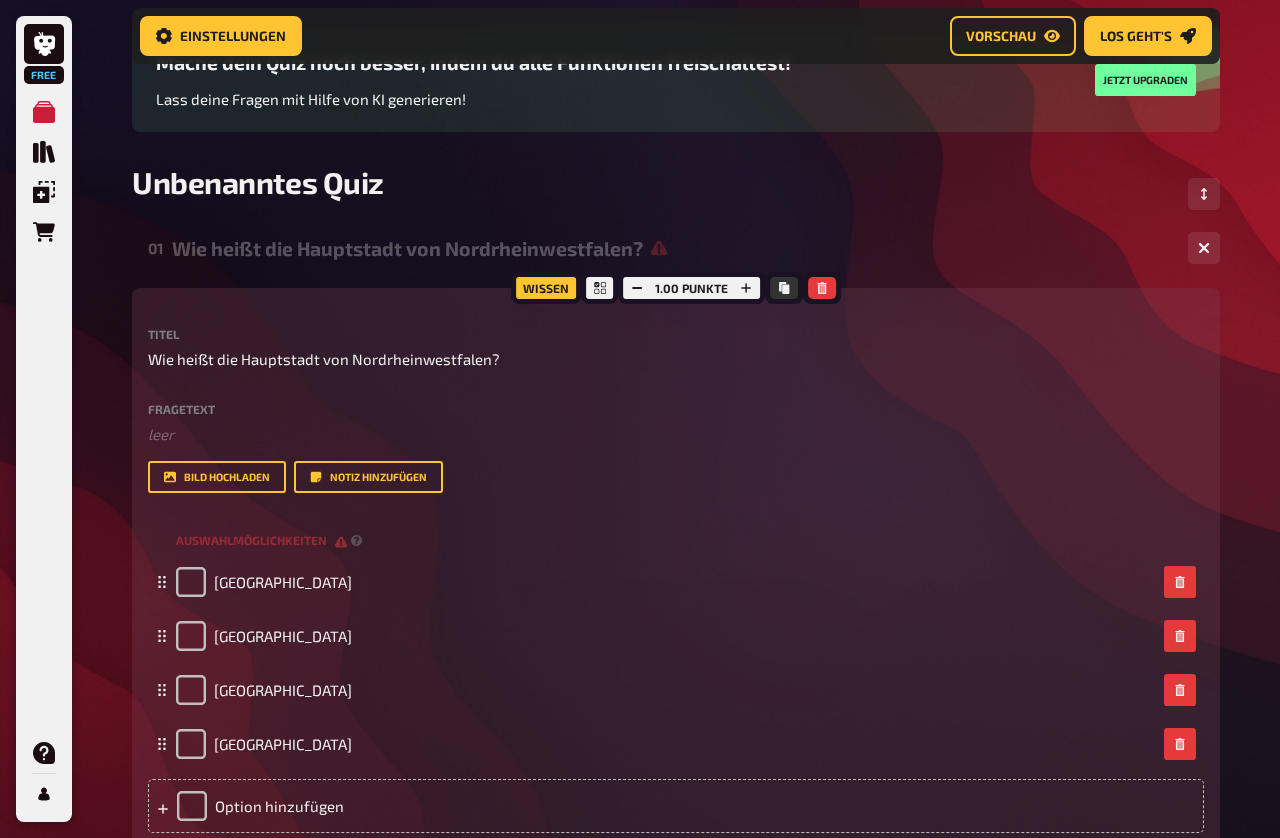 scroll, scrollTop: 199, scrollLeft: 0, axis: vertical 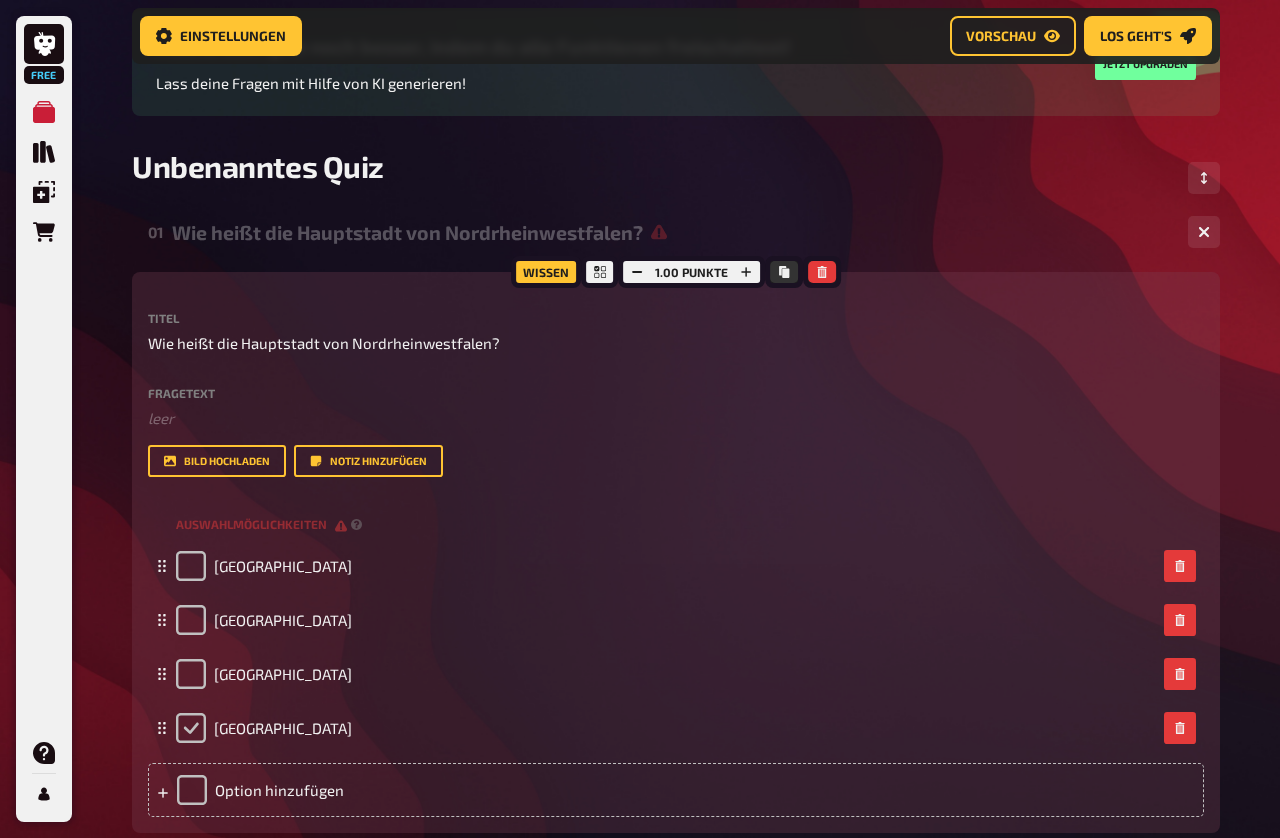 click at bounding box center [191, 728] 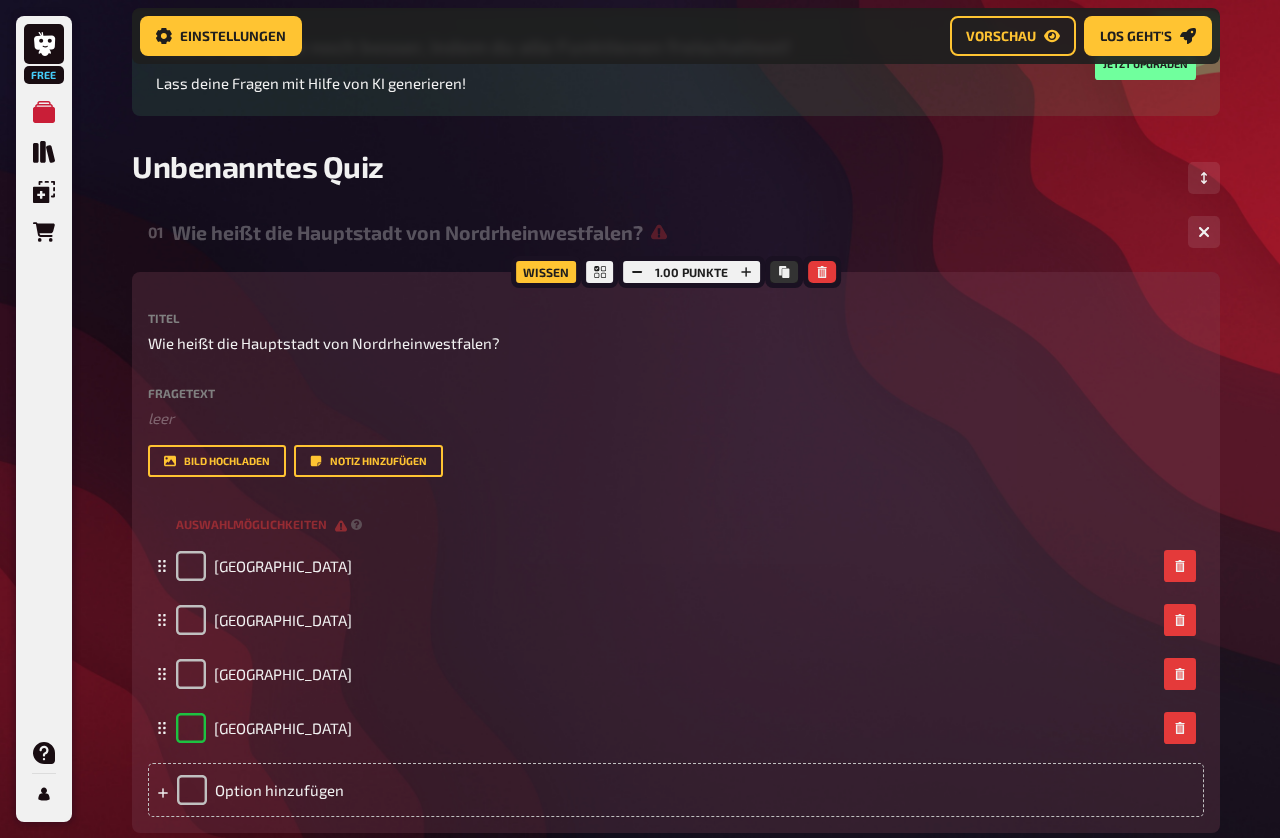 checkbox on "true" 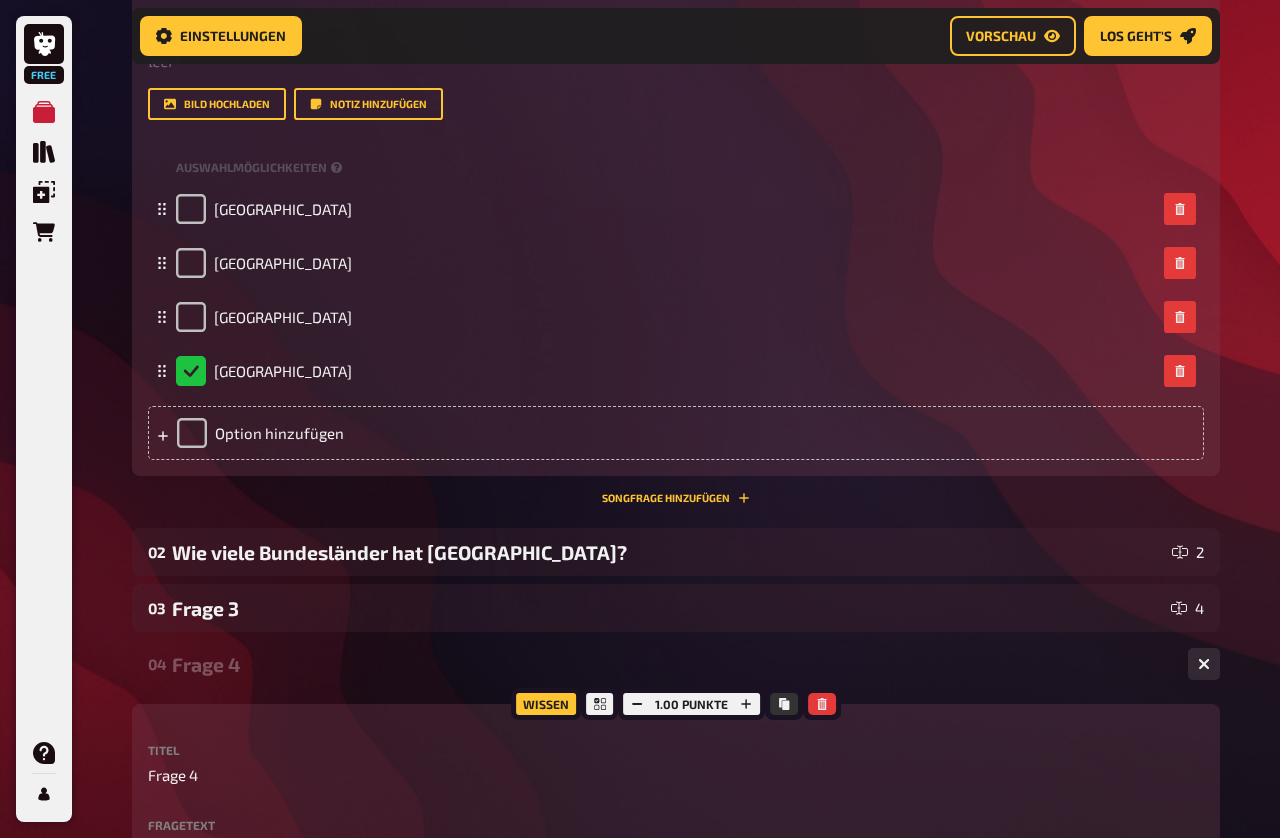 scroll, scrollTop: 608, scrollLeft: 0, axis: vertical 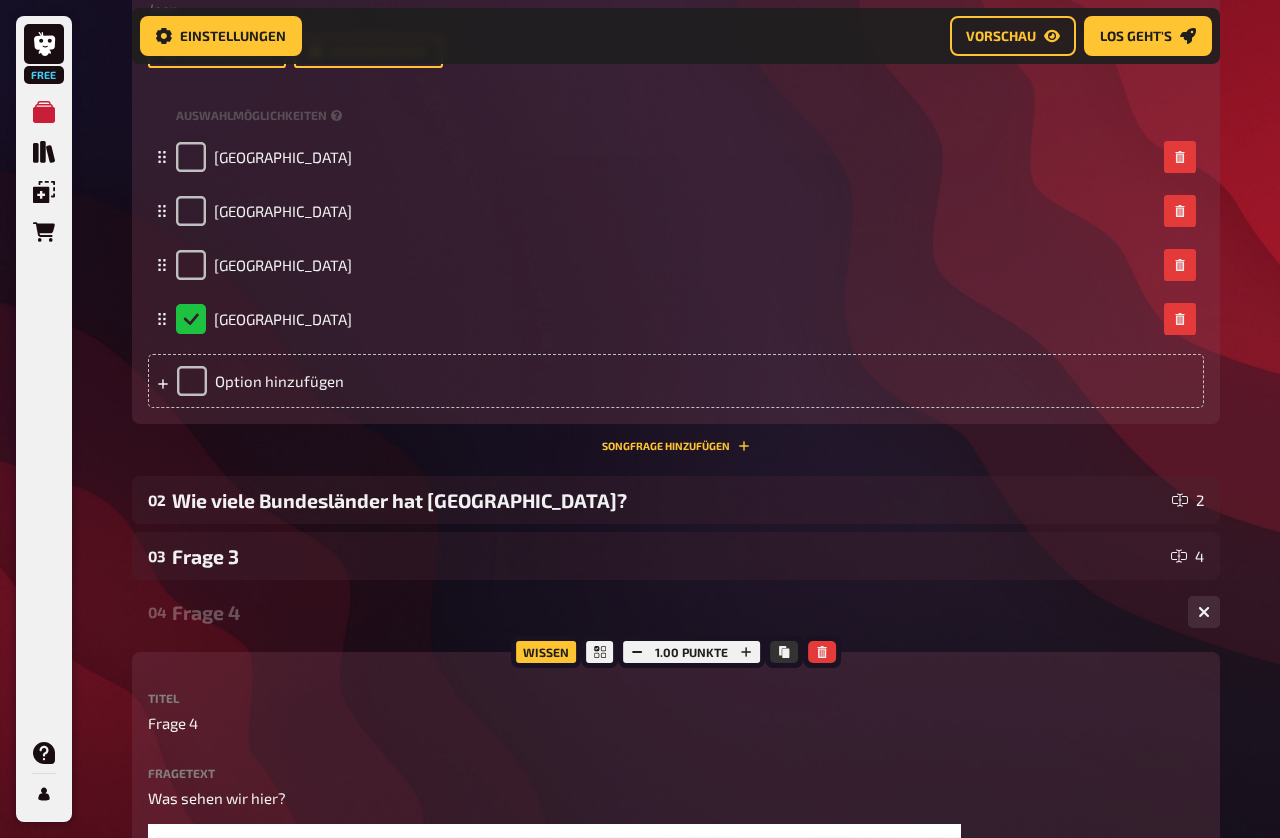 click on "Wie viele Bundesländer hat [GEOGRAPHIC_DATA]?" at bounding box center (668, 500) 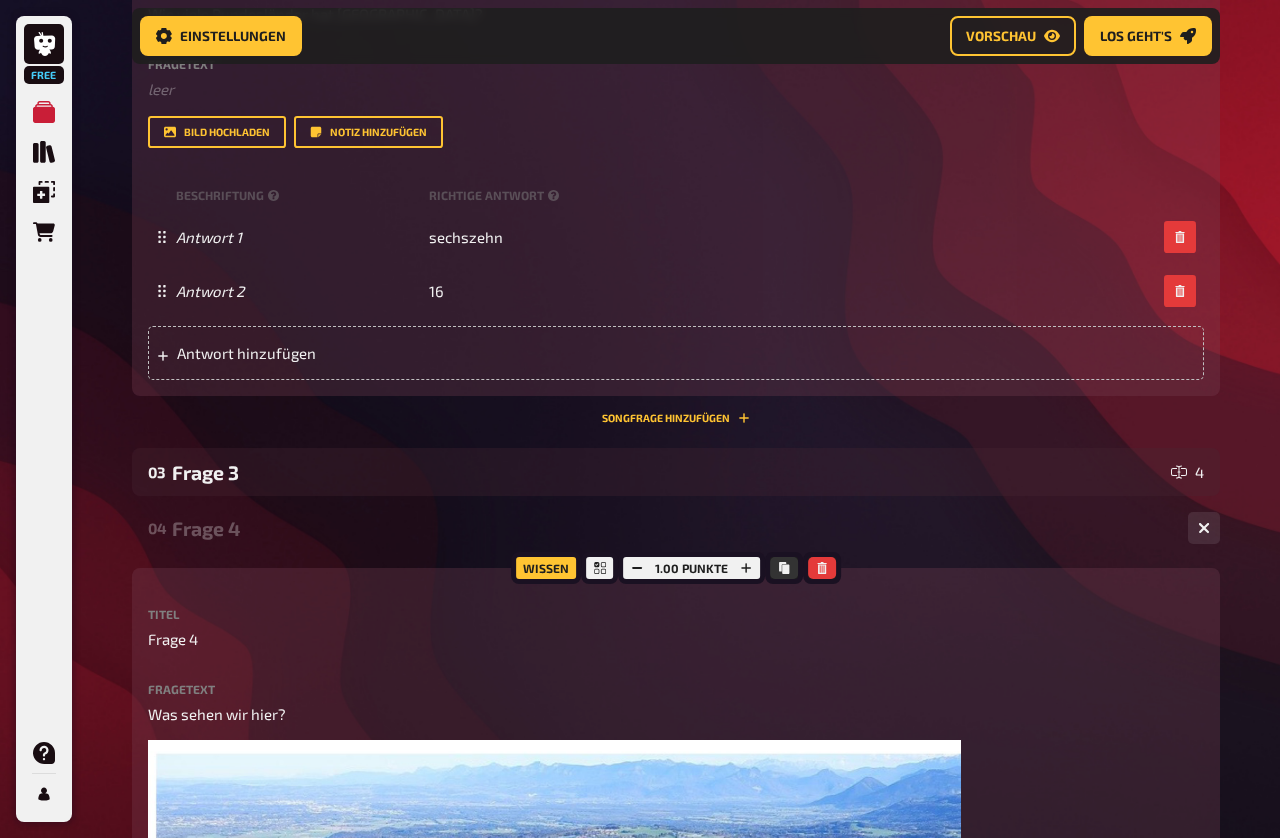 scroll, scrollTop: 1207, scrollLeft: 0, axis: vertical 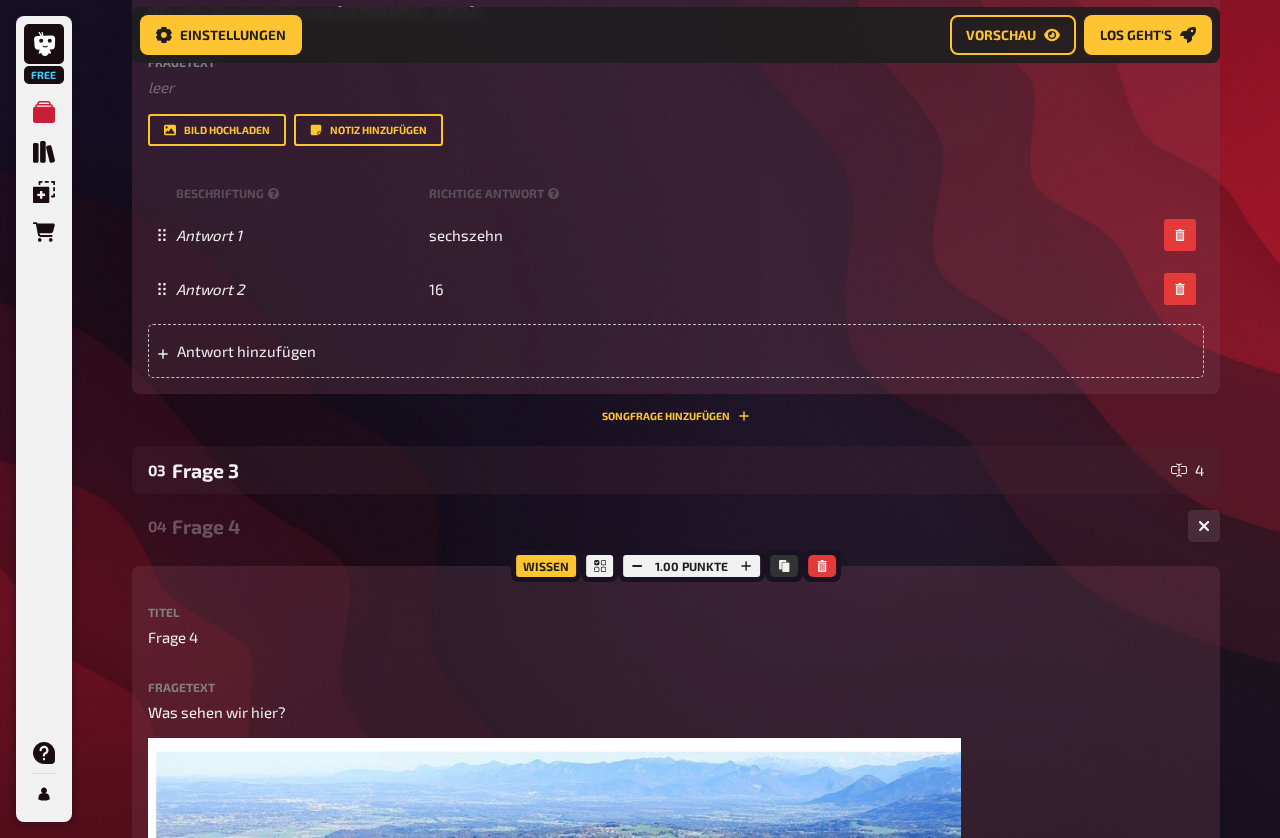 click on "Antwort hinzufügen" at bounding box center (676, 351) 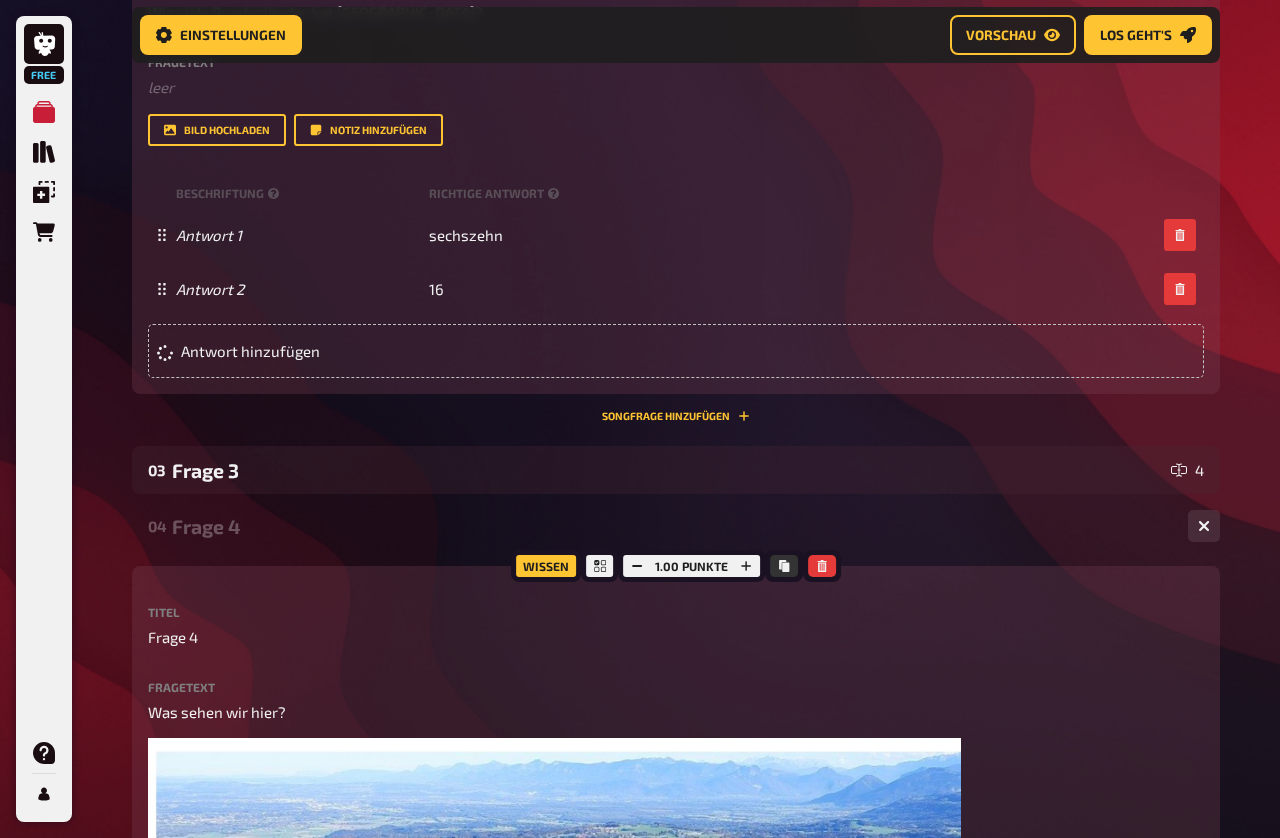 scroll, scrollTop: 1208, scrollLeft: 0, axis: vertical 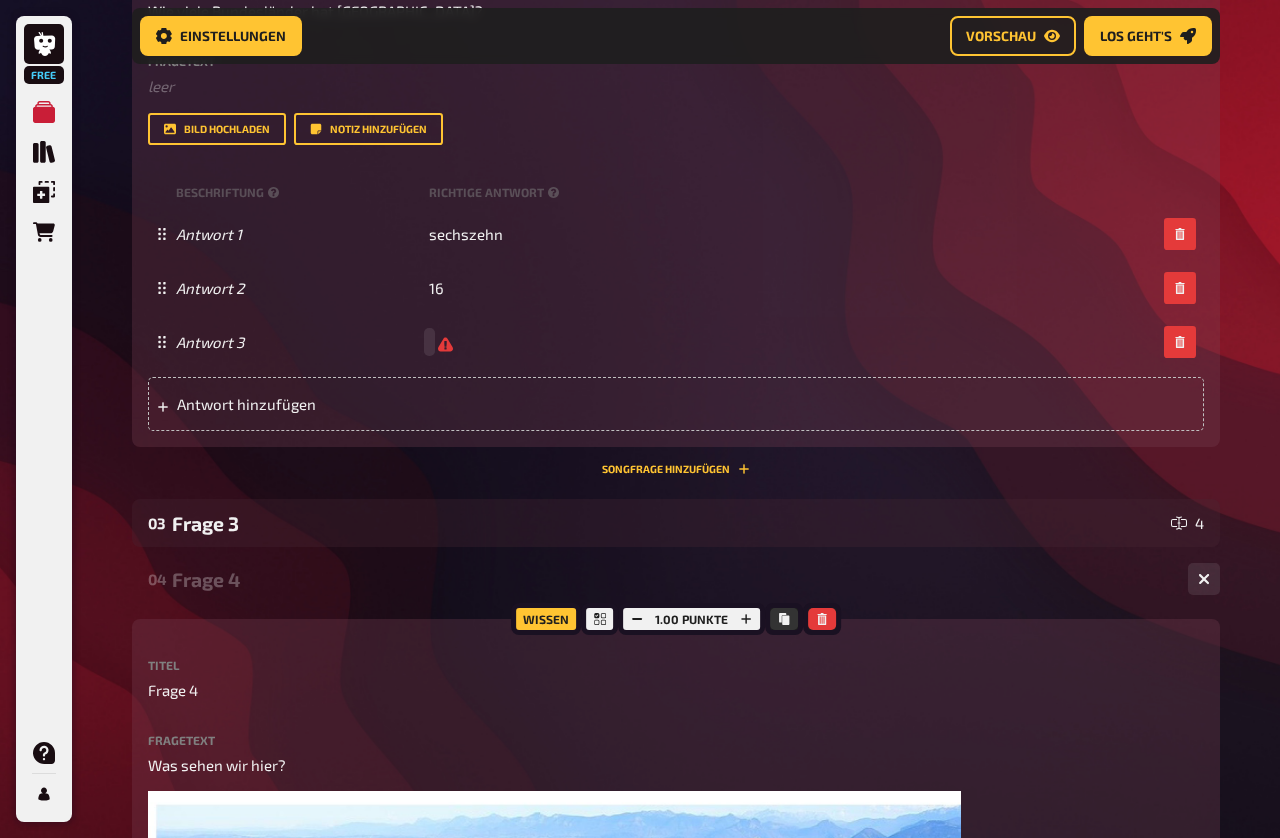 type 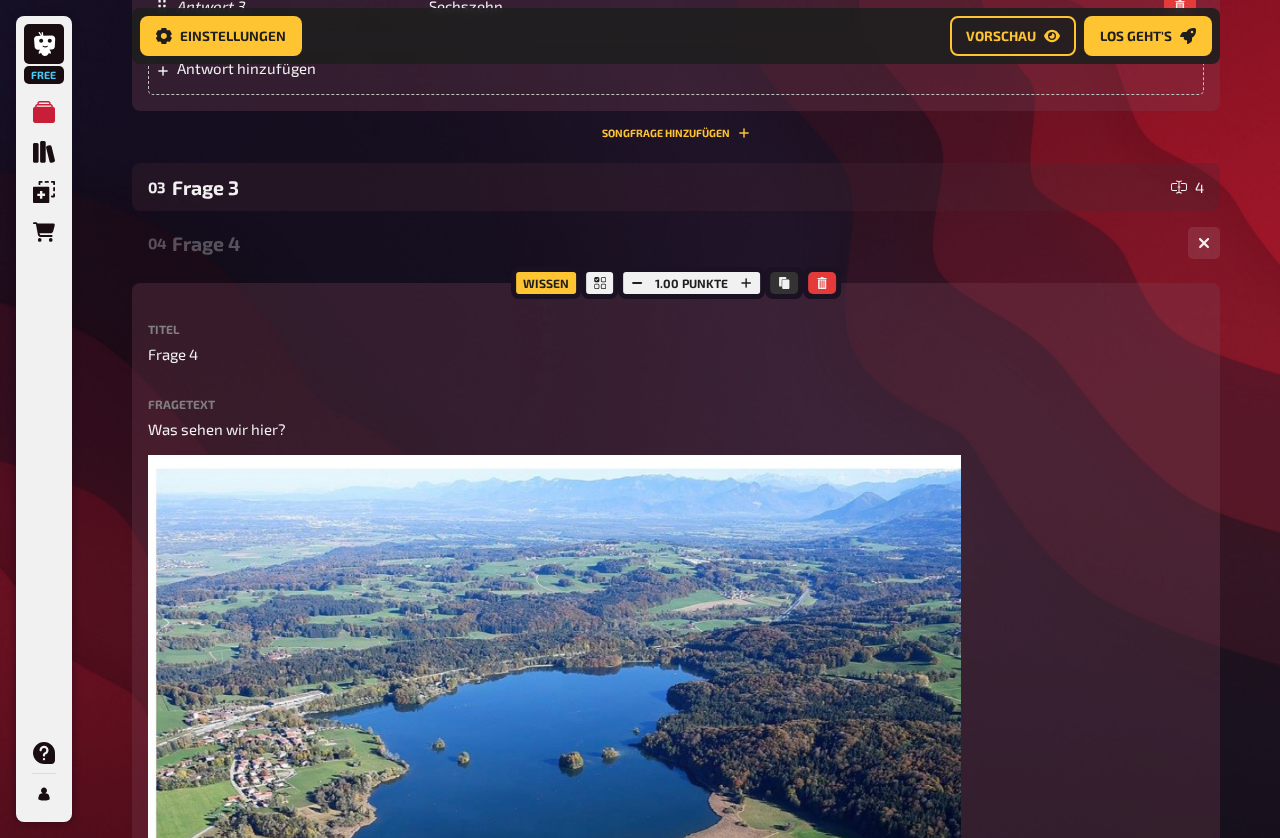click on "Frage 3" at bounding box center [667, 187] 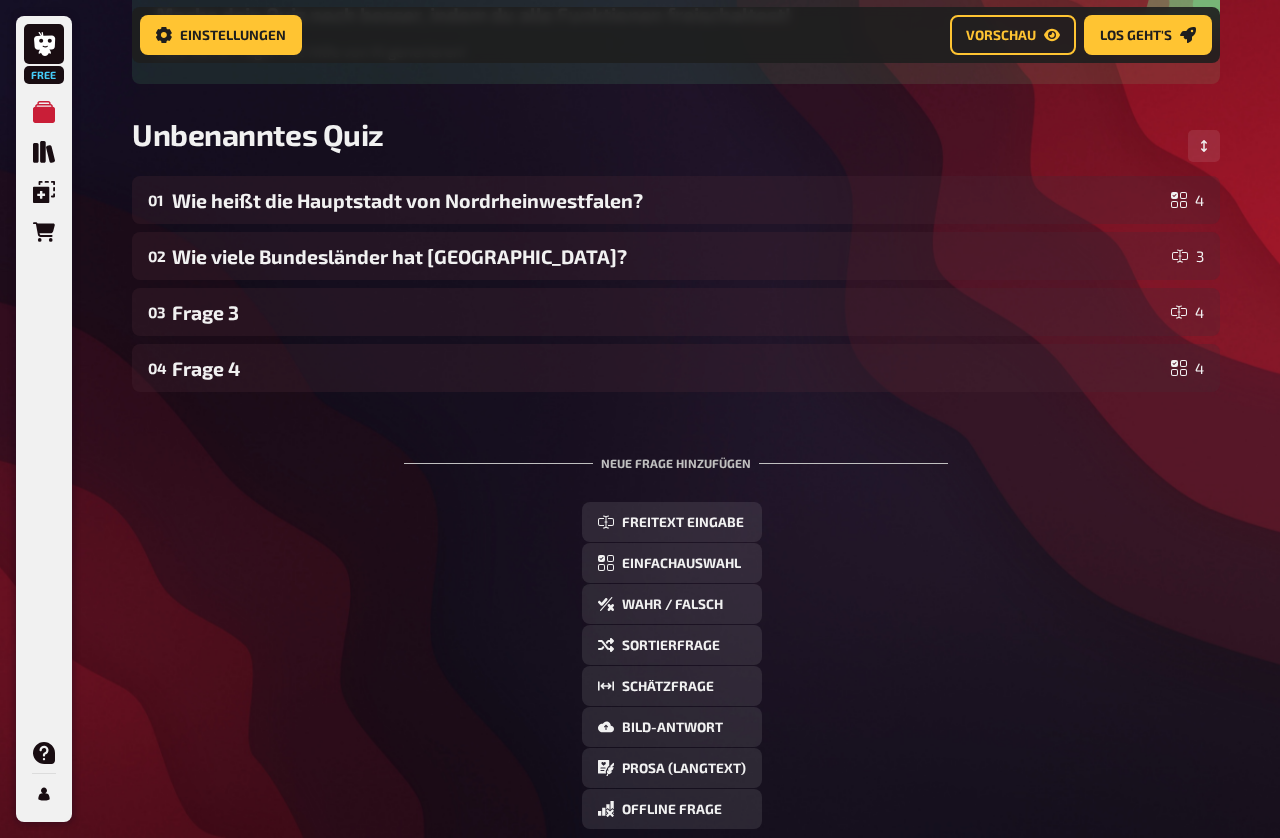 scroll, scrollTop: 232, scrollLeft: 0, axis: vertical 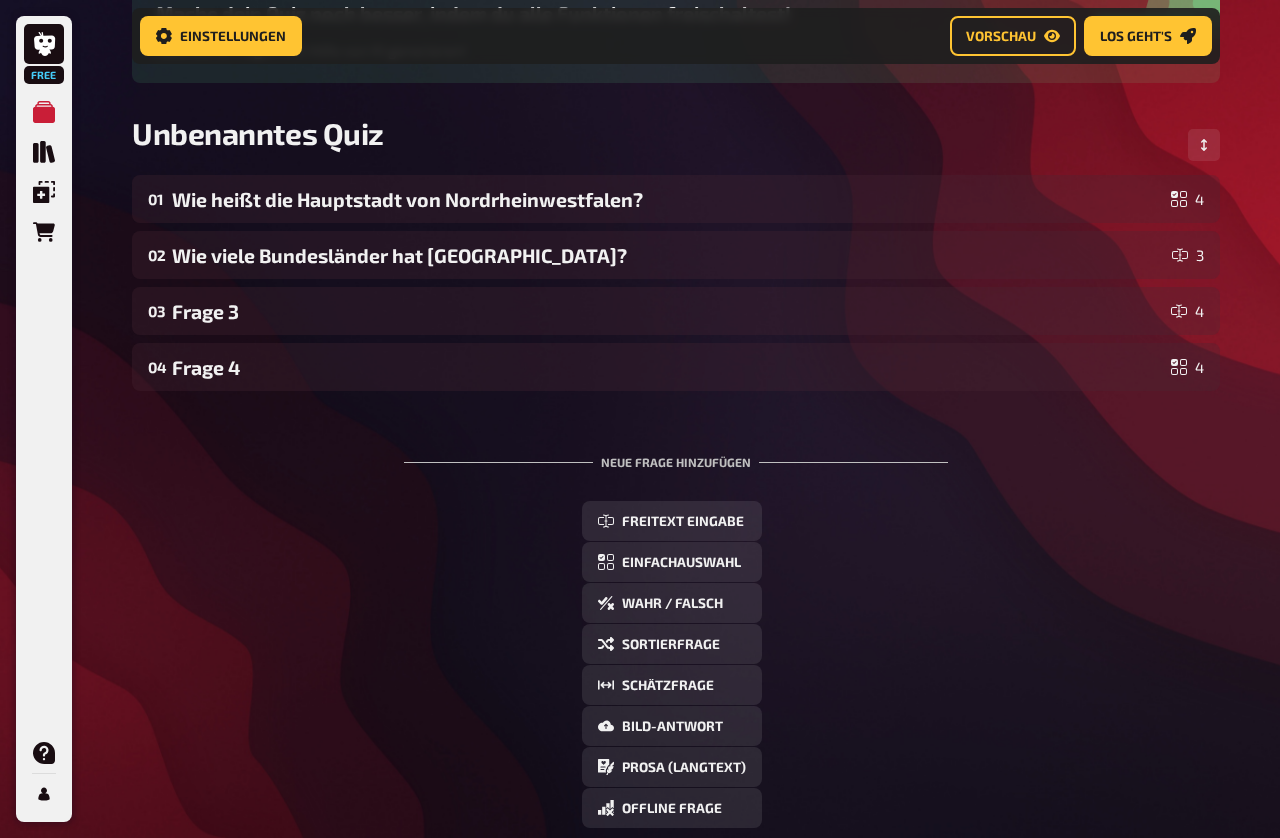 click on "Wahr / Falsch" at bounding box center [672, 604] 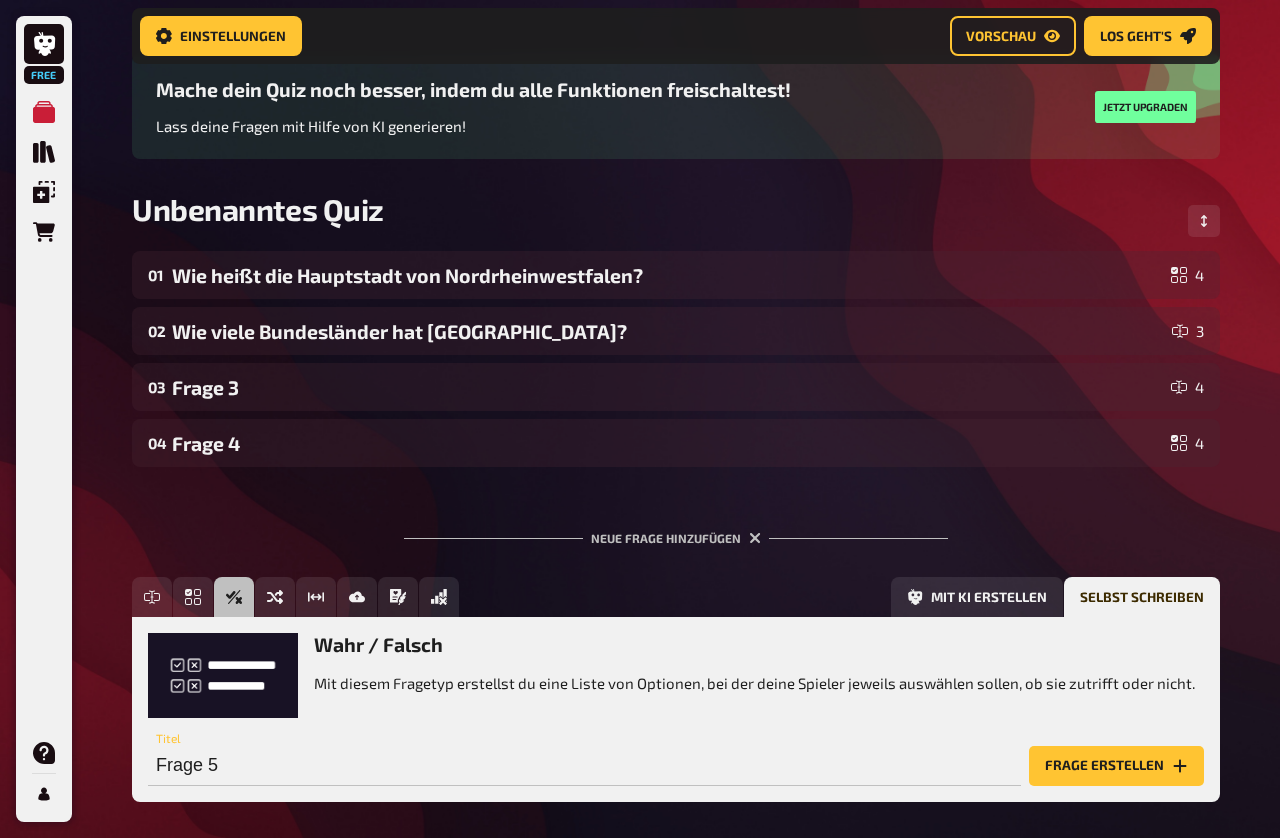 scroll, scrollTop: 0, scrollLeft: 0, axis: both 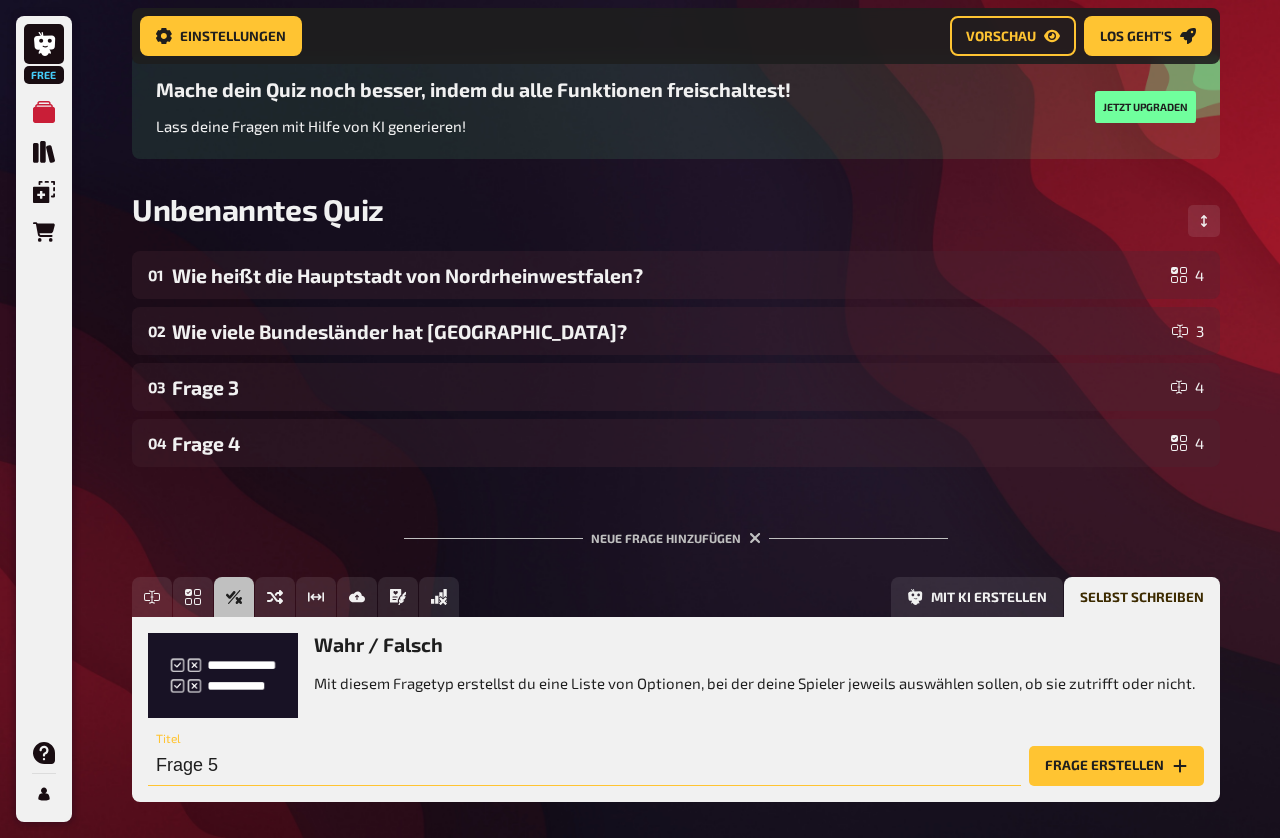click on "Frage 5" at bounding box center (584, 766) 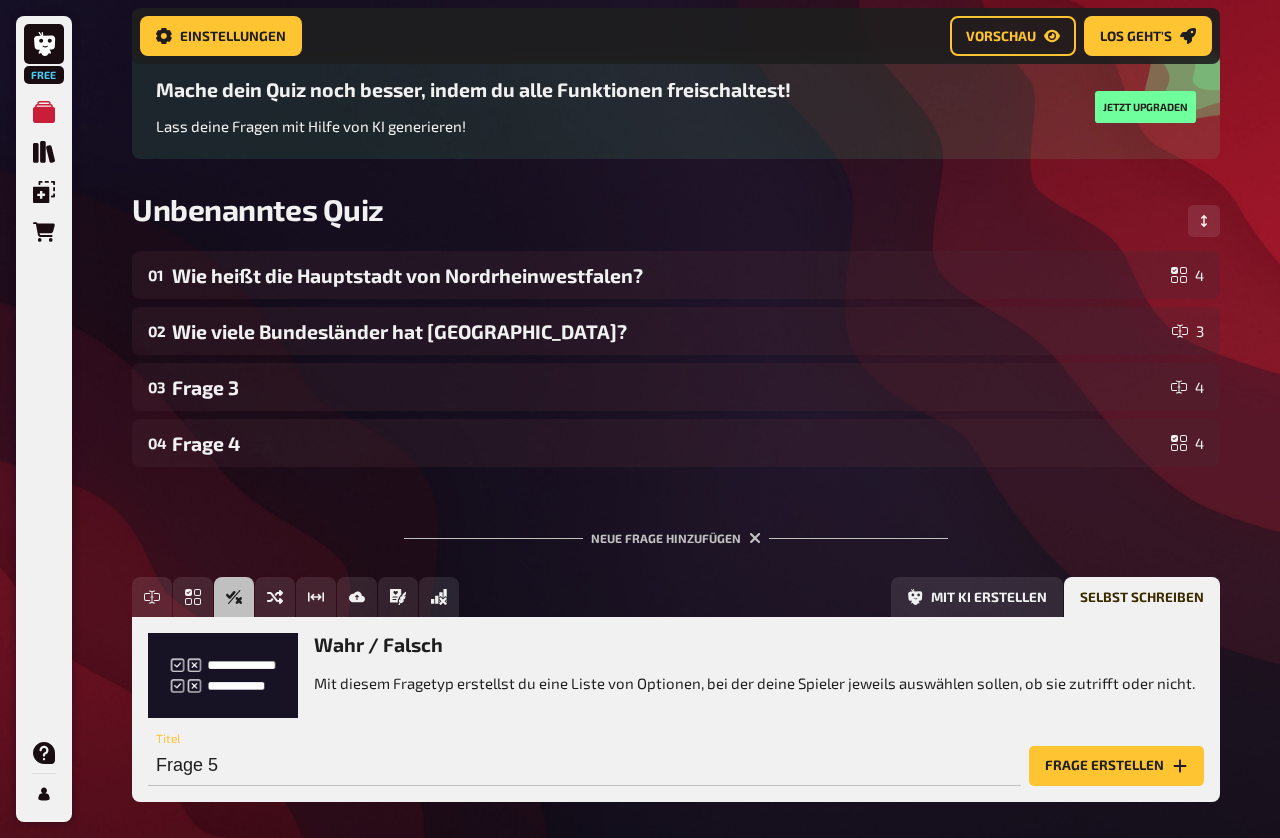 click on "Wahr / Falsch Mit diesem Fragetyp erstellst du eine Liste von Optionen, bei der deine Spieler jeweils auswählen sollen, ob sie zutrifft oder nicht. Frage 5 Titel Frage erstellen" at bounding box center [676, 709] 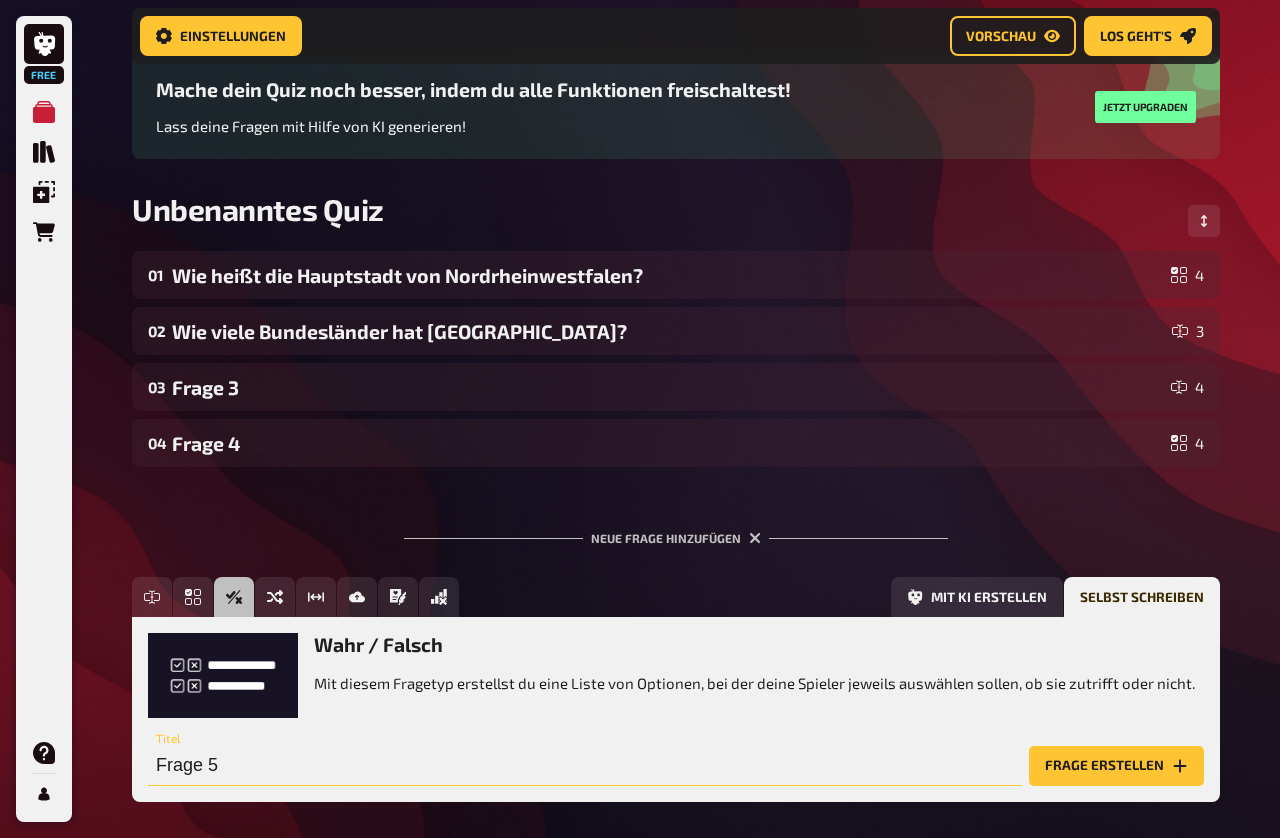 paste 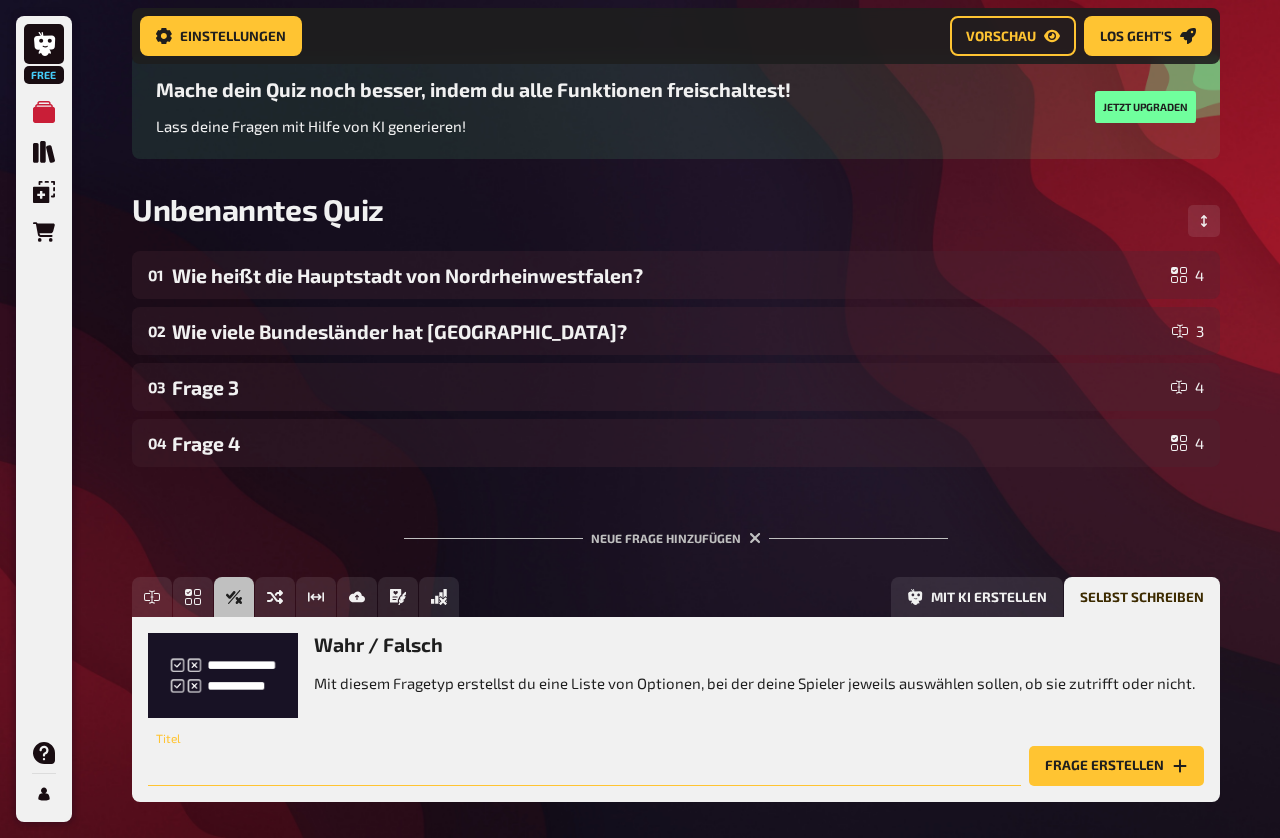 click at bounding box center (584, 766) 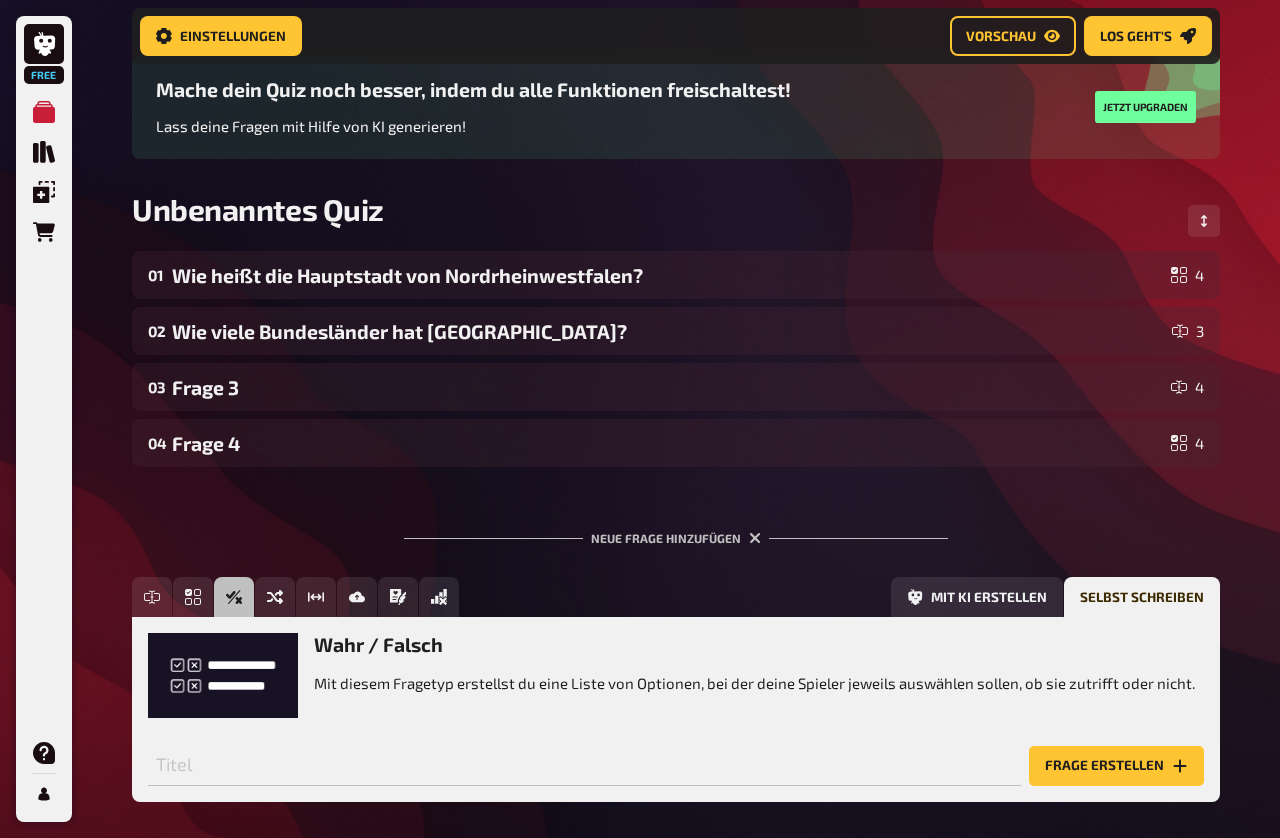 click on "Frage erstellen" at bounding box center [1116, 766] 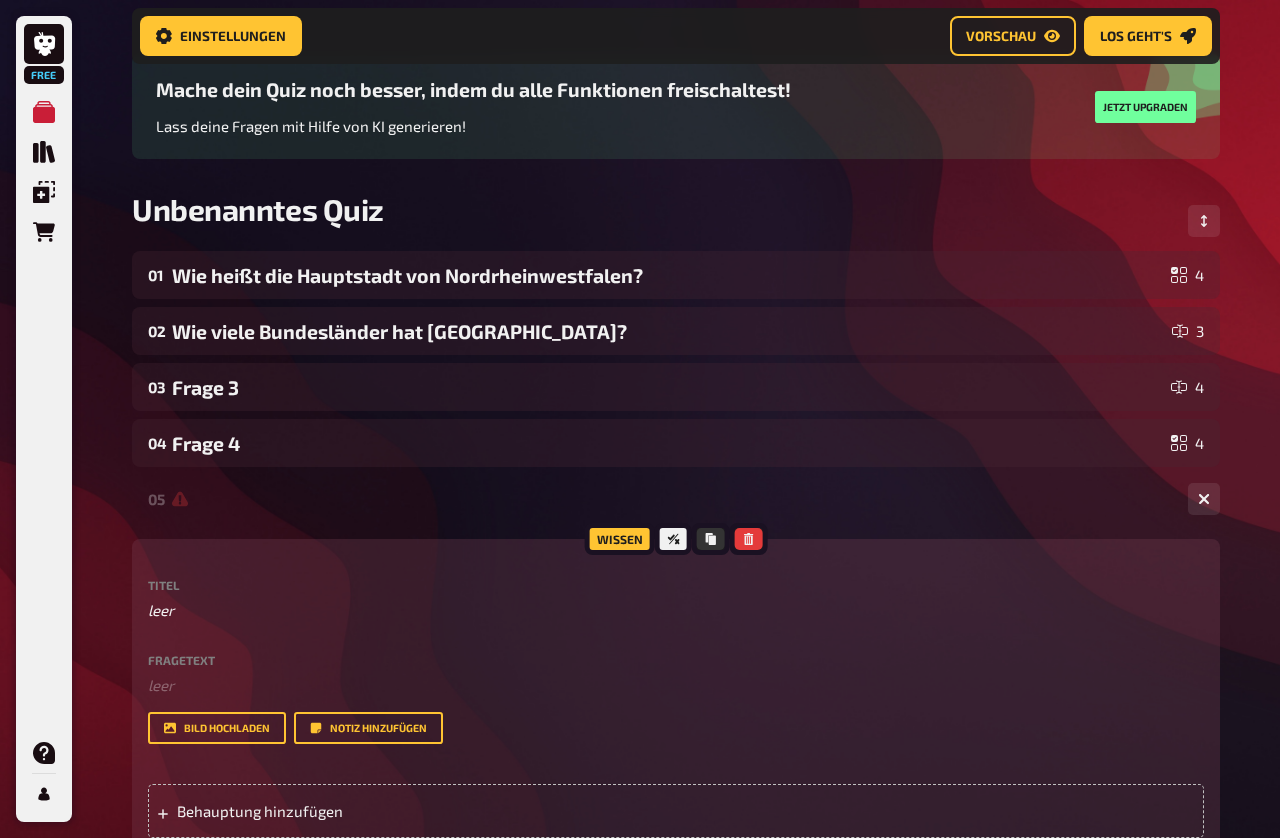 scroll, scrollTop: 0, scrollLeft: -1, axis: horizontal 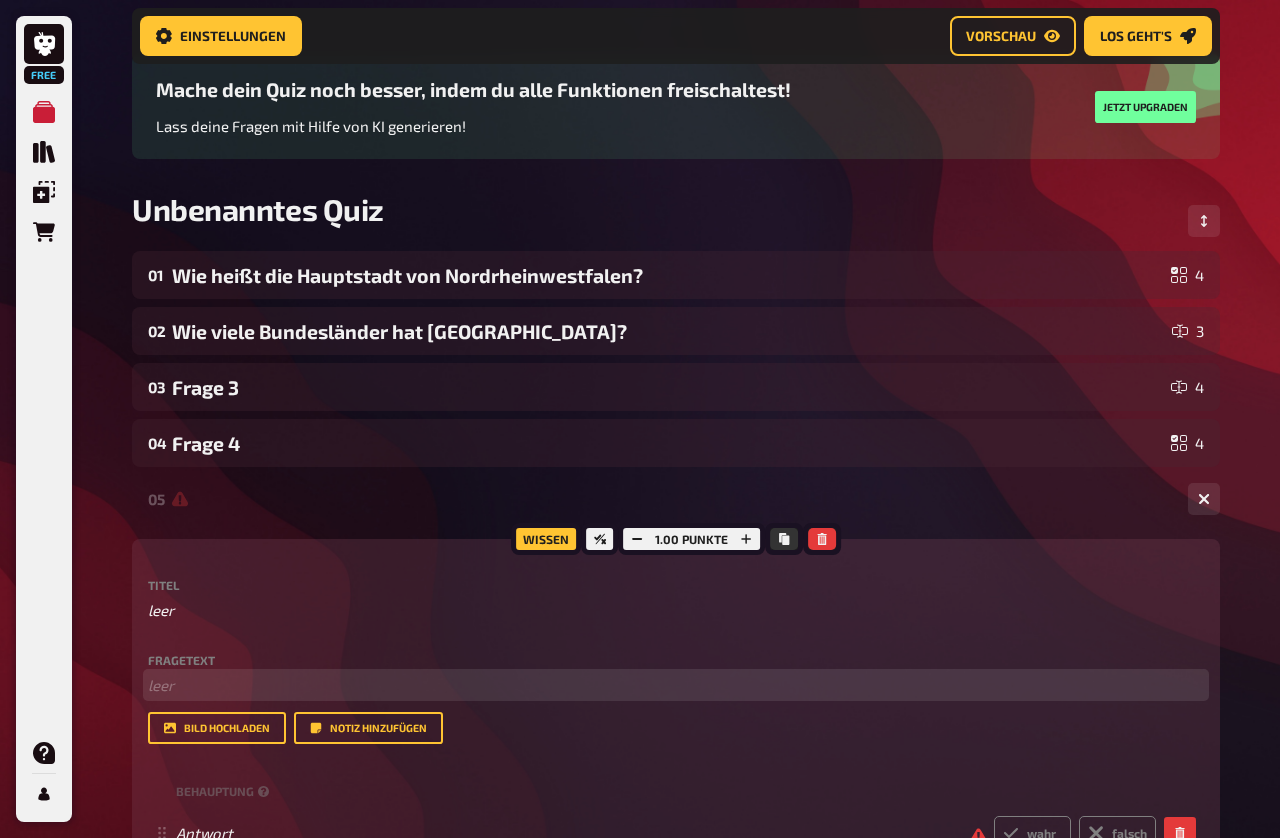 click on "﻿ leer" at bounding box center [676, 685] 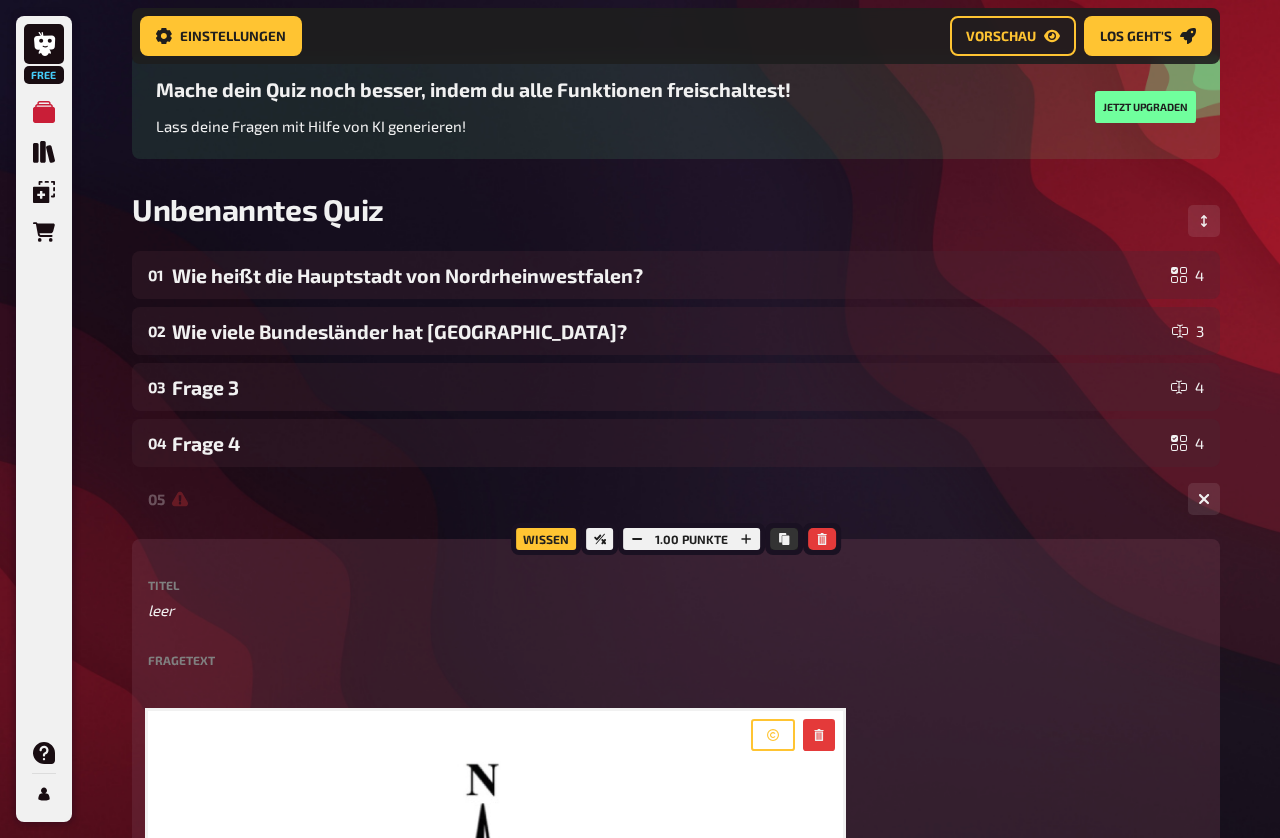 click on "Fragetext ﻿ ﻿ Hier hinziehen für Dateiupload" at bounding box center (676, 1020) 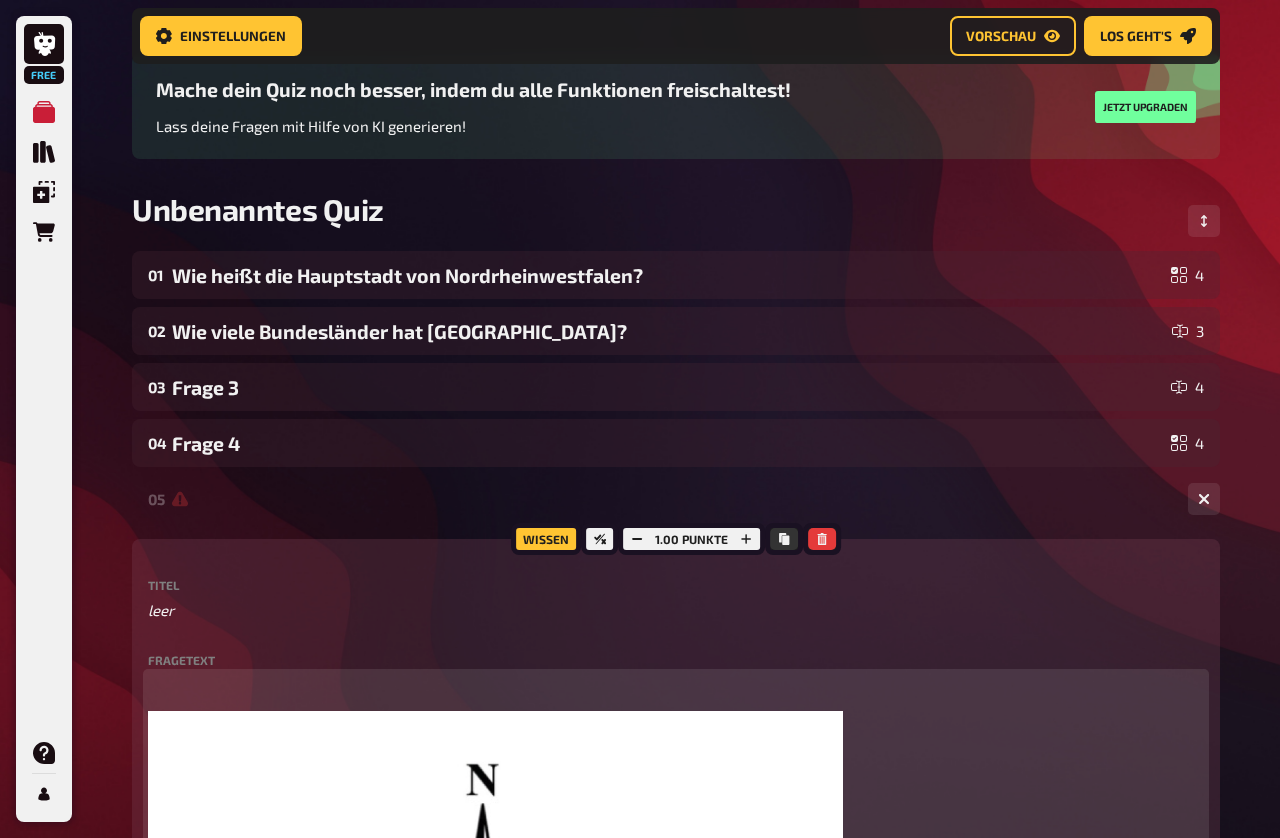click on "﻿" at bounding box center [676, 685] 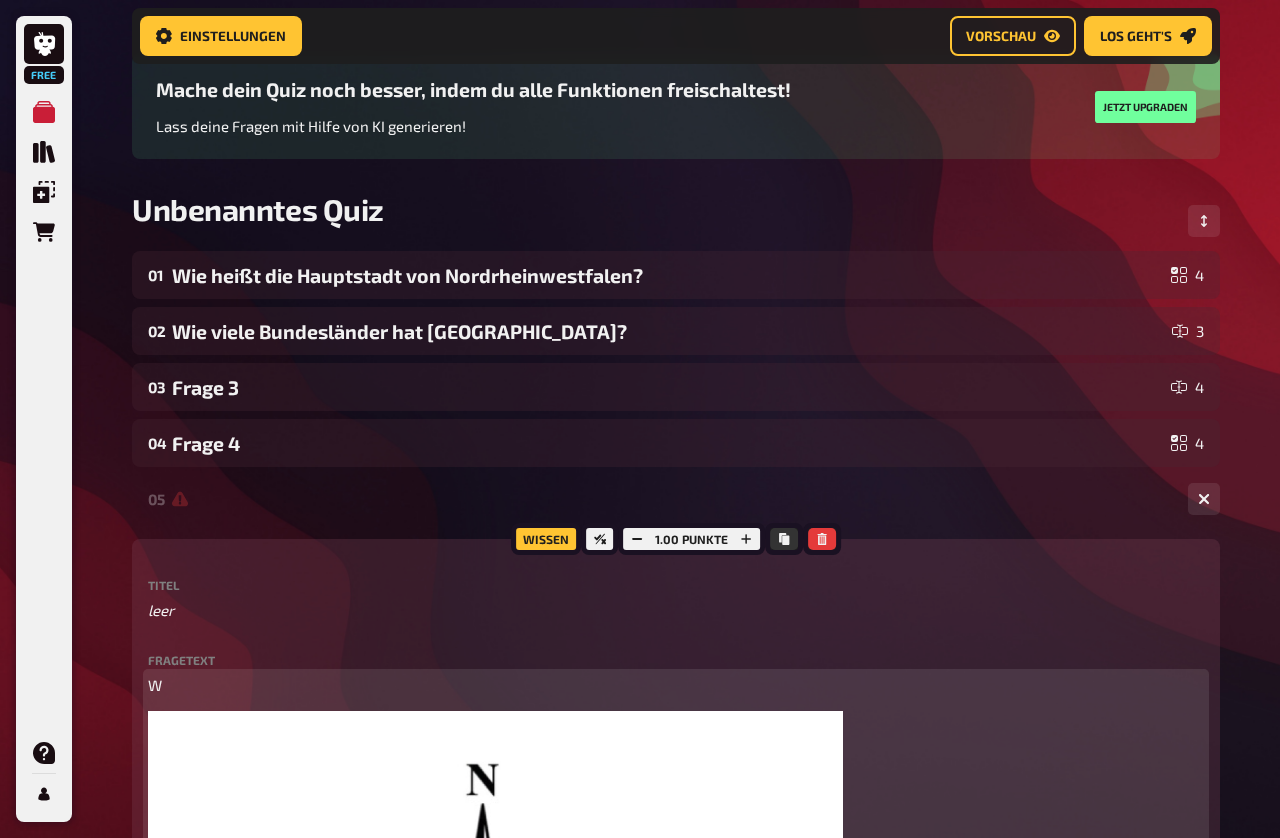 type 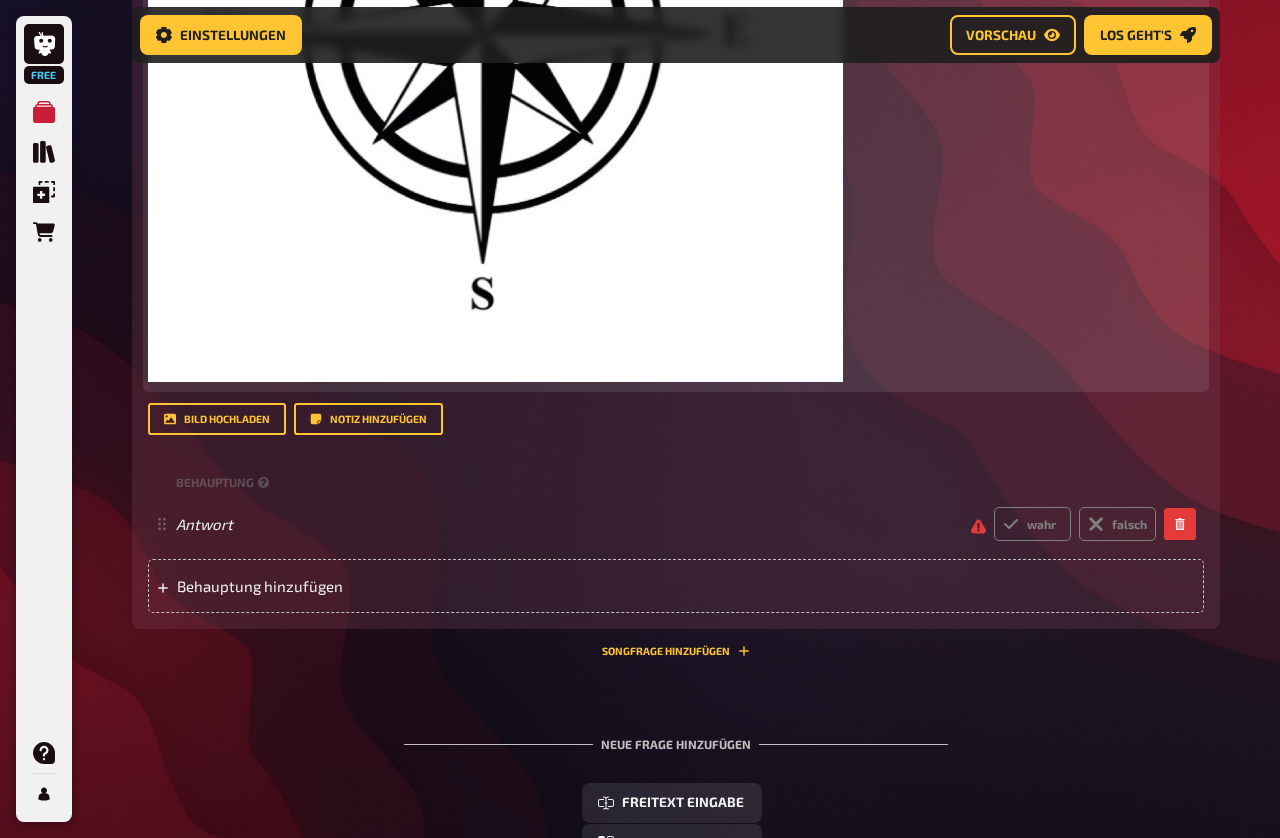 scroll, scrollTop: 1157, scrollLeft: 0, axis: vertical 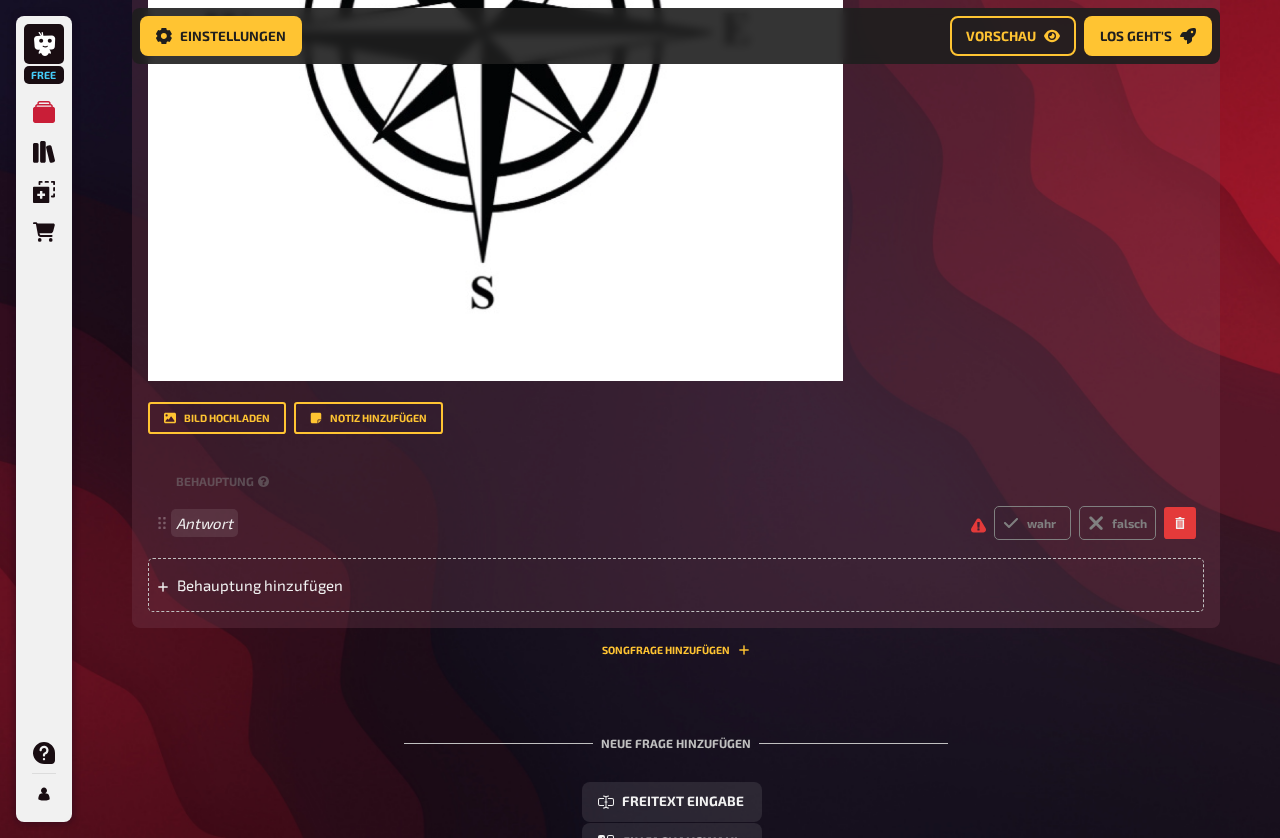 click on "Antwort" at bounding box center [565, 523] 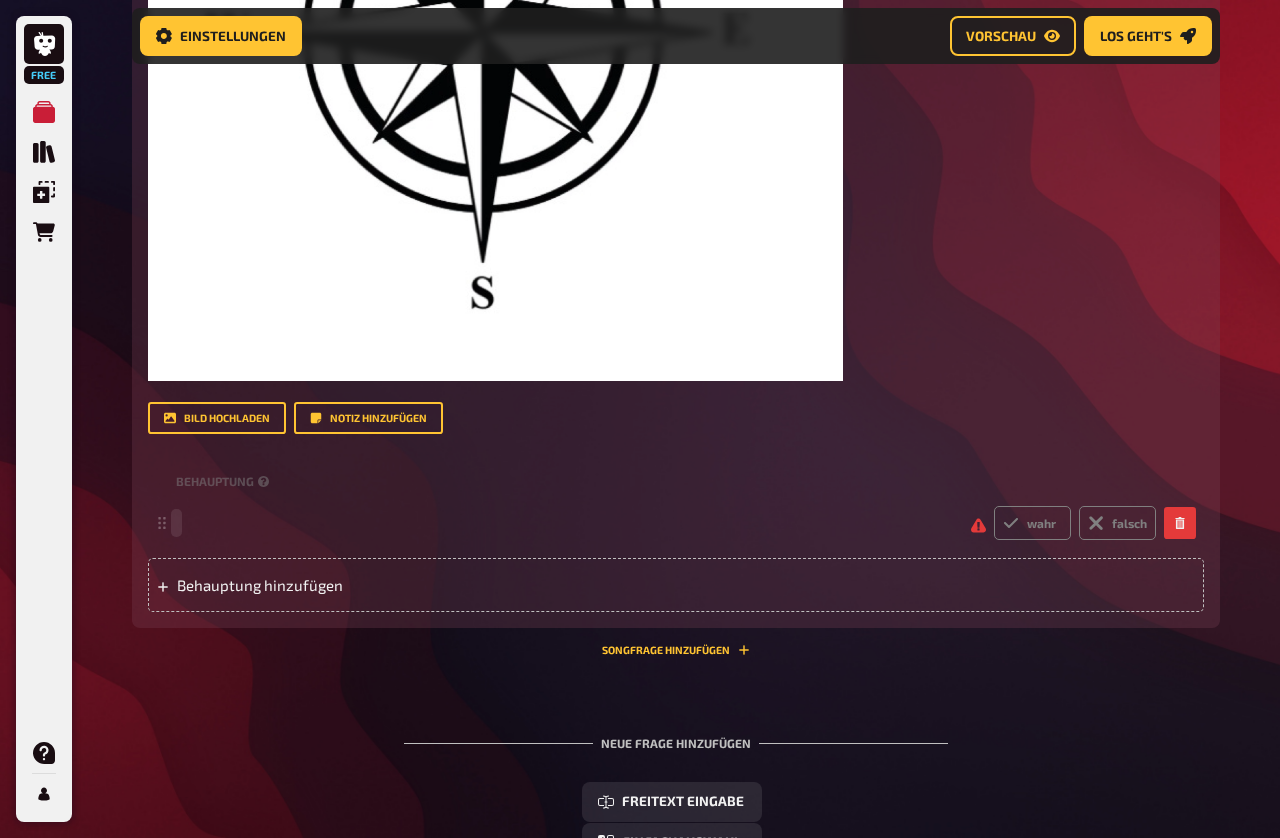 type 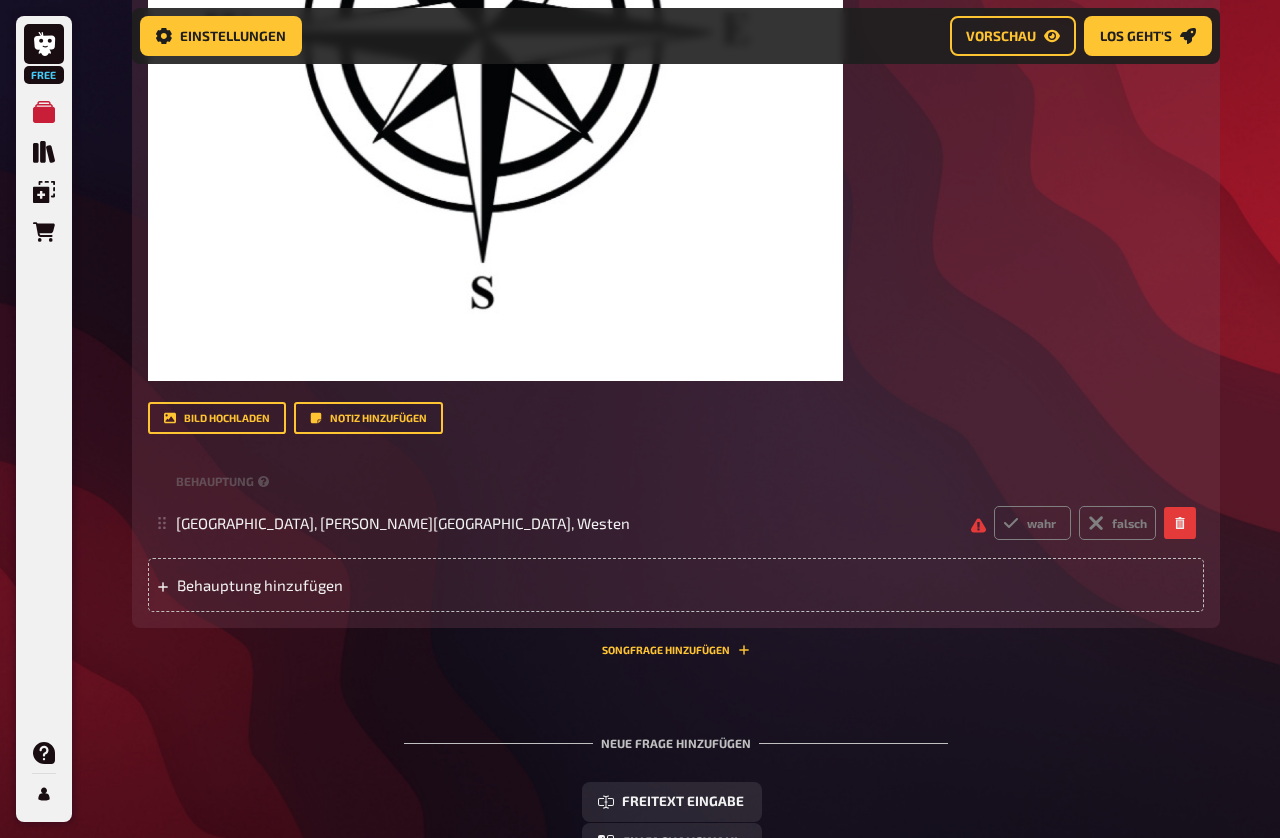 click on "Behauptung hinzufügen" at bounding box center (332, 585) 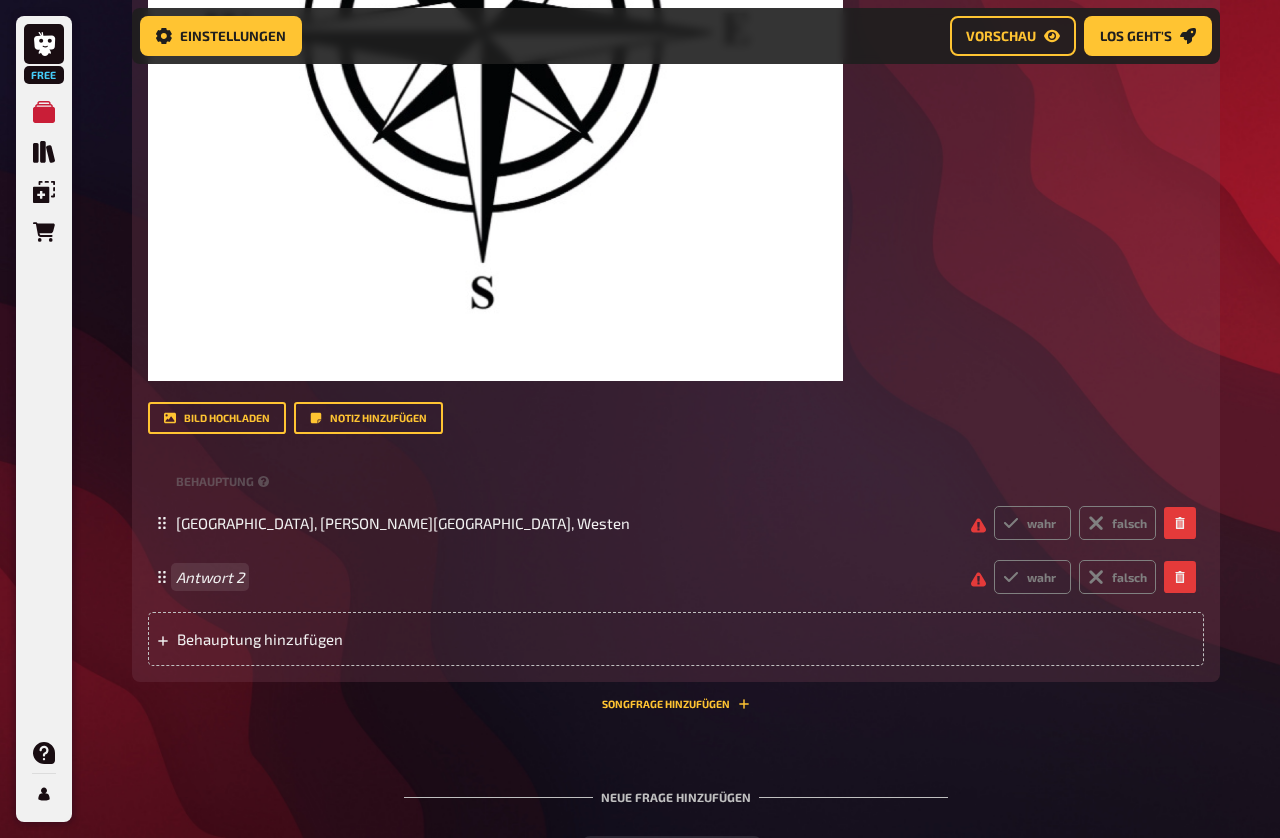 click on "Antwort 2" at bounding box center (565, 577) 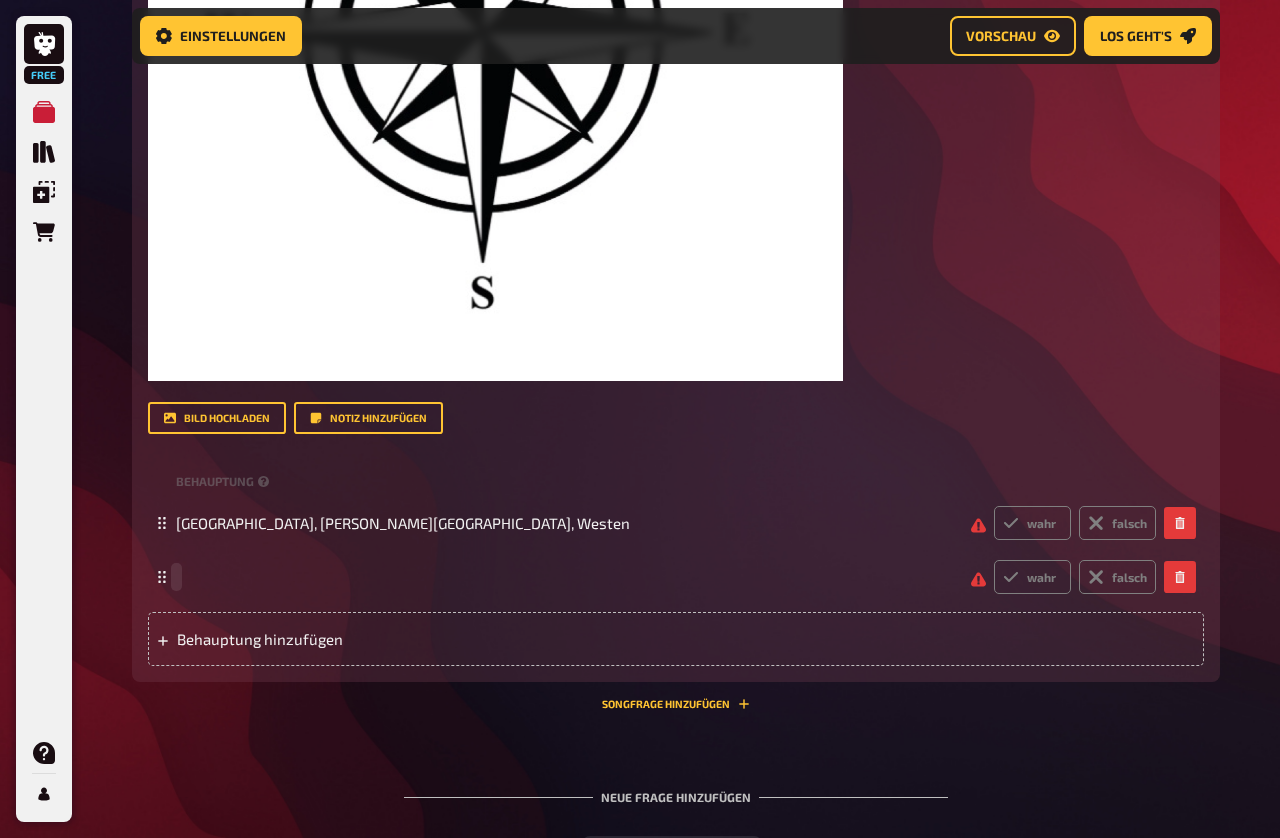 type 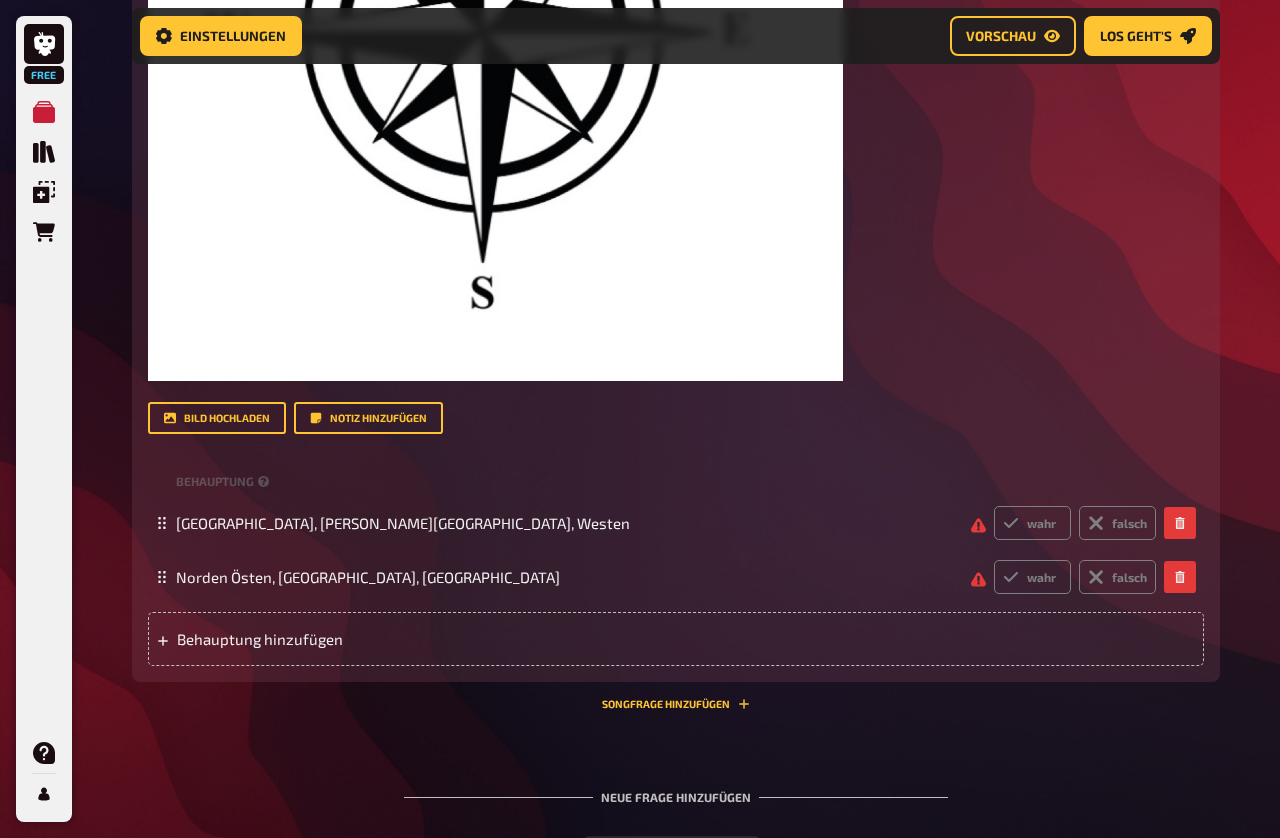 click on "Behauptung hinzufügen" at bounding box center [332, 639] 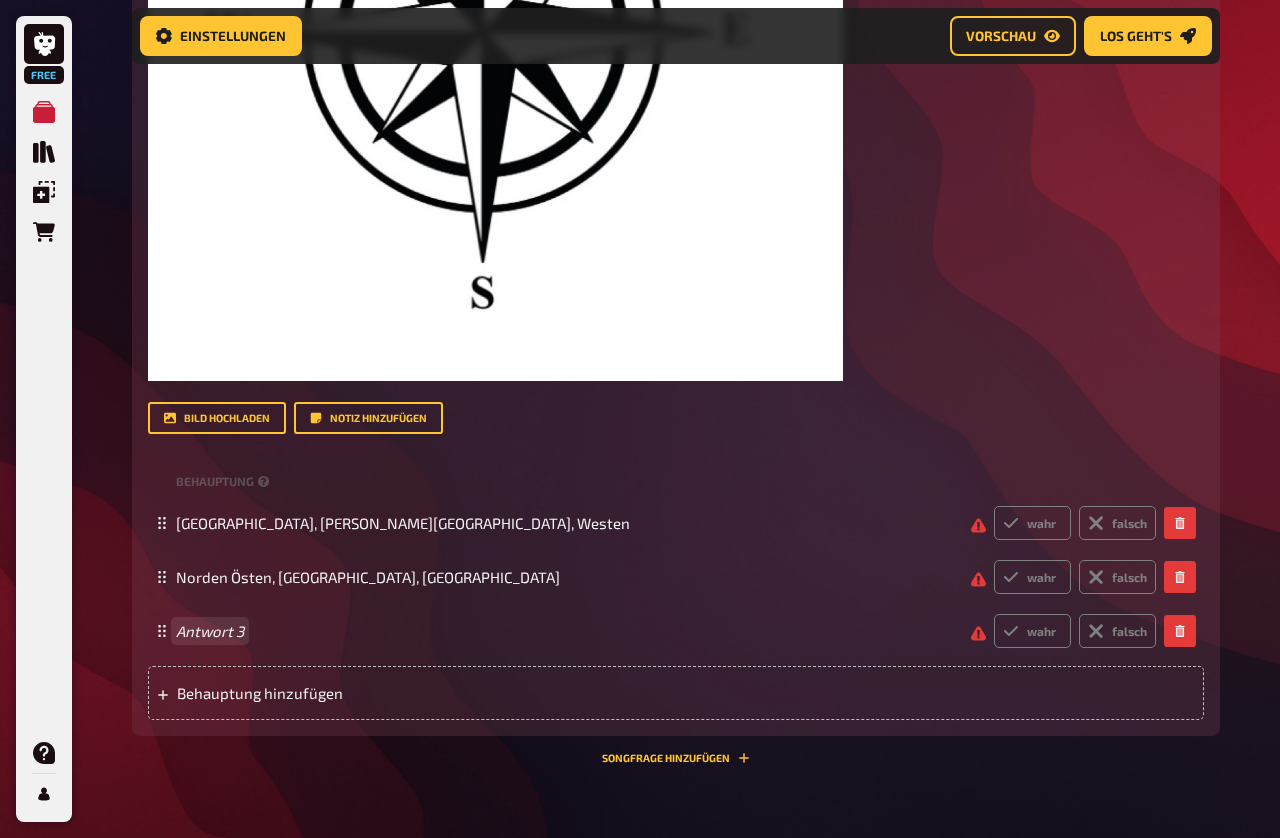 click on "Antwort 3" at bounding box center (565, 631) 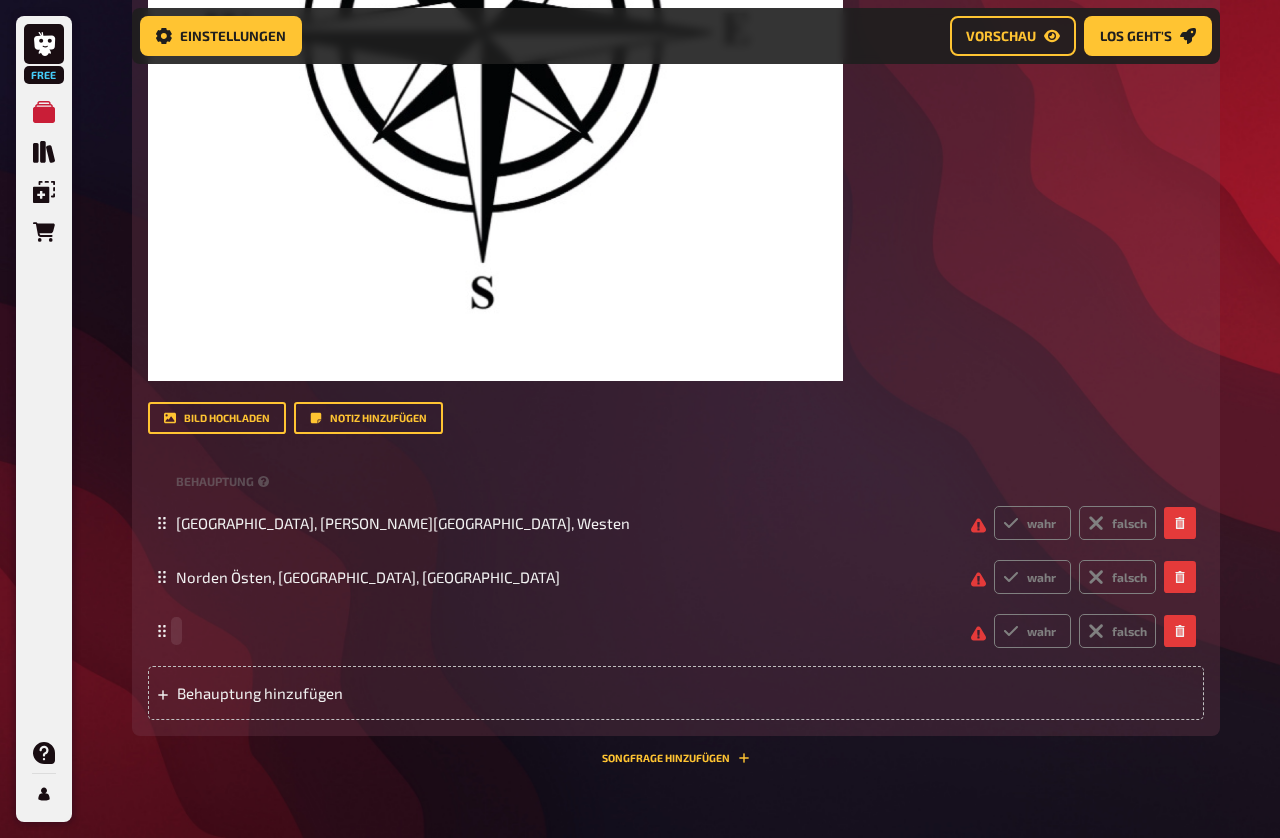 type 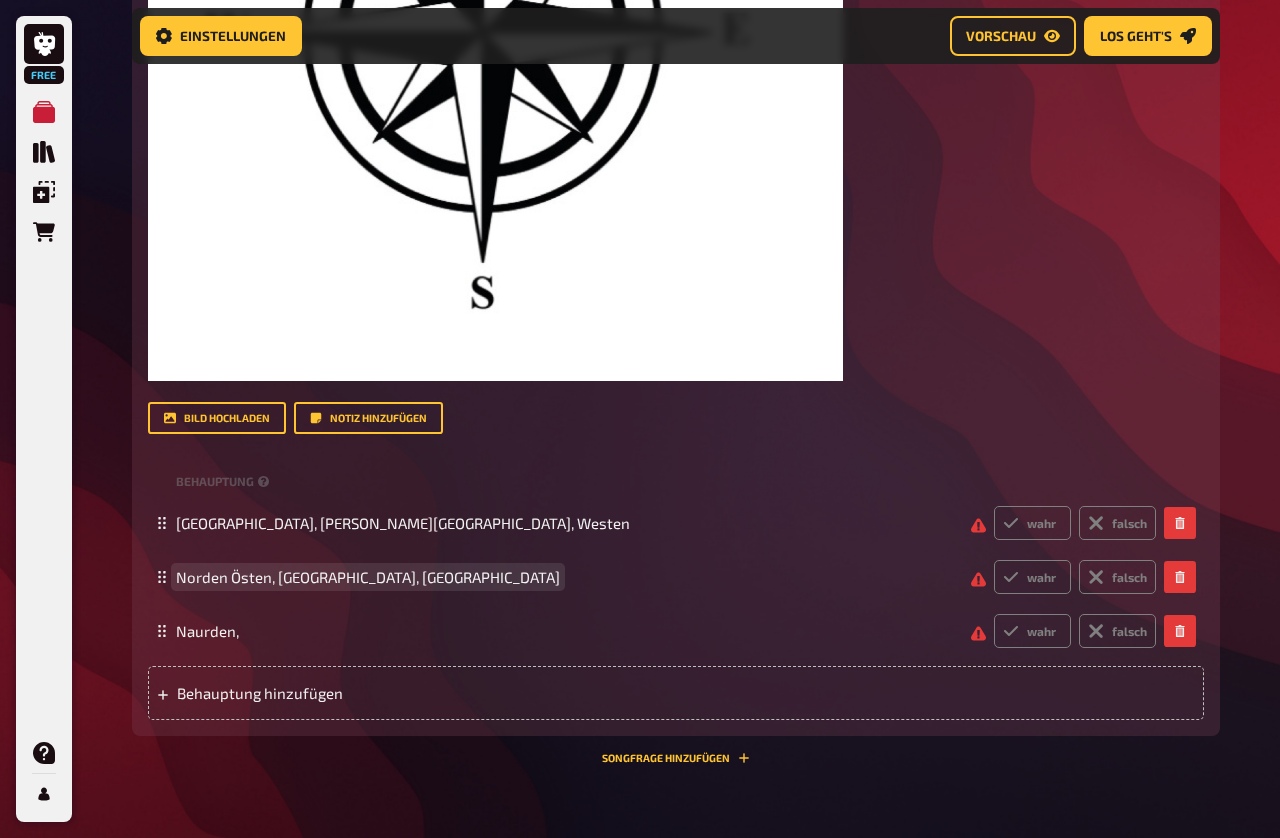 click on "Norden Östen, [GEOGRAPHIC_DATA], [GEOGRAPHIC_DATA]" at bounding box center [368, 577] 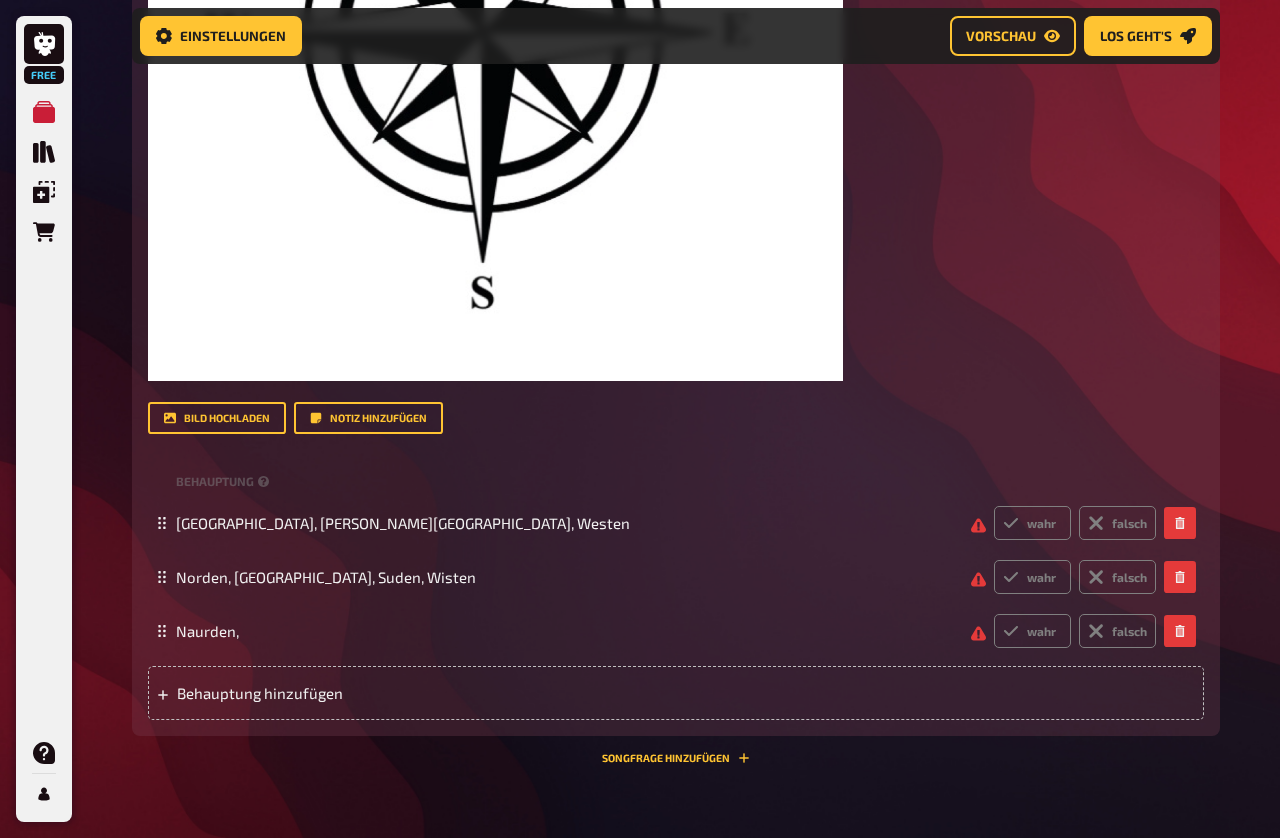 click on "Naurden," at bounding box center (565, 631) 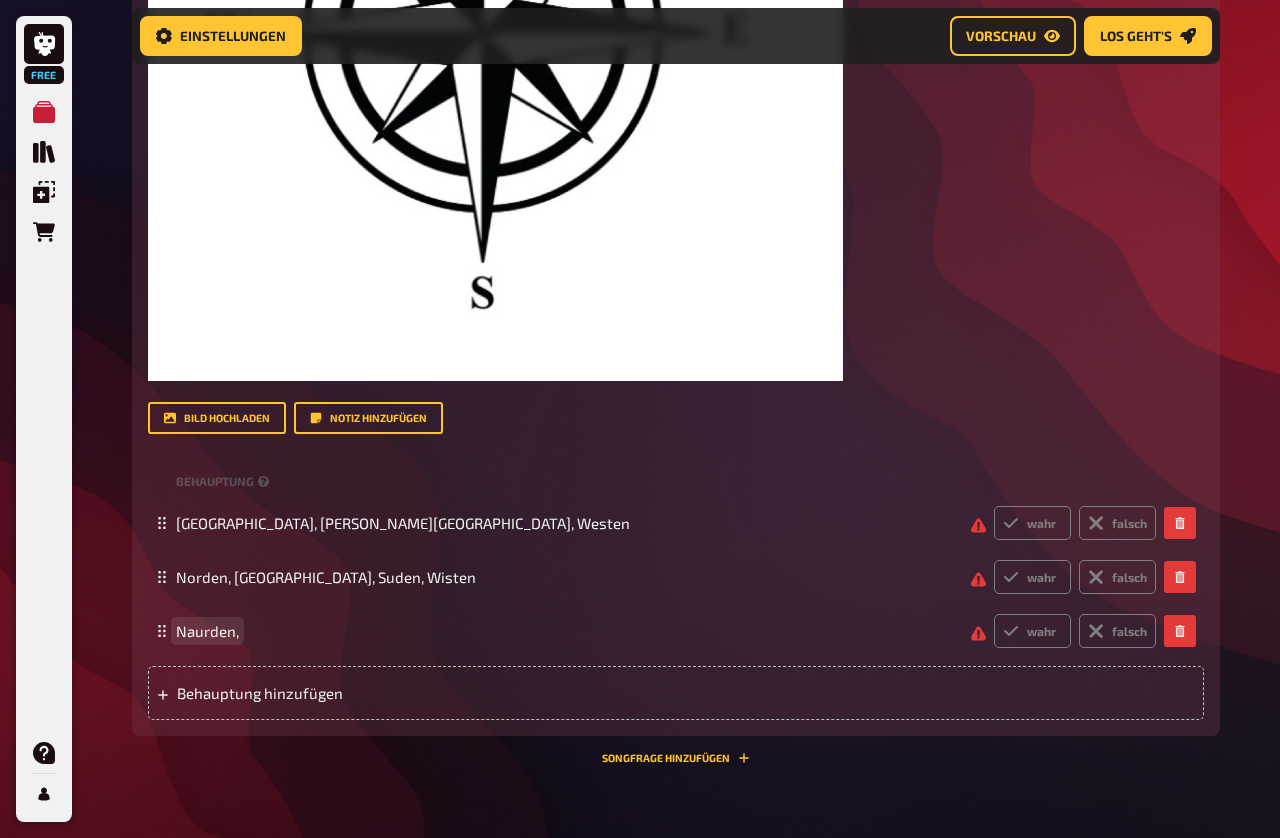 click on "Naurden," at bounding box center (565, 631) 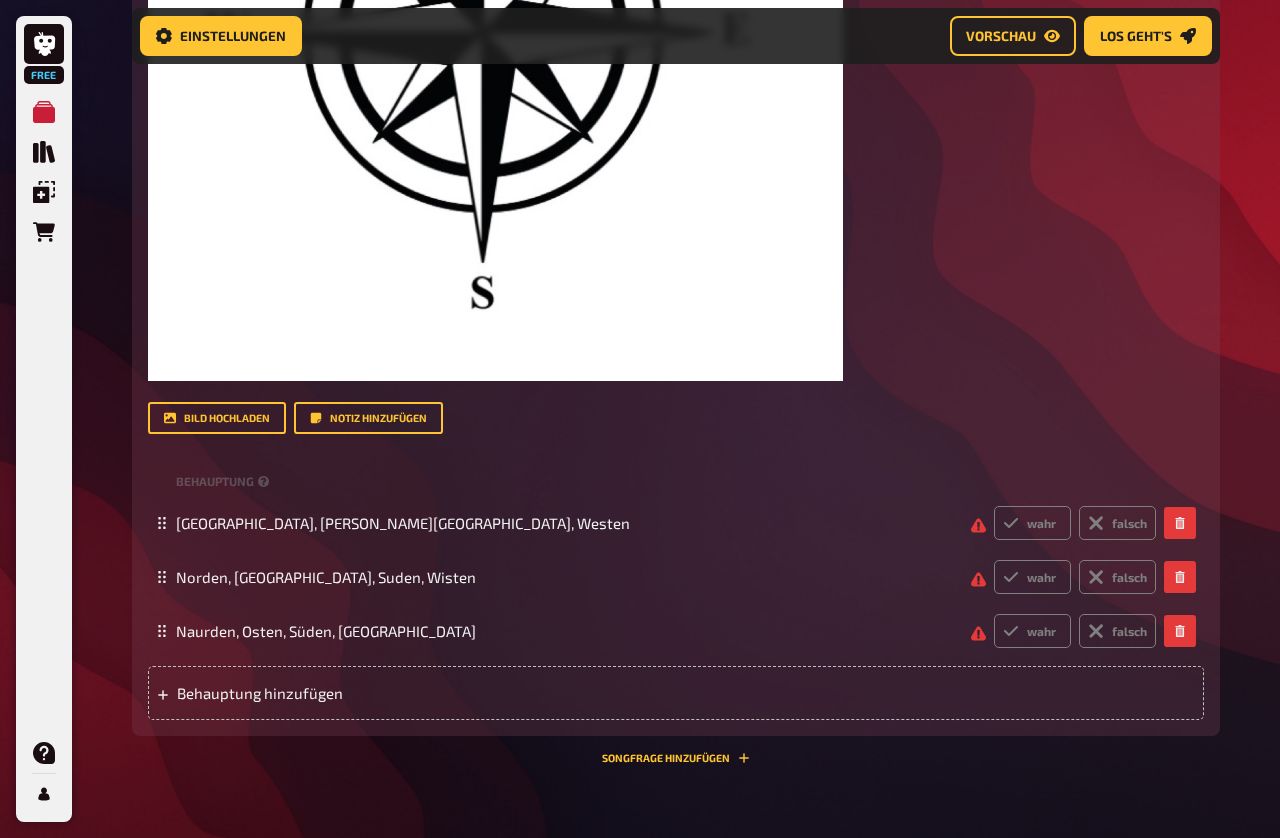 click on "Behauptung hinzufügen" at bounding box center [332, 693] 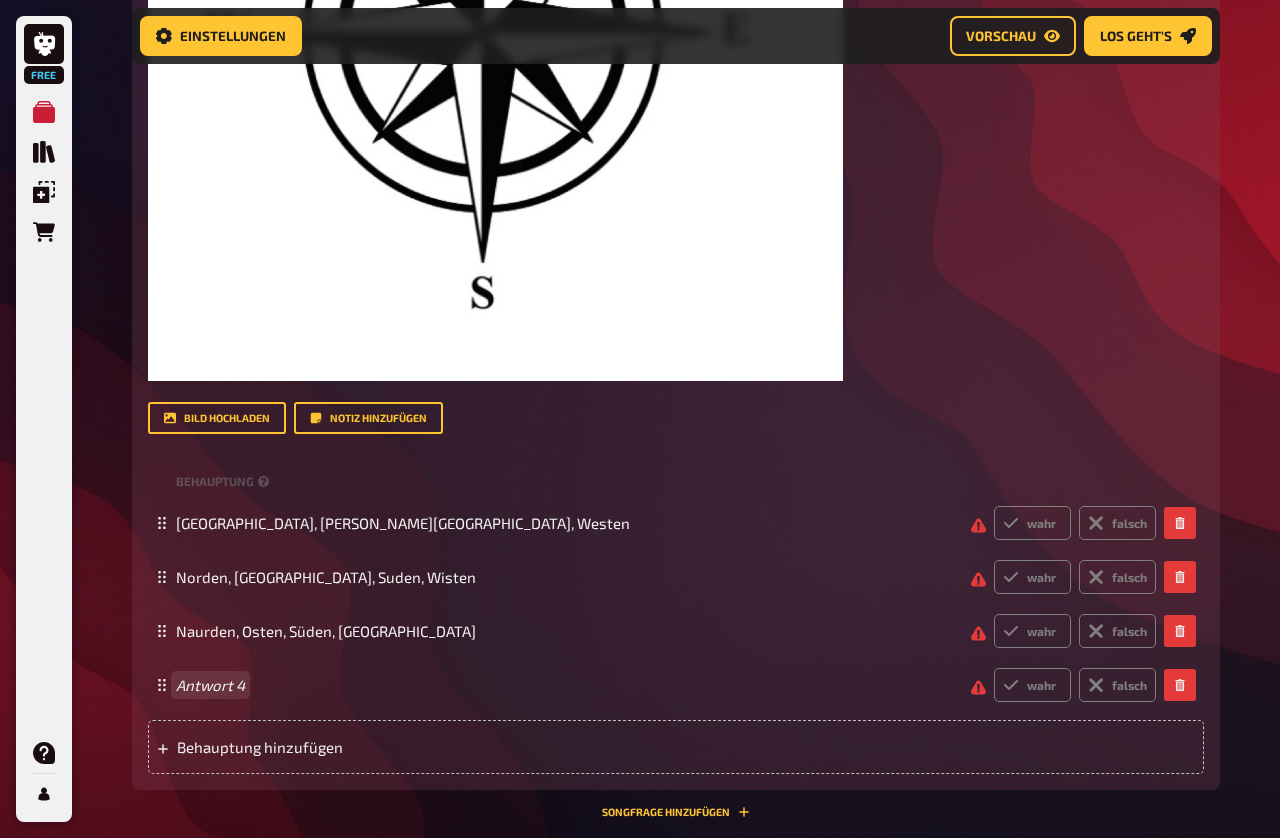 click on "Antwort 4" at bounding box center (565, 685) 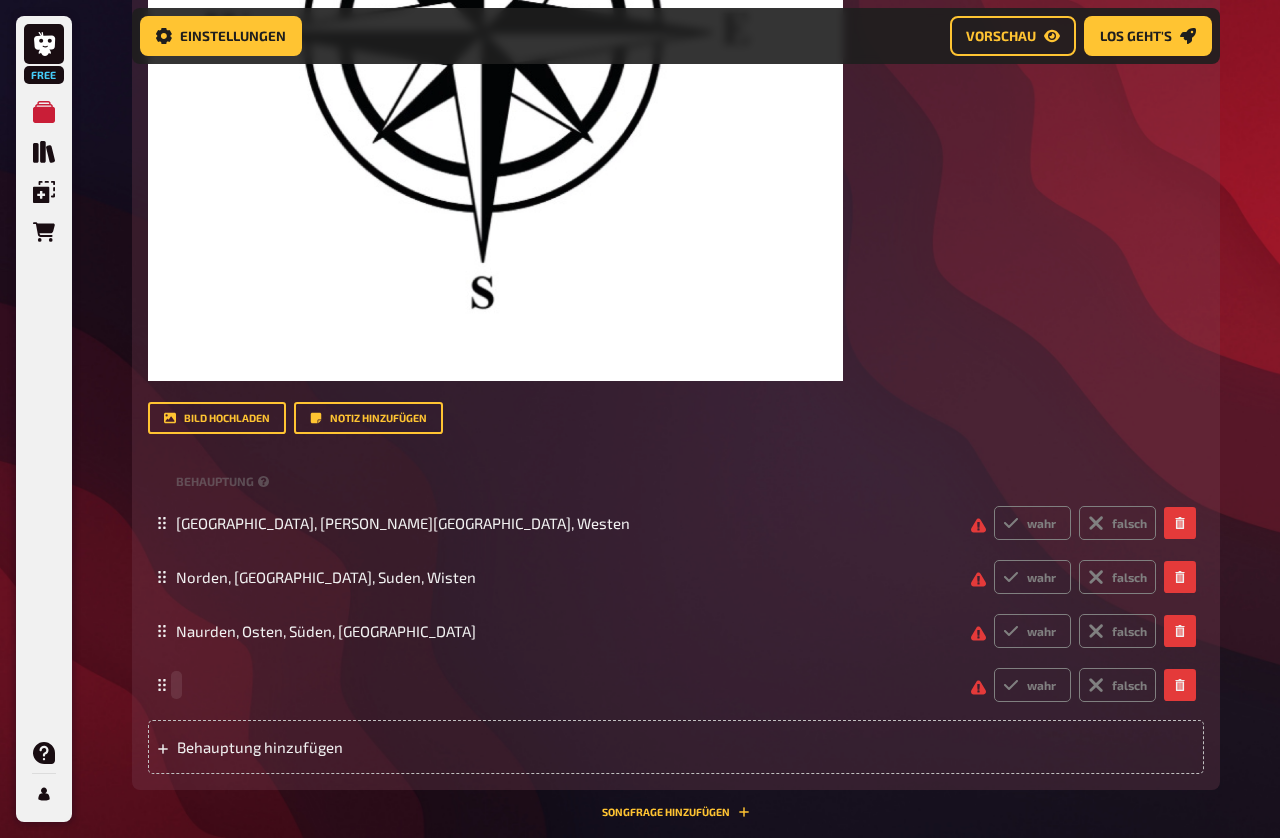 click at bounding box center (565, 685) 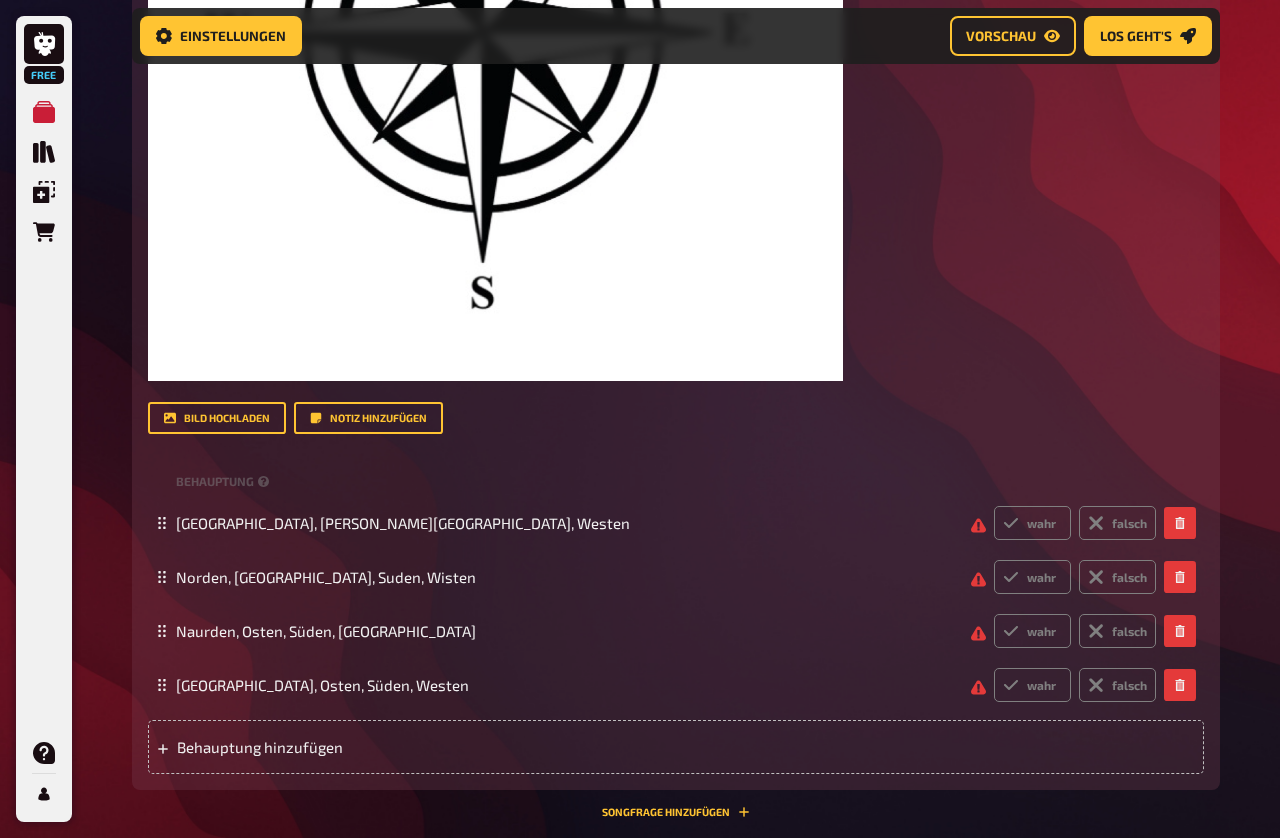 click on "wahr" at bounding box center (1032, 685) 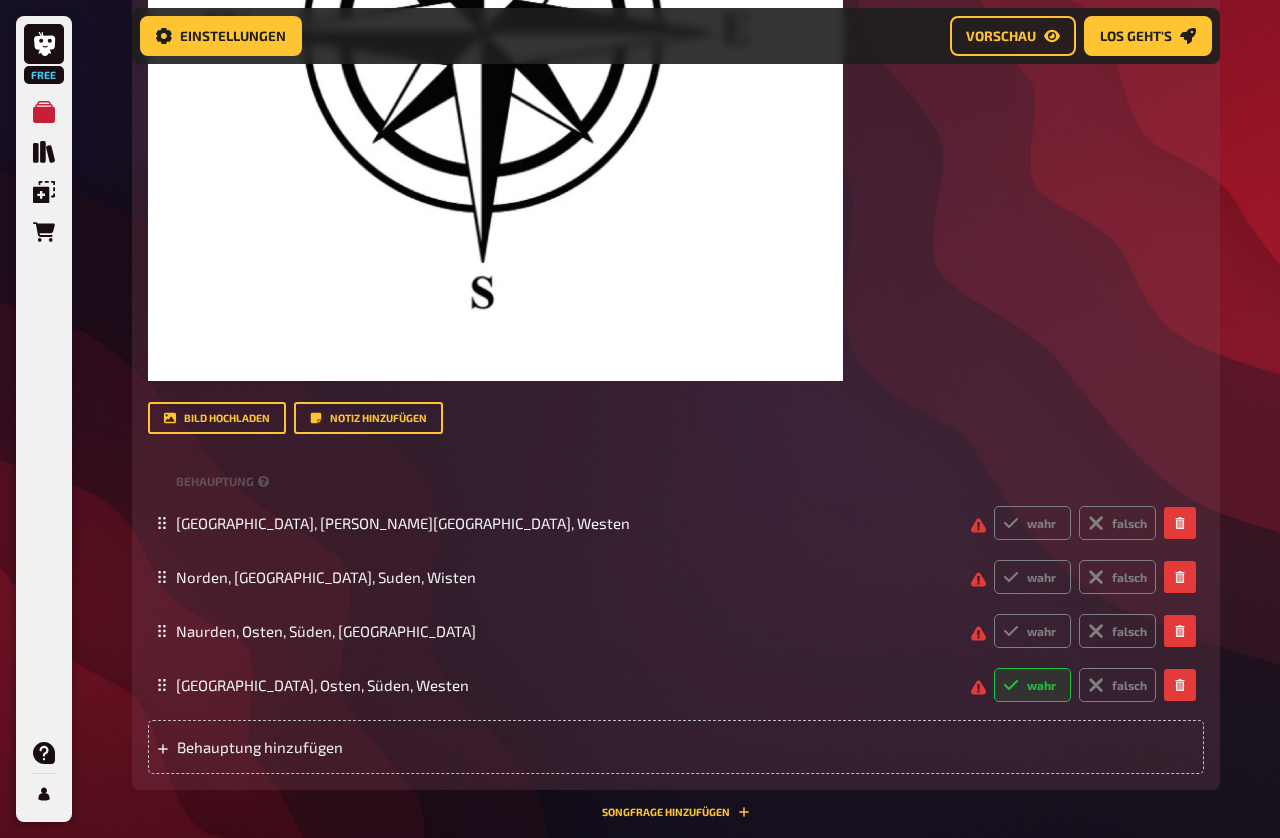 radio on "true" 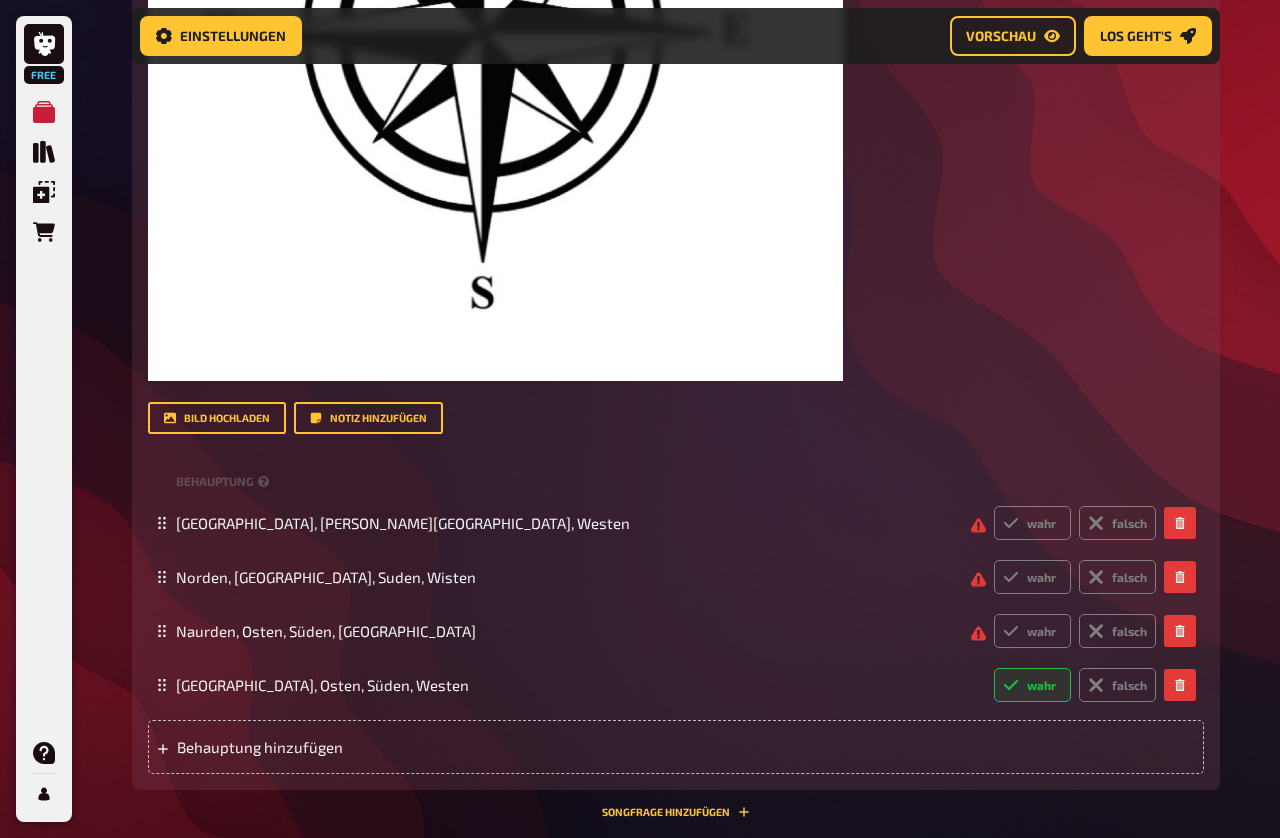 click on "falsch" at bounding box center [1117, 631] 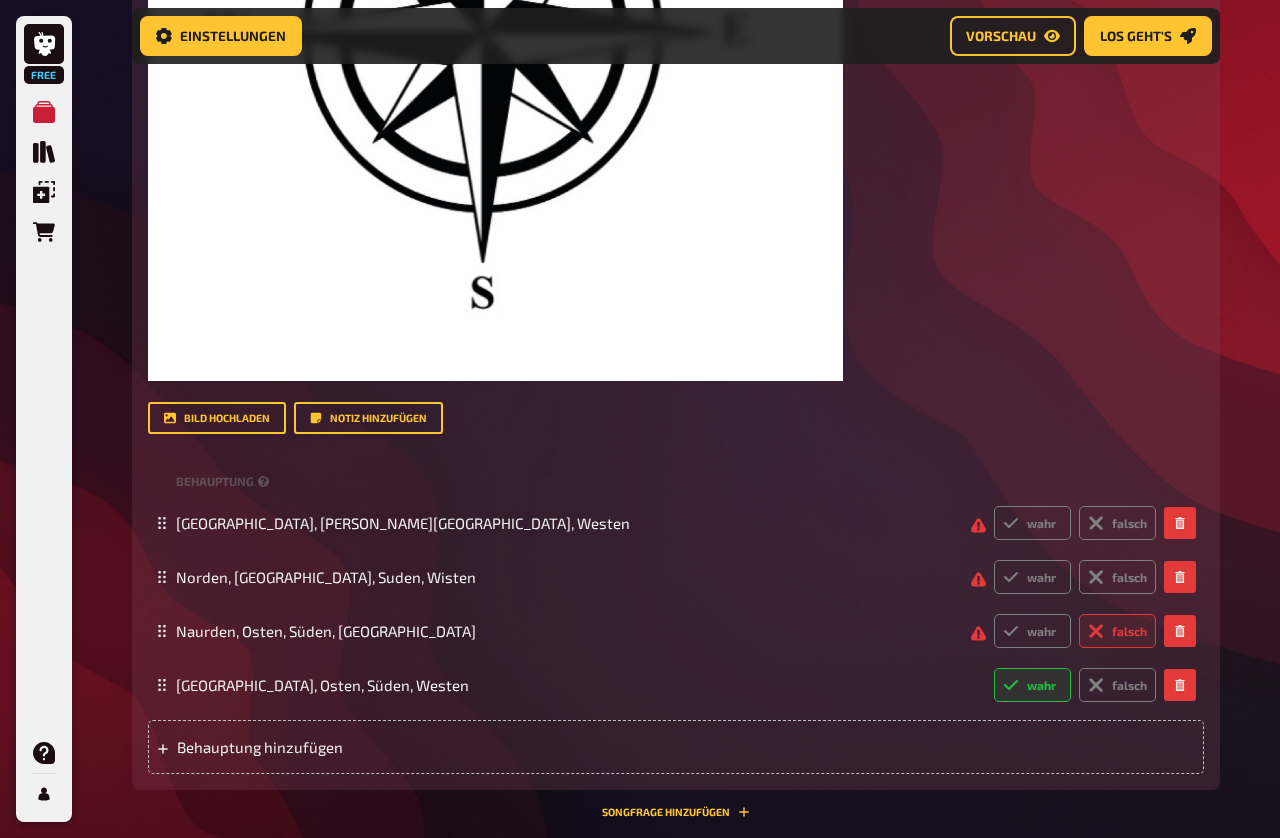 radio on "true" 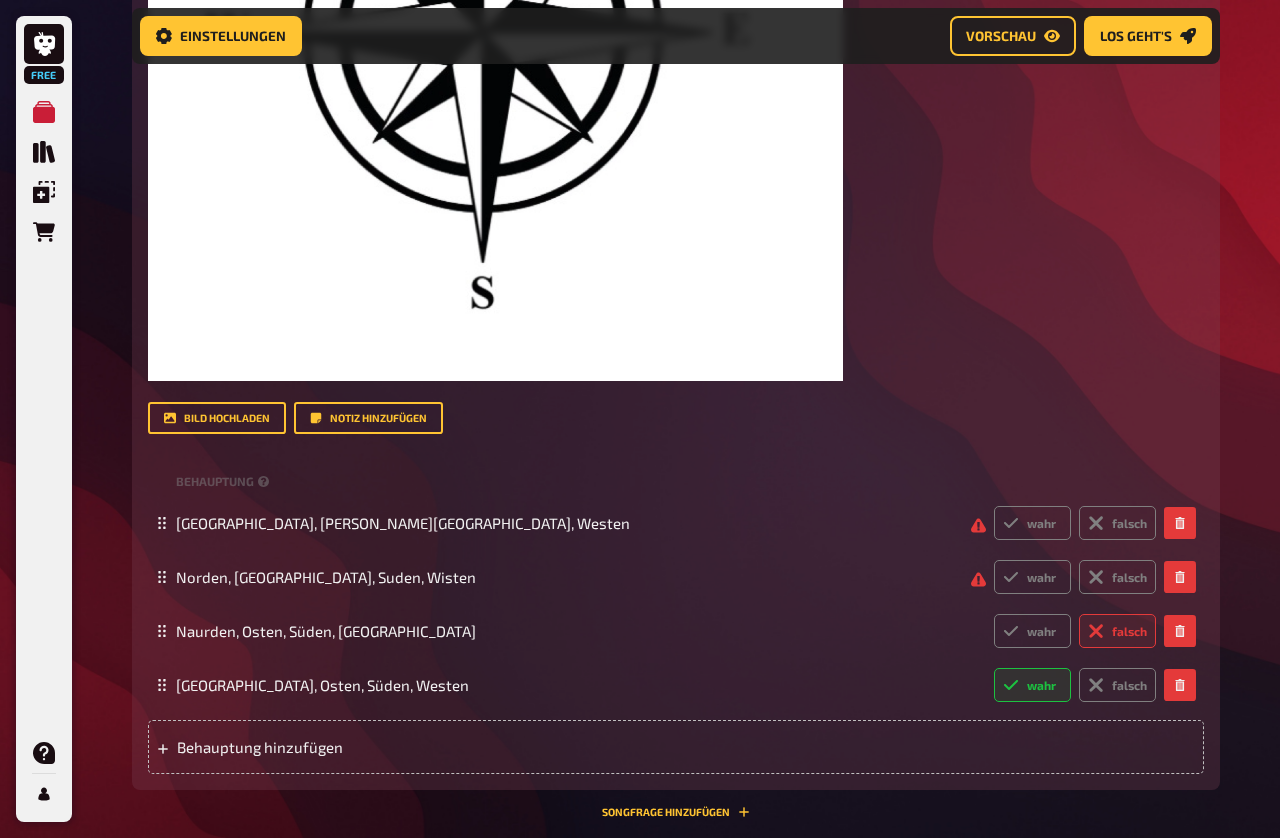 click on "falsch" at bounding box center (1117, 577) 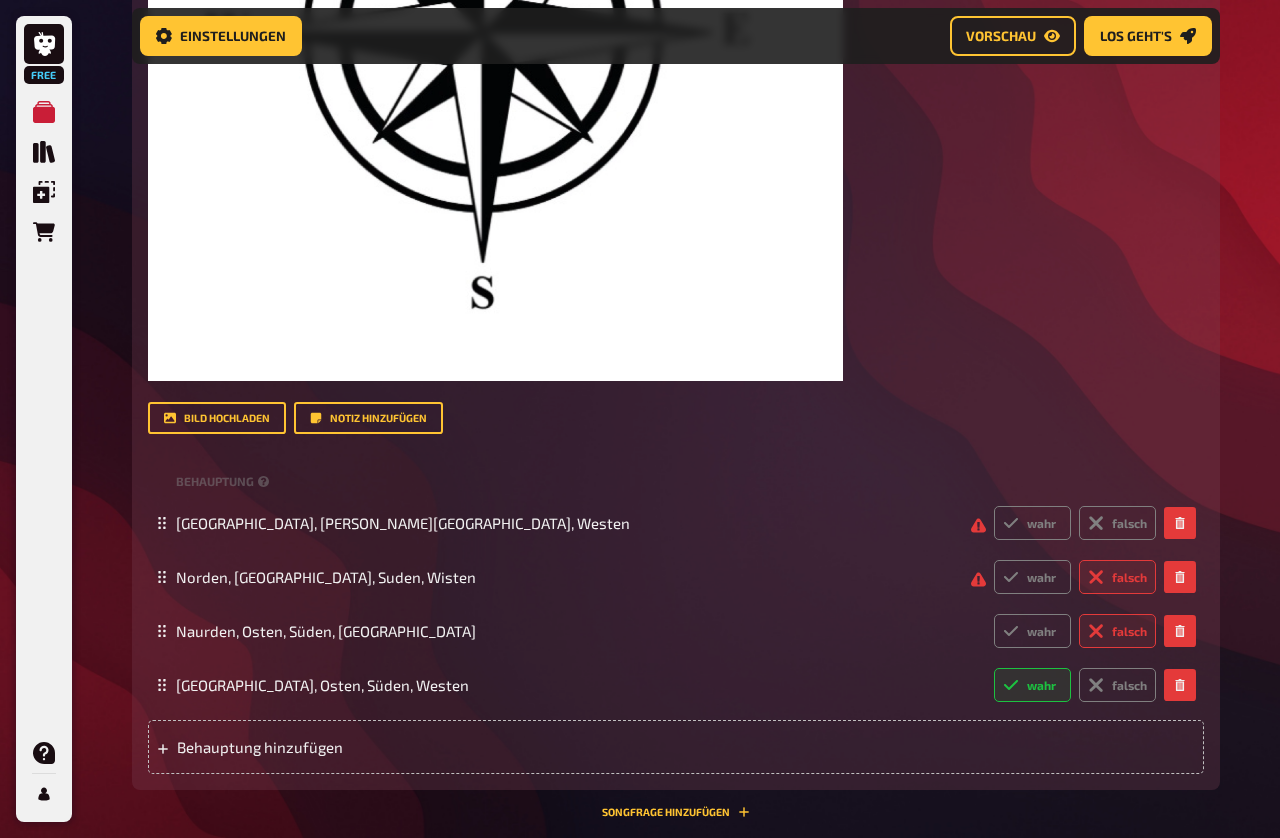 radio on "true" 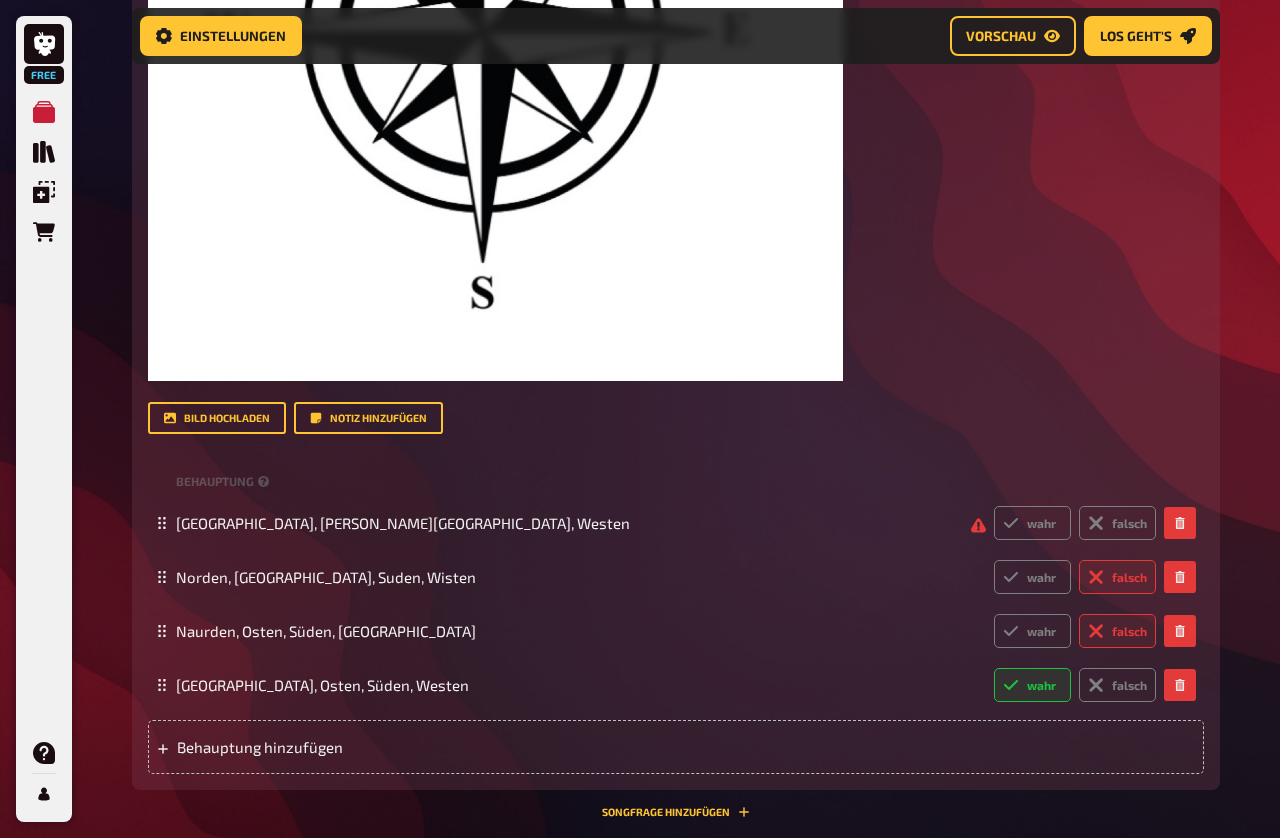 click on "falsch" at bounding box center [1117, 523] 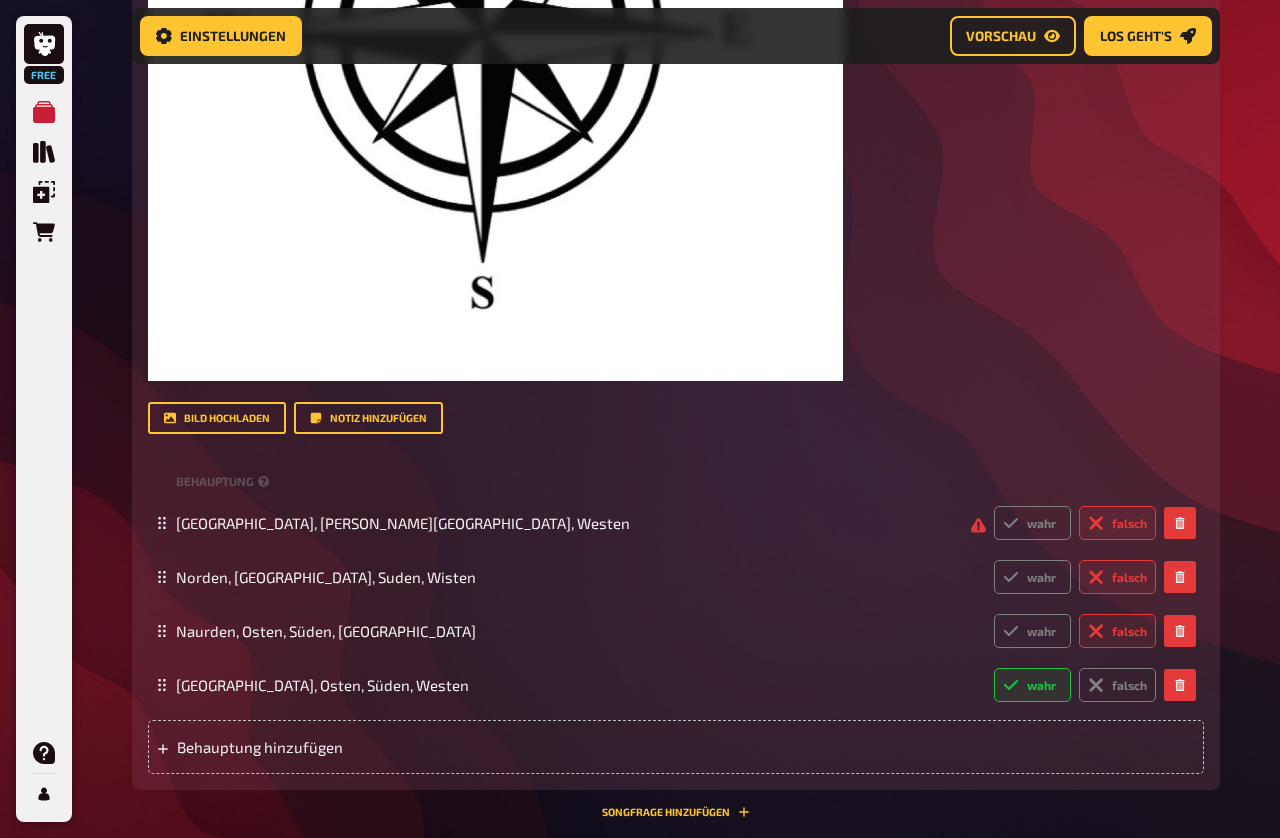 radio on "true" 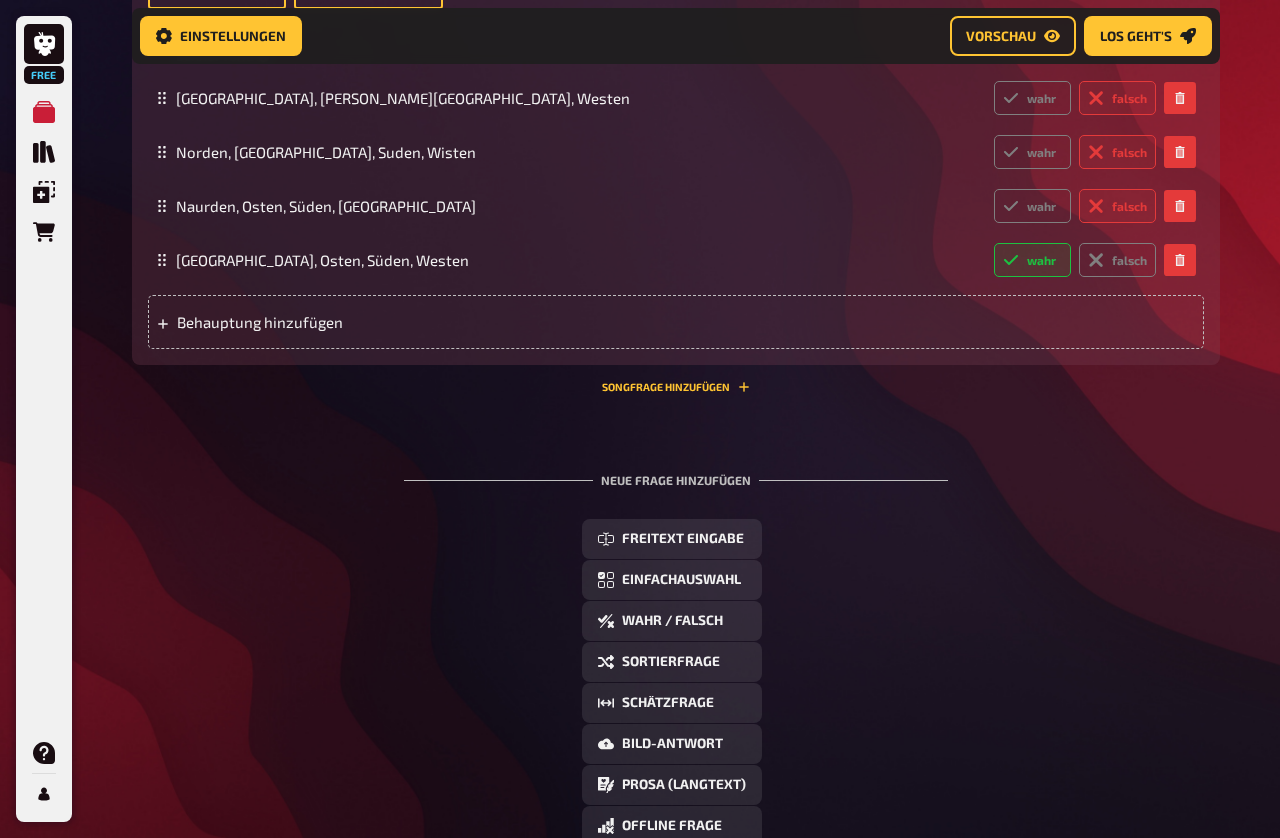 scroll, scrollTop: 1585, scrollLeft: 0, axis: vertical 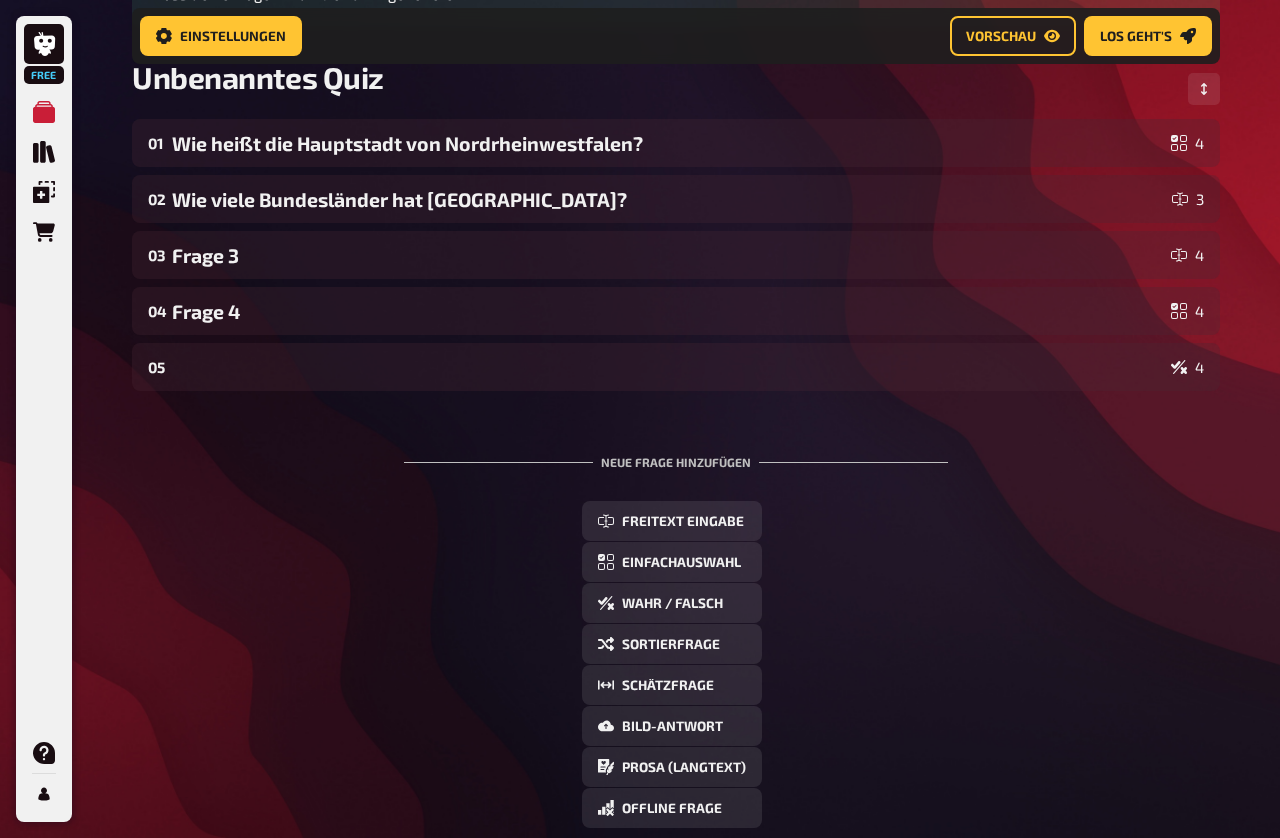 click on "Sortierfrage" at bounding box center [671, 645] 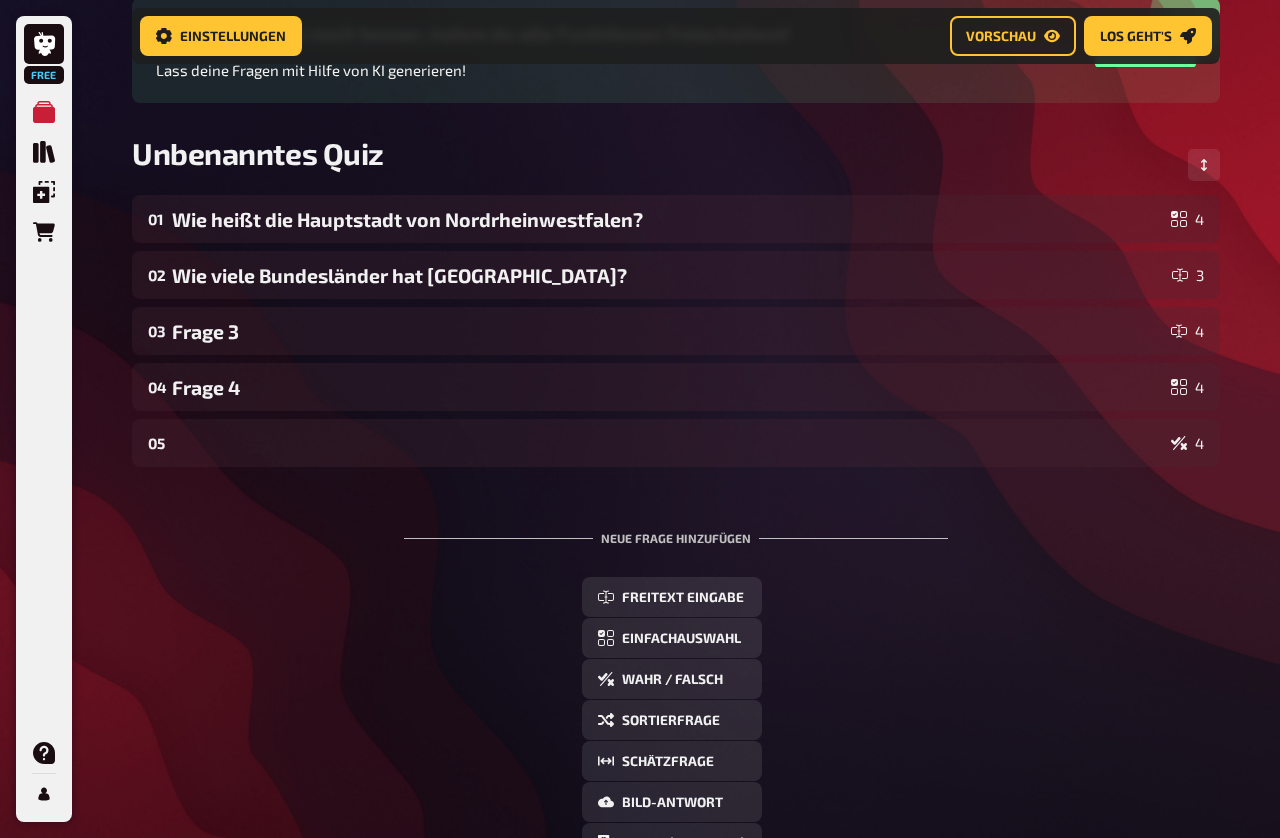 scroll, scrollTop: 0, scrollLeft: 0, axis: both 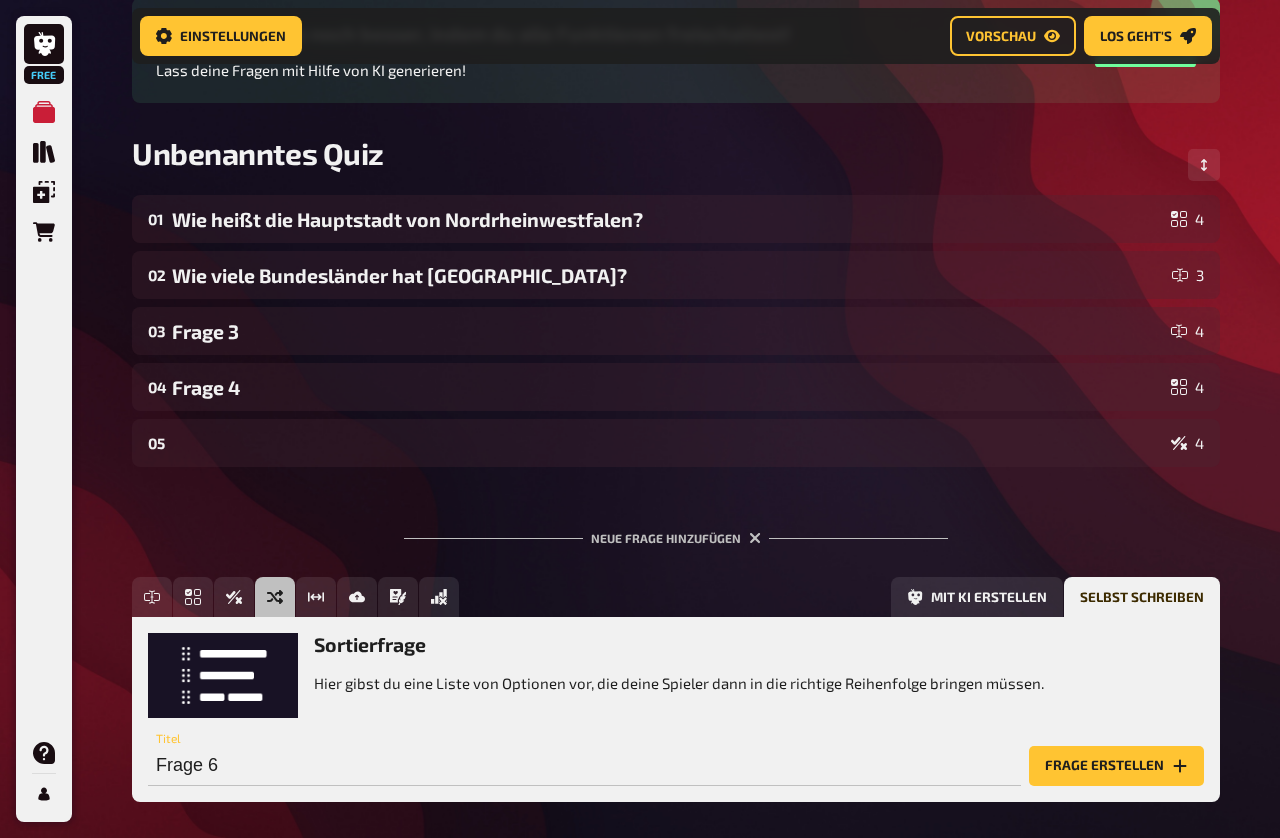 click on "Frage erstellen" at bounding box center [1116, 766] 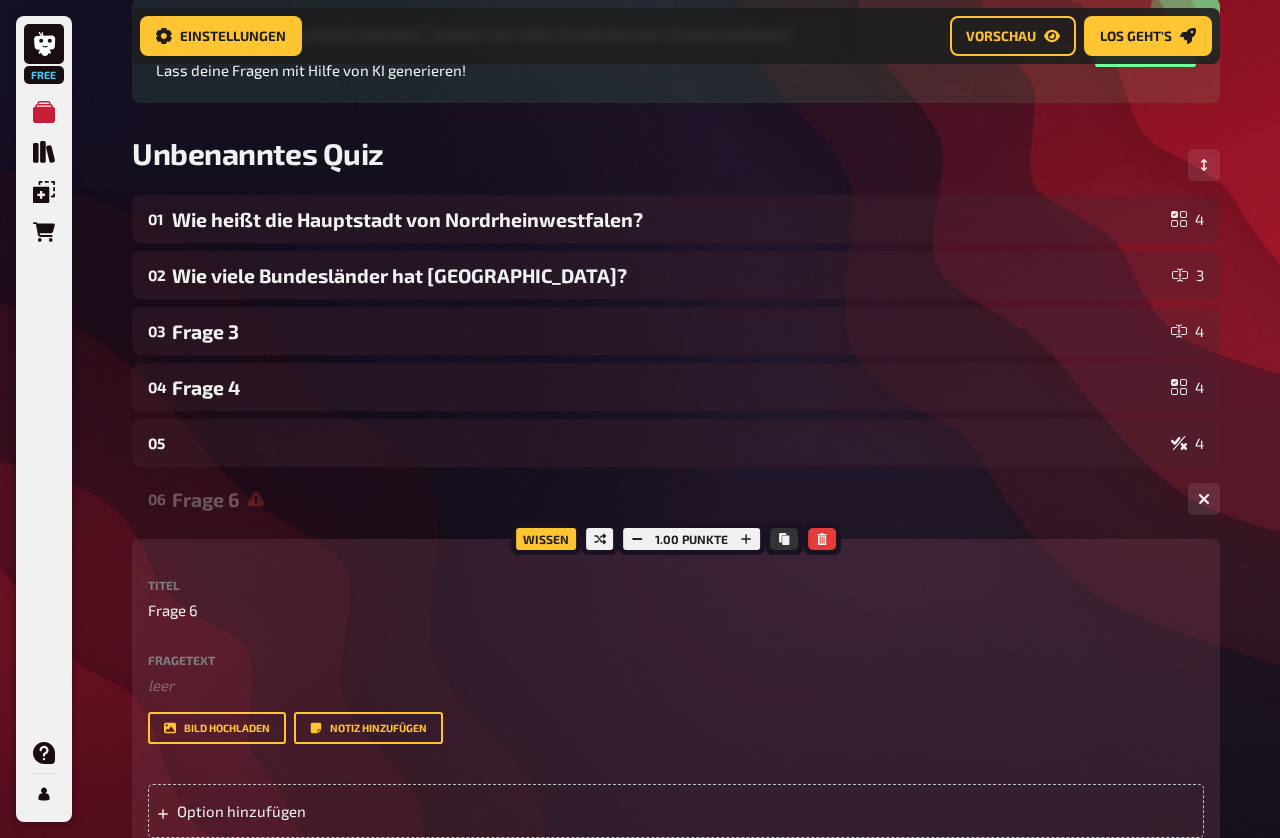 scroll, scrollTop: 0, scrollLeft: -1, axis: horizontal 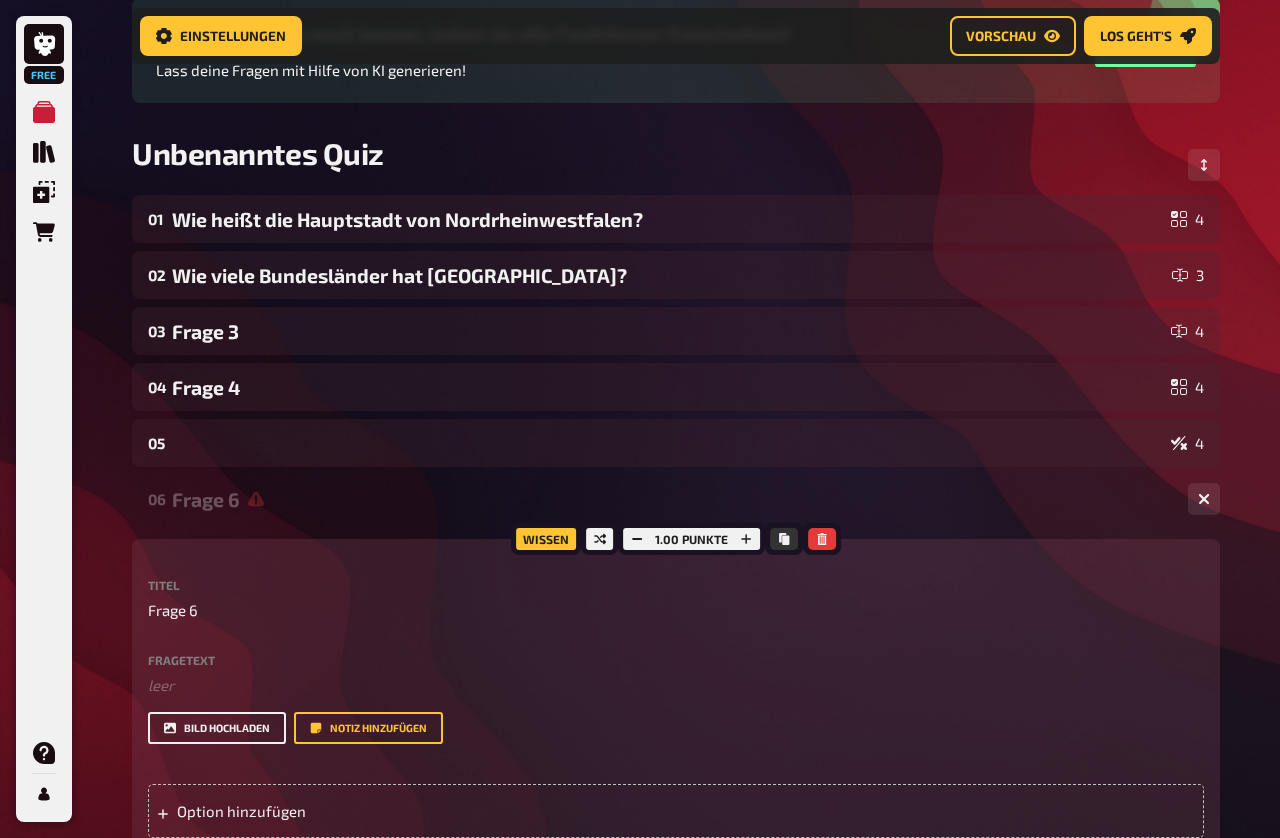 click on "Bild hochladen" at bounding box center [217, 728] 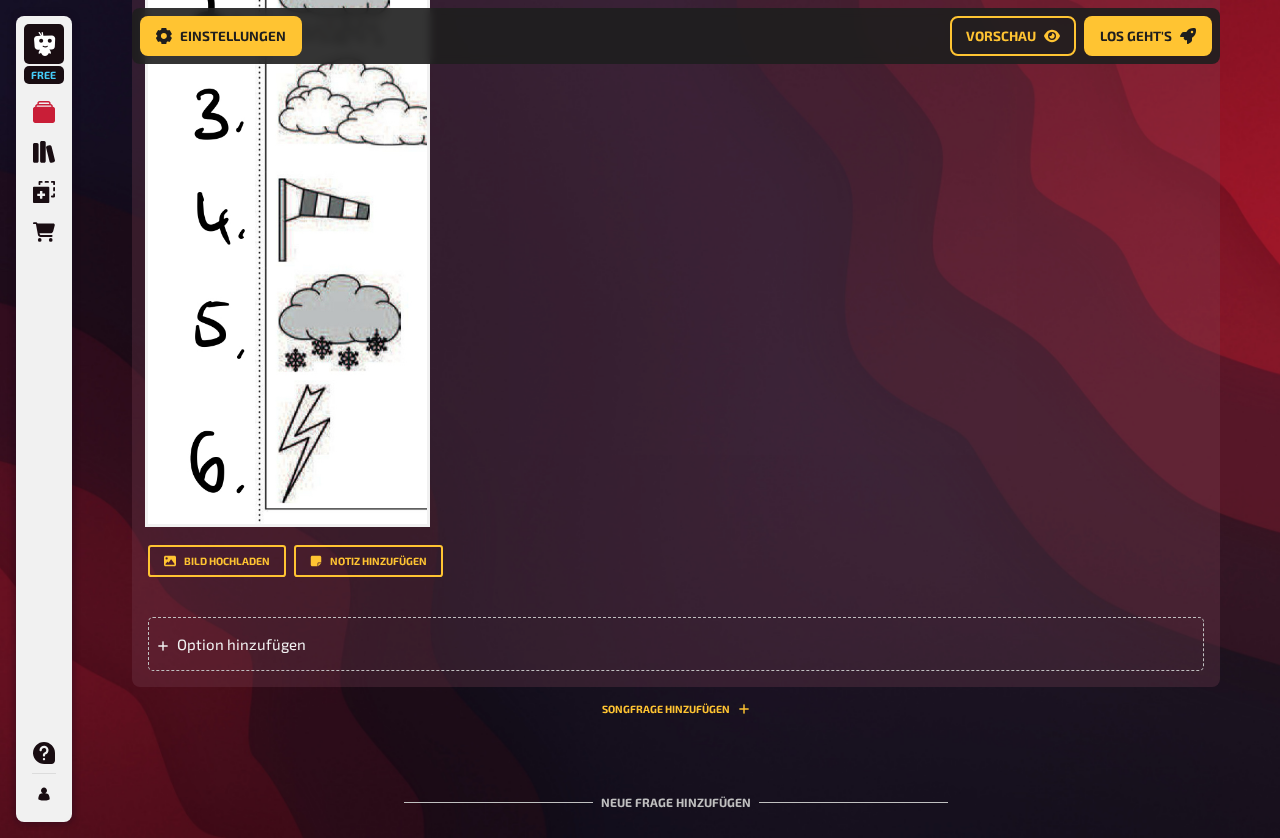 click on "Option hinzufügen" at bounding box center [676, 644] 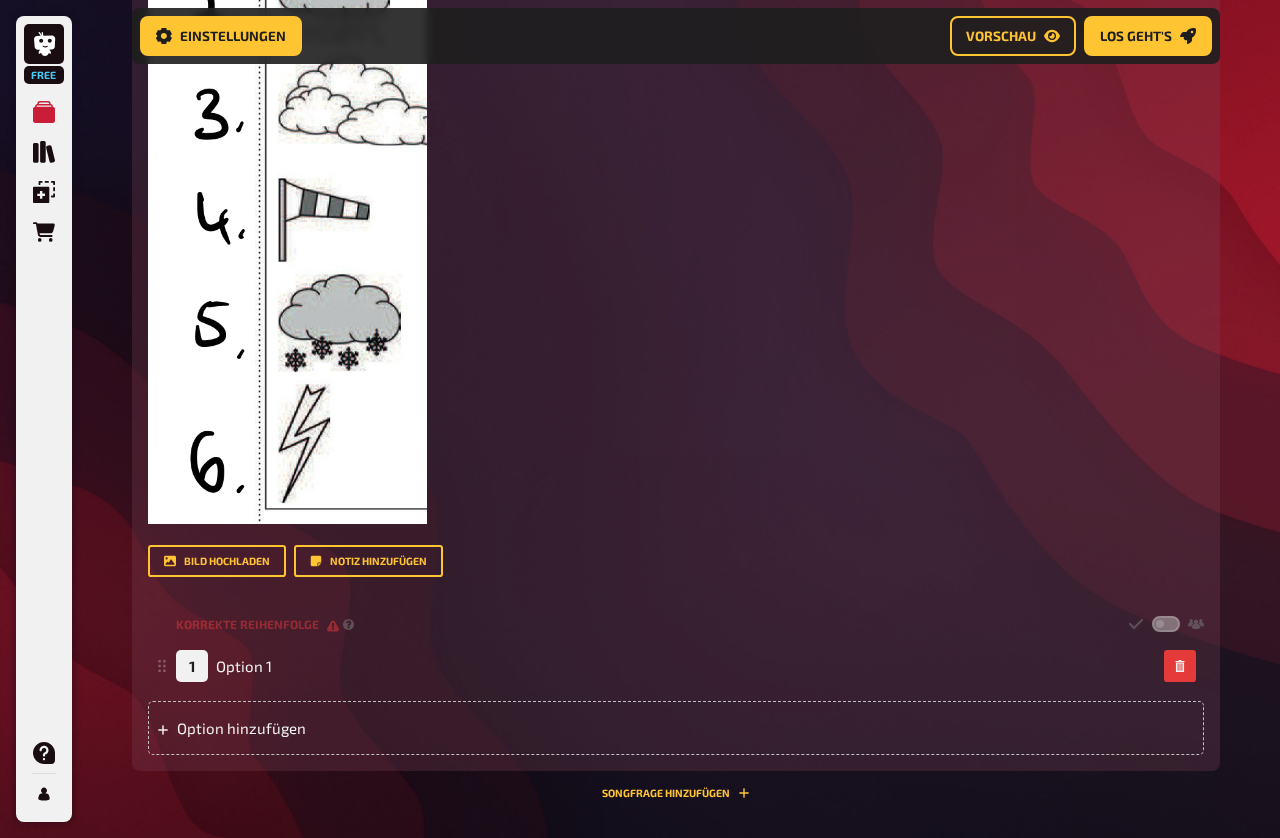 type 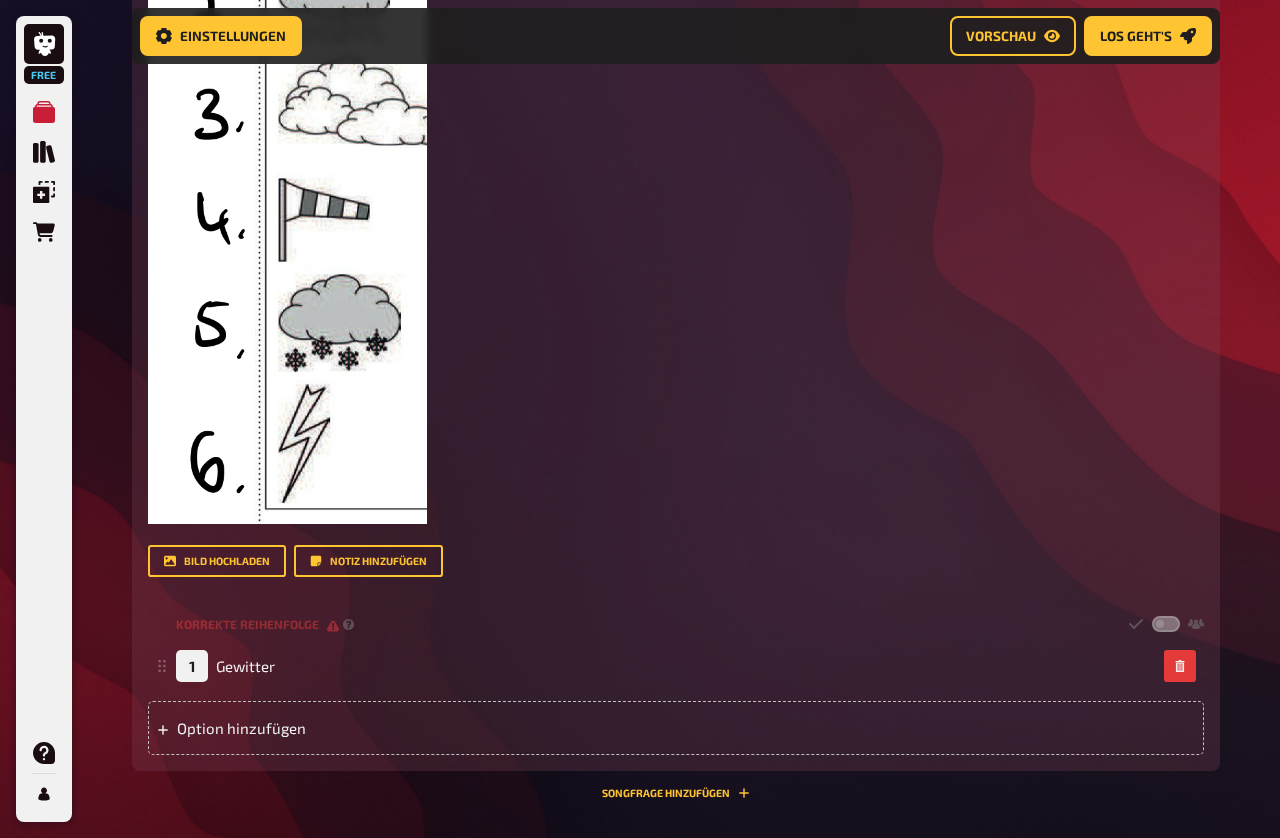 click on "Option hinzufügen" at bounding box center (676, 728) 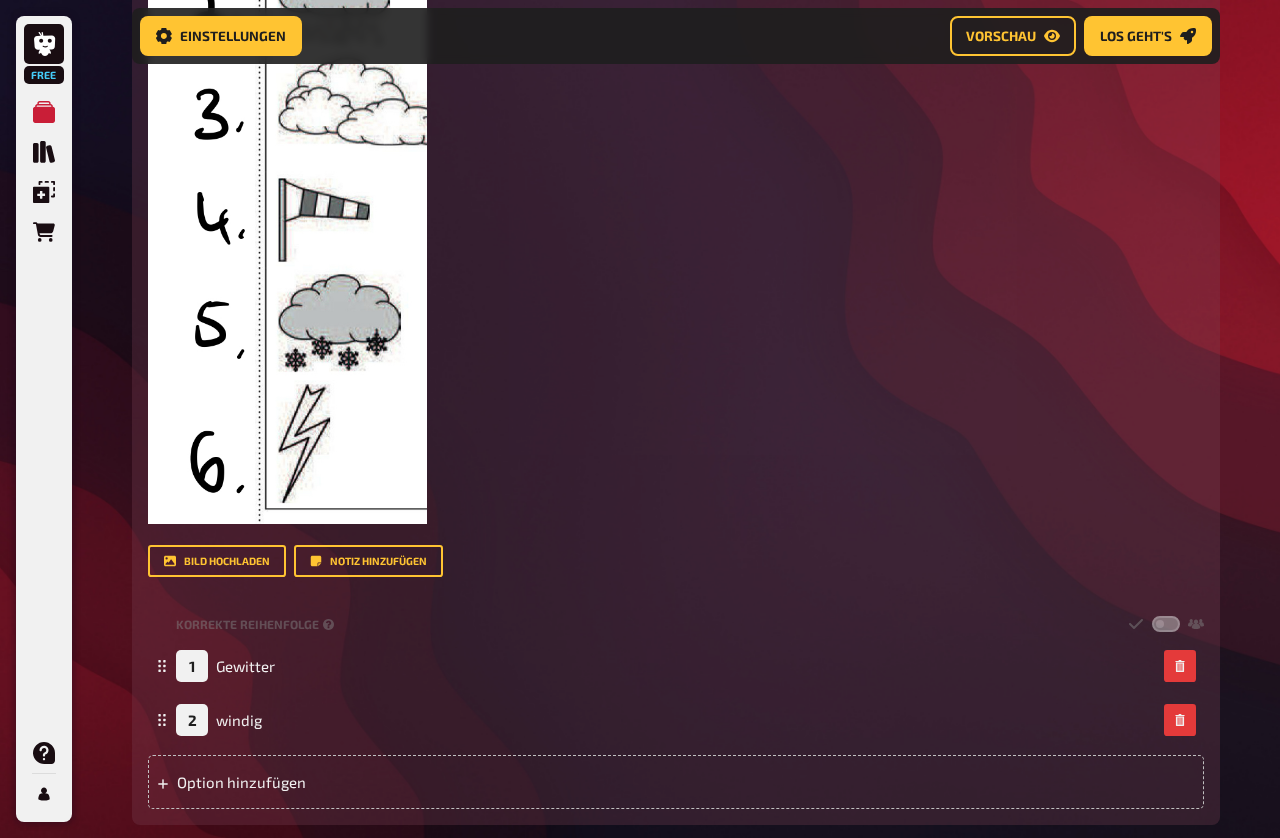 click on "Option hinzufügen" at bounding box center (676, 782) 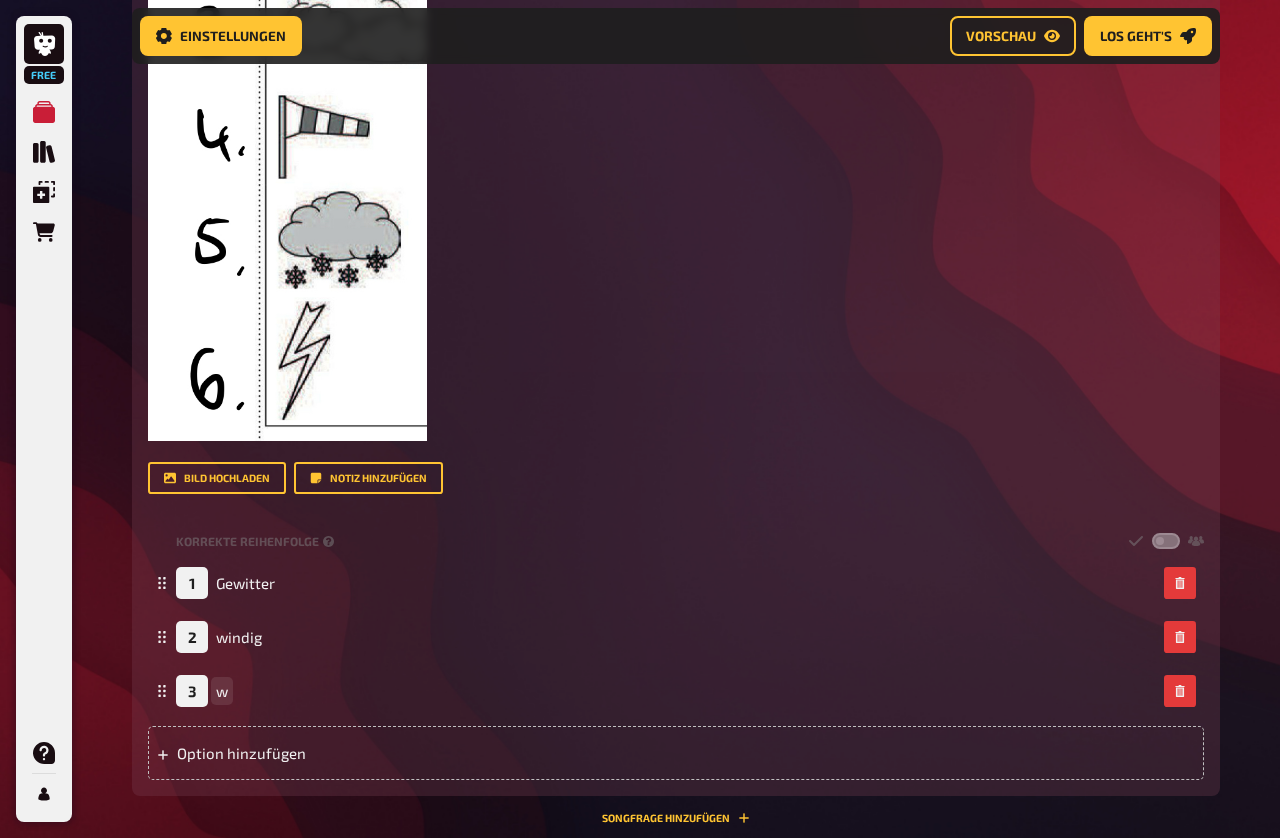 scroll, scrollTop: 1153, scrollLeft: 0, axis: vertical 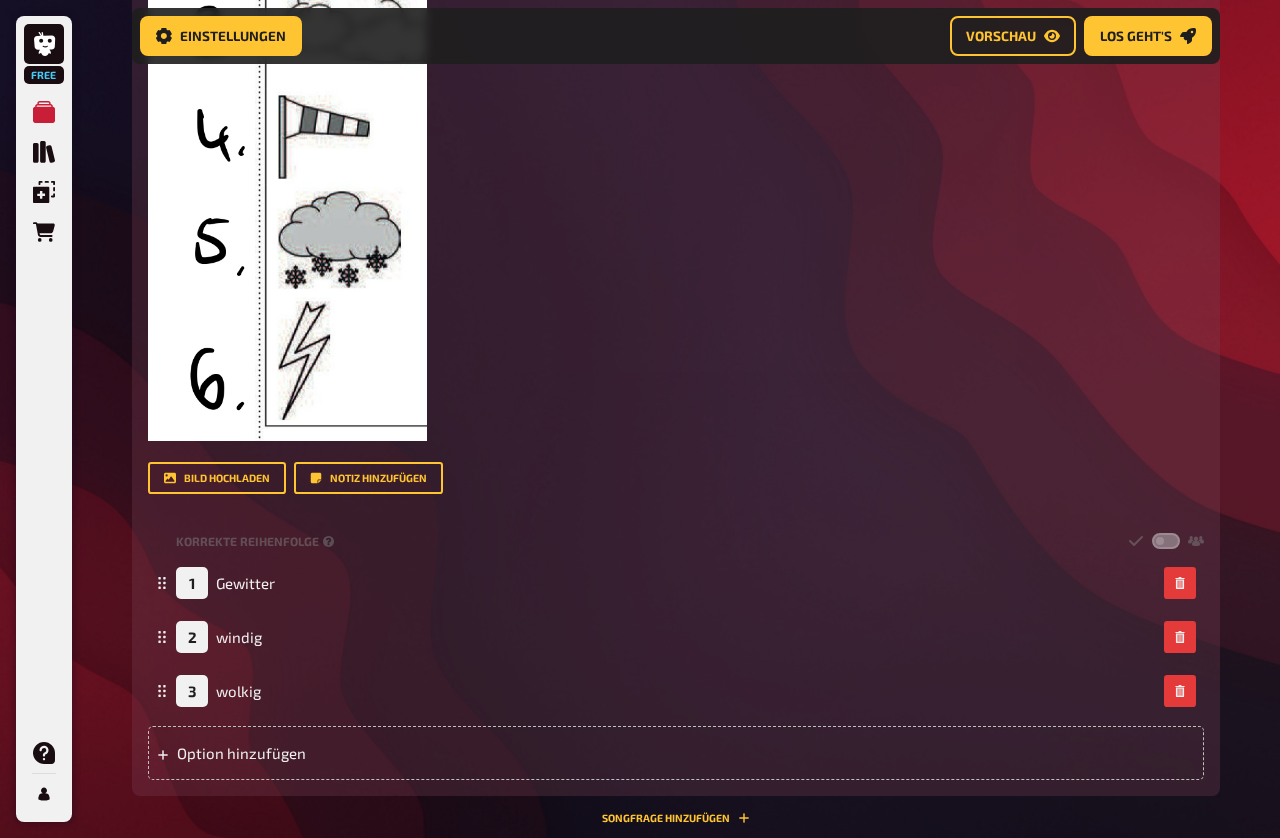 click on "Option hinzufügen" at bounding box center (676, 753) 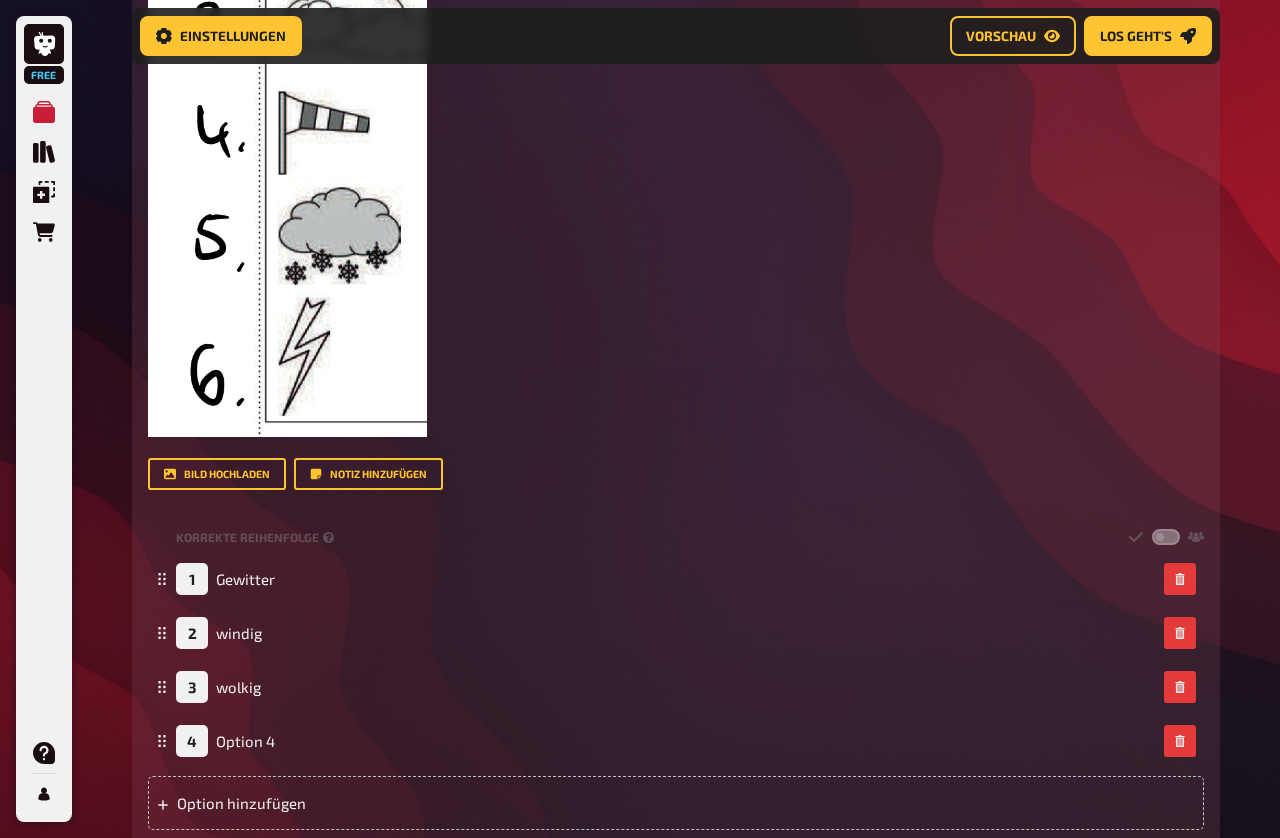 type 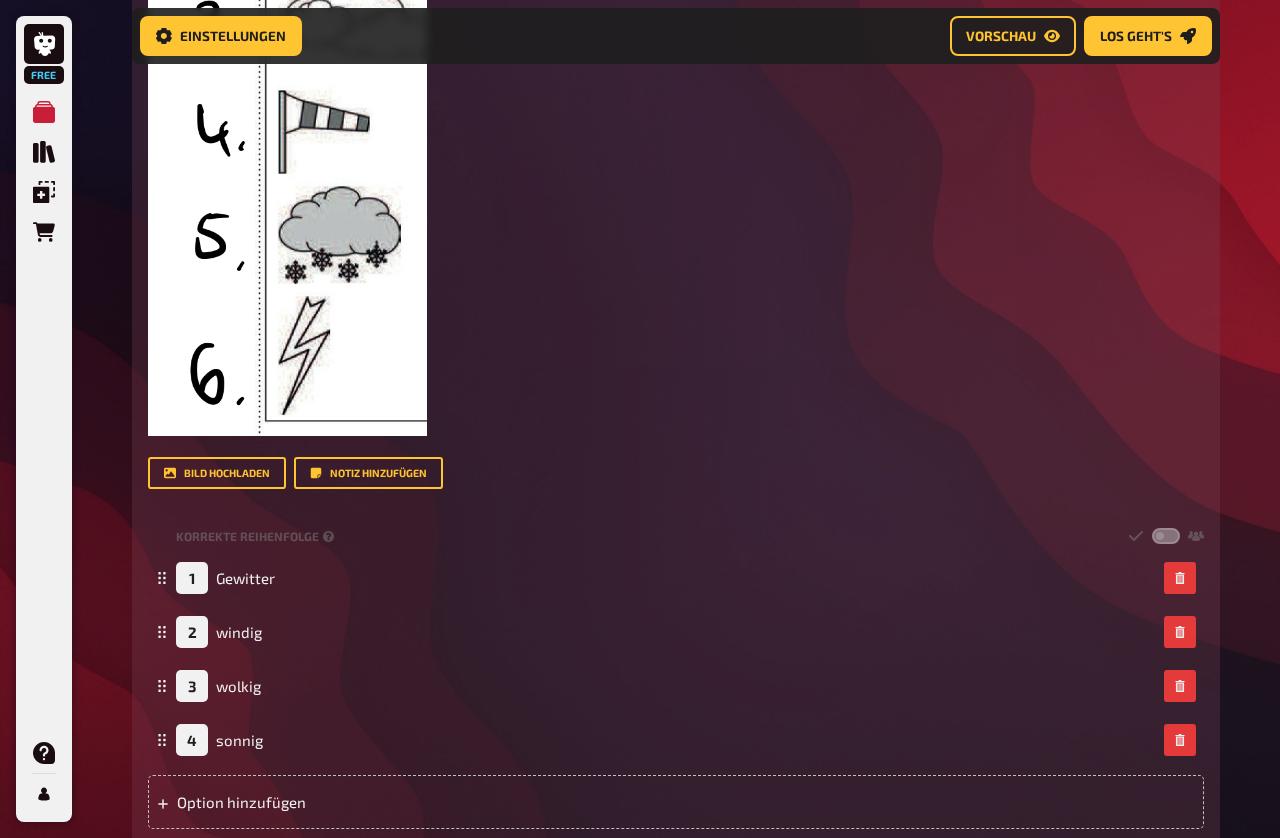 click on "1" at bounding box center [192, 578] 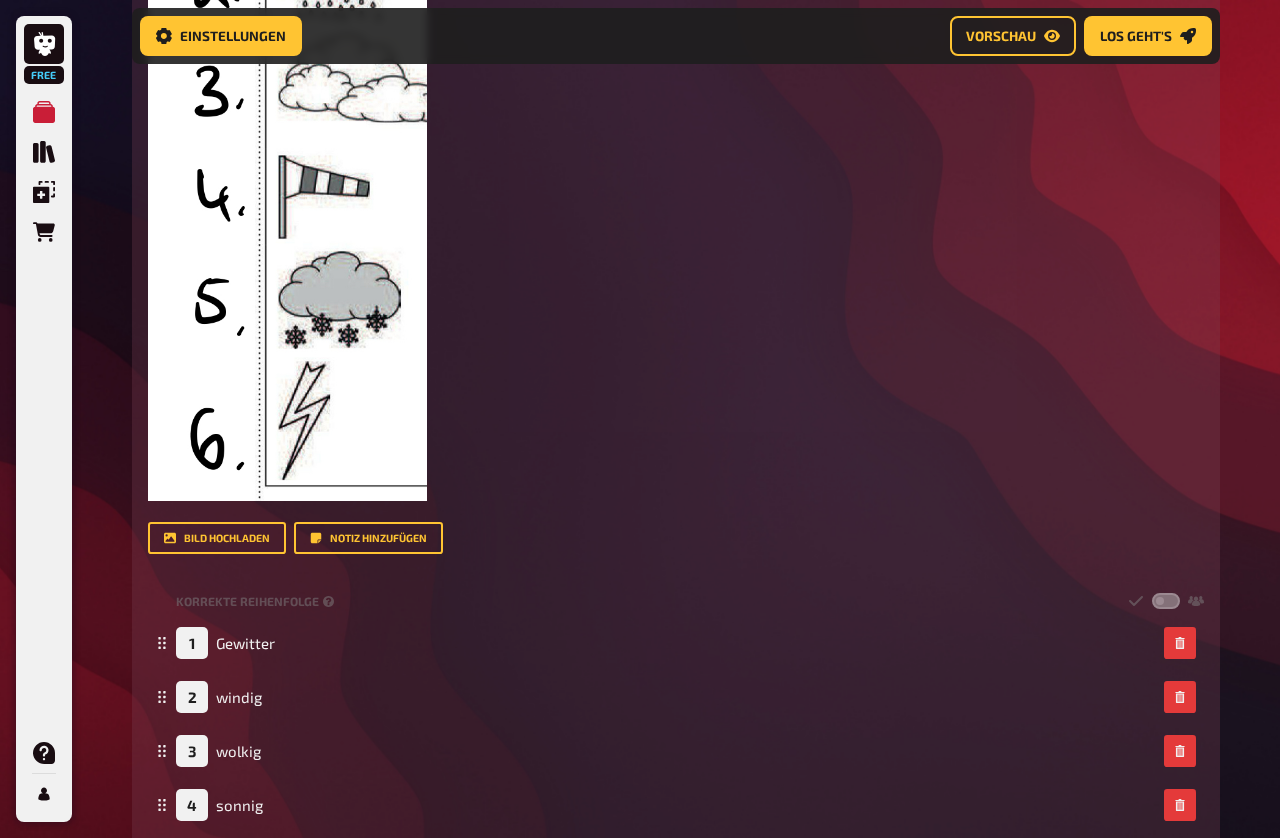 scroll, scrollTop: 1112, scrollLeft: 0, axis: vertical 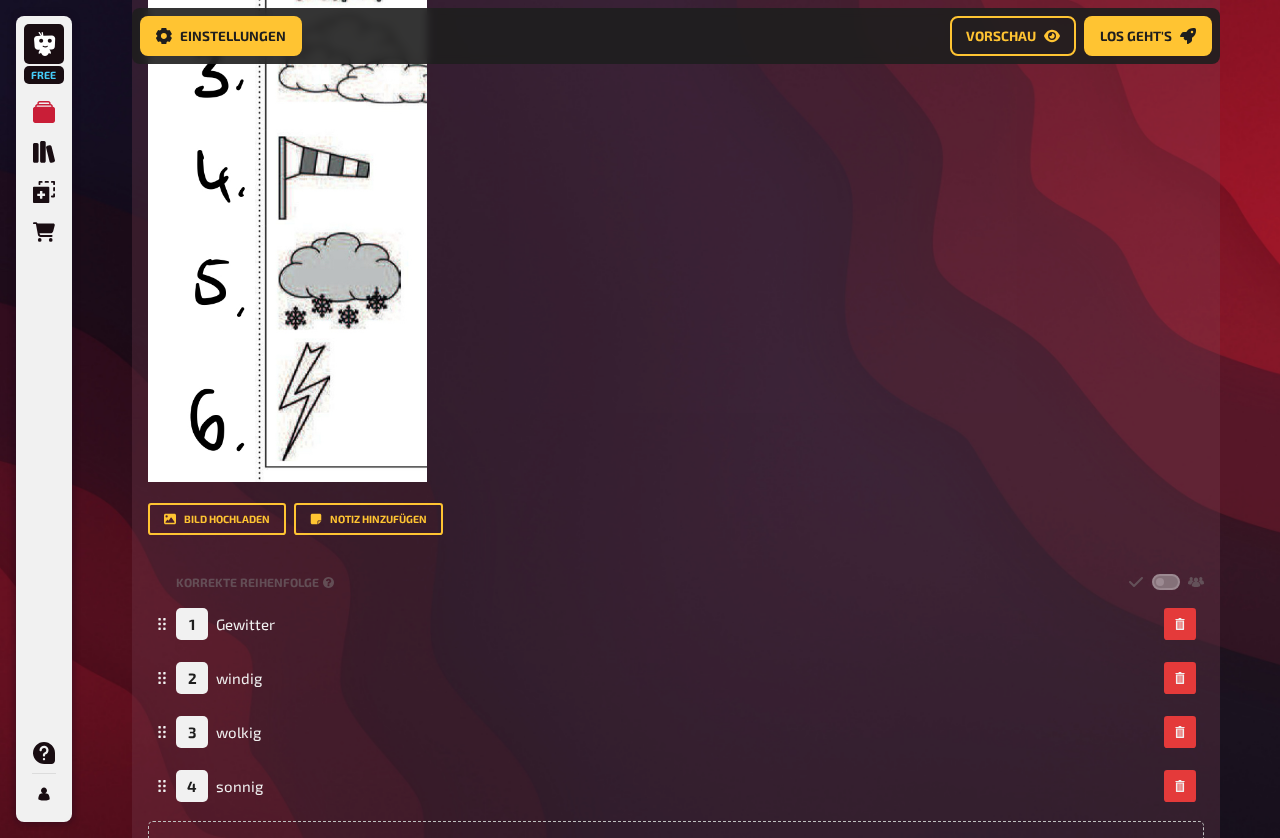 click on "Korrekte Reihenfolge" at bounding box center [247, 582] 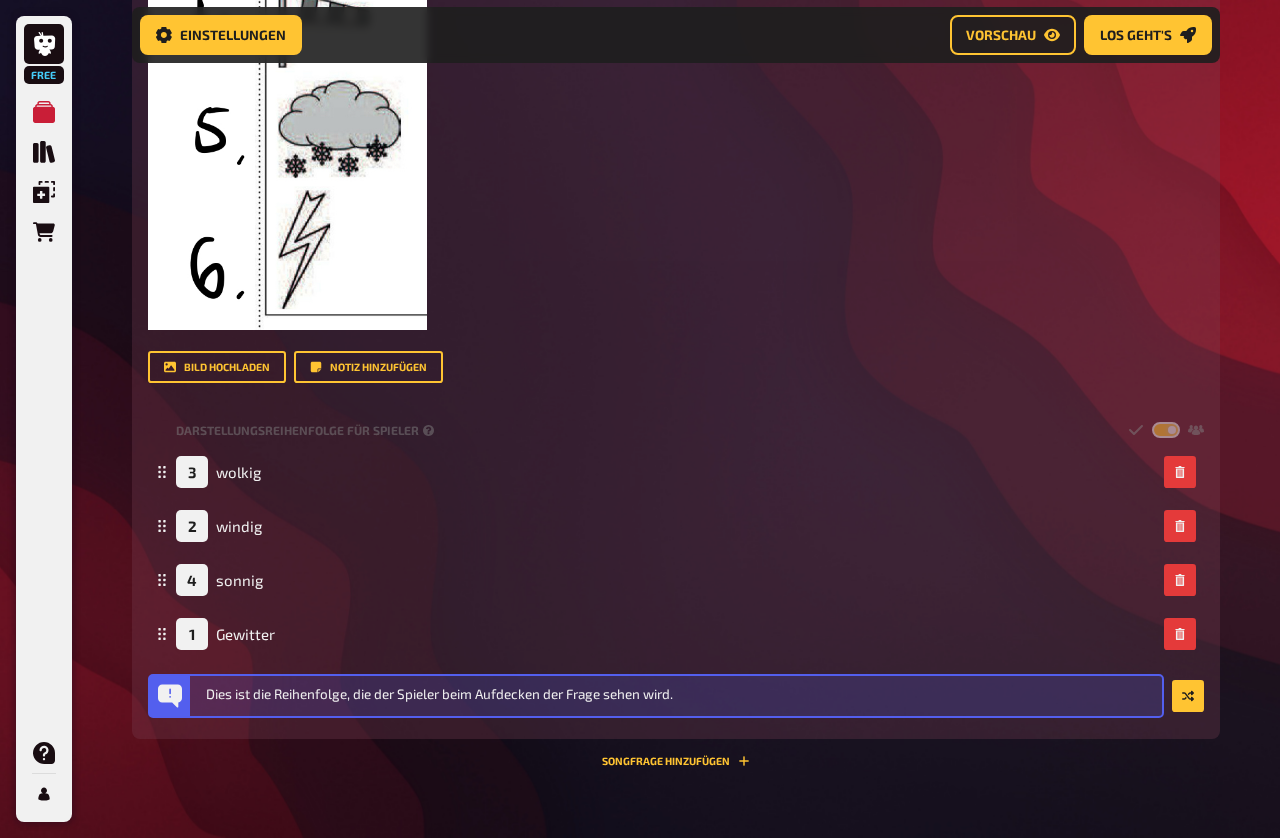 scroll, scrollTop: 1265, scrollLeft: 0, axis: vertical 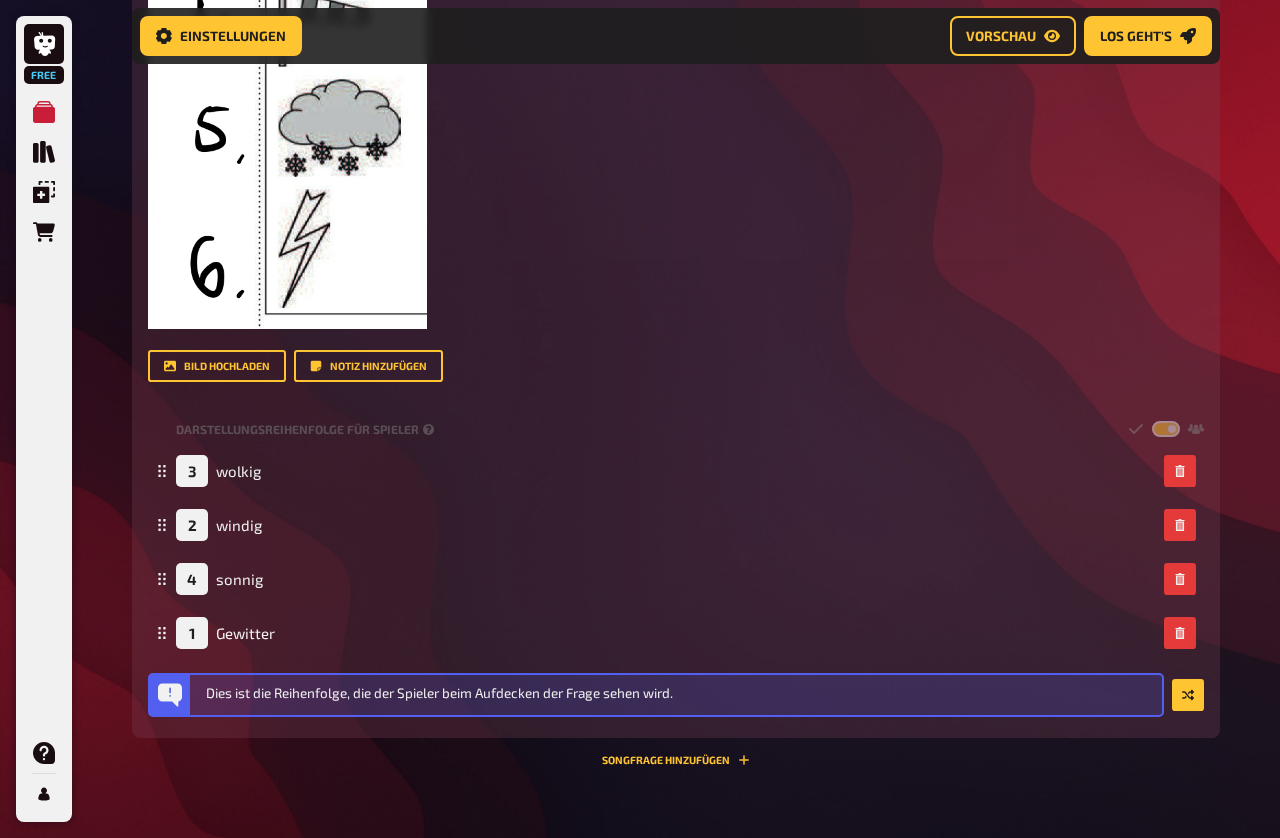 click at bounding box center (1166, 429) 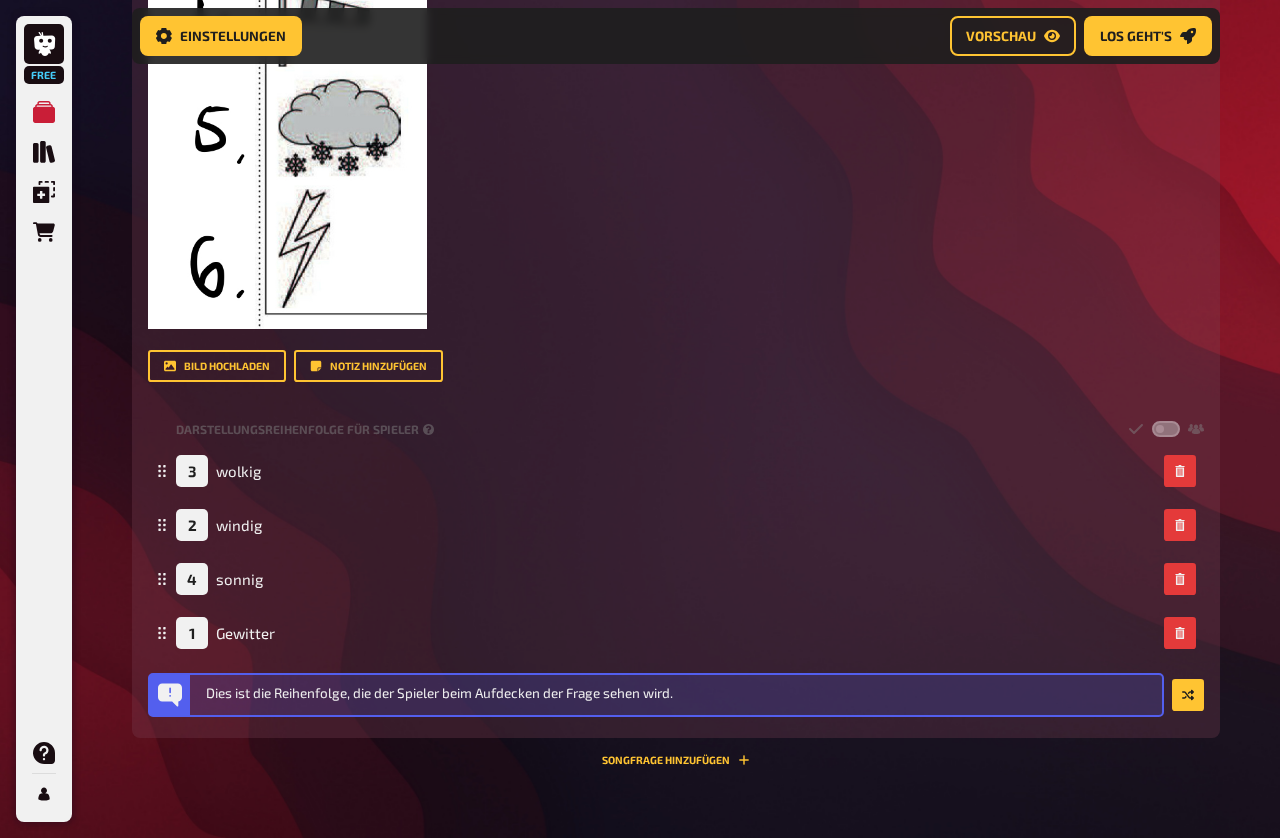 checkbox on "false" 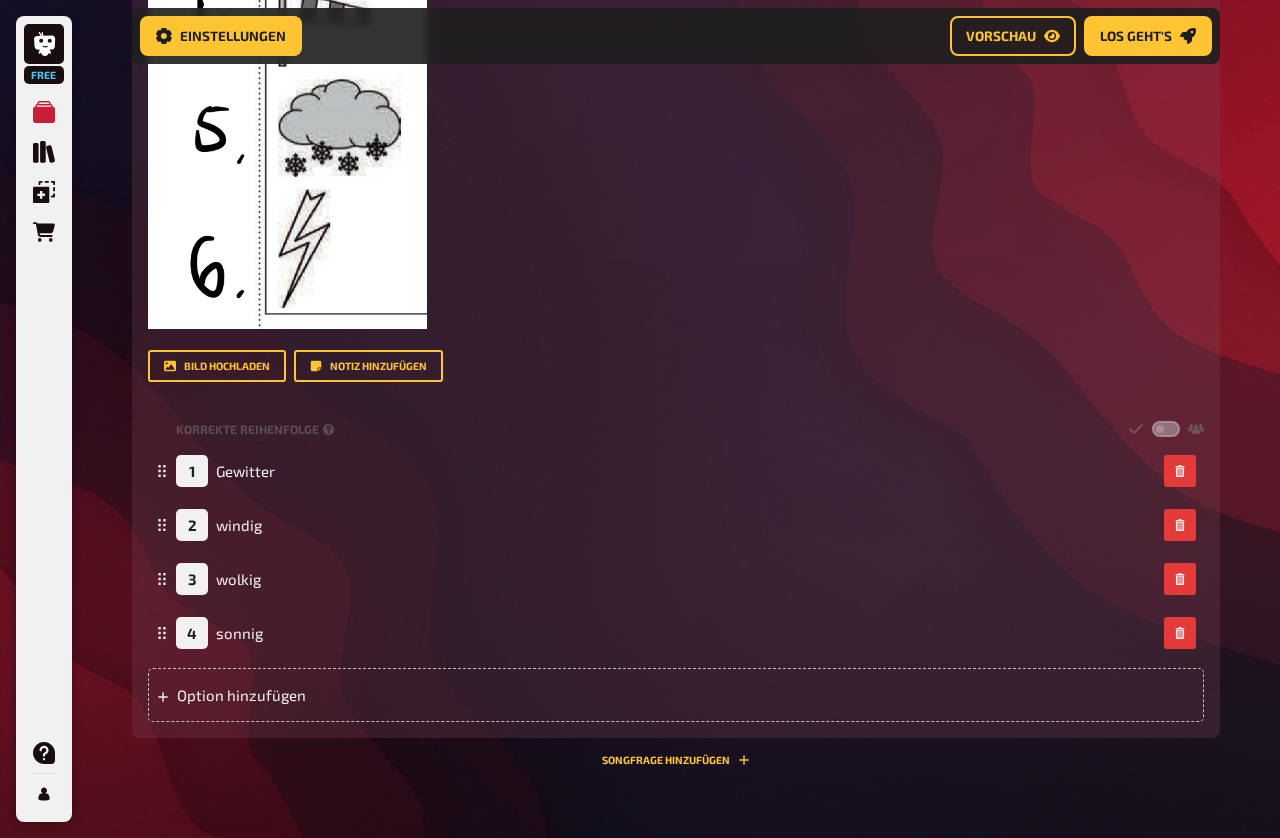 click on "1 Gewitter" at bounding box center [225, 471] 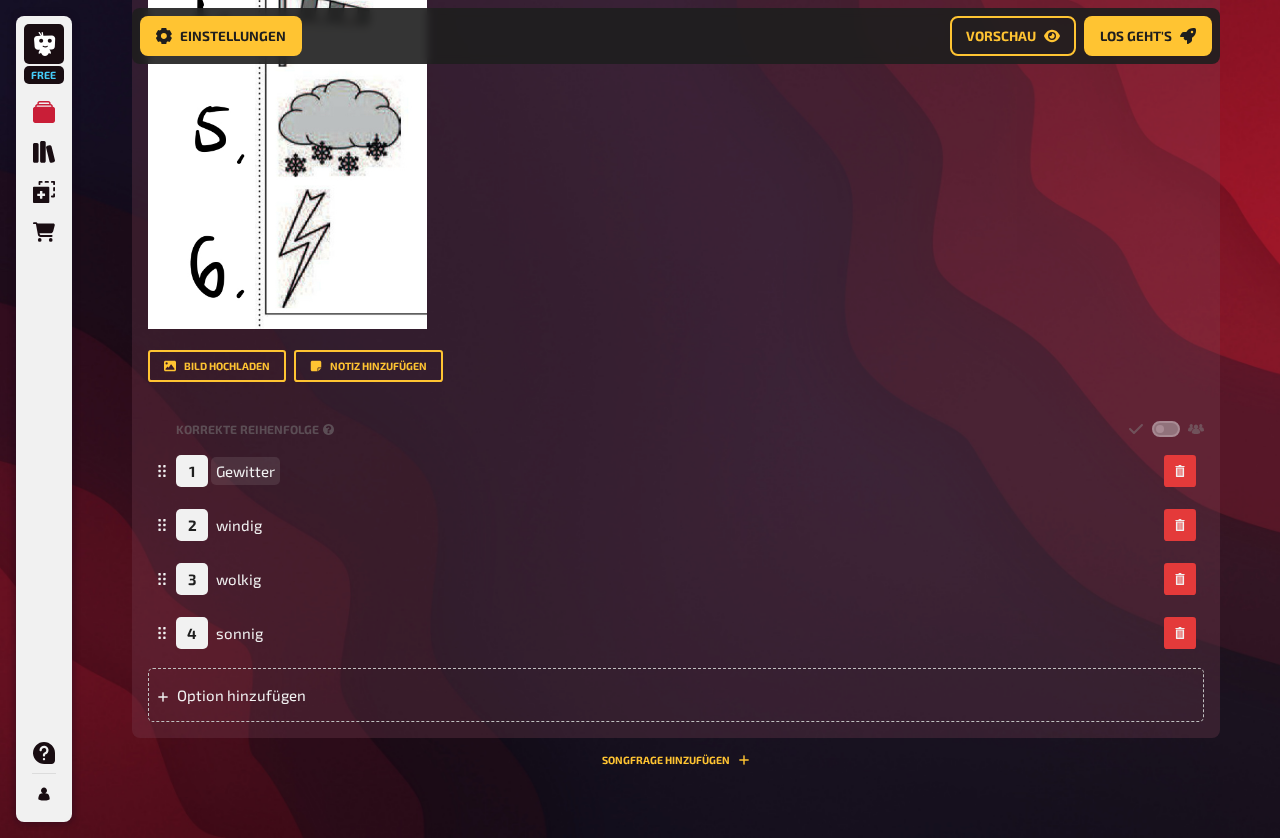 click on "Gewitter" at bounding box center [245, 471] 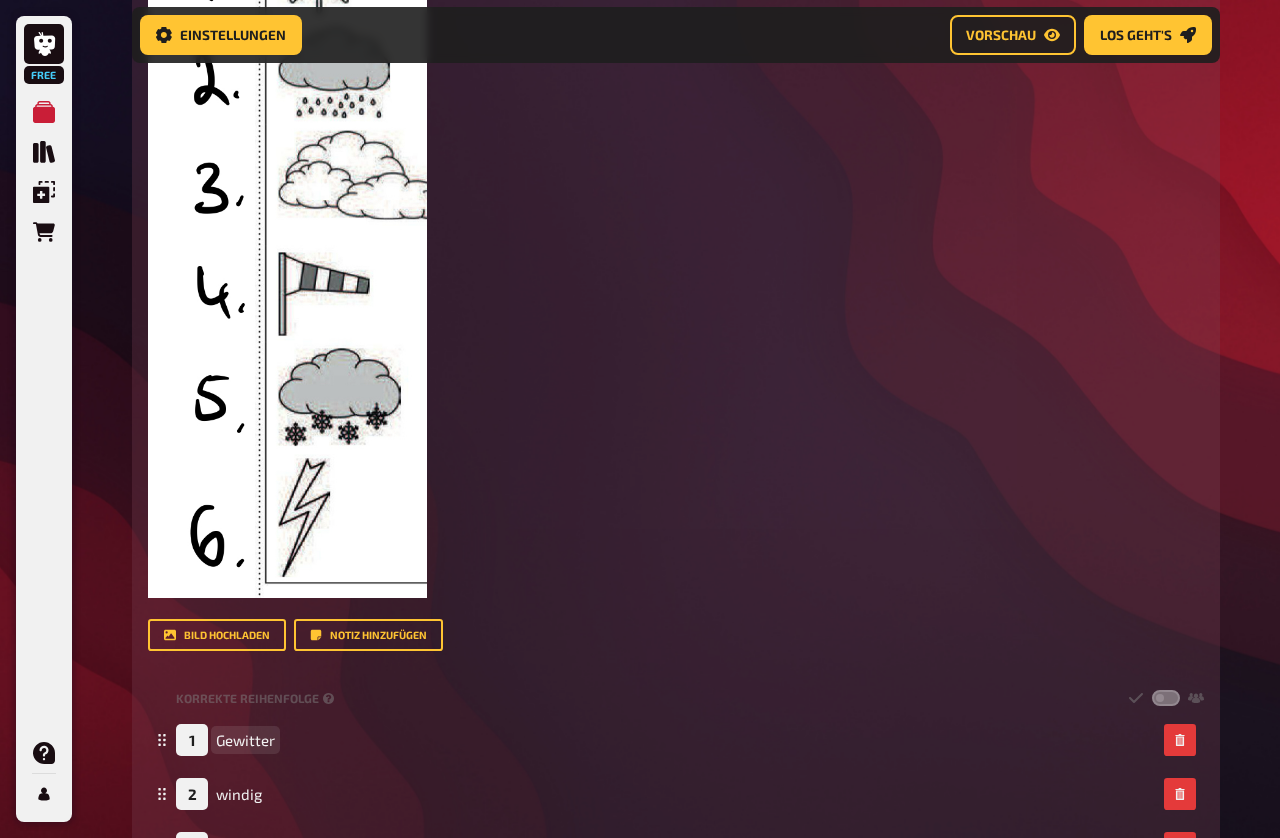 scroll, scrollTop: 997, scrollLeft: 0, axis: vertical 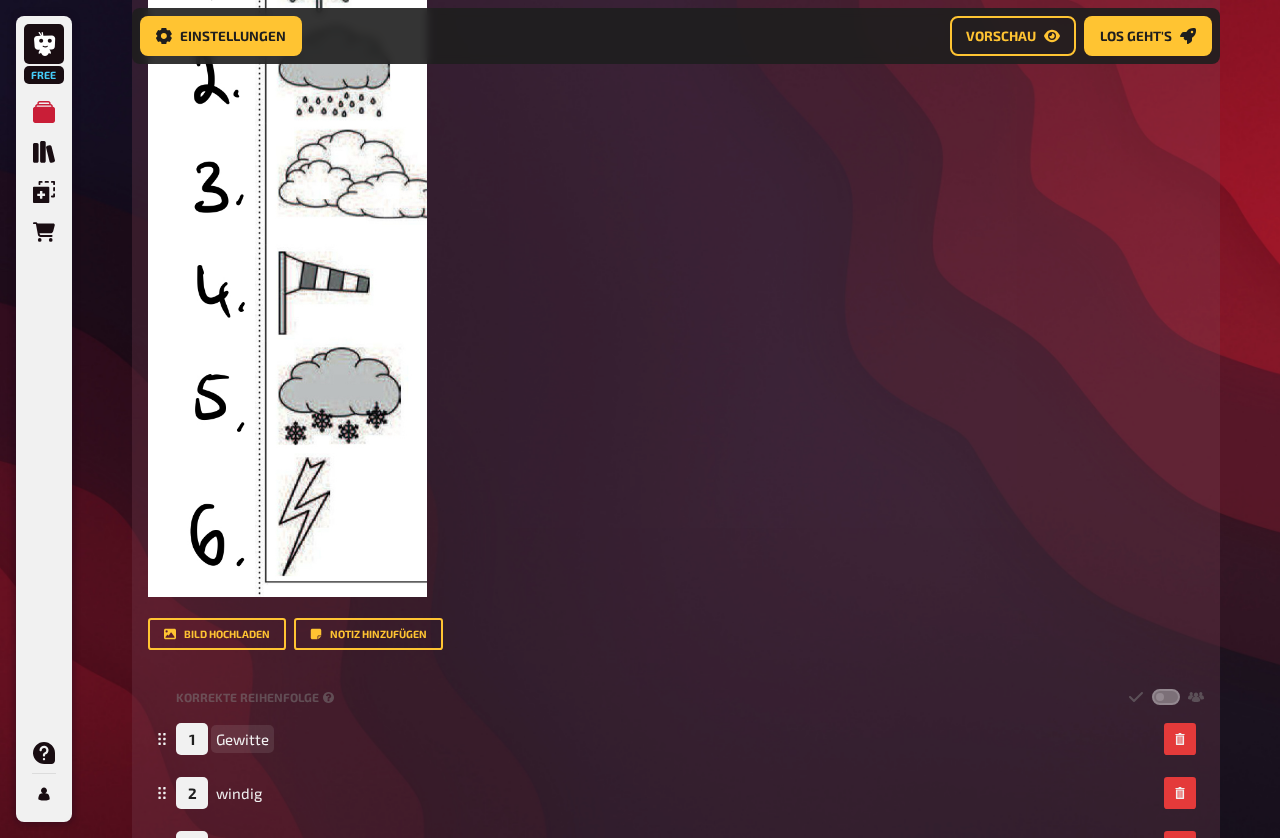 type 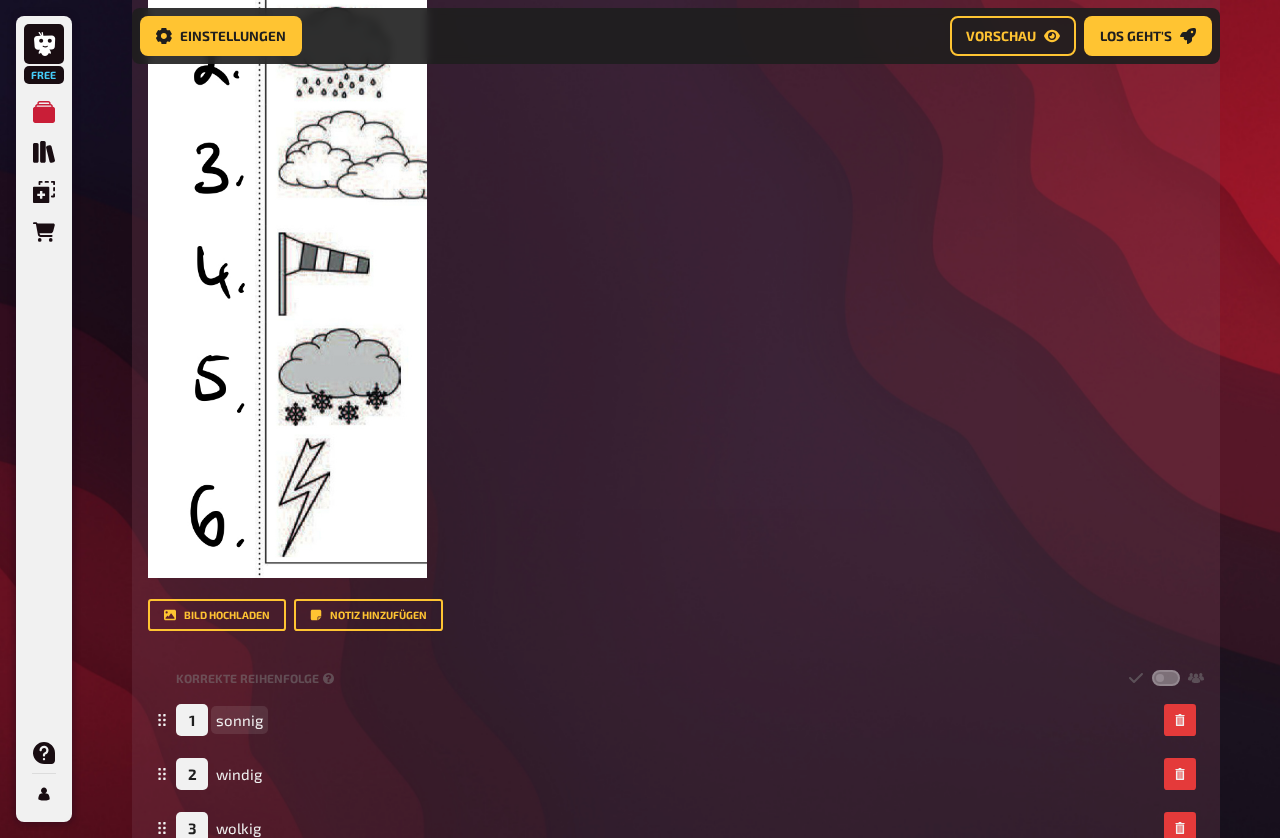 scroll, scrollTop: 1016, scrollLeft: 0, axis: vertical 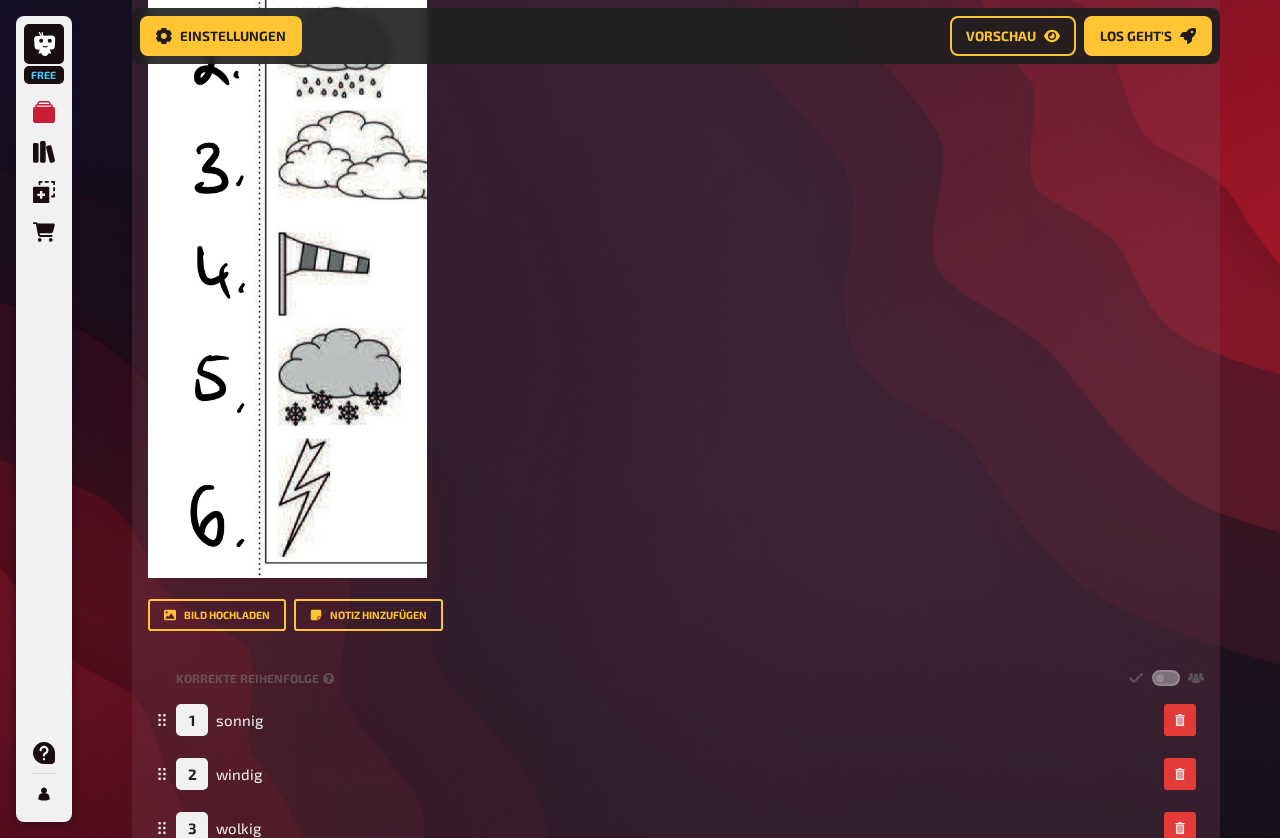click on "2 windig" at bounding box center [219, 774] 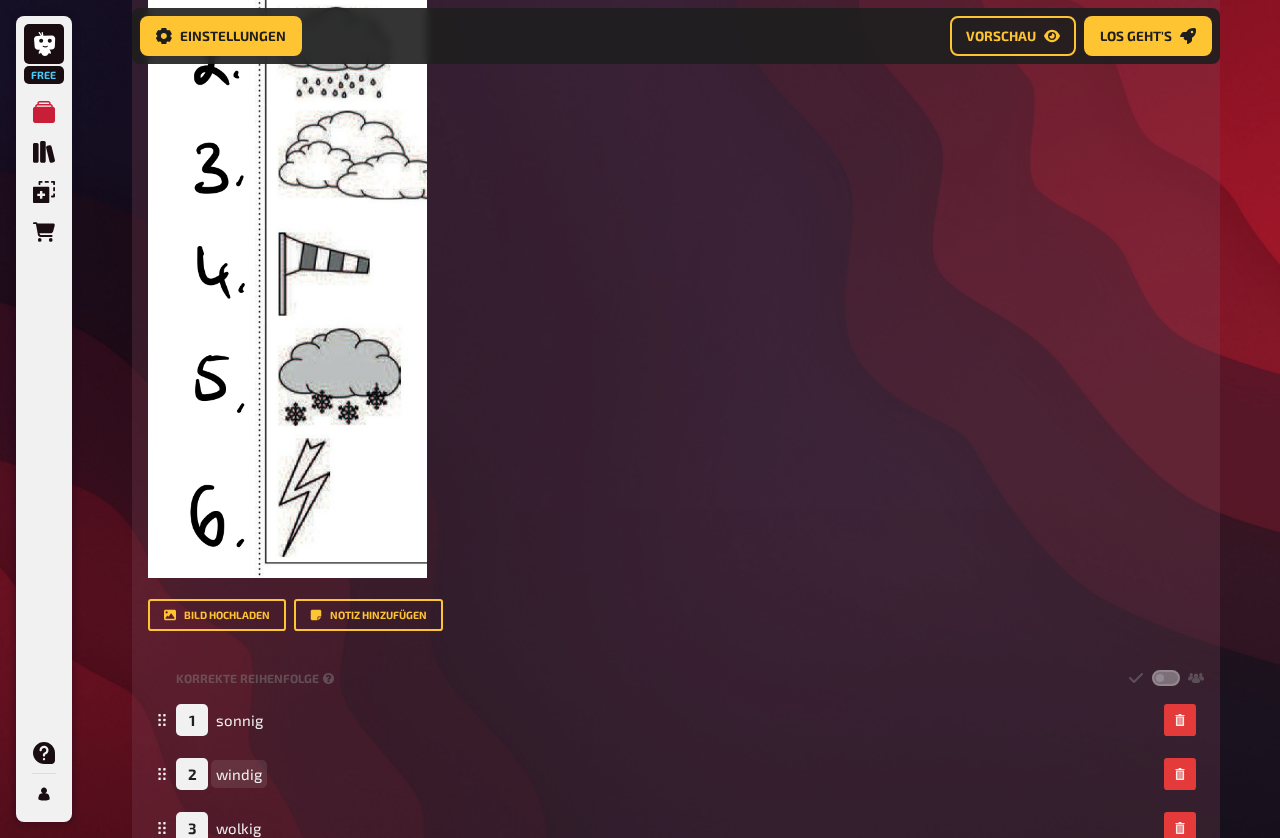 click on "windig" at bounding box center (239, 774) 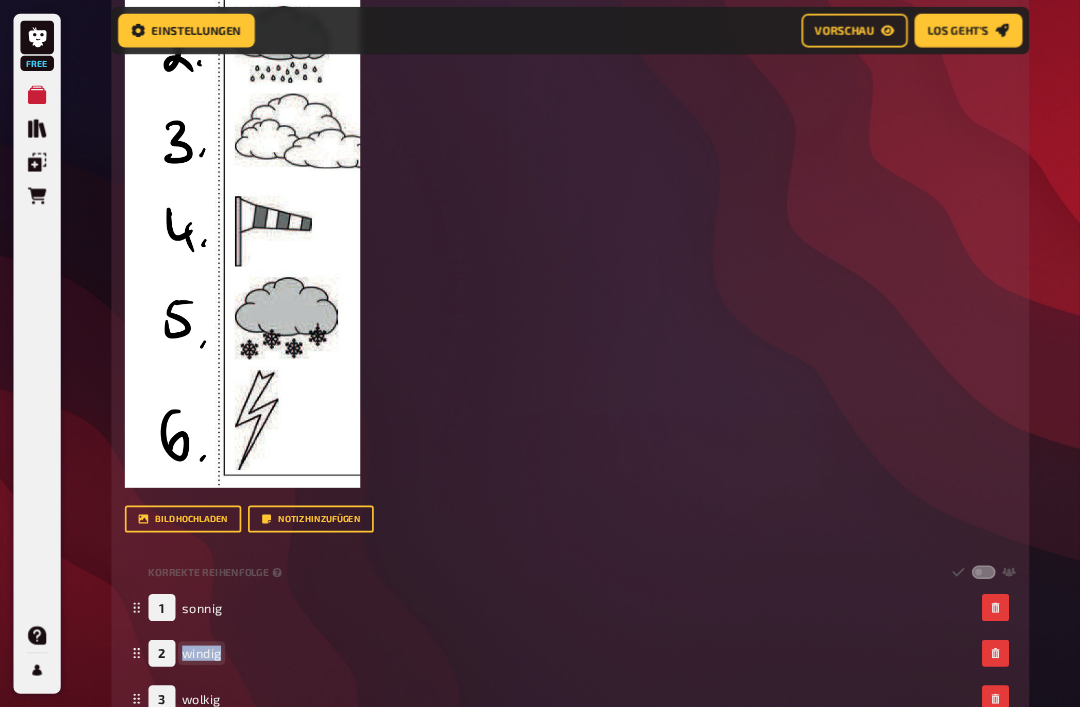 scroll, scrollTop: 1086, scrollLeft: 0, axis: vertical 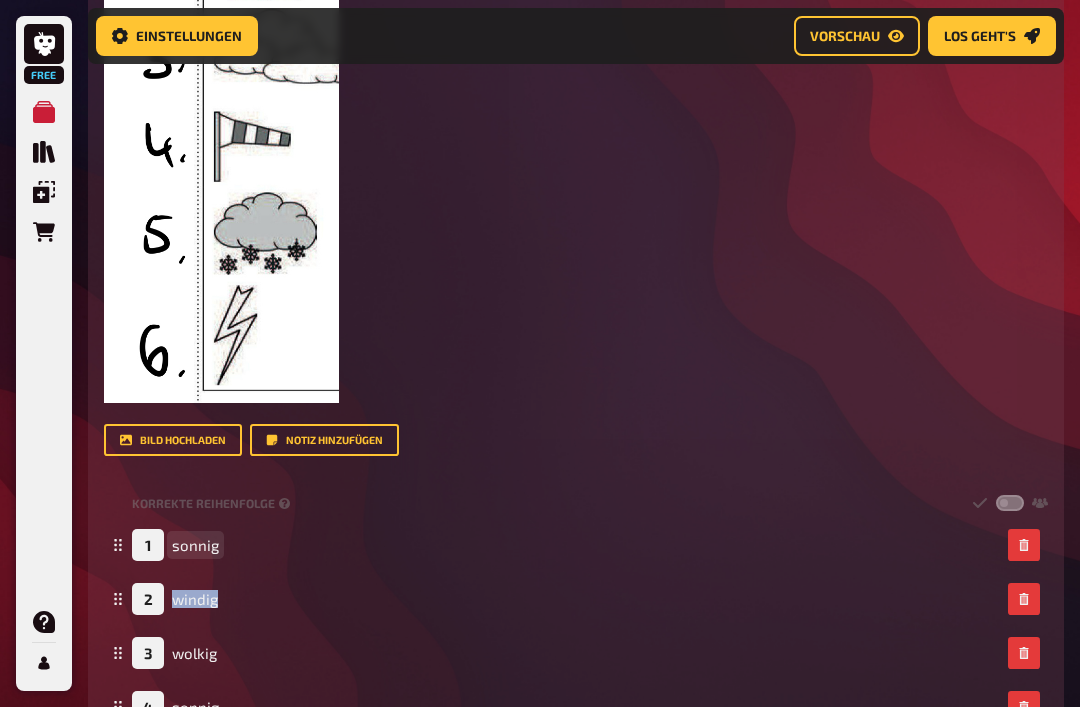click on "sonnig" at bounding box center [195, 545] 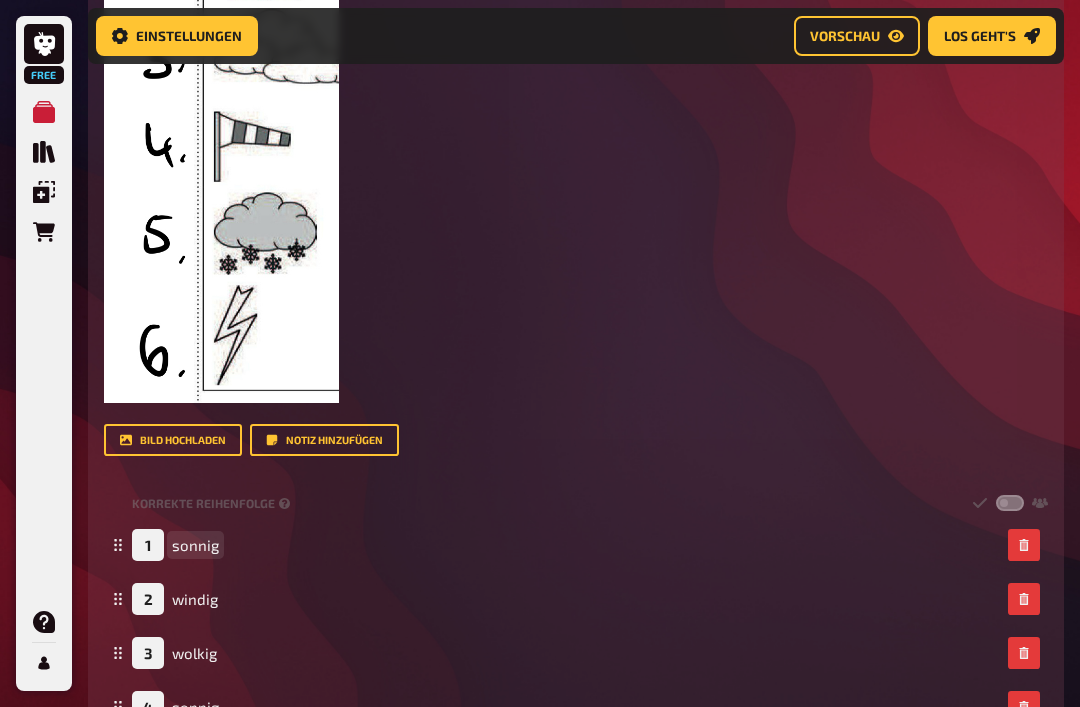 click on "sonnig" at bounding box center (195, 545) 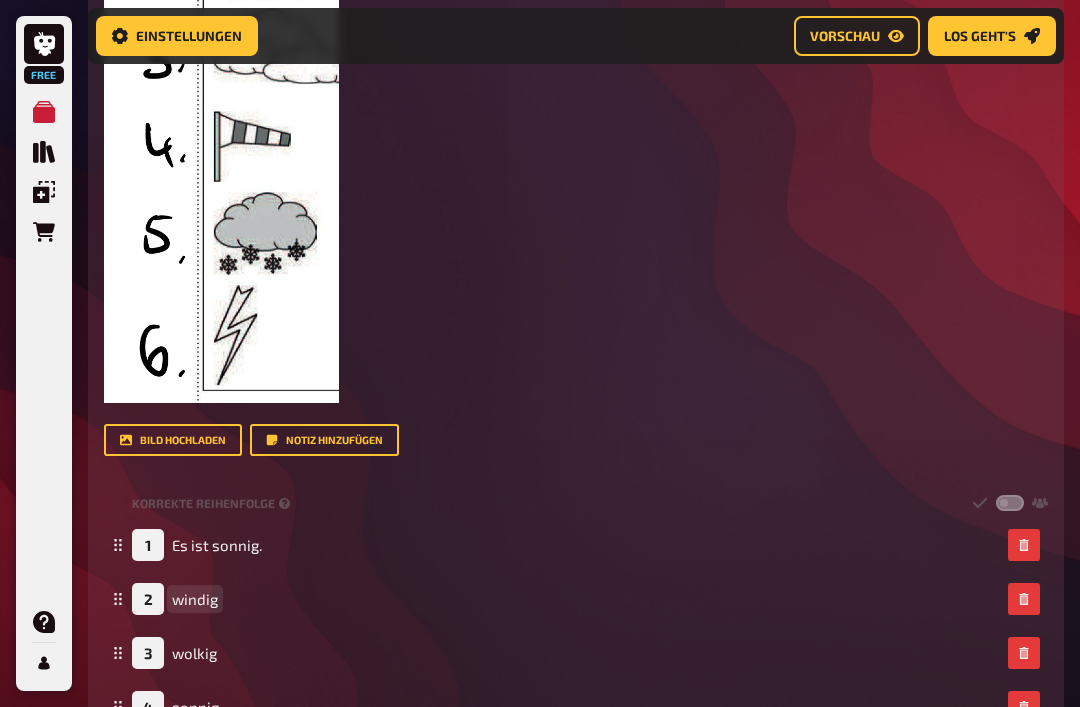click on "windig" at bounding box center [195, 599] 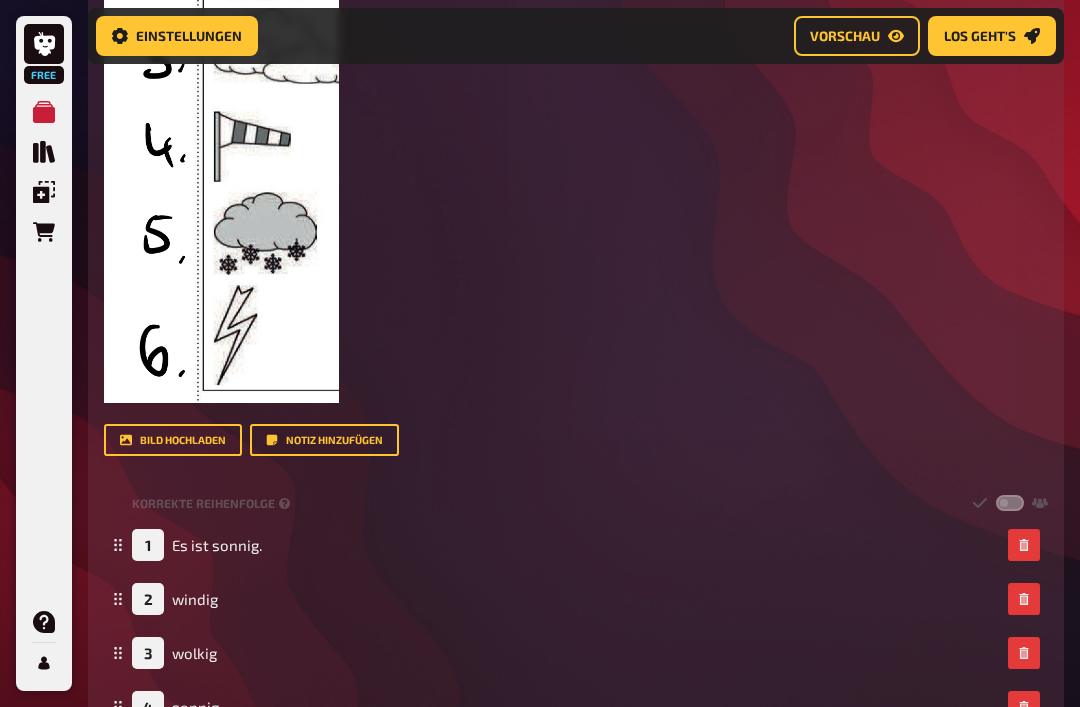 click on "2 windig" at bounding box center (566, 599) 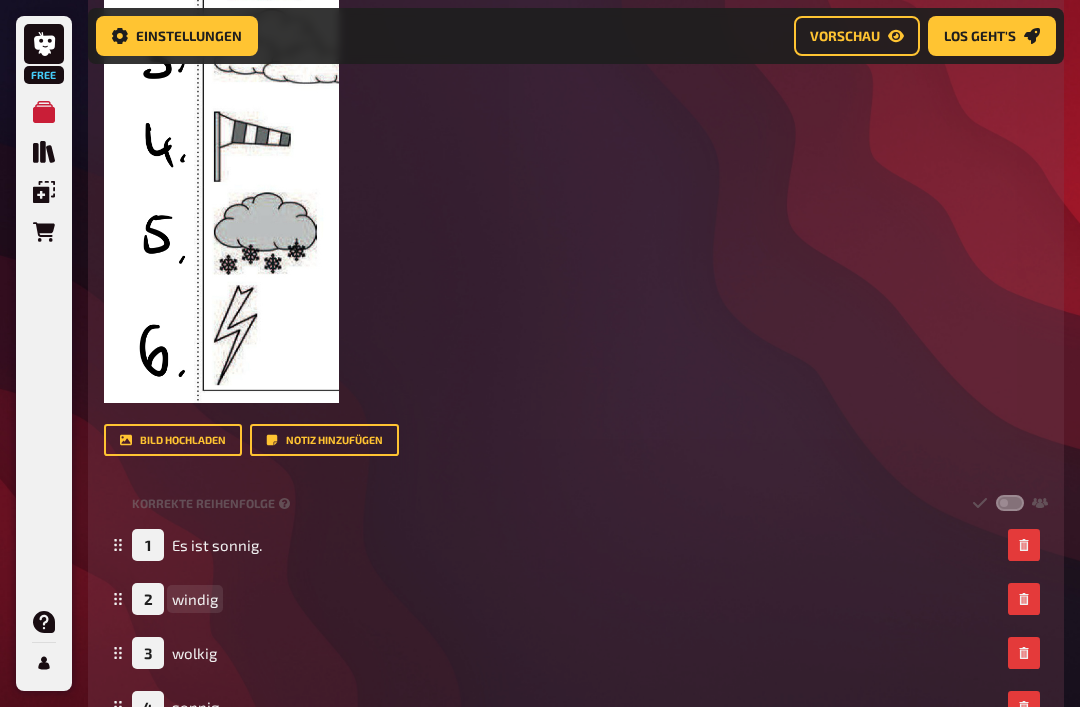 click on "windig" at bounding box center [195, 599] 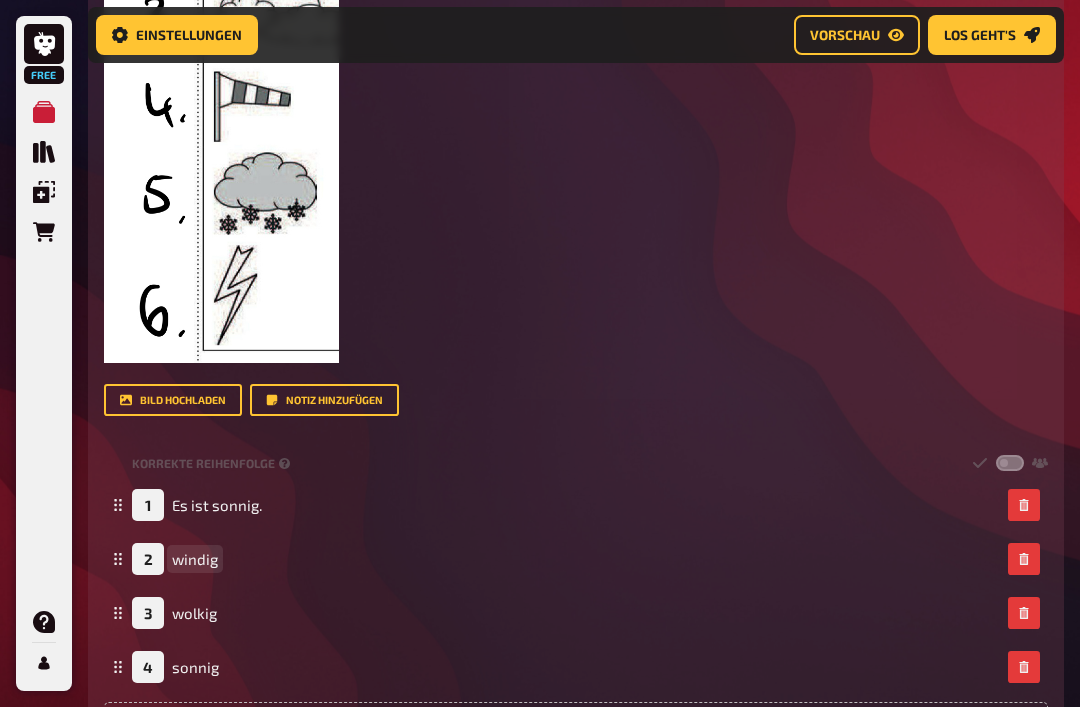 scroll, scrollTop: 1126, scrollLeft: 0, axis: vertical 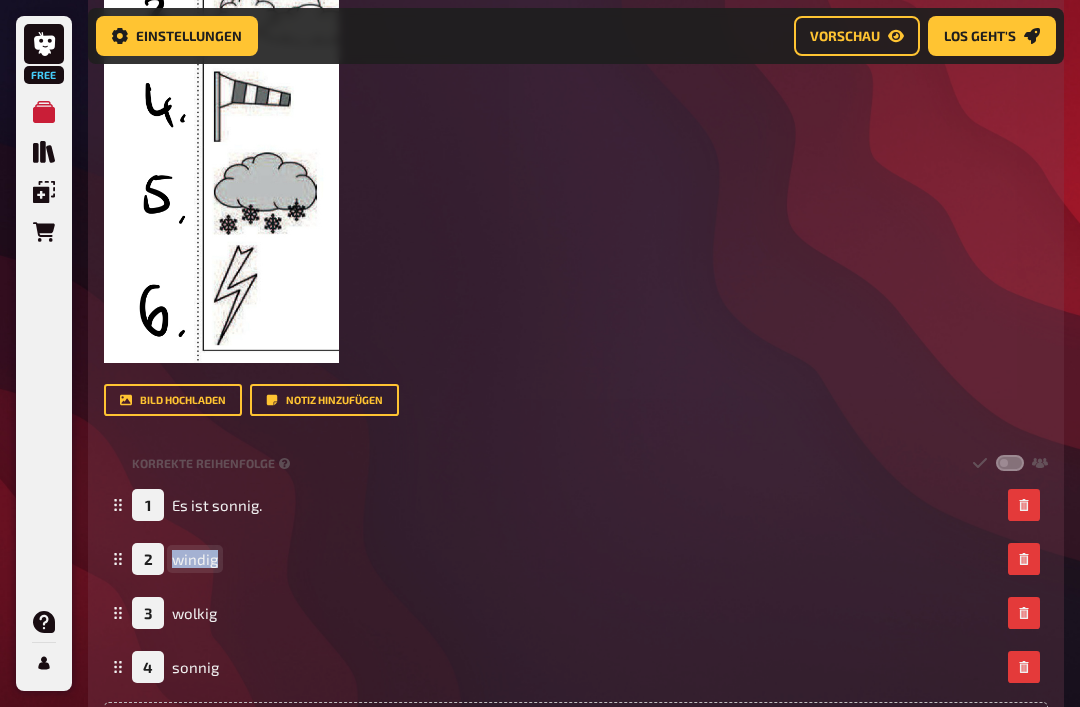 type 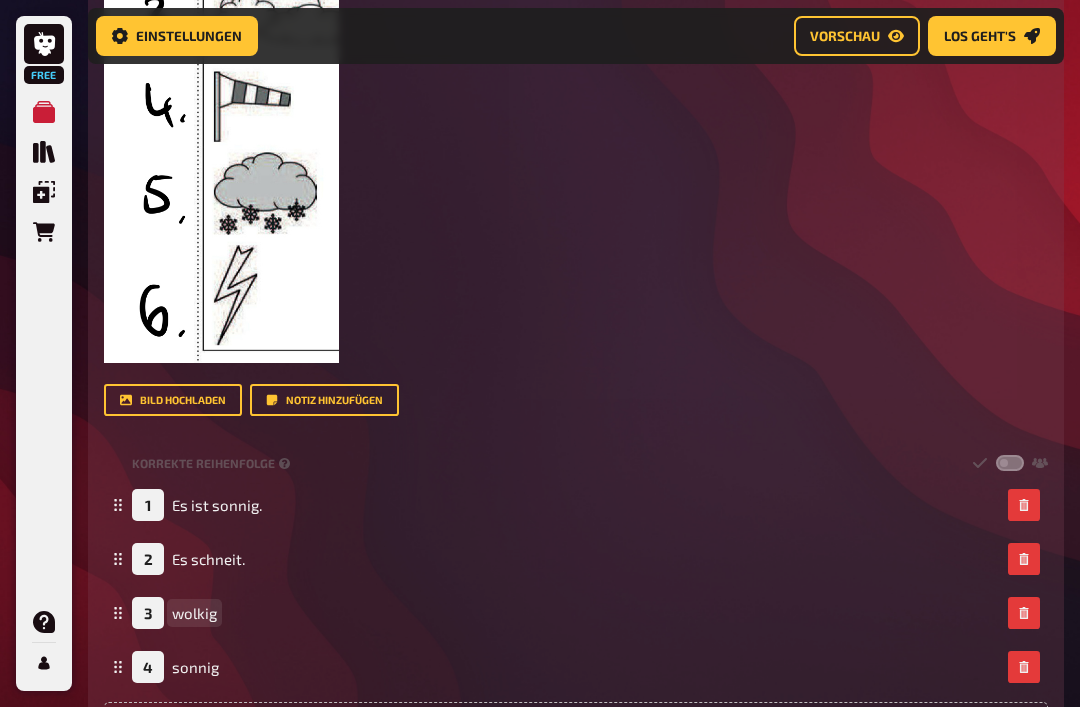 click on "wolkig" at bounding box center [194, 613] 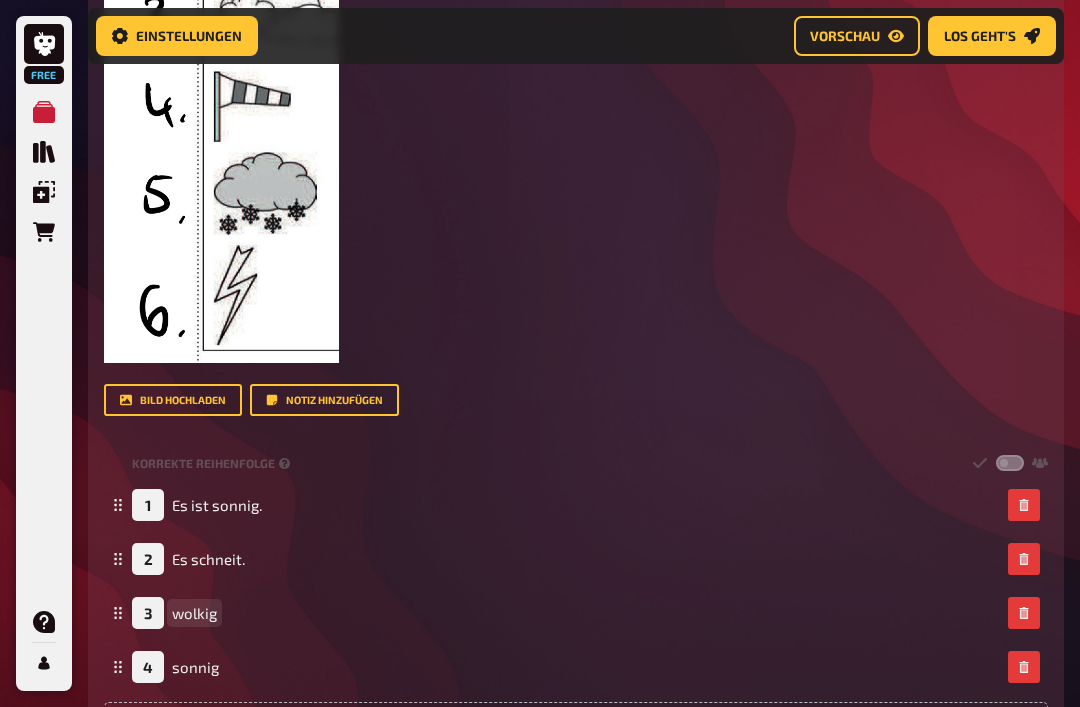 click on "wolkig" at bounding box center [194, 613] 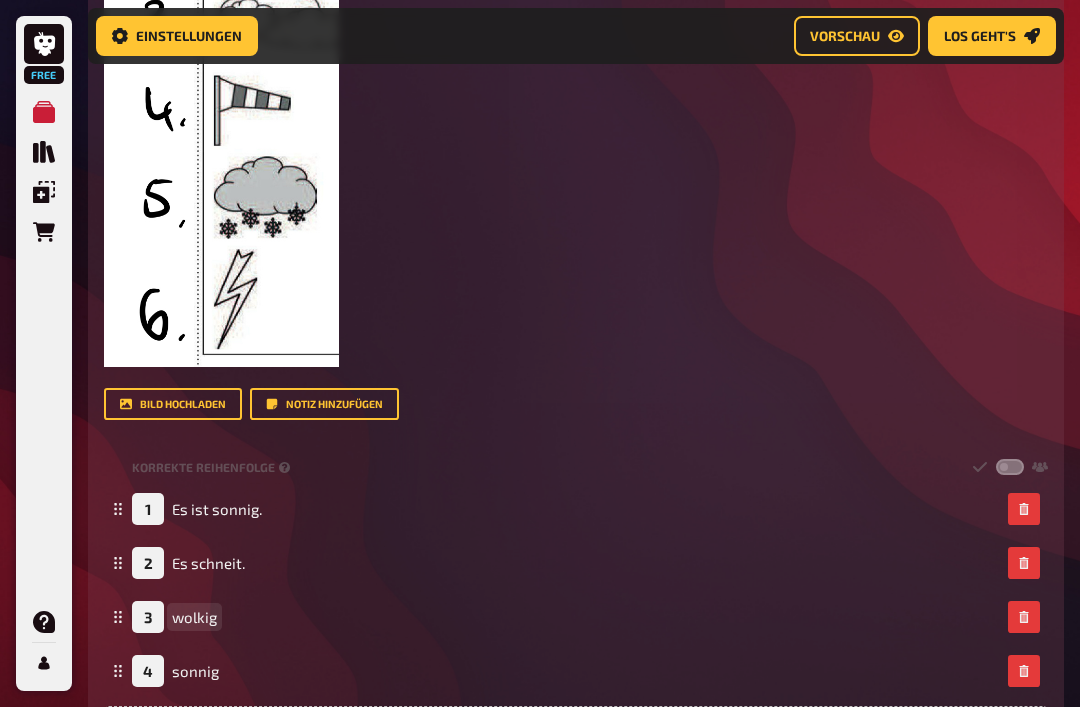 scroll, scrollTop: 1128, scrollLeft: 0, axis: vertical 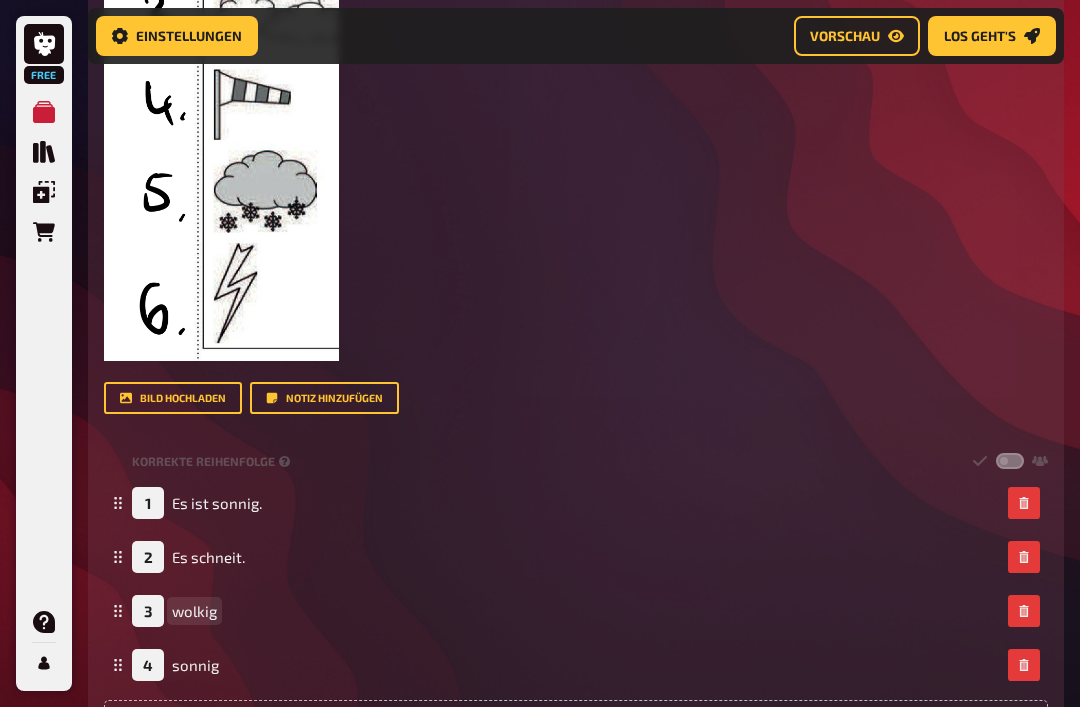 type 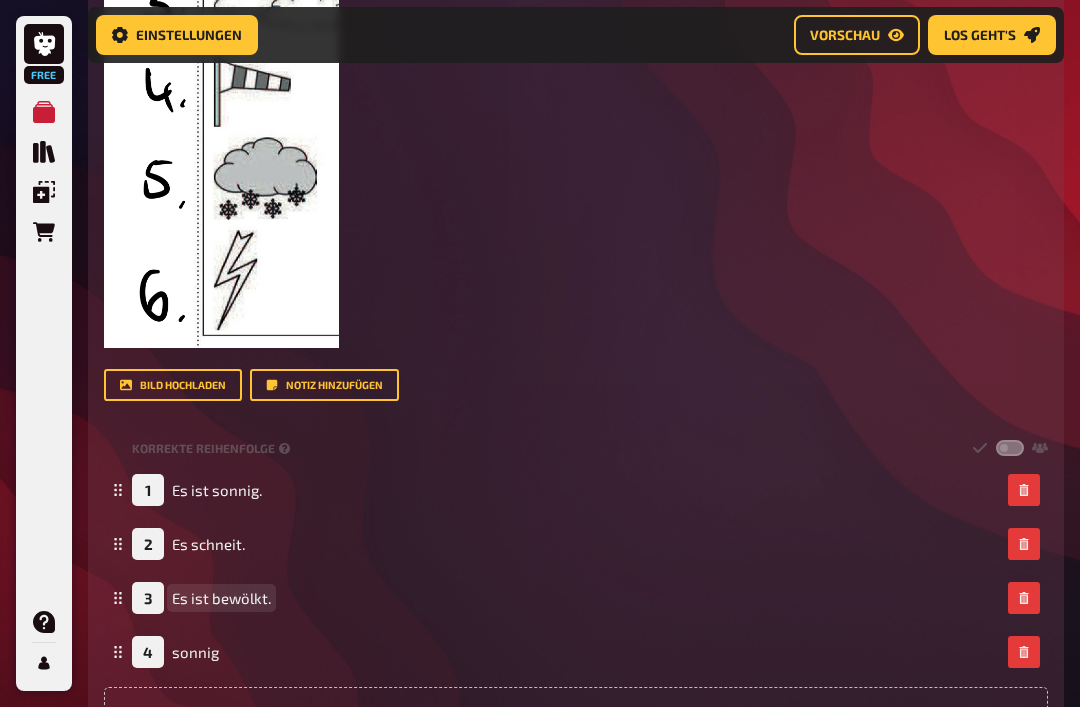 scroll, scrollTop: 1143, scrollLeft: 0, axis: vertical 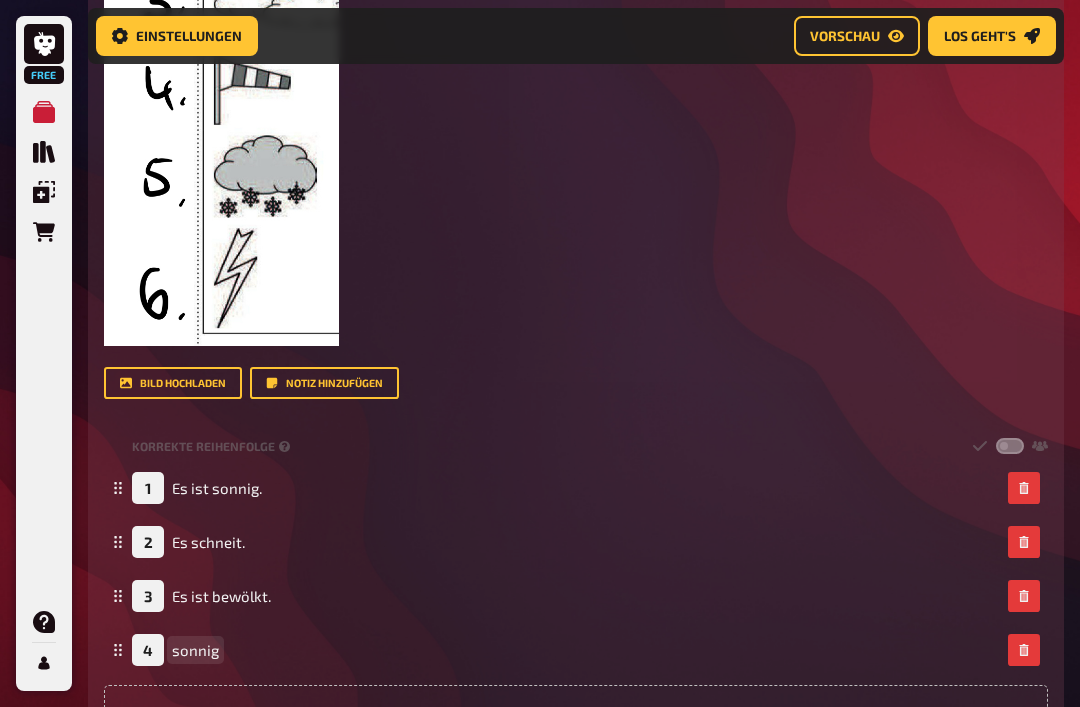click on "sonnig" at bounding box center [195, 650] 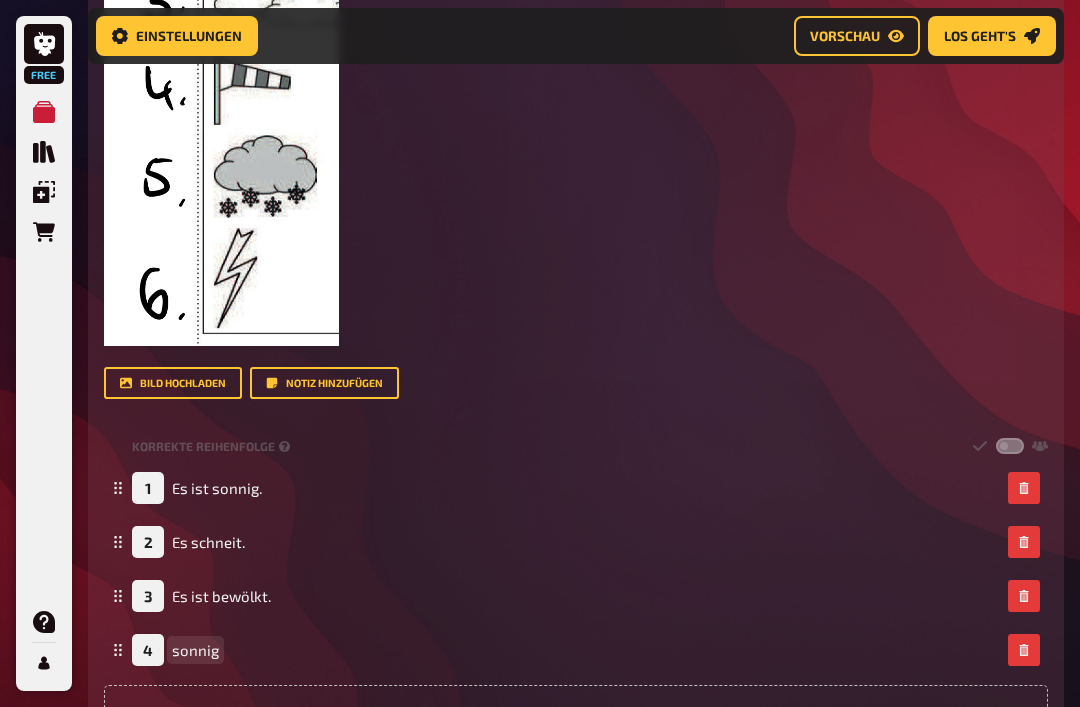 click on "sonnig" at bounding box center (195, 650) 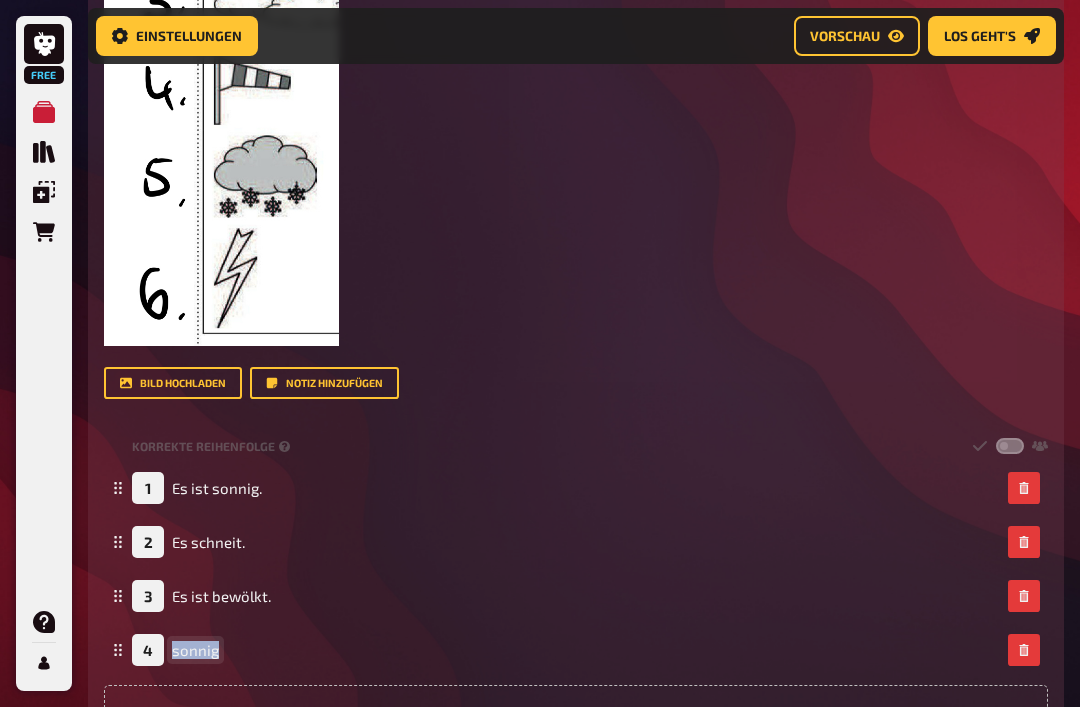 type 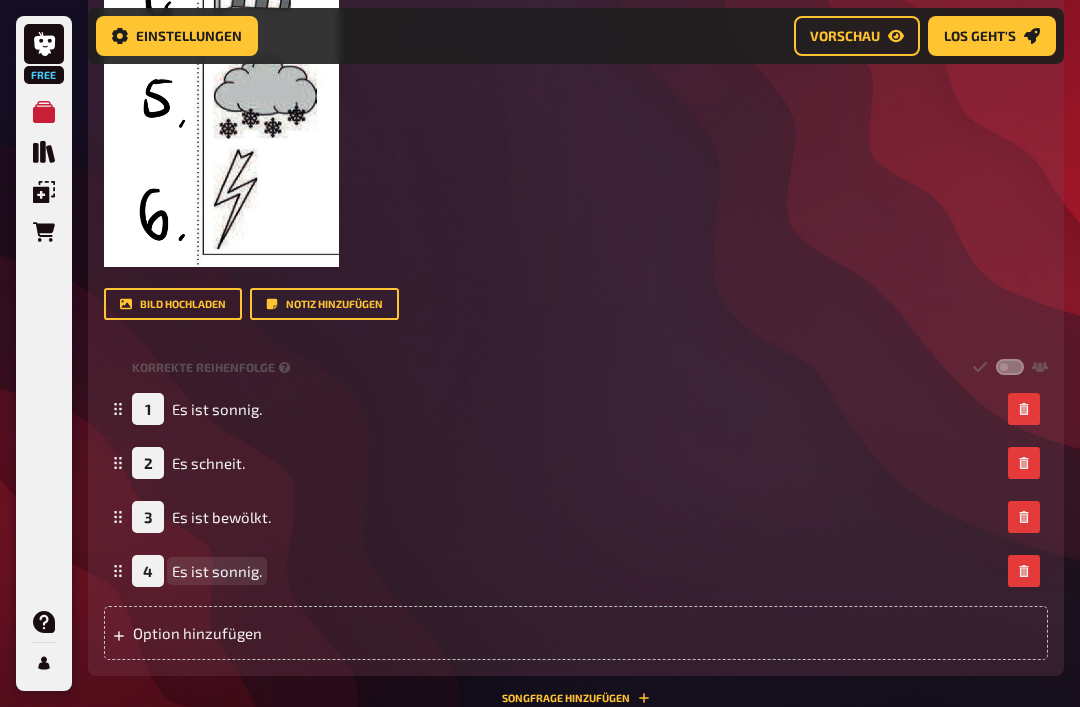 scroll, scrollTop: 1223, scrollLeft: 0, axis: vertical 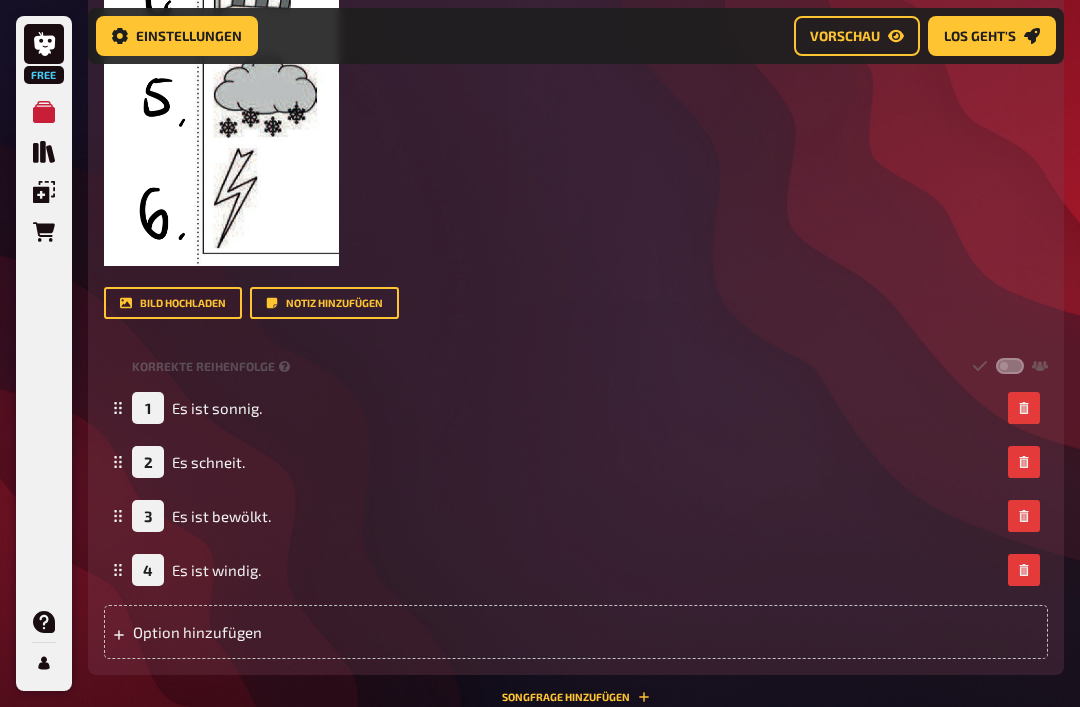 click on "Option hinzufügen" at bounding box center (576, 632) 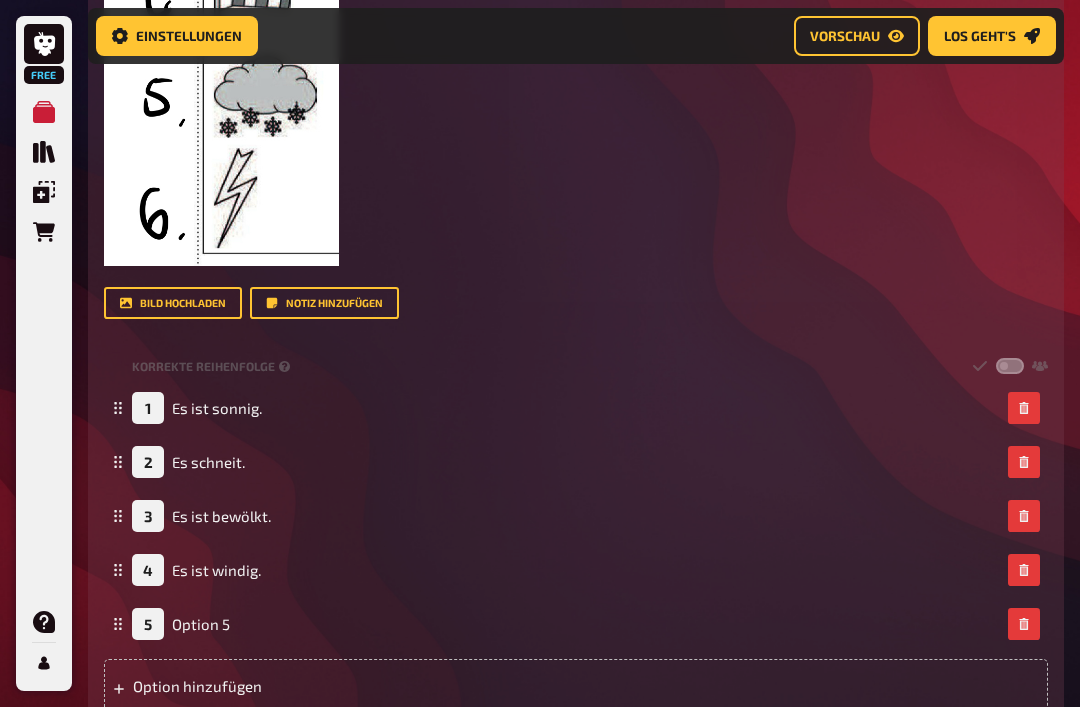 type 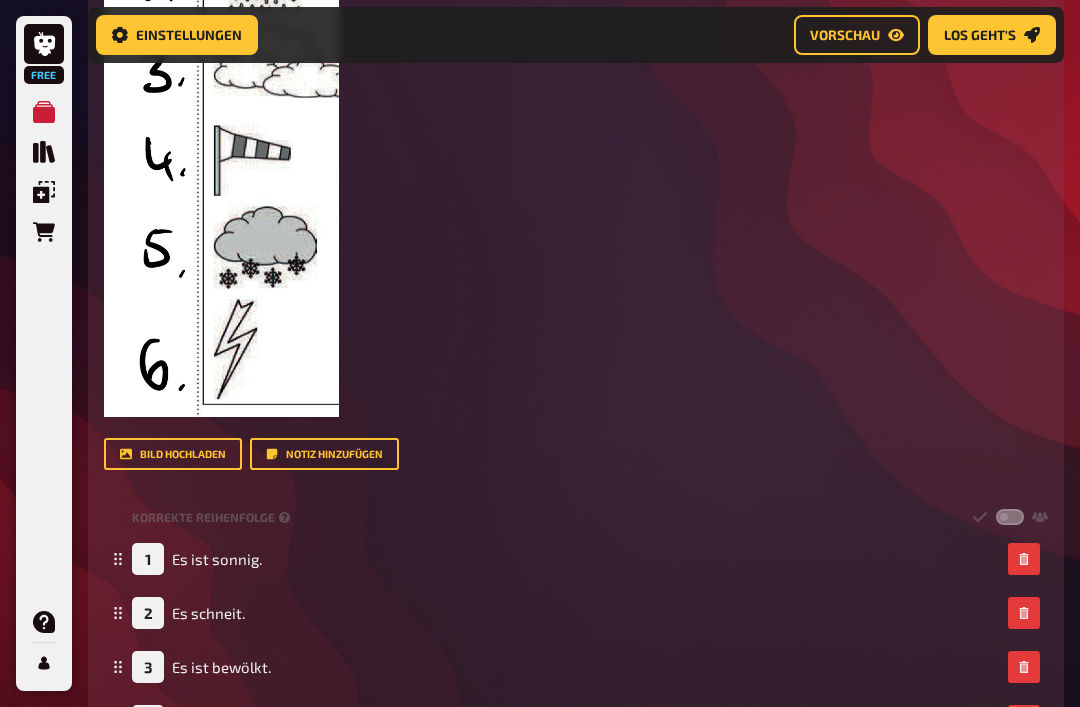 scroll, scrollTop: 1073, scrollLeft: 0, axis: vertical 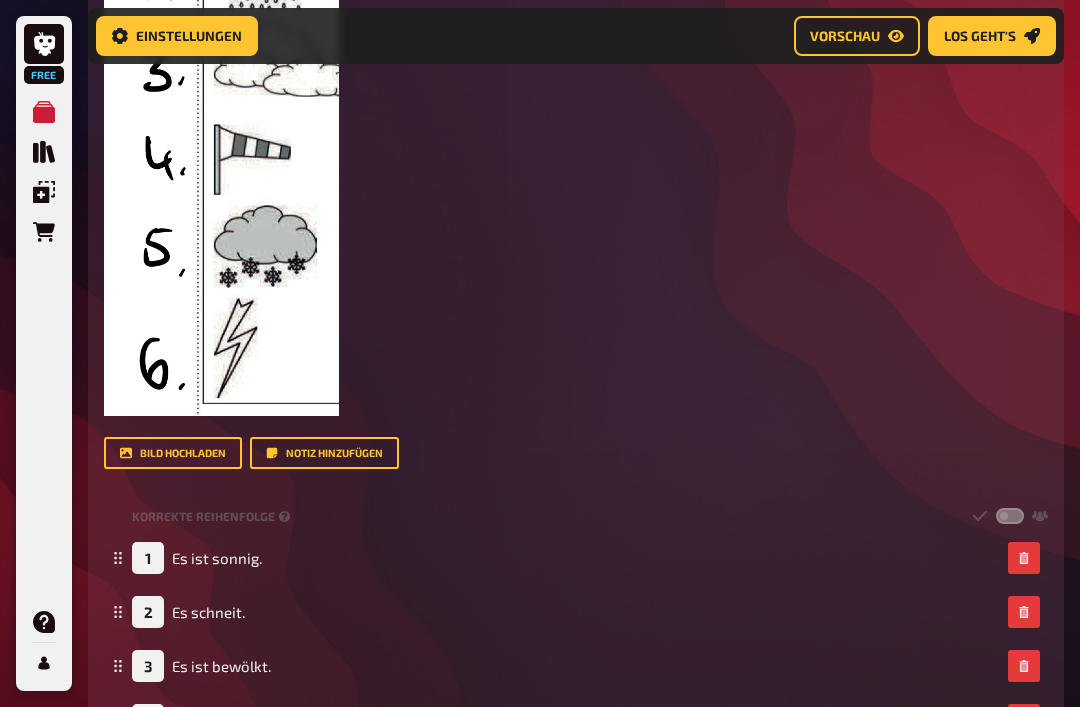 click on "2 Es schneit." at bounding box center [188, 612] 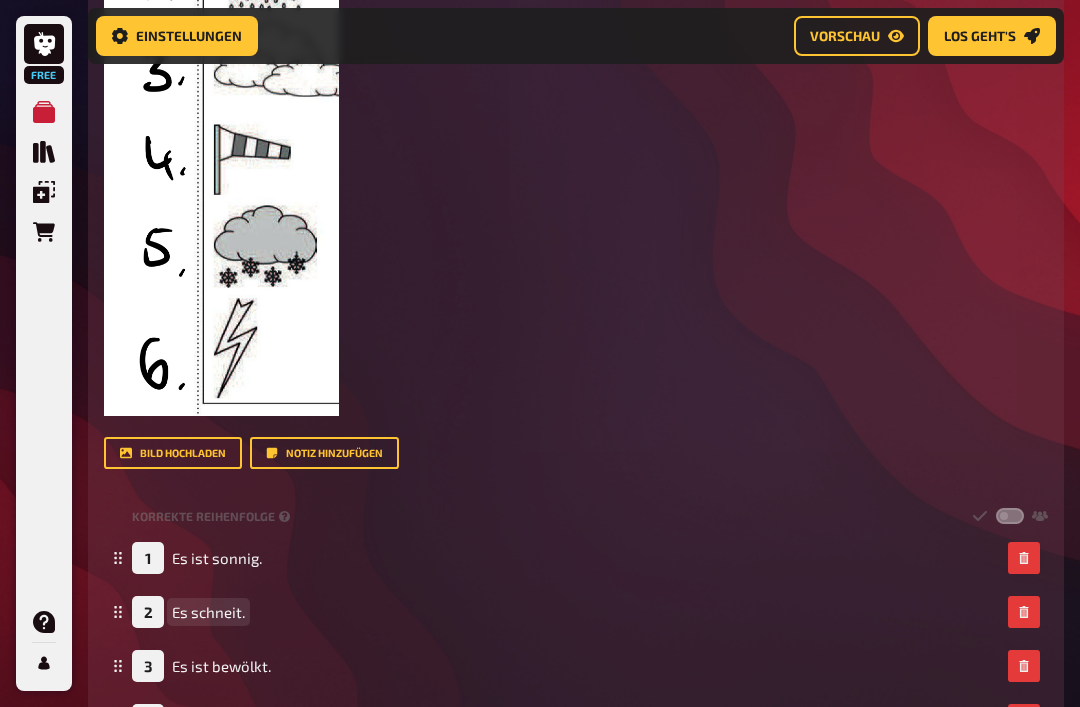 click on "Es schneit." at bounding box center [208, 612] 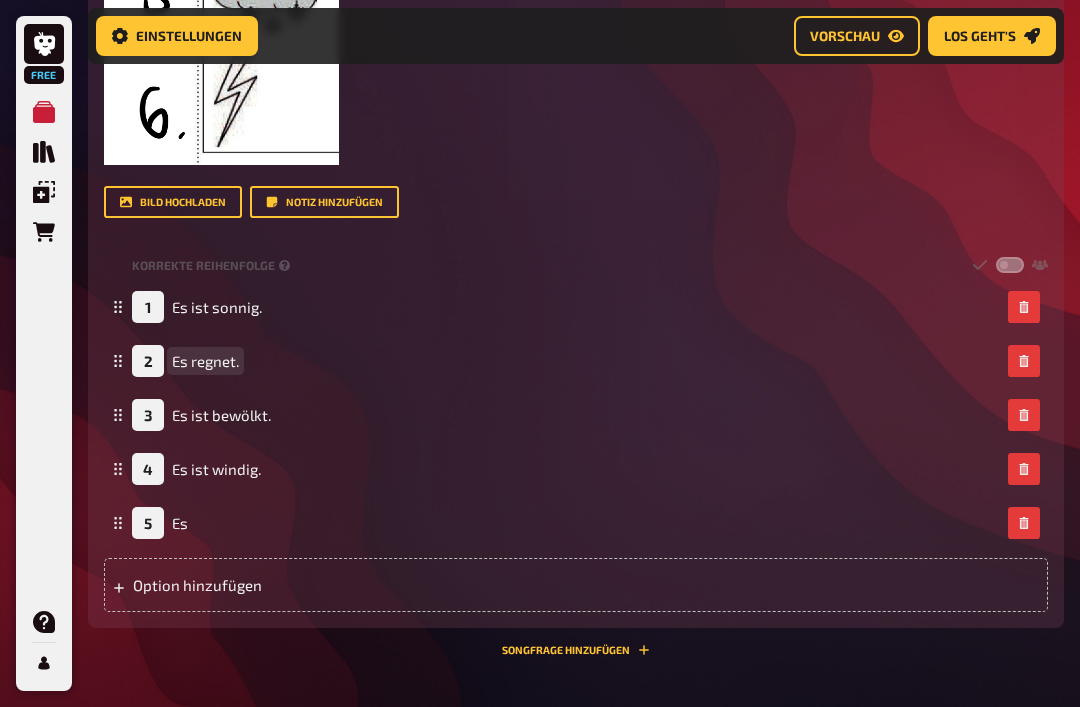 scroll, scrollTop: 1325, scrollLeft: 0, axis: vertical 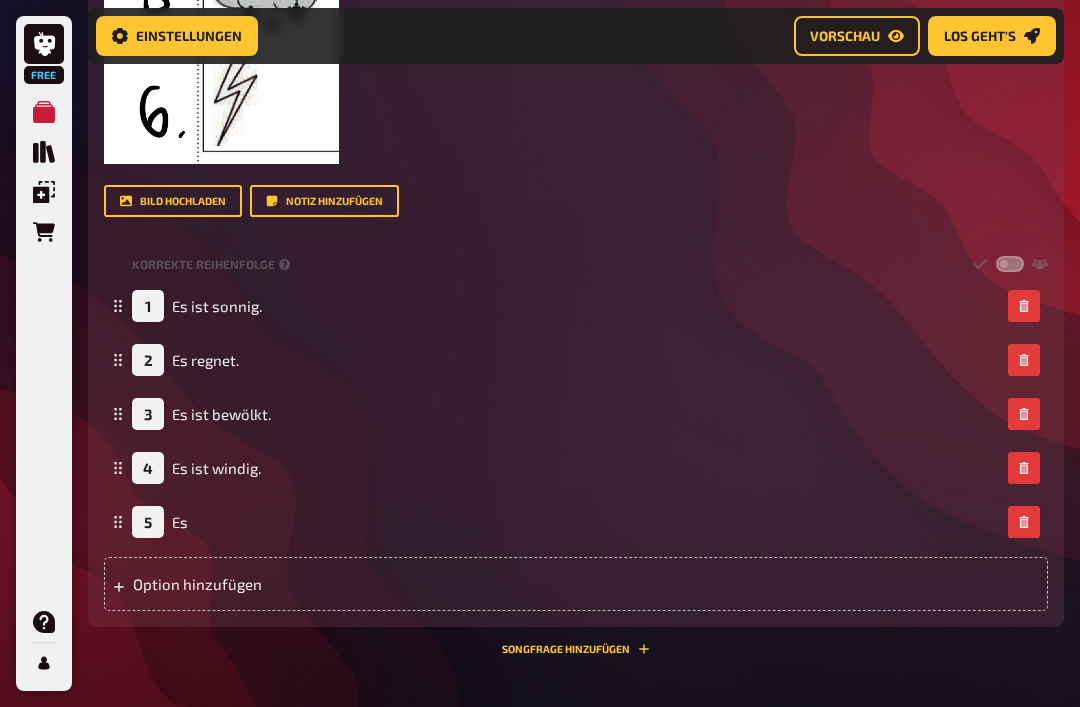 click on "5 Es" at bounding box center [566, 522] 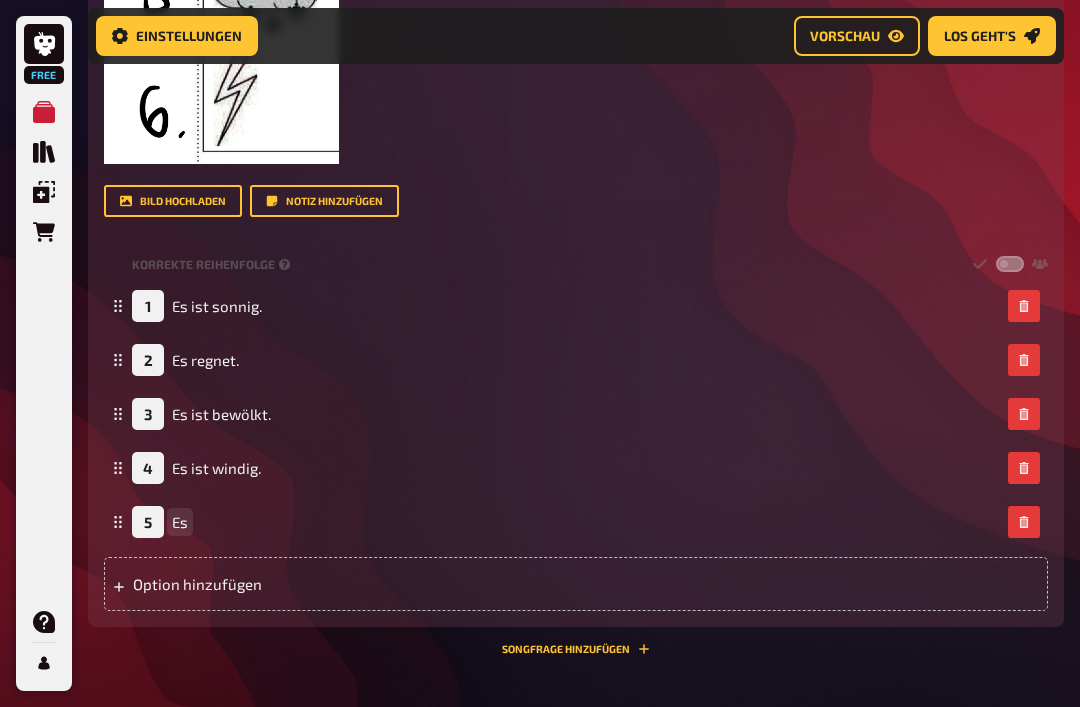 click on "Es" at bounding box center [180, 522] 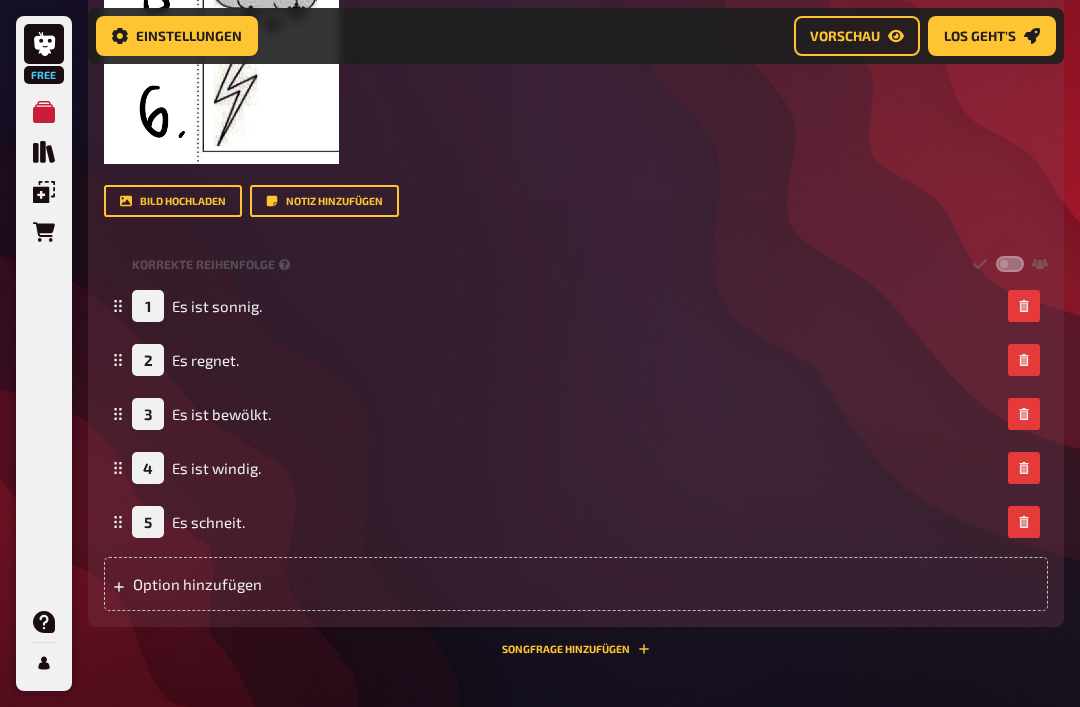 click on "Option hinzufügen" at bounding box center (576, 584) 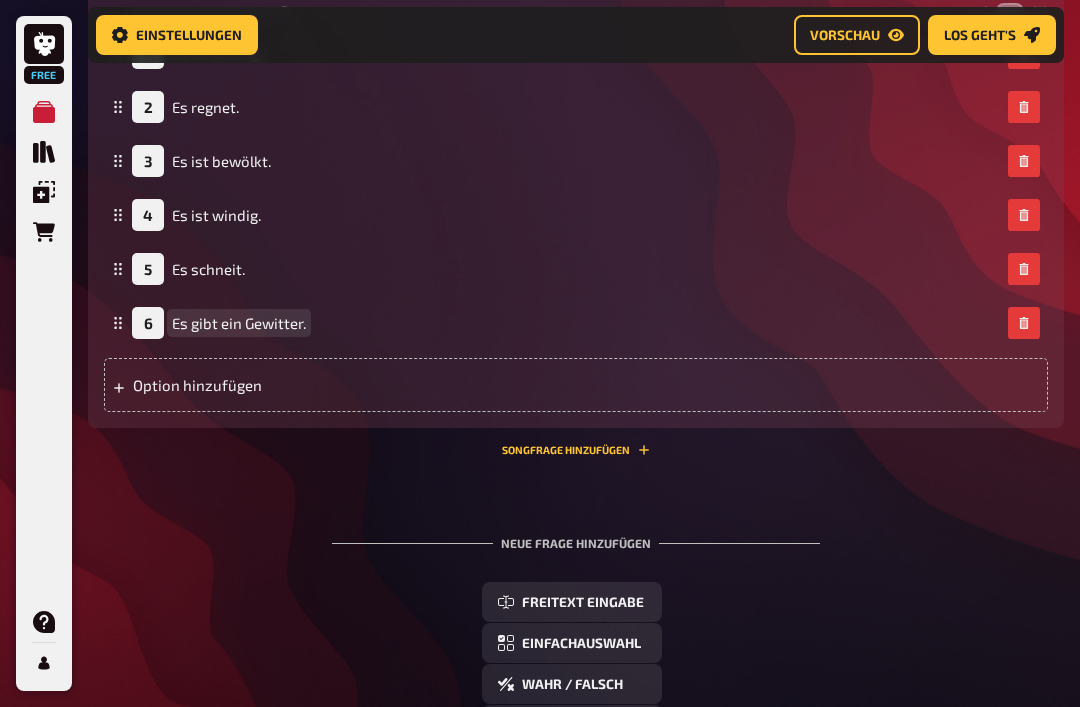 scroll, scrollTop: 1583, scrollLeft: 0, axis: vertical 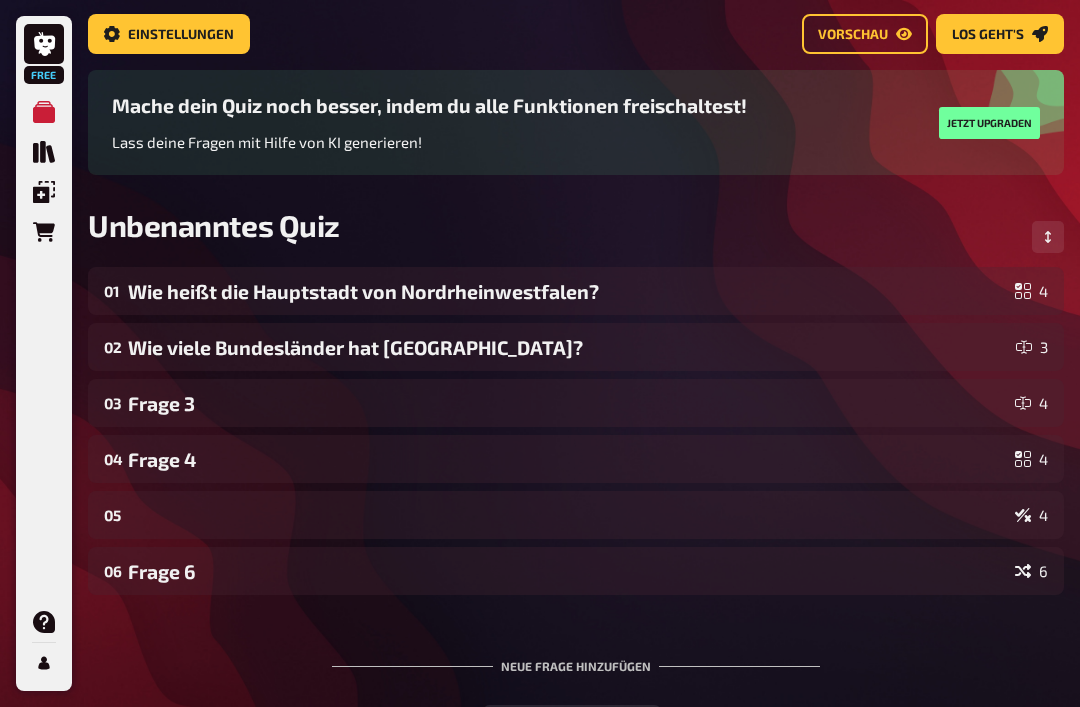 click on "Frage 3" at bounding box center (567, 403) 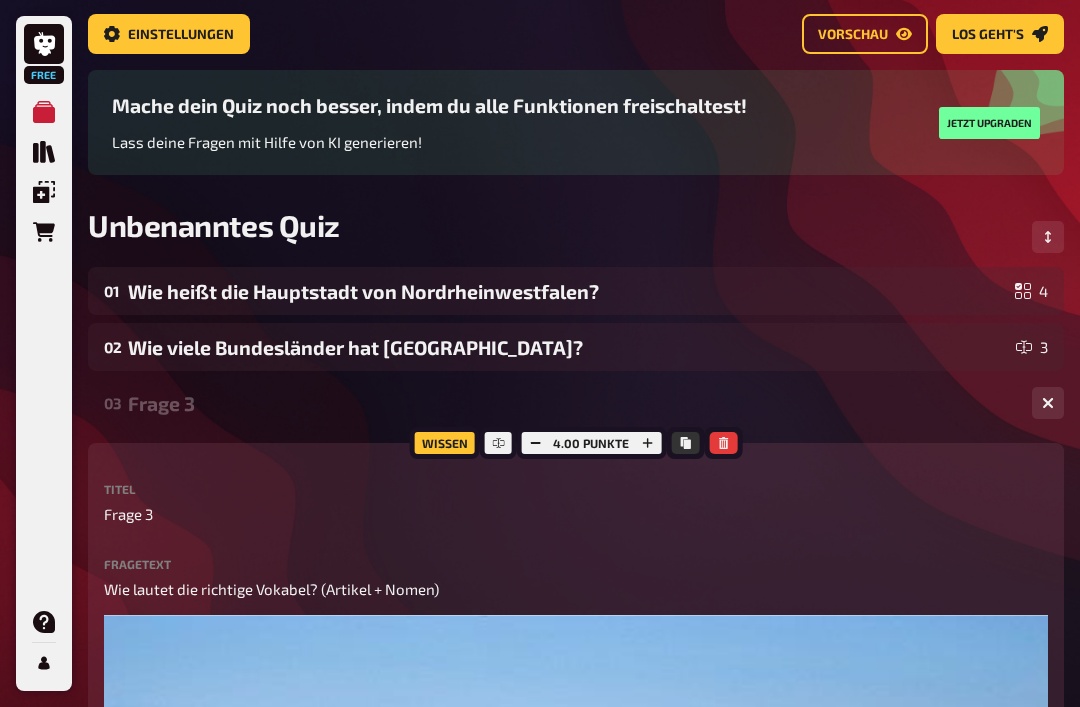 click on "Titel Frage 3" at bounding box center (576, 504) 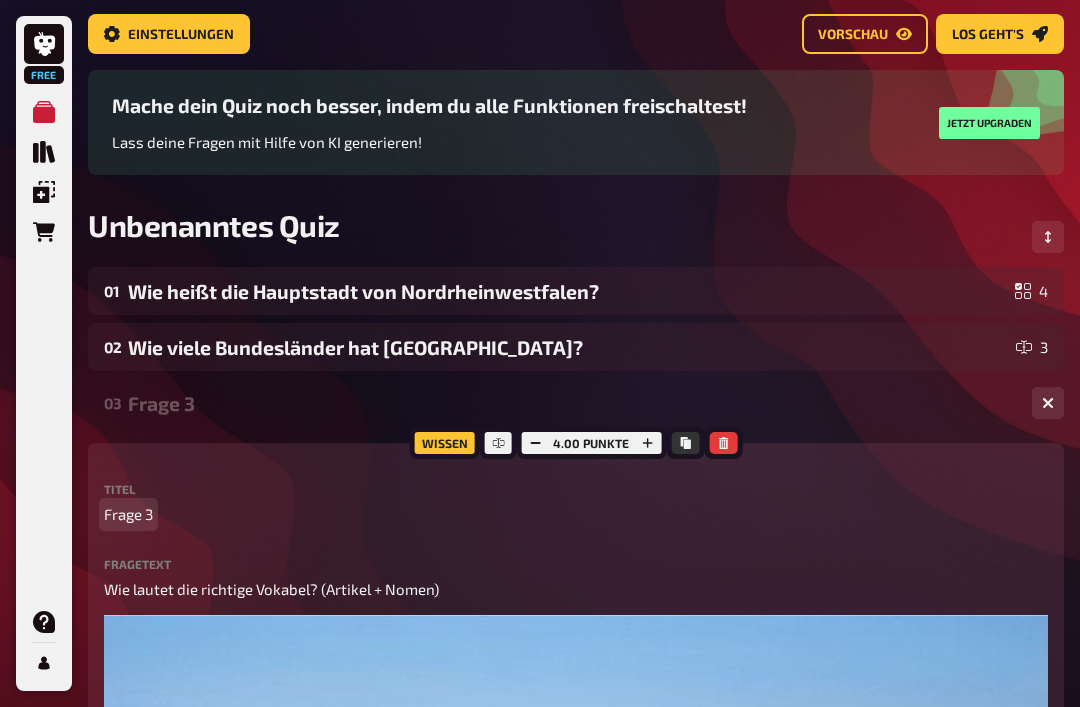 click on "Frage 3" at bounding box center (576, 514) 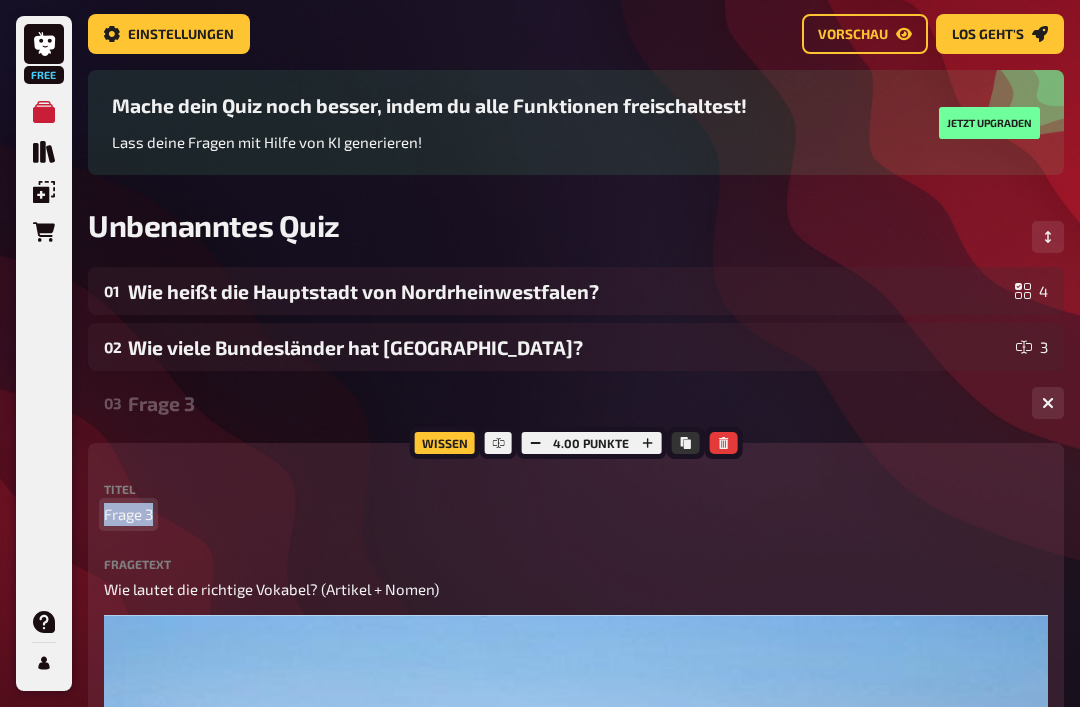 click on "Frage 3" at bounding box center (128, 514) 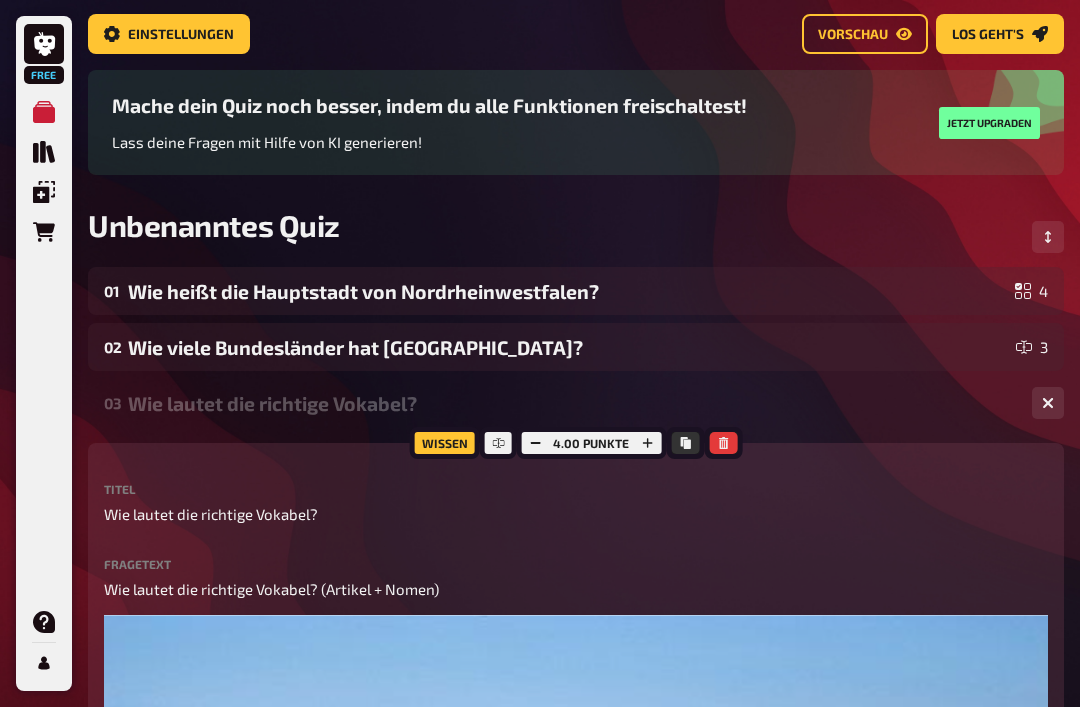 click on "Titel Wie lautet die richtige Vokabel?" at bounding box center [576, 504] 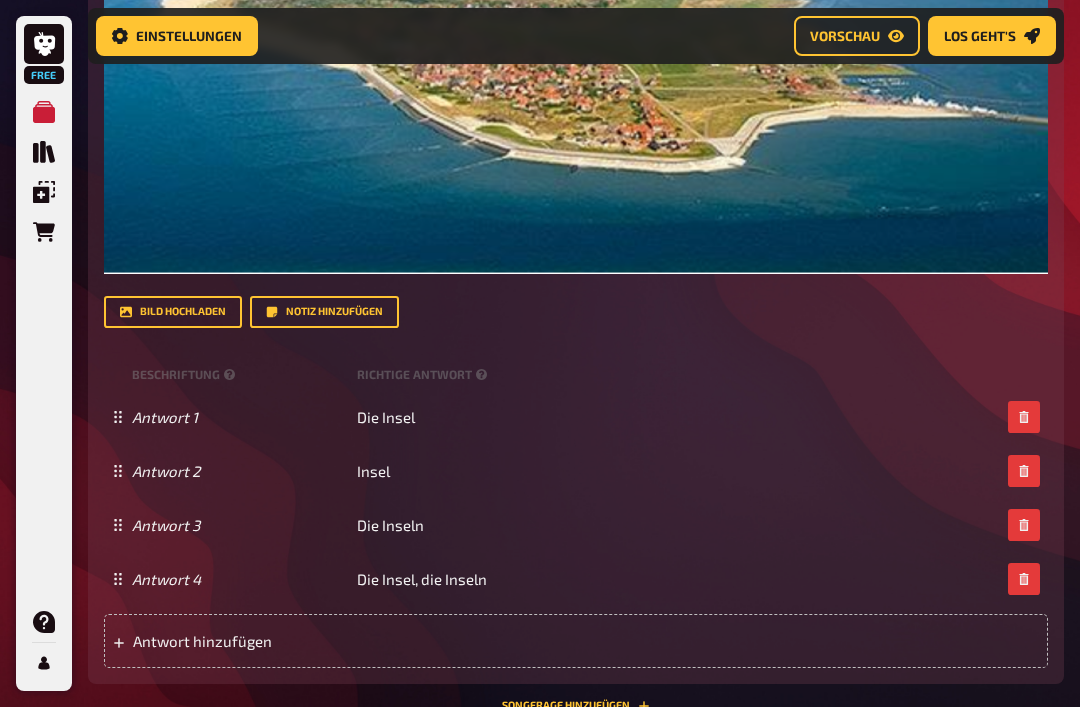 scroll, scrollTop: 1022, scrollLeft: 0, axis: vertical 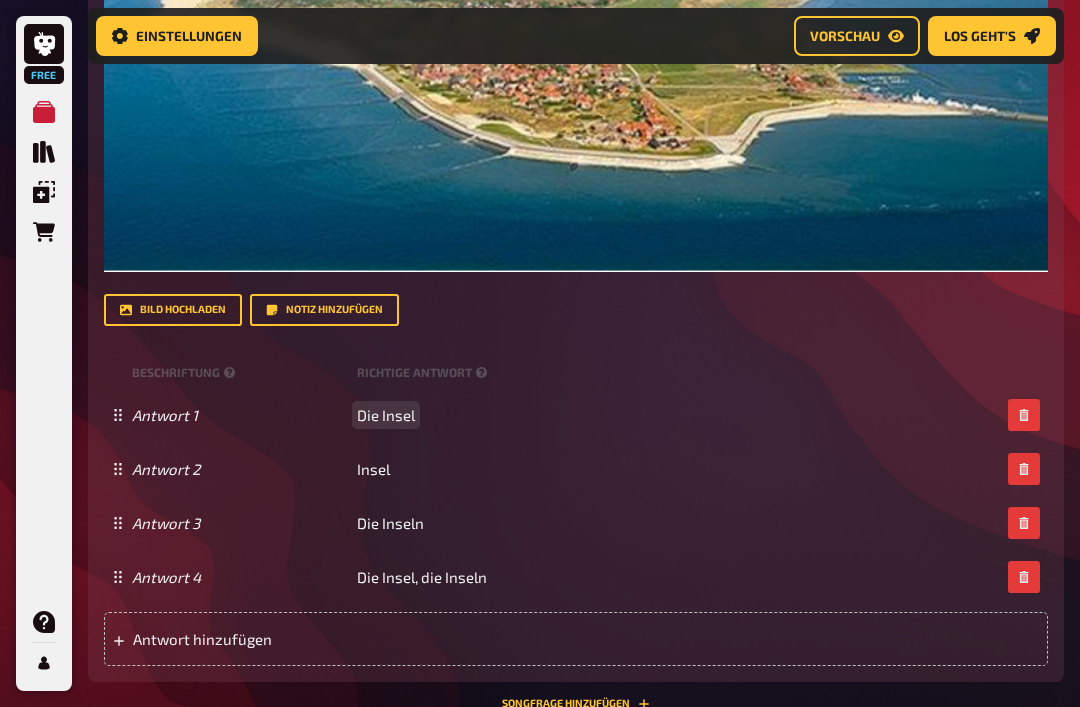 click on "Die Insel" at bounding box center (386, 415) 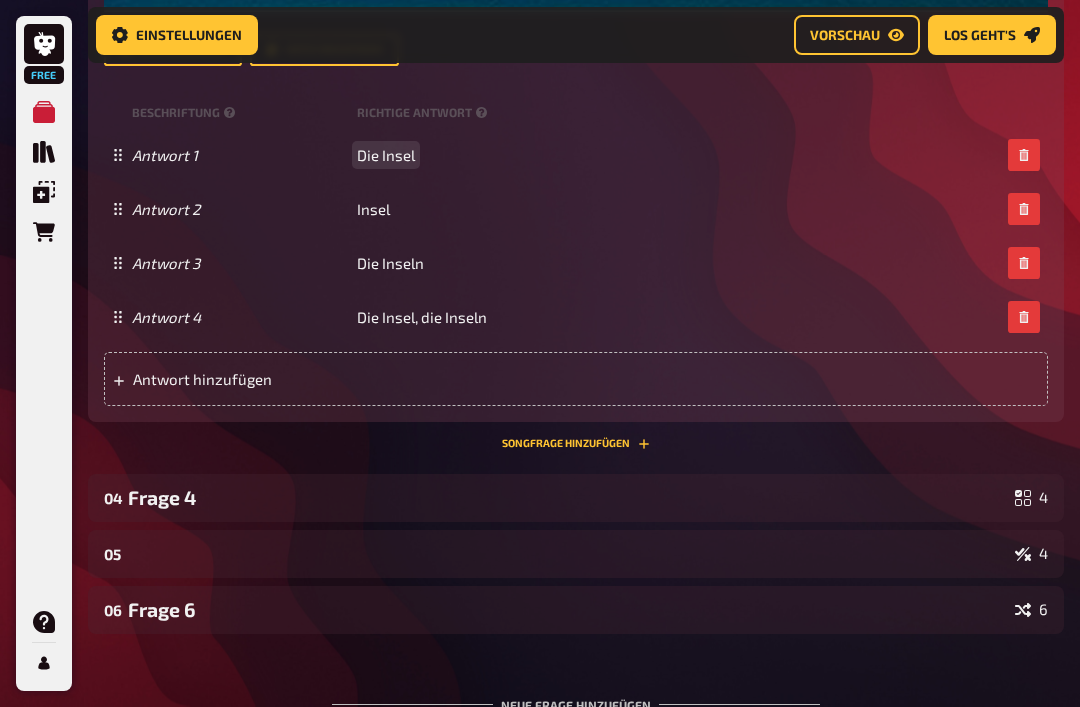 scroll, scrollTop: 1284, scrollLeft: 0, axis: vertical 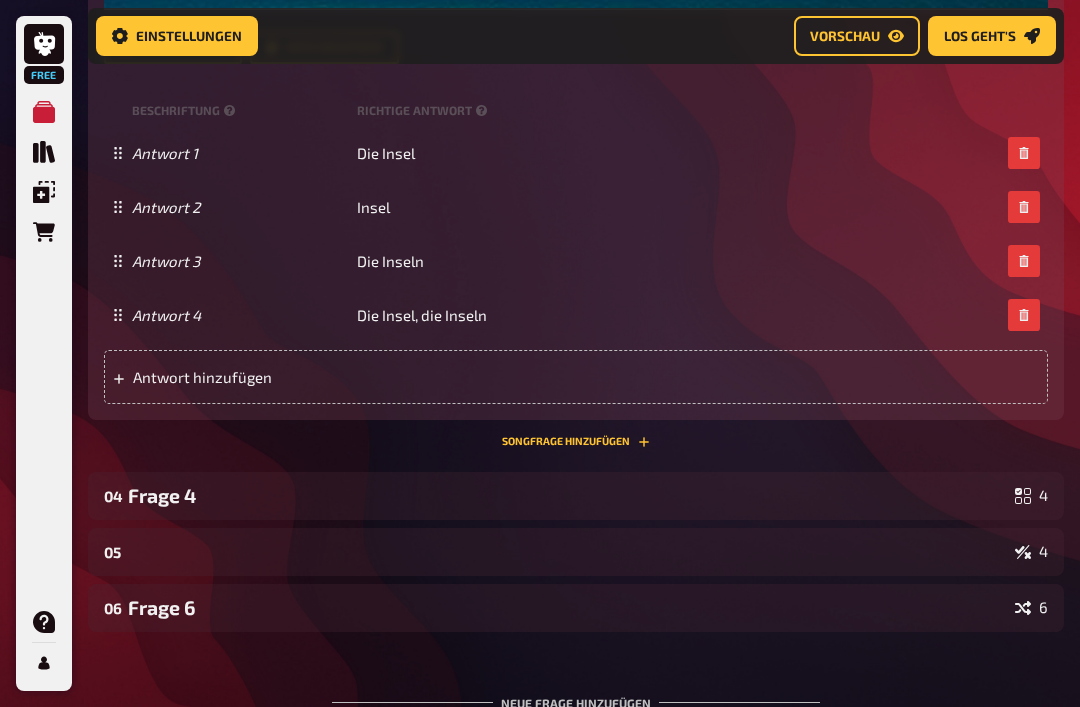 click on "Frage 4" at bounding box center (567, 495) 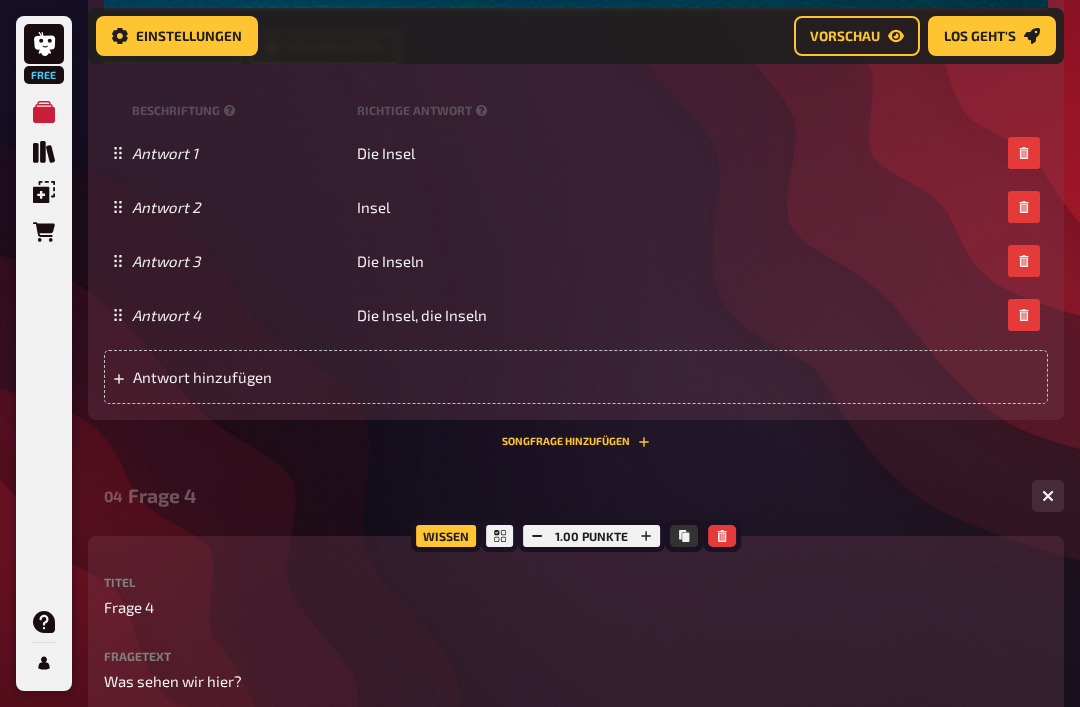 click on "Frage 4" at bounding box center [576, 607] 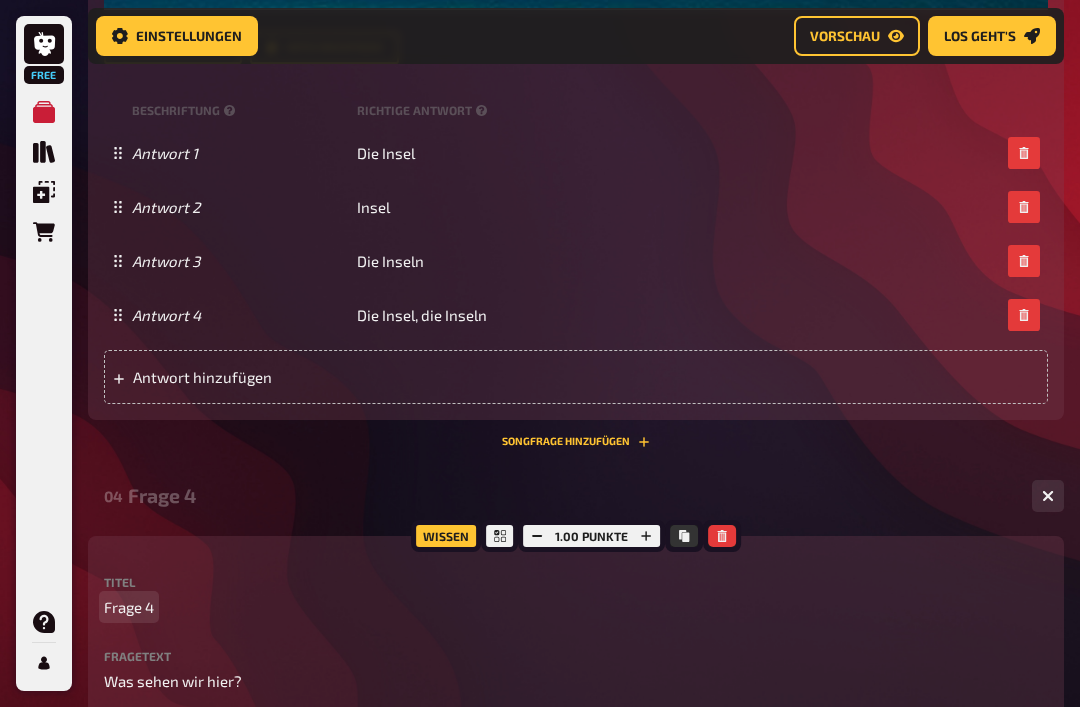 click on "Frage 4" at bounding box center (576, 607) 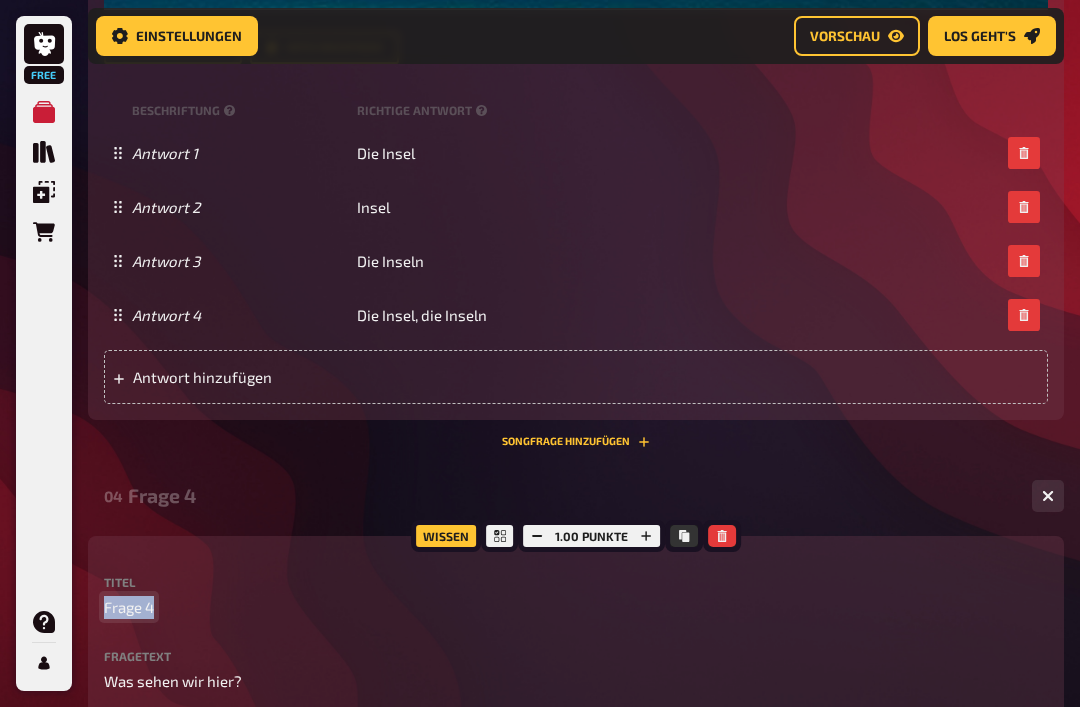 type 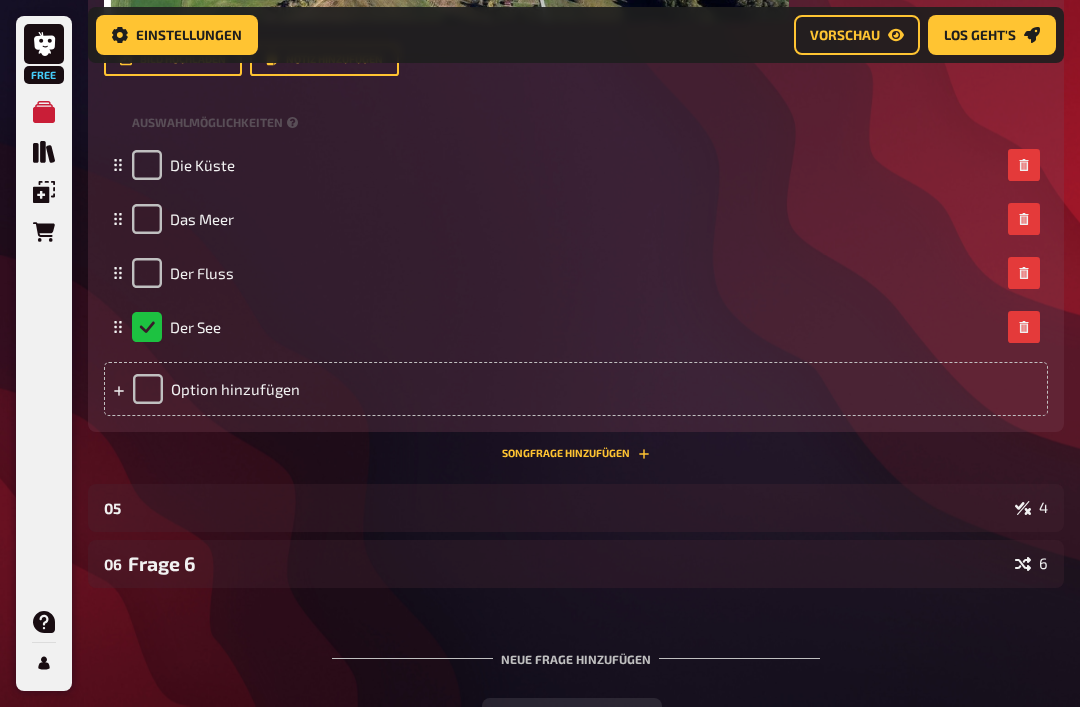 click on "05 4" at bounding box center [576, 509] 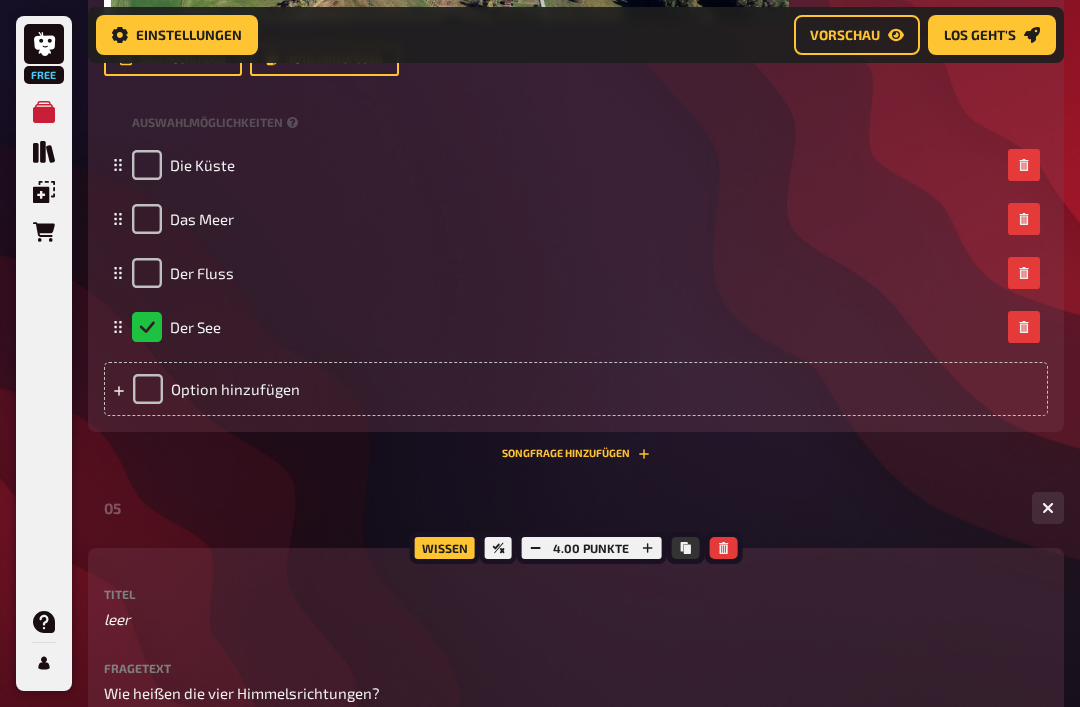 scroll, scrollTop: 2535, scrollLeft: 0, axis: vertical 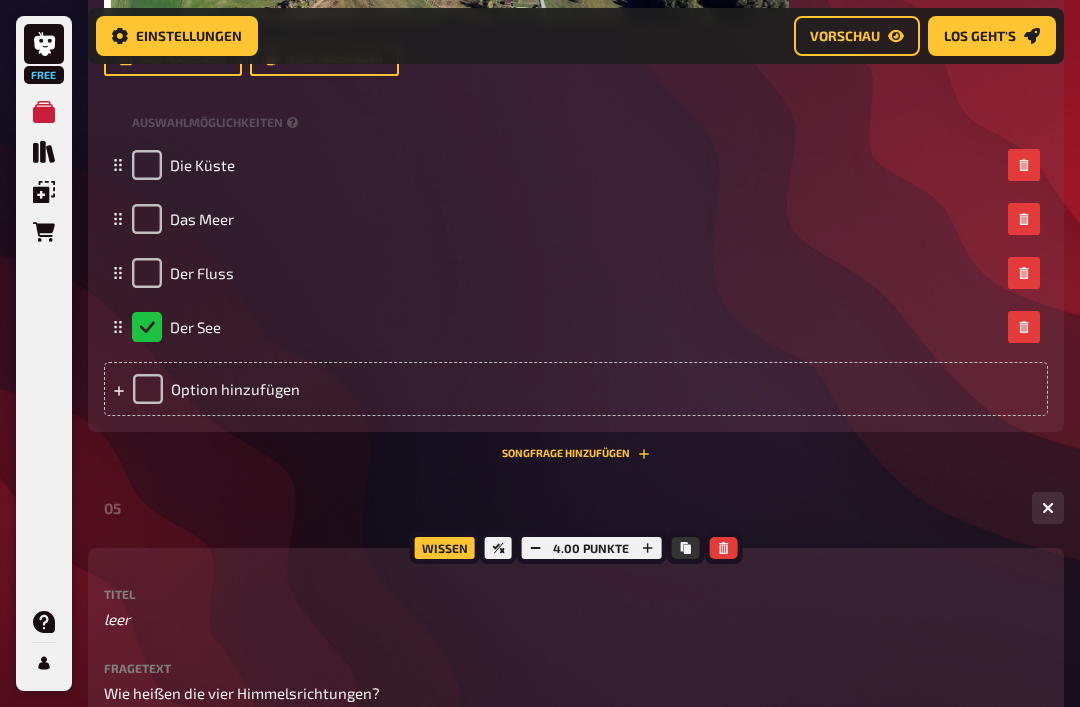 click on "leer" at bounding box center (576, 619) 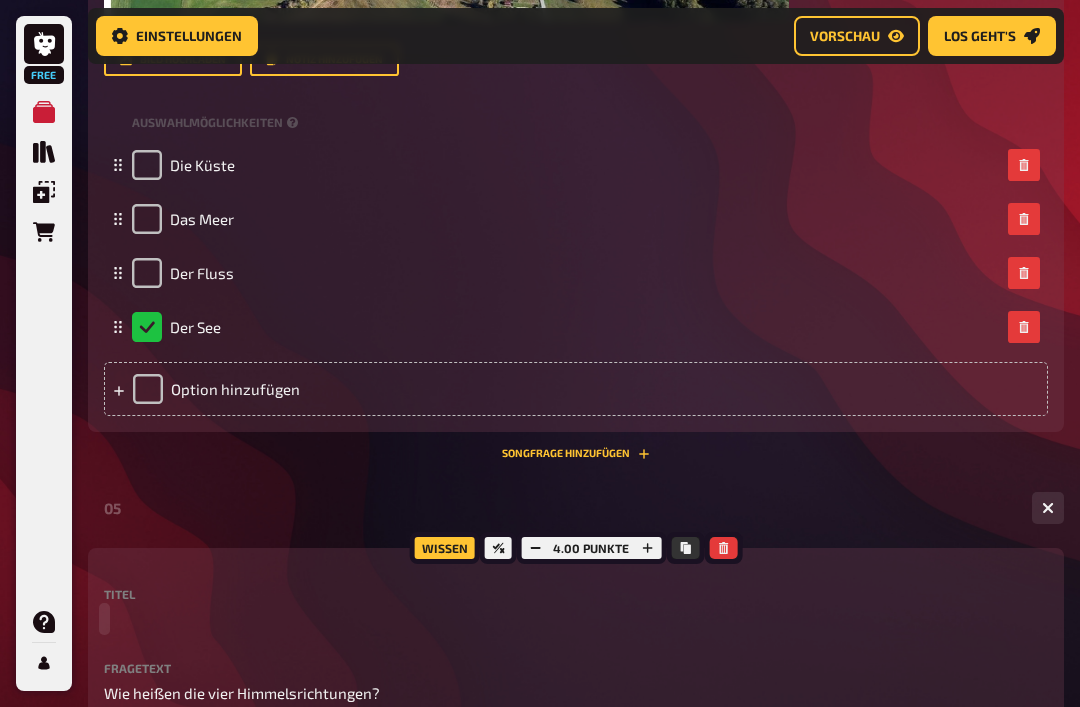 type 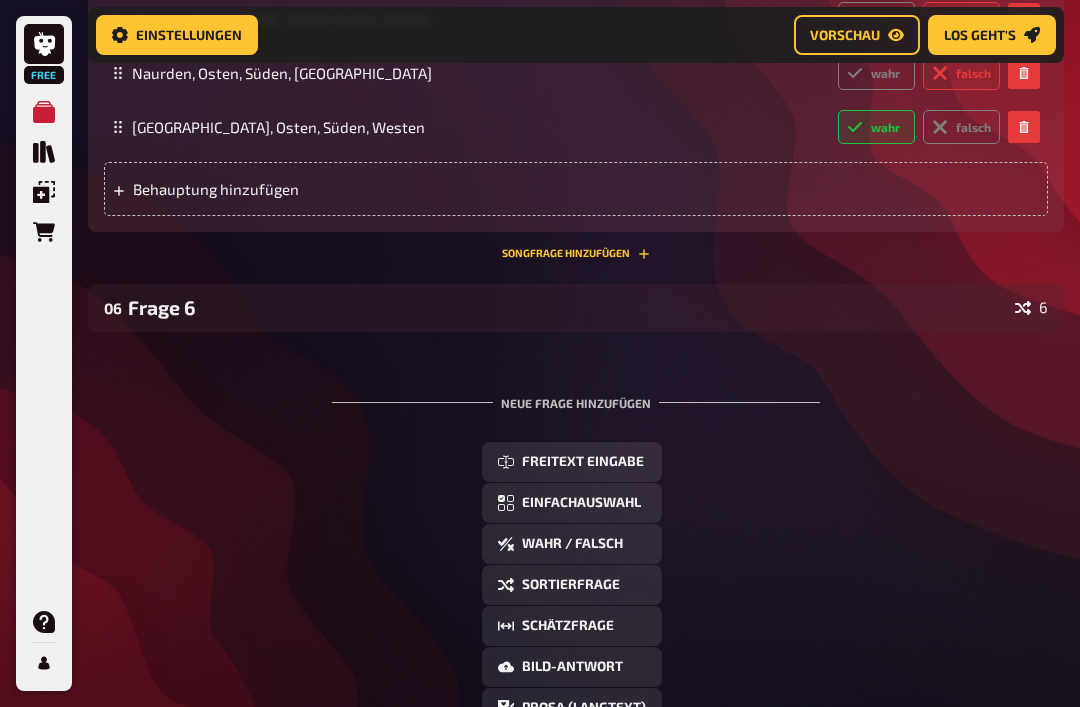 click on "Frage 6" at bounding box center (567, 308) 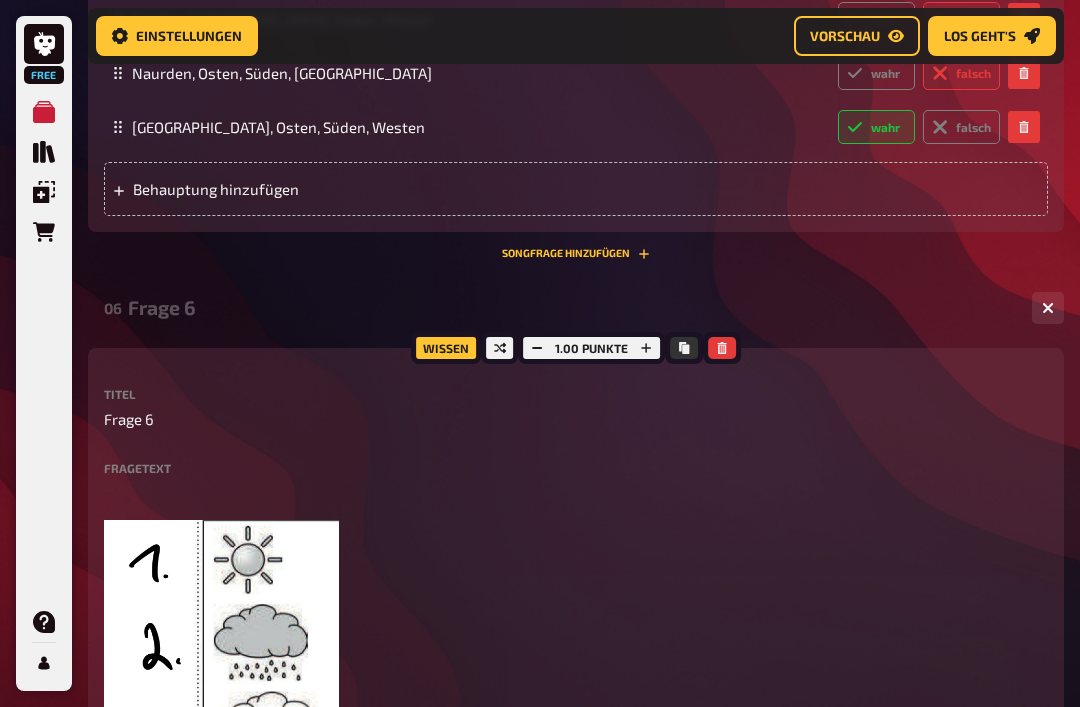 click on "Frage 6" at bounding box center [576, 419] 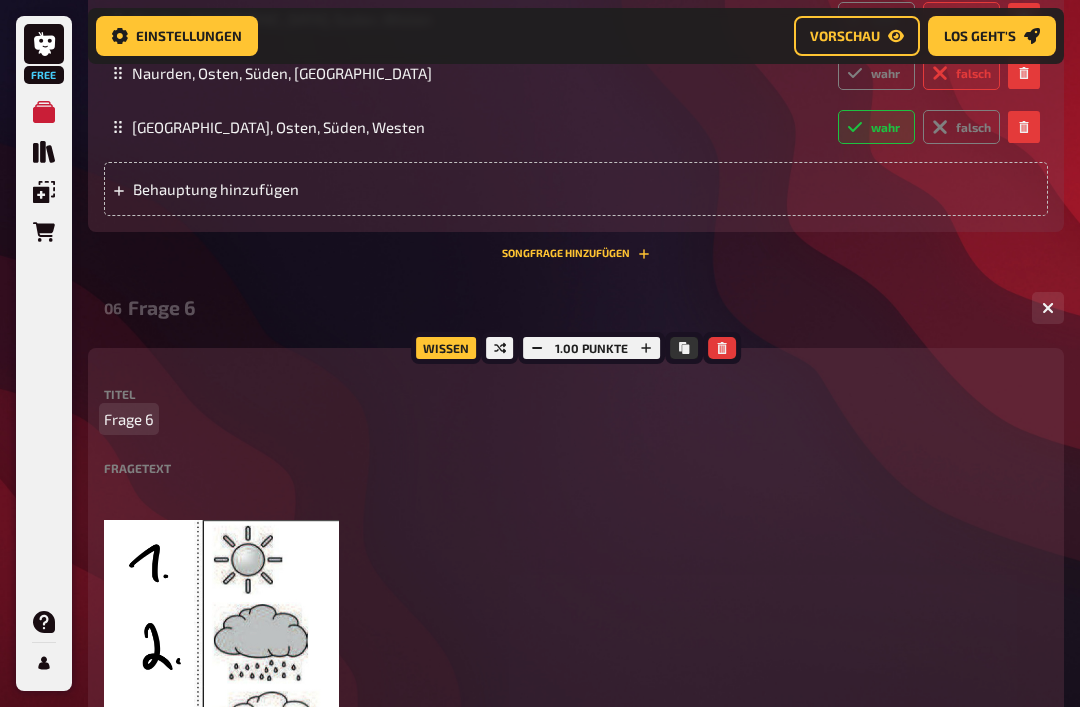 click on "Frage 6" at bounding box center [129, 419] 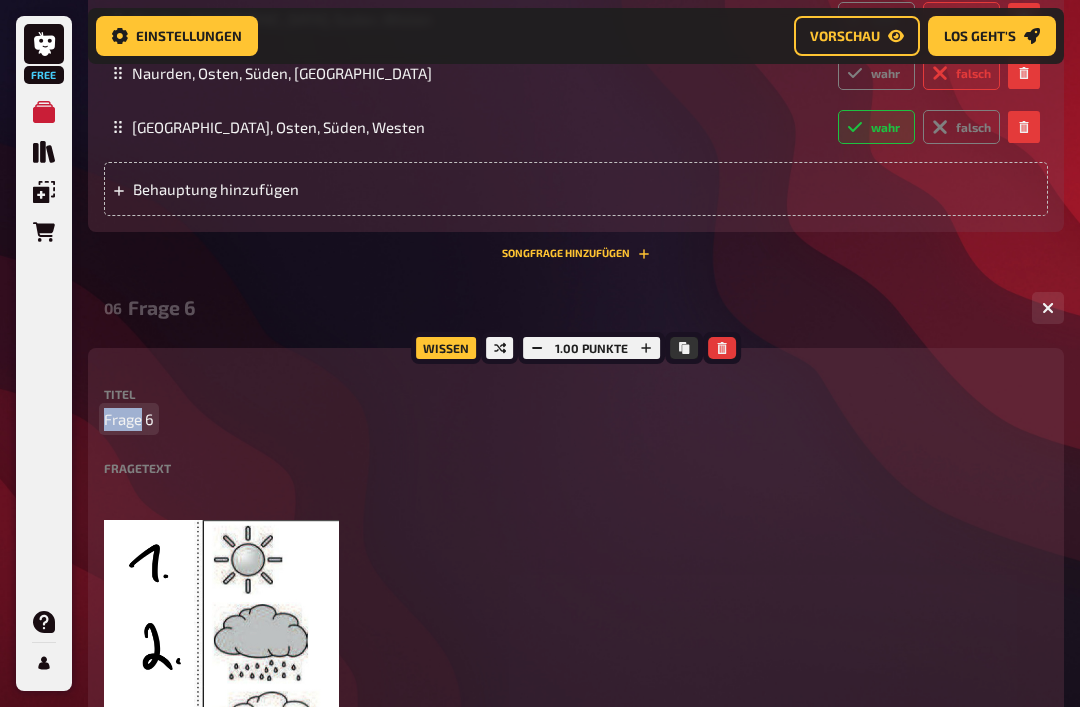 type 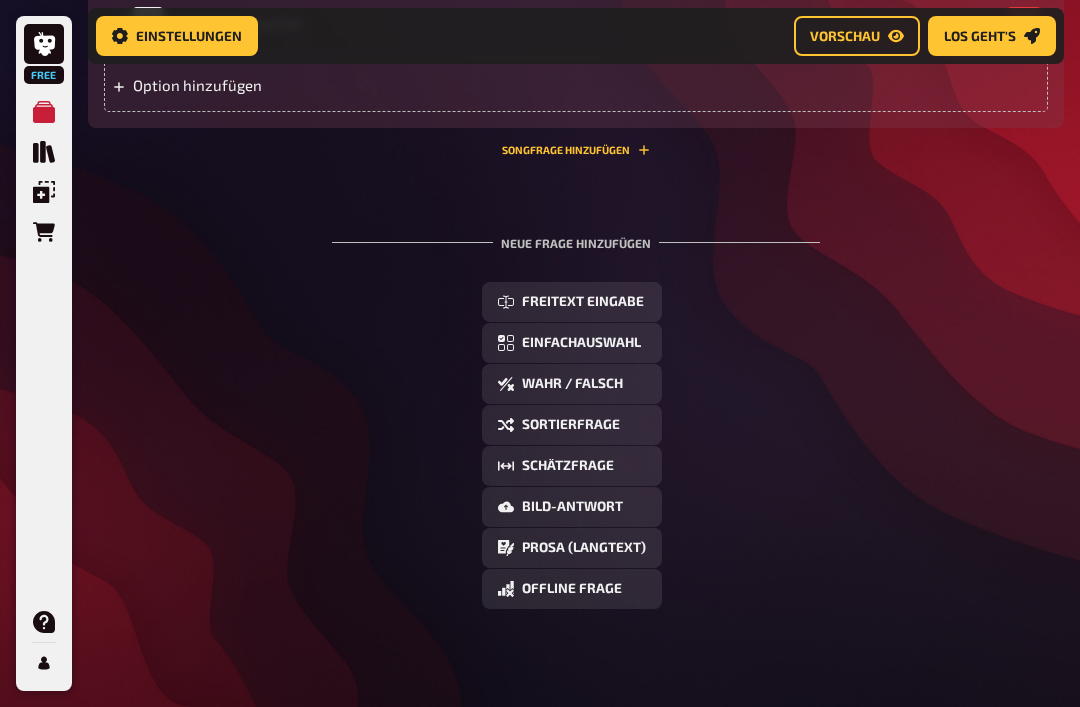 scroll, scrollTop: 5595, scrollLeft: 0, axis: vertical 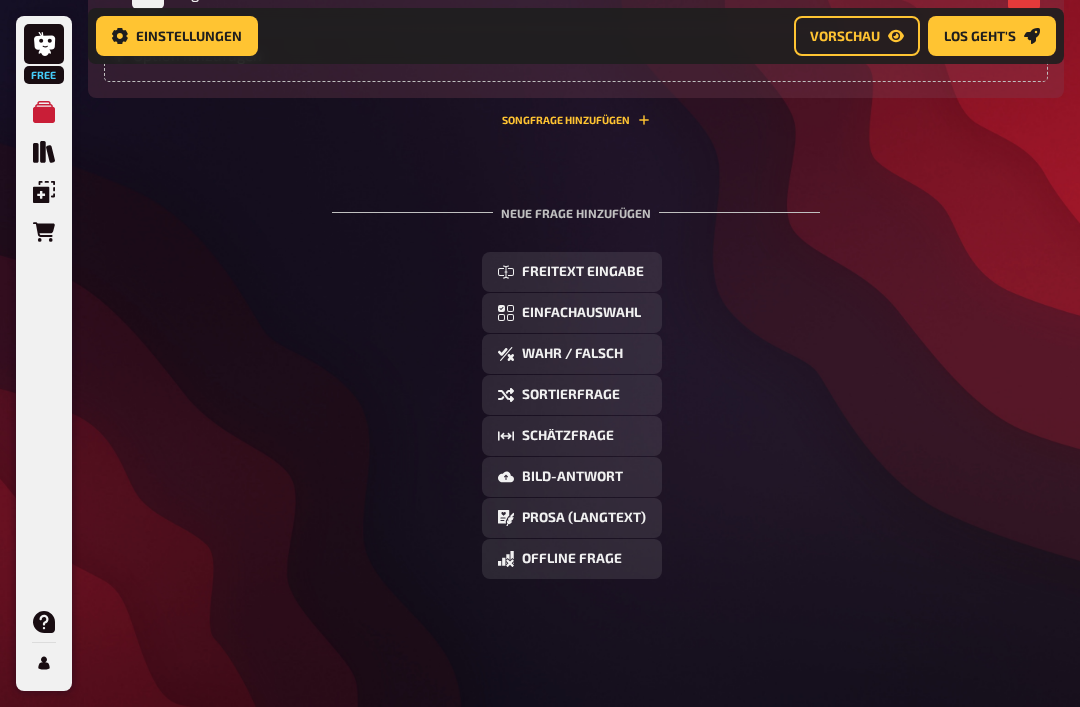 click on "Einfachauswahl" at bounding box center [581, 313] 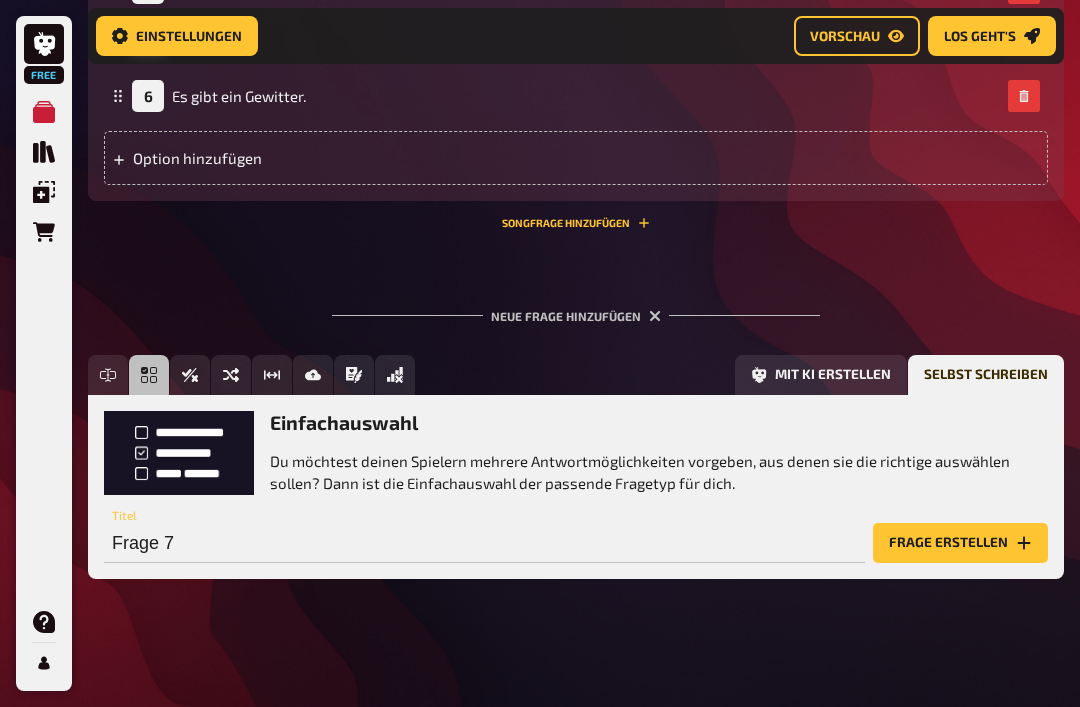 click on "Frage erstellen" at bounding box center (960, 543) 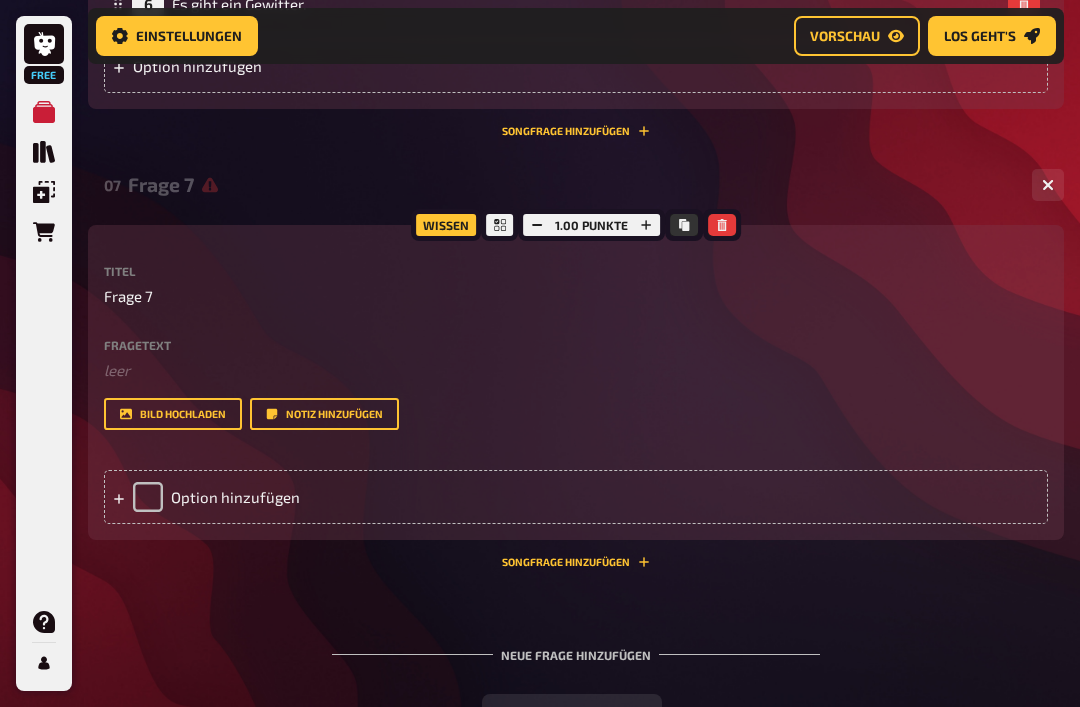 click on "Option hinzufügen" at bounding box center (576, 497) 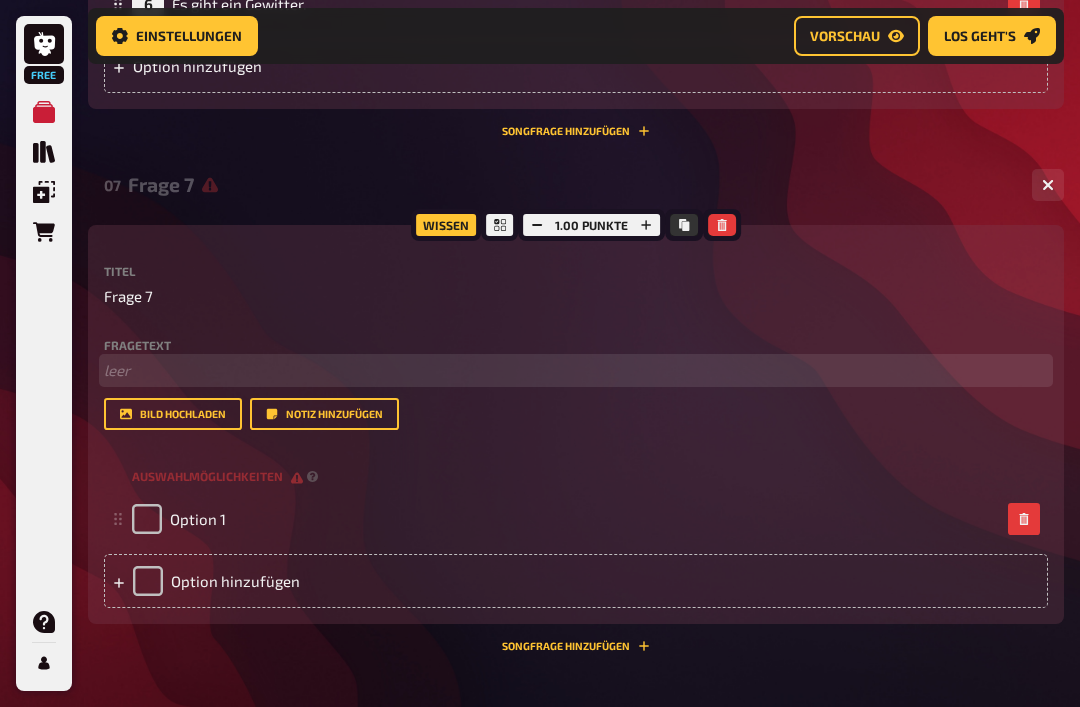 click on "﻿ leer" at bounding box center [576, 370] 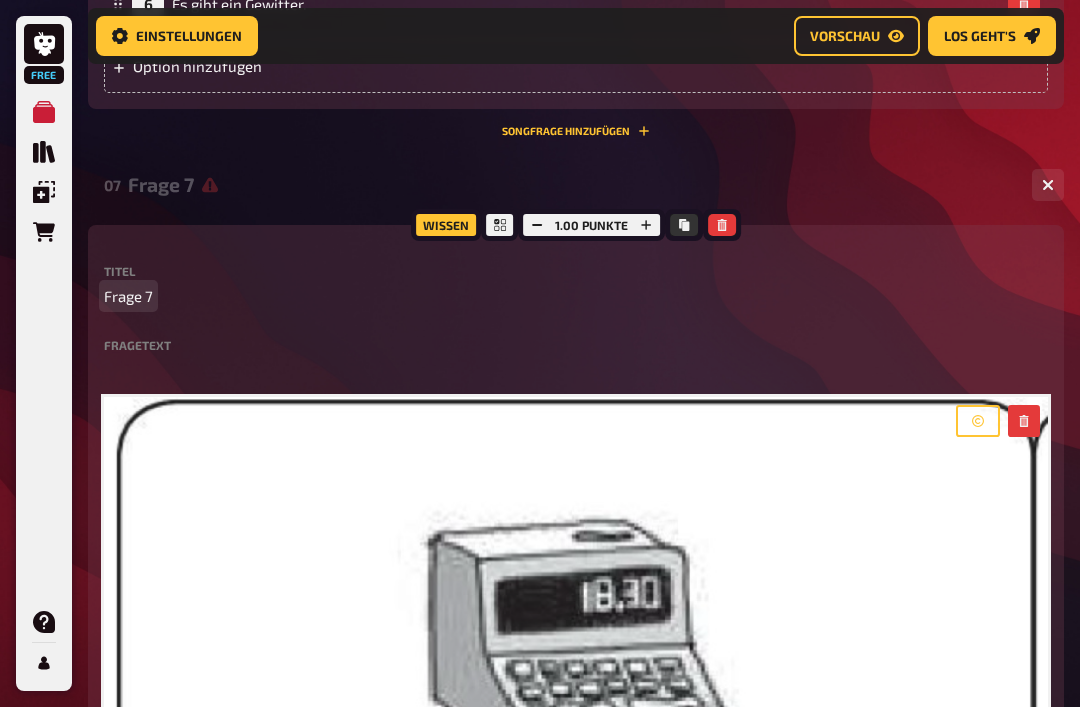click on "Frage 7" at bounding box center (576, 296) 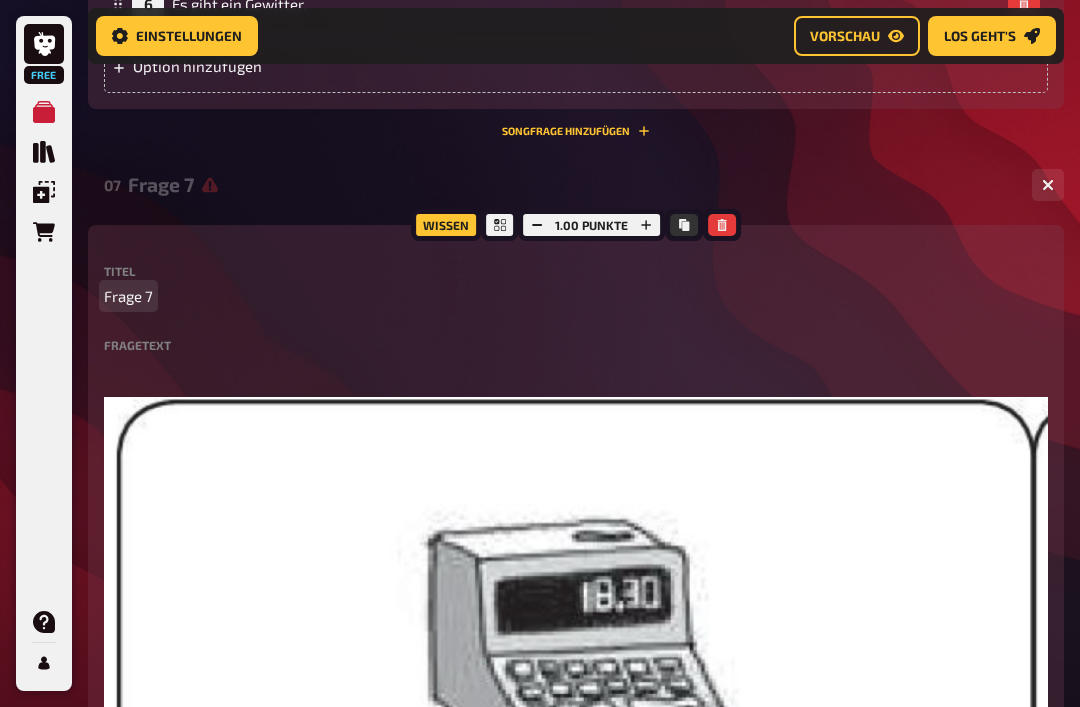 type 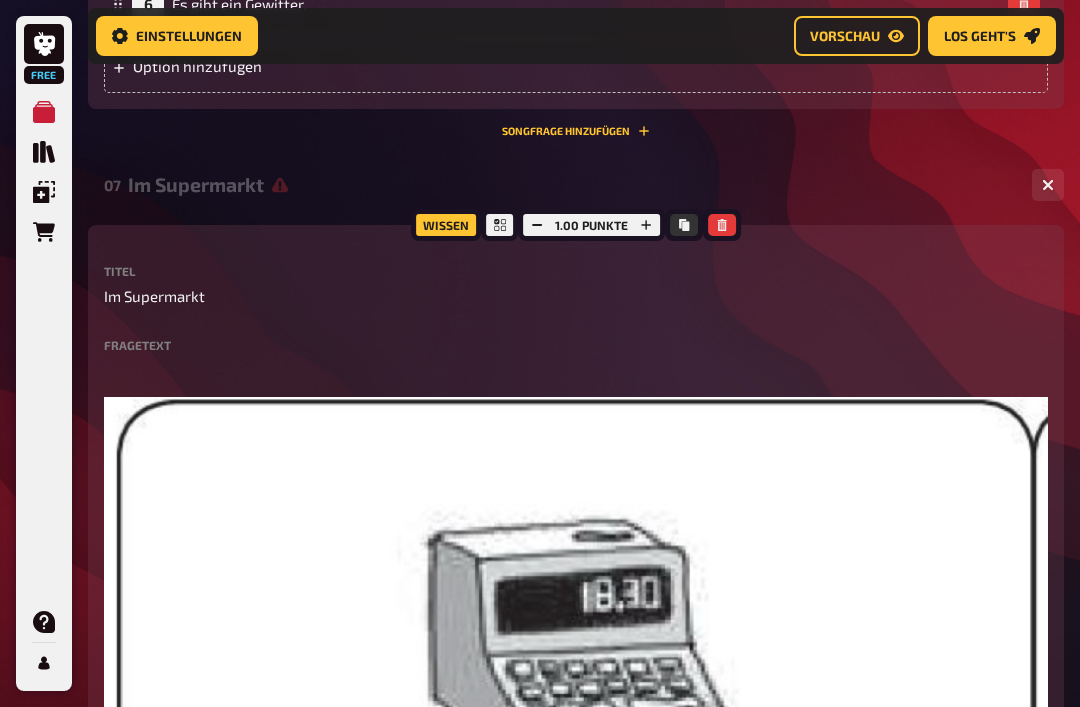 click on "Fragetext" at bounding box center (576, 345) 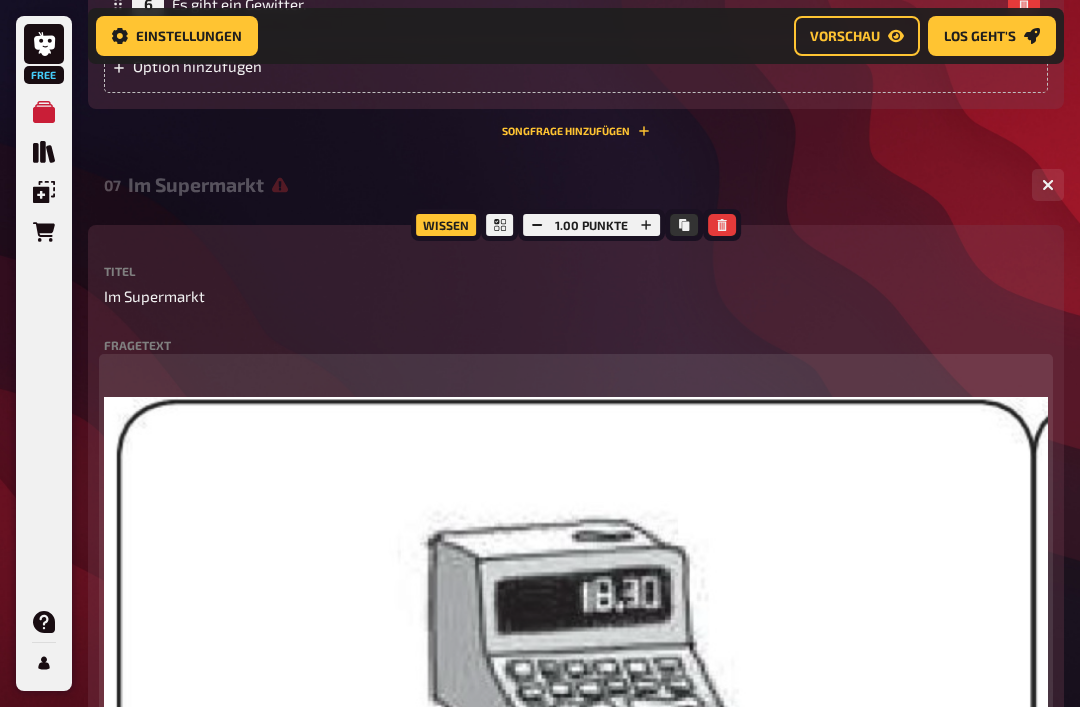 click on "﻿" at bounding box center [576, 370] 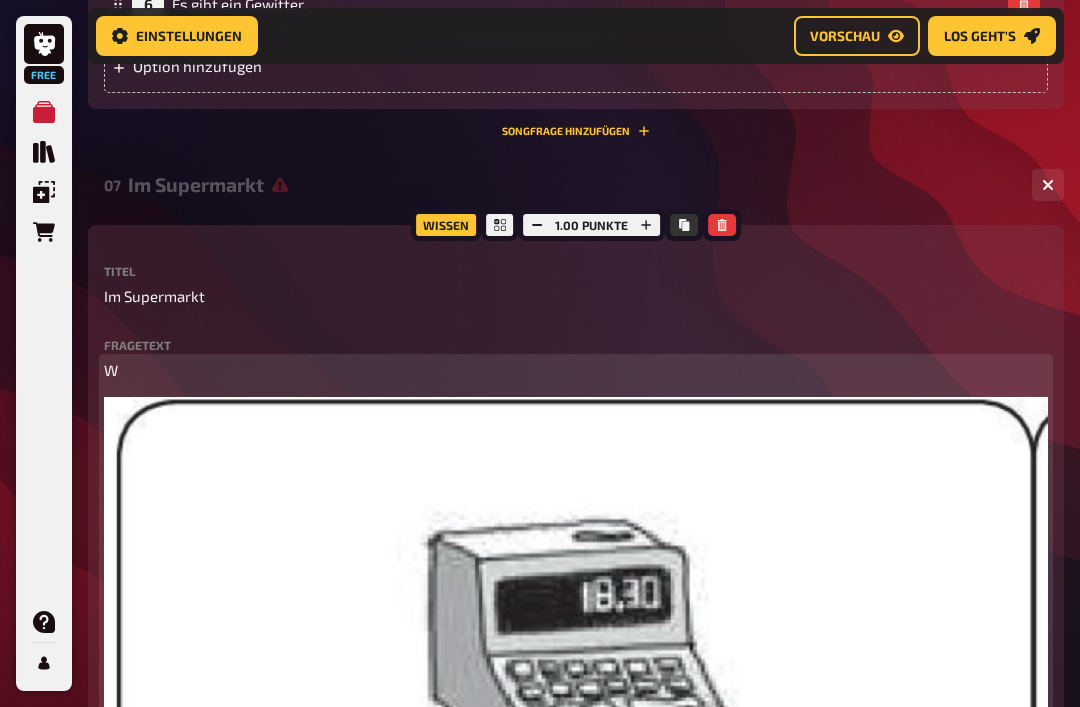 type 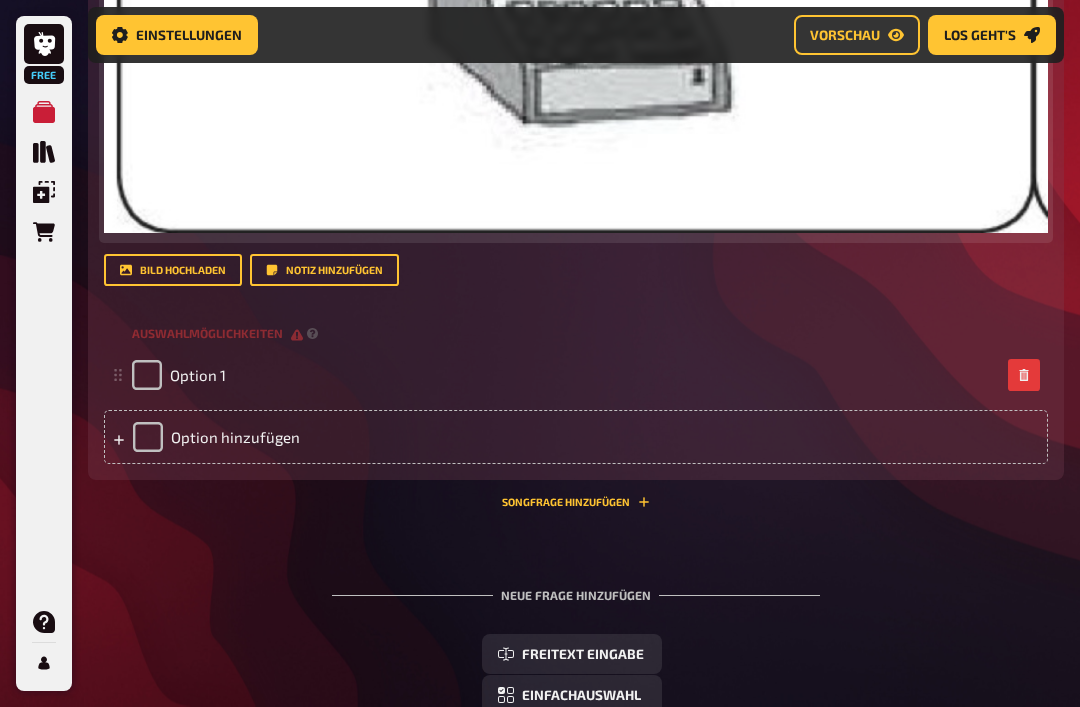 scroll, scrollTop: 6151, scrollLeft: 0, axis: vertical 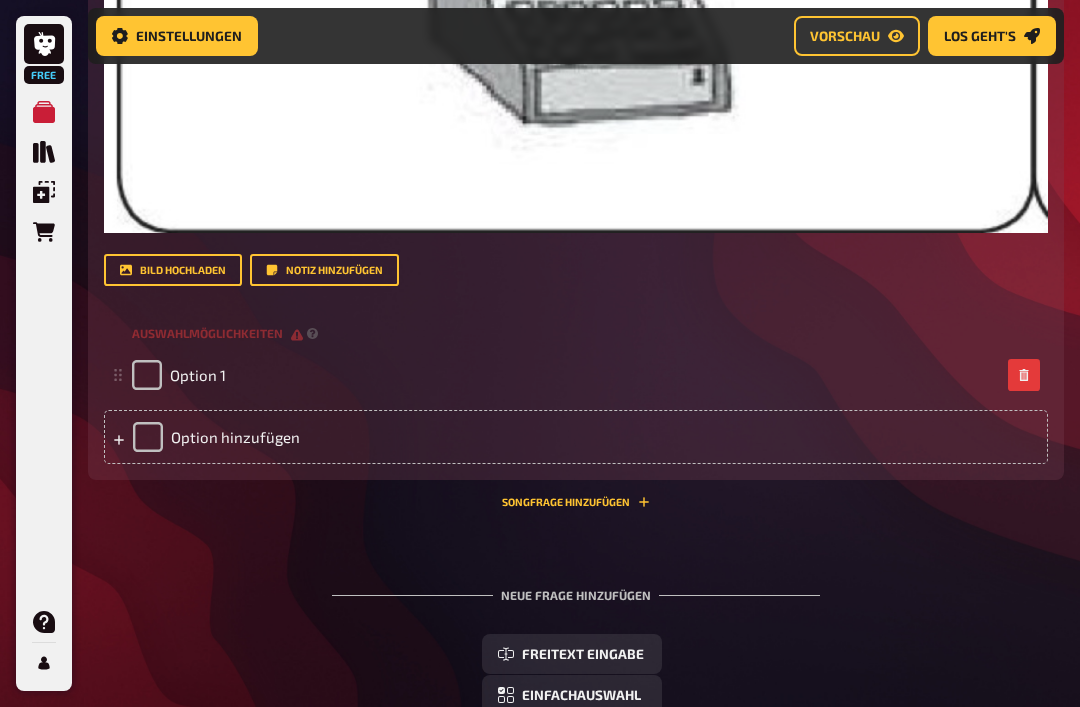 click on "Option 1" at bounding box center (566, 375) 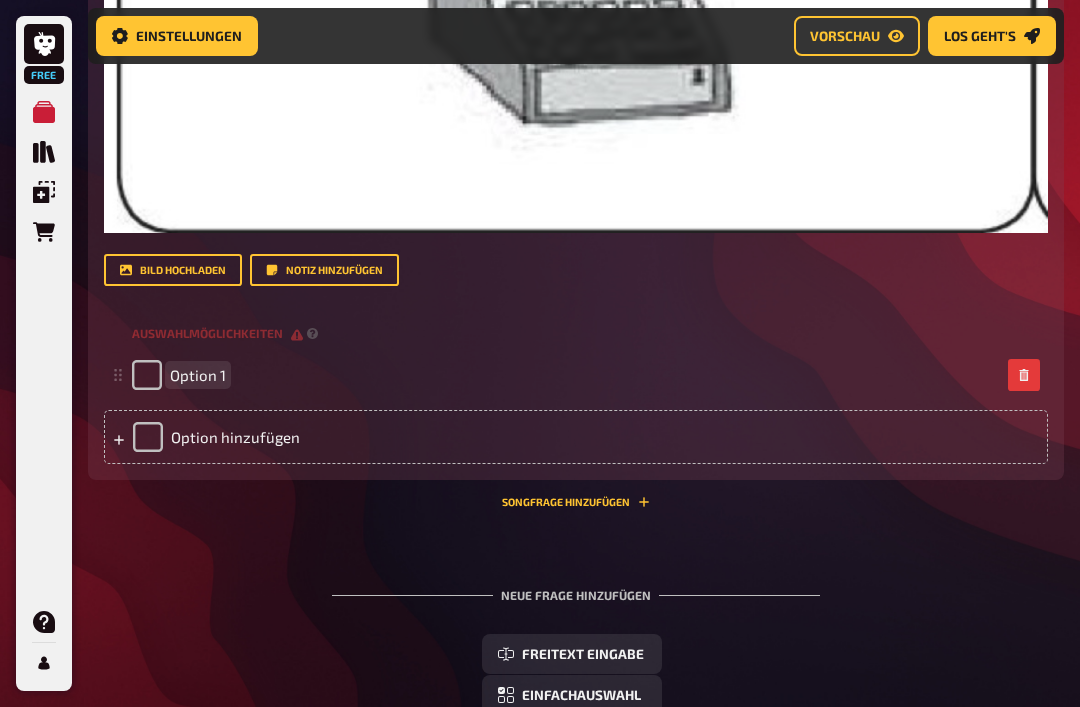 click on "Option 1" at bounding box center [198, 375] 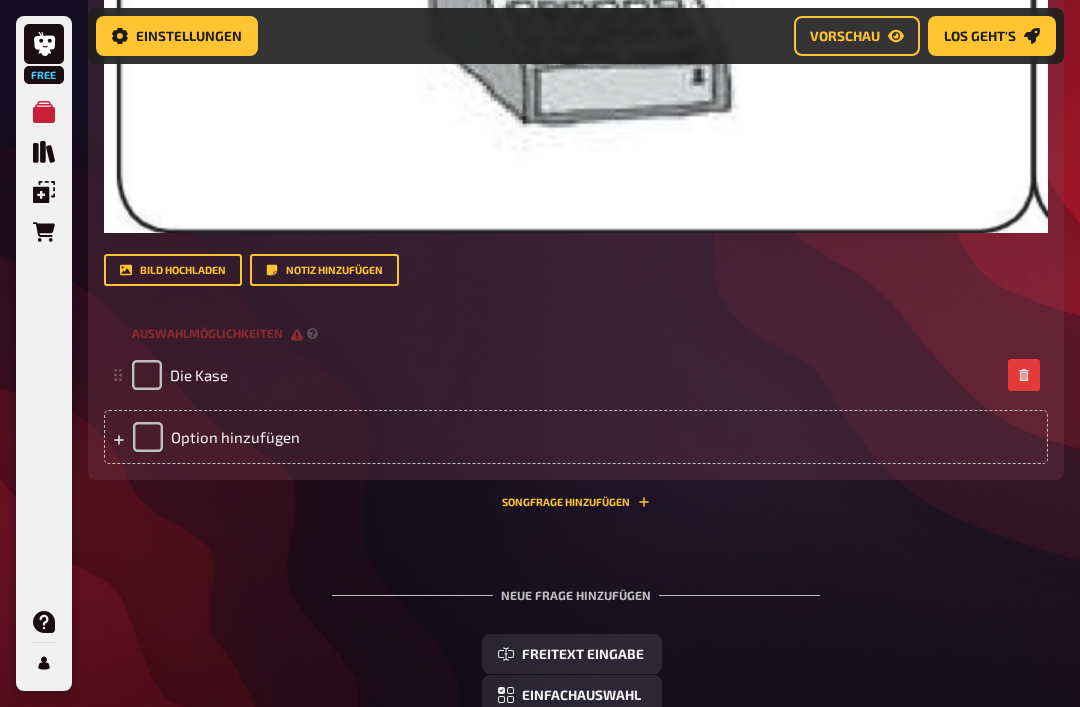 click on "Option hinzufügen" at bounding box center [576, 437] 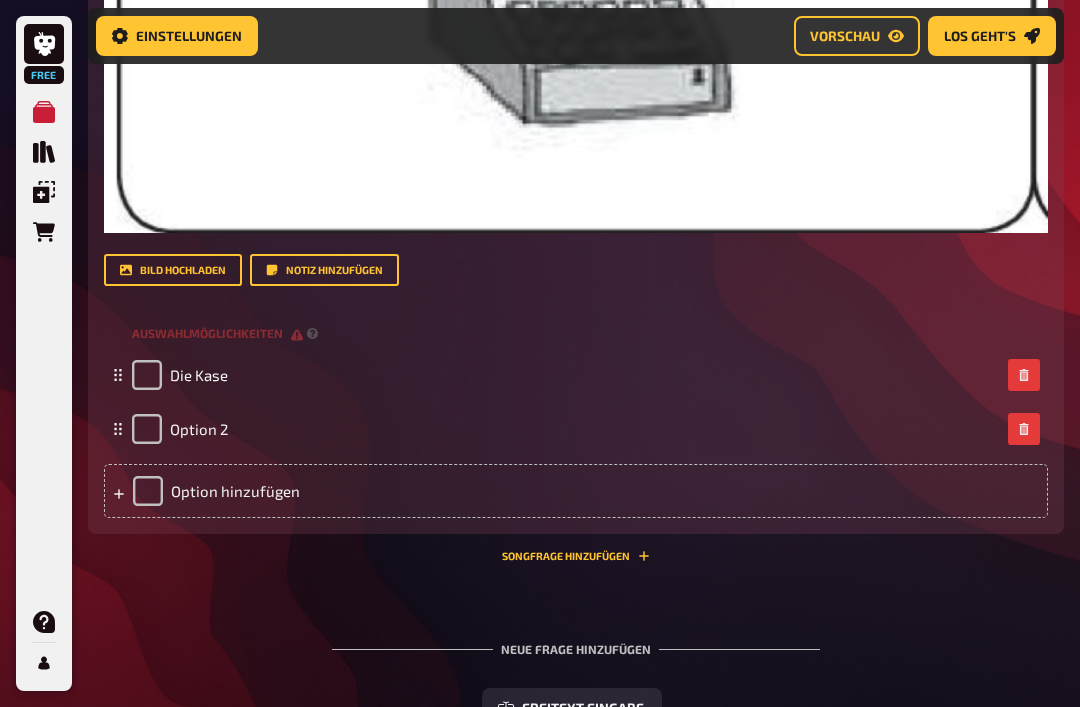 type 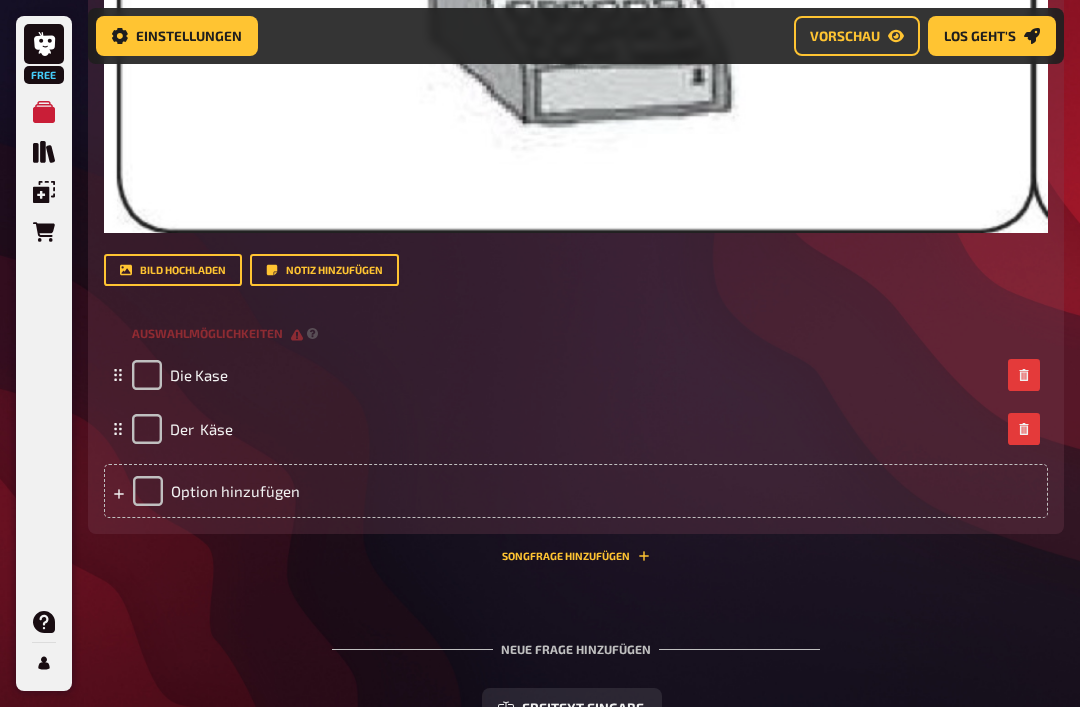 click on "Option hinzufügen" at bounding box center [576, 491] 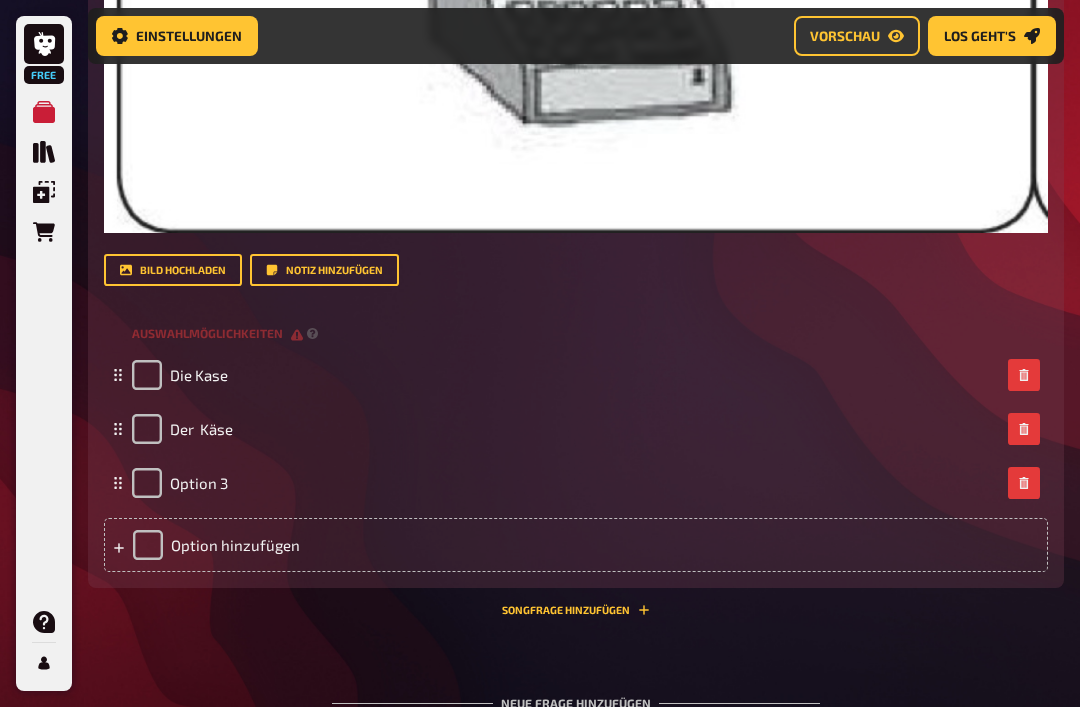 type 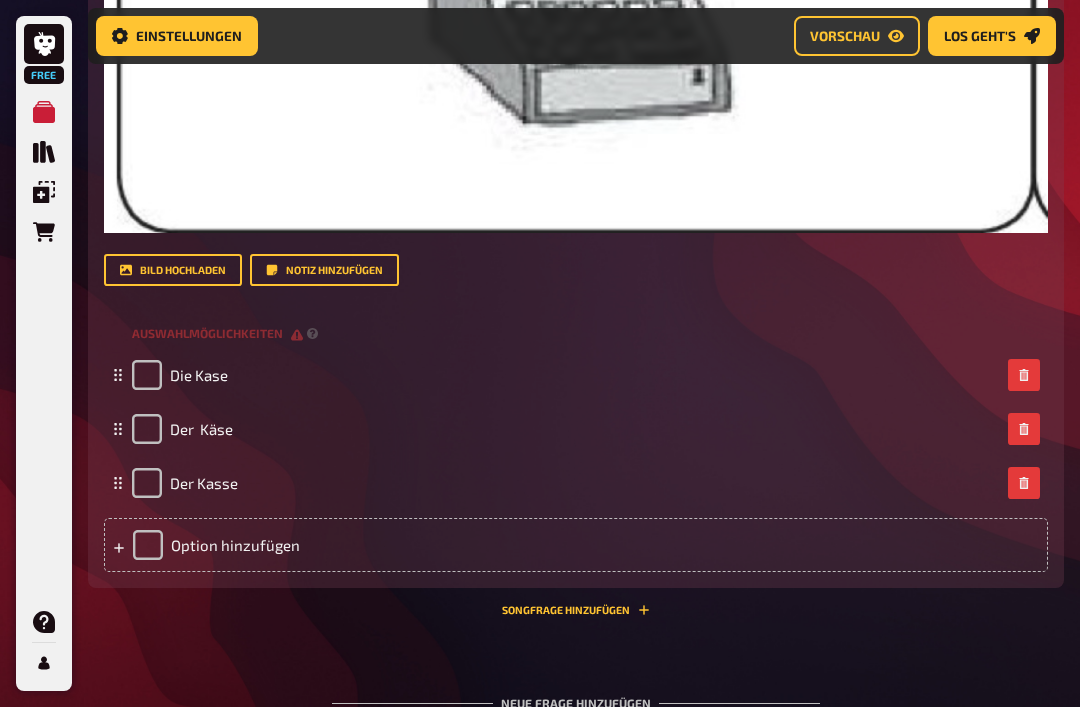 click on "Option hinzufügen" at bounding box center [576, 545] 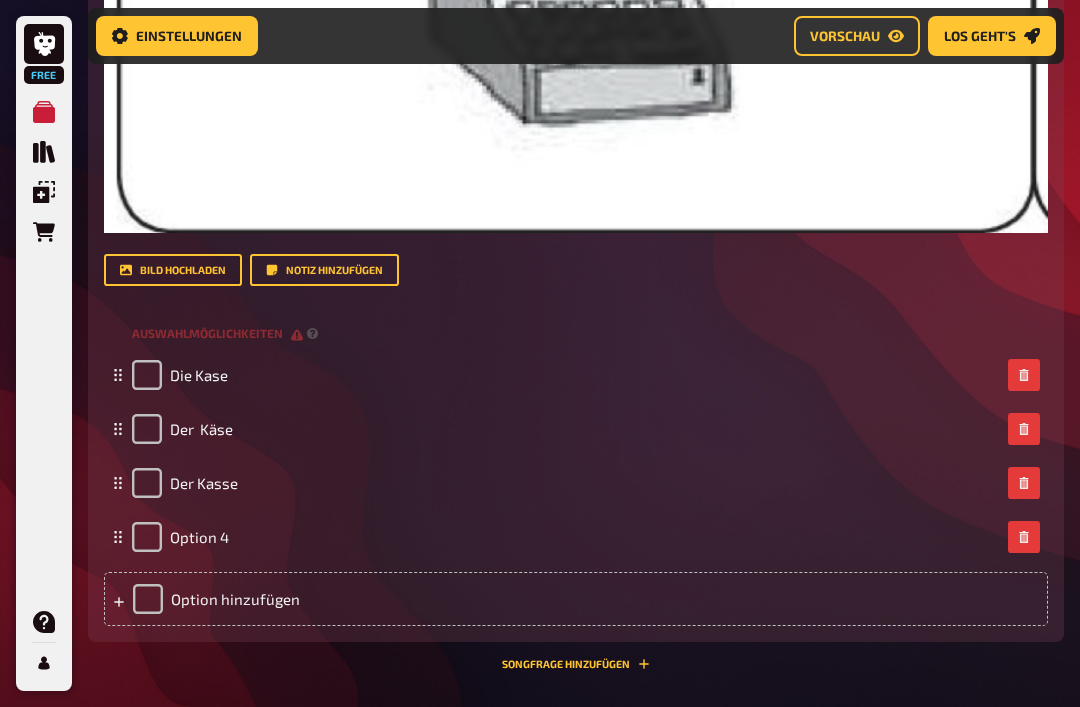 type 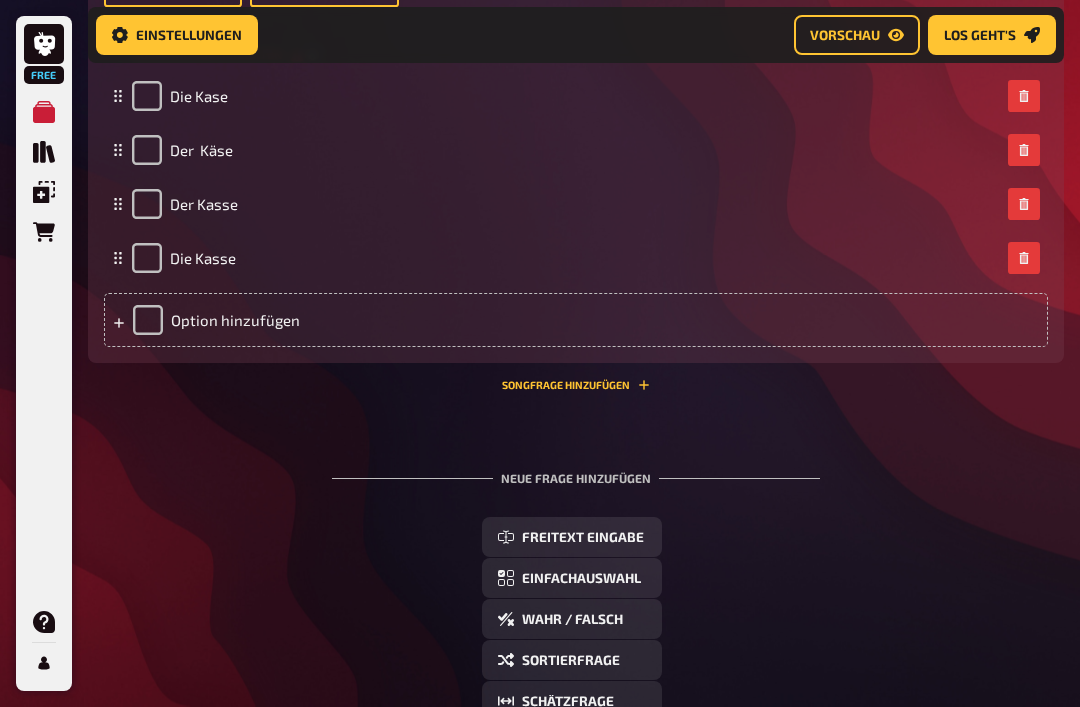 scroll, scrollTop: 6433, scrollLeft: 0, axis: vertical 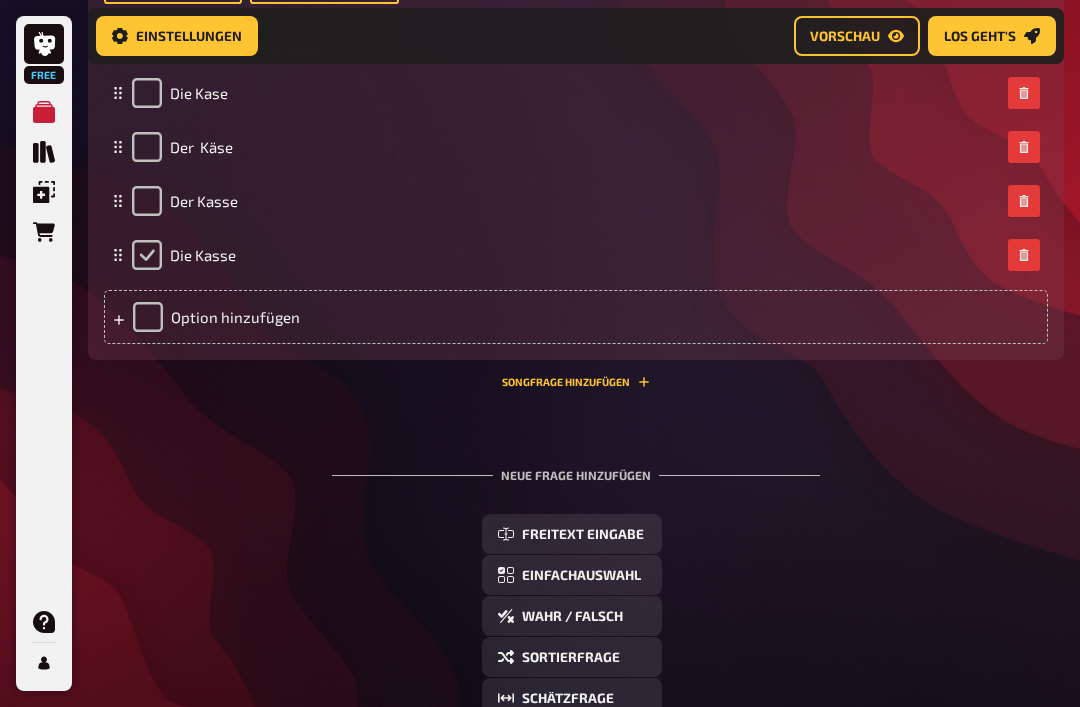 click at bounding box center (147, 255) 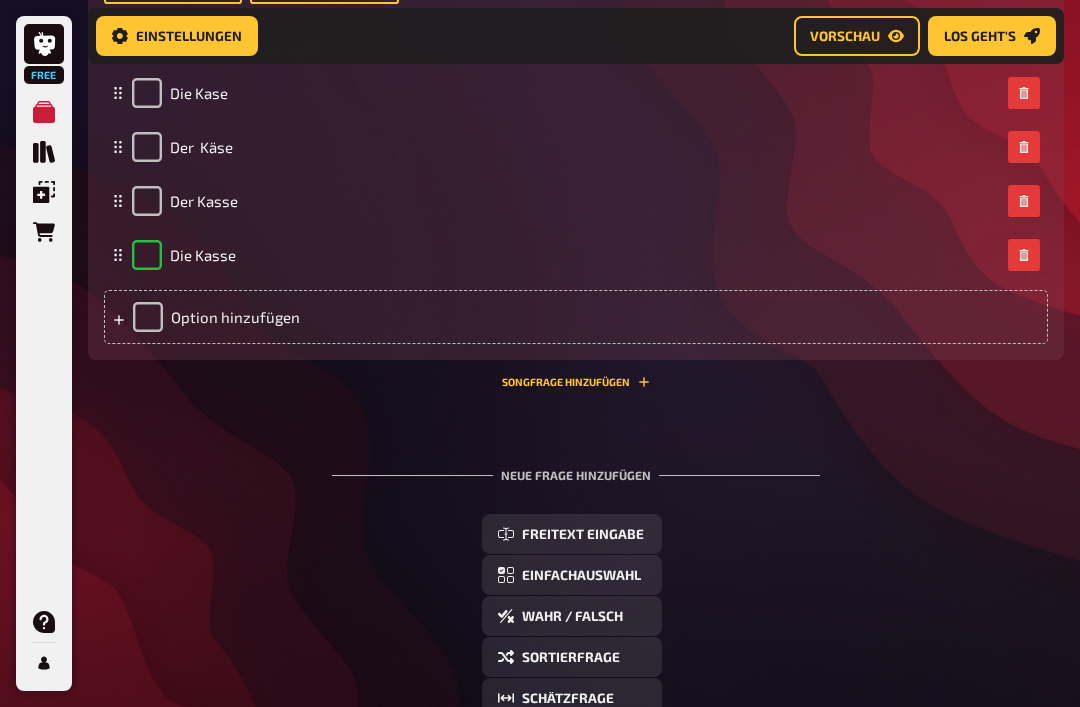 checkbox on "true" 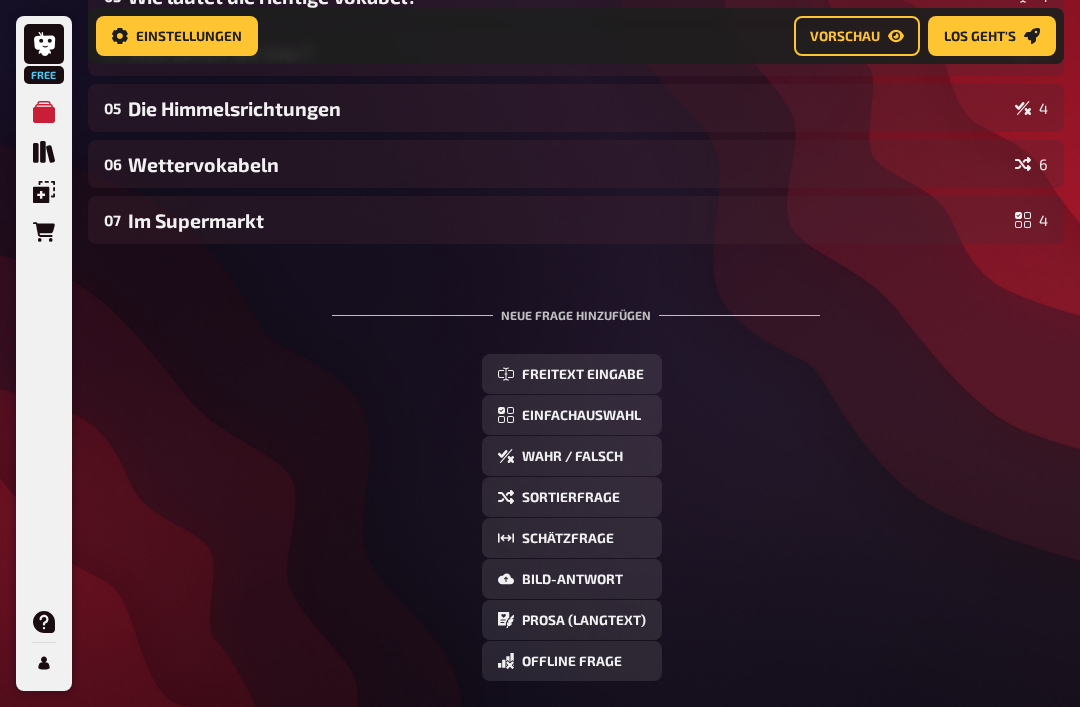scroll, scrollTop: 564, scrollLeft: 0, axis: vertical 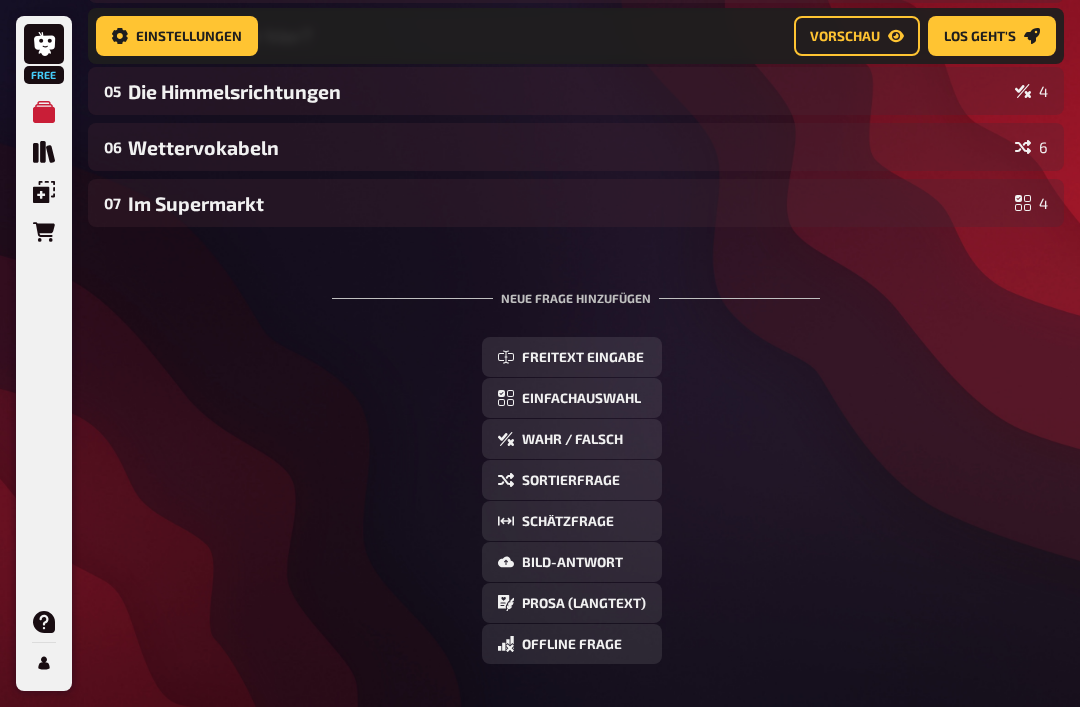 click on "Freitext Eingabe" at bounding box center [583, 358] 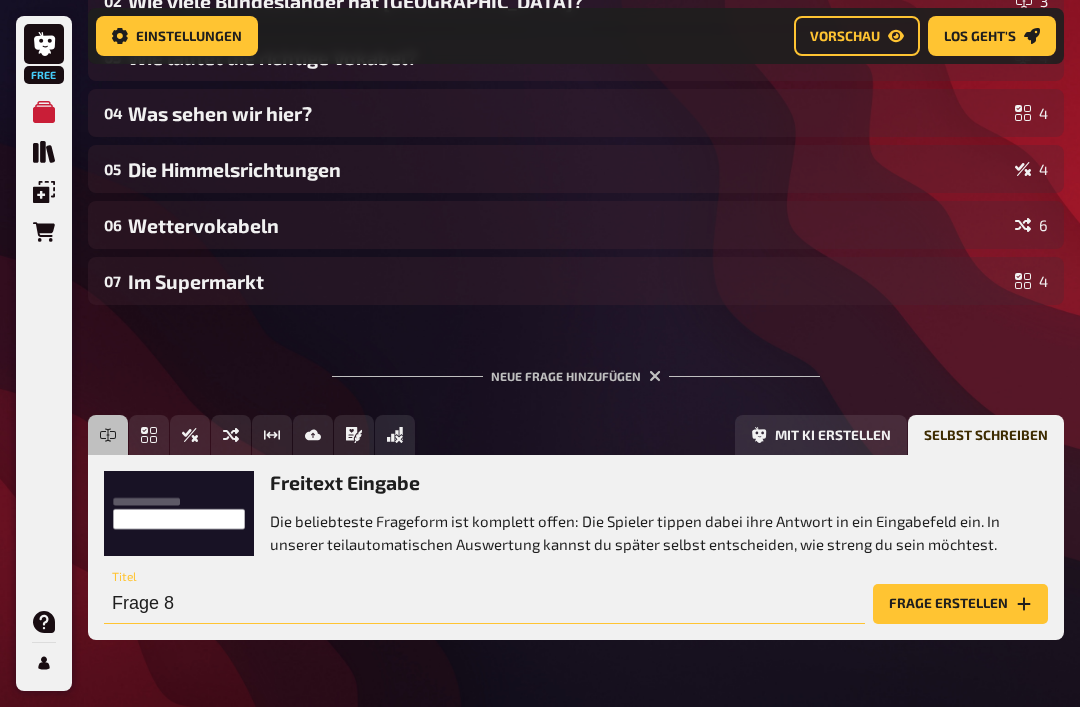 click on "Frage 8" at bounding box center (484, 604) 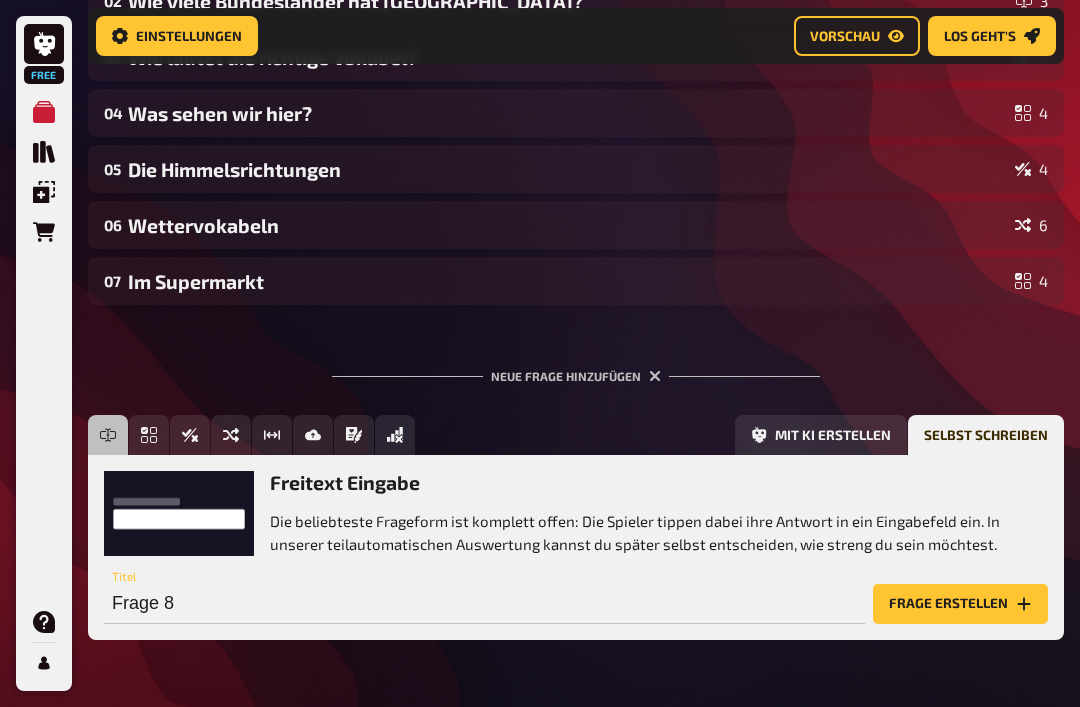 click on "Frage erstellen" at bounding box center (960, 604) 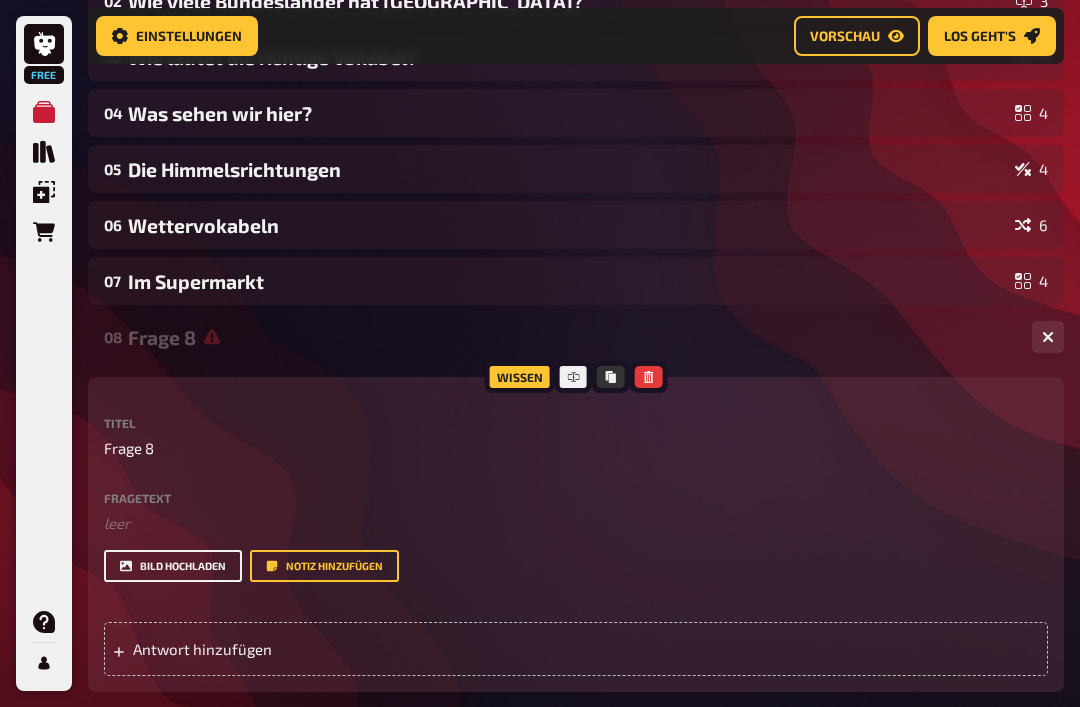 click on "Bild hochladen" at bounding box center [173, 566] 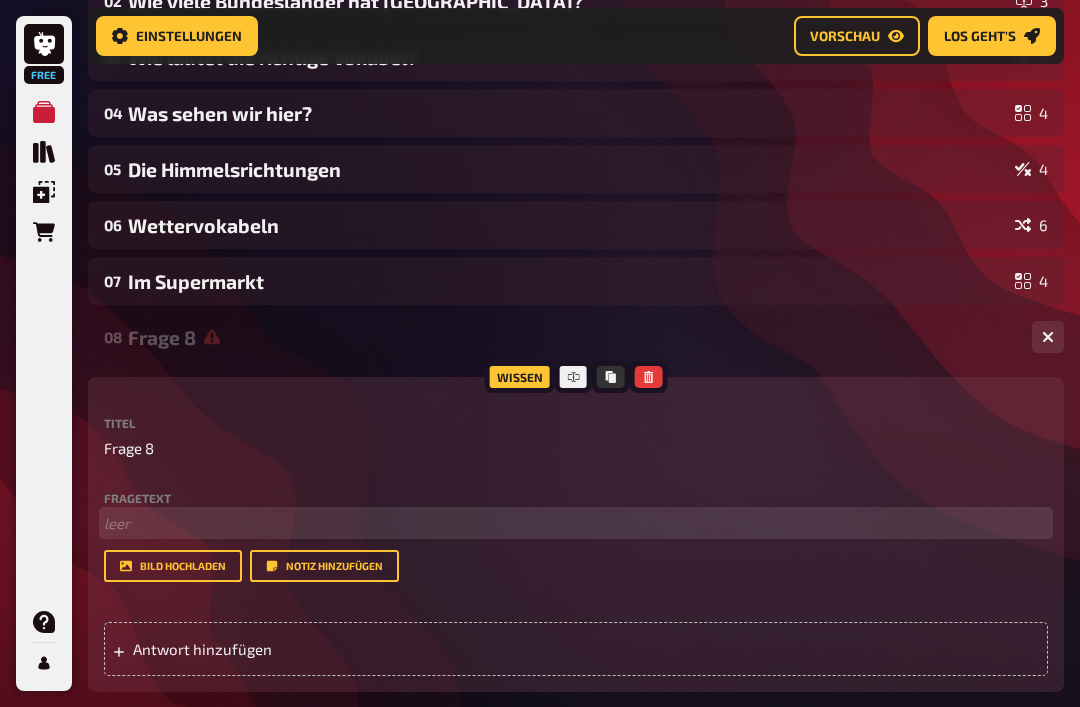 click on "﻿ leer" at bounding box center (576, 523) 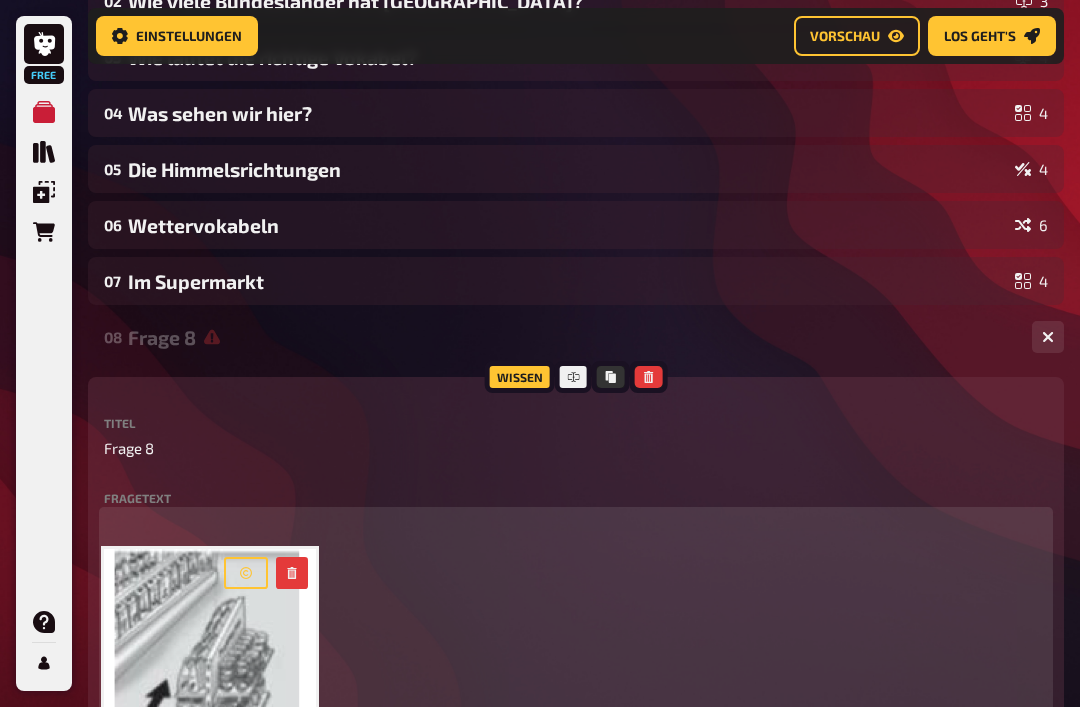 click on "﻿" at bounding box center [576, 523] 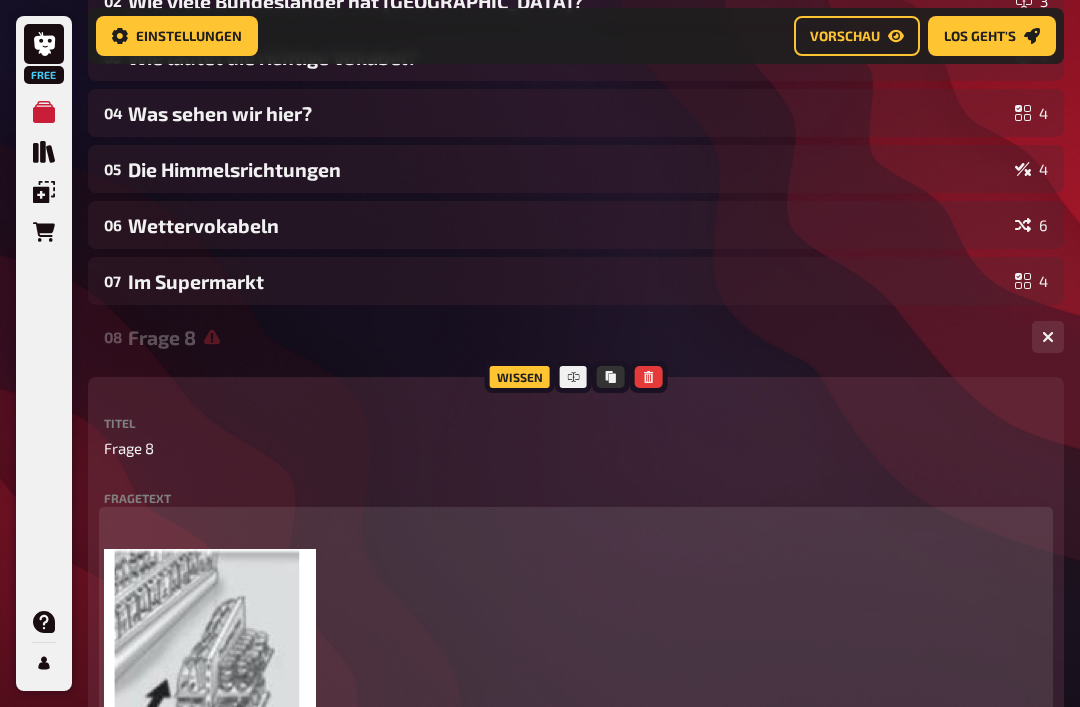 click on "﻿ ﻿" at bounding box center (576, 698) 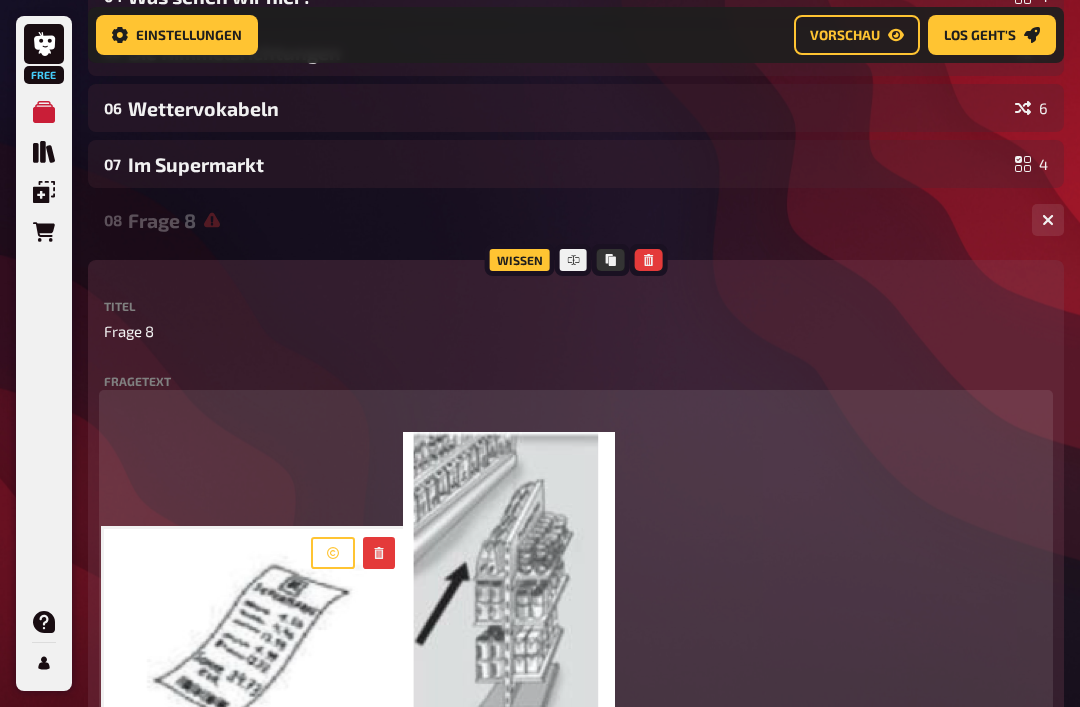 scroll, scrollTop: 716, scrollLeft: 0, axis: vertical 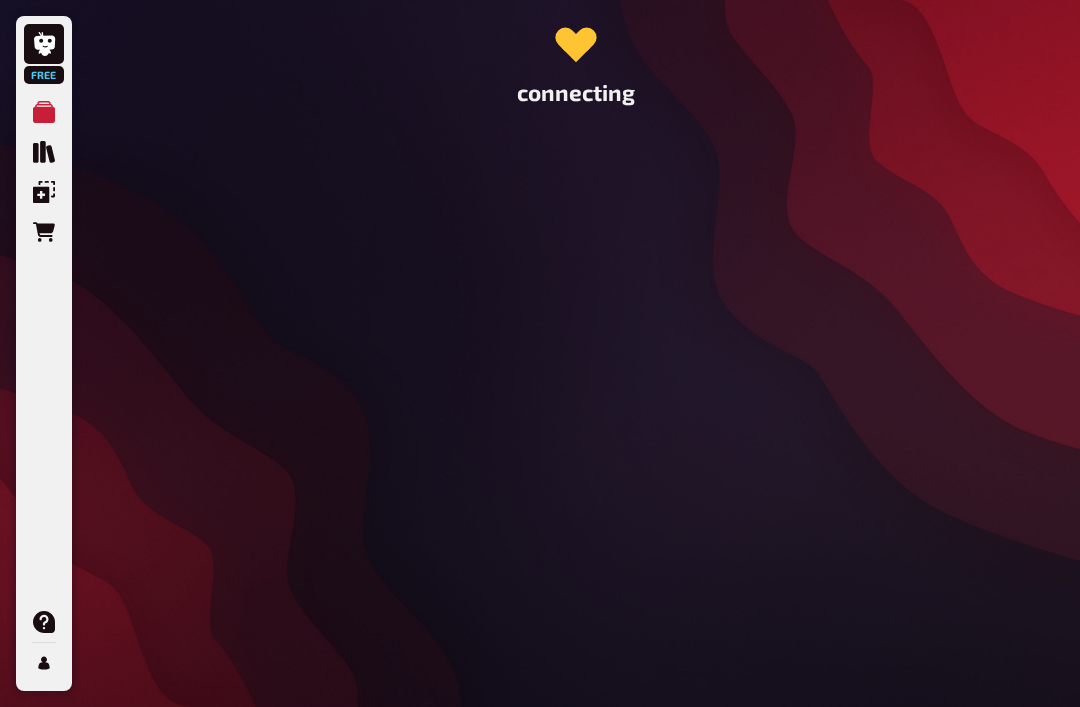 click on "connecting" at bounding box center [576, 353] 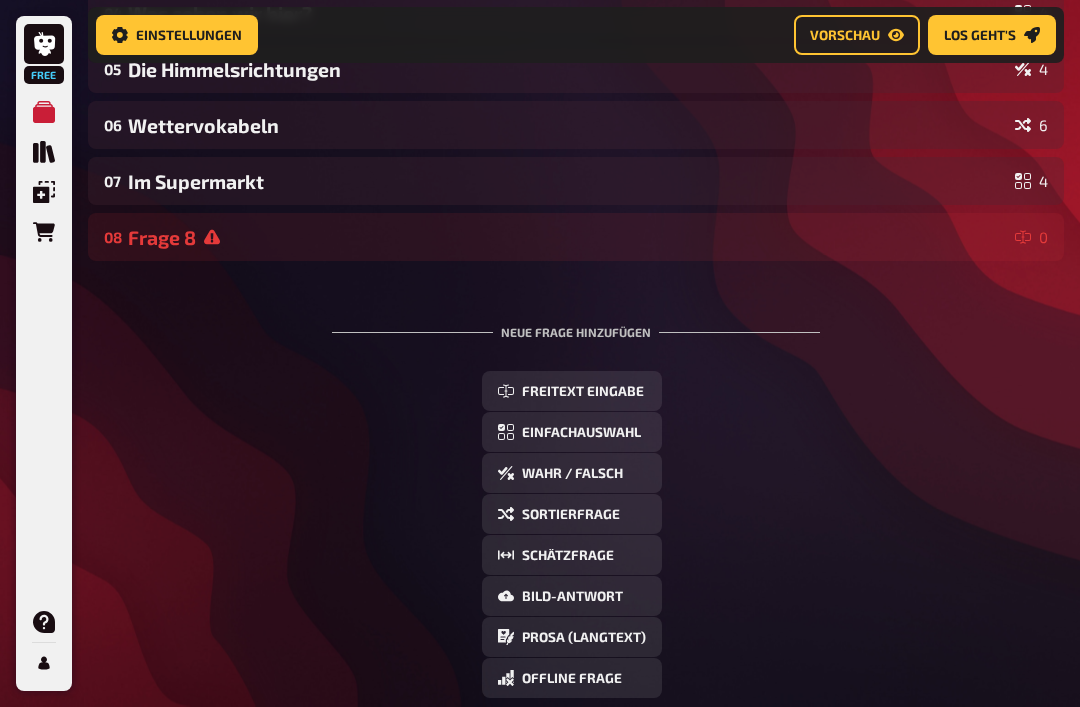 click on "08 Frage 8 0" at bounding box center [576, 238] 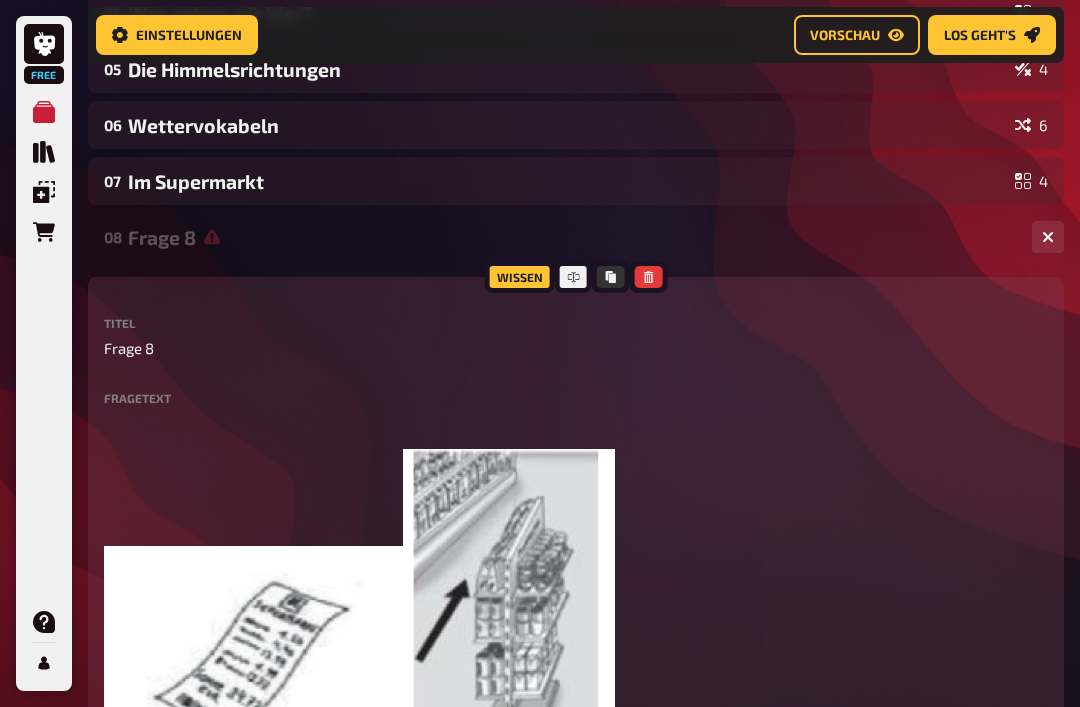 scroll, scrollTop: 586, scrollLeft: 0, axis: vertical 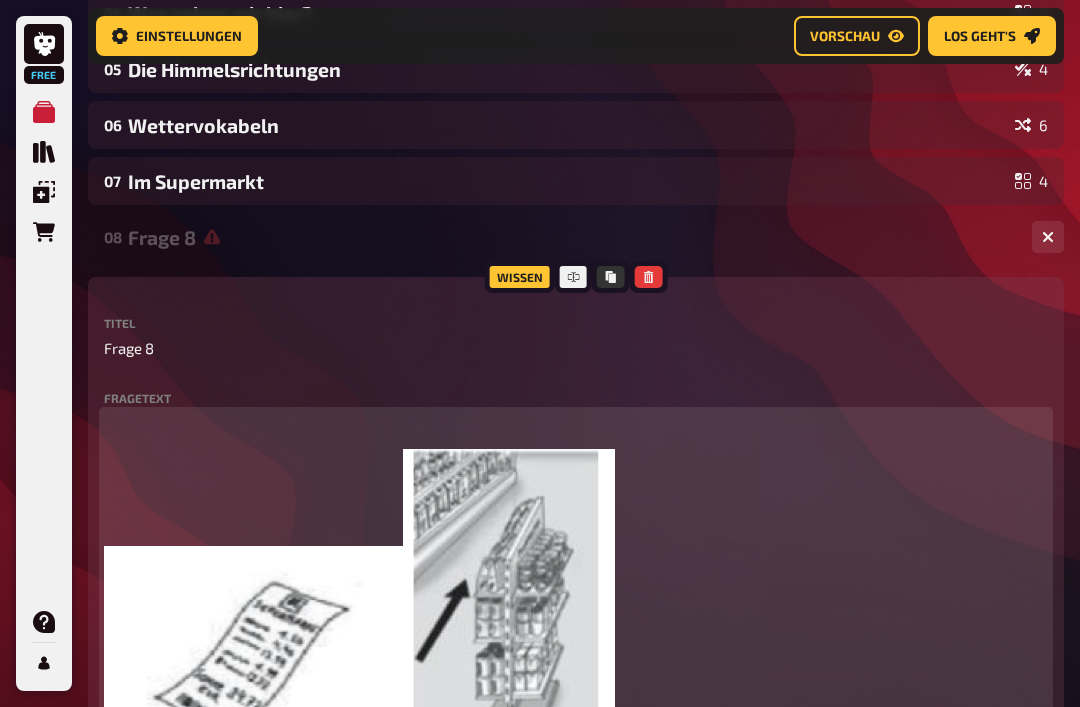 click on "﻿ ﻿ ﻿" at bounding box center [576, 598] 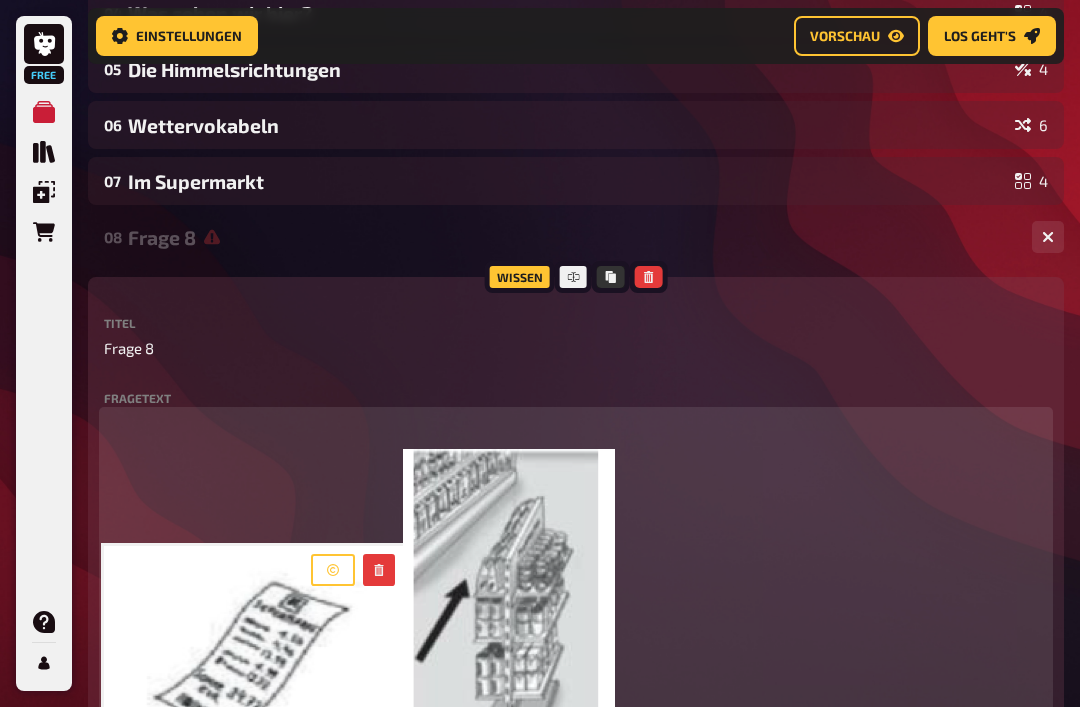 click on "﻿ ﻿ ﻿" at bounding box center [576, 598] 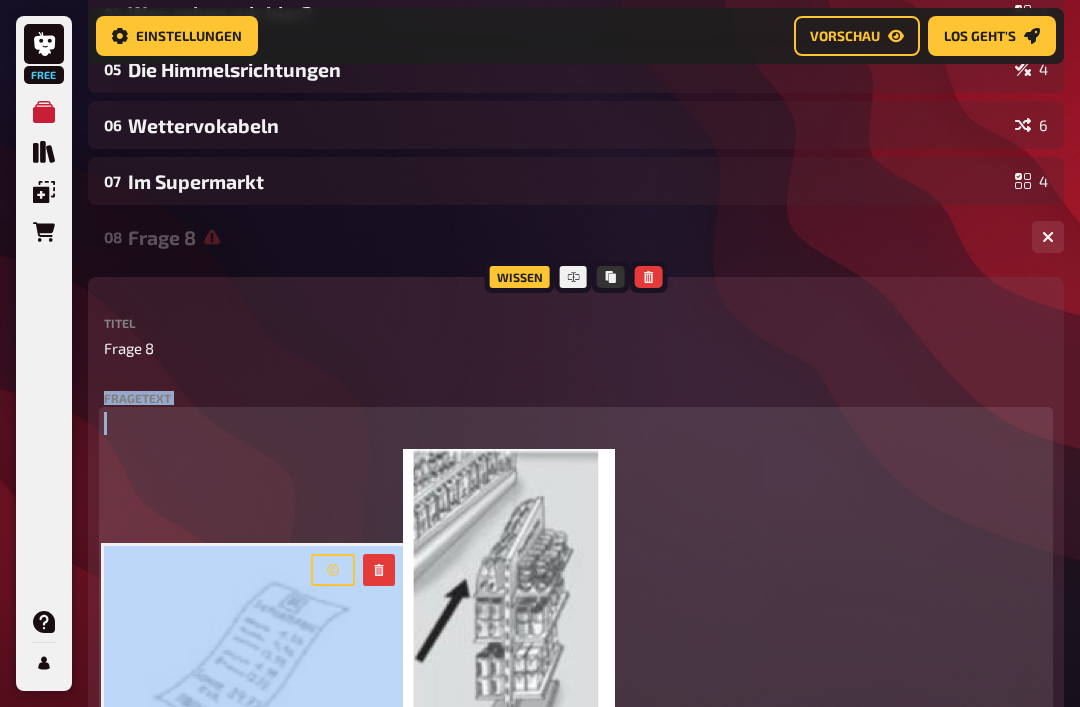click on "﻿ ﻿ ﻿" at bounding box center [576, 598] 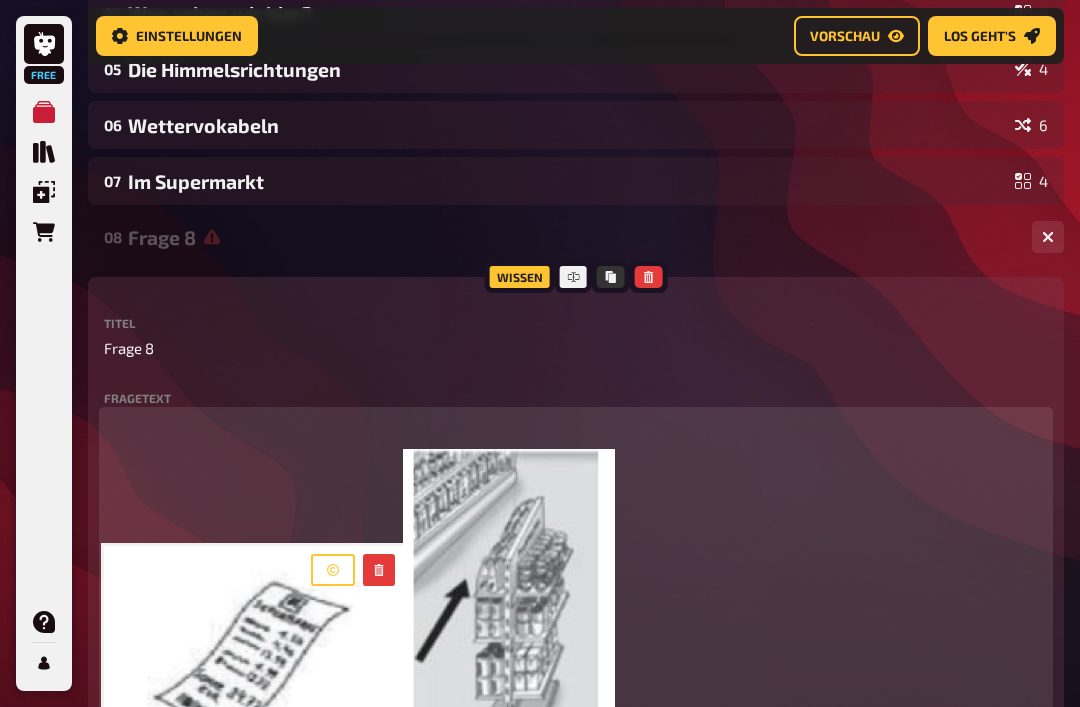 click on "﻿ ﻿ ﻿" at bounding box center [576, 598] 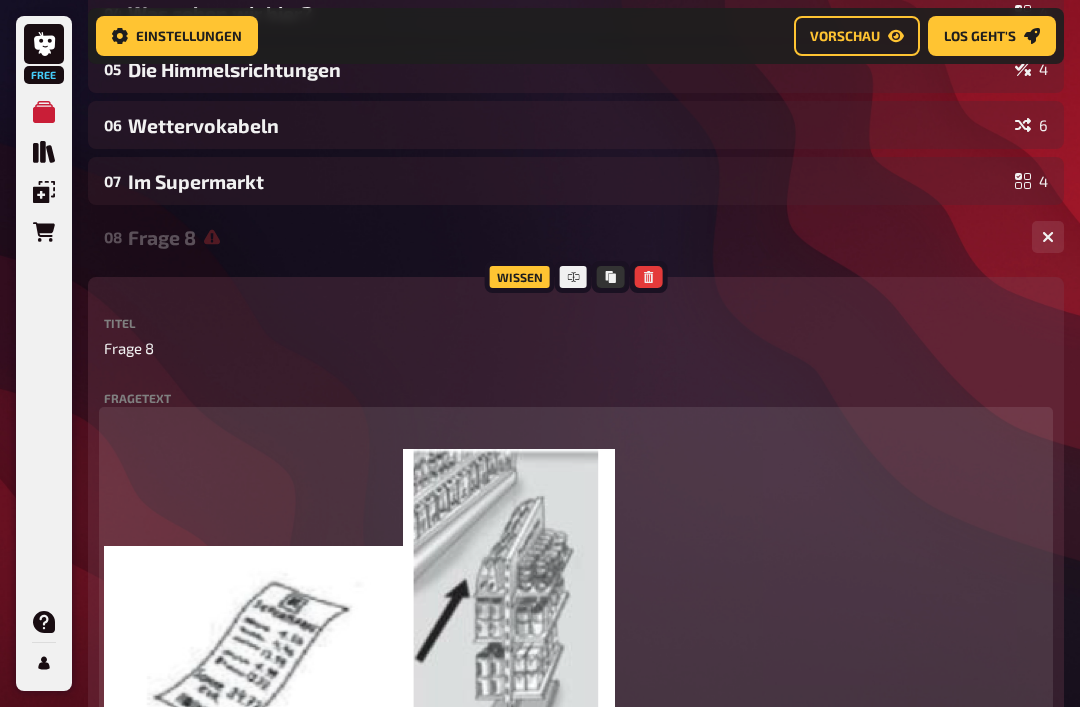 click on "﻿ ﻿ ﻿" at bounding box center (576, 598) 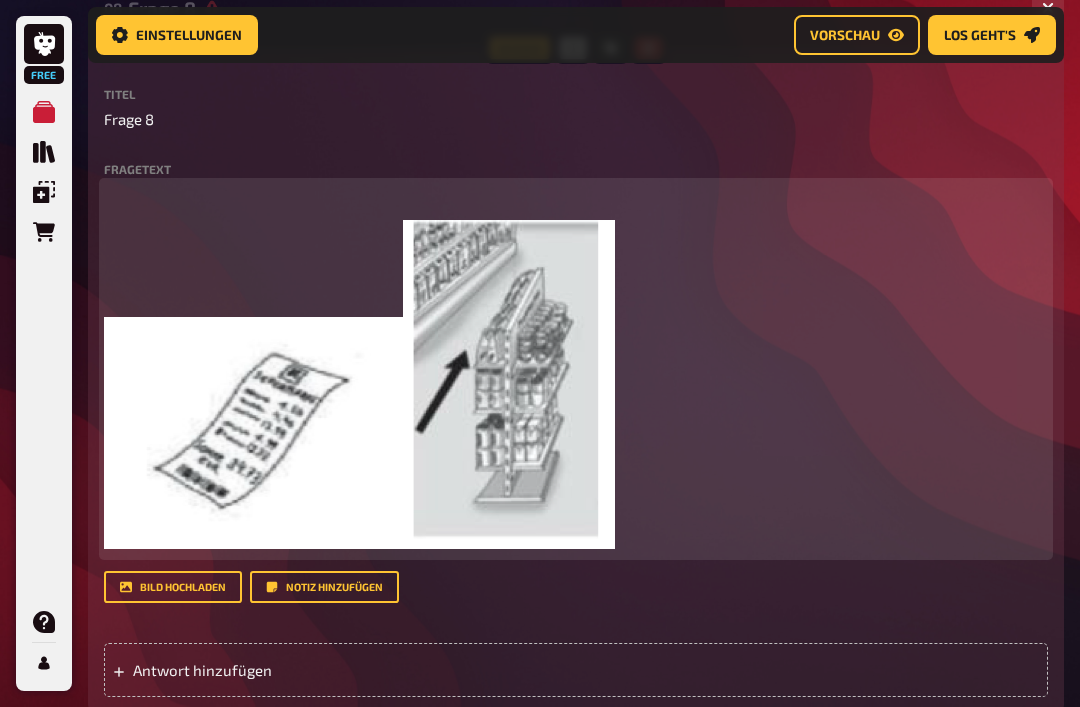 scroll, scrollTop: 814, scrollLeft: 0, axis: vertical 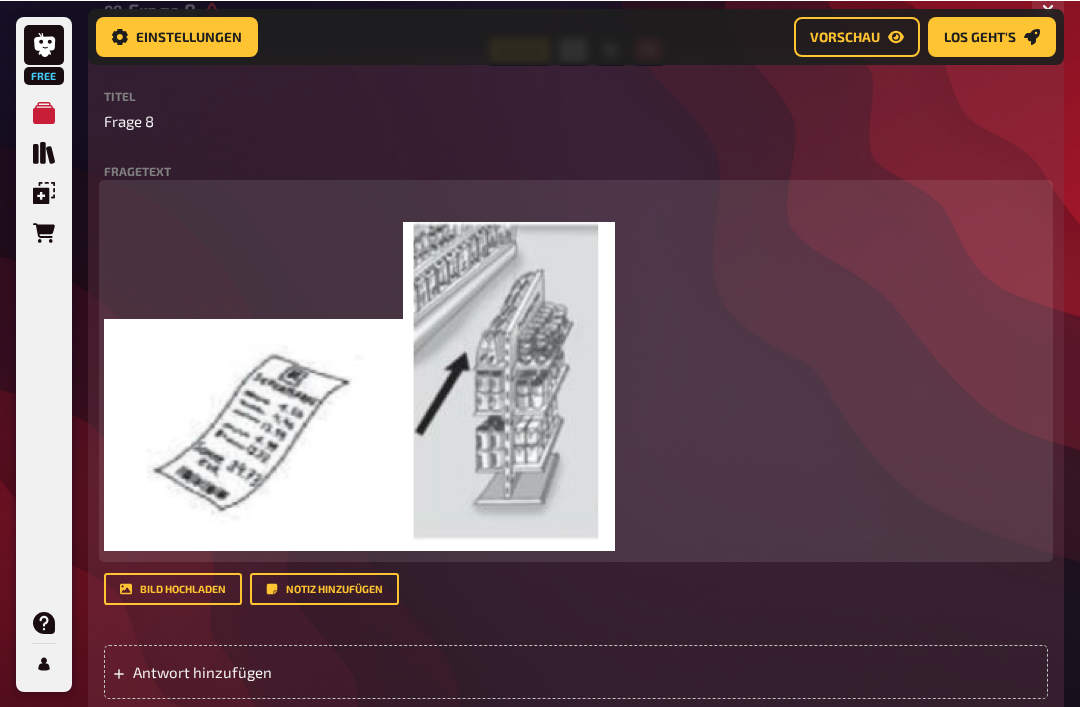 click on "﻿ ﻿ ﻿" at bounding box center [576, 370] 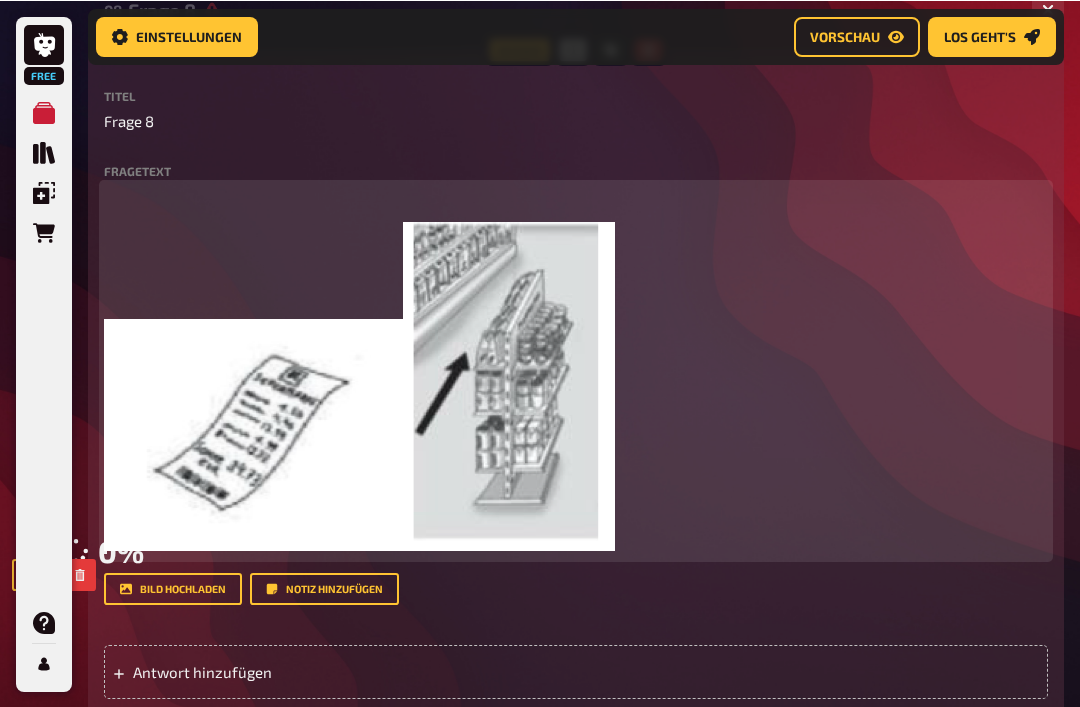 scroll, scrollTop: 813, scrollLeft: 0, axis: vertical 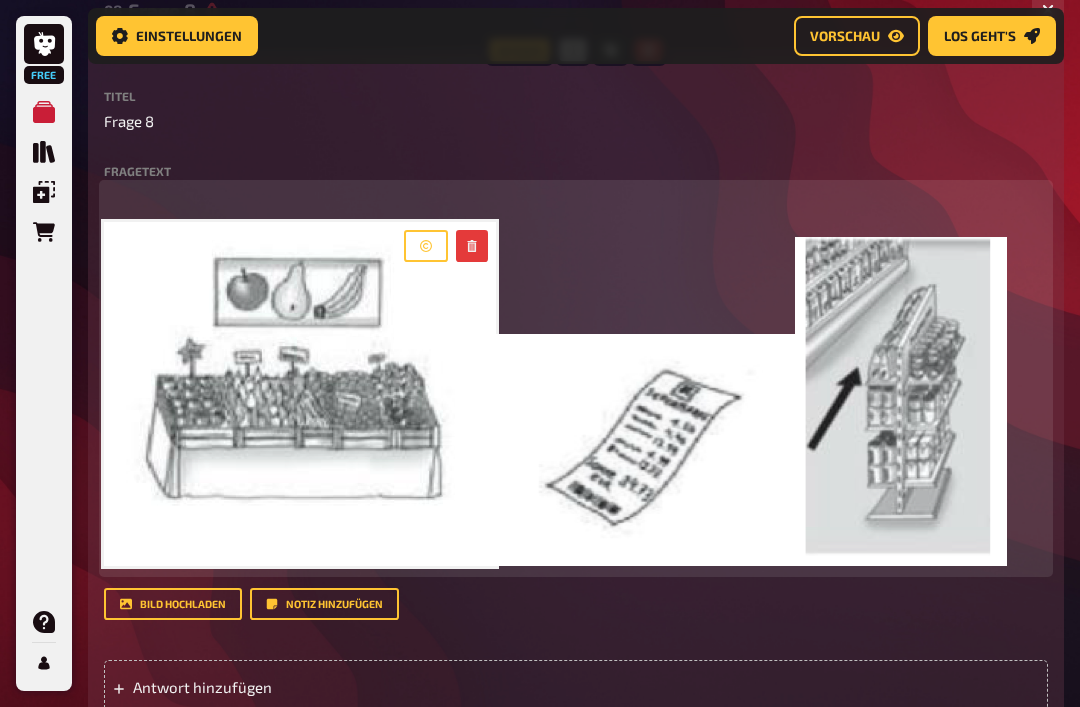 click on "﻿ ﻿ ﻿ ﻿" at bounding box center (576, 378) 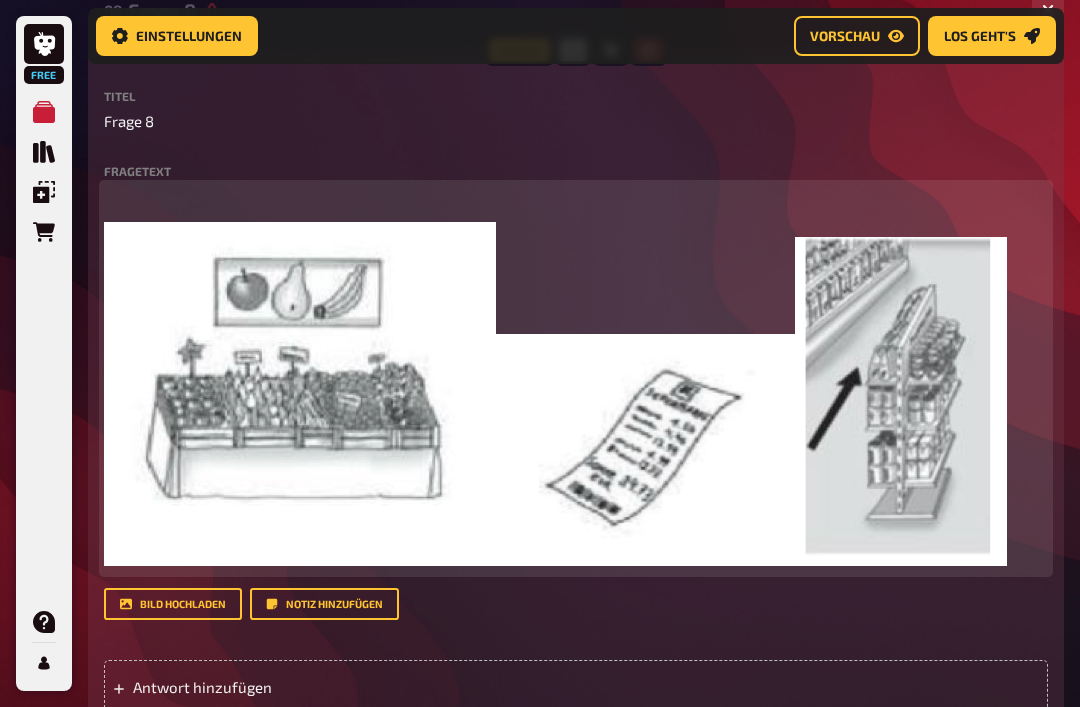 click on "﻿" at bounding box center (576, 196) 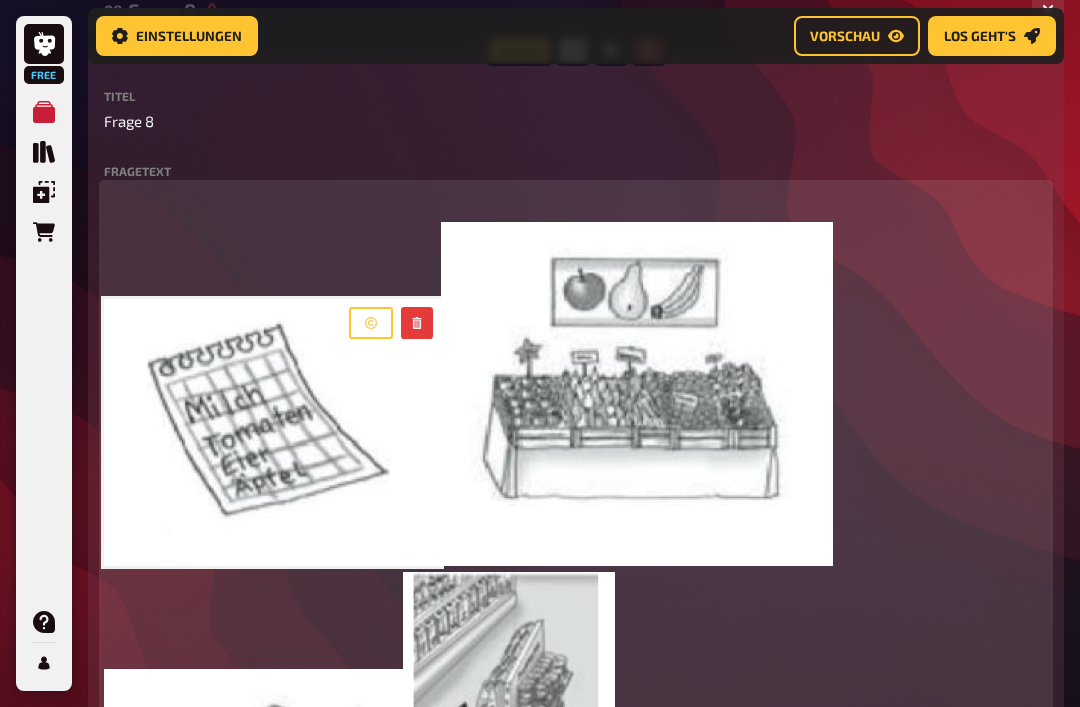 click on "﻿ ﻿ ﻿ ﻿ ﻿" at bounding box center (576, 546) 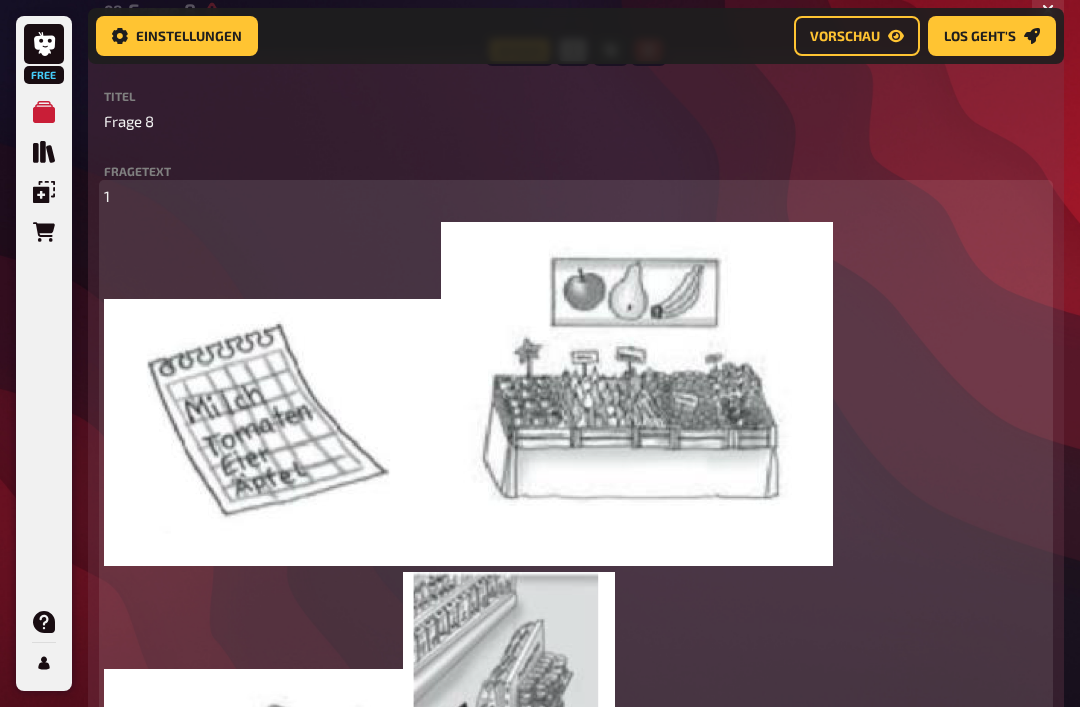 click on "1" at bounding box center [576, 196] 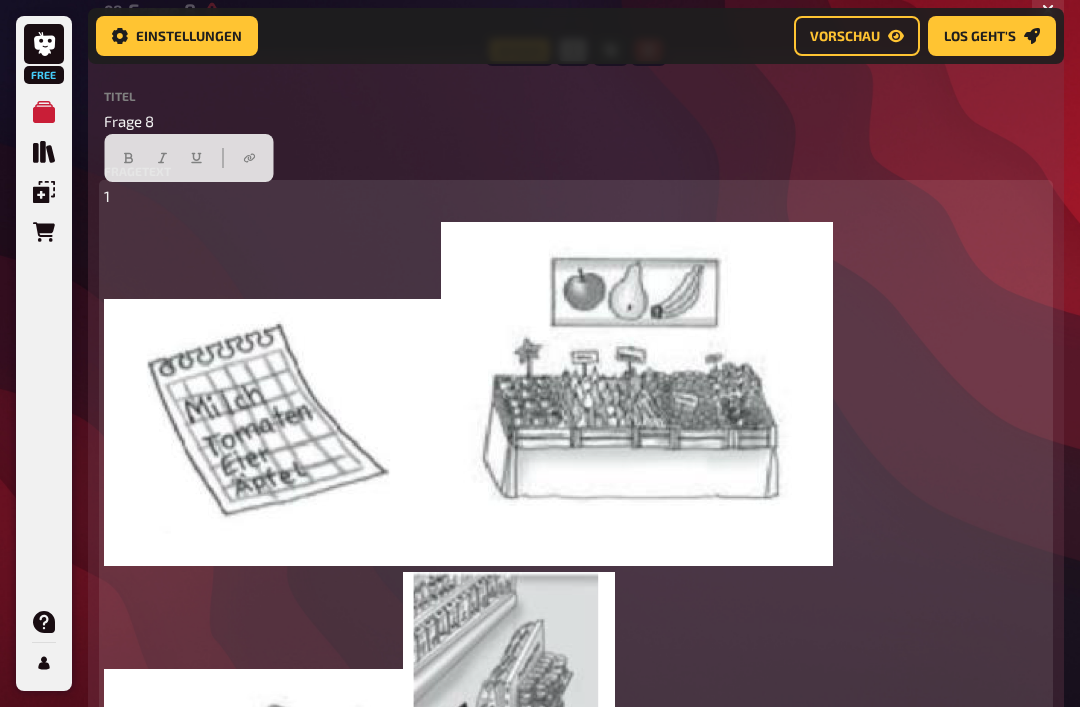 click on "1" at bounding box center (576, 196) 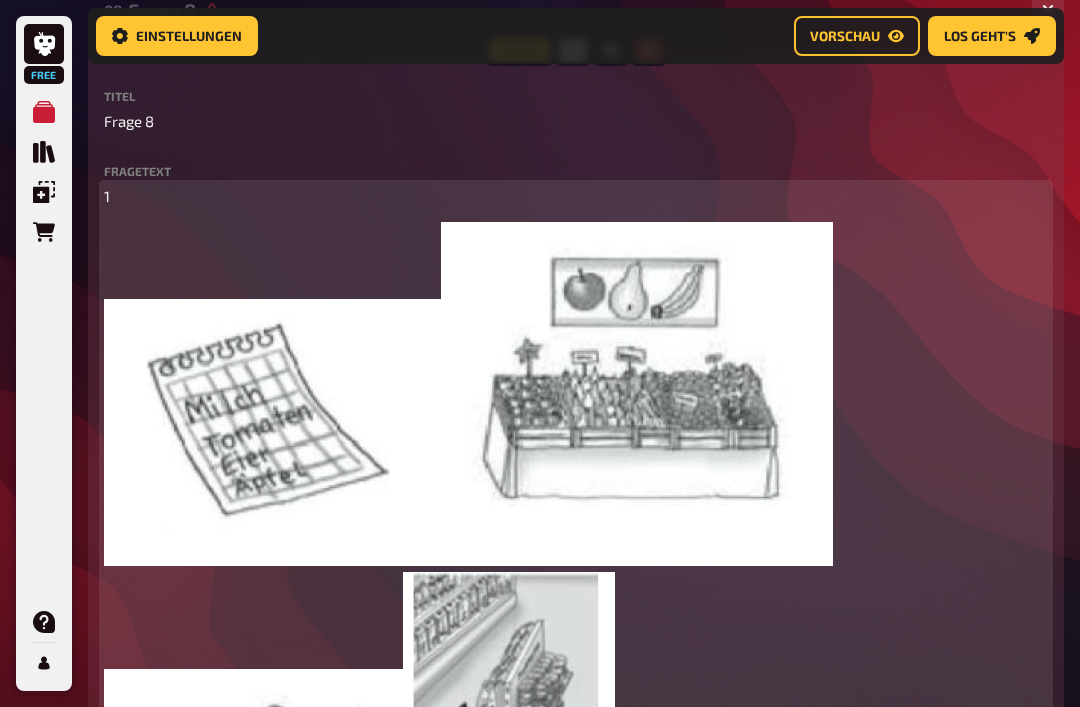 type 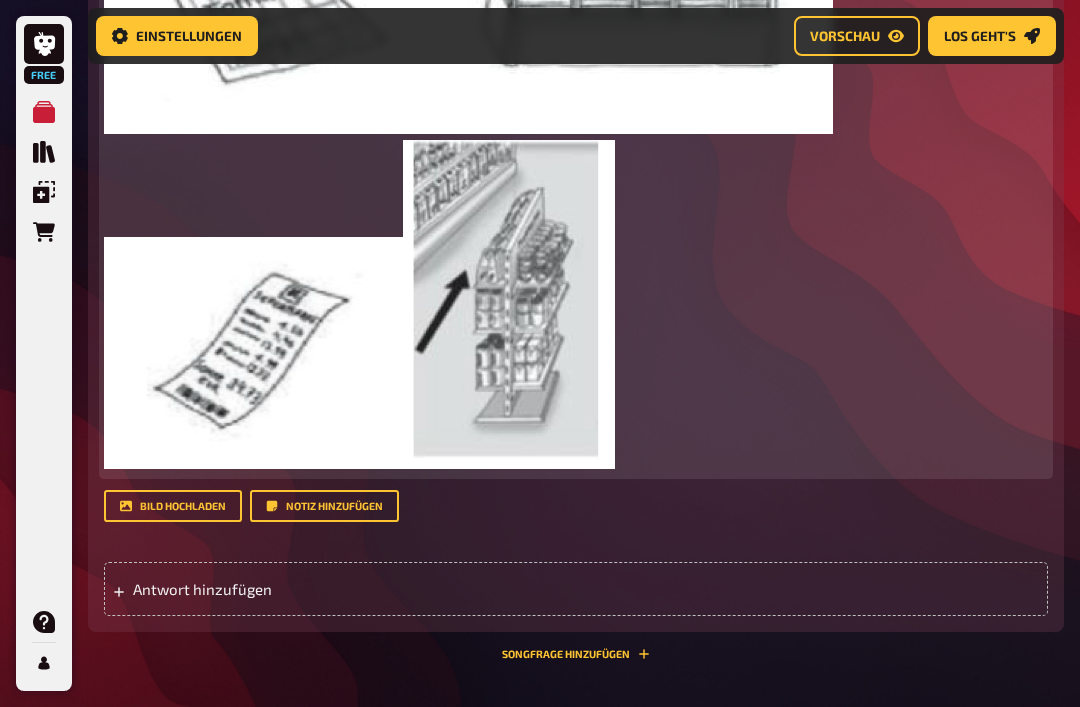 scroll, scrollTop: 1304, scrollLeft: 0, axis: vertical 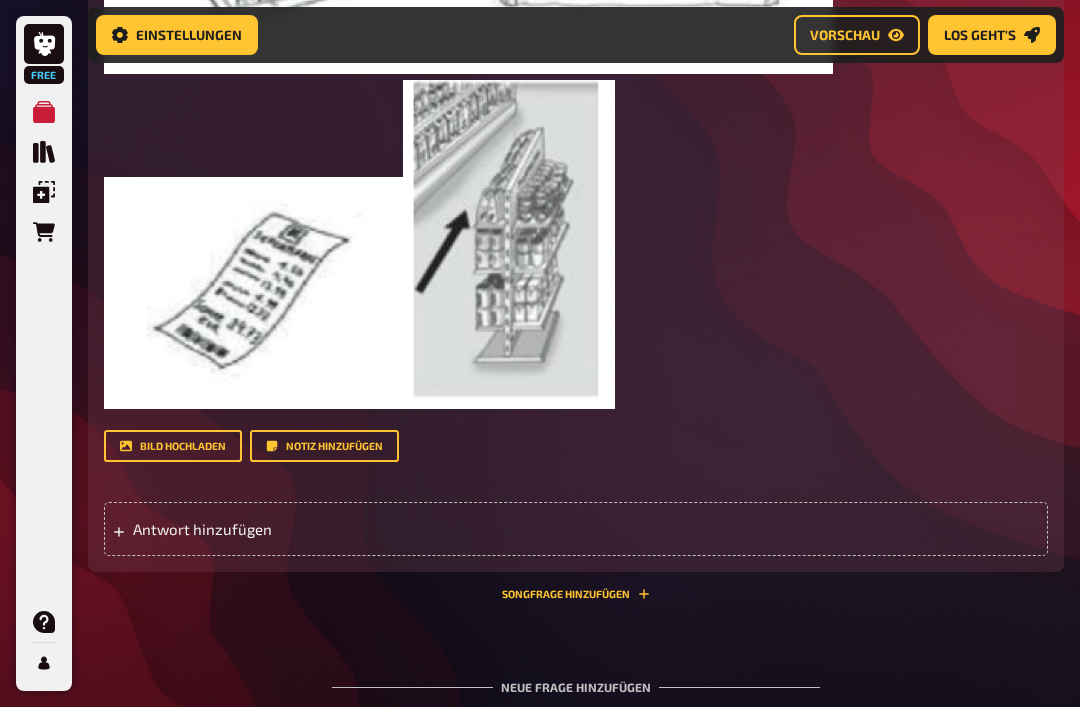 click on "Antwort hinzufügen" at bounding box center [576, 530] 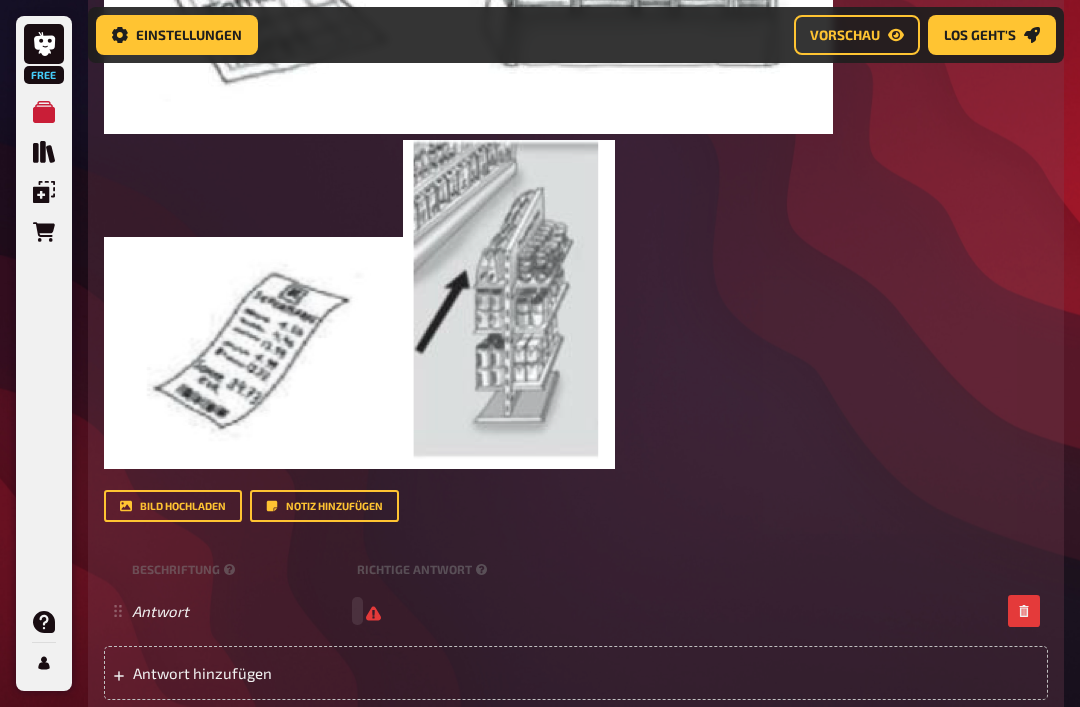 scroll, scrollTop: 1245, scrollLeft: 0, axis: vertical 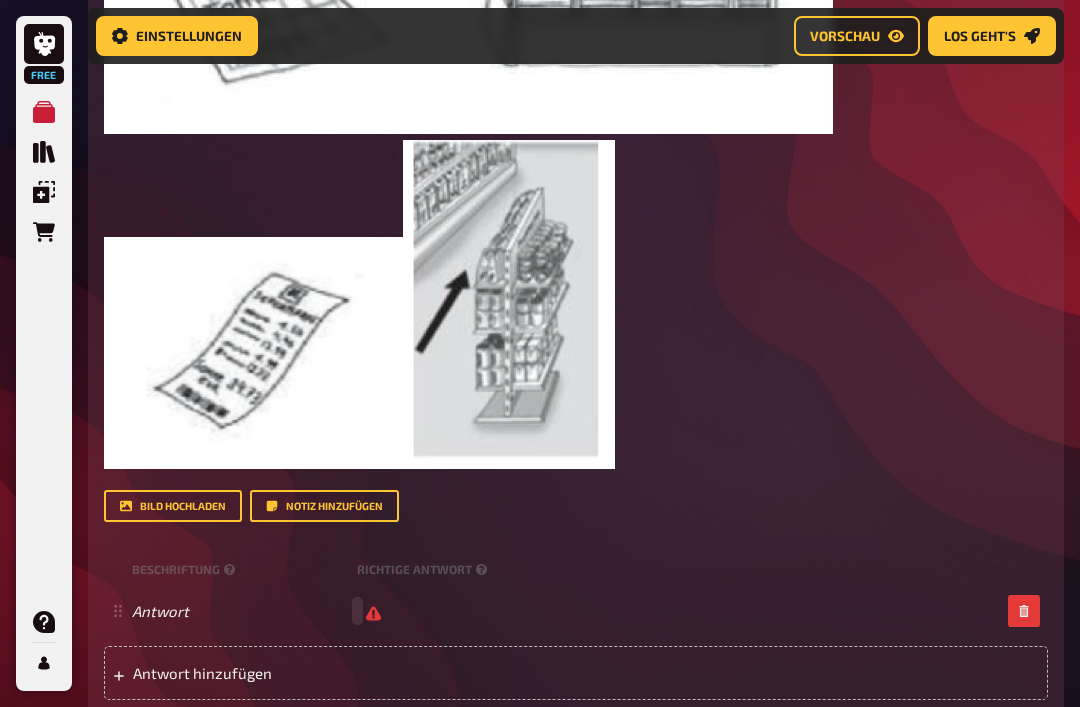 type 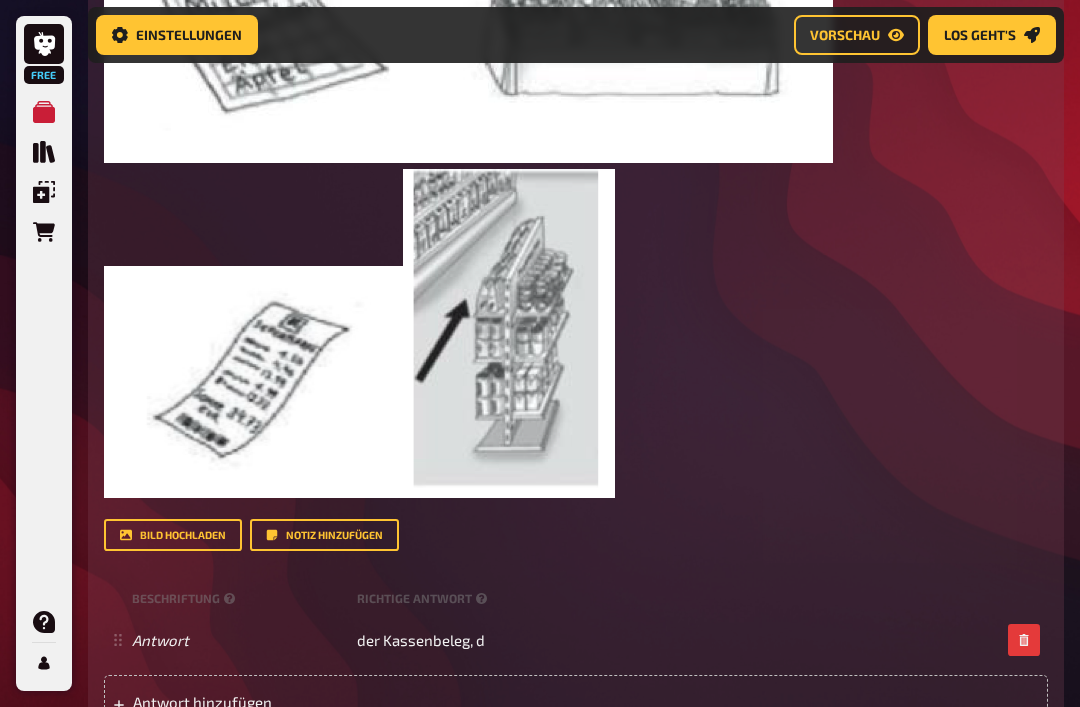 scroll, scrollTop: 1216, scrollLeft: 0, axis: vertical 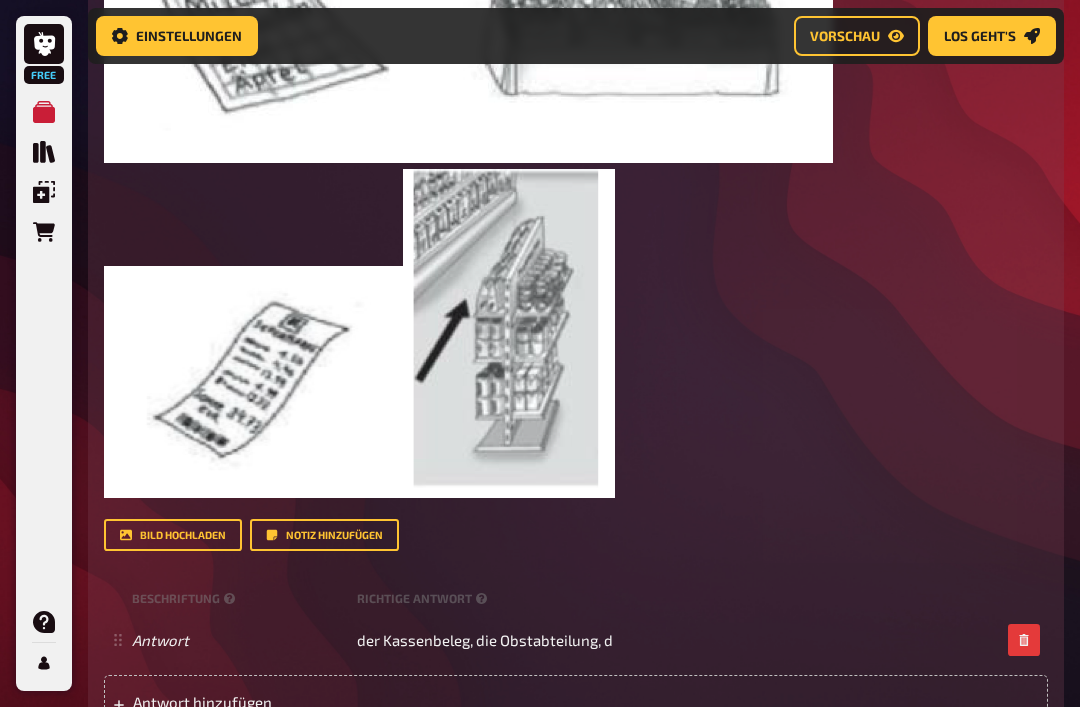 click on "der Kassenbeleg, die Obstabteilung, d" at bounding box center (485, 640) 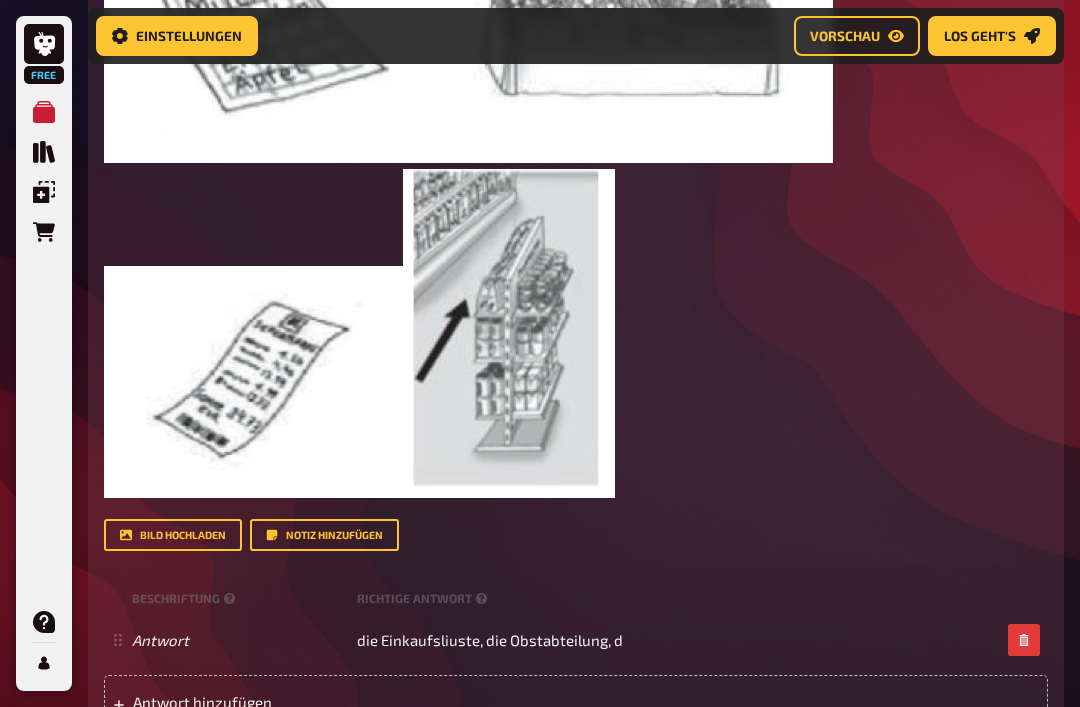 click on "Antwort die Einkaufsliuste, die Obstabteilung, d" at bounding box center [576, 640] 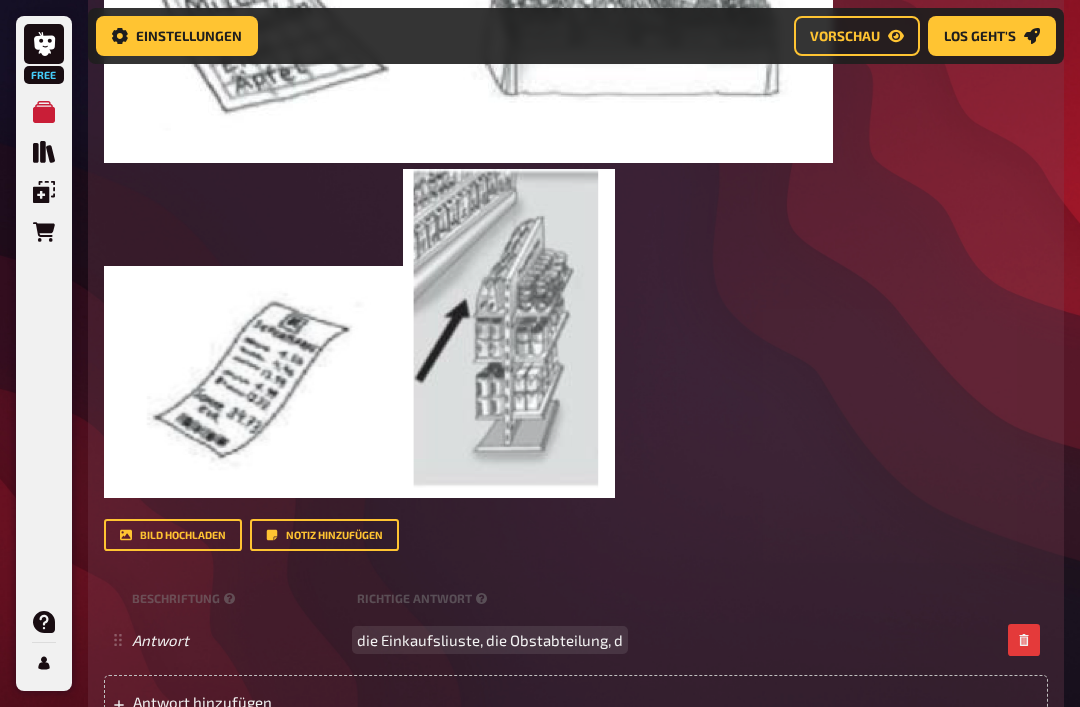 click on "Antwort die Einkaufsliuste, die Obstabteilung, d" at bounding box center [566, 640] 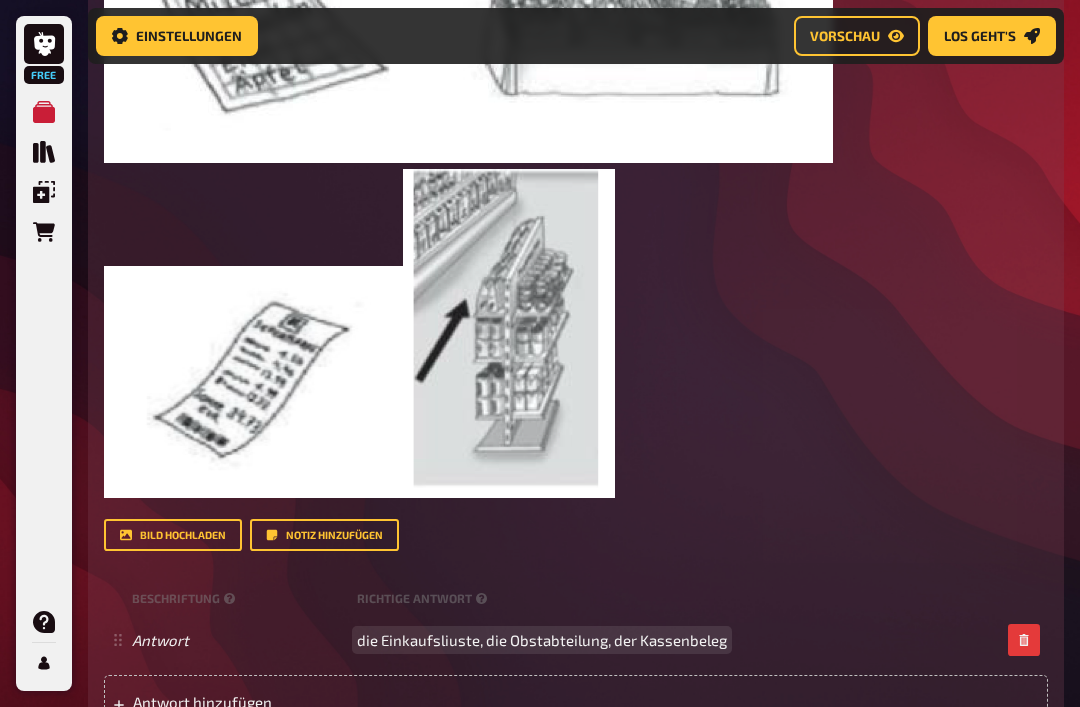 click on "die Einkaufsliuste, die Obstabteilung, der Kassenbeleg" at bounding box center (542, 640) 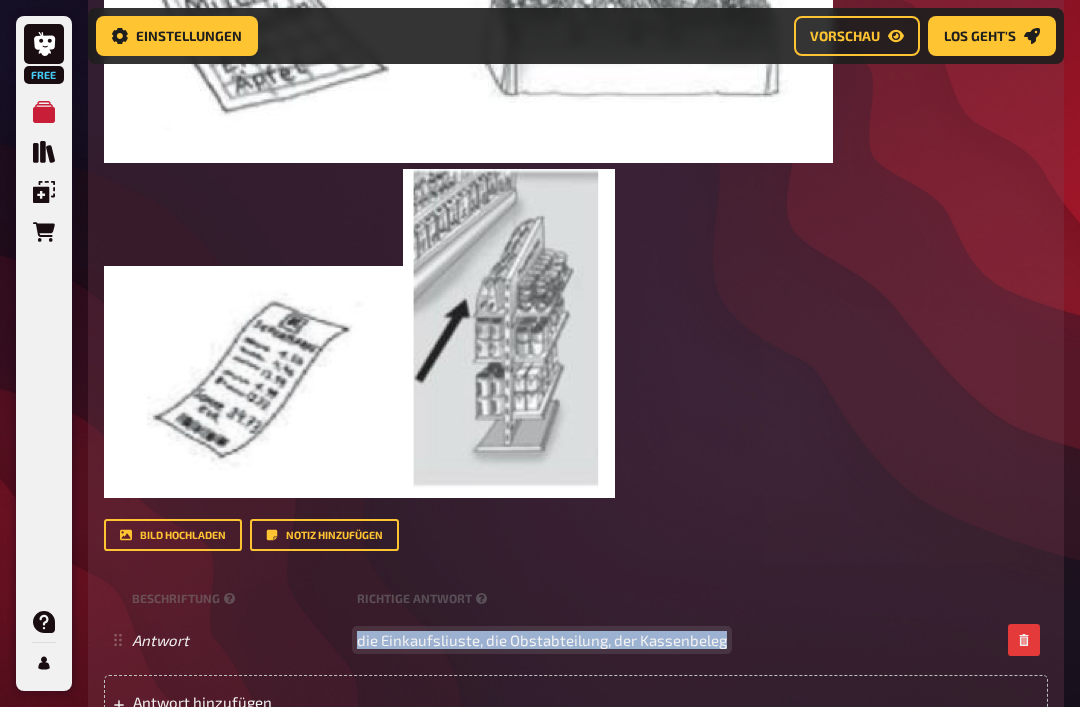 click on "die Einkaufsliuste, die Obstabteilung, der Kassenbeleg" at bounding box center [542, 640] 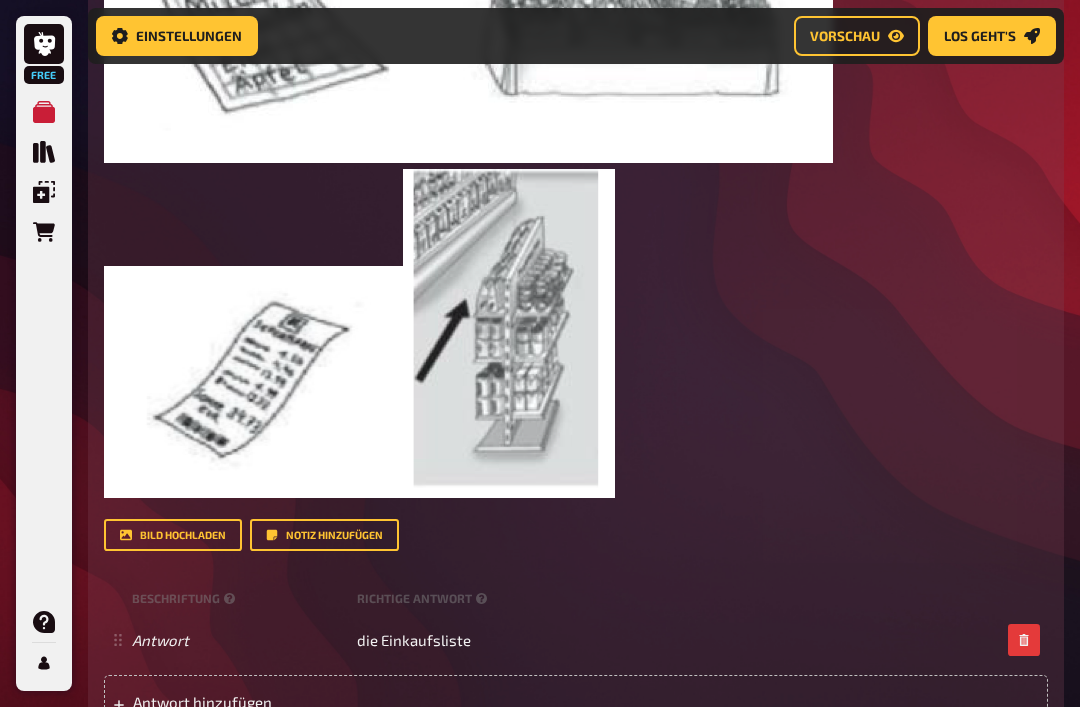 click on "Antwort hinzufügen" at bounding box center (576, 702) 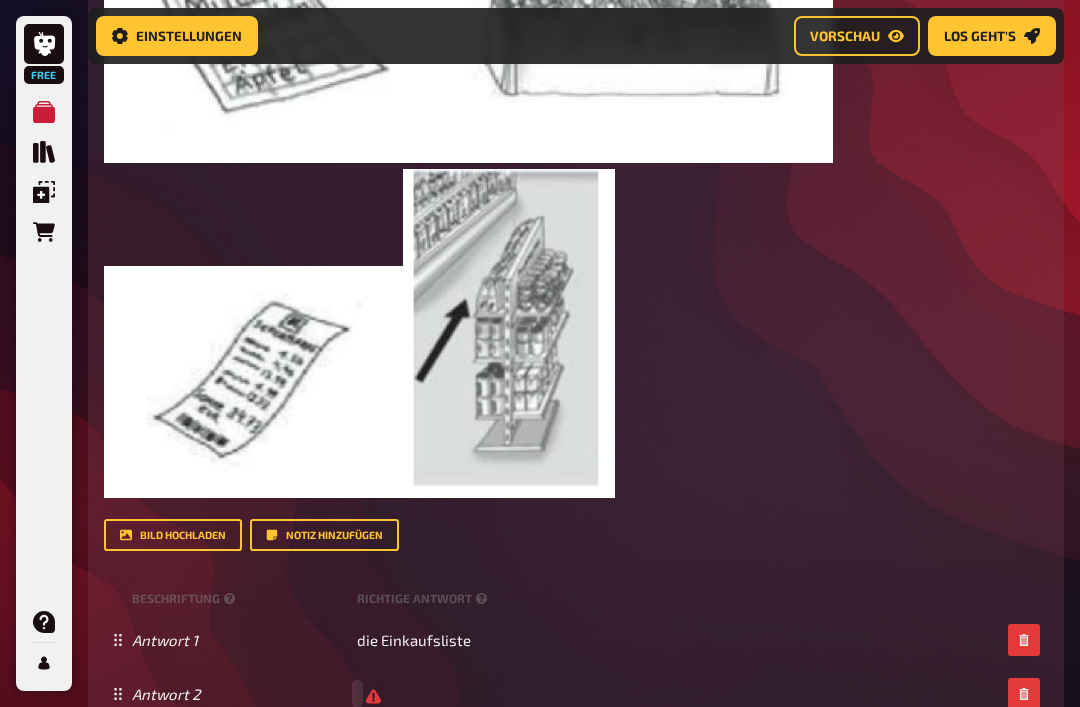 type 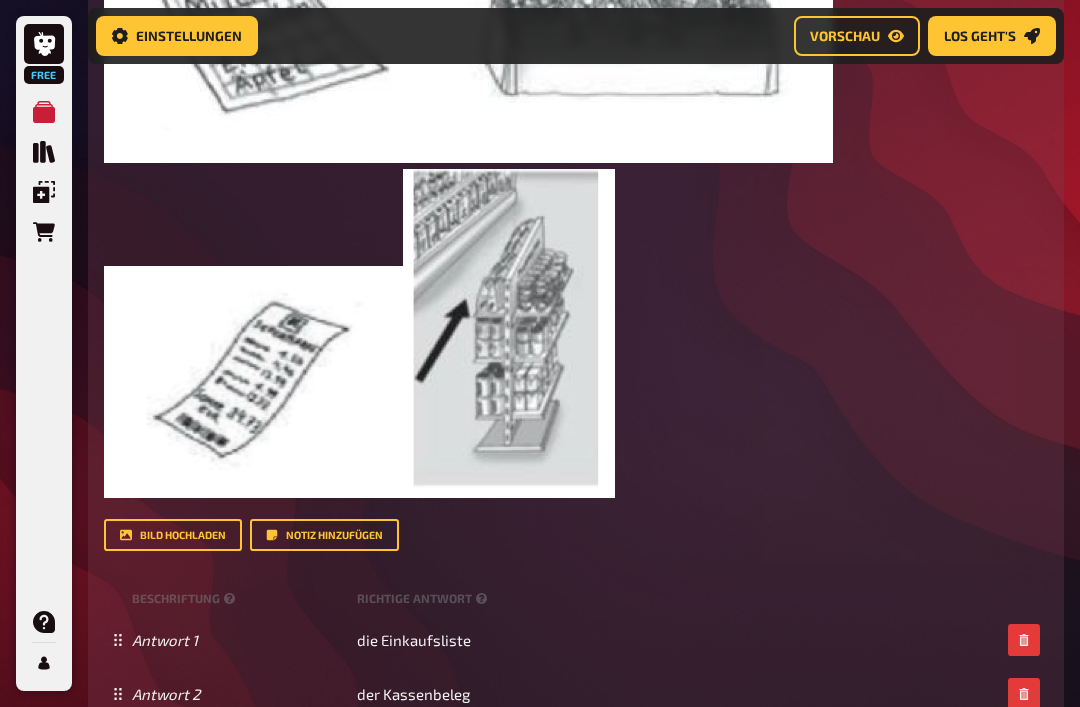 click on "Antwort hinzufügen" at bounding box center (576, 756) 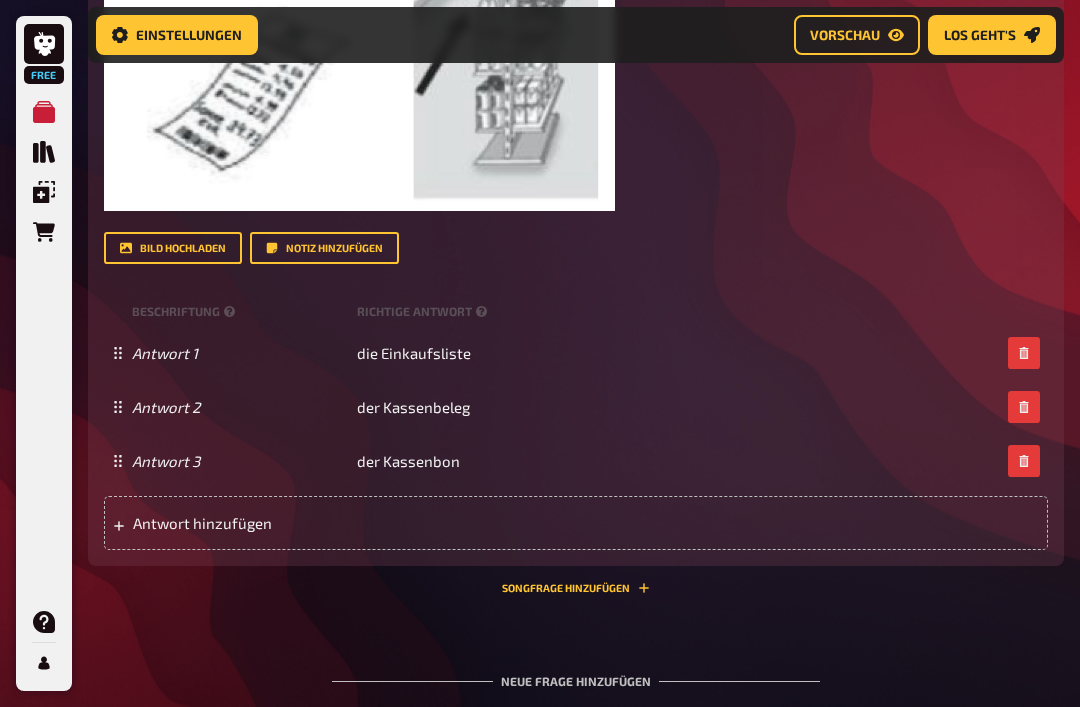 scroll, scrollTop: 1503, scrollLeft: 0, axis: vertical 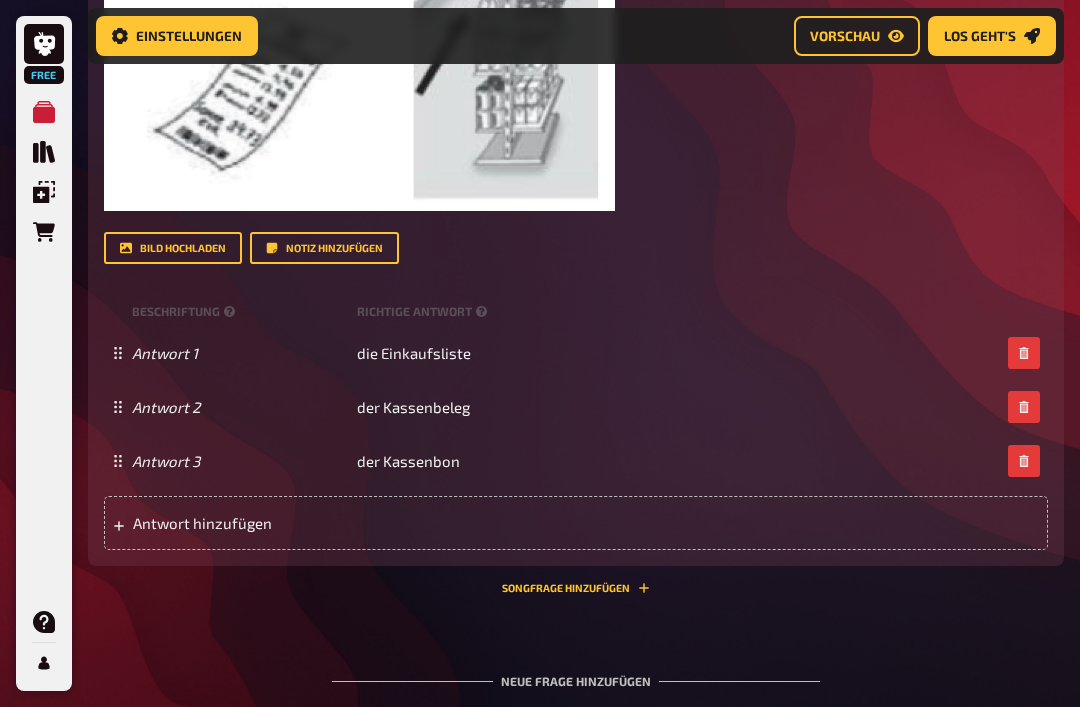 click on "Antwort hinzufügen" at bounding box center [576, 523] 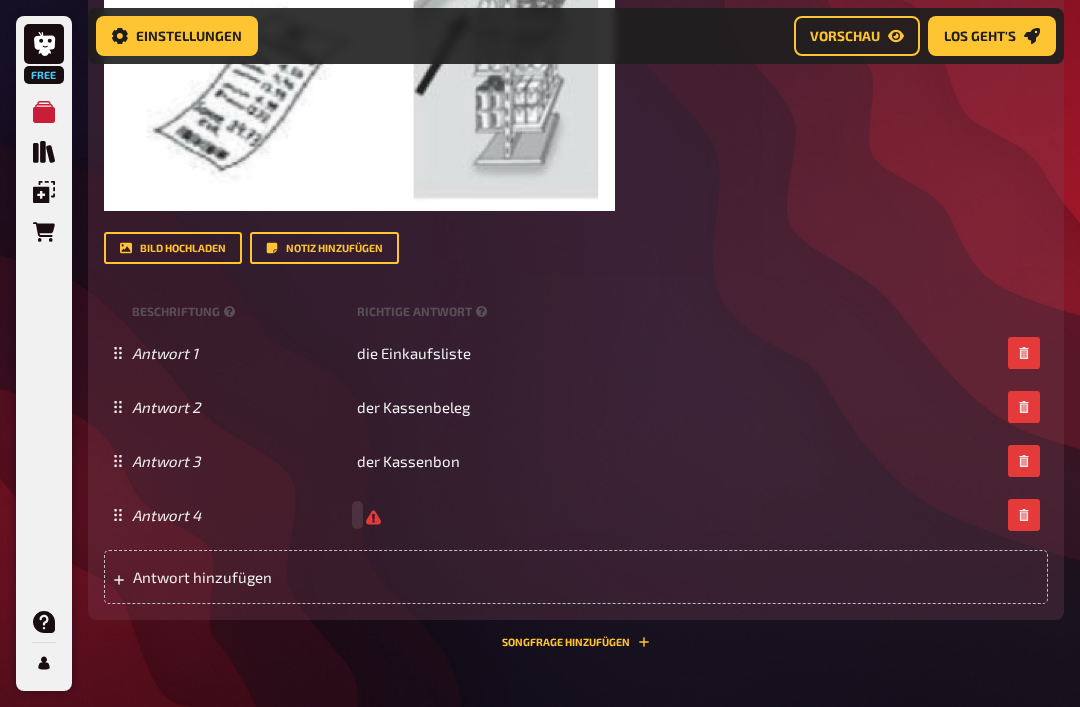 type 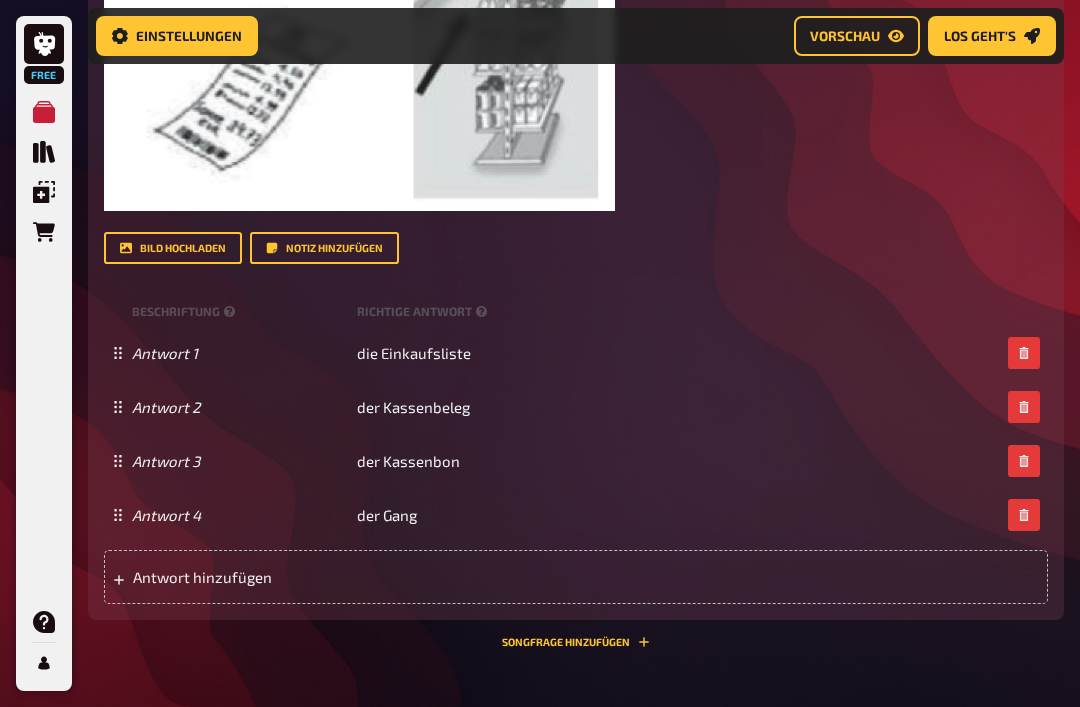 click on "Antwort hinzufügen" at bounding box center [576, 577] 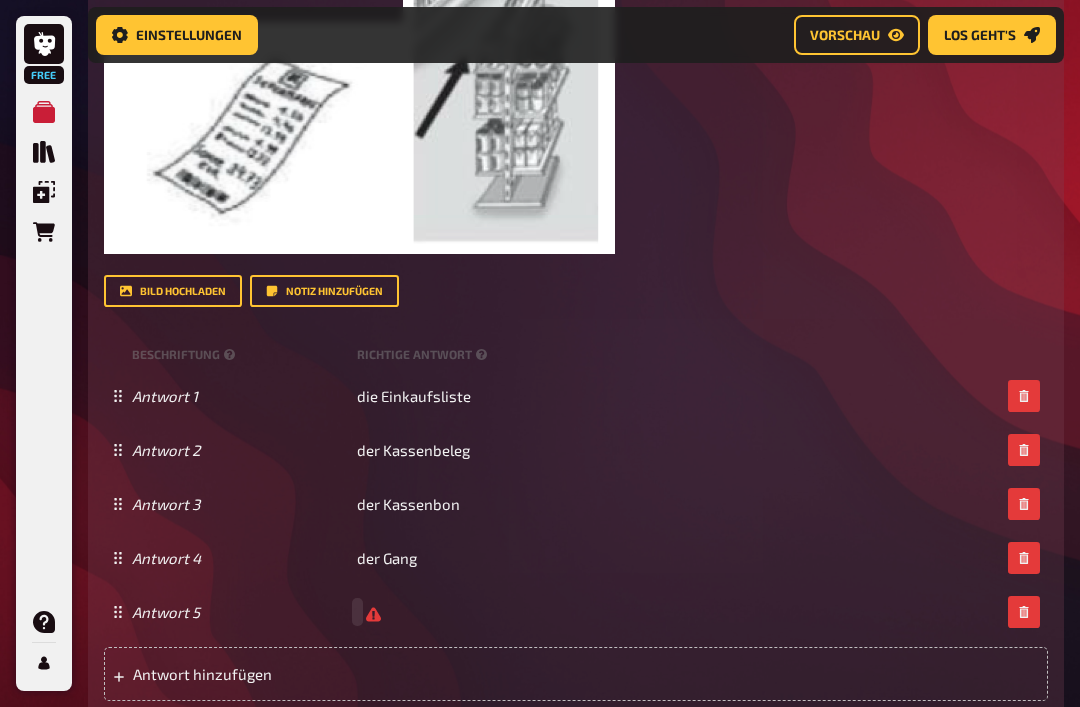 scroll, scrollTop: 1458, scrollLeft: 0, axis: vertical 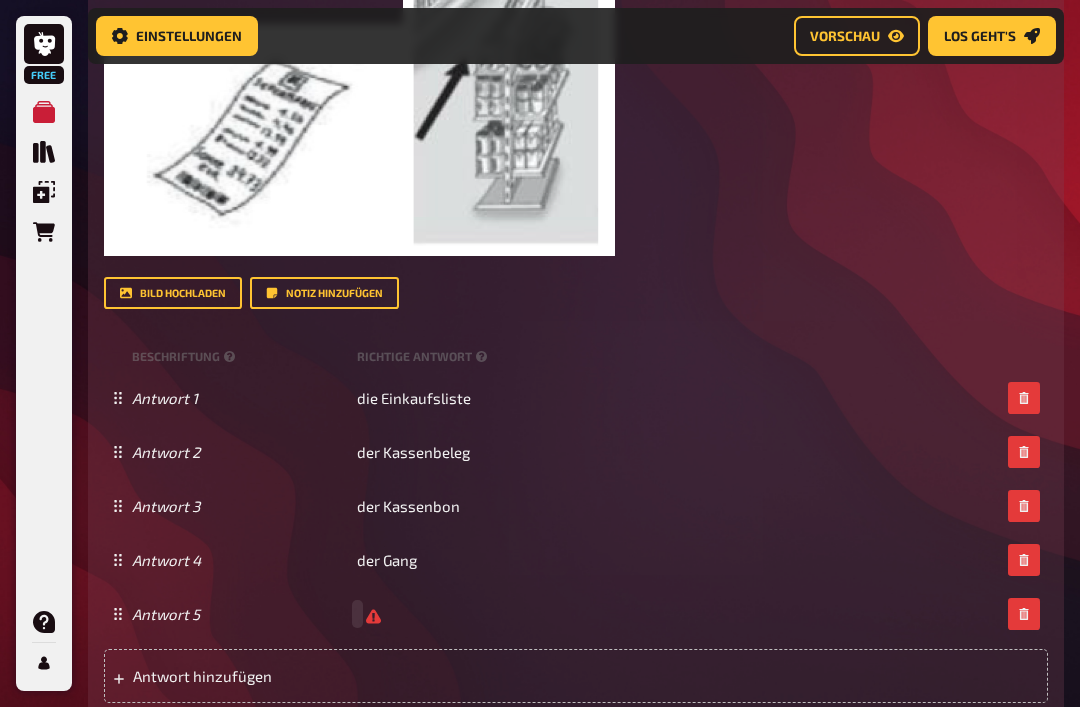 type 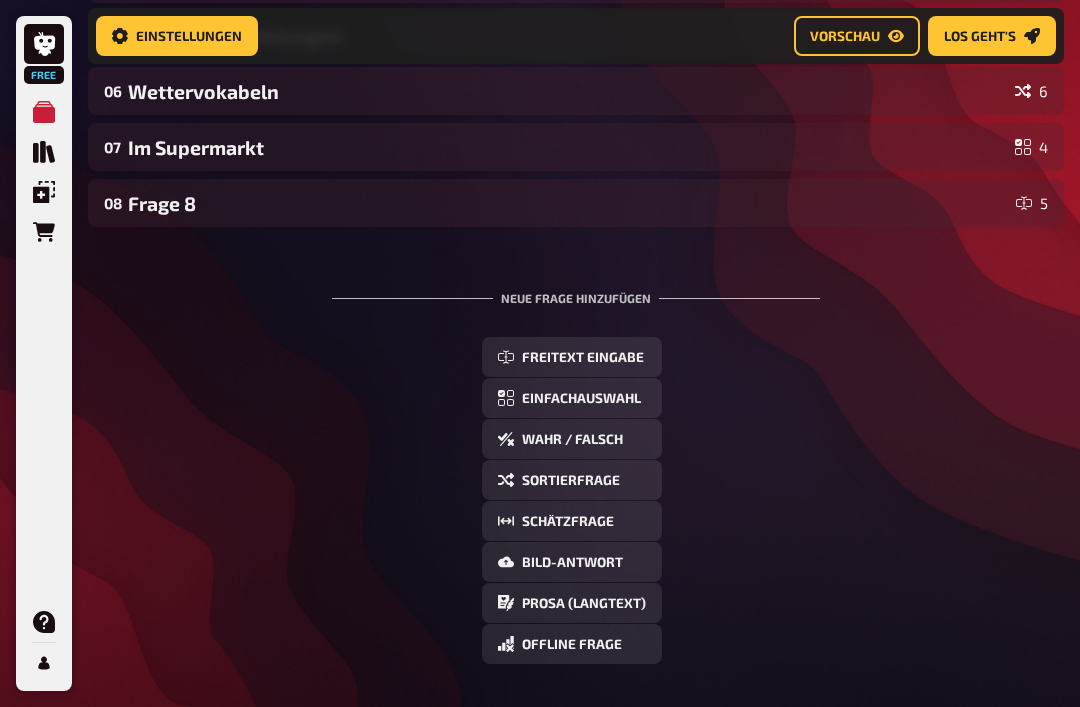 scroll, scrollTop: 645, scrollLeft: 0, axis: vertical 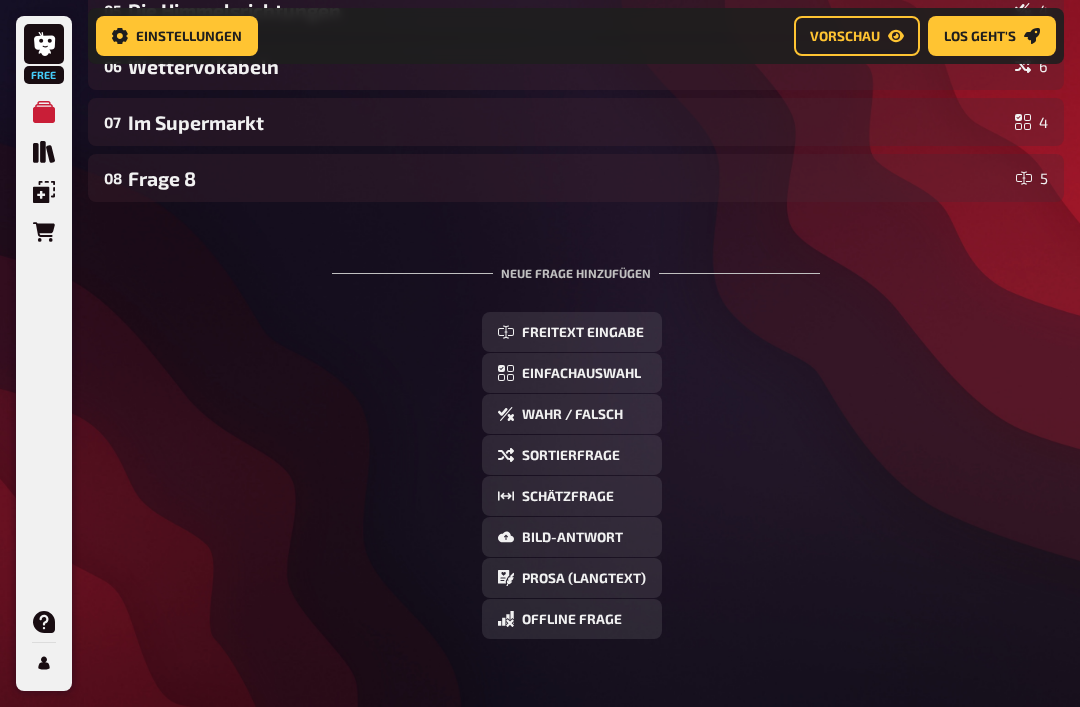 click on "Freitext Eingabe" at bounding box center [572, 332] 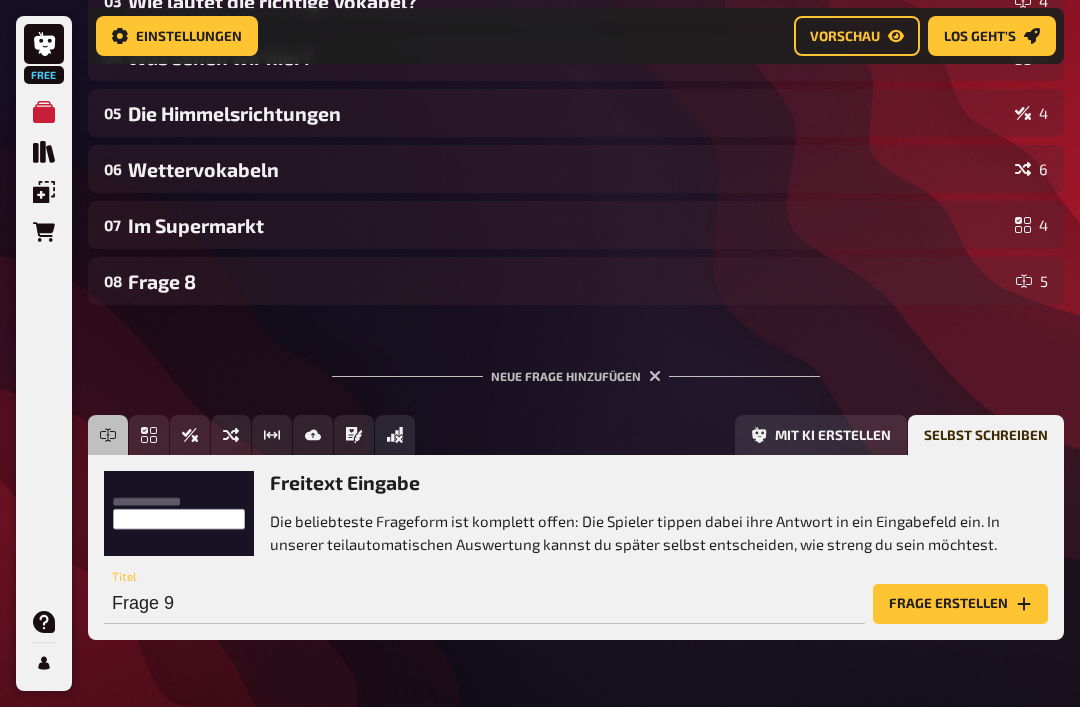 click on "Frage erstellen" at bounding box center (960, 604) 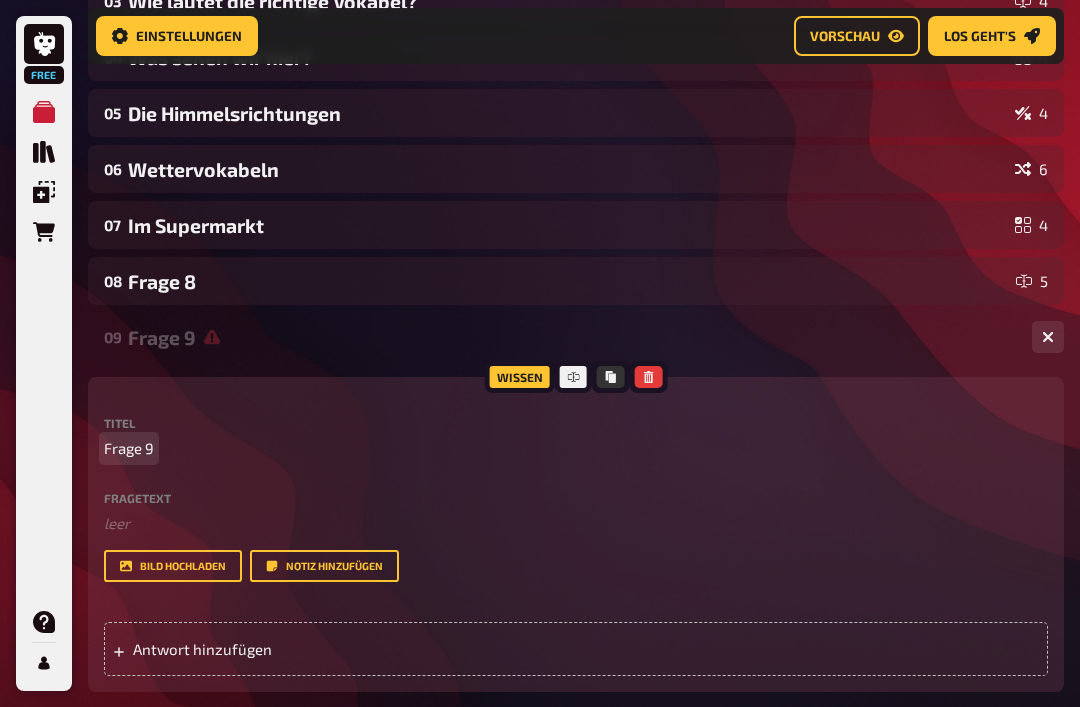 click on "Frage 9" at bounding box center [576, 448] 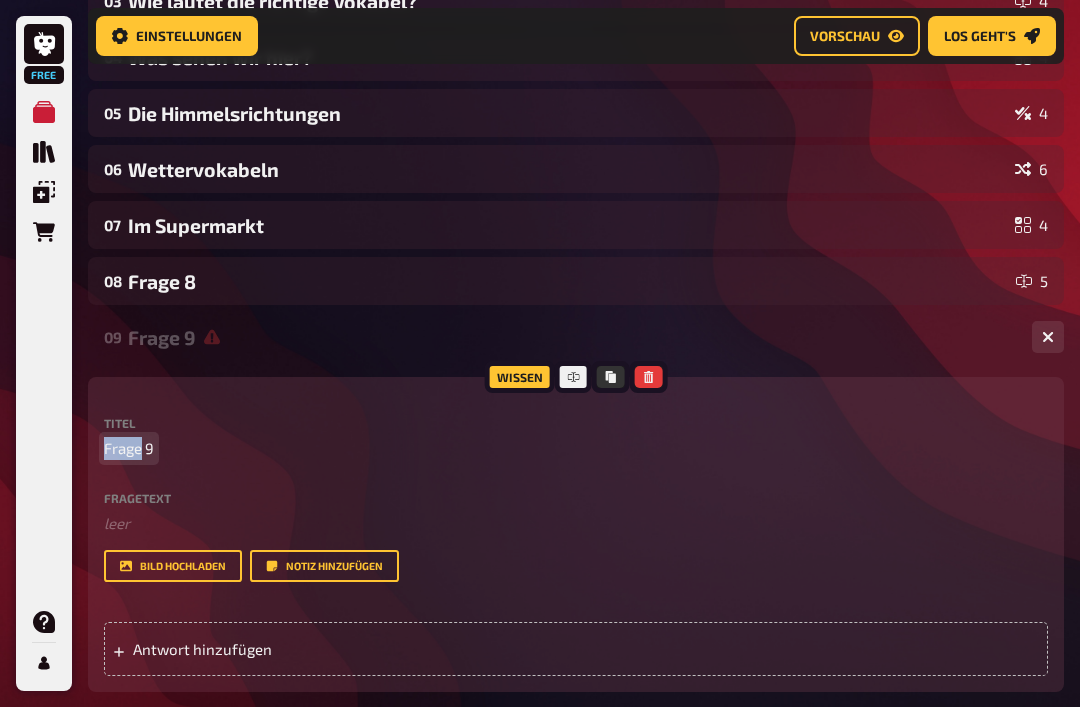 click on "Frage 9" at bounding box center (129, 448) 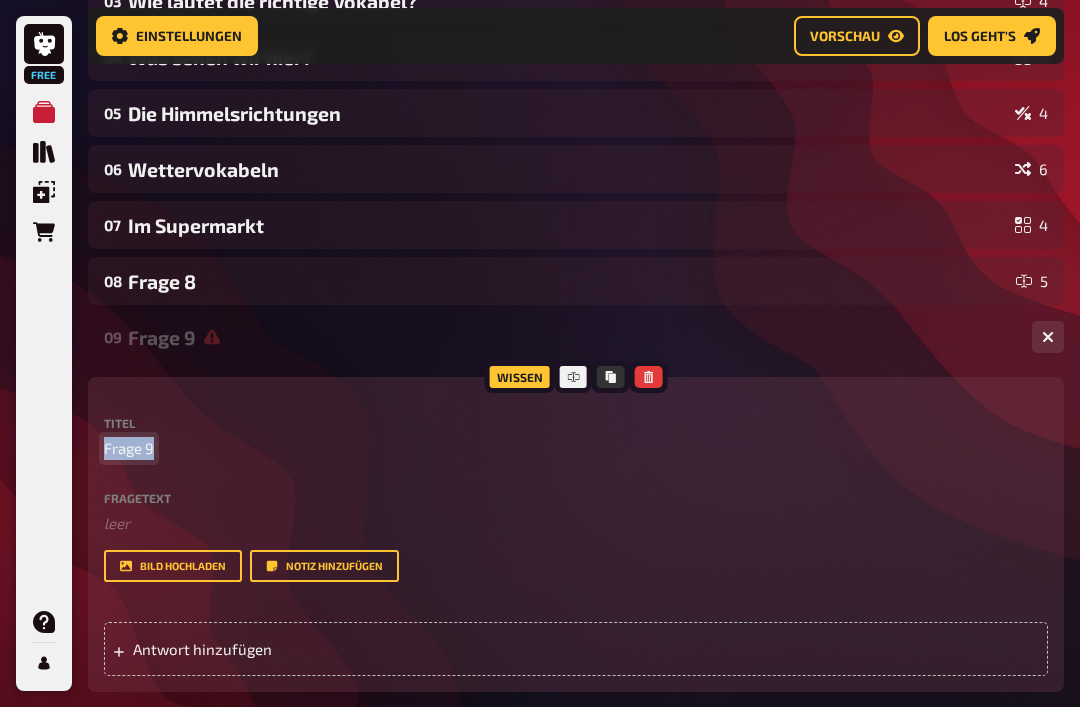 type 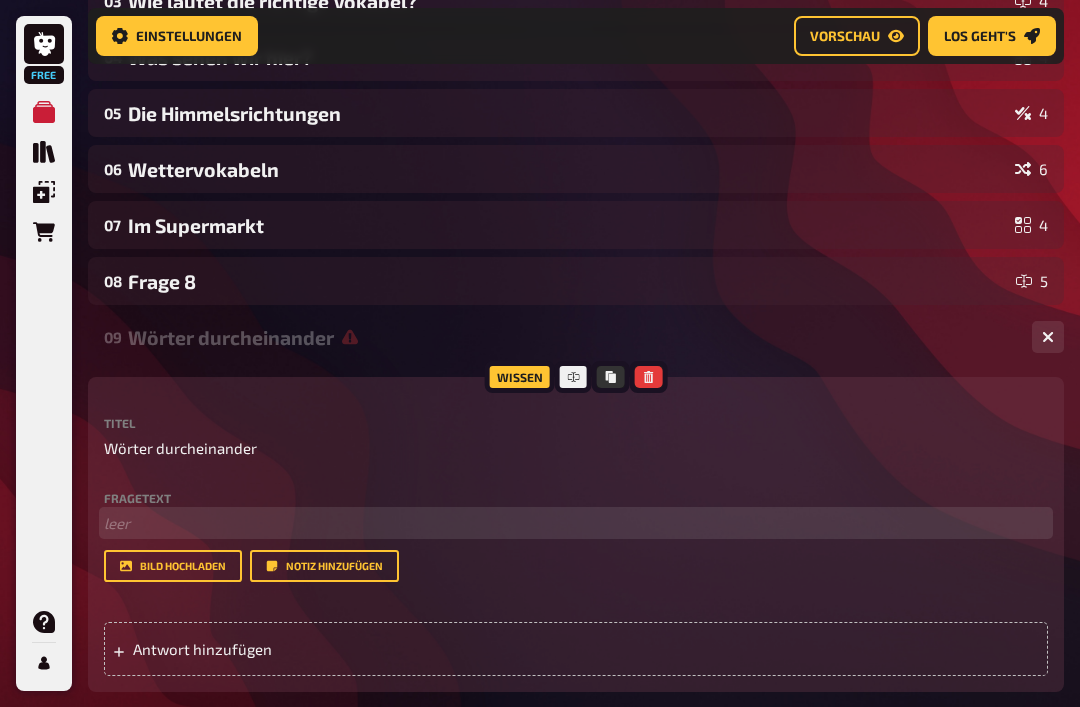 click on "﻿ leer" at bounding box center [576, 523] 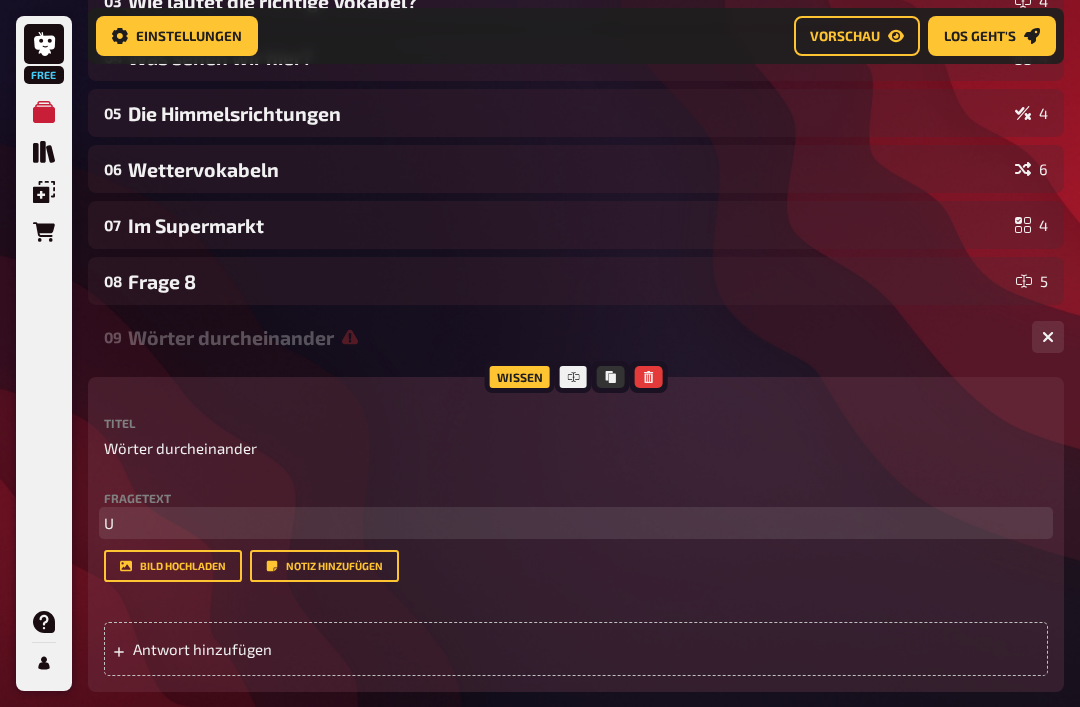 type 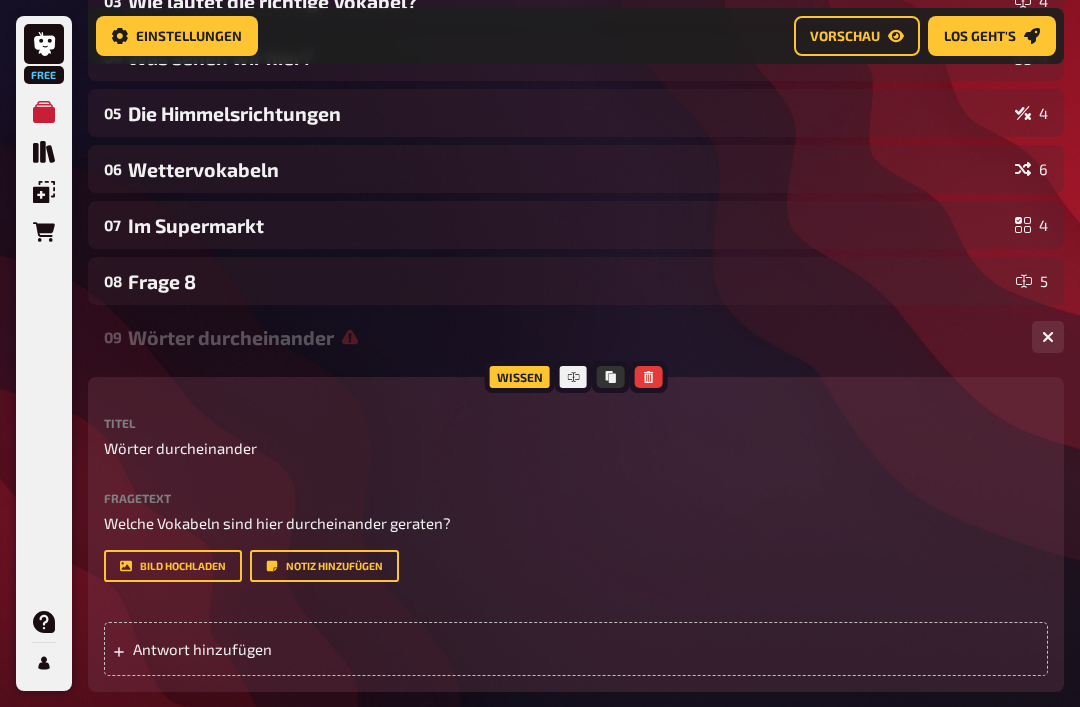 click on "Antwort hinzufügen" at bounding box center [576, 649] 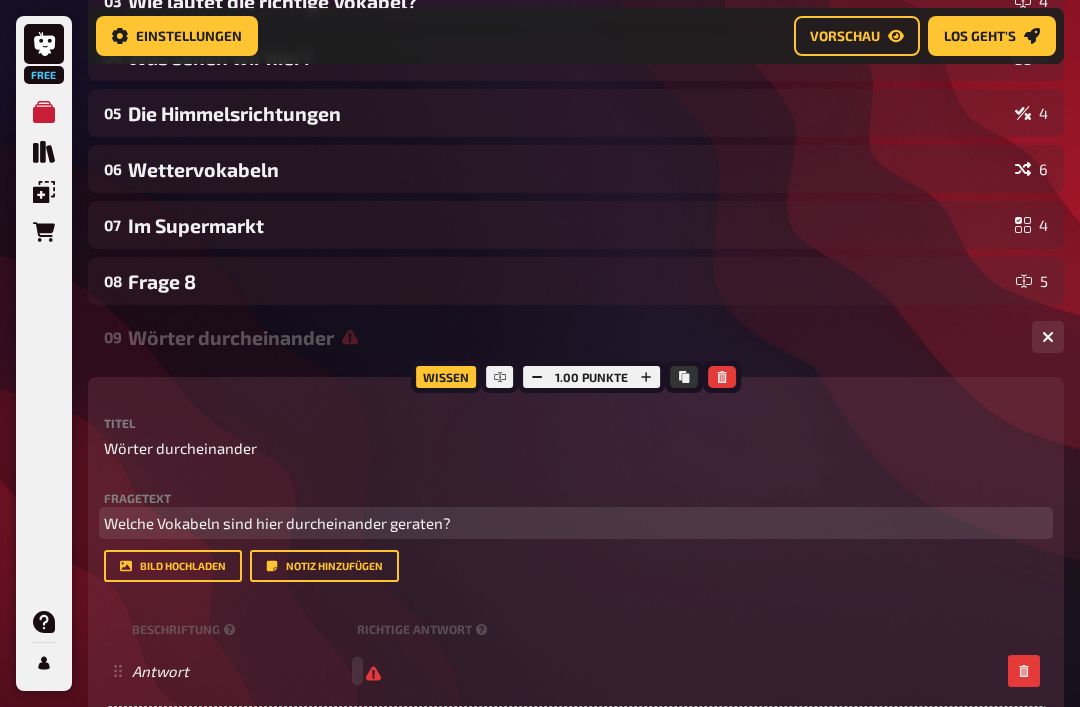 click on "Welche Vokabeln sind hier durcheinander geraten?" at bounding box center [576, 523] 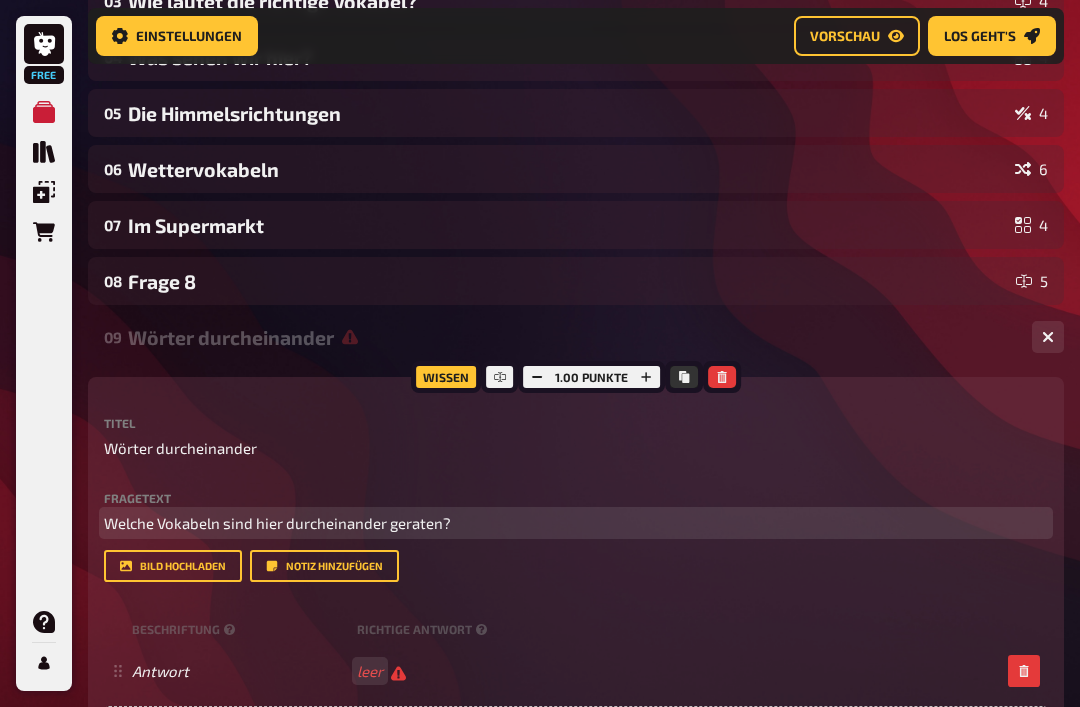 click on "Welche Vokabeln sind hier durcheinander geraten?" at bounding box center [576, 523] 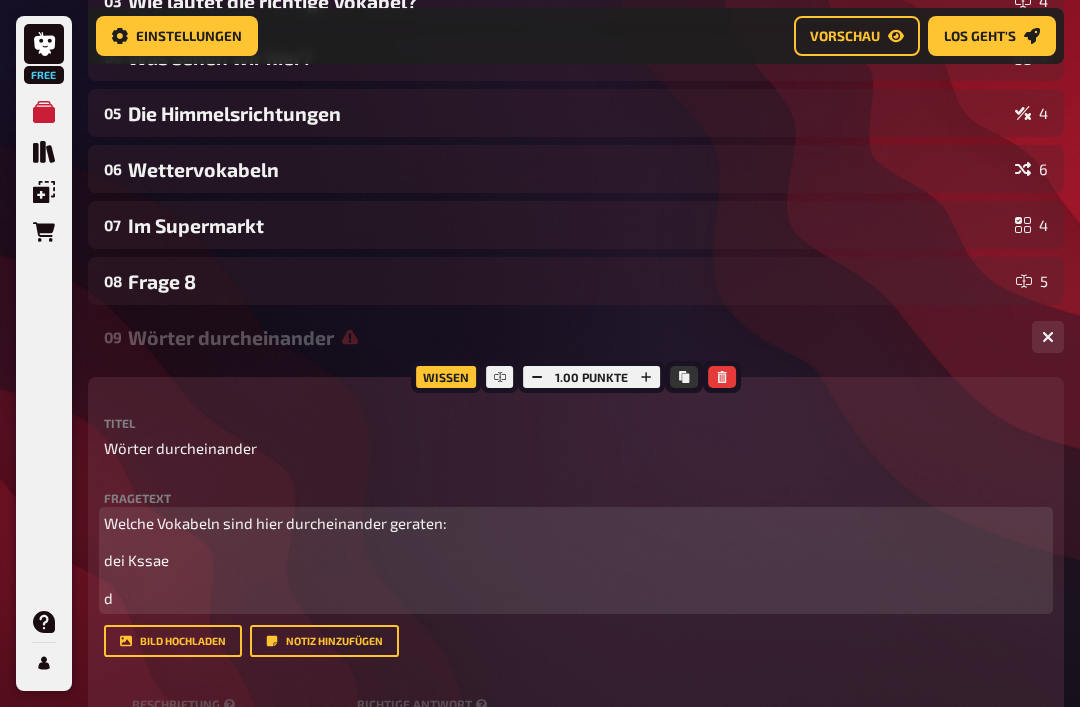 click on "d" at bounding box center (576, 598) 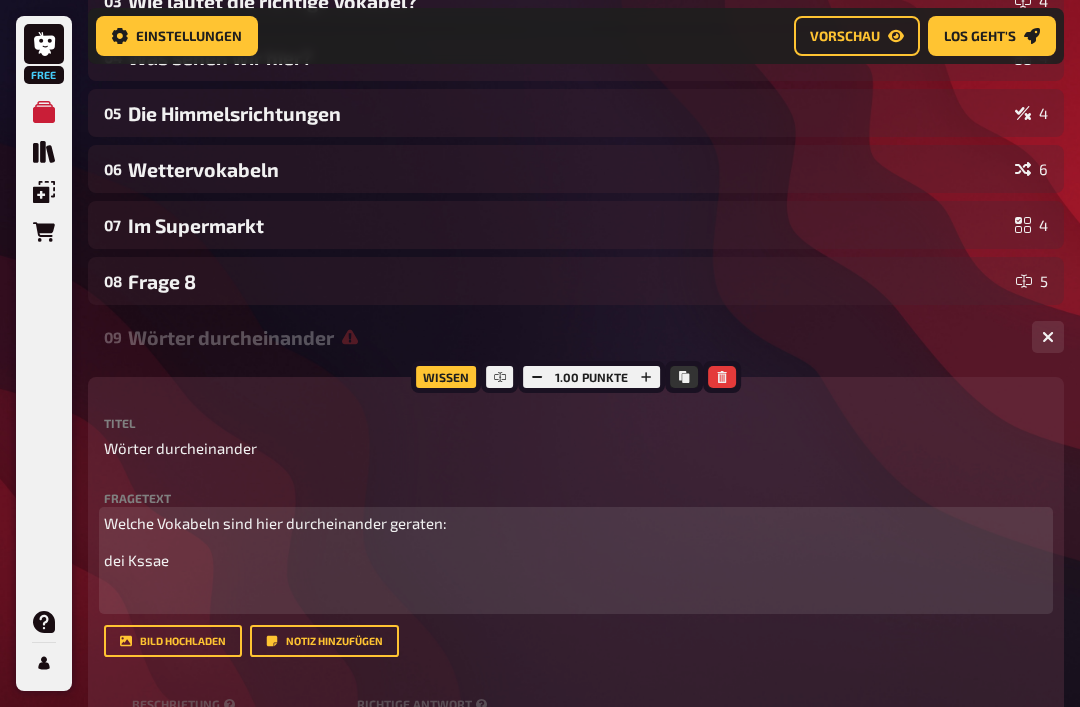 click on "﻿" at bounding box center (576, 598) 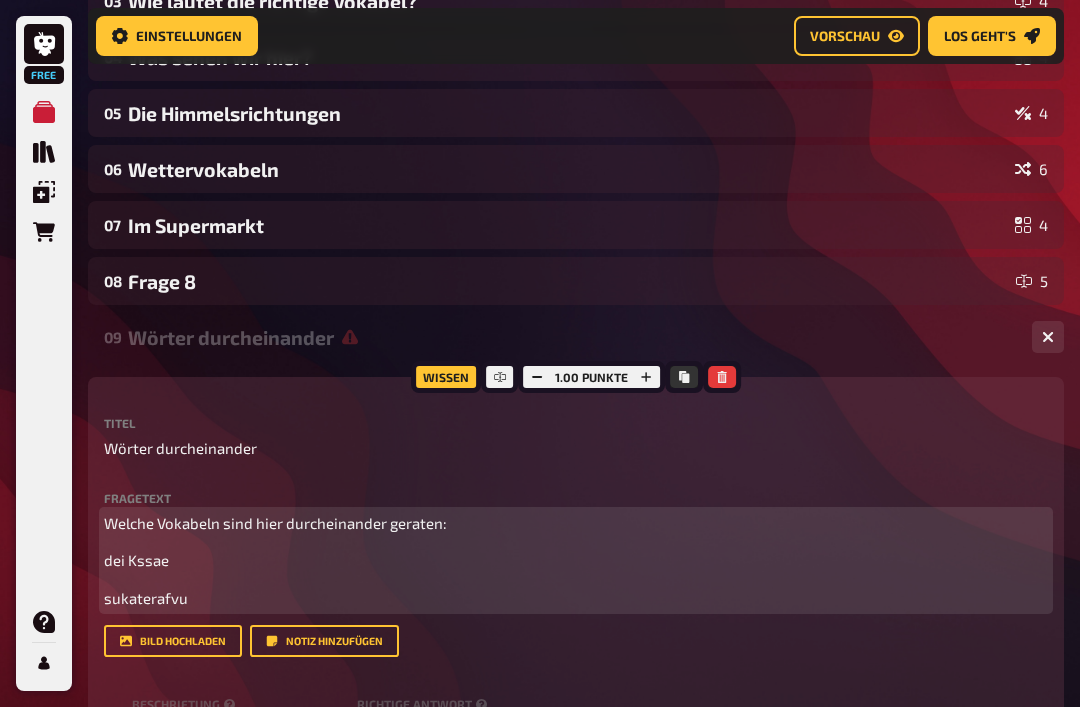 click on "sukaterafvu" at bounding box center (576, 598) 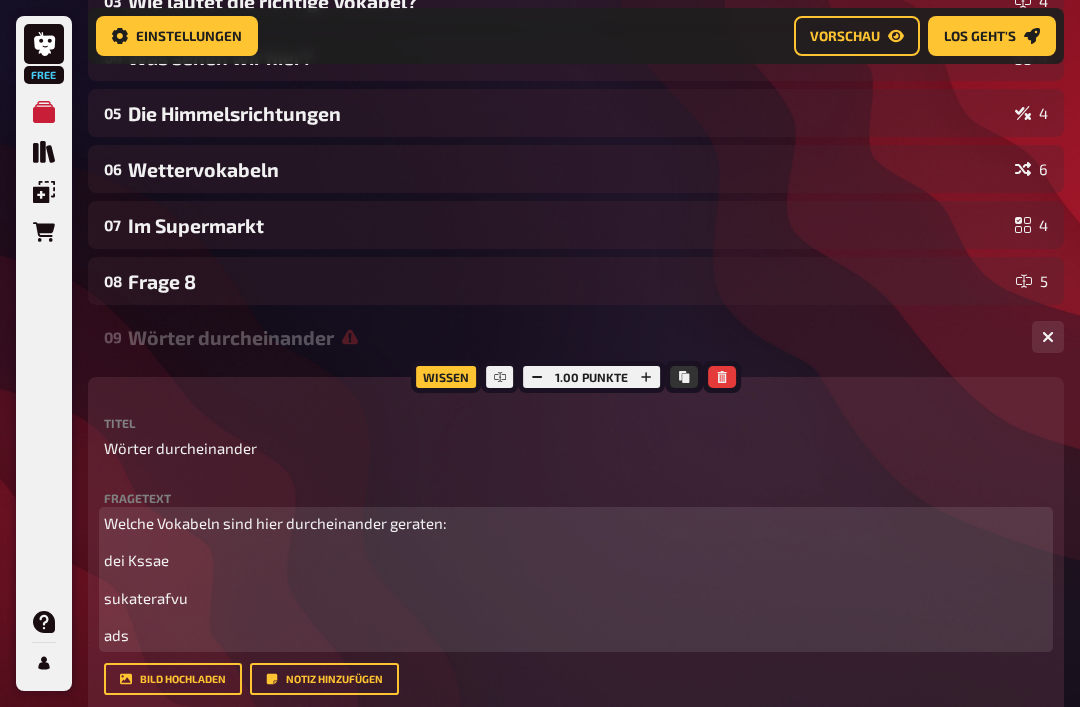 click on "ads" at bounding box center (576, 635) 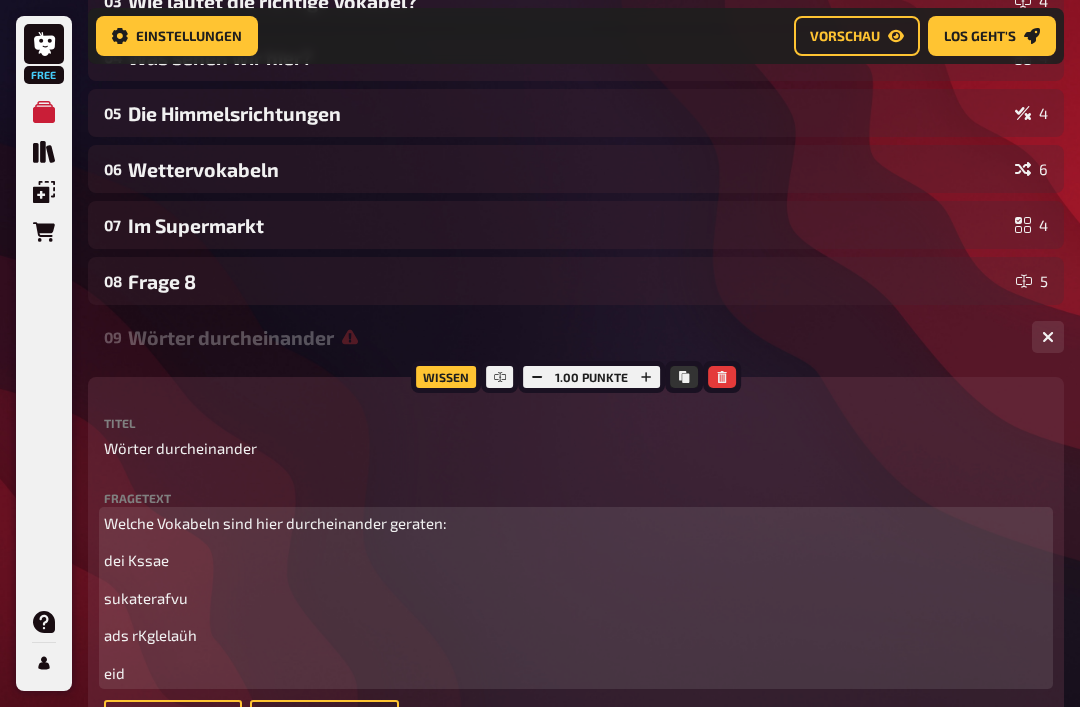 click on "eid" at bounding box center [576, 673] 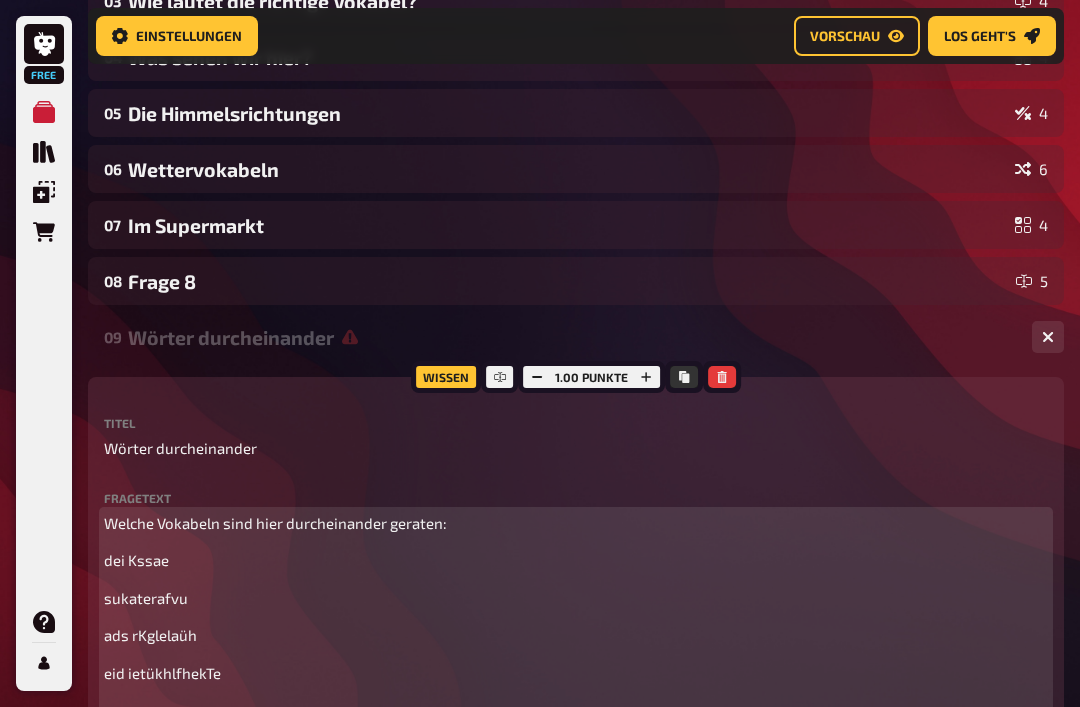 click on "Welche Vokabeln sind hier durcheinander geraten: dei Kssae sukaterafvu ads rKglelaüh eid ietükhlfhekTe ﻿" at bounding box center (576, 617) 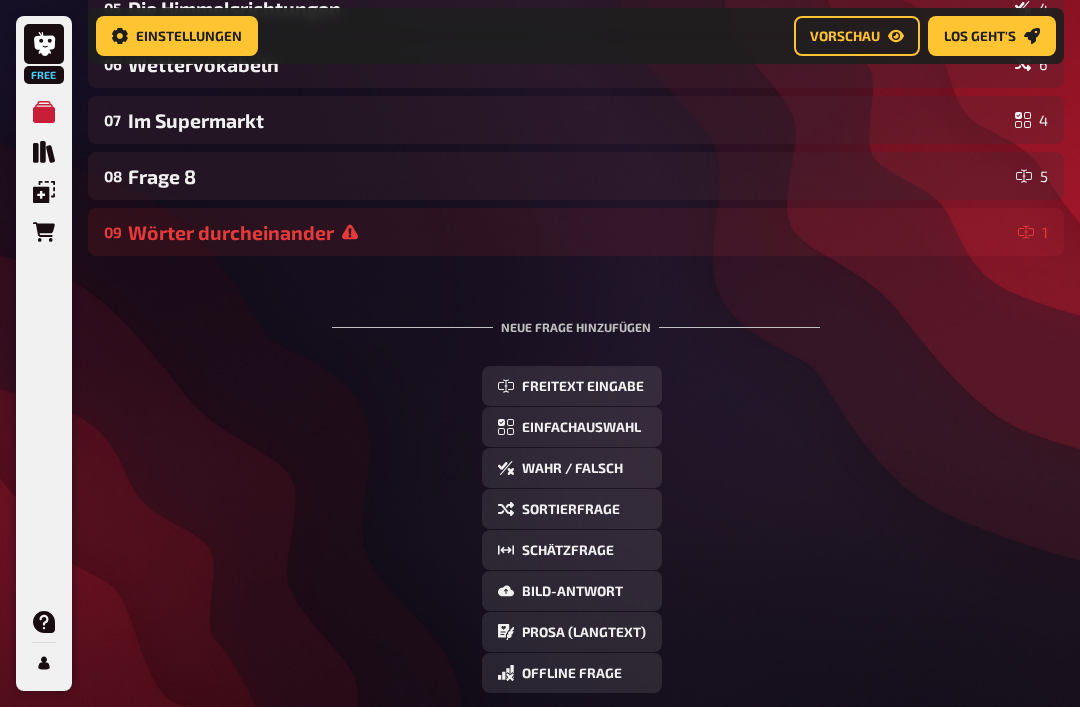 scroll, scrollTop: 653, scrollLeft: 0, axis: vertical 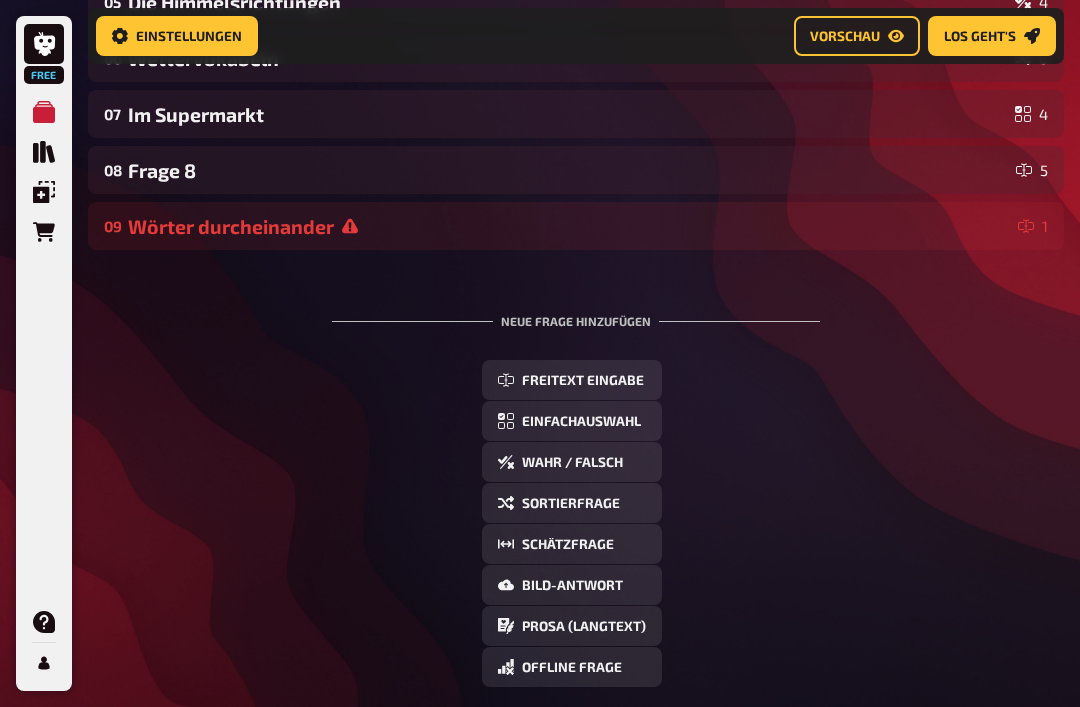 click on "Wörter durcheinander" at bounding box center [569, 226] 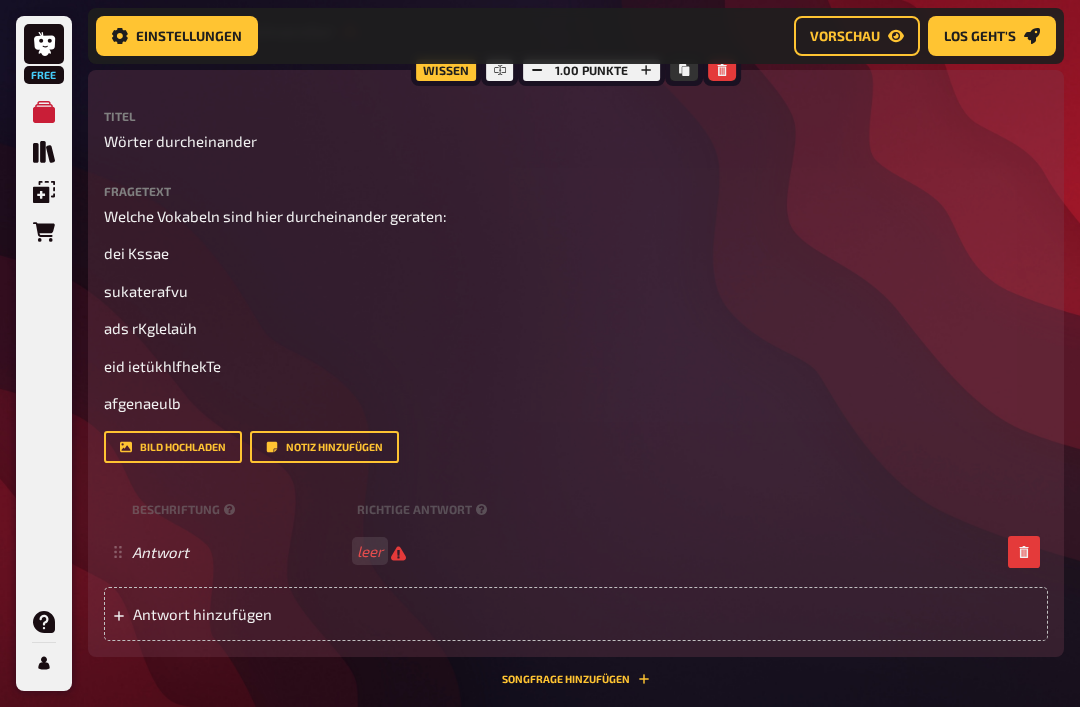 scroll, scrollTop: 854, scrollLeft: 0, axis: vertical 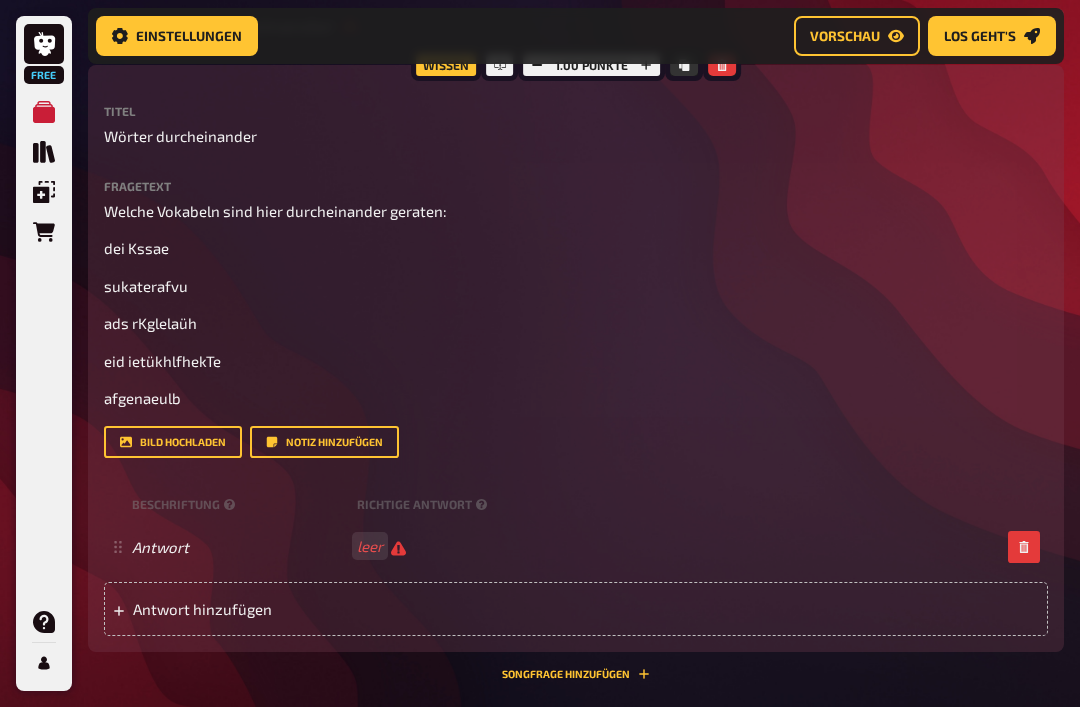 click on "Antwort hinzufügen" at bounding box center (576, 609) 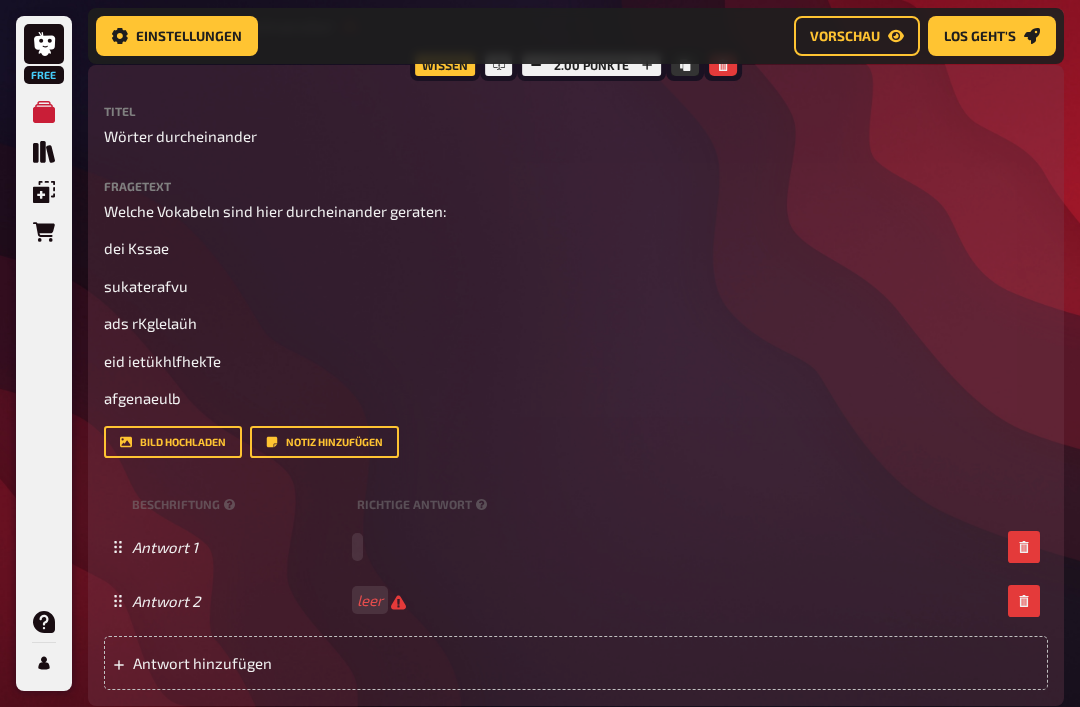 type 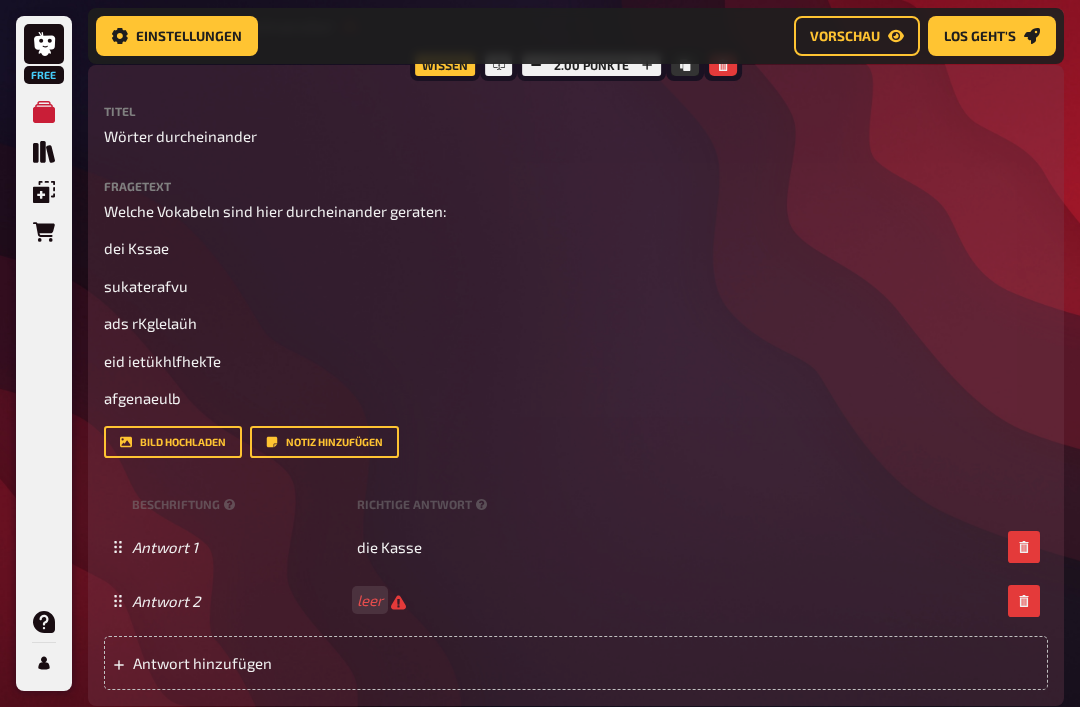 click on "Antwort 2 leer" at bounding box center (576, 601) 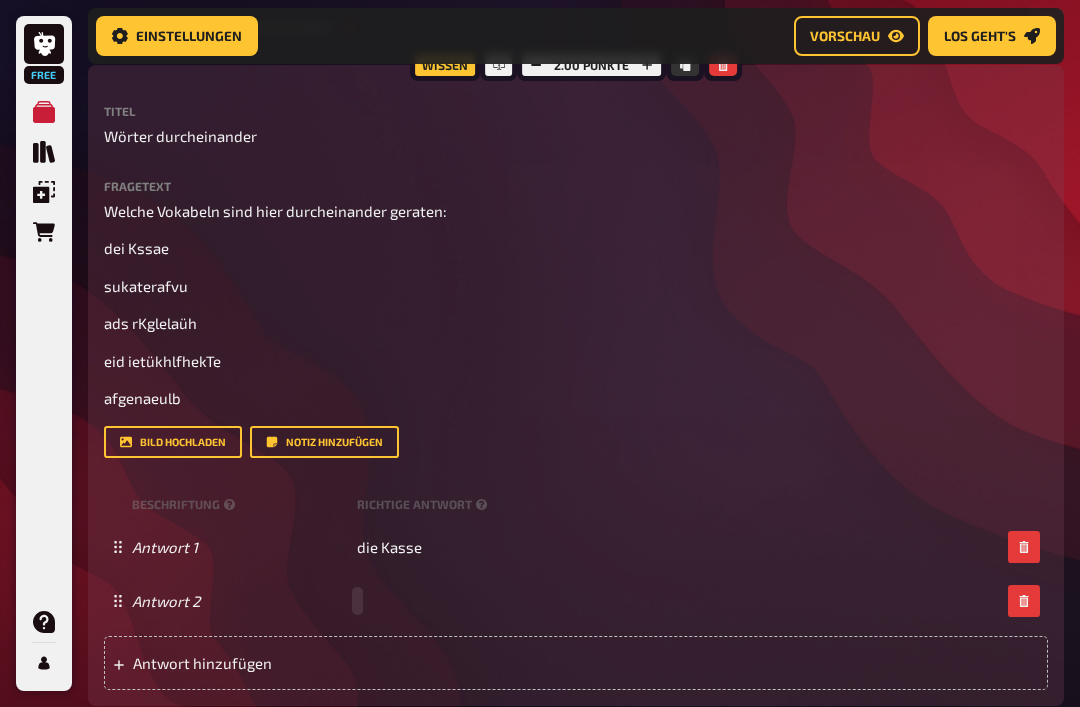 type 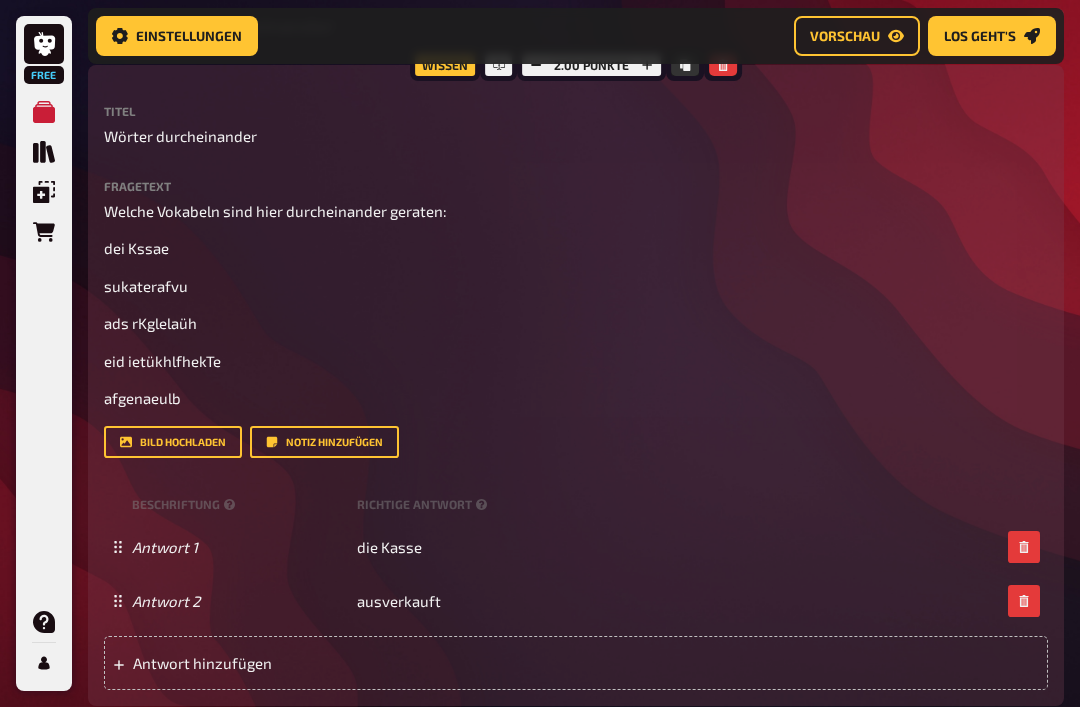 click on "Antwort hinzufügen" at bounding box center [272, 663] 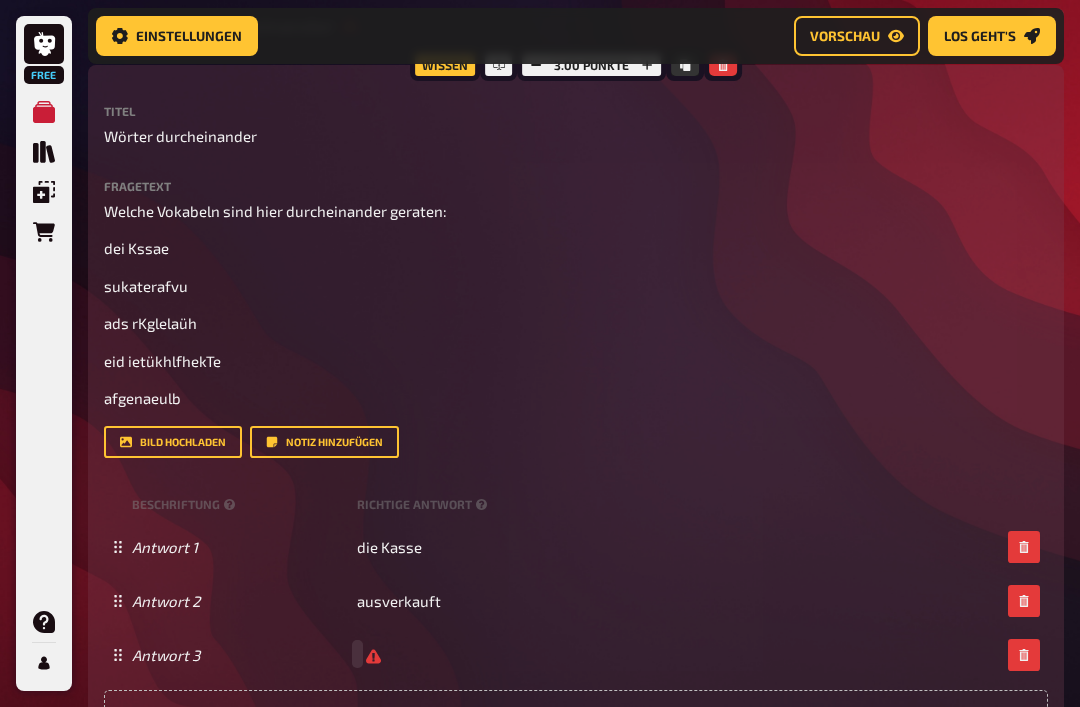 type 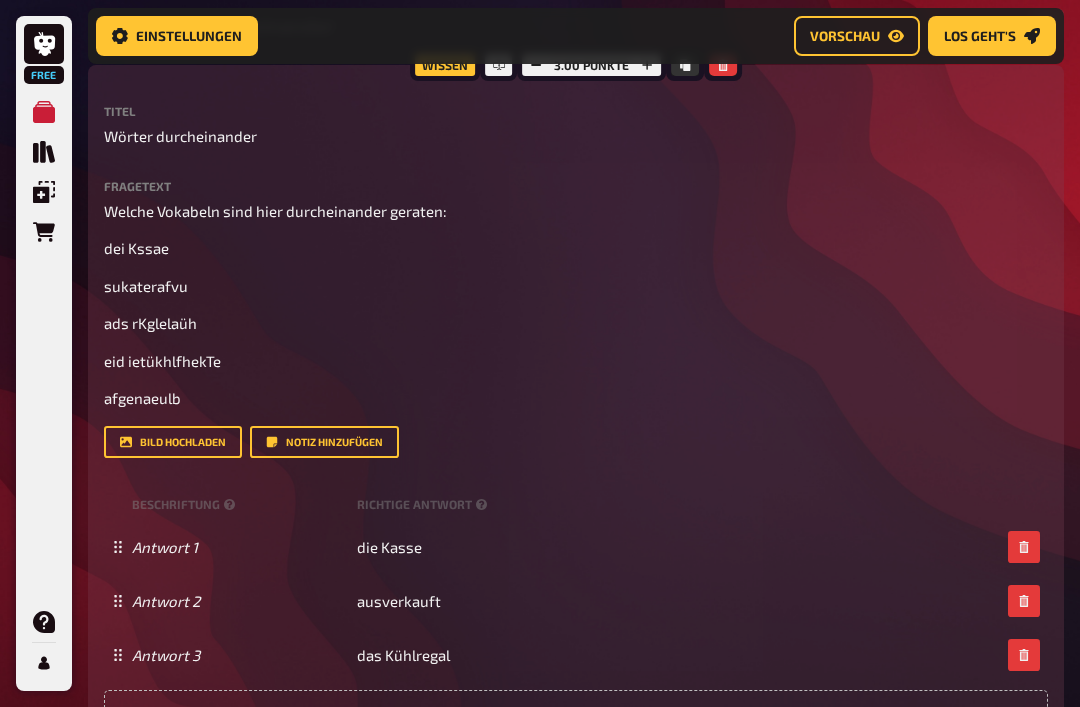 click on "Antwort hinzufügen" at bounding box center [576, 717] 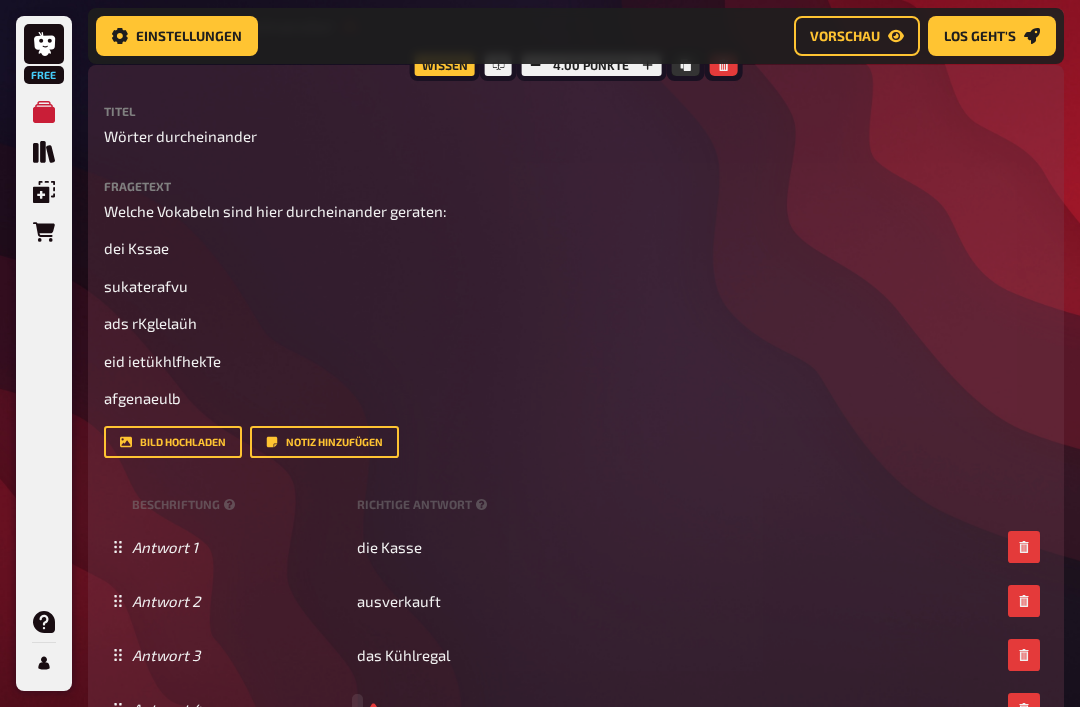 type 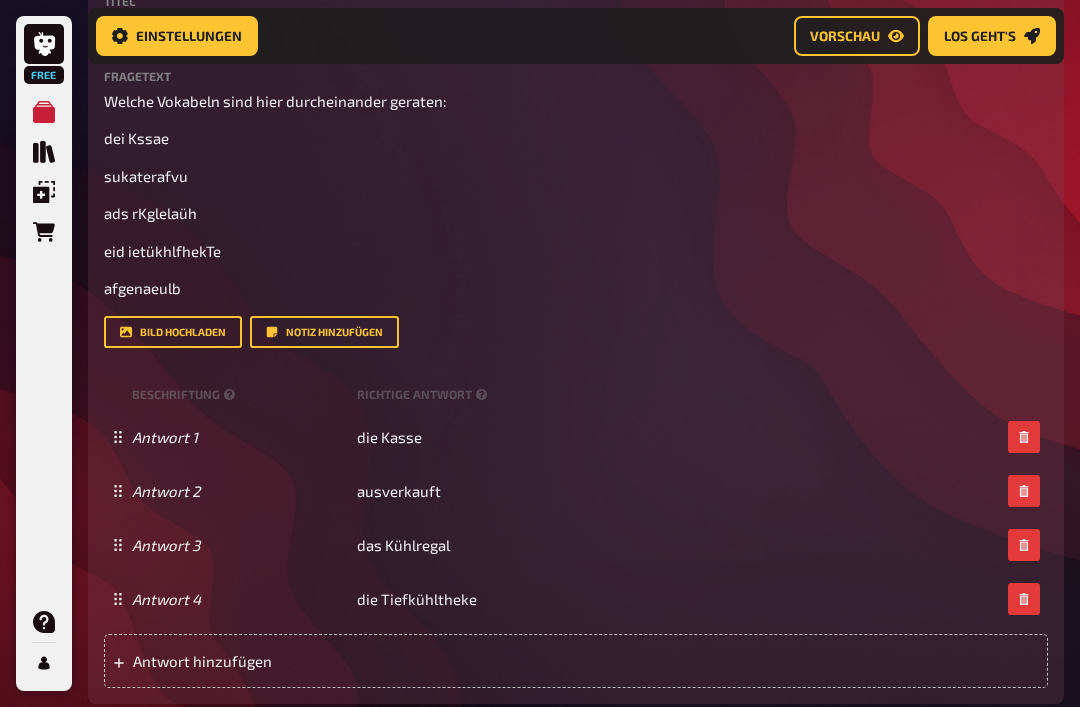 scroll, scrollTop: 974, scrollLeft: 0, axis: vertical 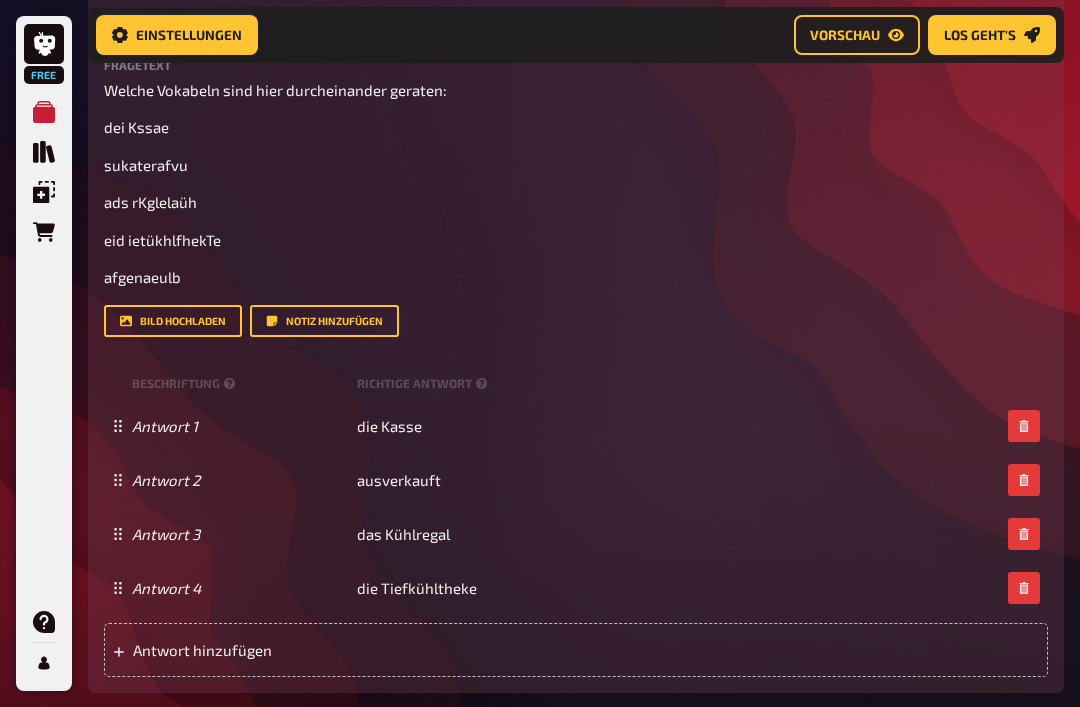 click on "Antwort hinzufügen" at bounding box center [272, 651] 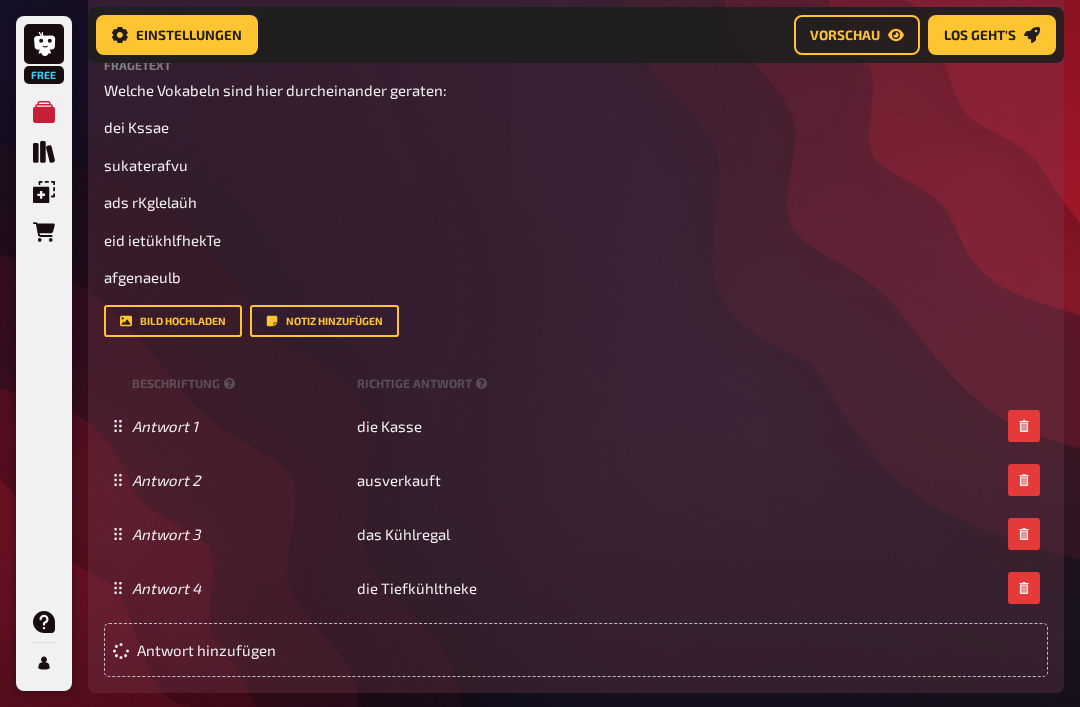 scroll, scrollTop: 975, scrollLeft: 0, axis: vertical 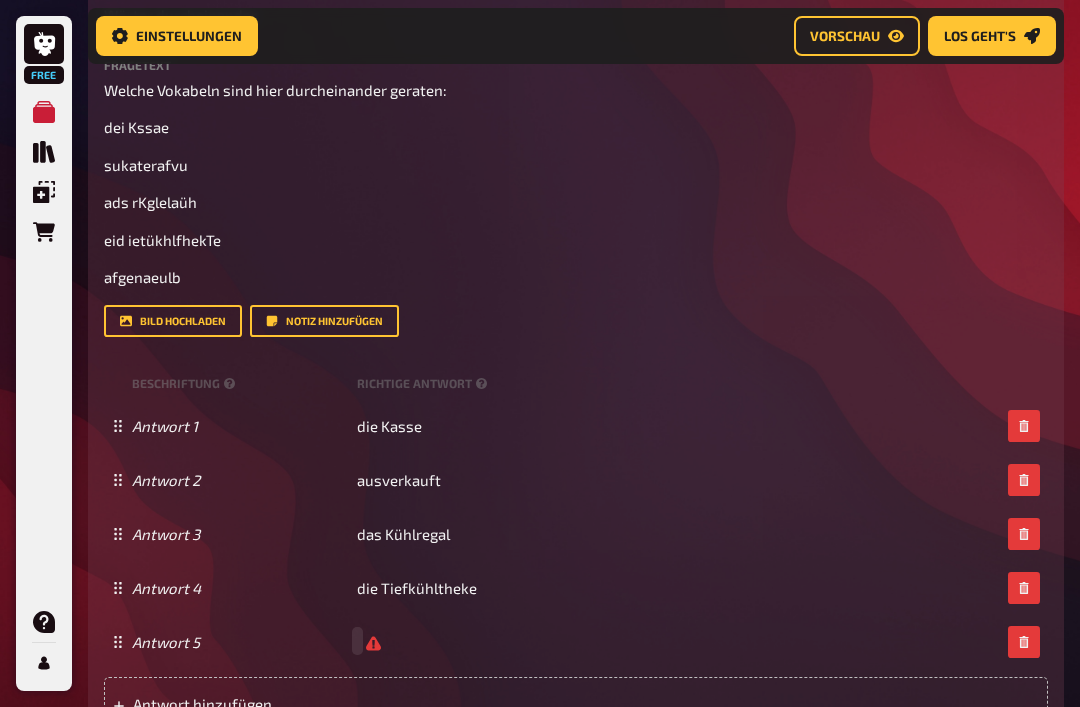 type 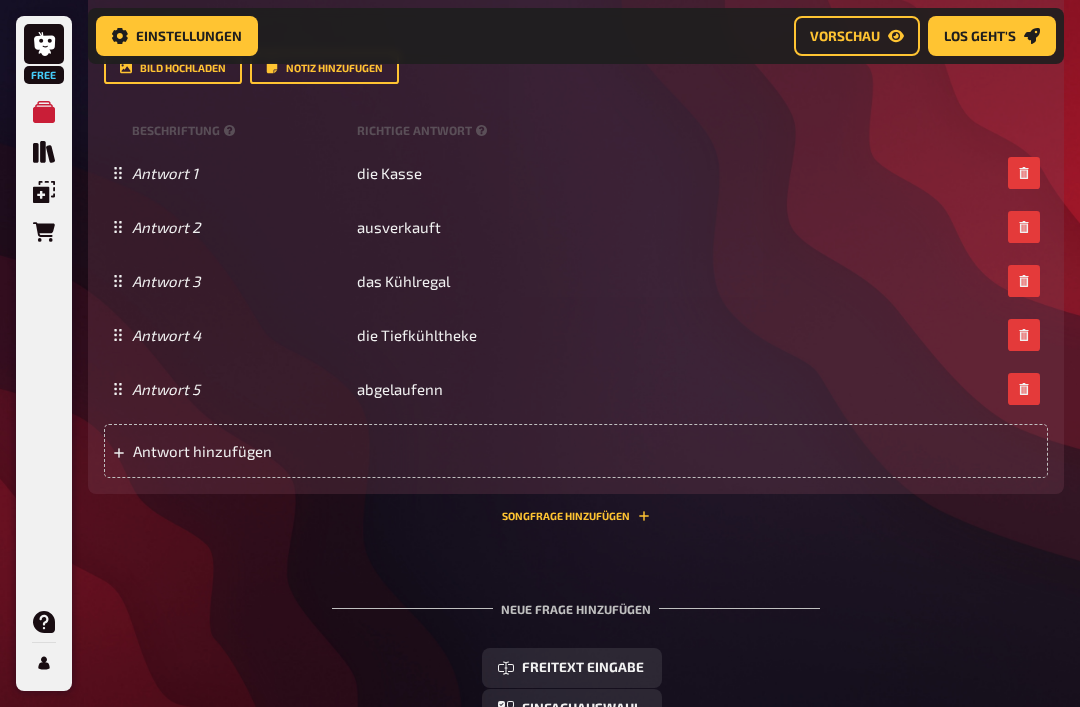 scroll, scrollTop: 1270, scrollLeft: 0, axis: vertical 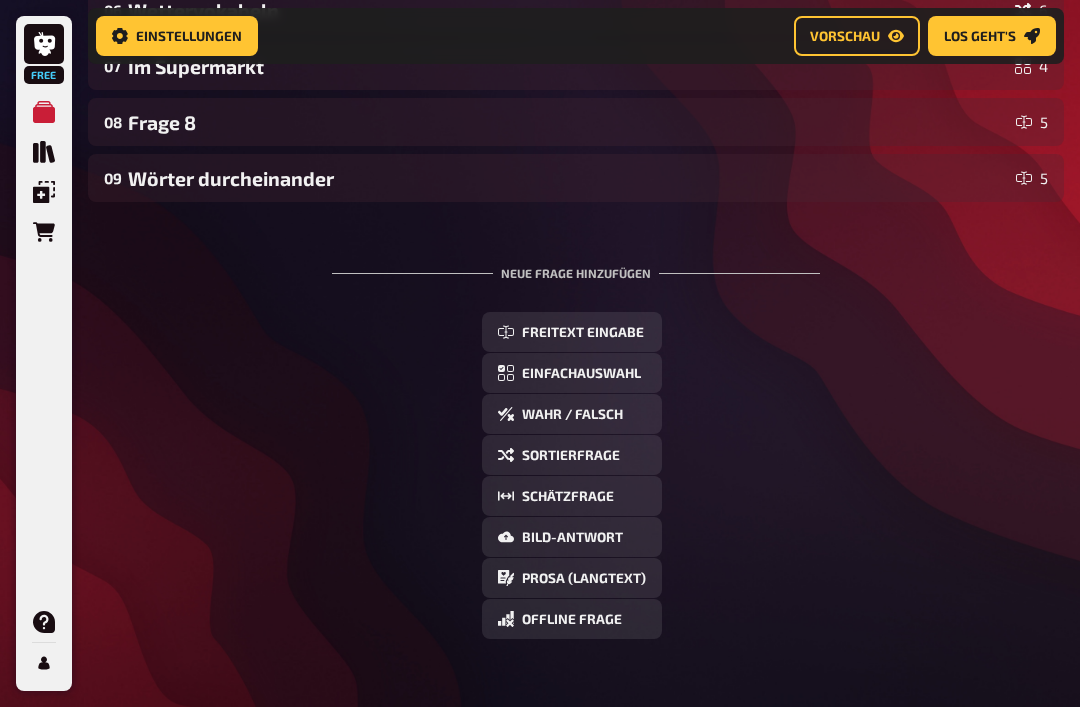 click on "Wahr / Falsch" at bounding box center [572, 415] 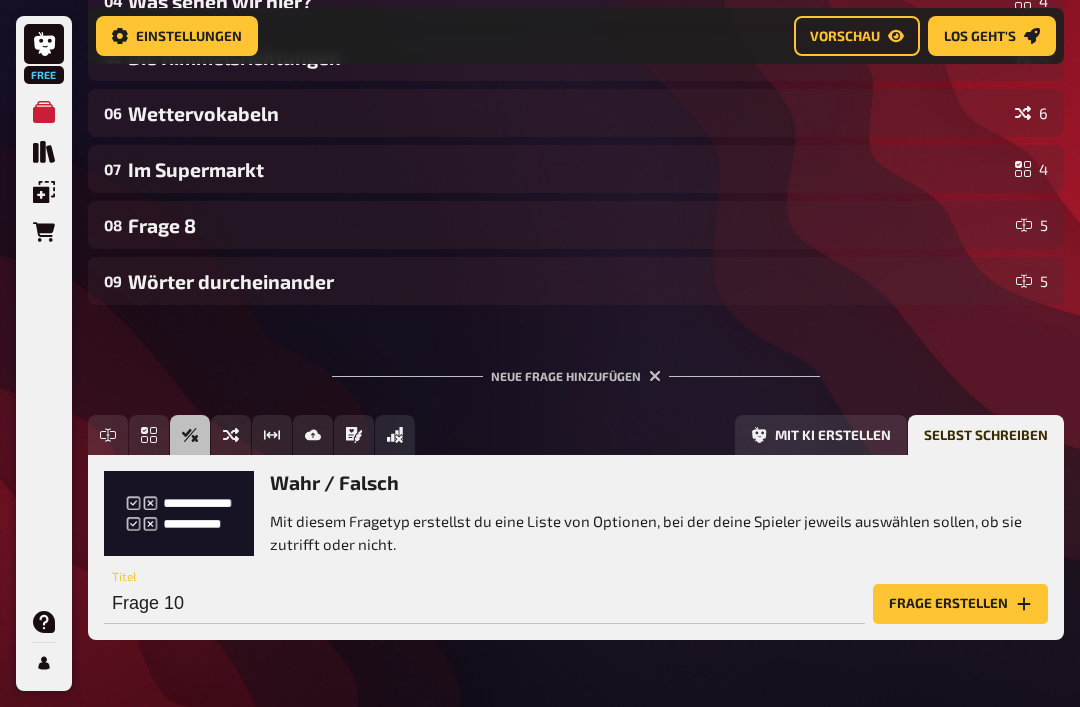 click on "Frage erstellen" at bounding box center (960, 604) 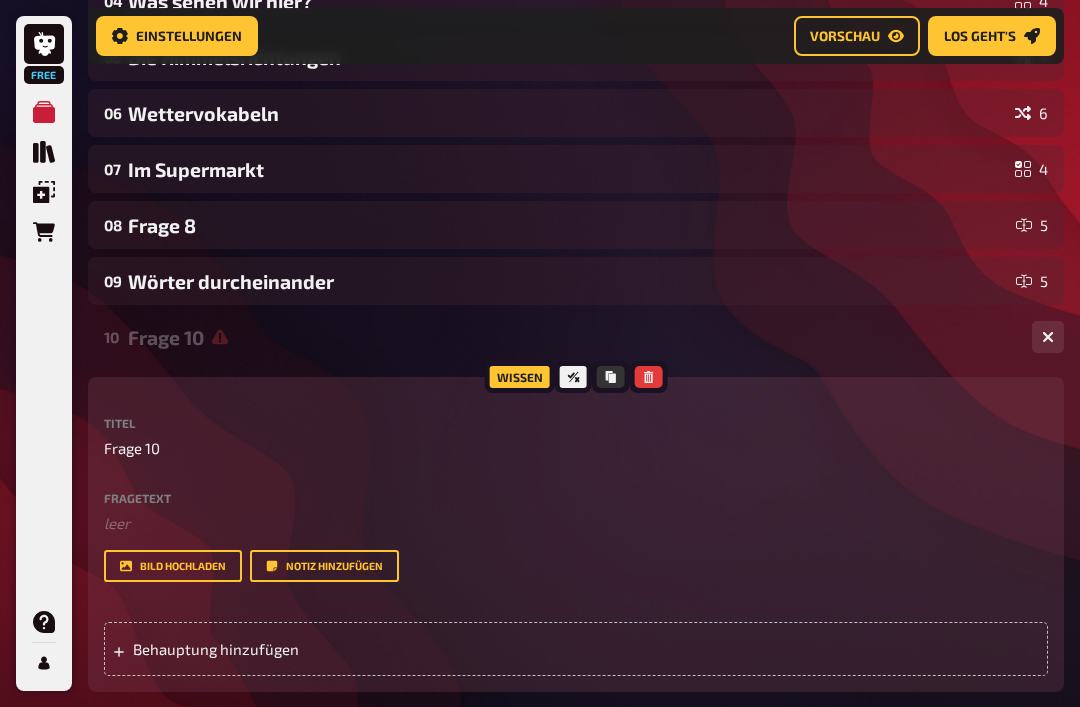 click on "Titel Frage 10" at bounding box center (576, 438) 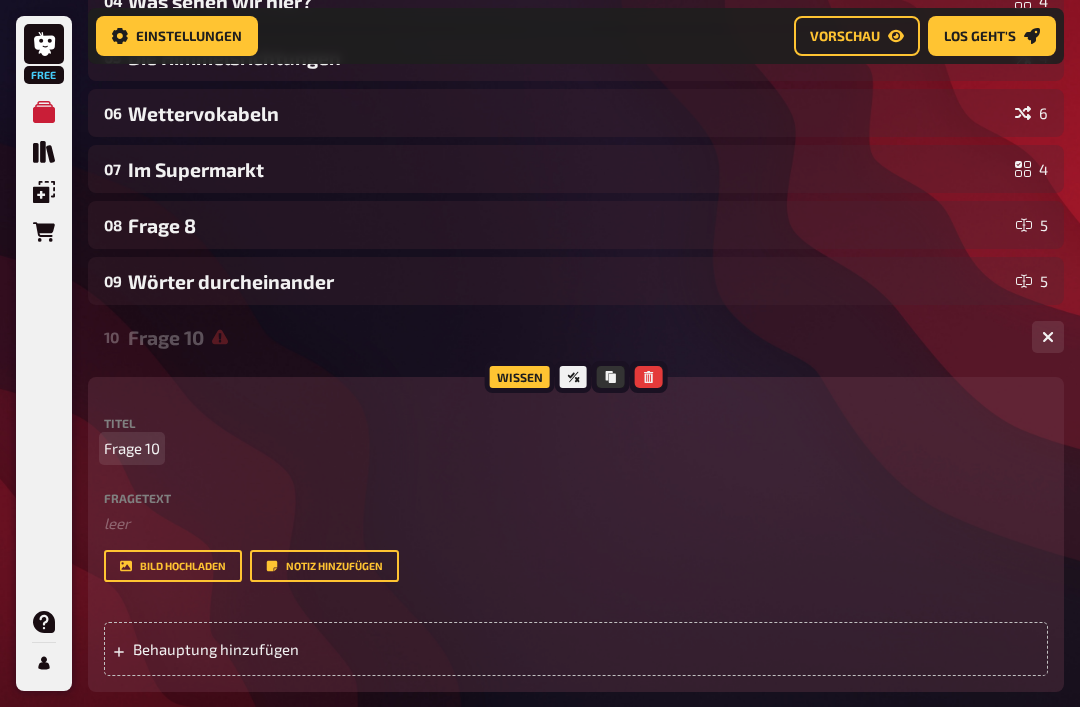 click on "Frage 10" at bounding box center (132, 448) 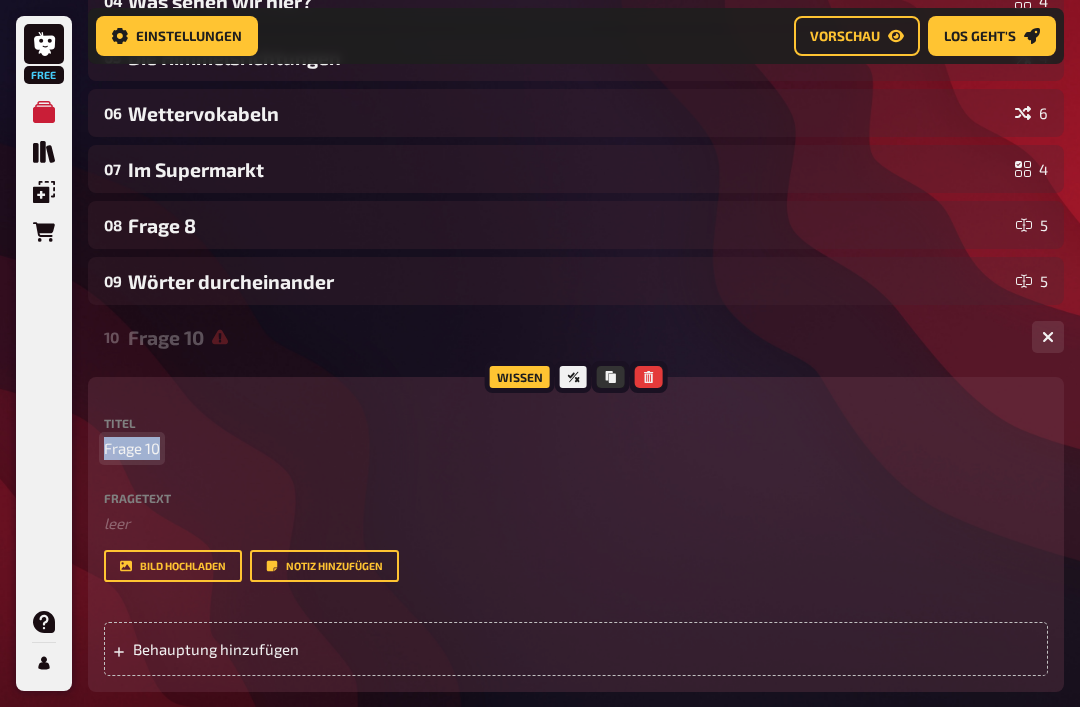 paste 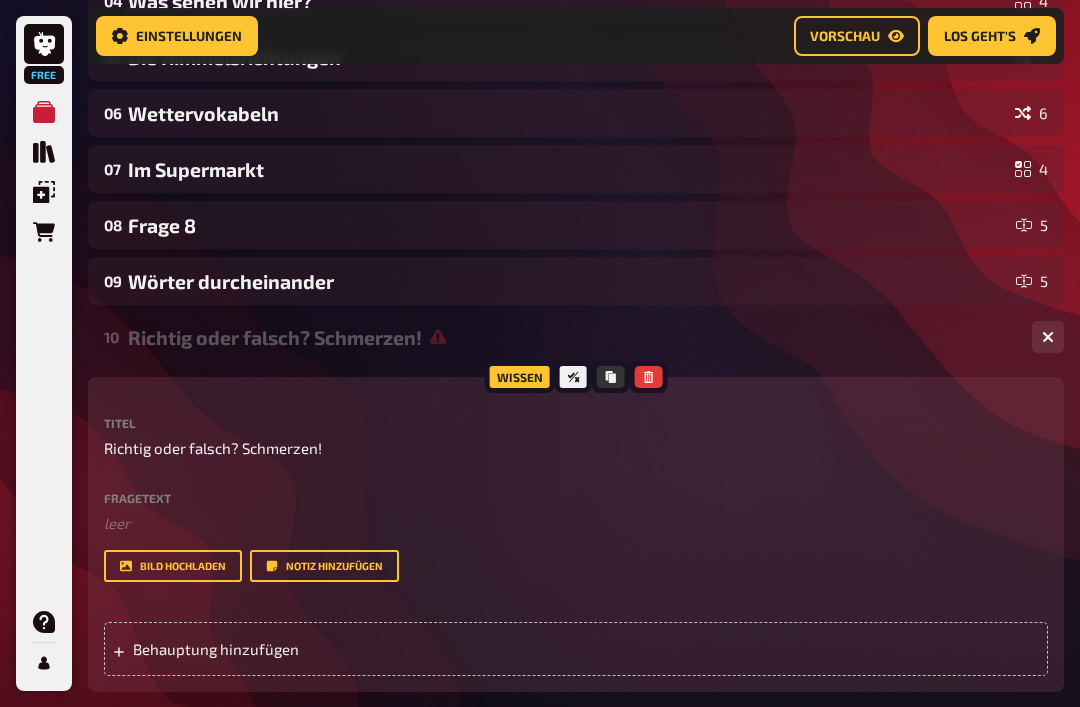 click on "Fragetext ﻿ leer Hier hinziehen für Dateiupload" at bounding box center [576, 513] 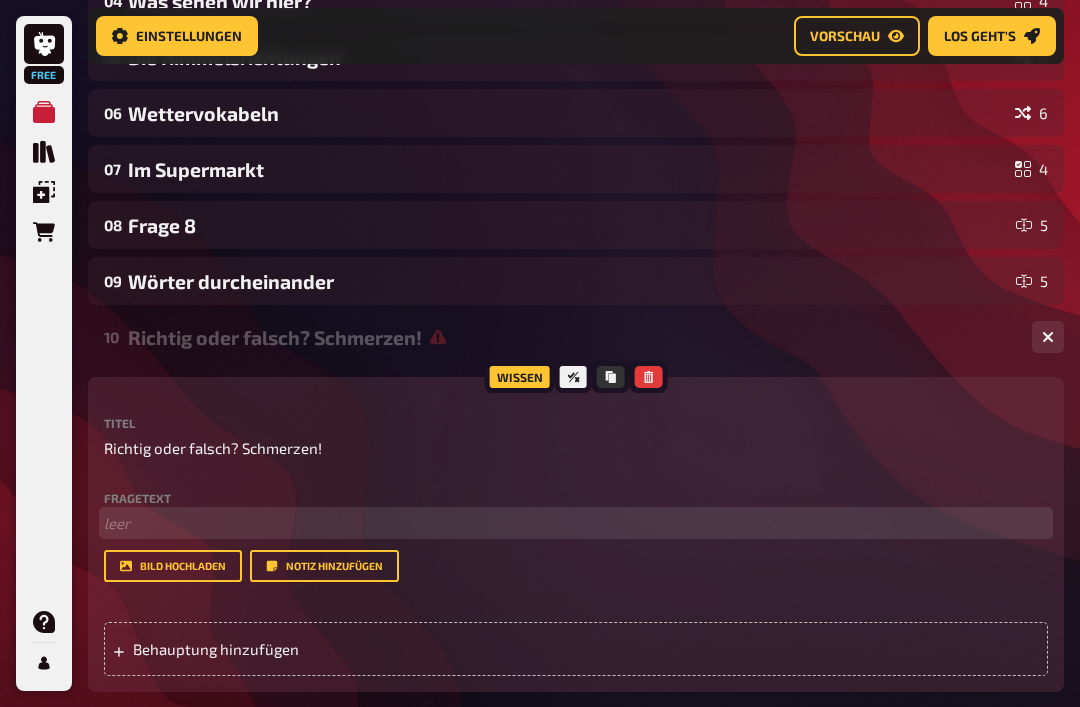 click on "﻿ leer" at bounding box center [576, 523] 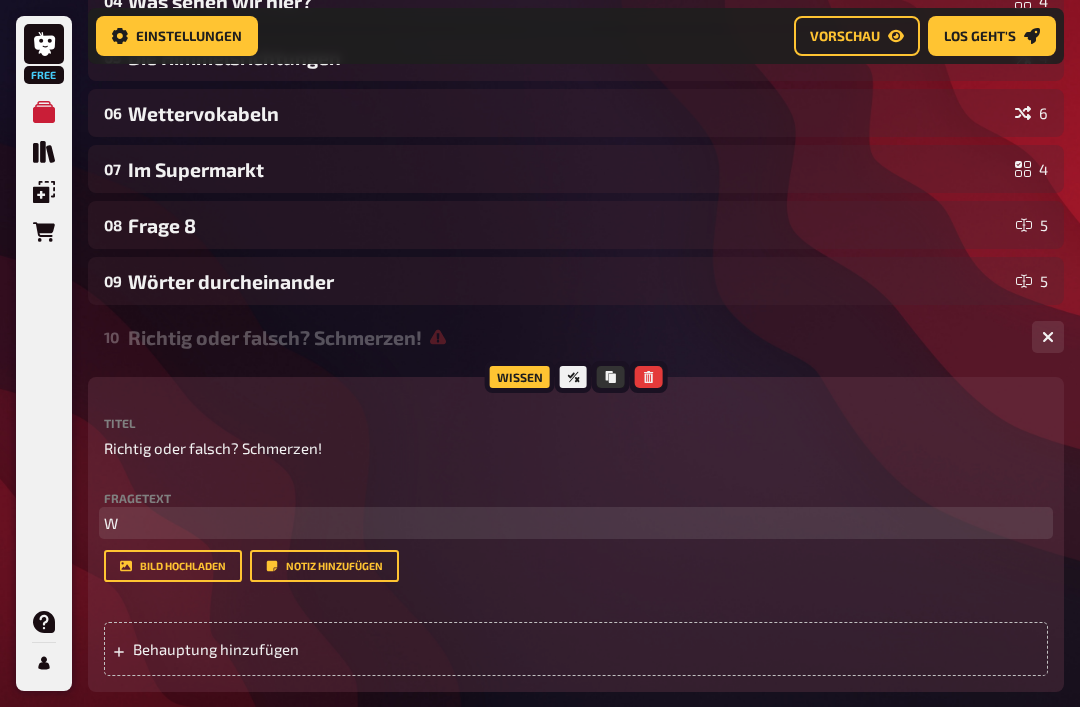 type 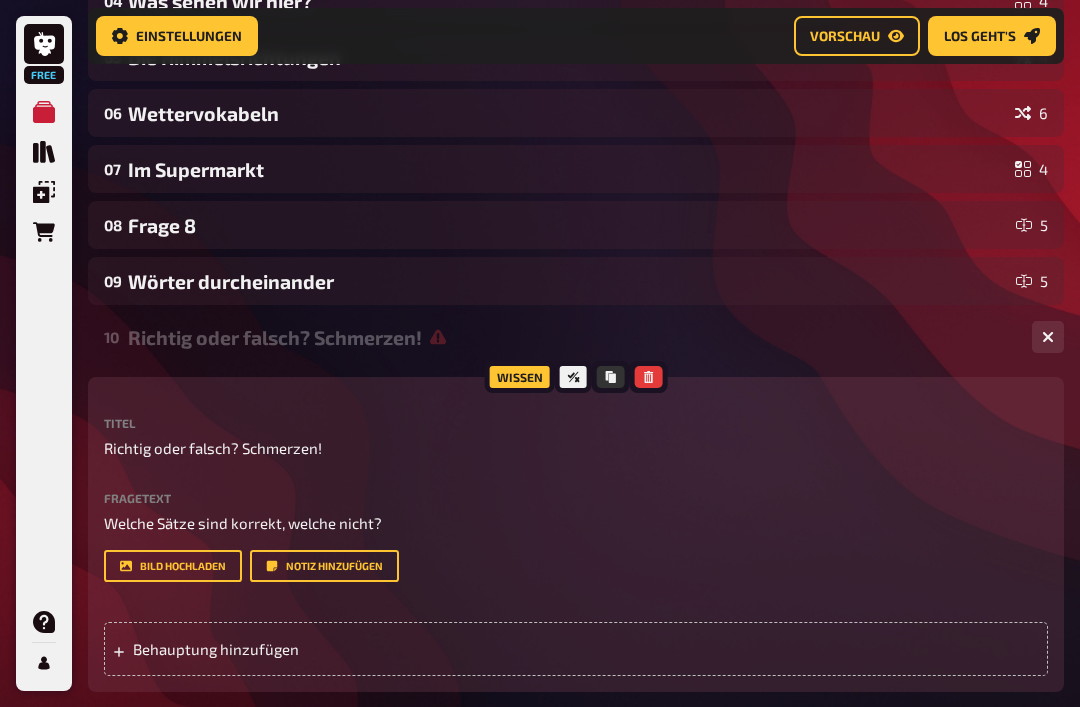 click on "Behauptung hinzufügen" at bounding box center (576, 649) 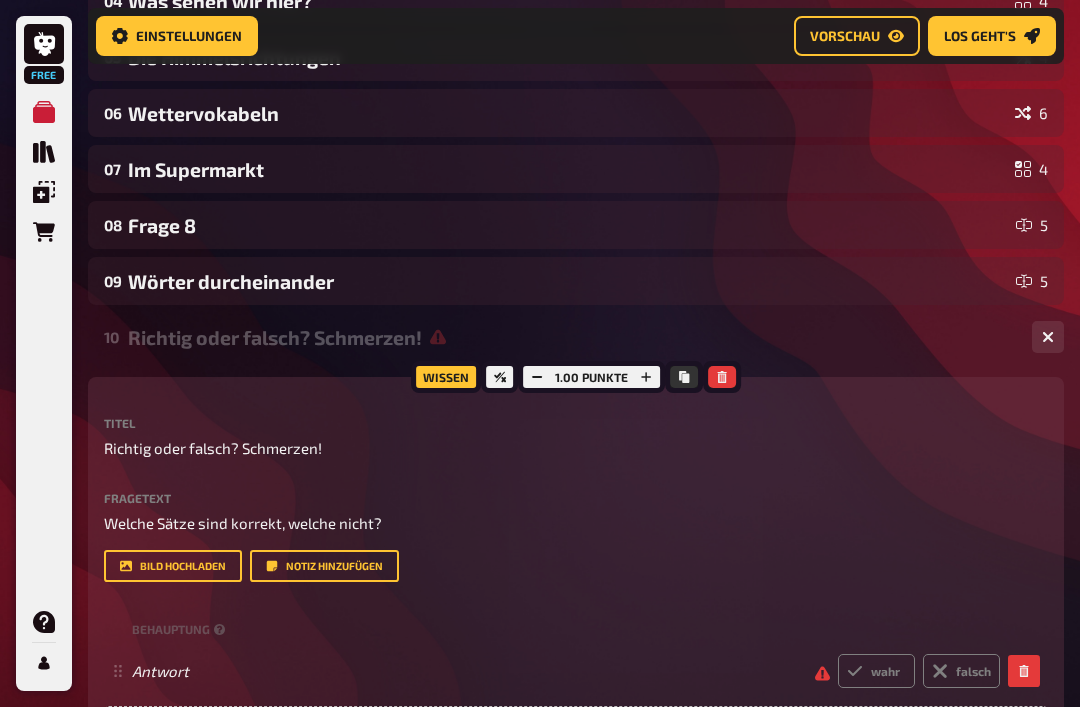 click on "Behauptung hinzufügen" at bounding box center (272, 733) 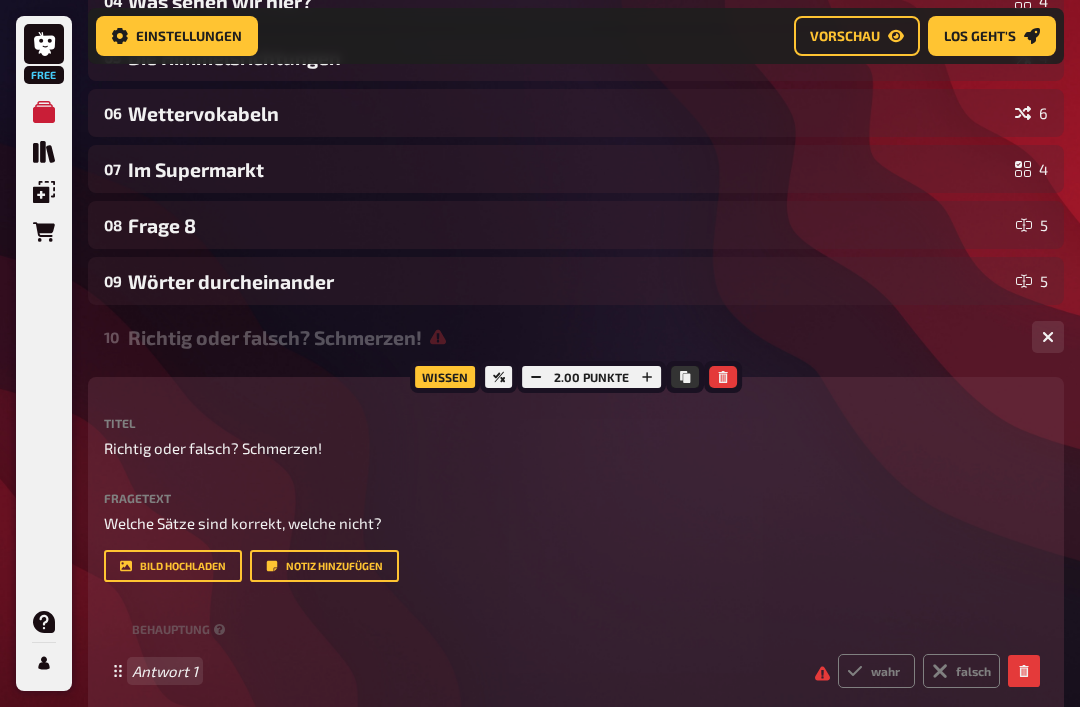 click on "Antwort 1" at bounding box center (465, 671) 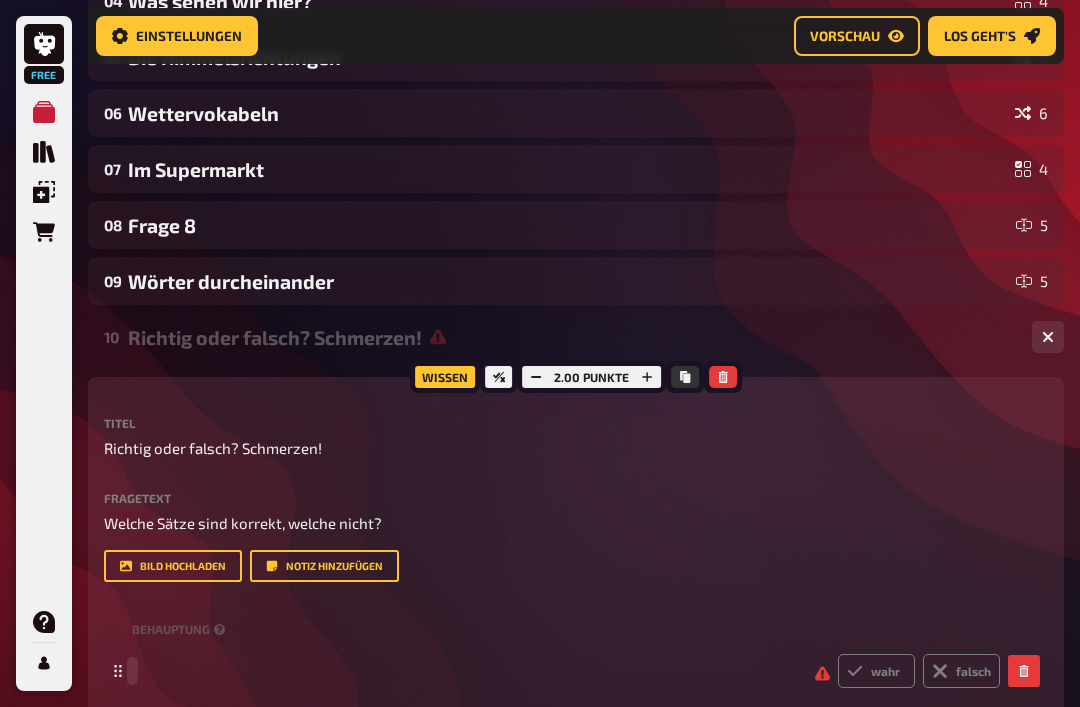 click at bounding box center (465, 671) 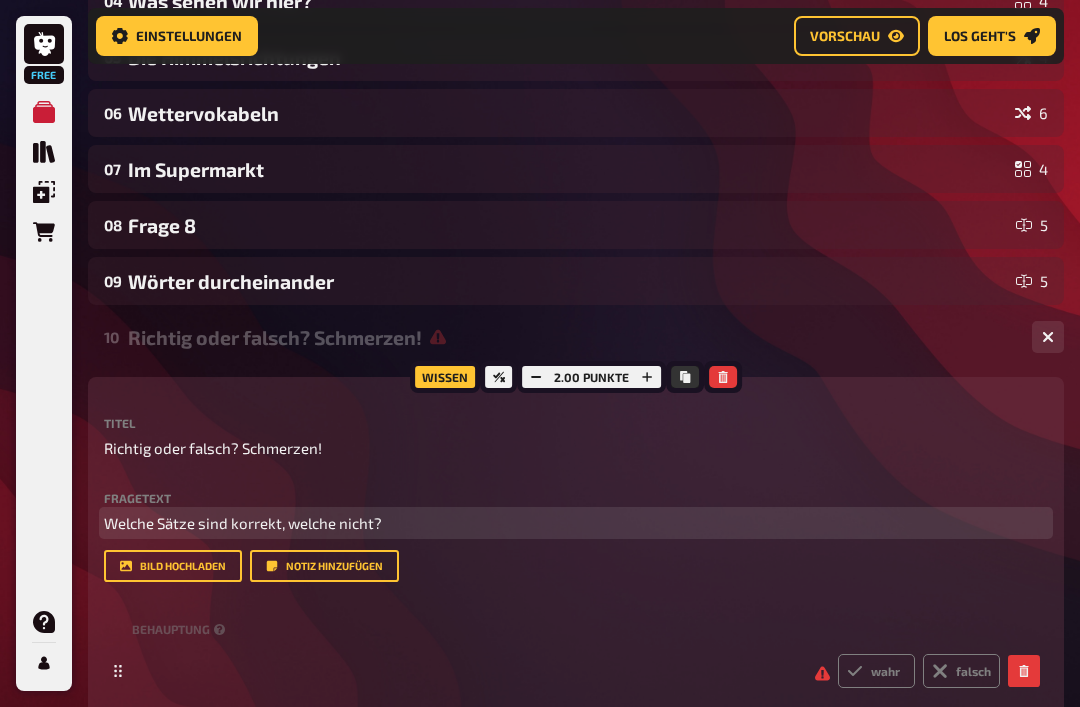 click on "Welche Sätze sind korrekt, welche nicht?" at bounding box center (576, 523) 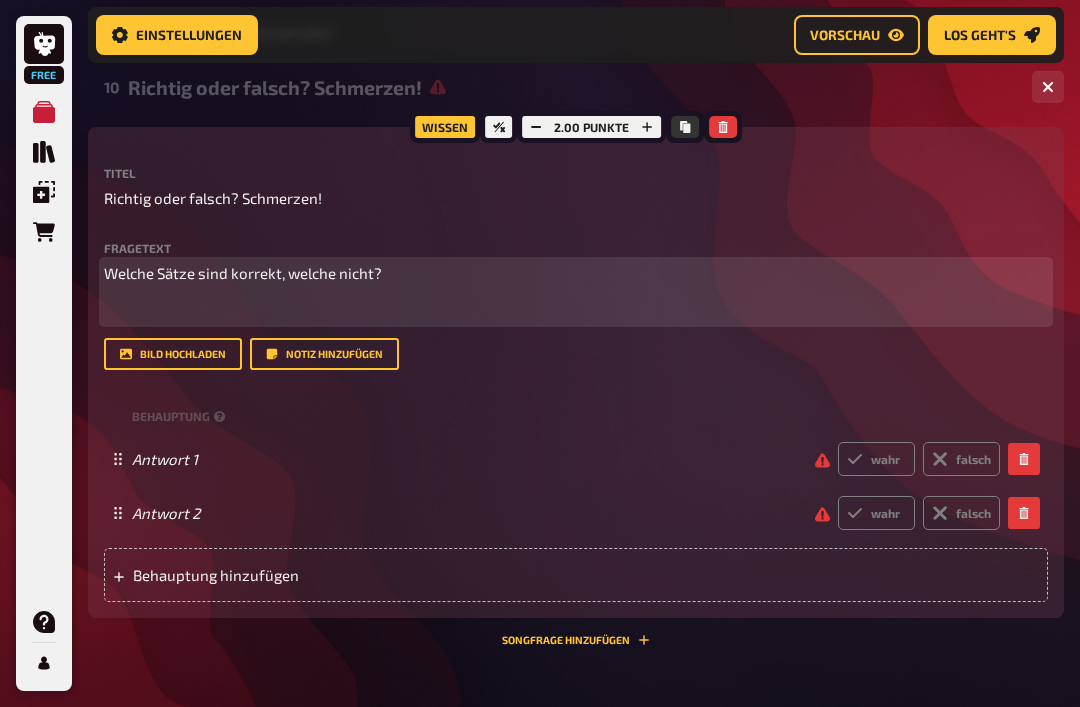 scroll, scrollTop: 853, scrollLeft: 0, axis: vertical 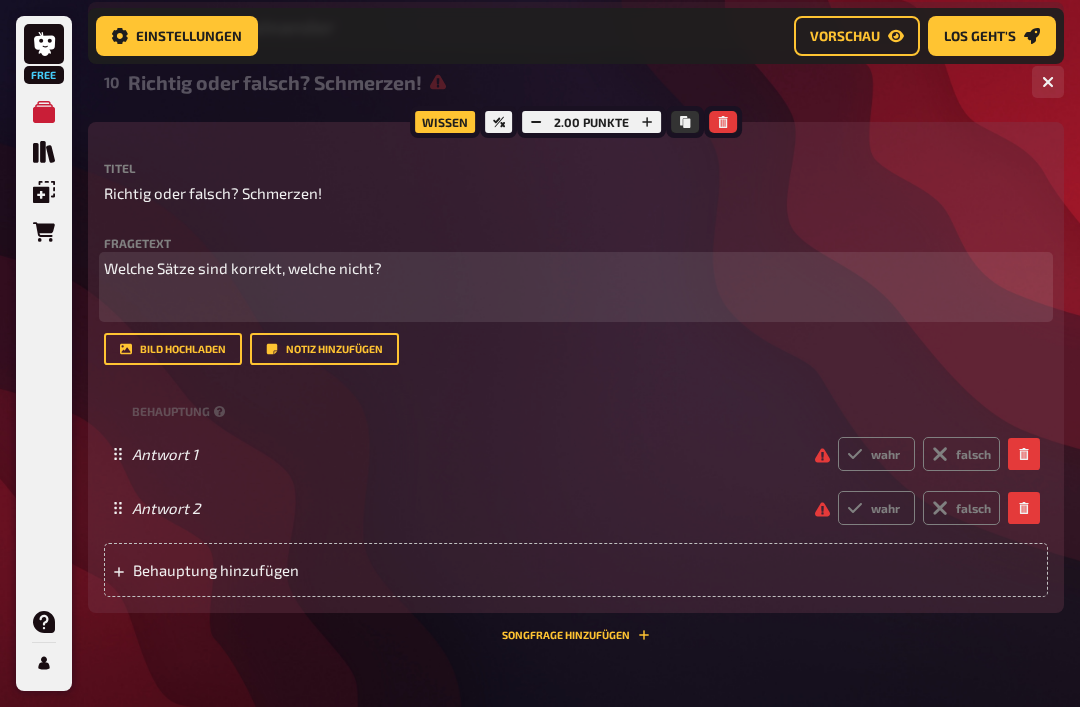click on "﻿" at bounding box center [576, 305] 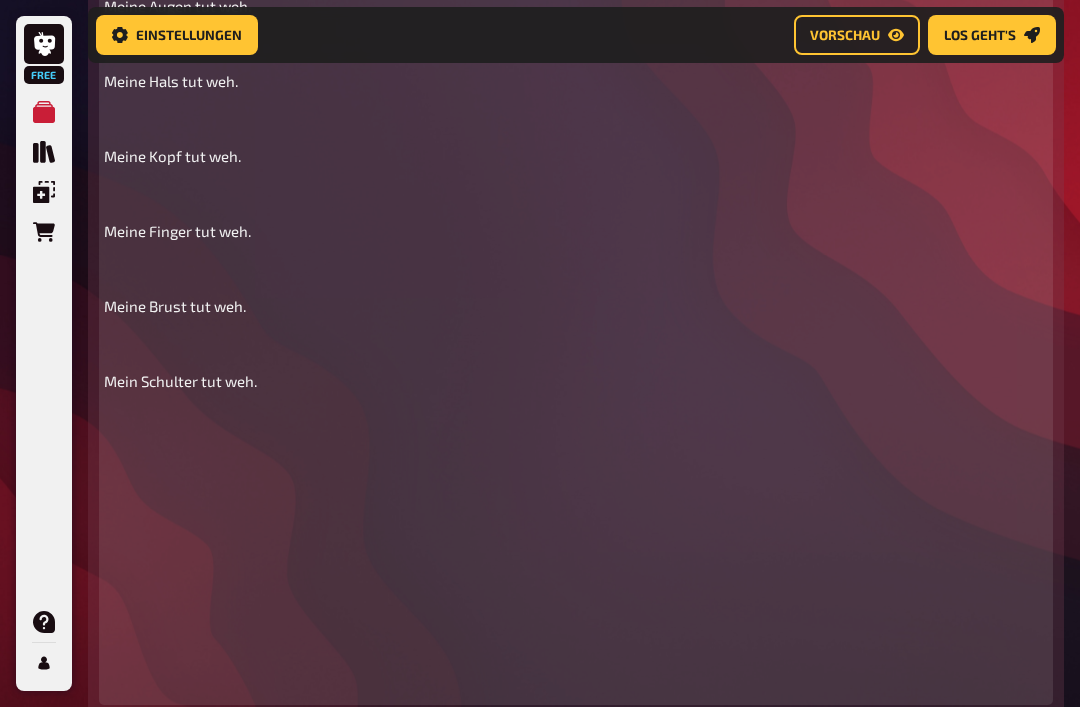scroll, scrollTop: 1227, scrollLeft: 0, axis: vertical 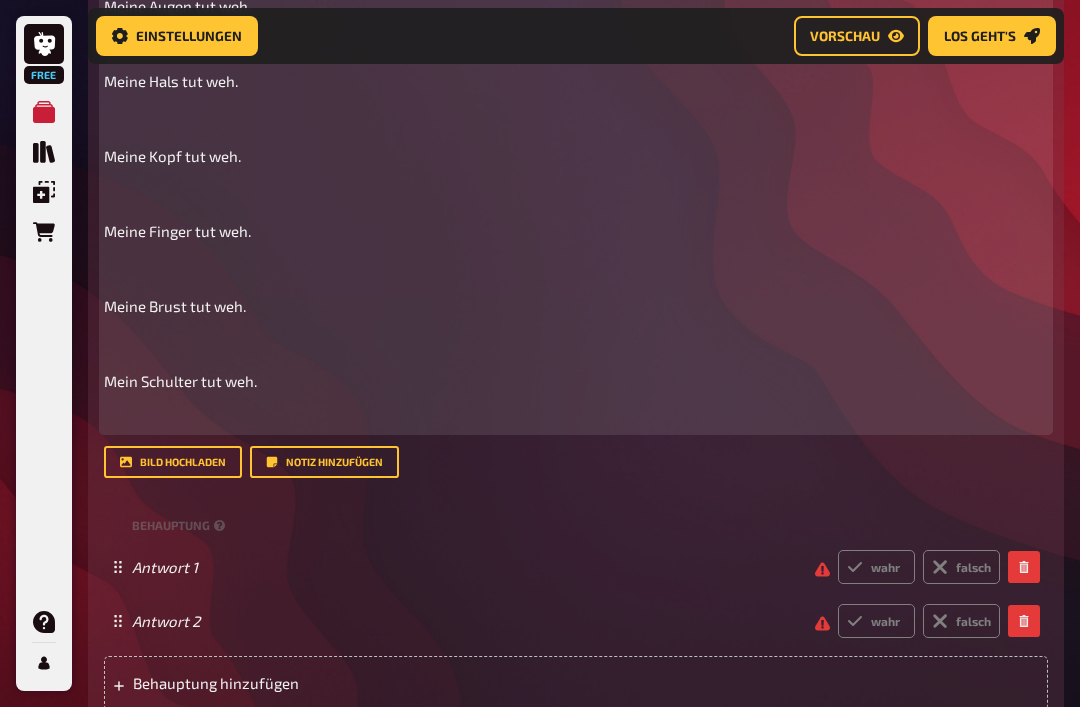 click on "Mein Schulter tut weh." at bounding box center [180, 381] 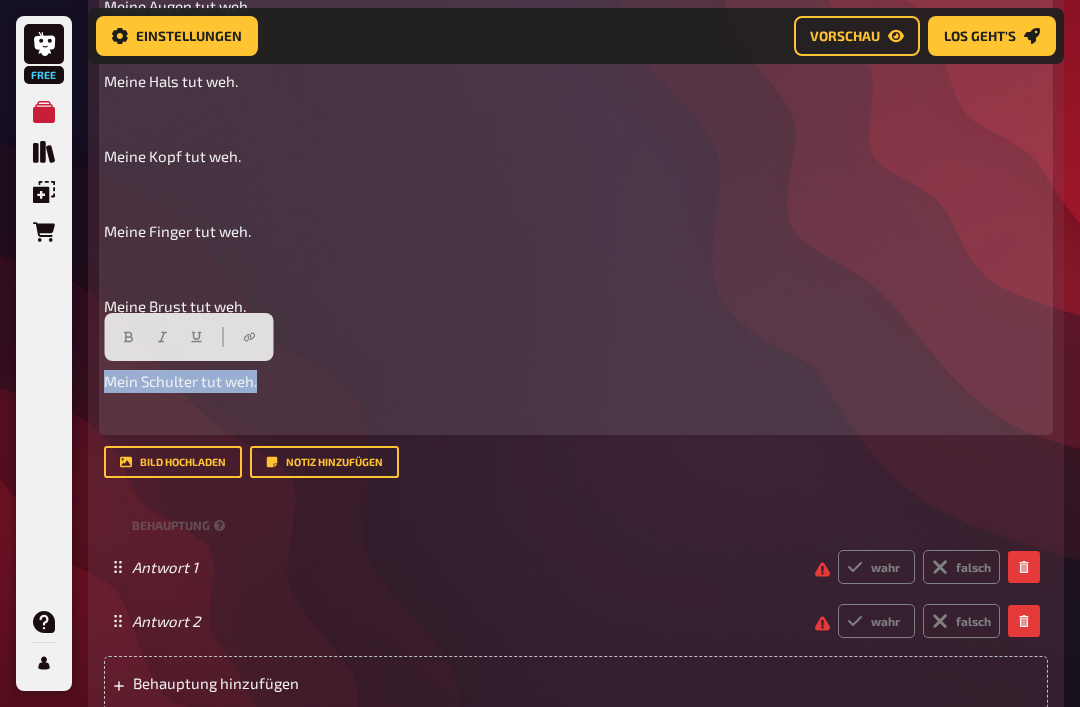 click on "Mein Schulter tut weh." at bounding box center [180, 381] 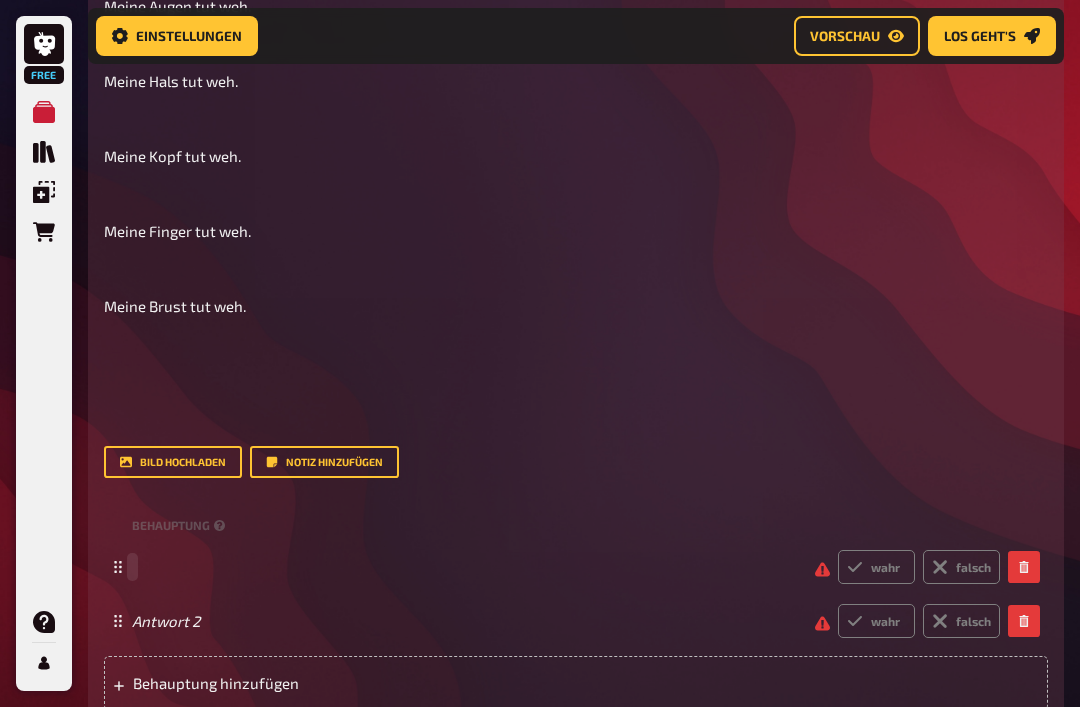 click at bounding box center [465, 567] 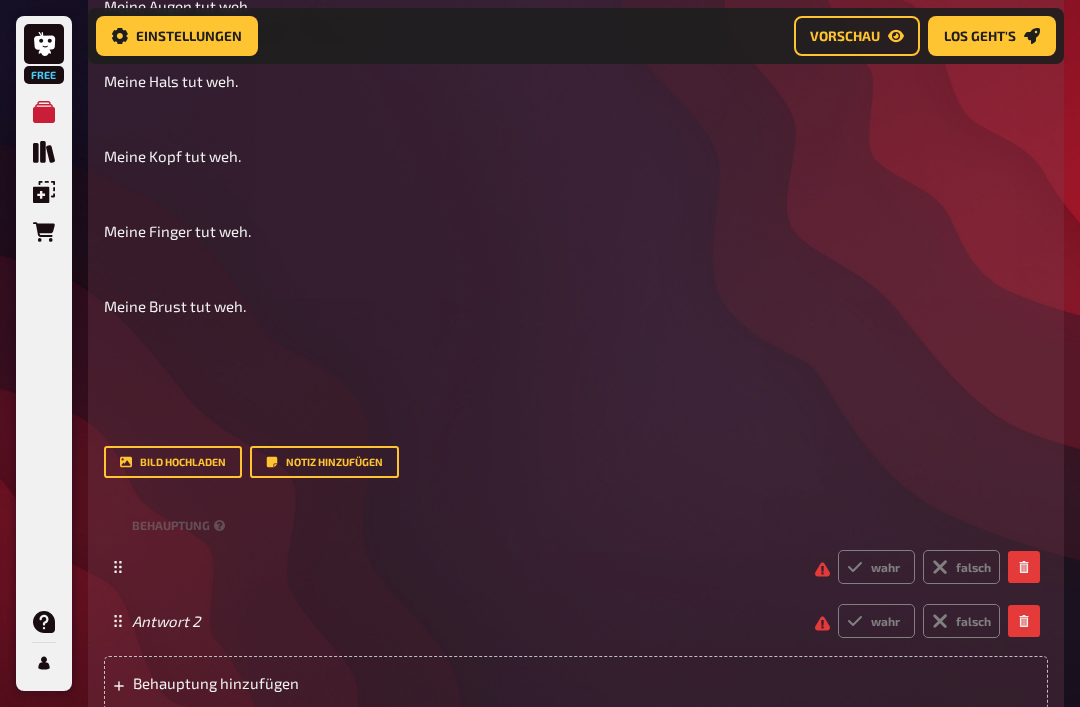 click on "wahr falsch" at bounding box center (566, 567) 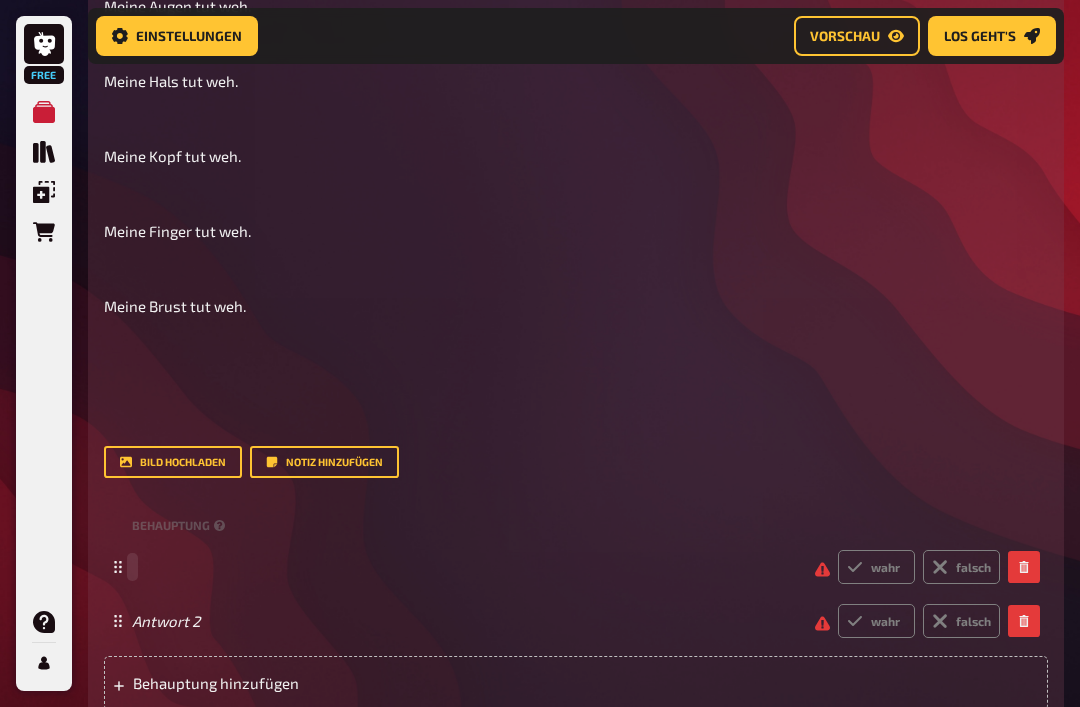 click at bounding box center [465, 567] 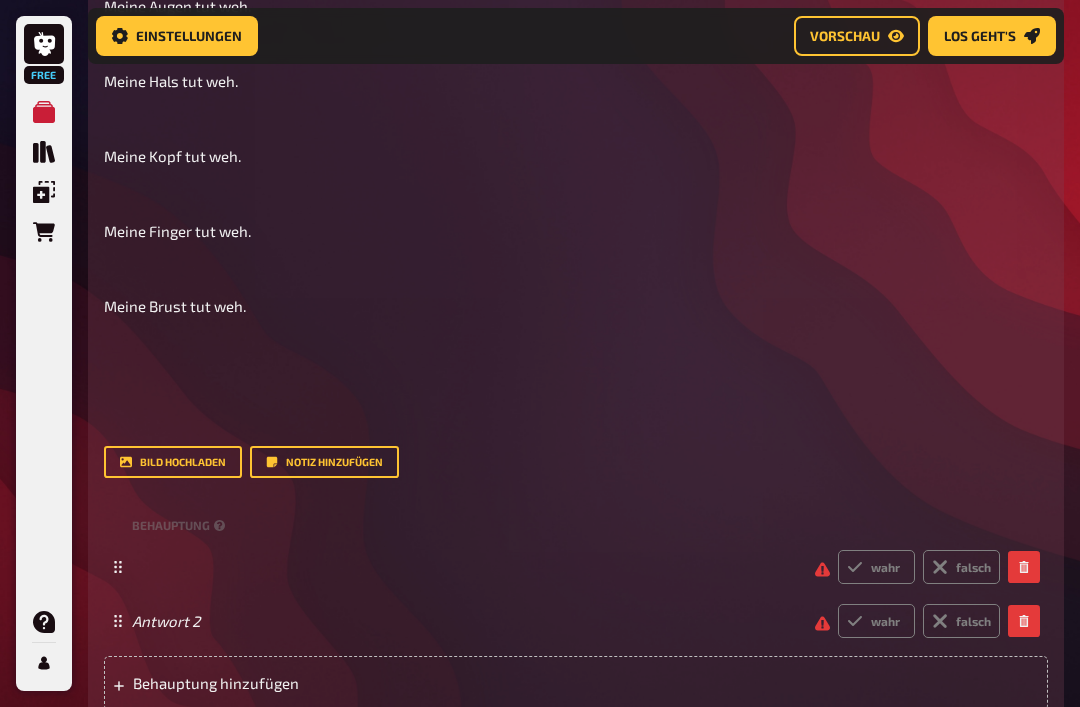 click at bounding box center [465, 567] 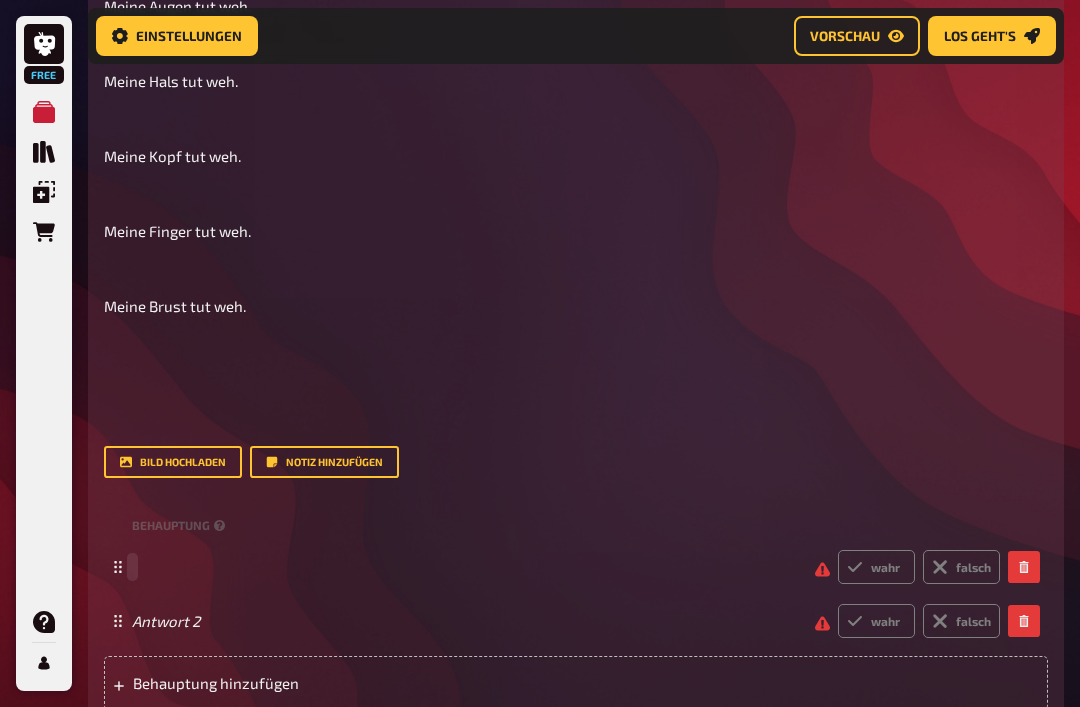 click at bounding box center (465, 567) 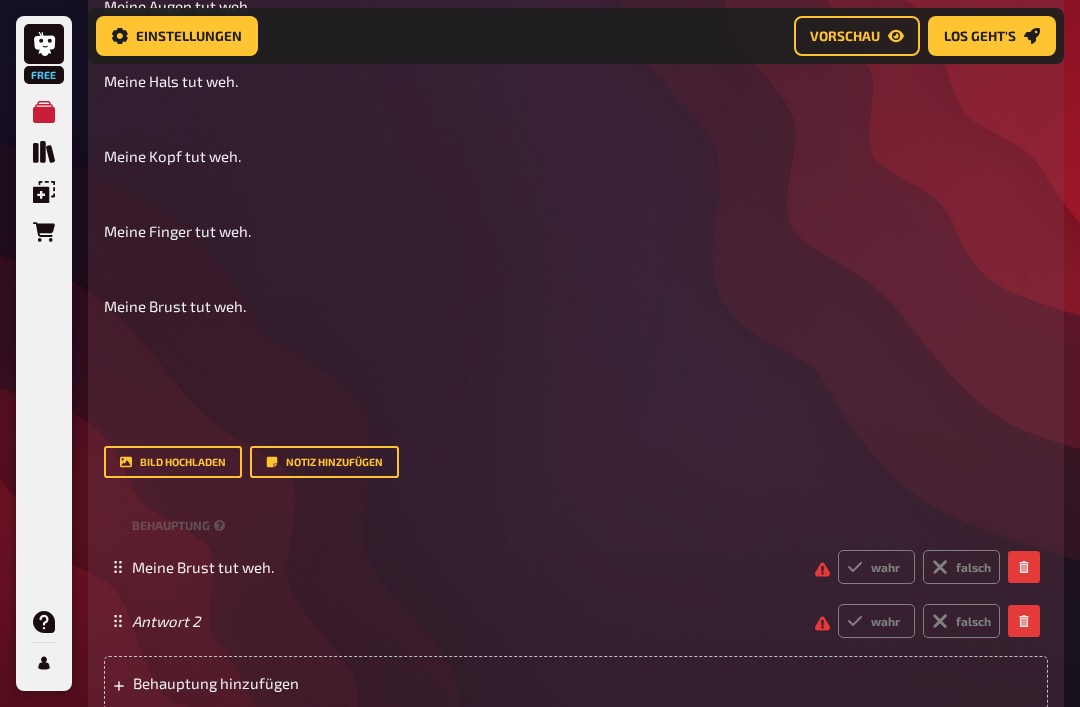 click on "wahr" at bounding box center [876, 567] 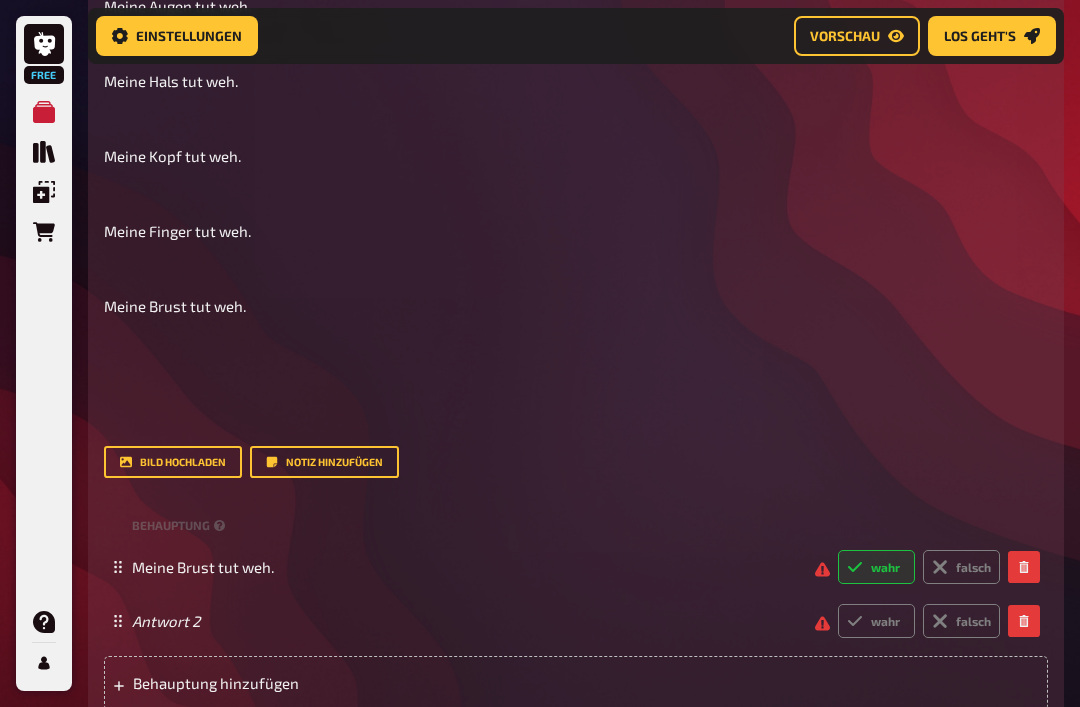 radio on "true" 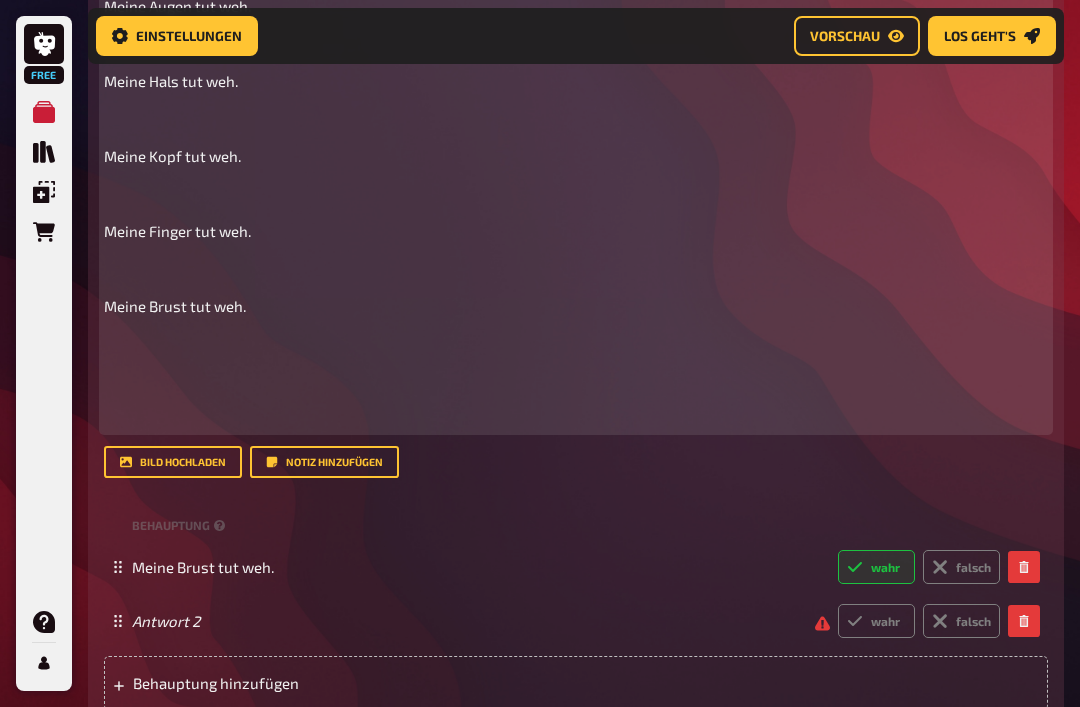 click on "Meine Brust tut weh." at bounding box center (175, 306) 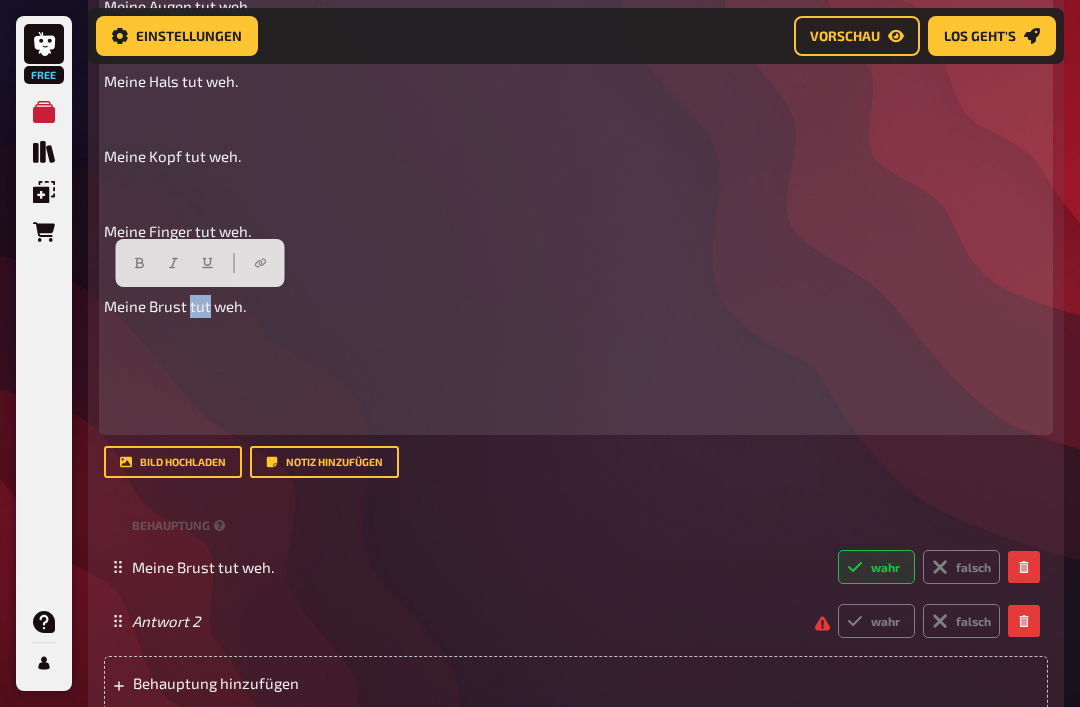 click on "Meine Brust tut weh." at bounding box center [175, 306] 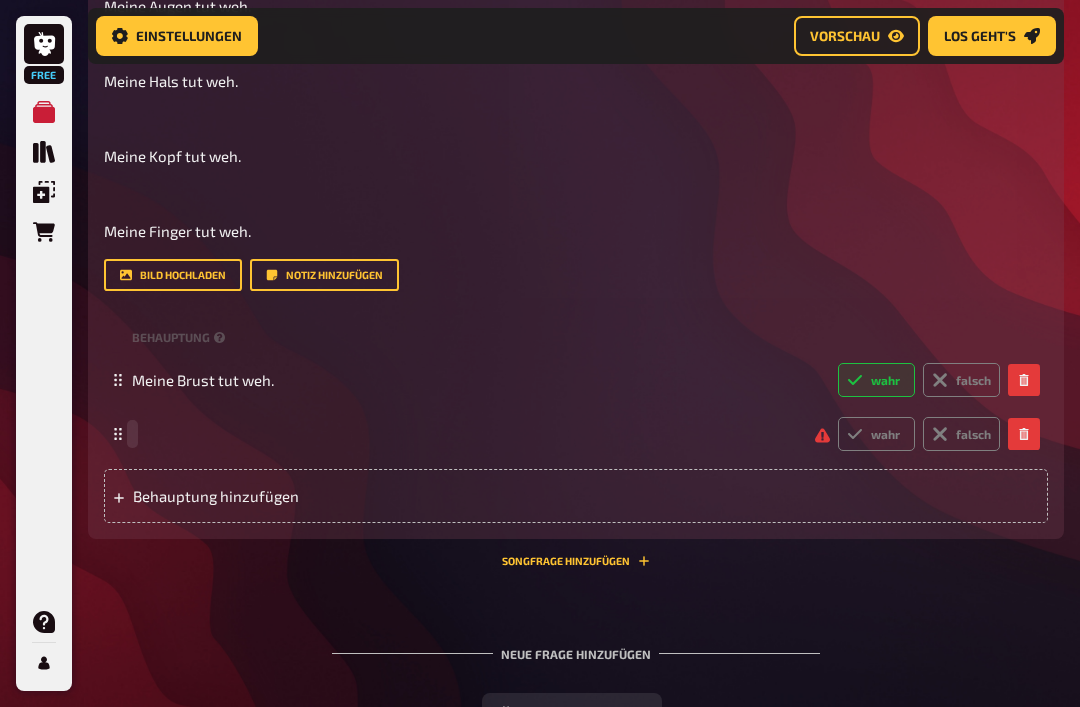 type 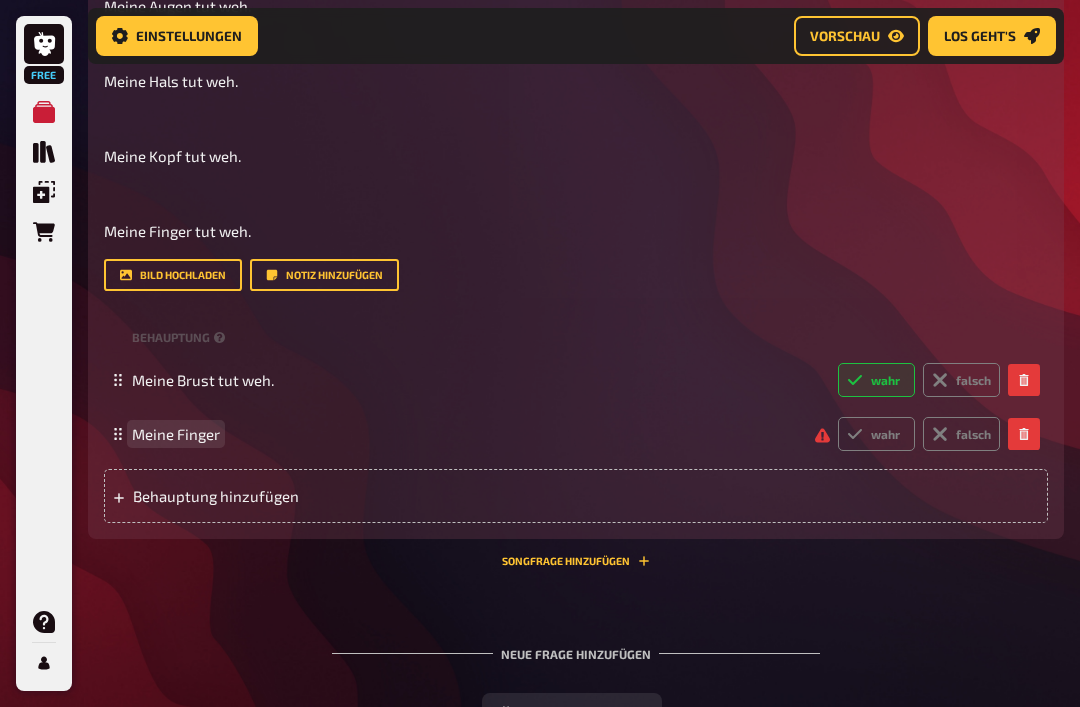 click on "Meine Finger" at bounding box center [176, 434] 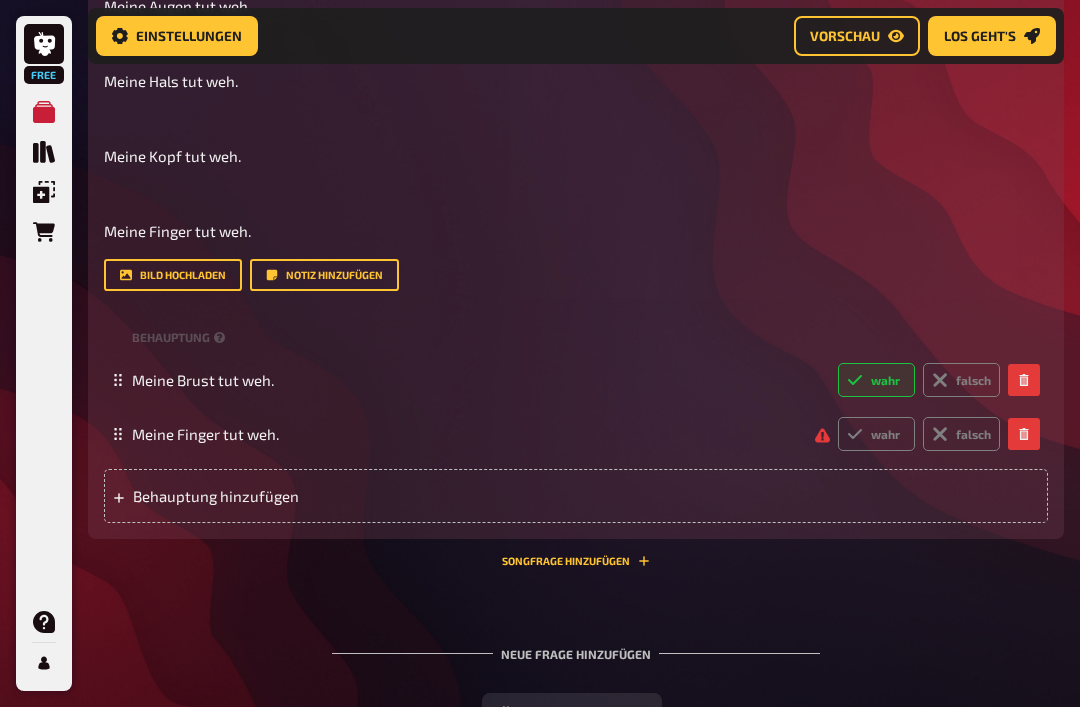 click on "falsch" at bounding box center [961, 434] 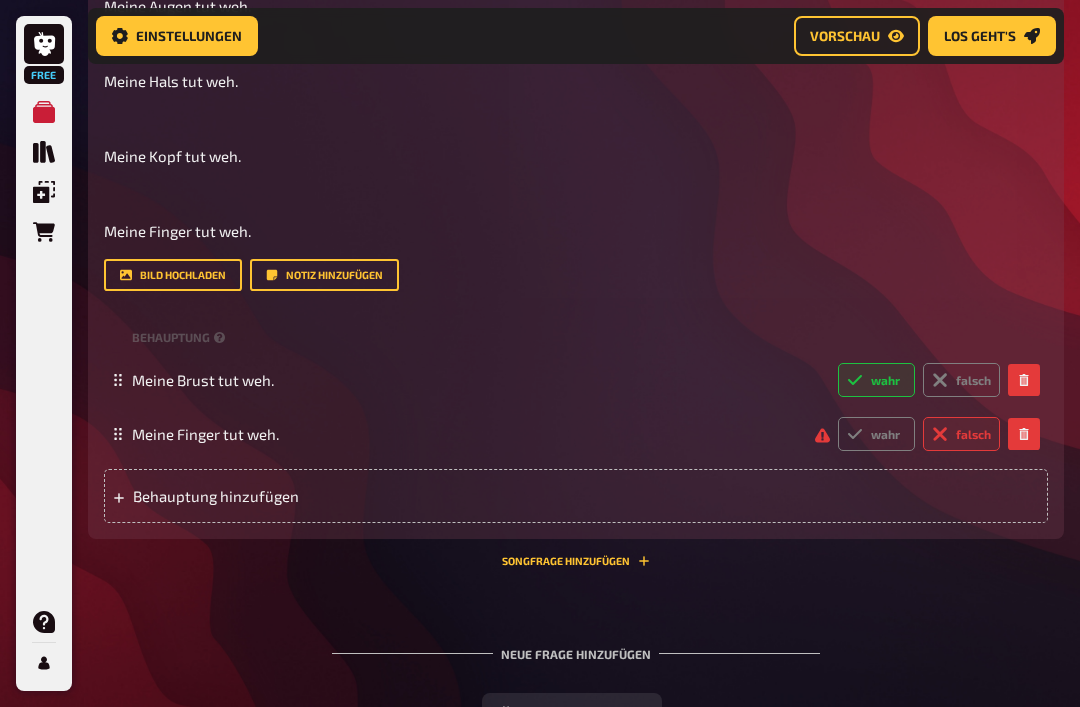 radio on "true" 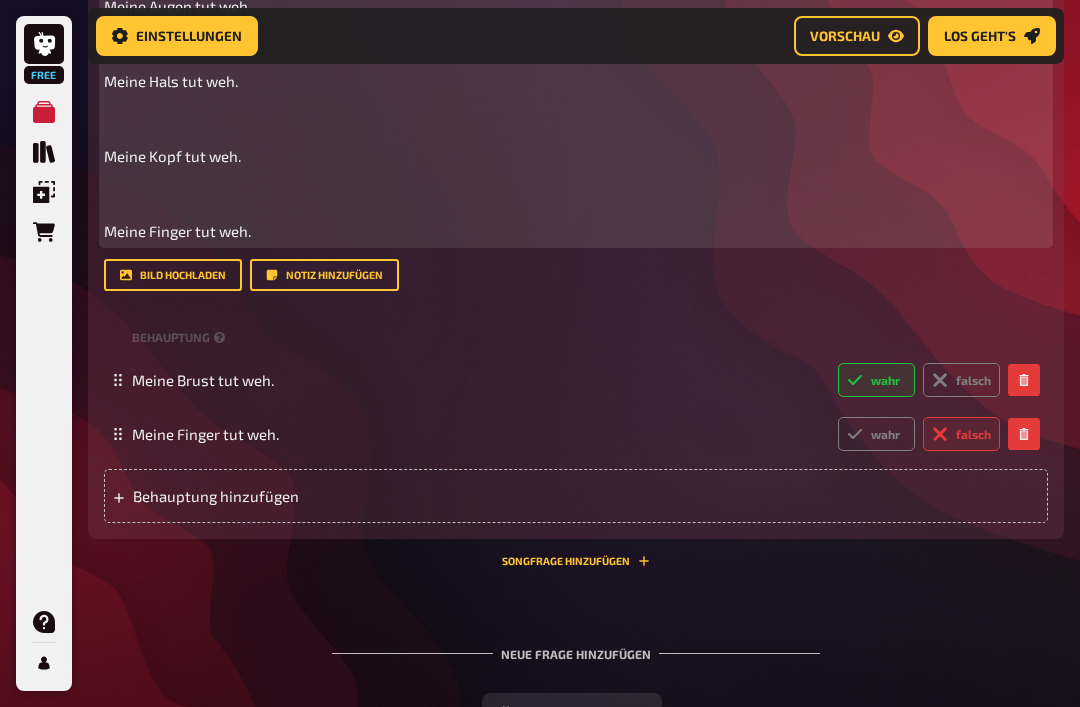 click on "Welche Sätze sind korrekt, welche nicht? Meine Füße tun weh. ﻿ Meine Augen tut weh. ﻿ Meine Hals tut weh. ﻿ Meine Kopf tut weh. ﻿ Meine Finger tut weh." at bounding box center [576, 63] 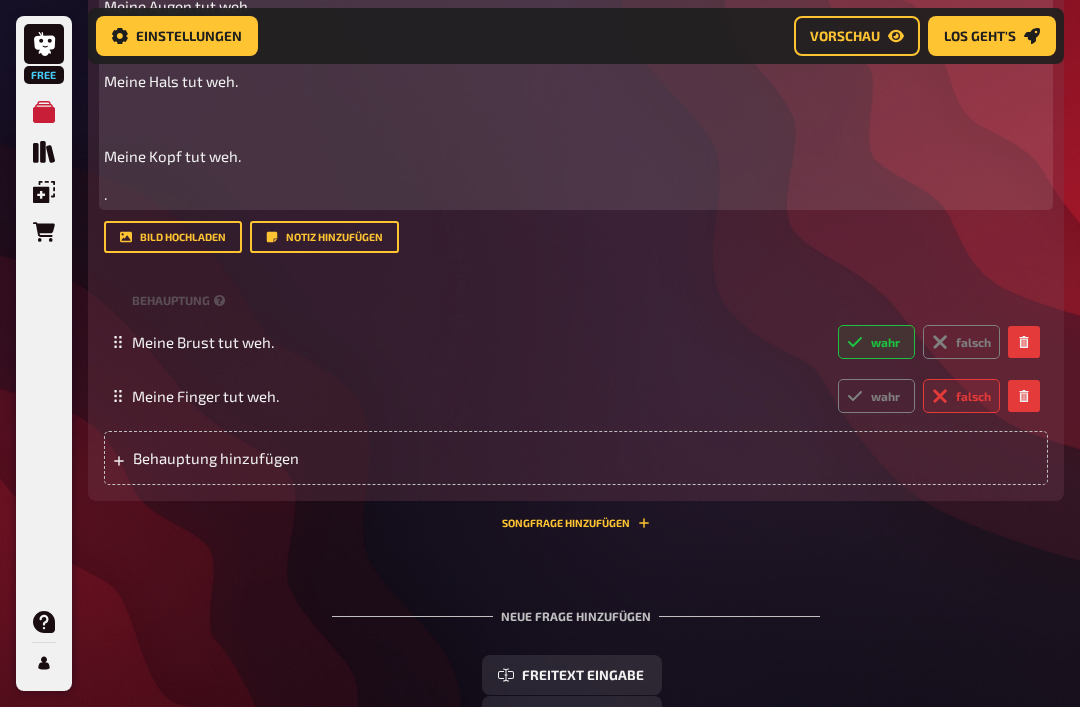 click on "." at bounding box center [576, 194] 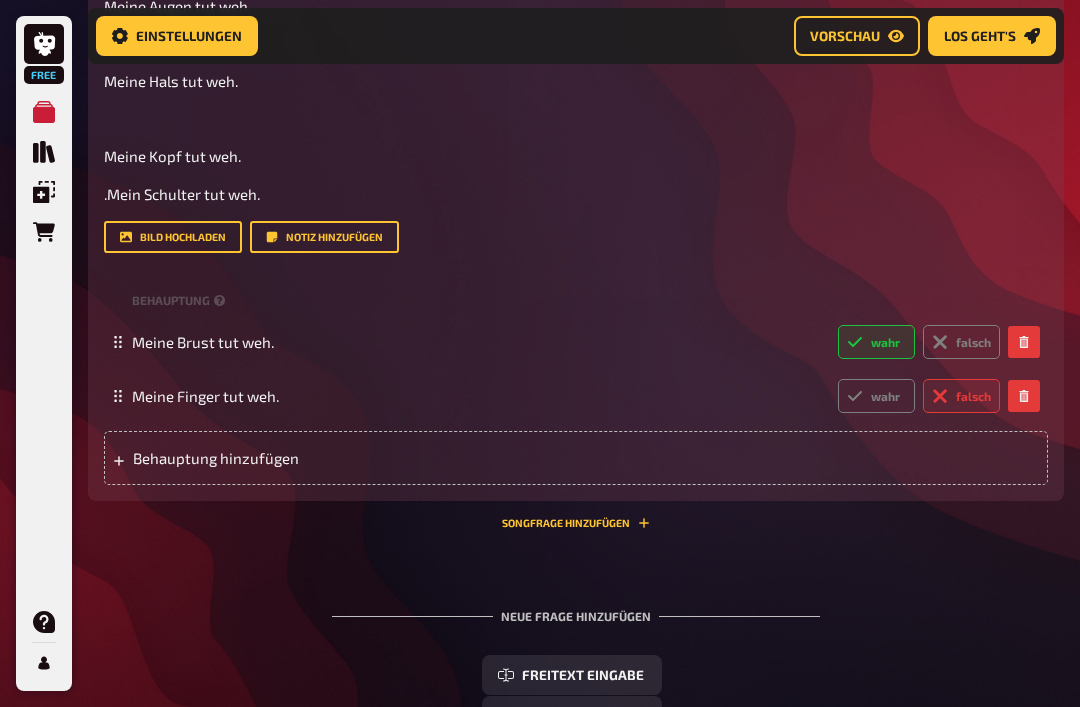 click on "Behauptung hinzufügen" at bounding box center [576, 458] 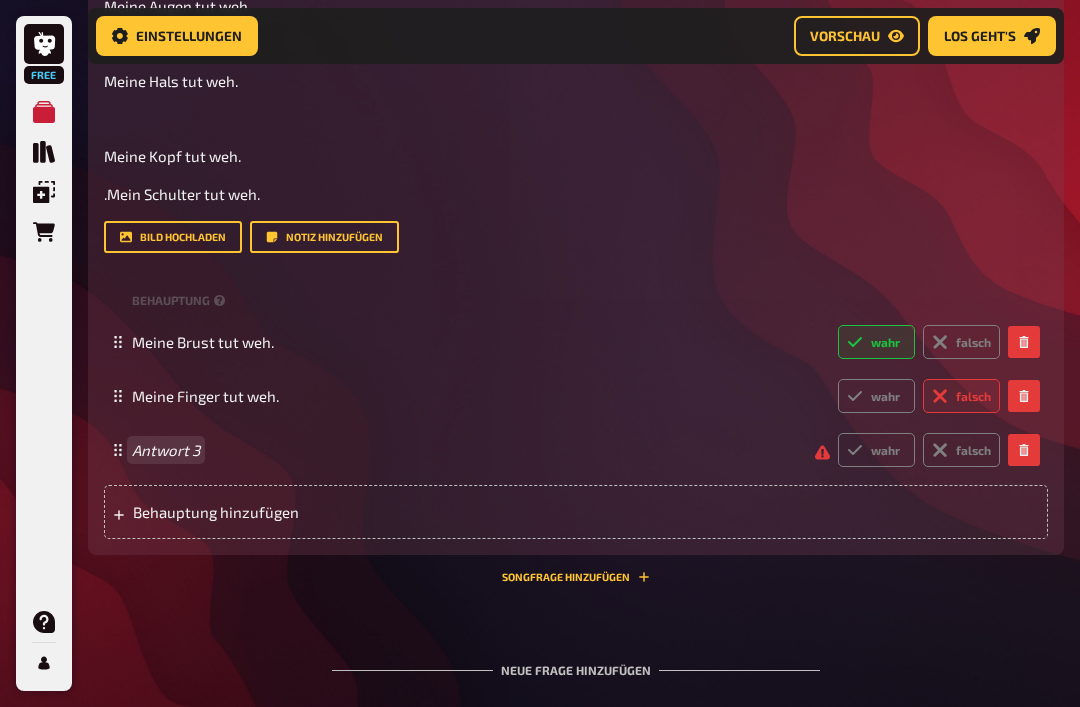 click on "Antwort 3" at bounding box center (465, 450) 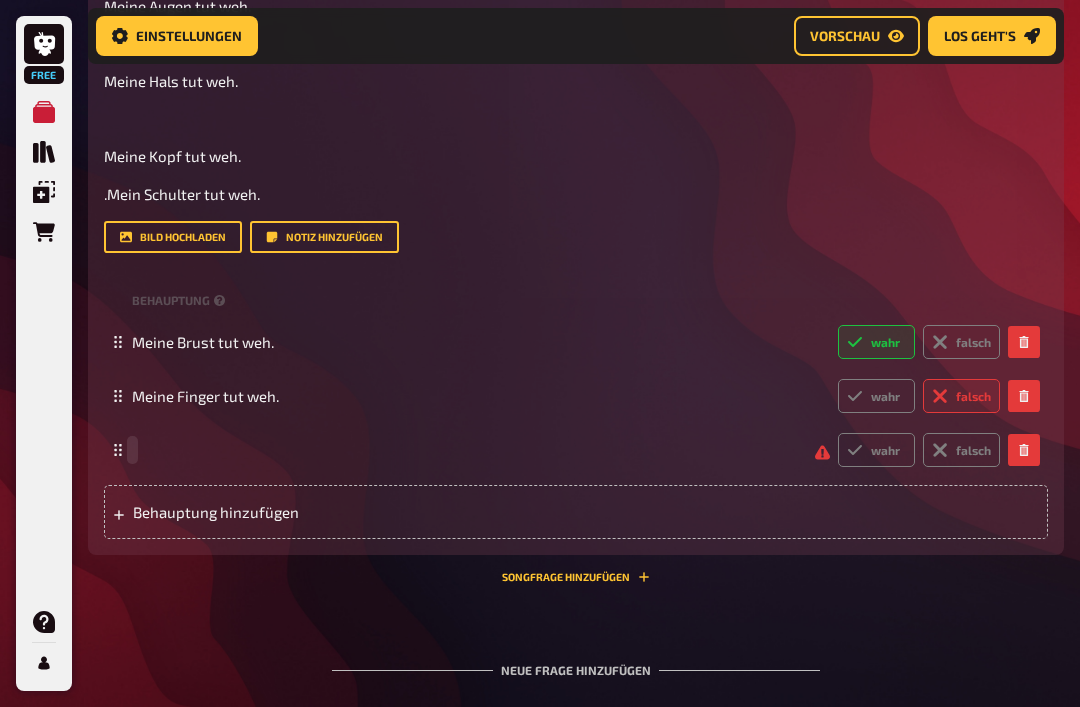 type 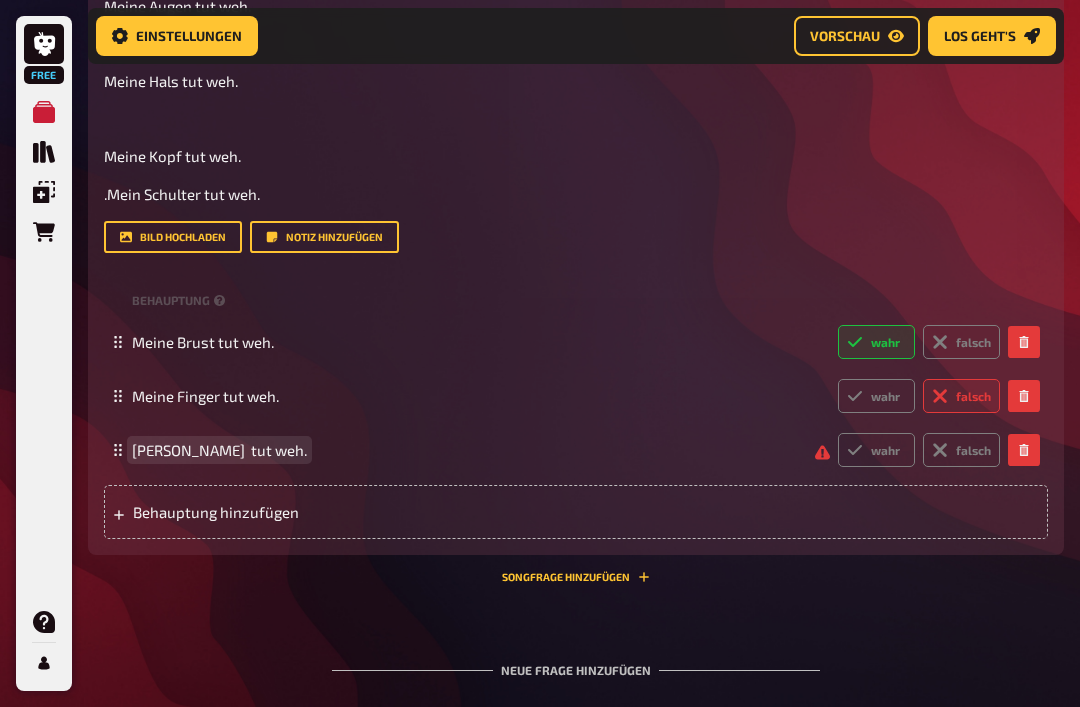 click on "[PERSON_NAME]  tut weh." at bounding box center (219, 450) 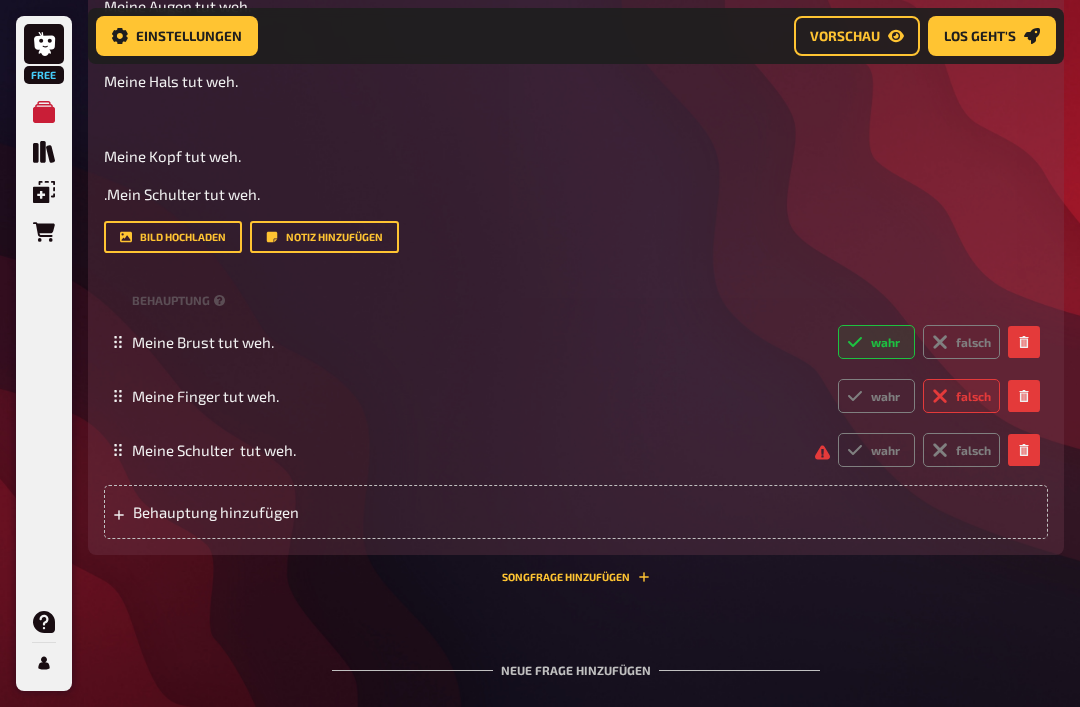 click on "wahr" at bounding box center (876, 450) 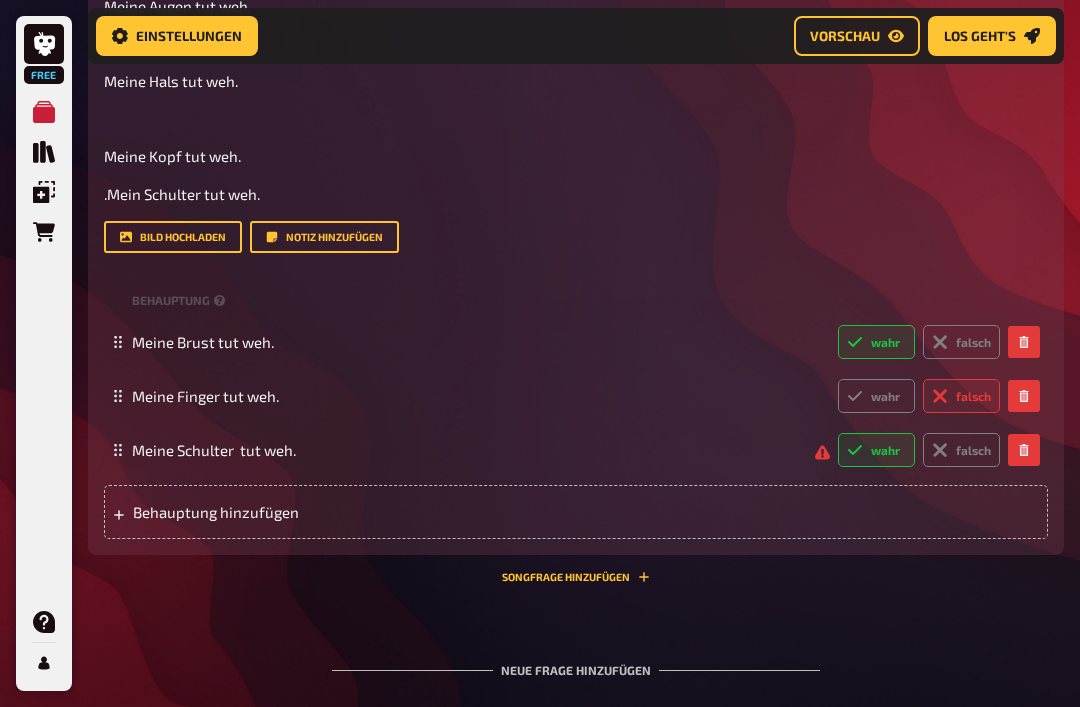 radio on "true" 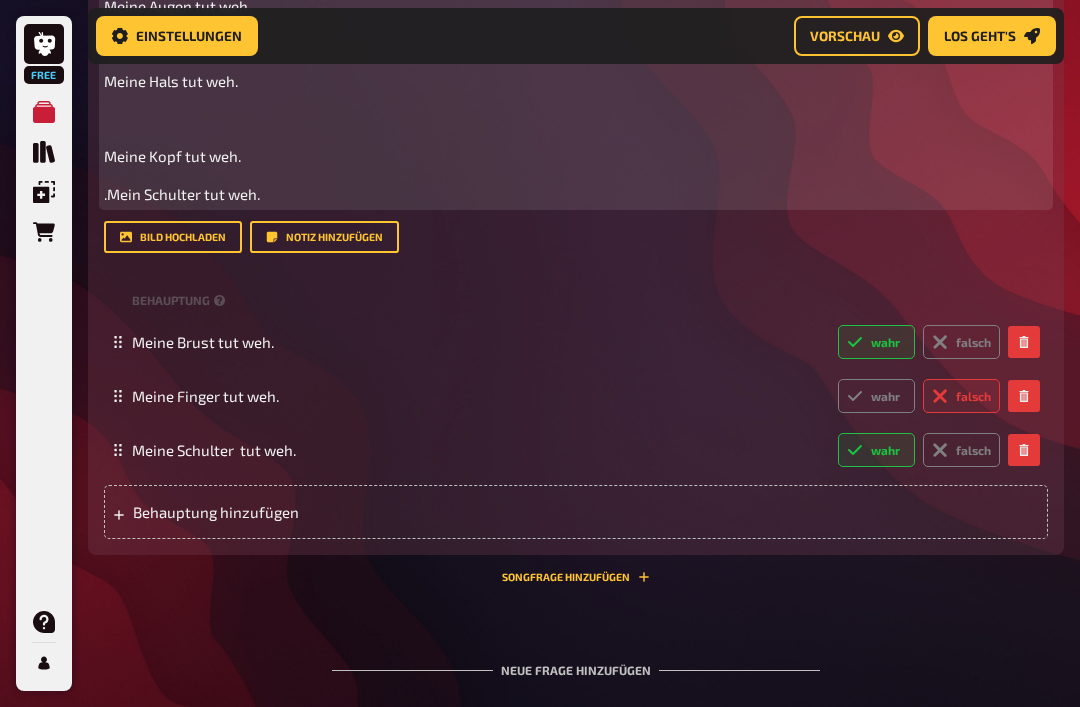click on ".Mein Schulter tut weh." at bounding box center (576, 194) 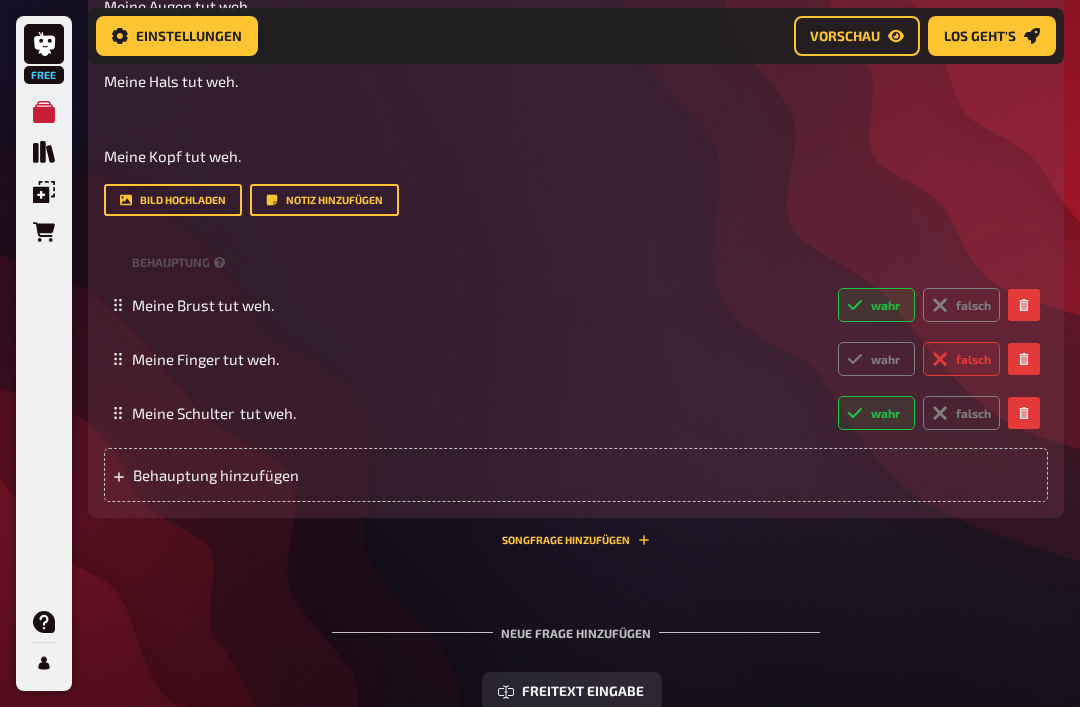 click on "Behauptung hinzufügen" at bounding box center [272, 475] 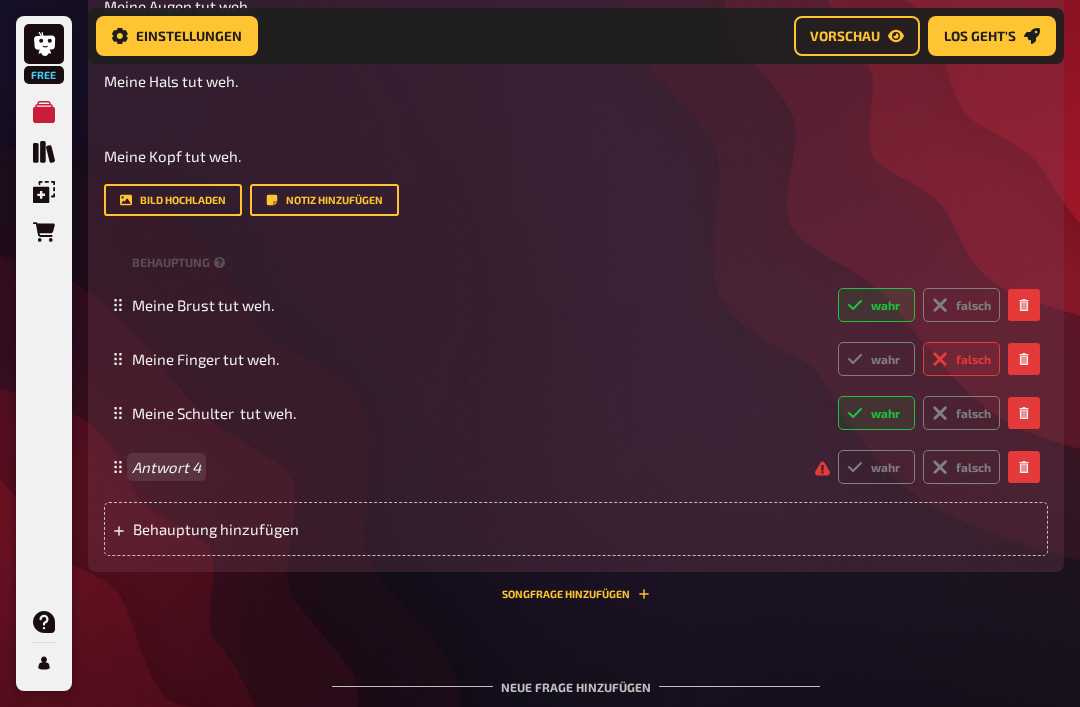 click on "Antwort 4" at bounding box center [465, 467] 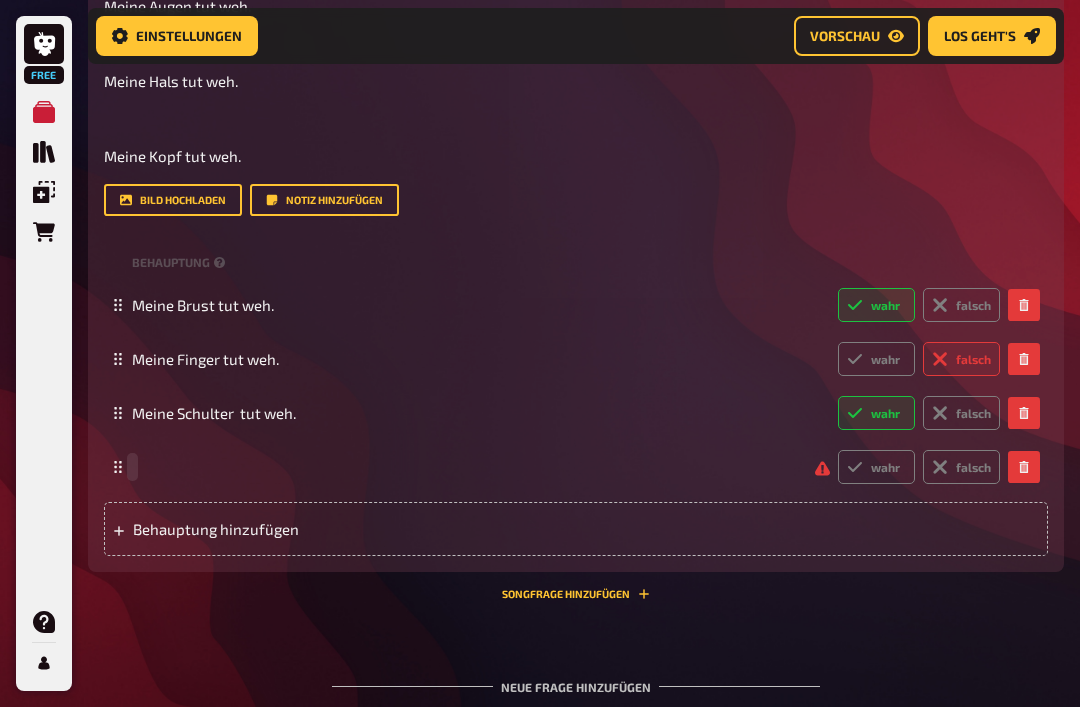 type 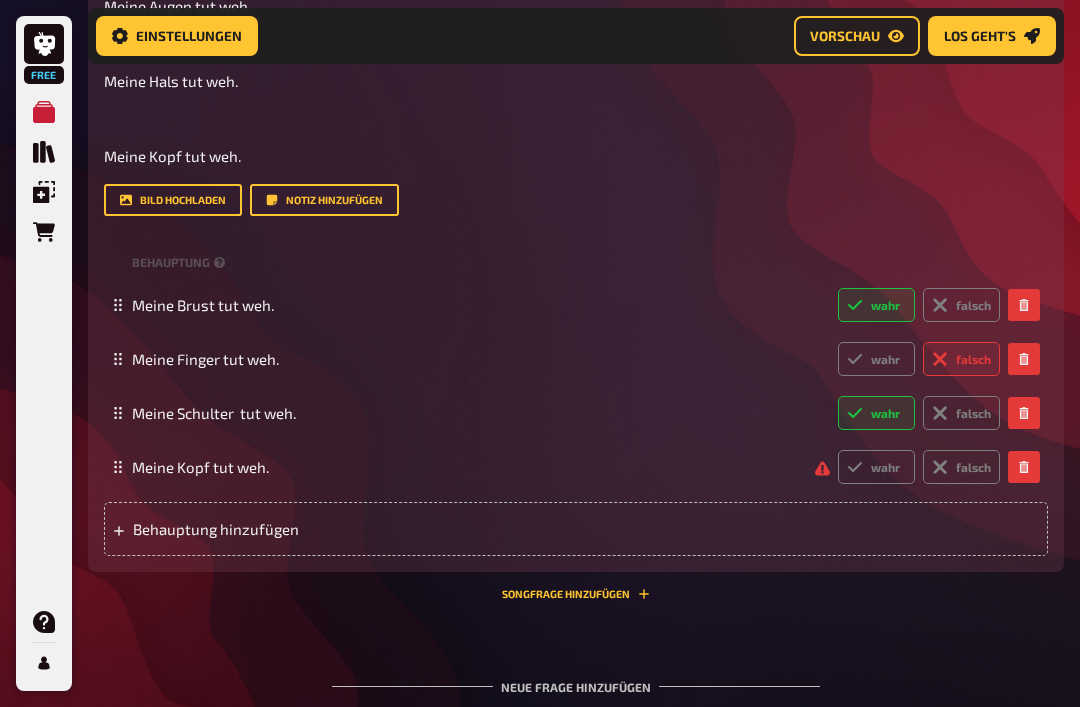 click on "falsch" at bounding box center (961, 467) 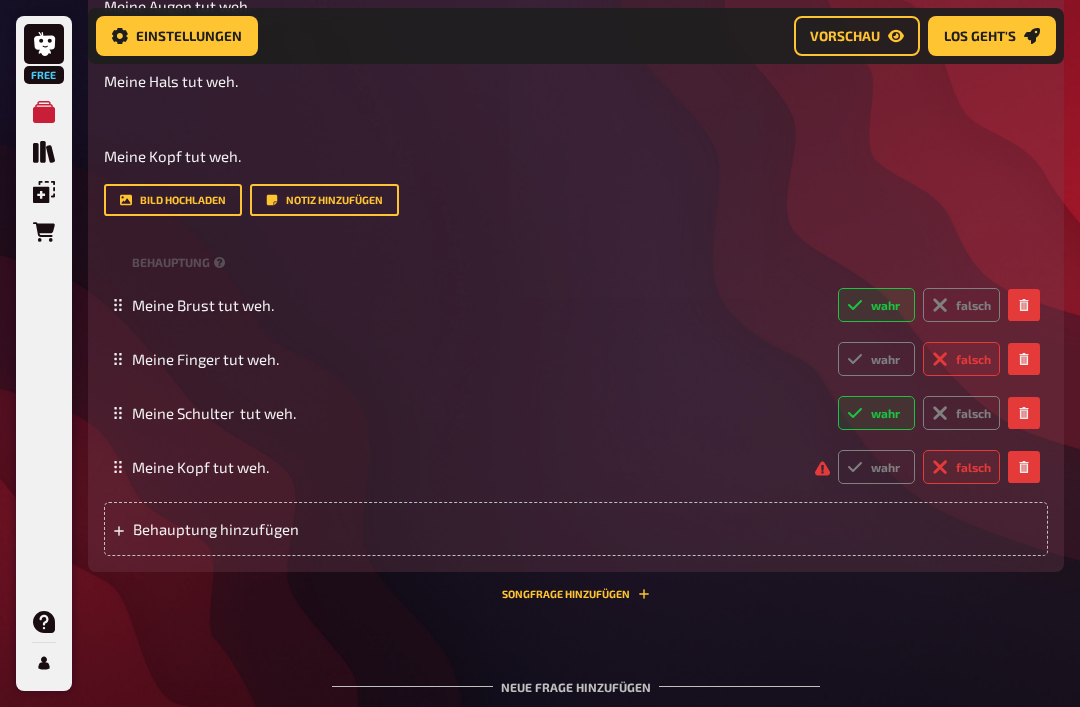 radio on "true" 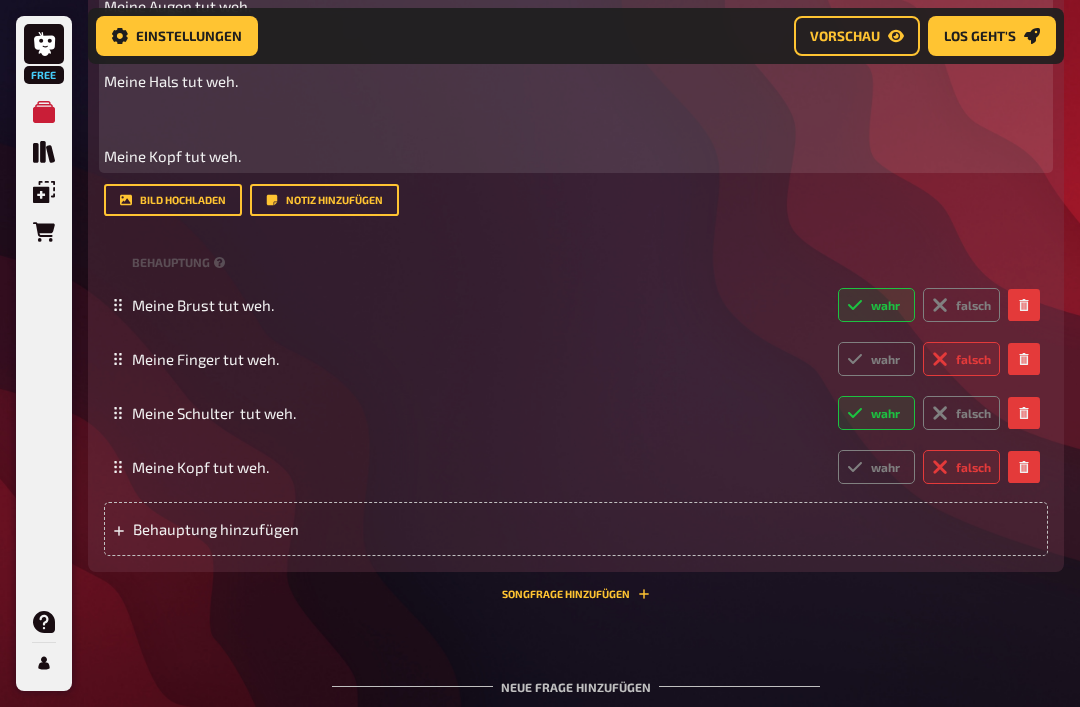 click on "Meine Kopf tut weh." at bounding box center [172, 156] 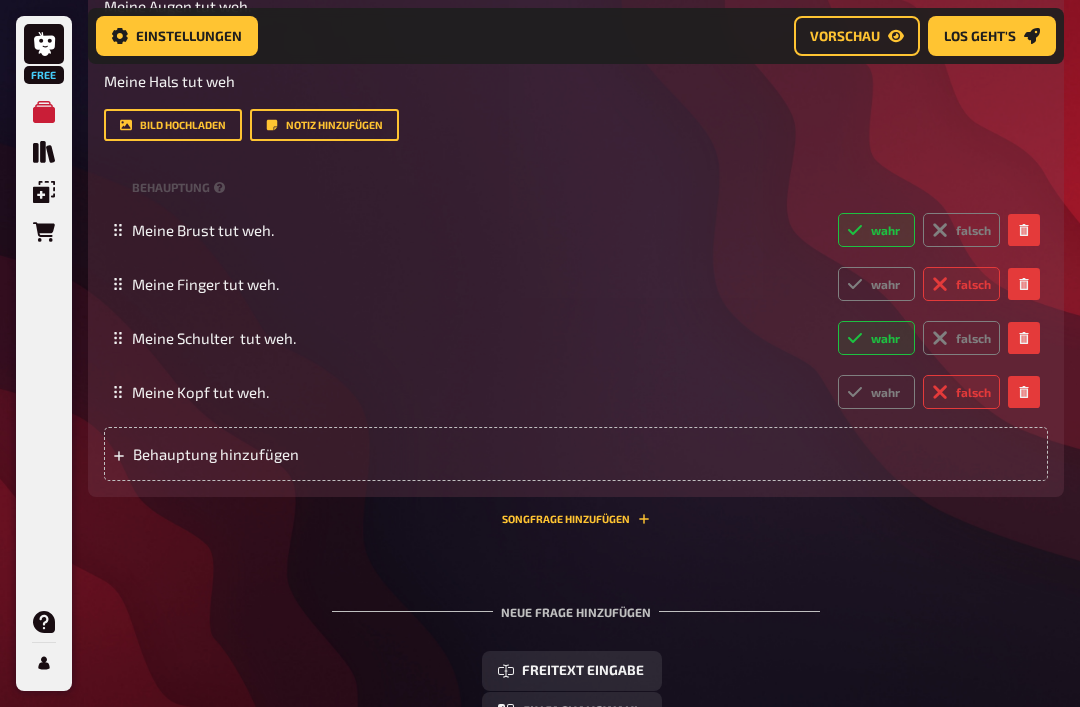 click on "Behauptung hinzufügen" at bounding box center (272, 454) 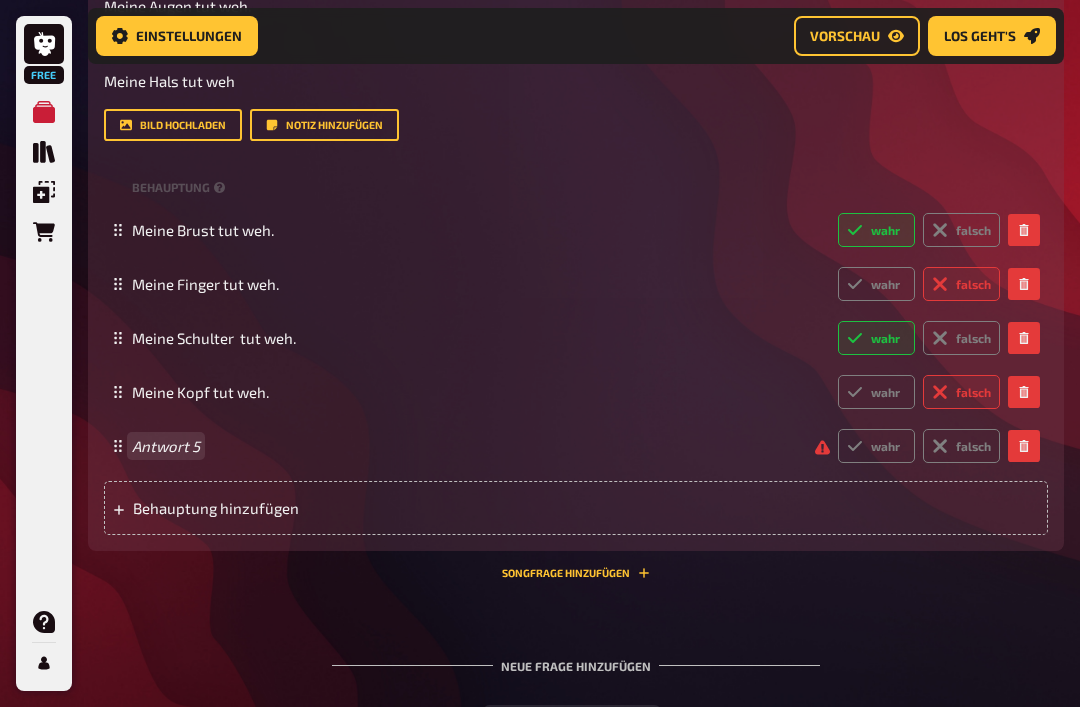click on "Antwort 5" at bounding box center (465, 446) 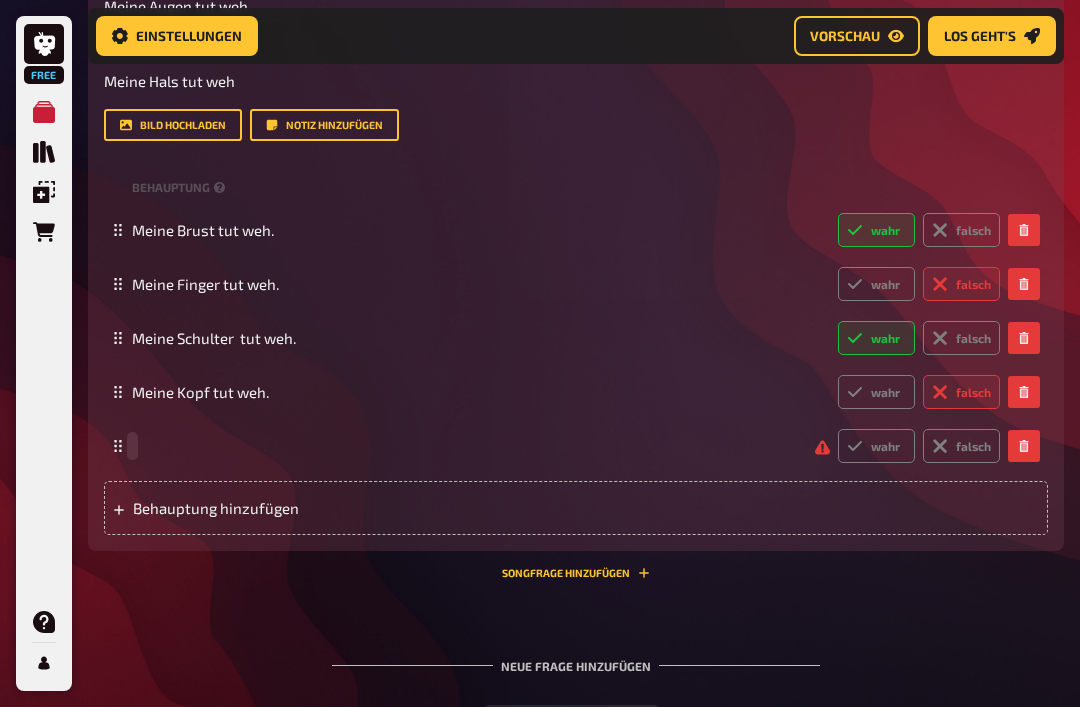 type 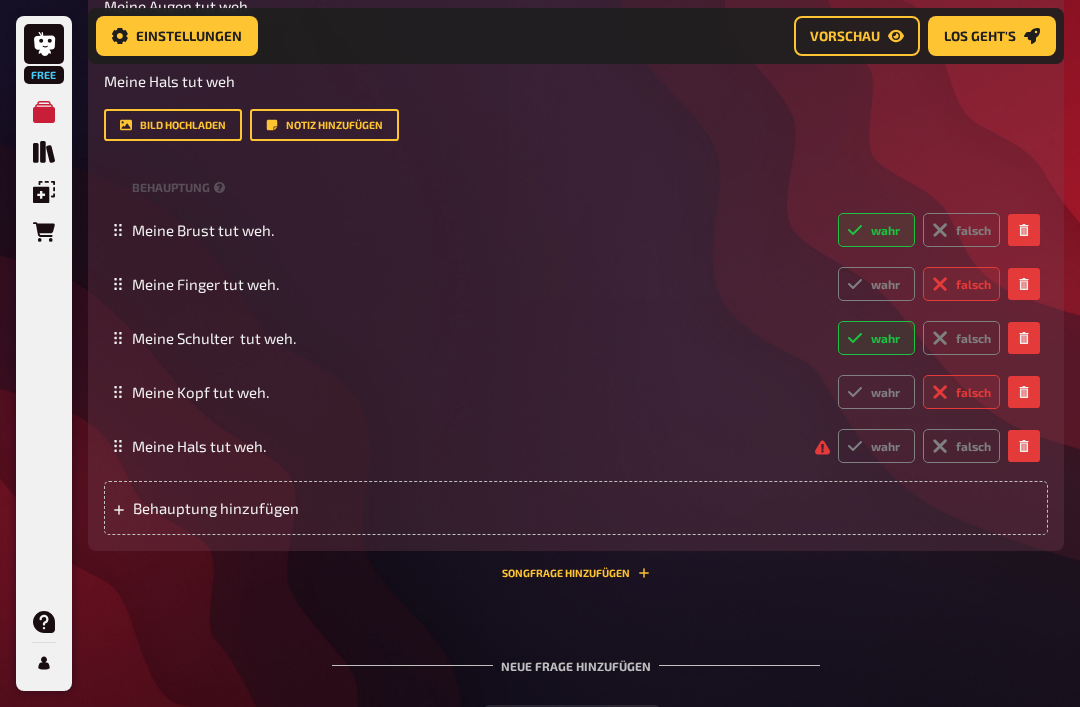click on "falsch" at bounding box center [961, 446] 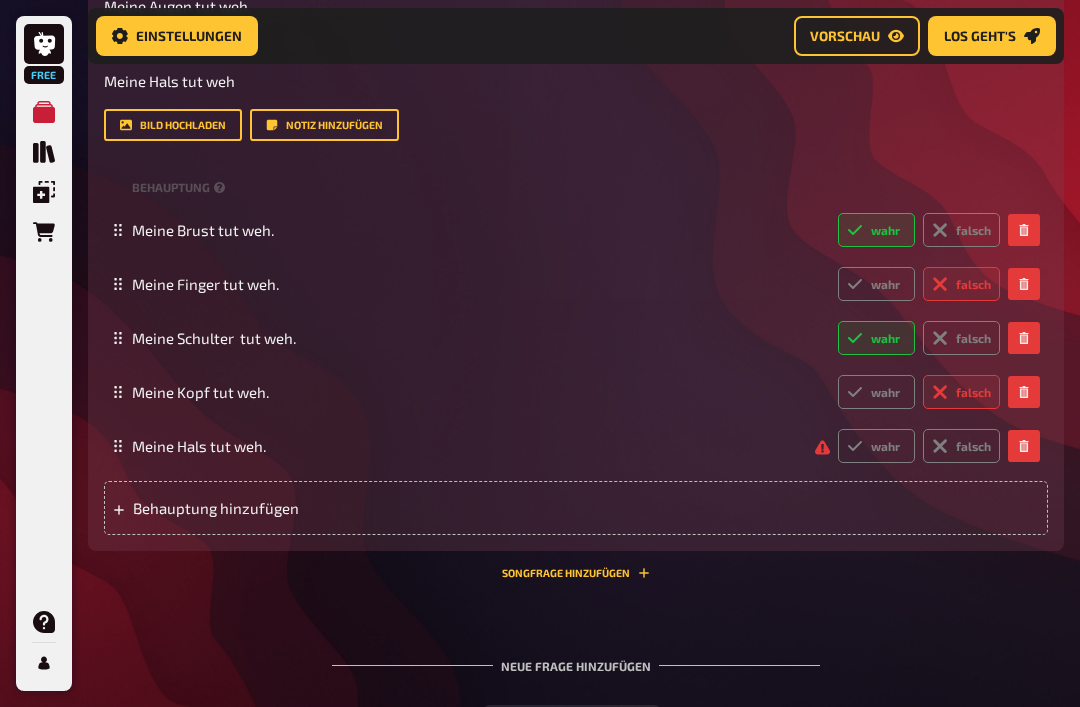 radio on "true" 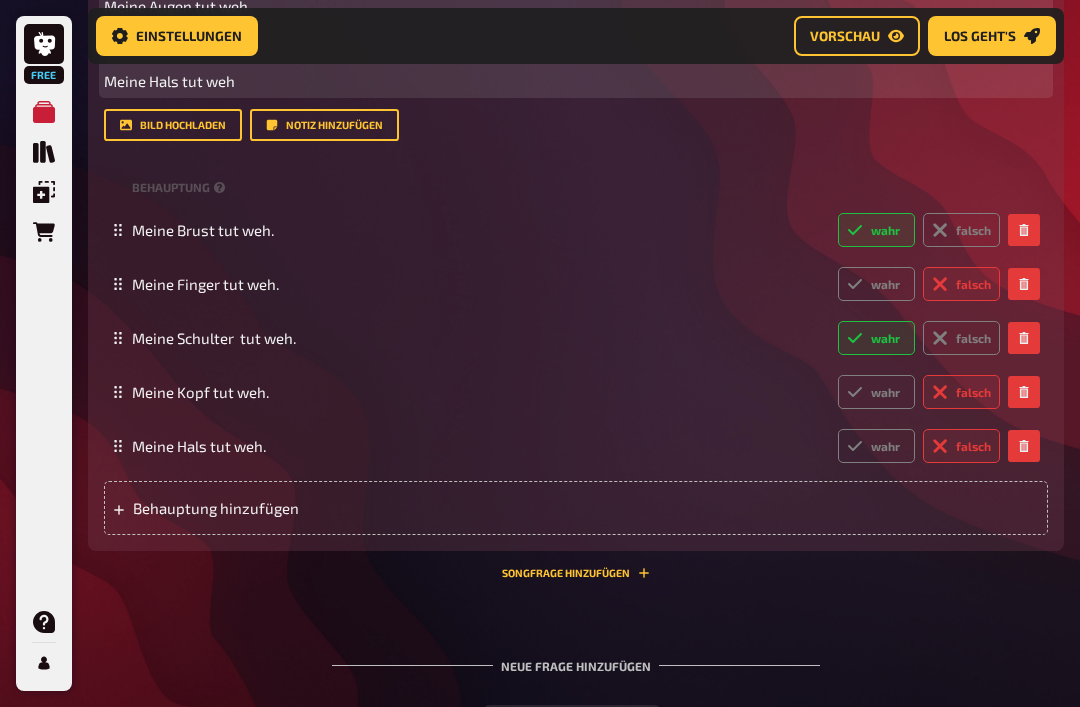 click on "Meine Hals tut weh" at bounding box center (576, 81) 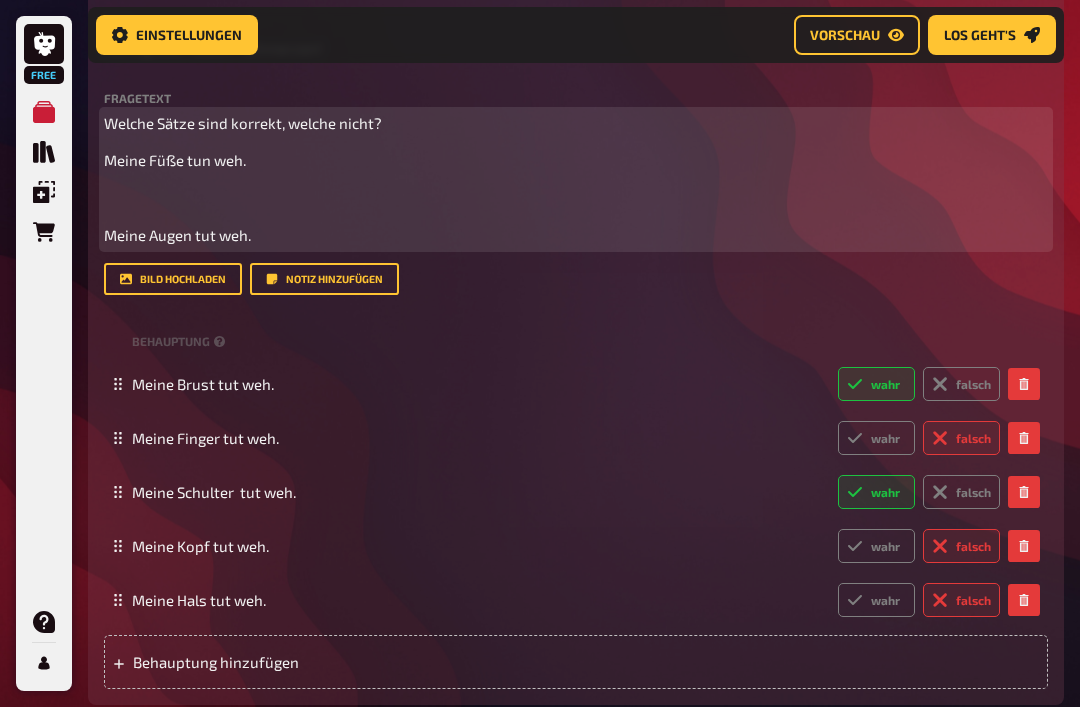 scroll, scrollTop: 998, scrollLeft: 0, axis: vertical 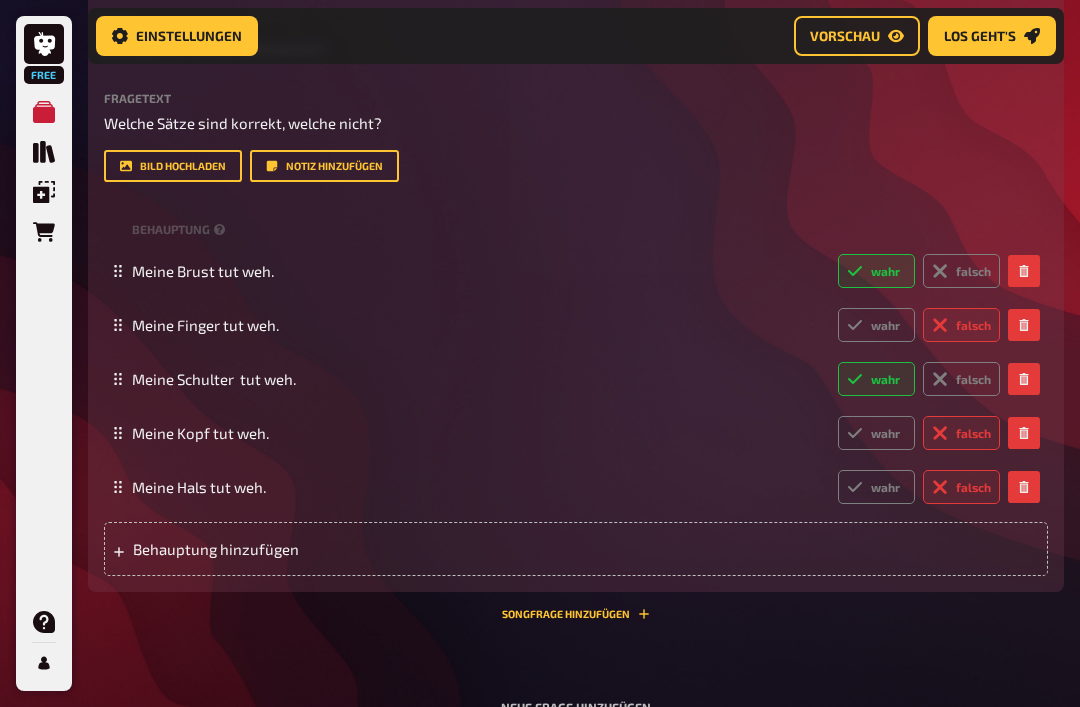 click on "Behauptung hinzufügen" at bounding box center (576, 549) 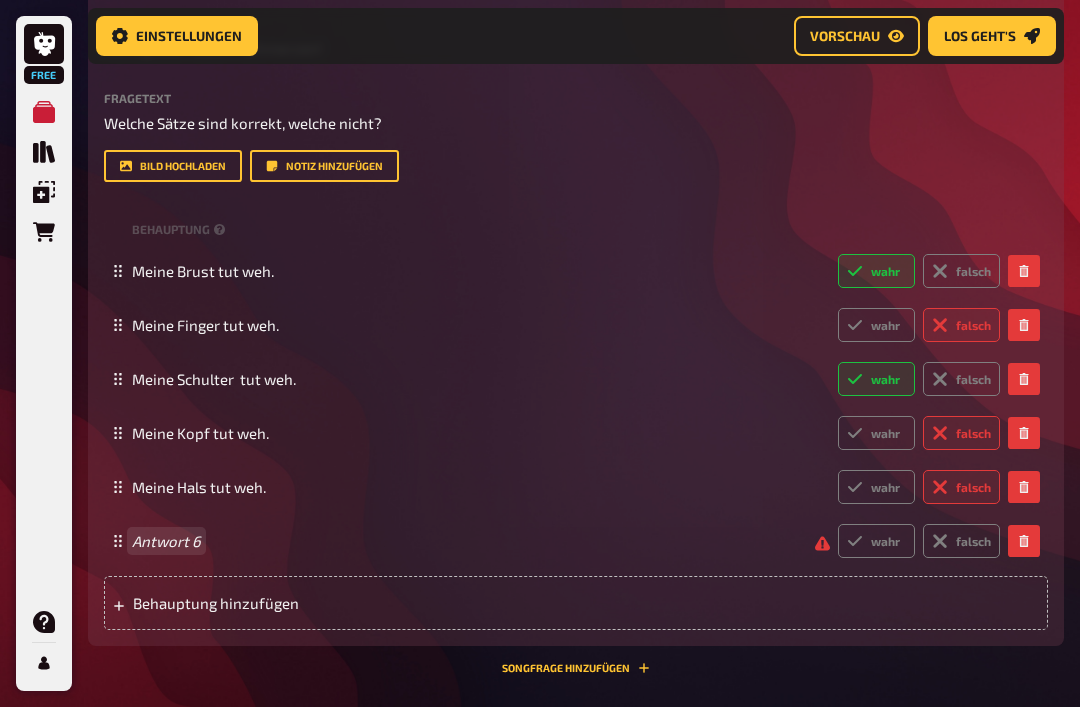 click on "Antwort 6" at bounding box center [465, 541] 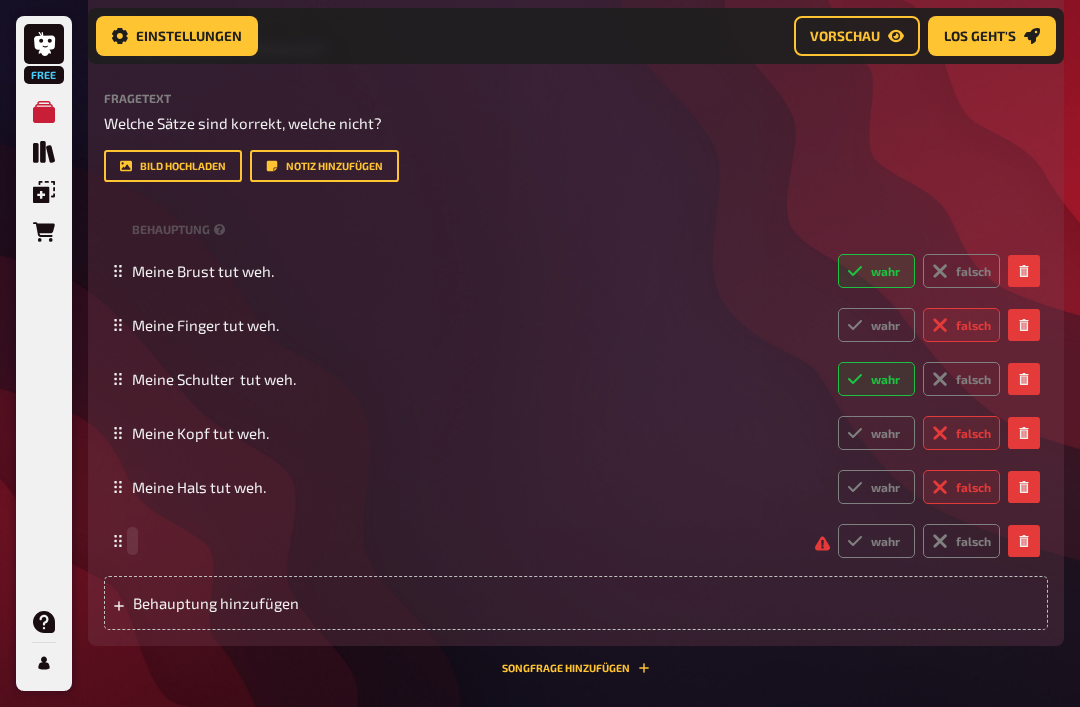 type 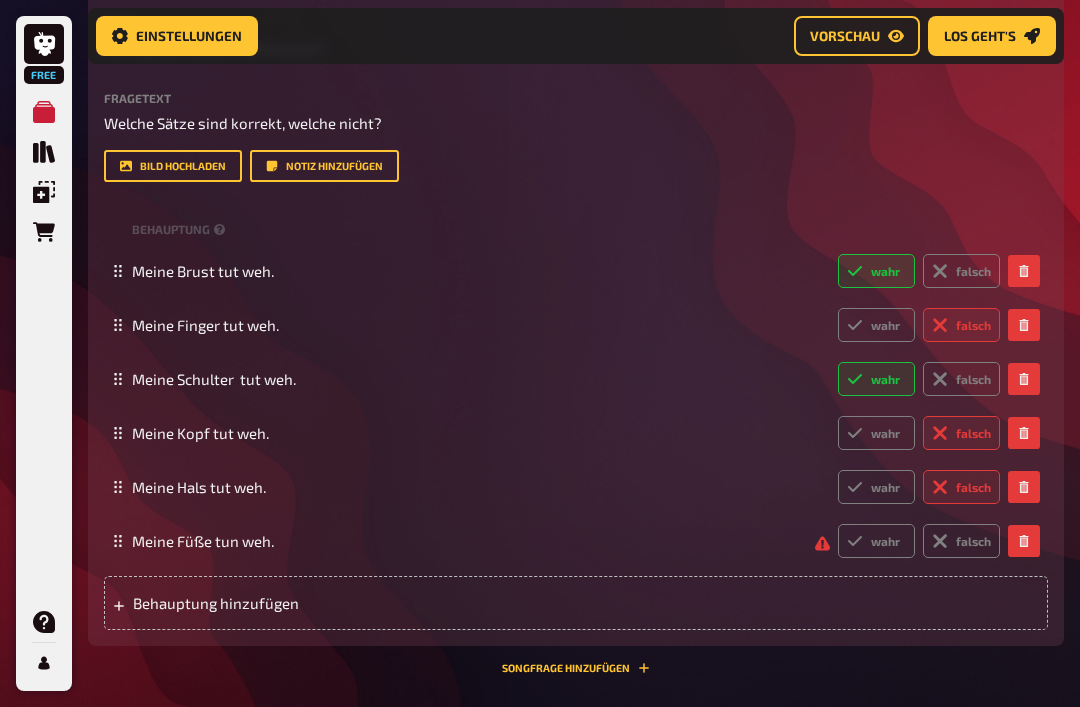 click on "wahr" at bounding box center [876, 541] 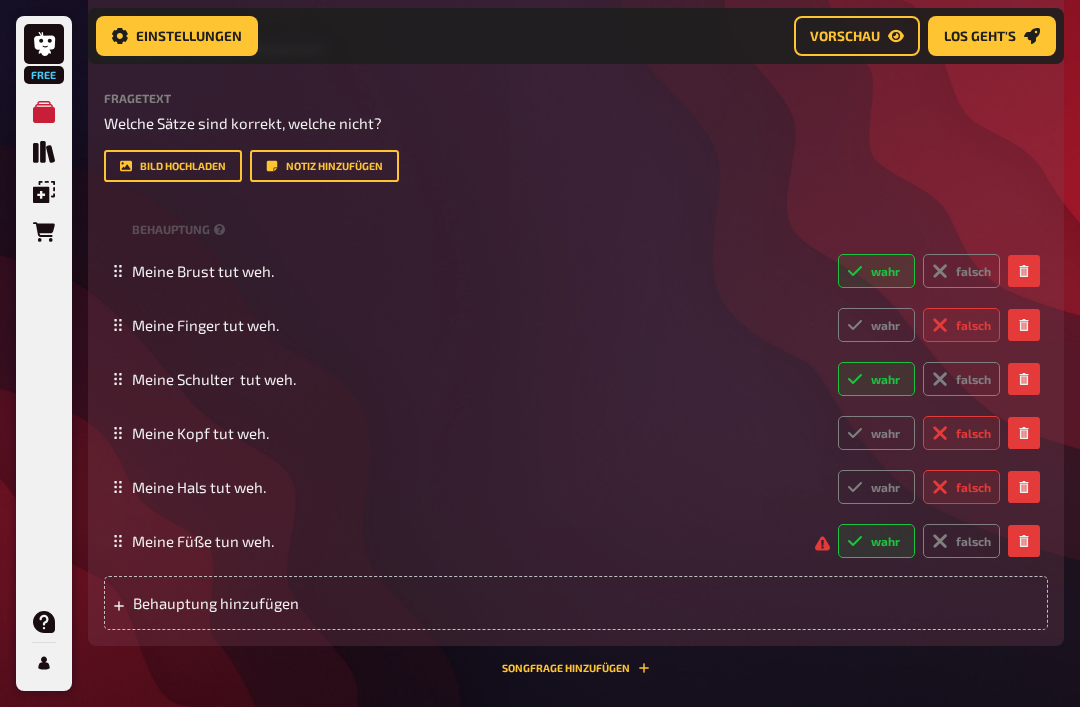 radio on "true" 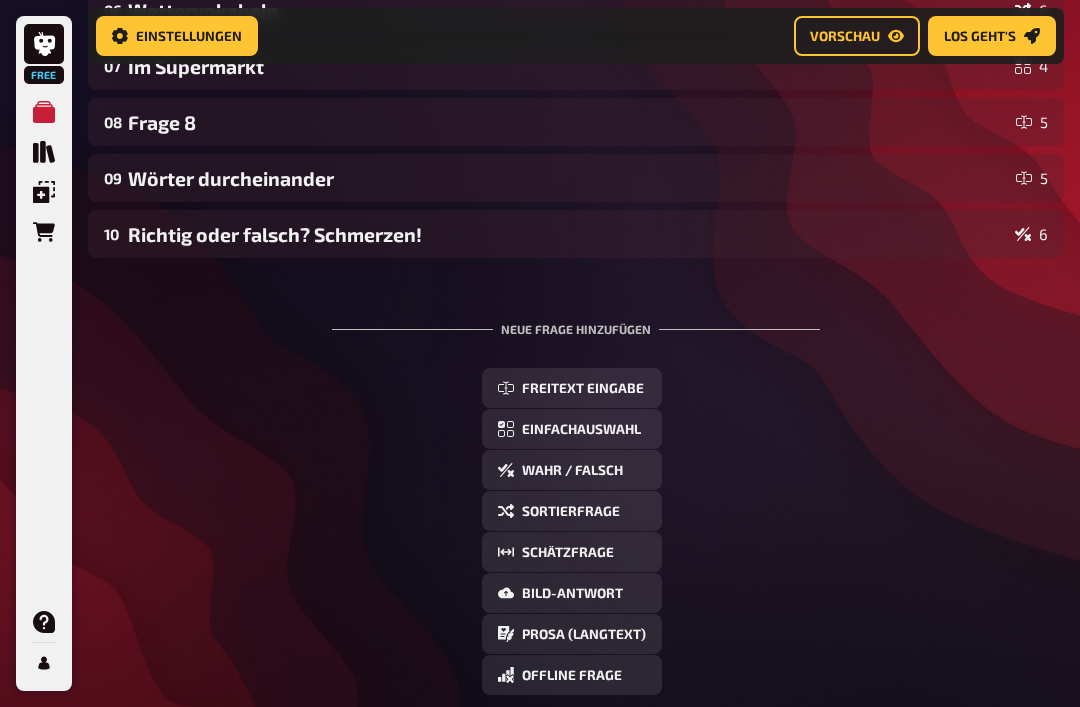 scroll, scrollTop: 701, scrollLeft: 0, axis: vertical 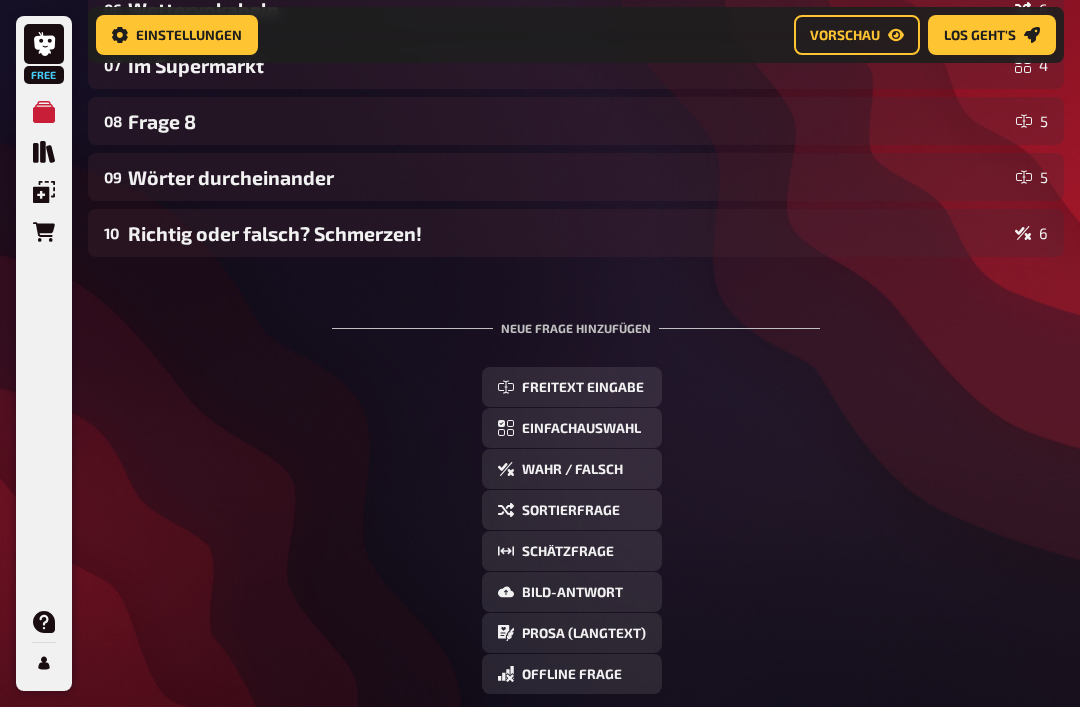 click on "Sortierfrage" at bounding box center (571, 512) 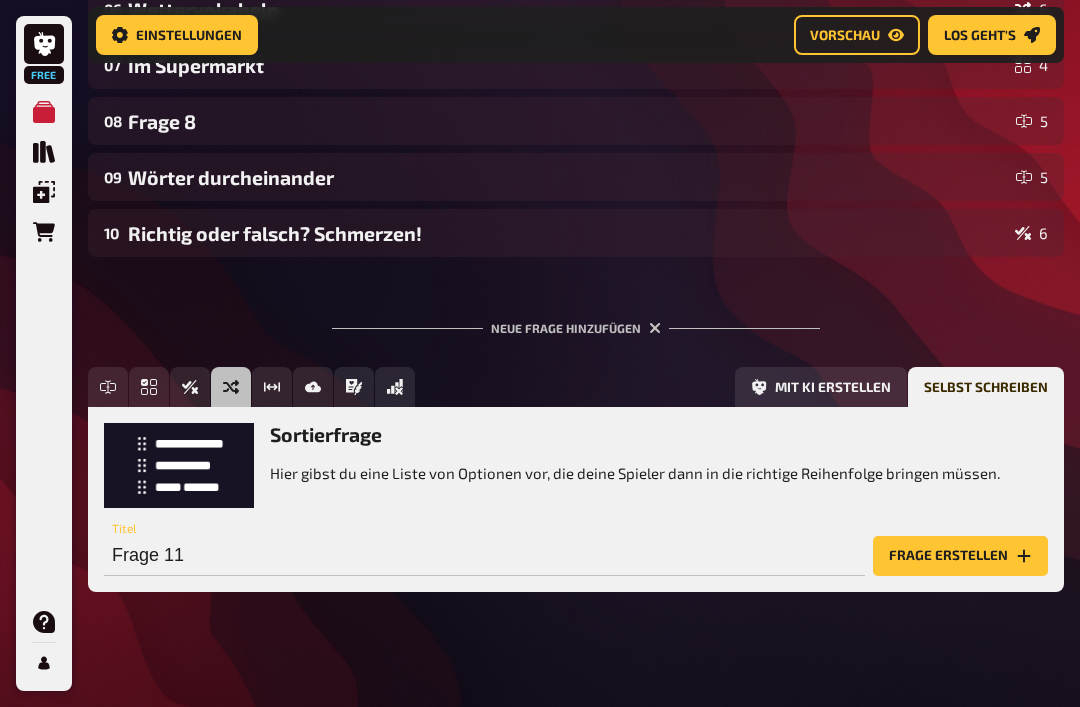 scroll, scrollTop: 654, scrollLeft: 0, axis: vertical 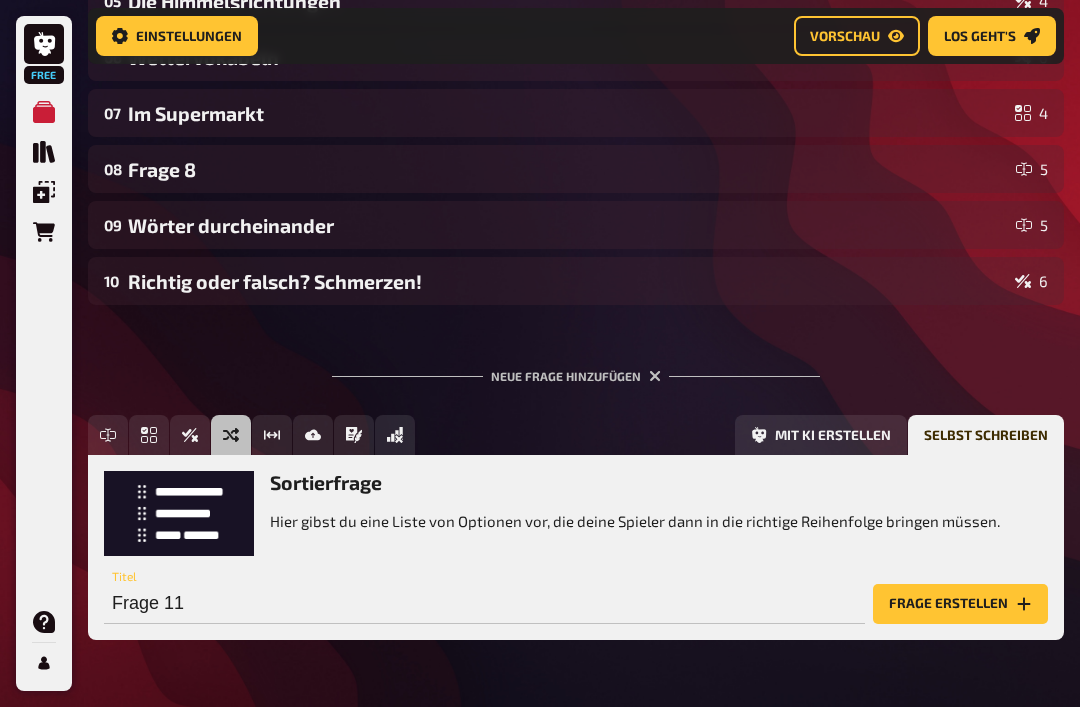 click on "Frage erstellen" at bounding box center (960, 604) 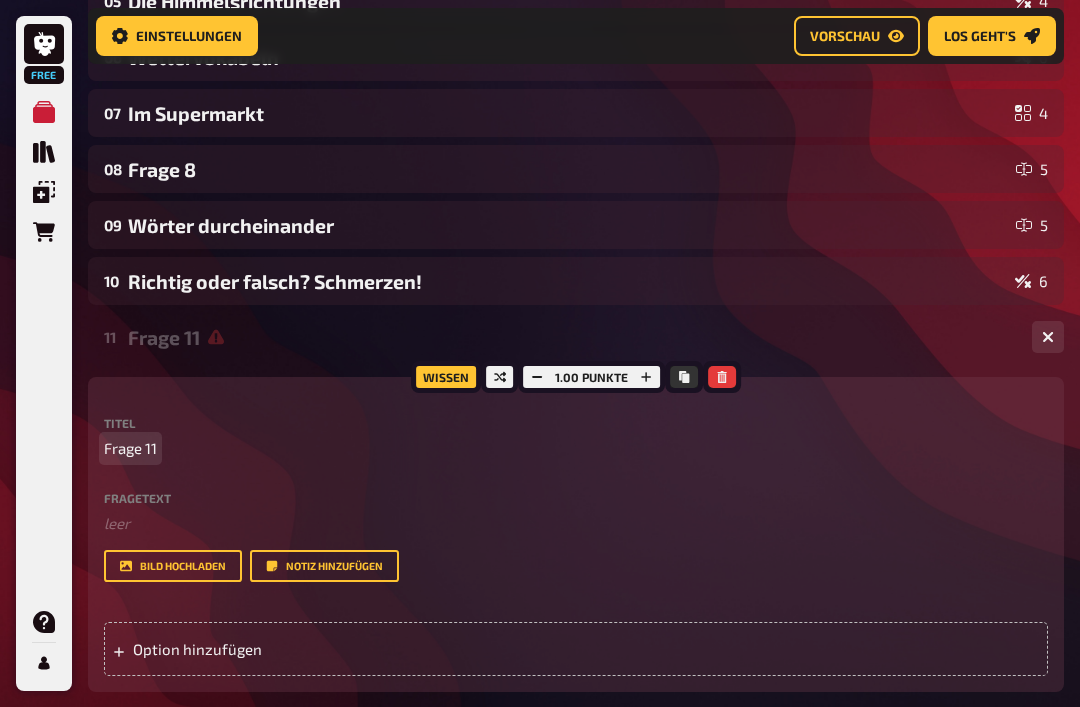 click on "Frage 11" at bounding box center (576, 448) 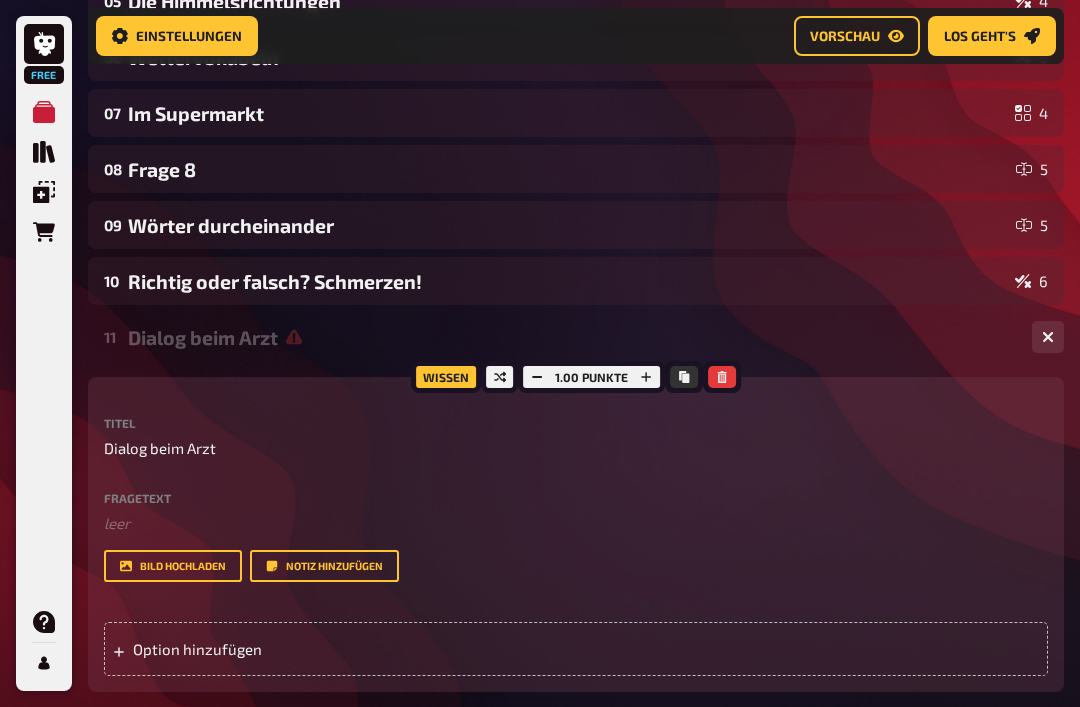click on "Fragetext" at bounding box center [576, 498] 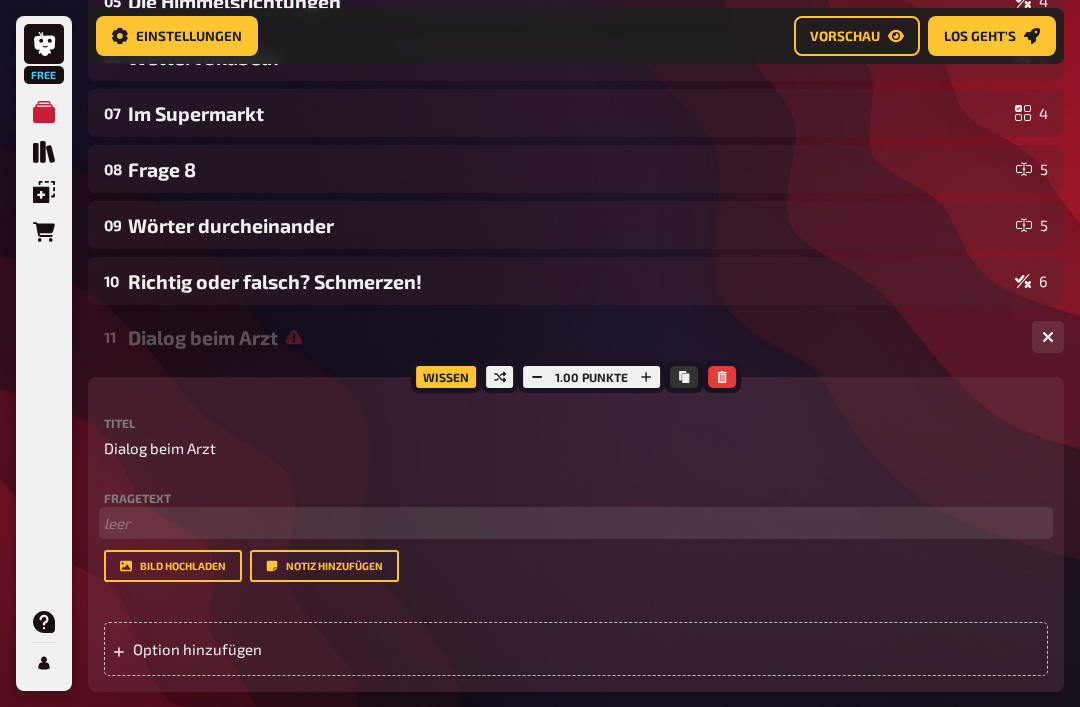 click on "﻿ leer" at bounding box center (576, 523) 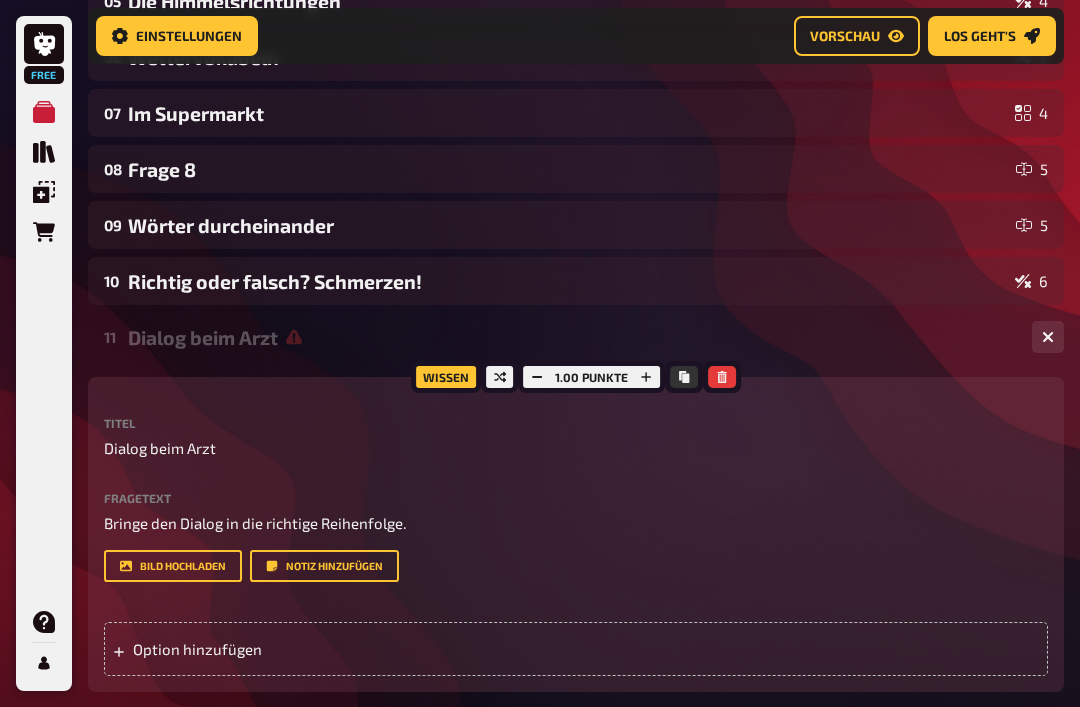 click on "Option hinzufügen" at bounding box center [576, 649] 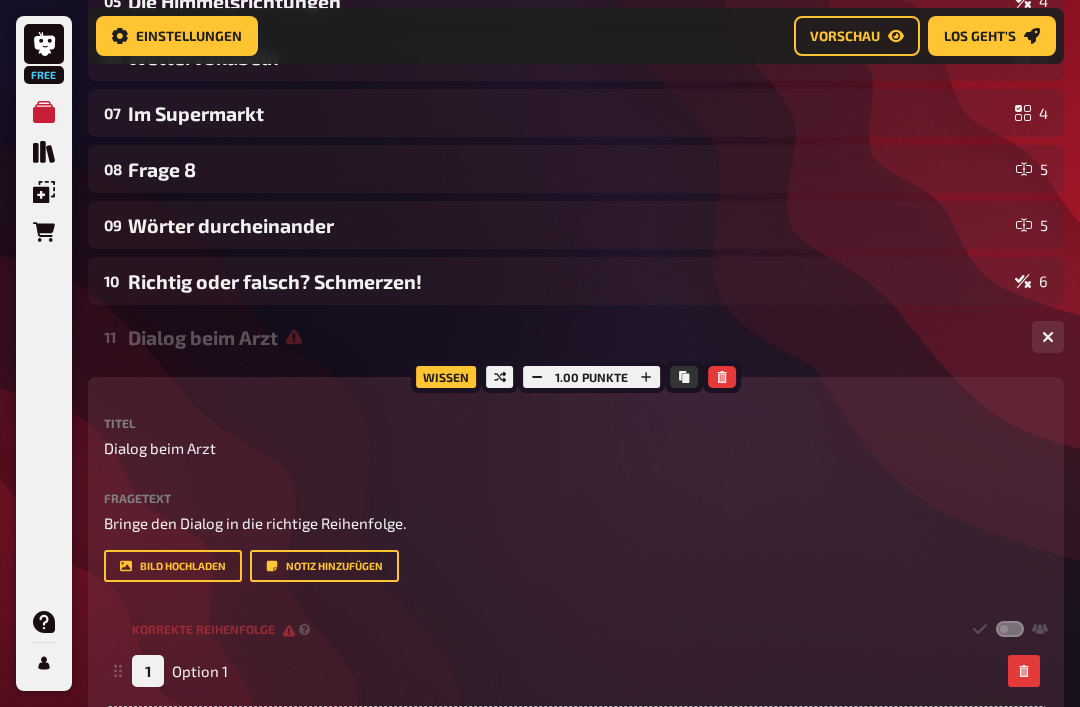 click on "Bild hochladen   Notiz hinzufügen" at bounding box center (576, 566) 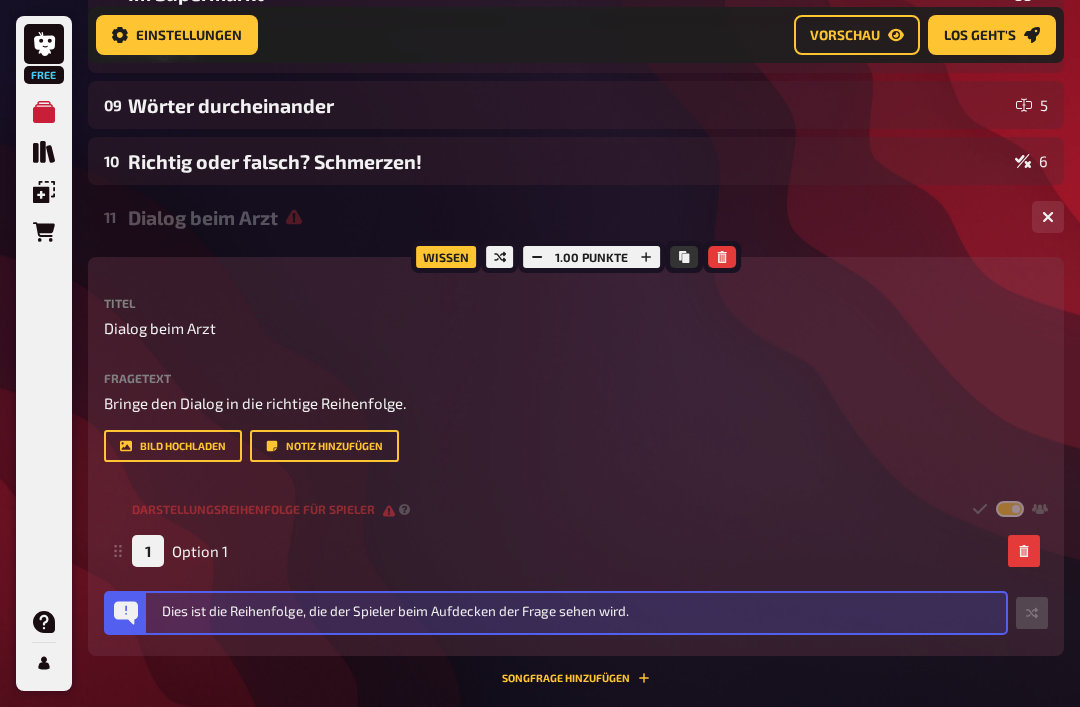 scroll, scrollTop: 778, scrollLeft: 0, axis: vertical 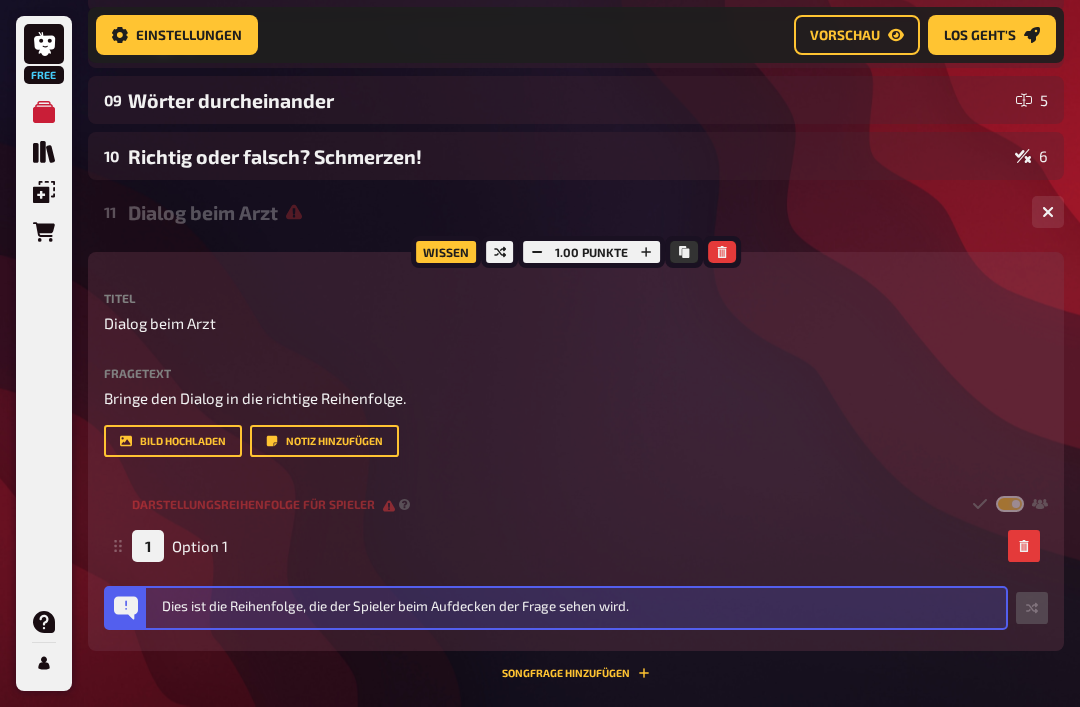 click at bounding box center (1010, 505) 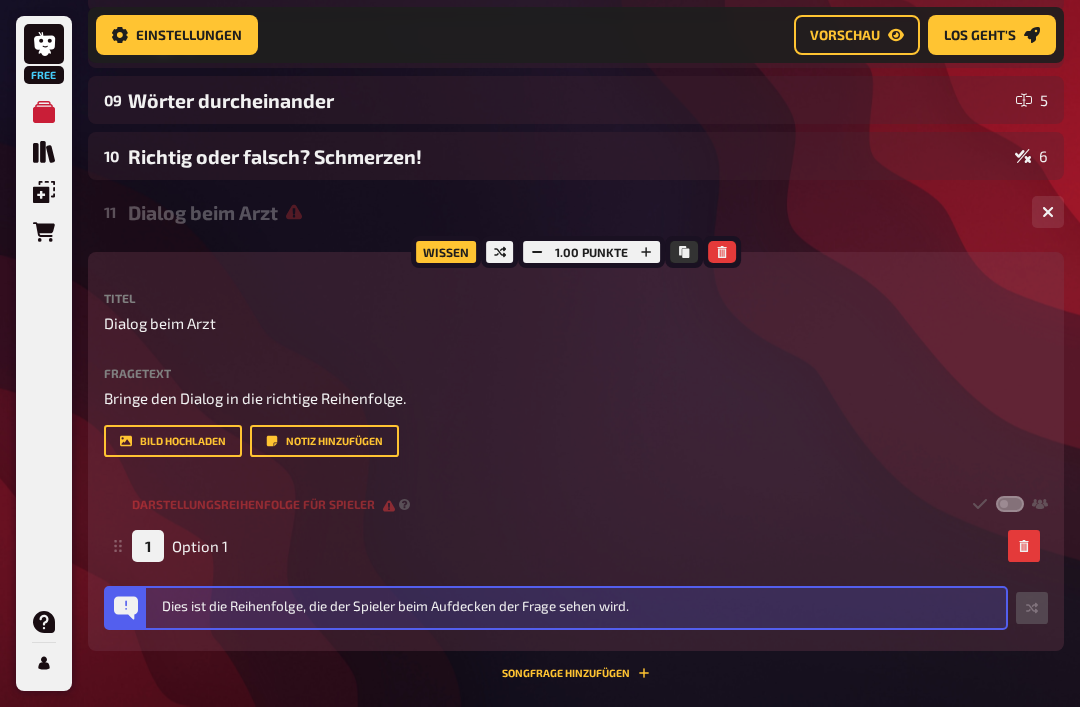 checkbox on "false" 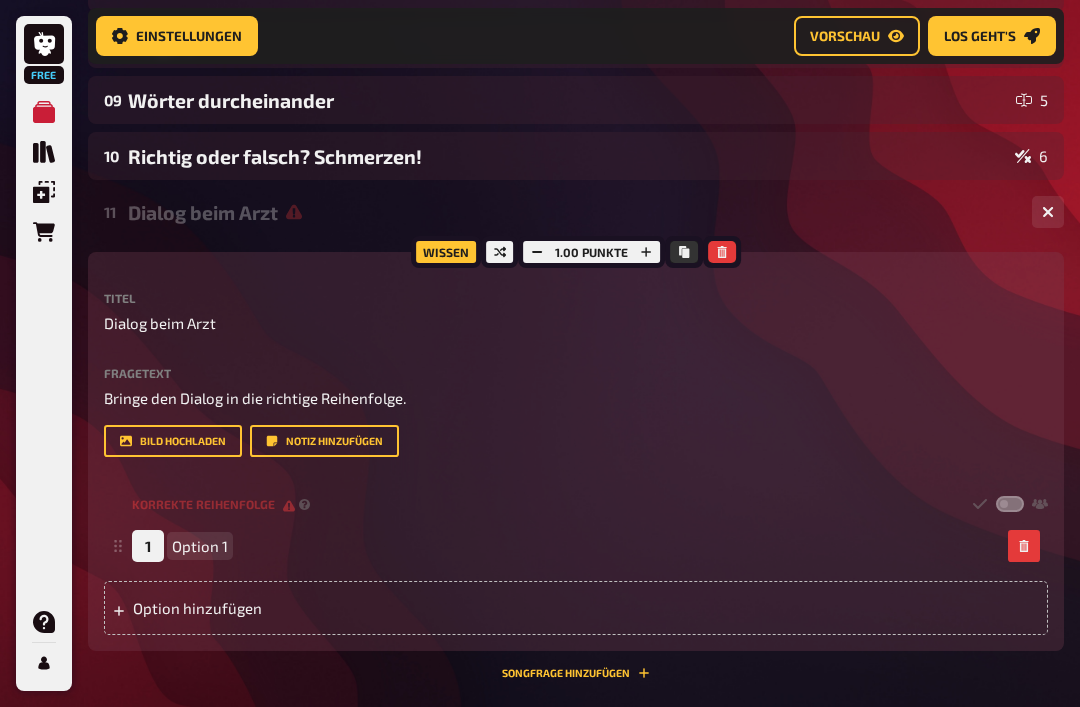 click on "1 Option 1" at bounding box center [566, 546] 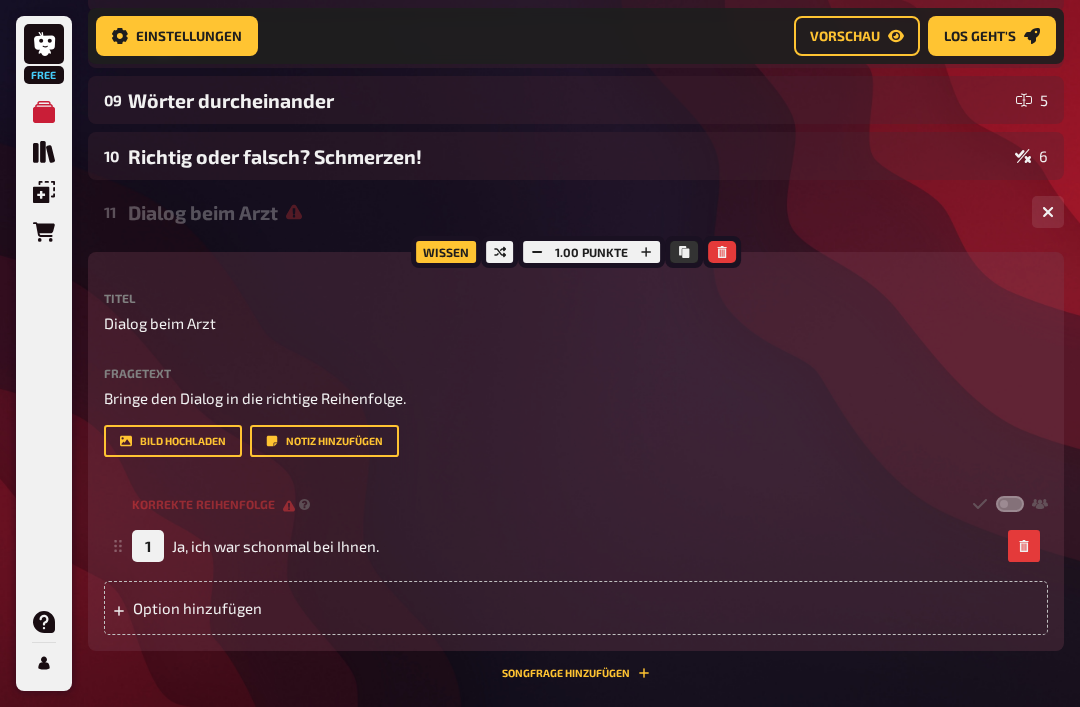 click on "Option hinzufügen" at bounding box center (576, 608) 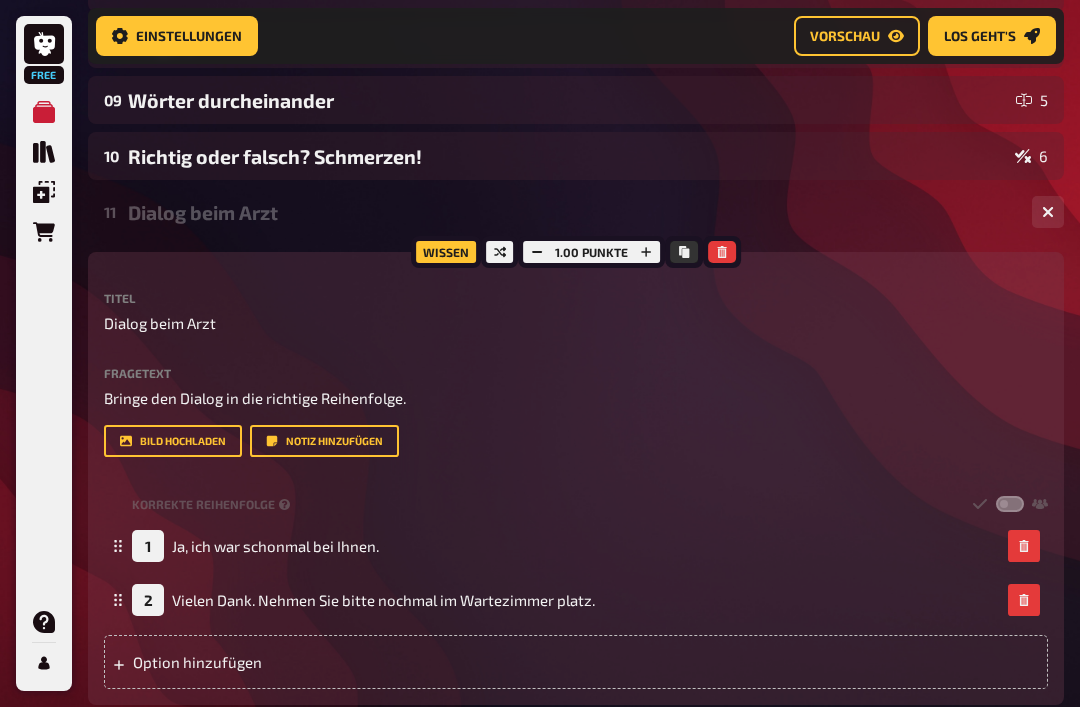 click on "Option hinzufügen" at bounding box center [576, 662] 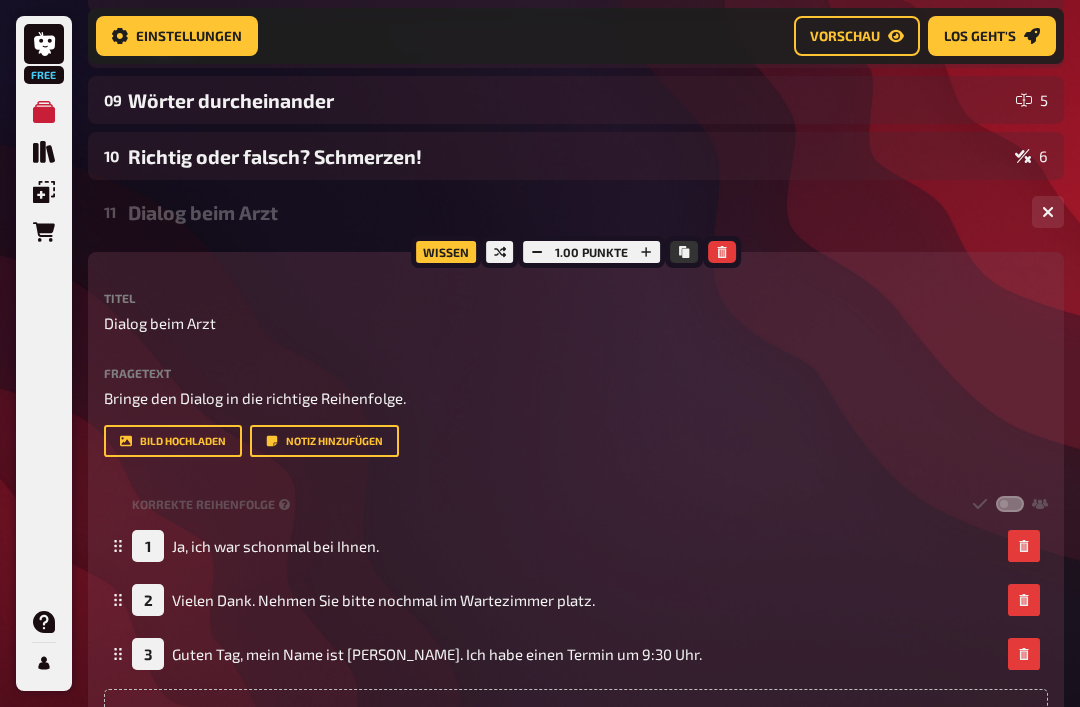 click on "Option hinzufügen" at bounding box center [576, 716] 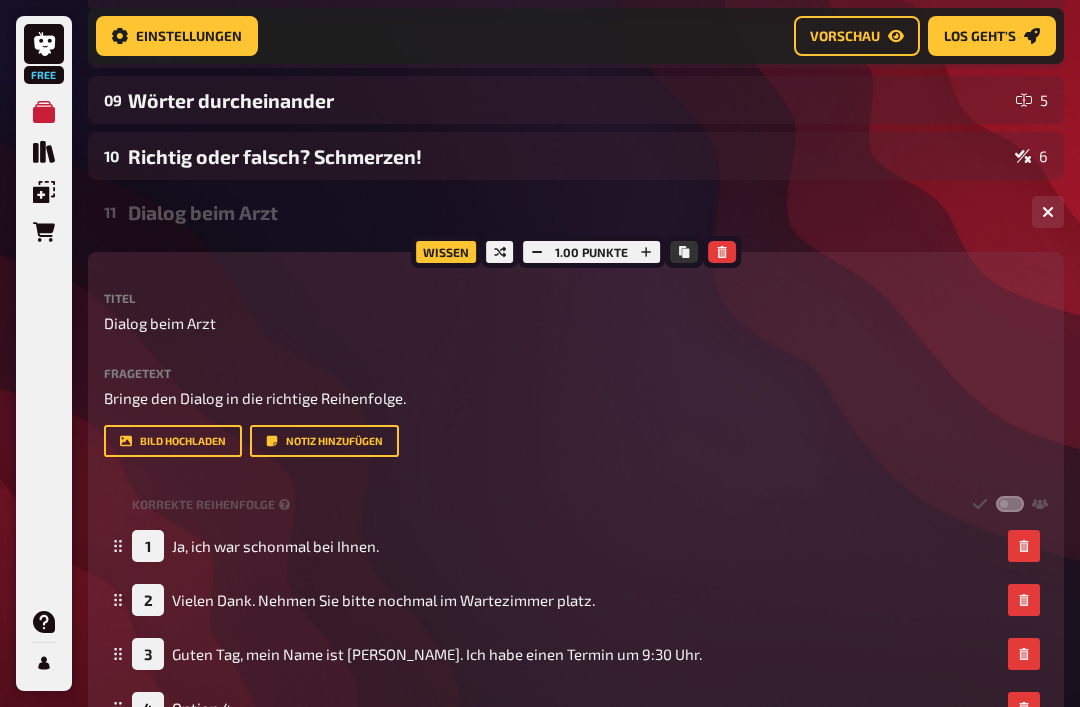 type 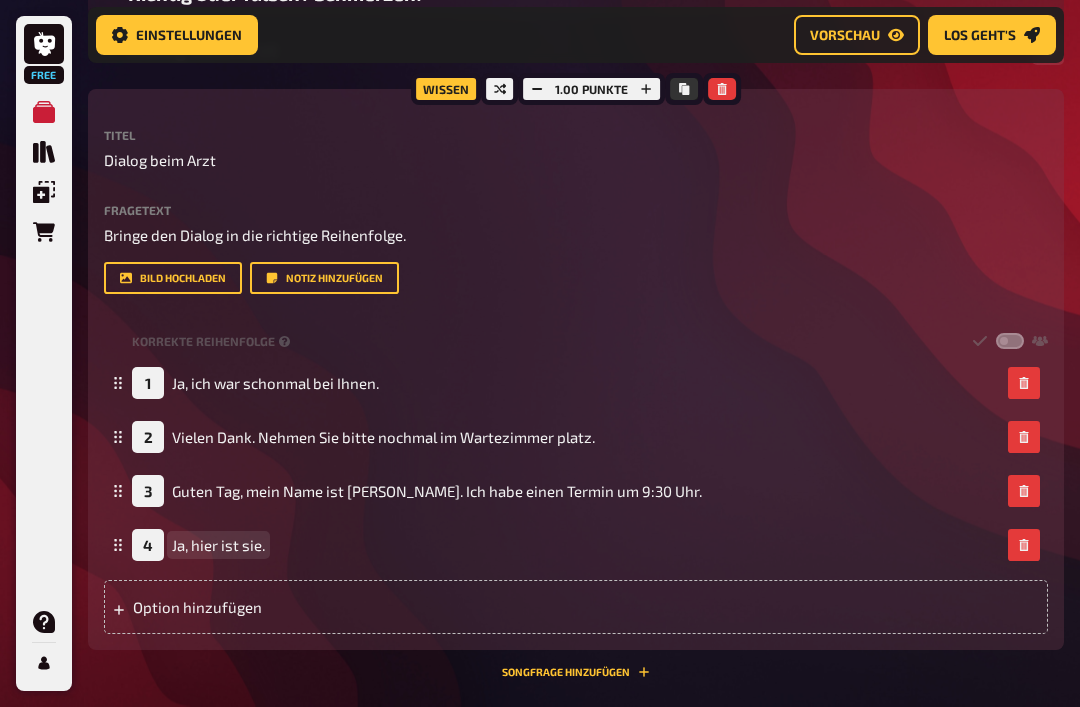 scroll, scrollTop: 942, scrollLeft: 0, axis: vertical 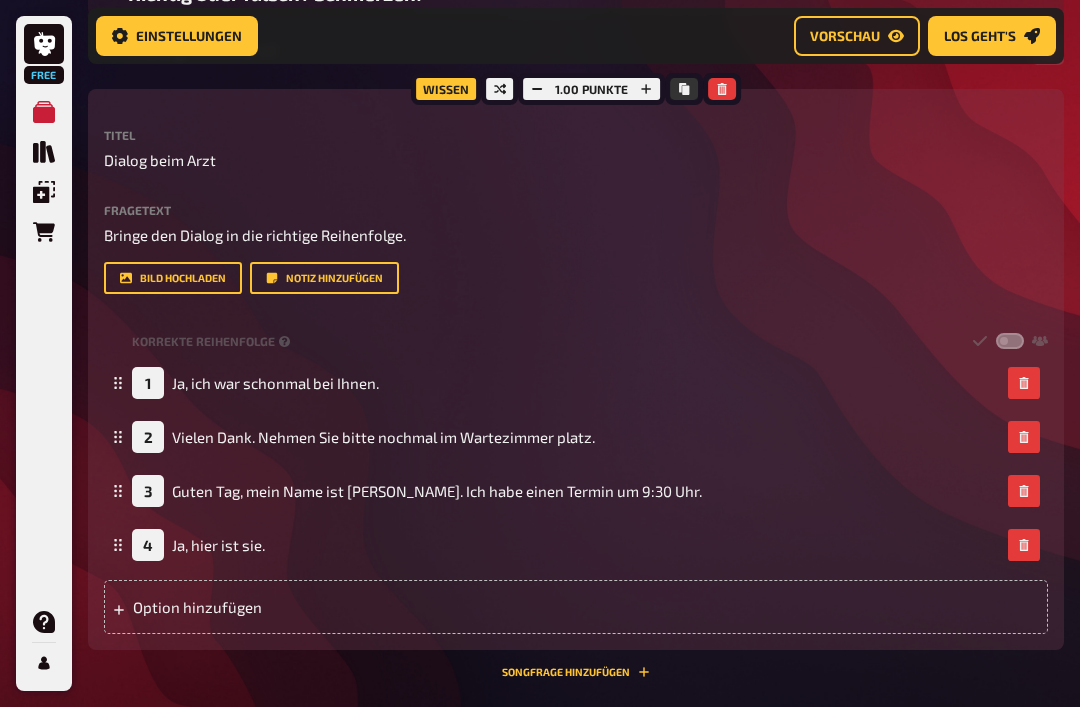 click on "Option hinzufügen" at bounding box center (576, 607) 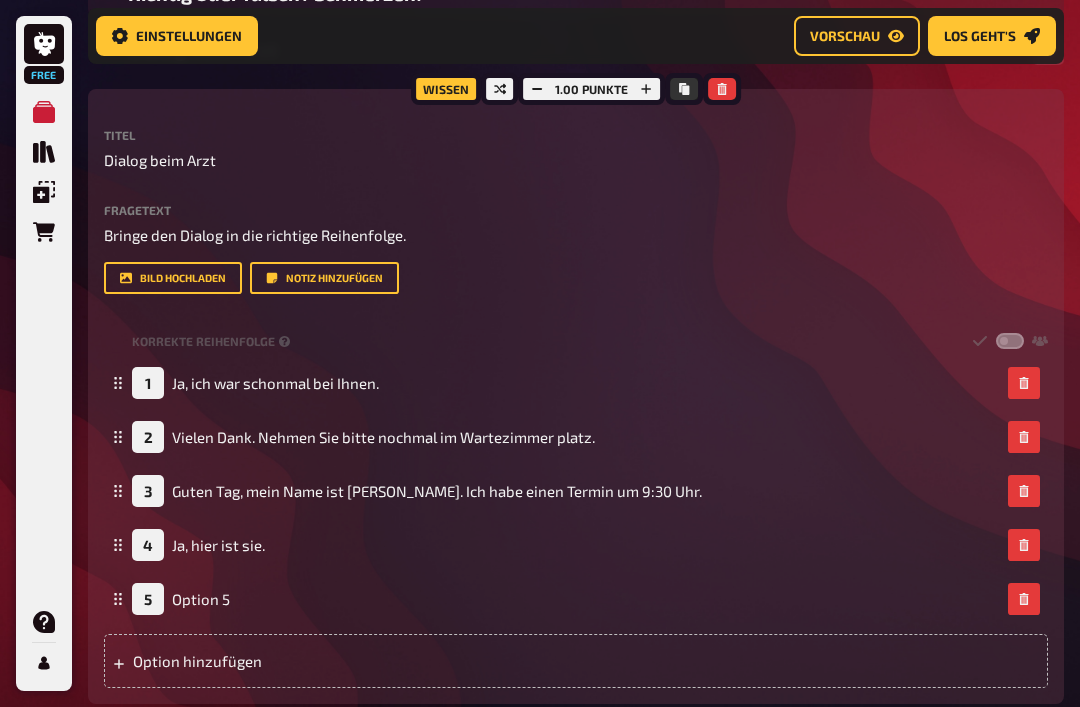 type 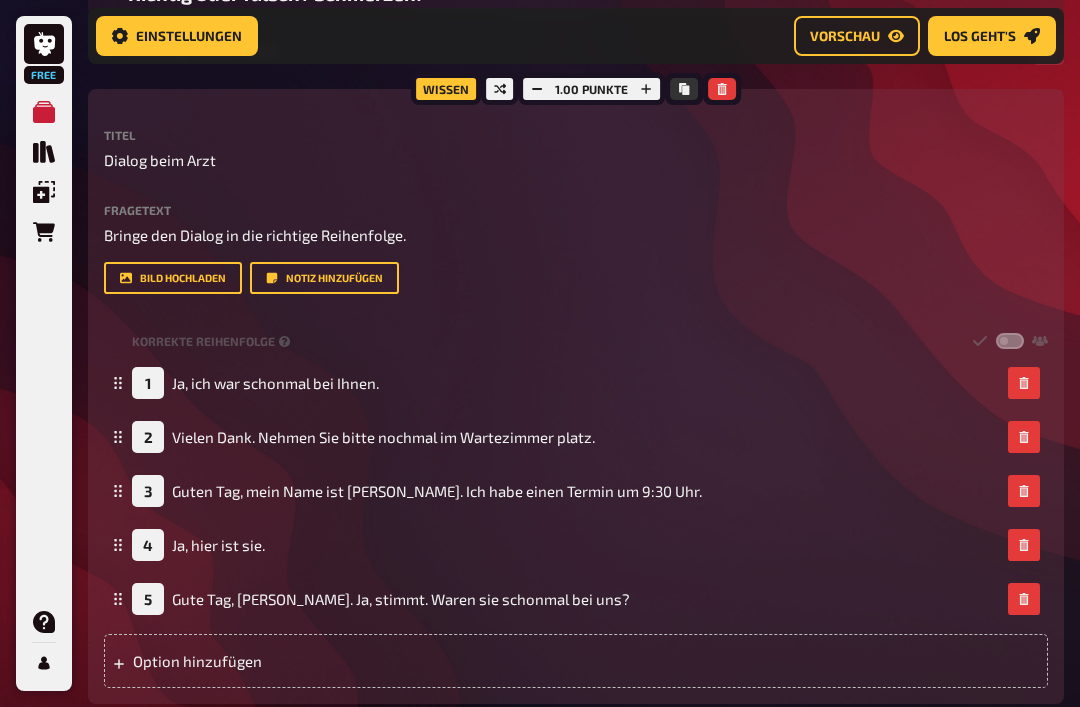 click on "Option hinzufügen" at bounding box center [576, 661] 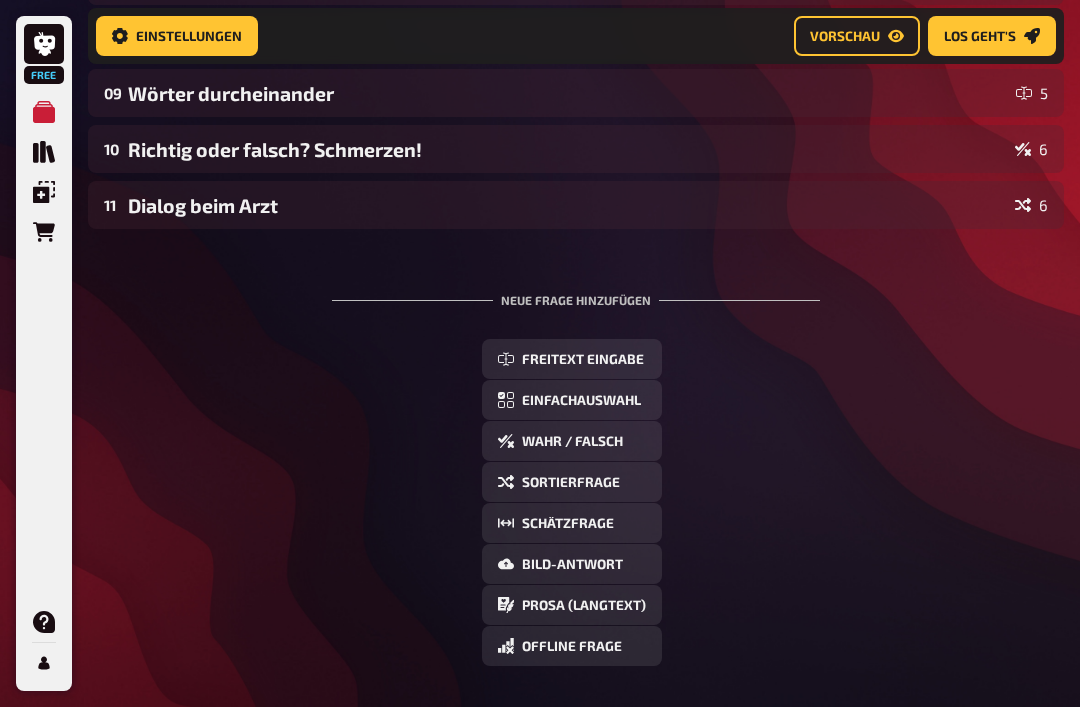 scroll, scrollTop: 813, scrollLeft: 0, axis: vertical 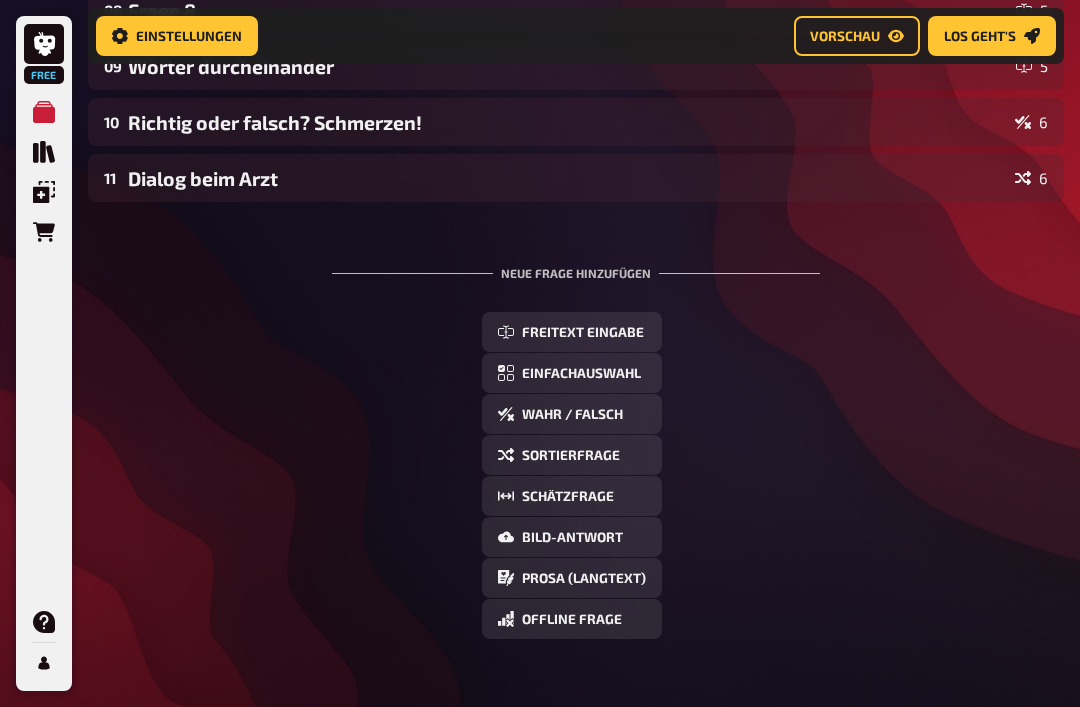 click on "Sortierfrage" at bounding box center [571, 456] 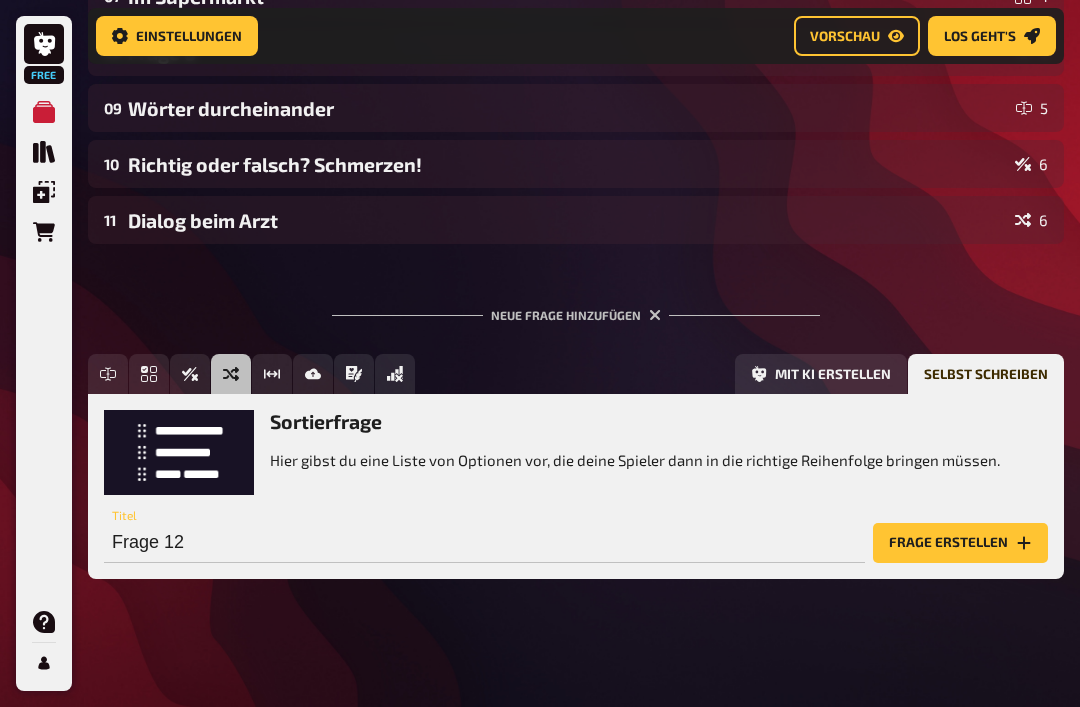 scroll, scrollTop: 710, scrollLeft: 0, axis: vertical 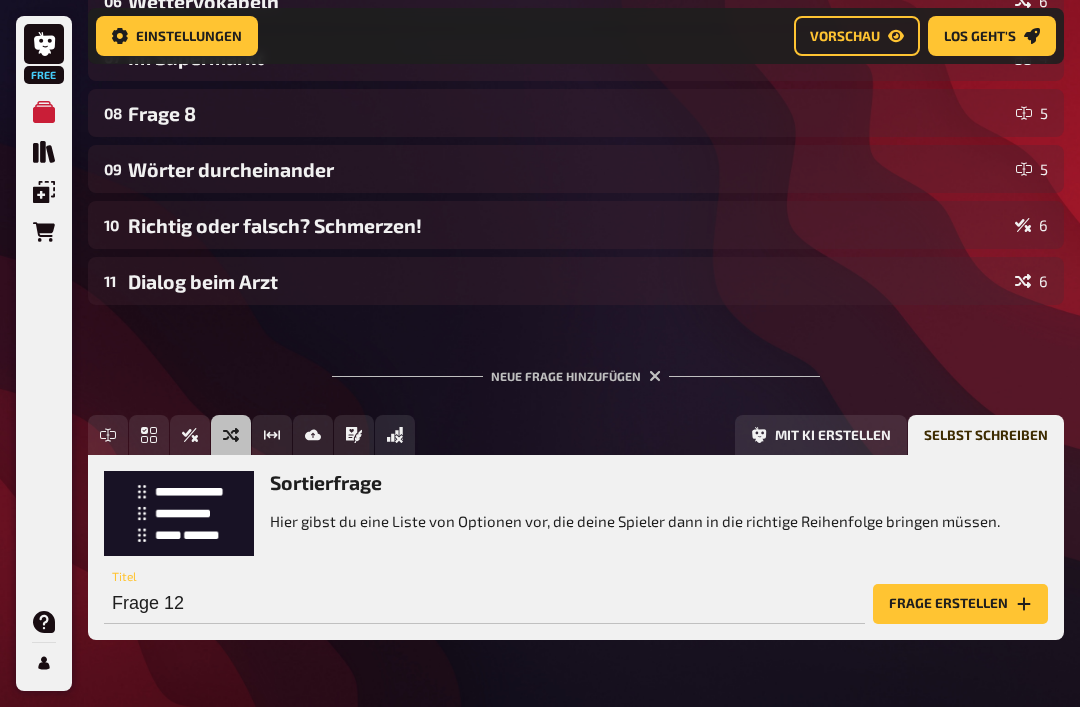 click on "Frage erstellen" at bounding box center (960, 604) 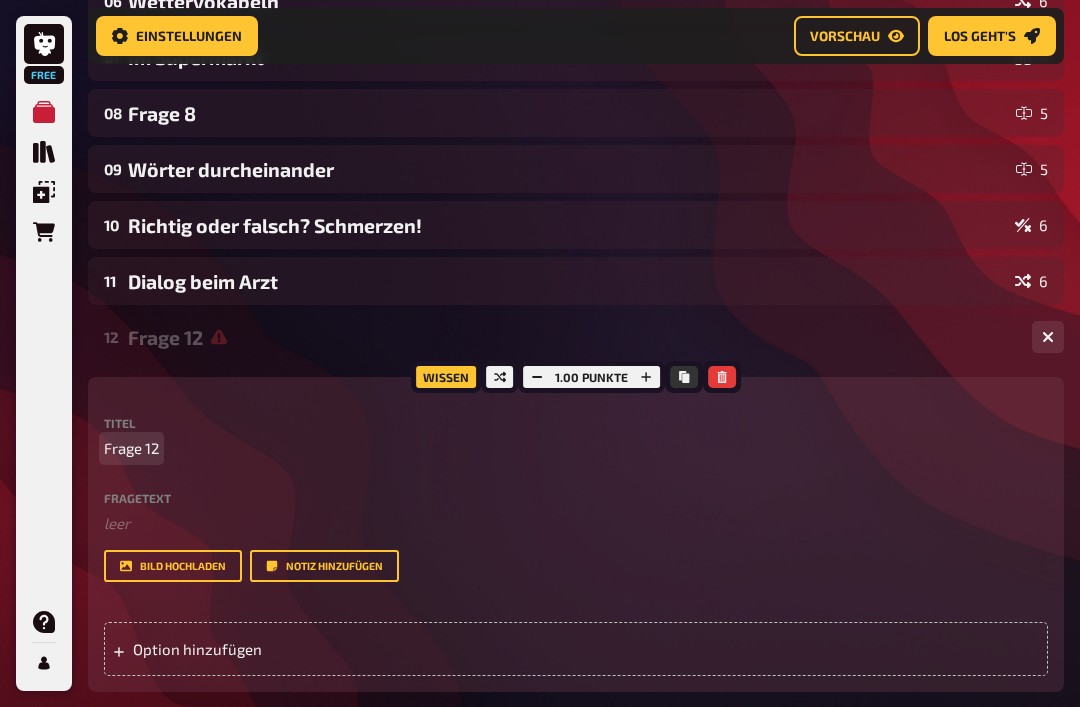 click on "Frage 12" at bounding box center [576, 448] 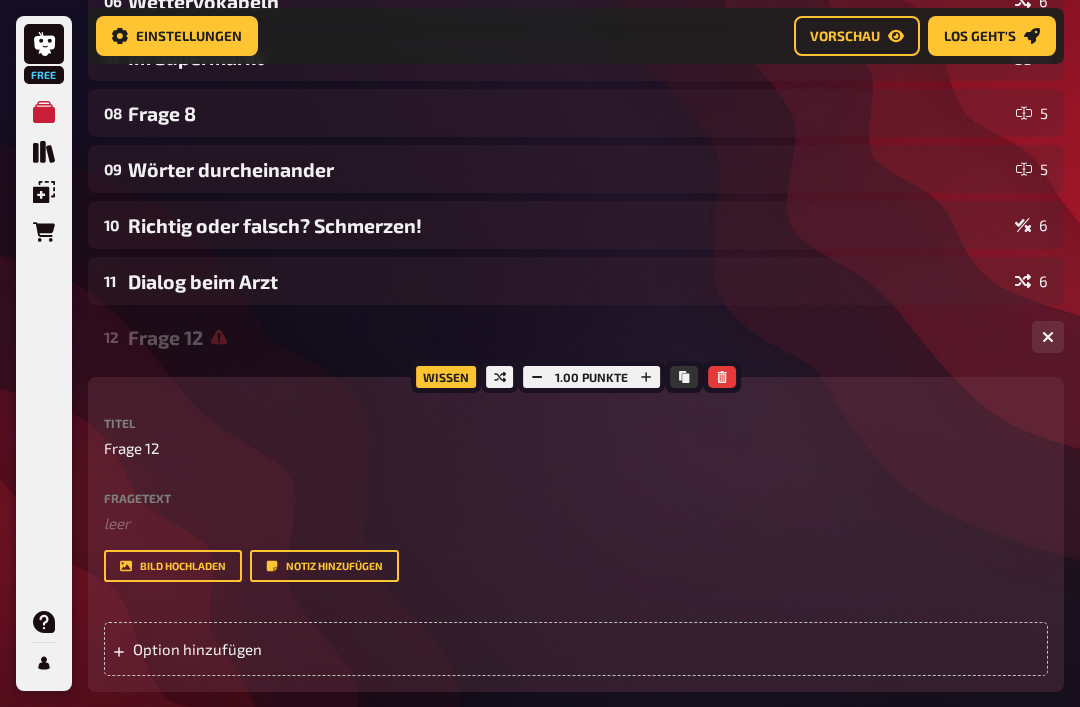 click on "Frage 12" at bounding box center (576, 448) 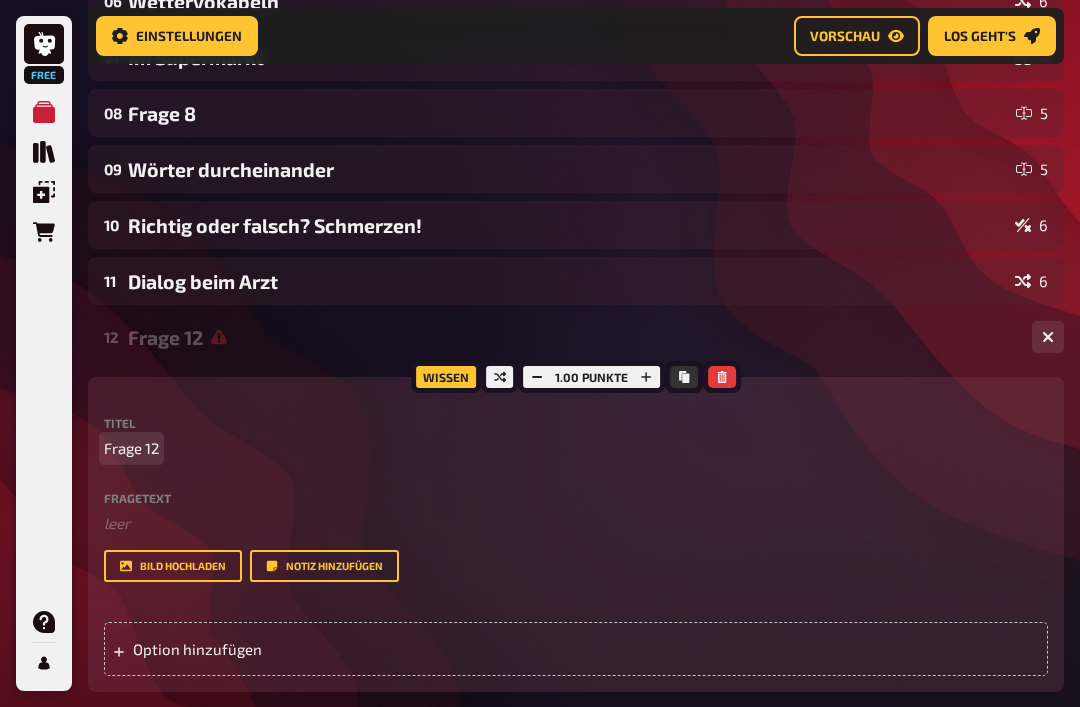 click on "Frage 12" at bounding box center (576, 448) 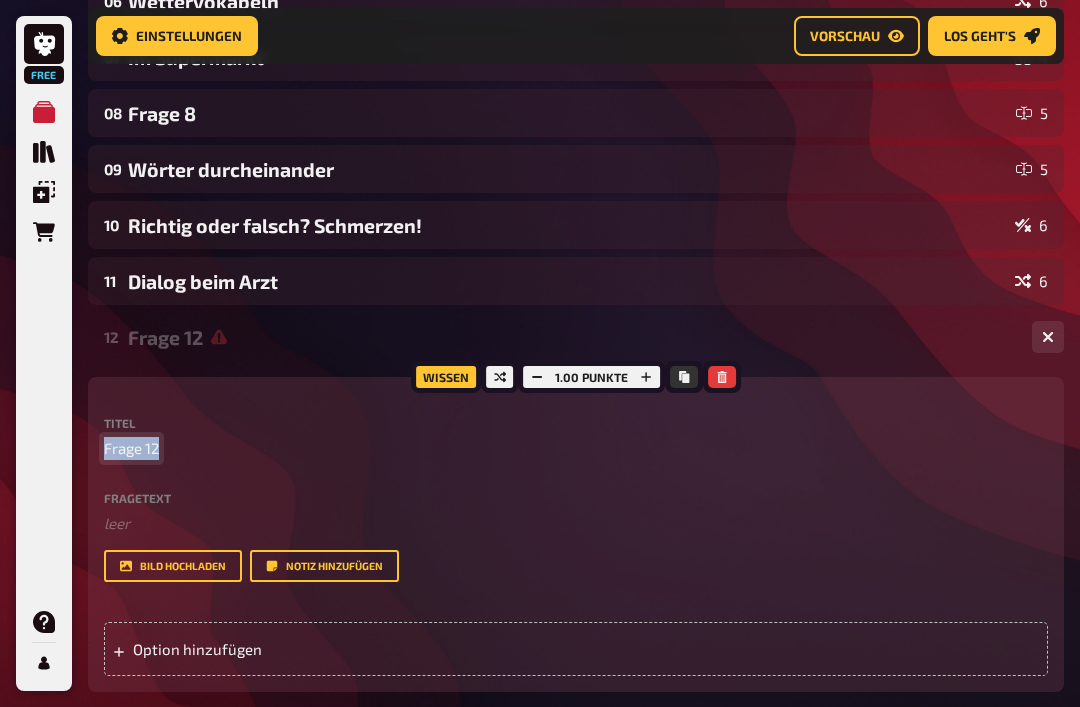 type 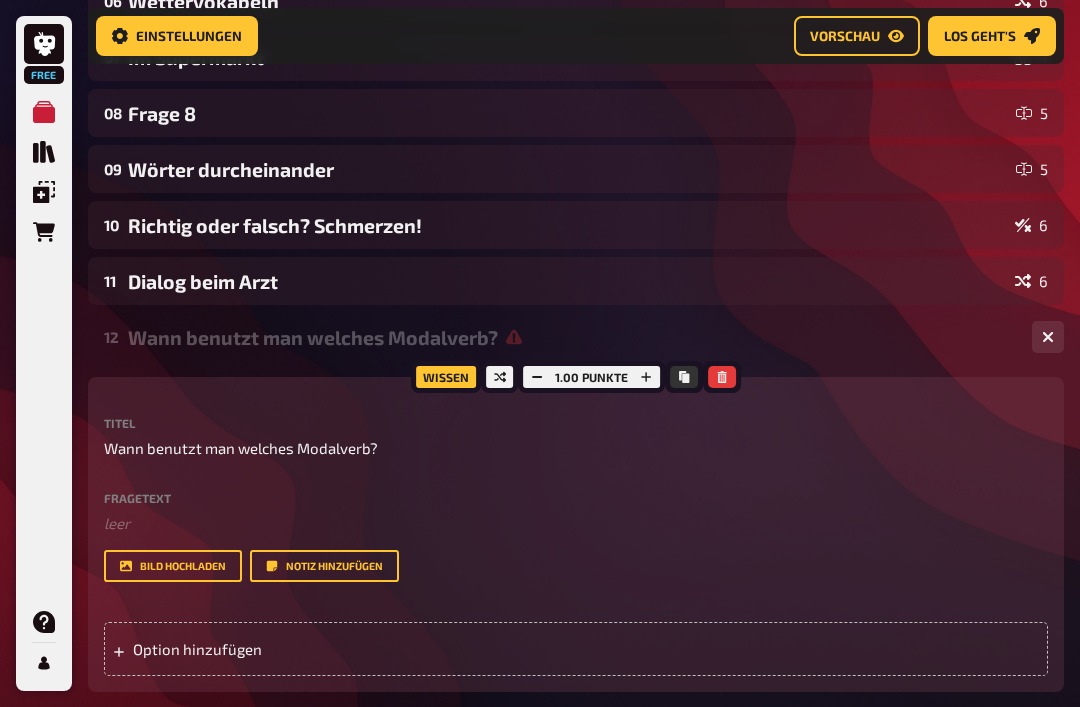 click on "Titel Wann benutzt man welches Modalverb? Fragetext ﻿ leer Hier hinziehen für Dateiupload Bild hochladen   Notiz hinzufügen" at bounding box center (576, 499) 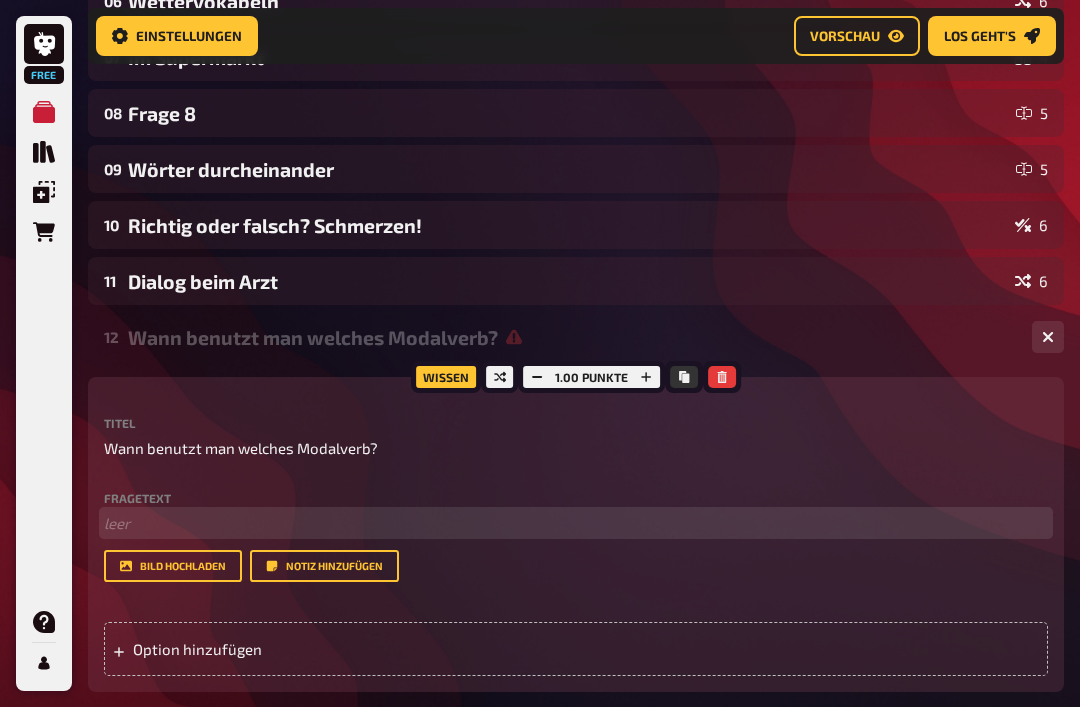 click on "﻿ leer" at bounding box center (576, 523) 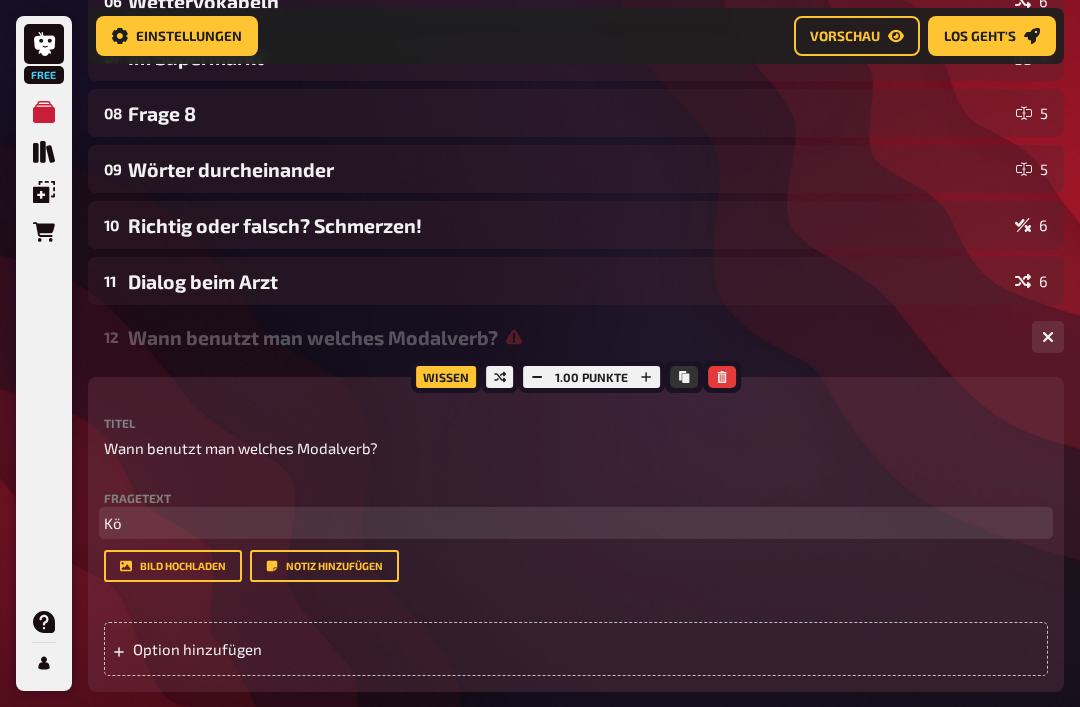 type 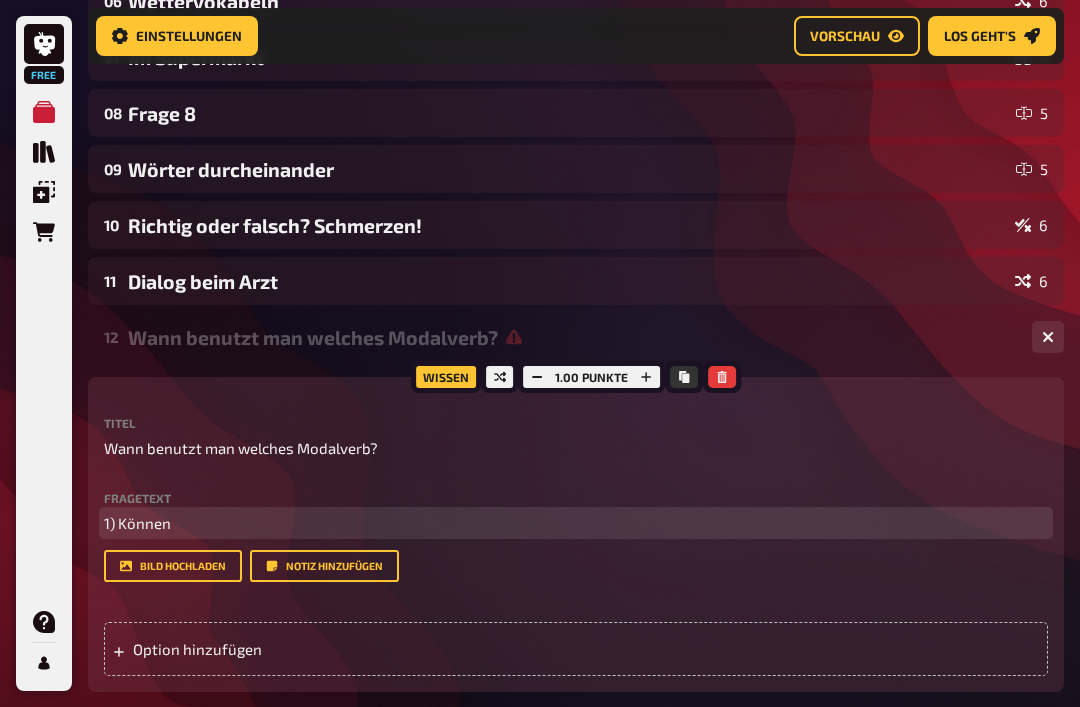 click on "1) Können" at bounding box center [576, 523] 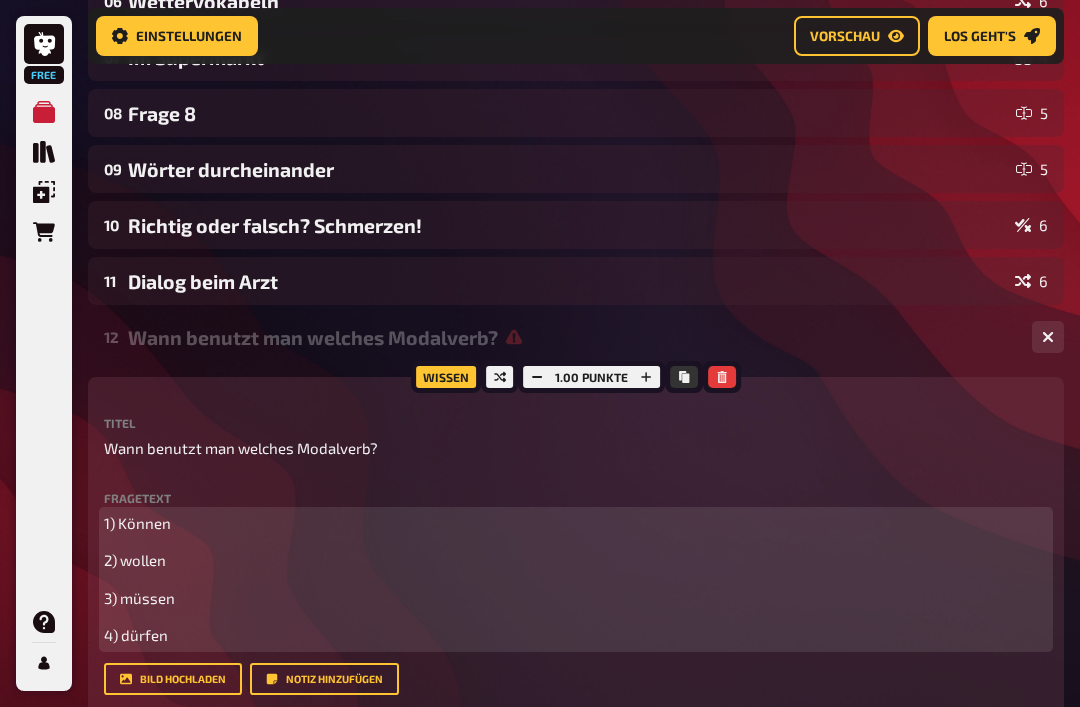 click on "2) wollen" at bounding box center [135, 560] 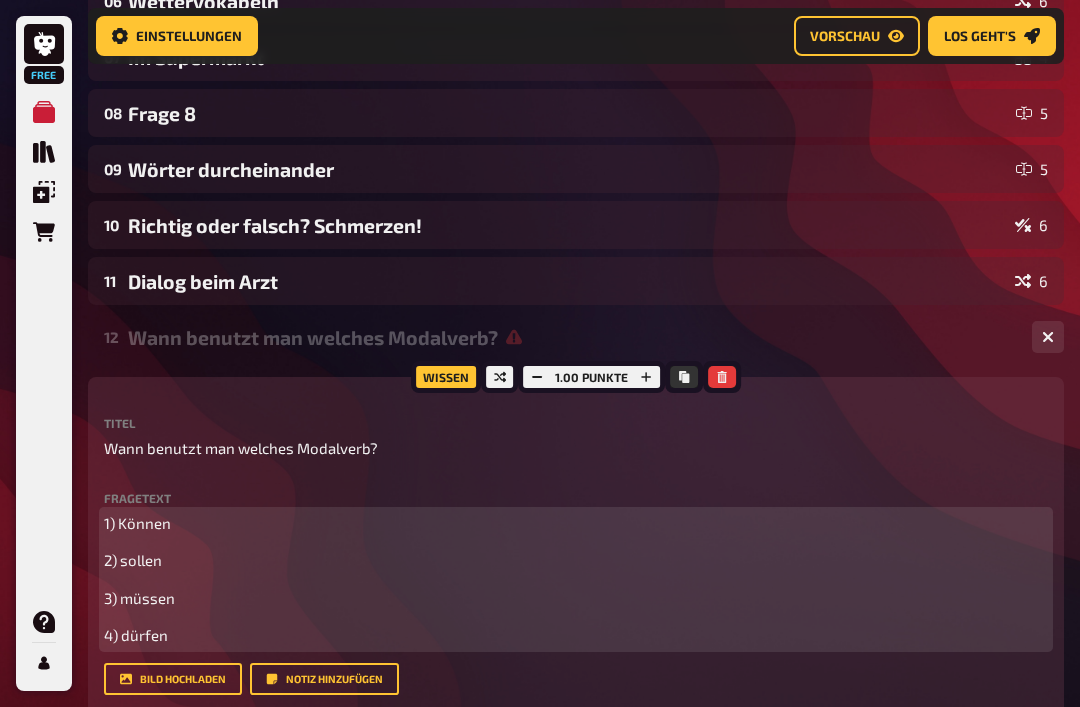 click on "3) müssen" at bounding box center [576, 598] 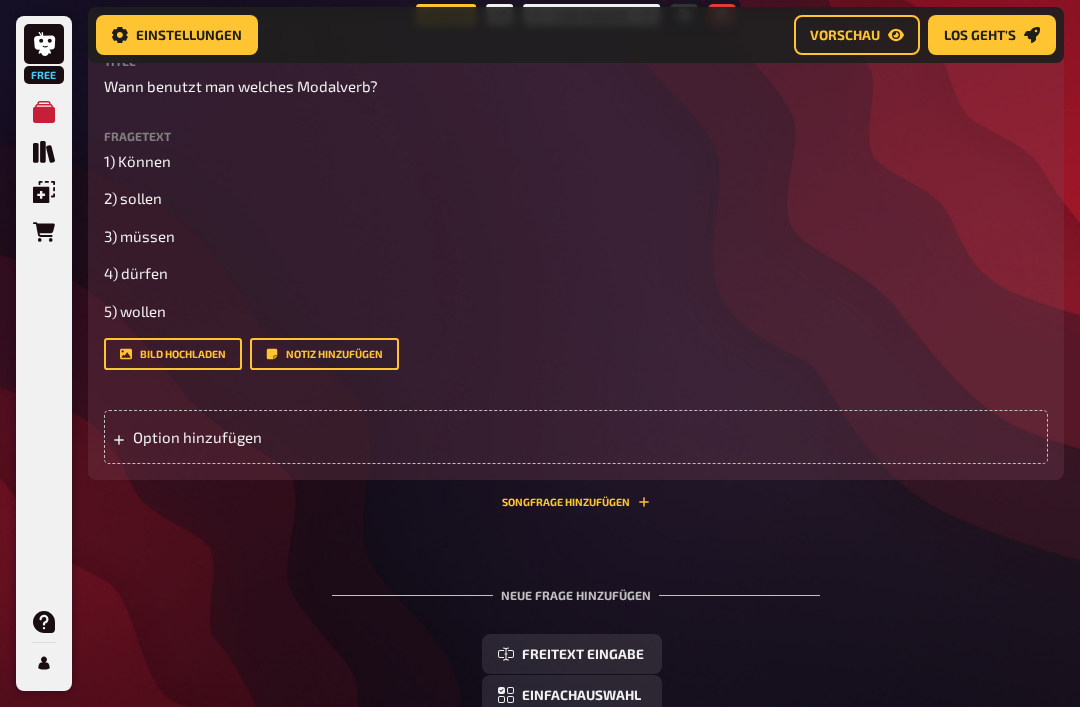 click on "Option hinzufügen" at bounding box center (576, 438) 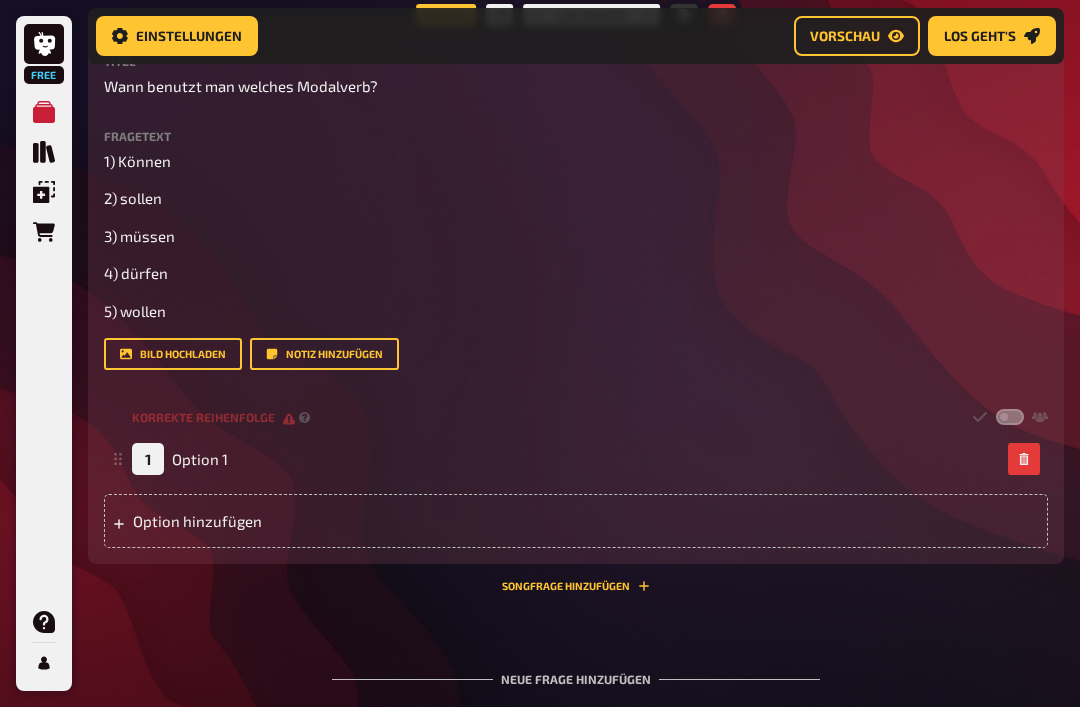 type 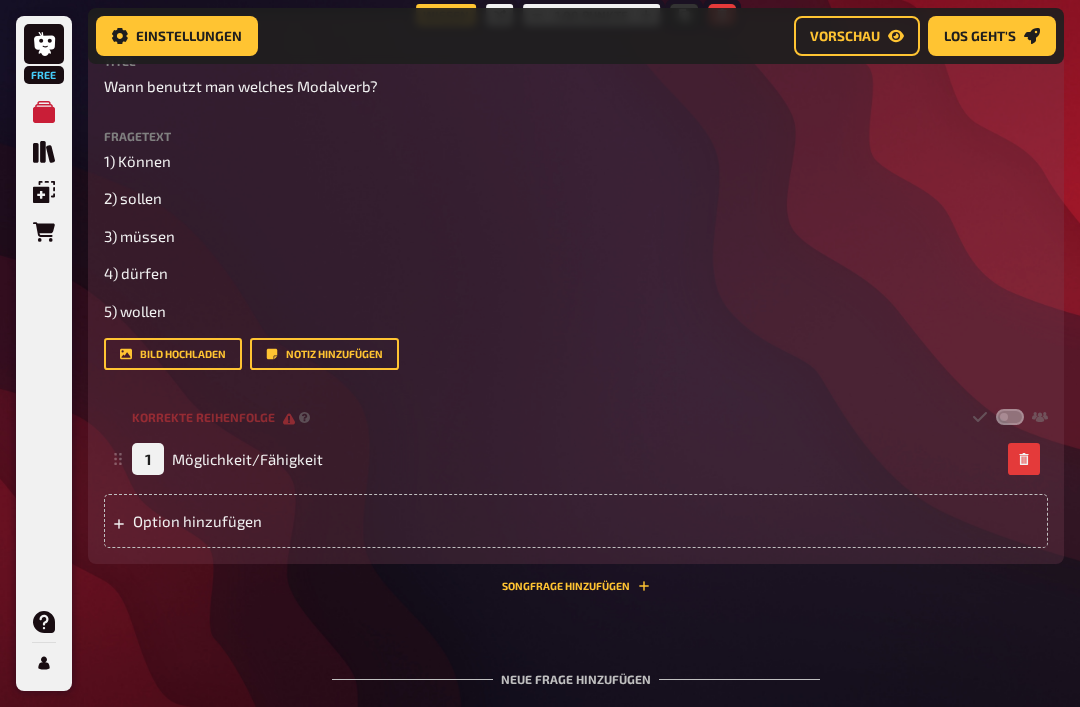 click on "Option hinzufügen" at bounding box center (576, 521) 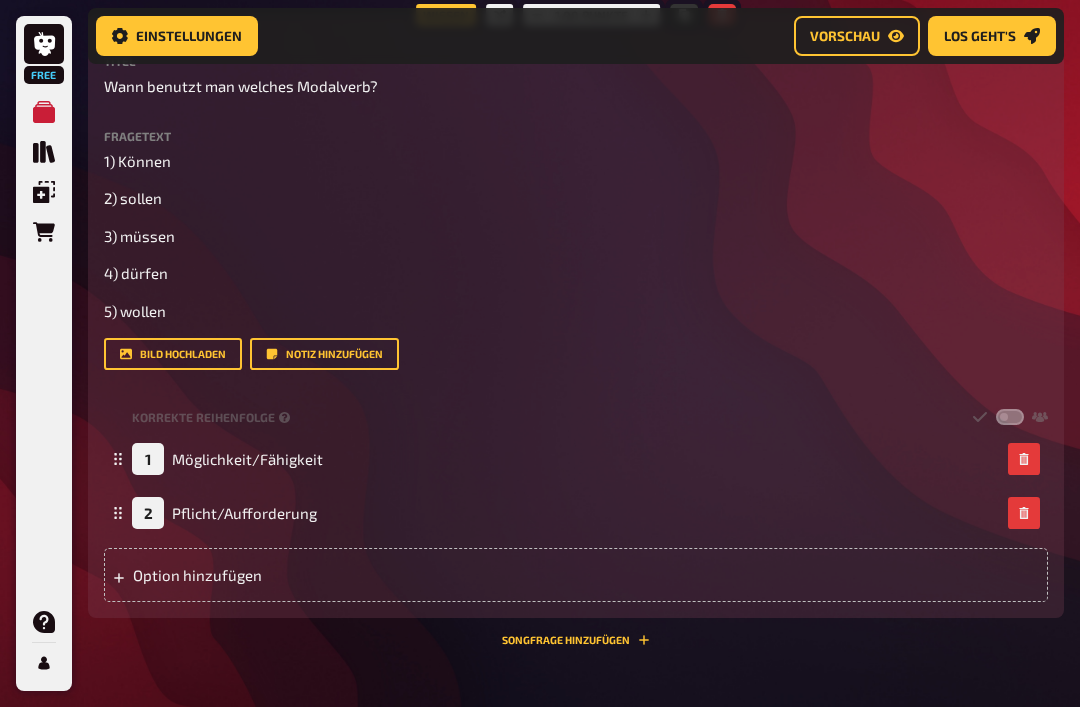 click on "Option hinzufügen" at bounding box center (576, 575) 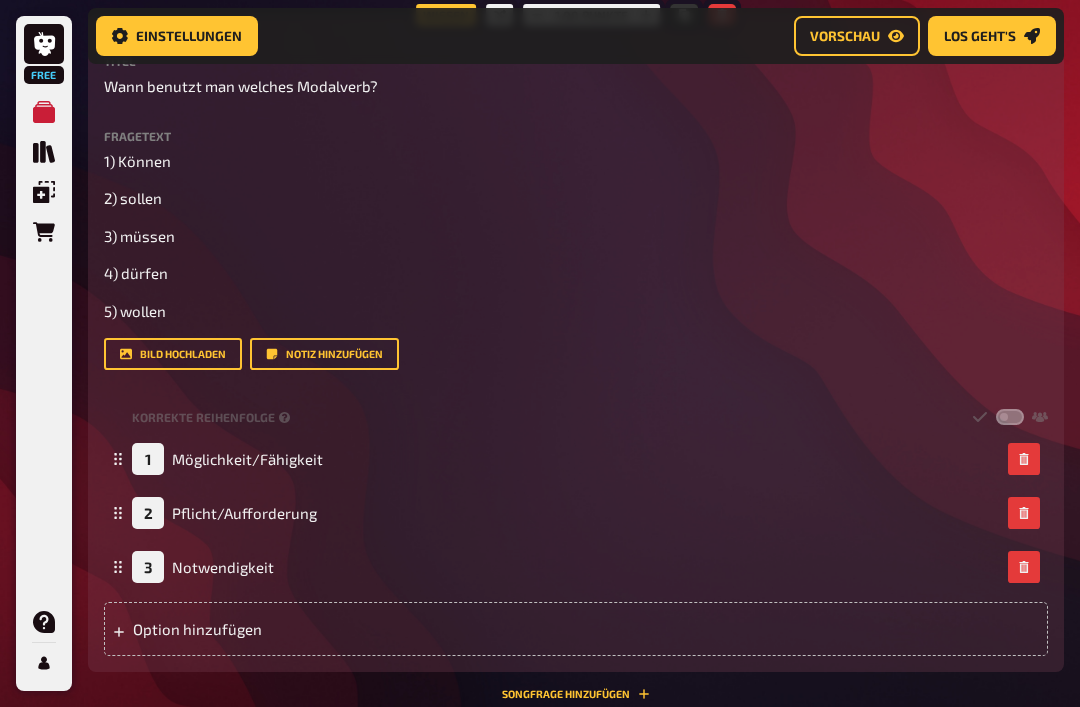 click on "Option hinzufügen" at bounding box center (576, 629) 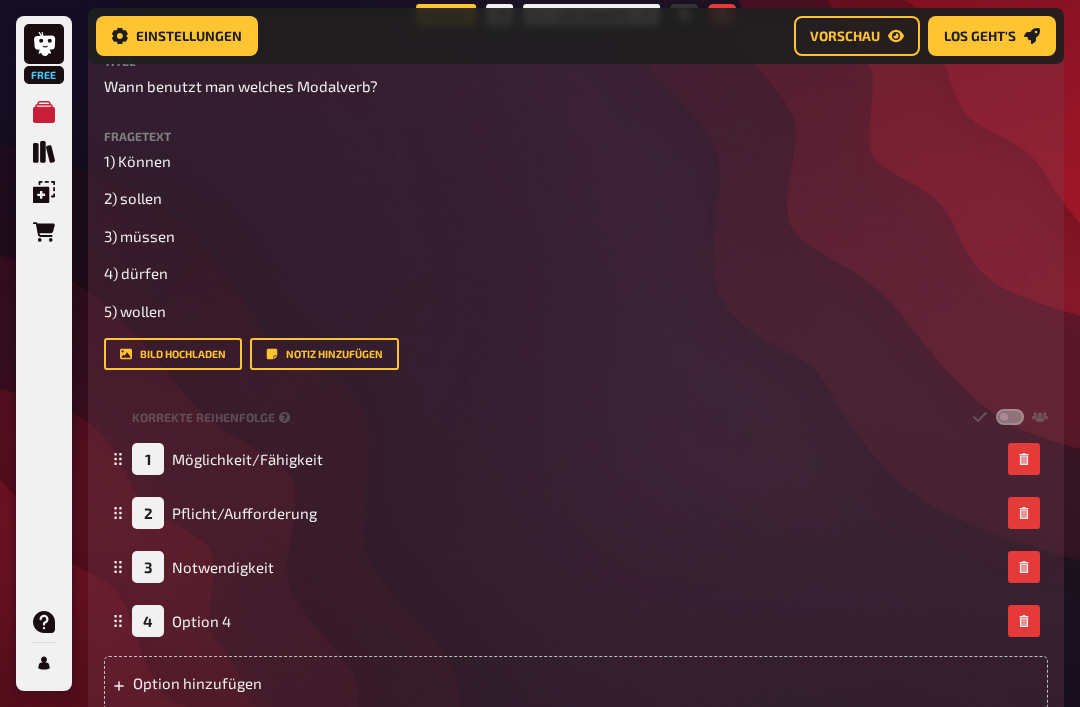 type 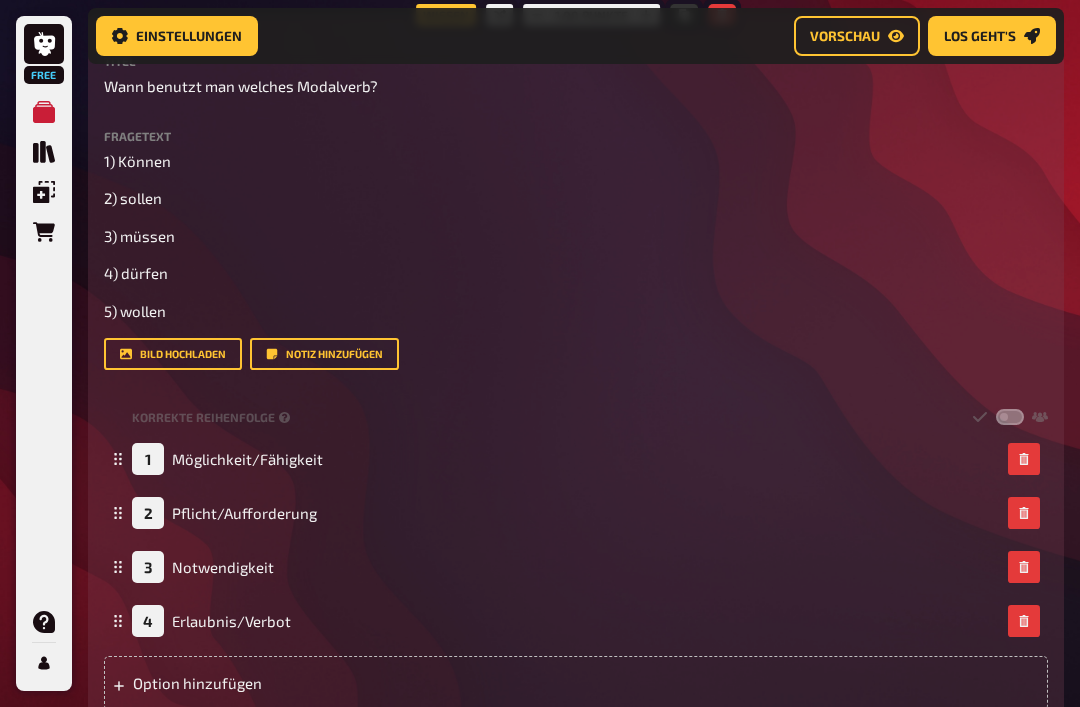 click on "Option hinzufügen" at bounding box center [576, 683] 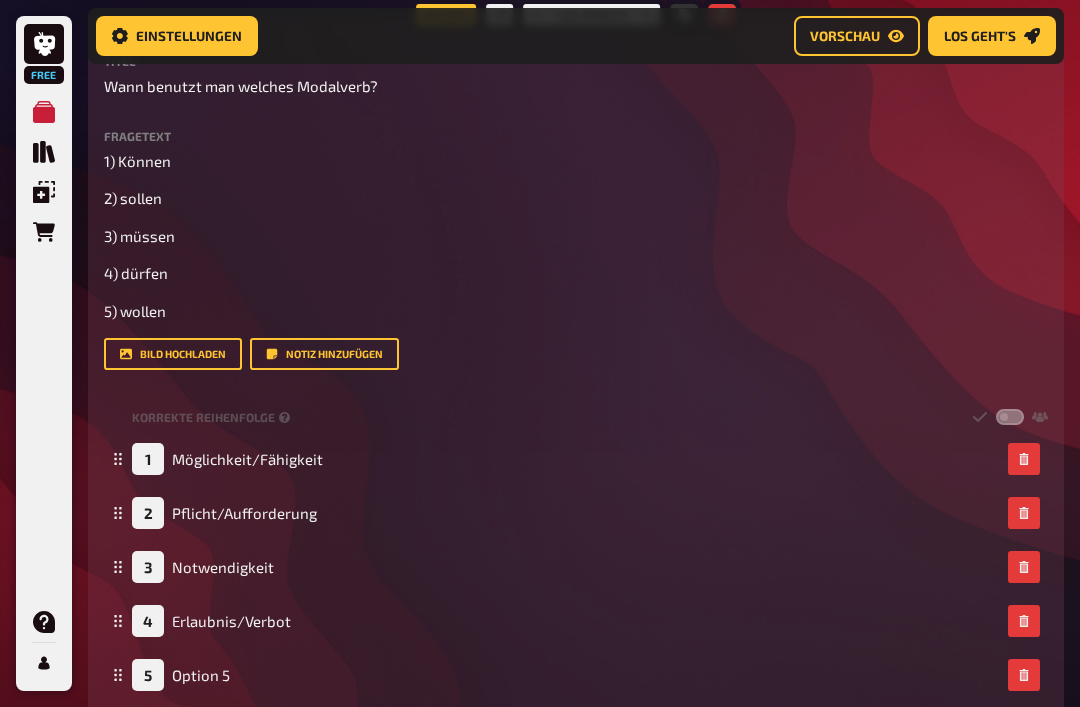 type 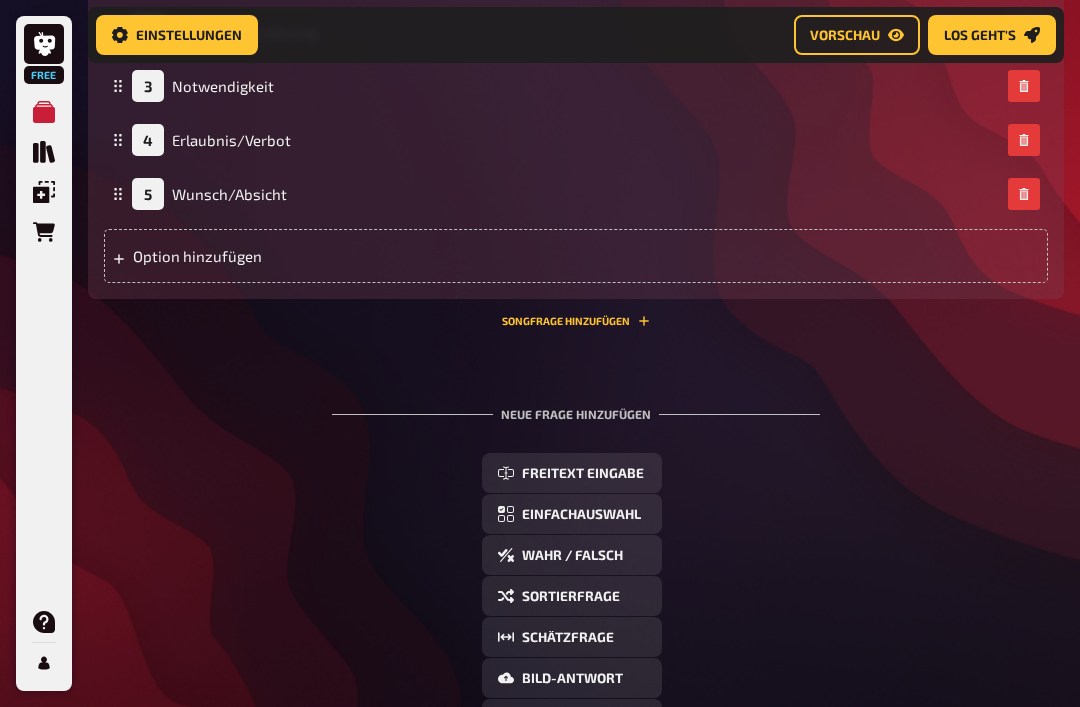 scroll, scrollTop: 1553, scrollLeft: 0, axis: vertical 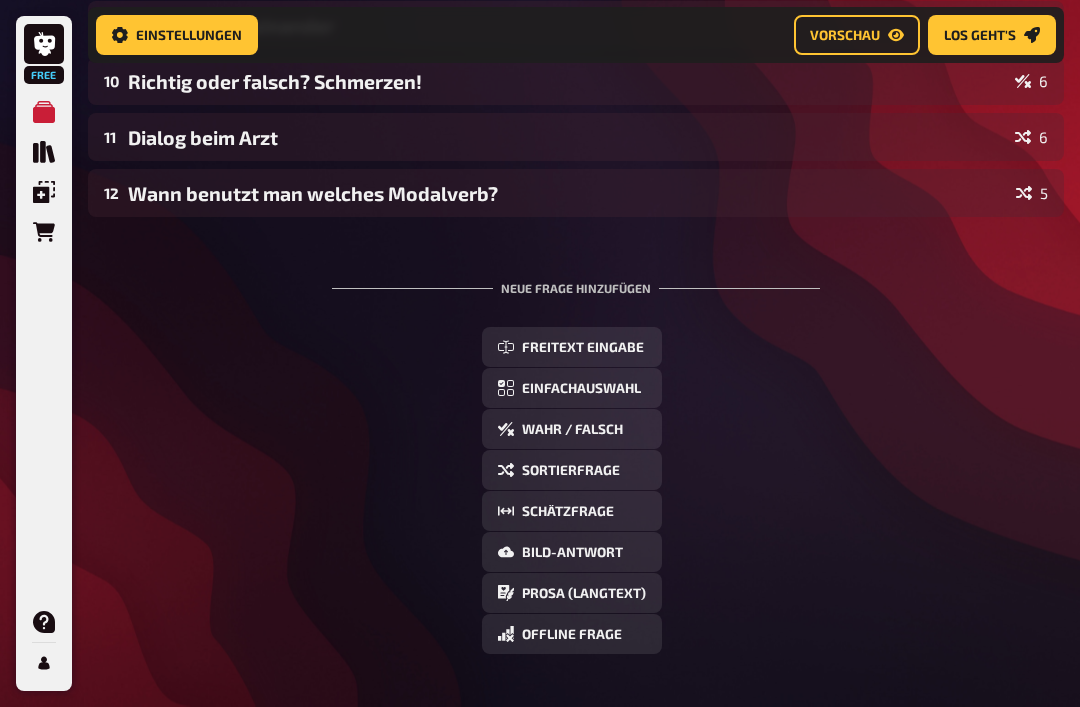 click on "Einfachauswahl" at bounding box center (581, 390) 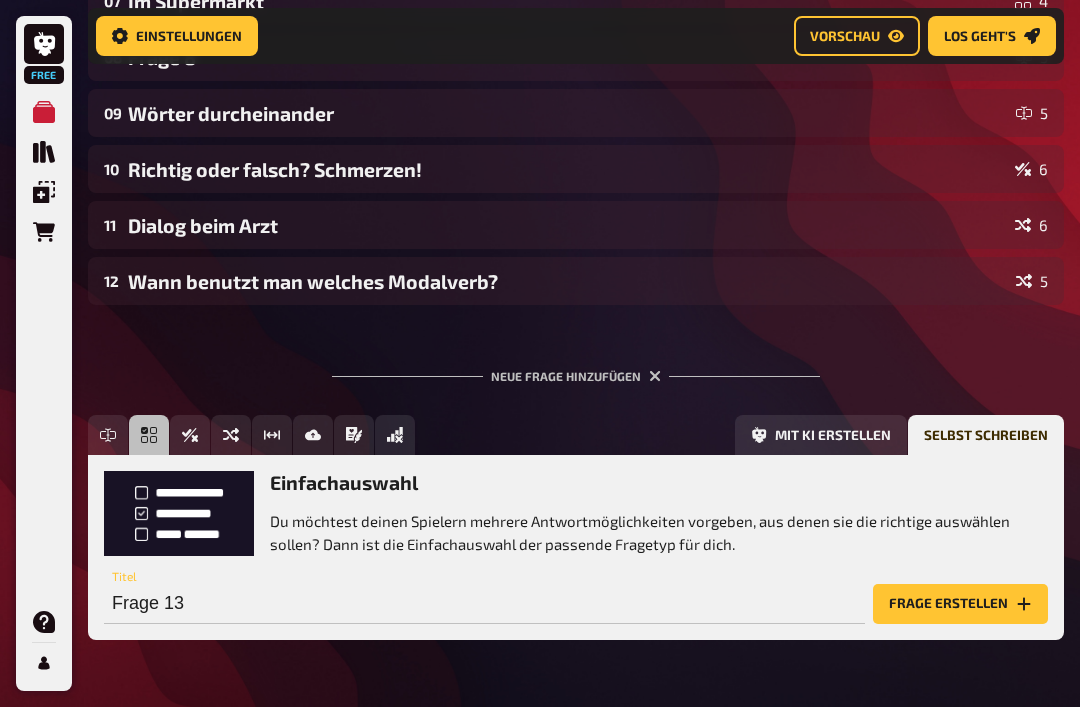 click on "Frage erstellen" at bounding box center [960, 604] 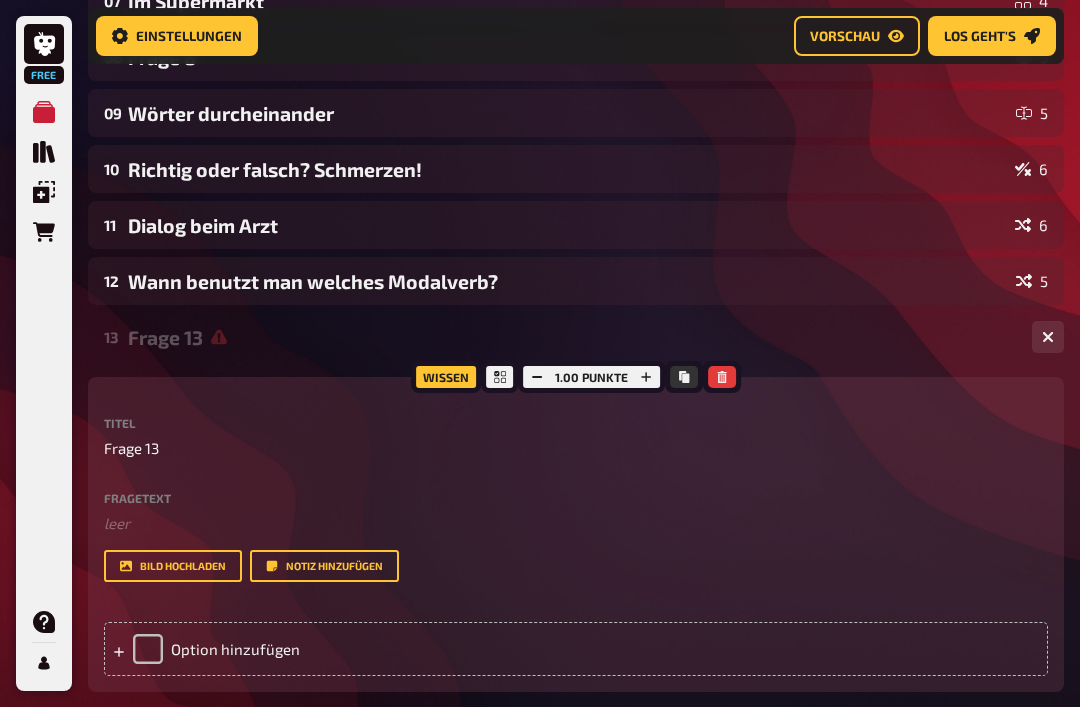 click on "Titel" at bounding box center (576, 423) 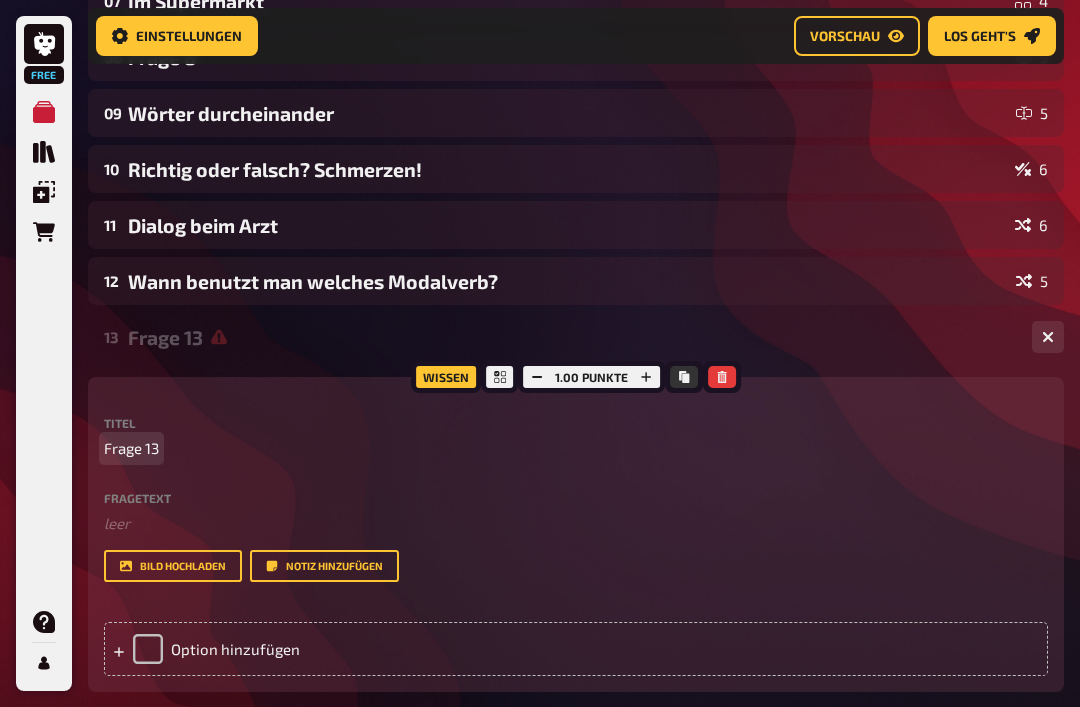 click on "Frage 13" at bounding box center (131, 448) 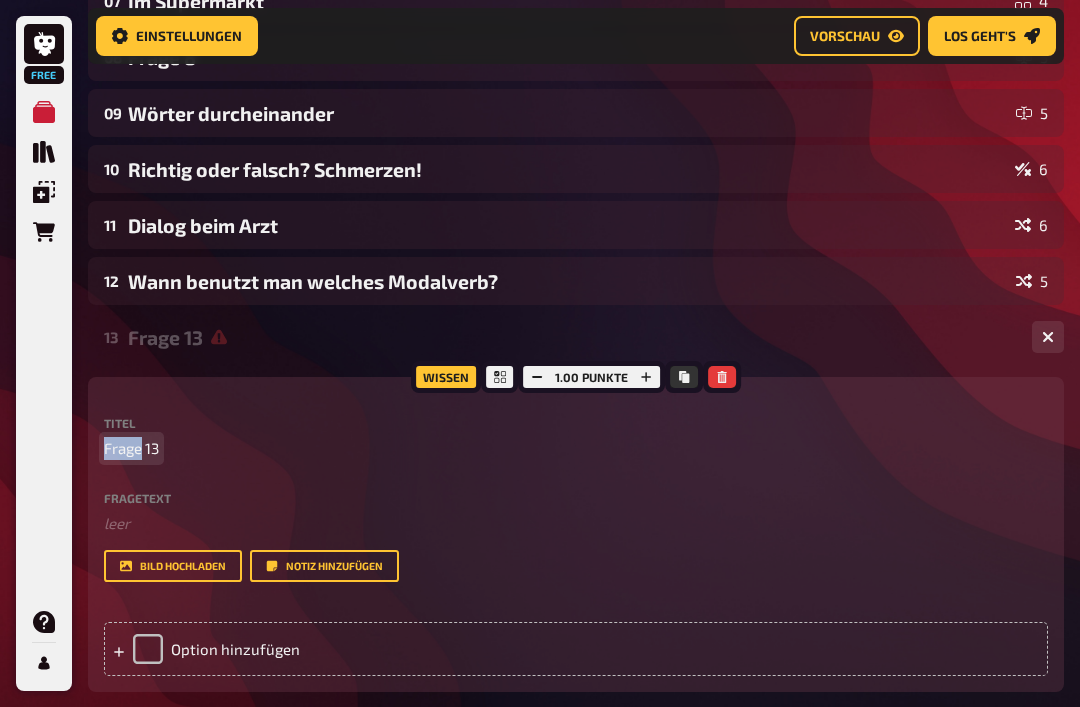 click on "Frage 13" at bounding box center (131, 448) 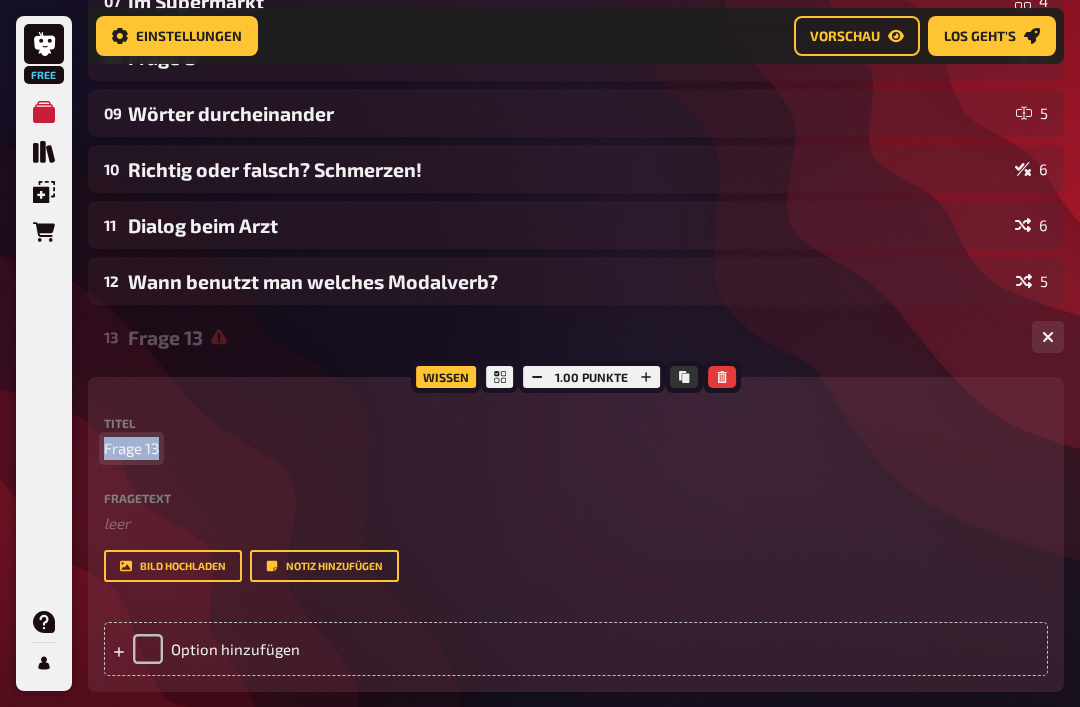 type 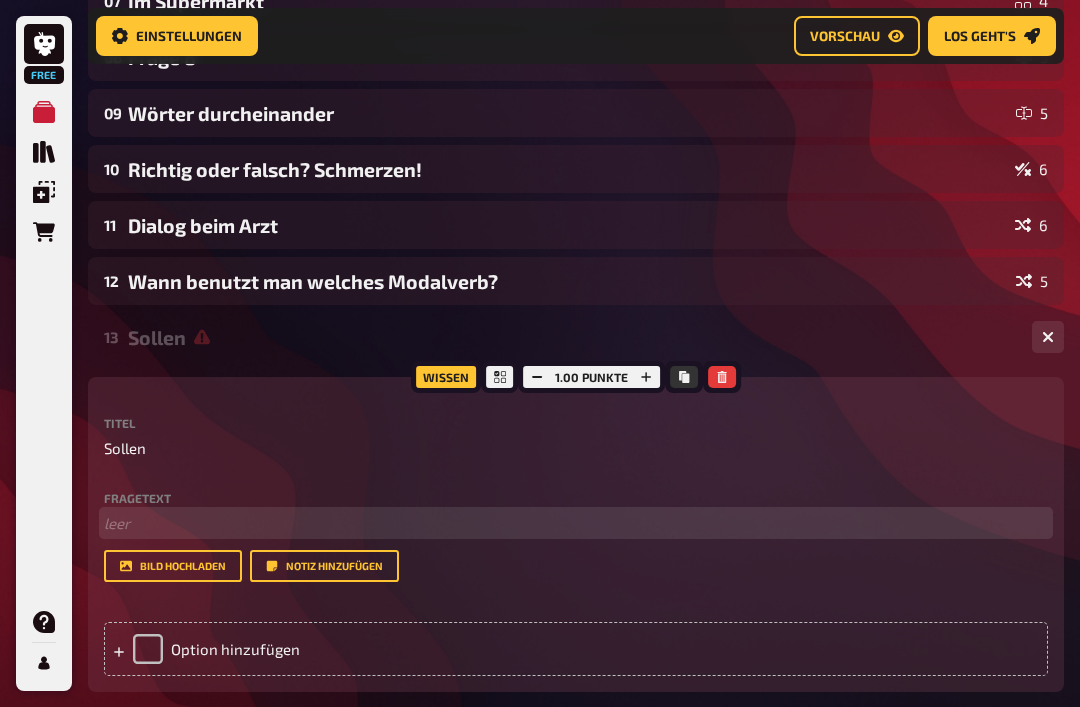 click on "﻿ leer" at bounding box center [576, 523] 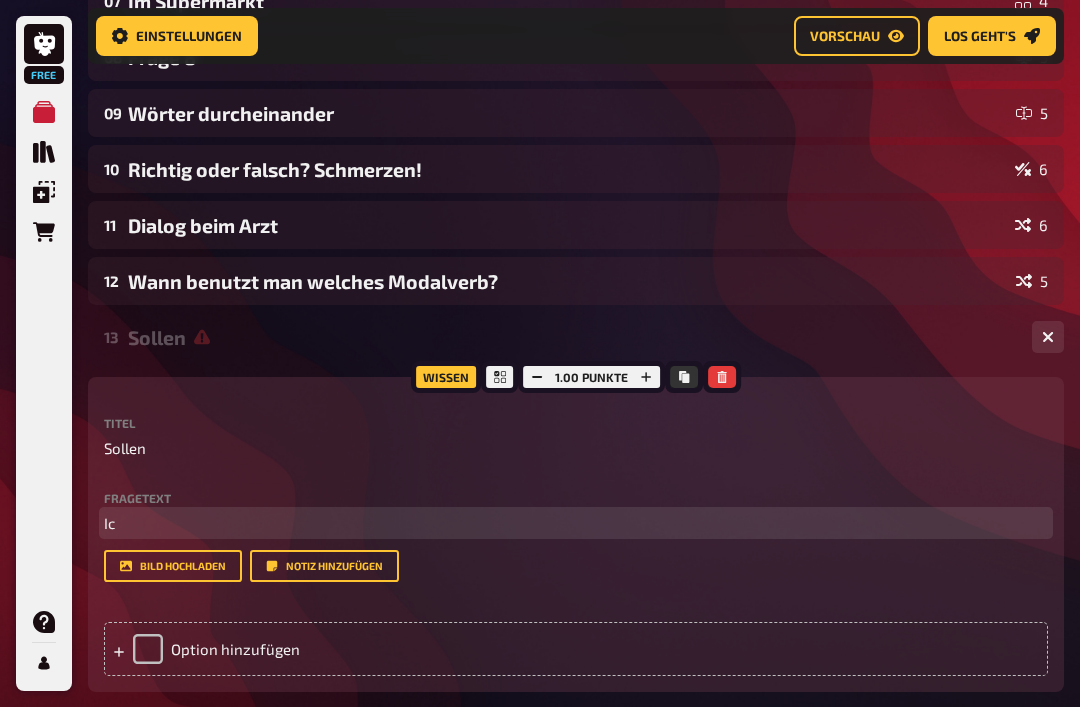 type 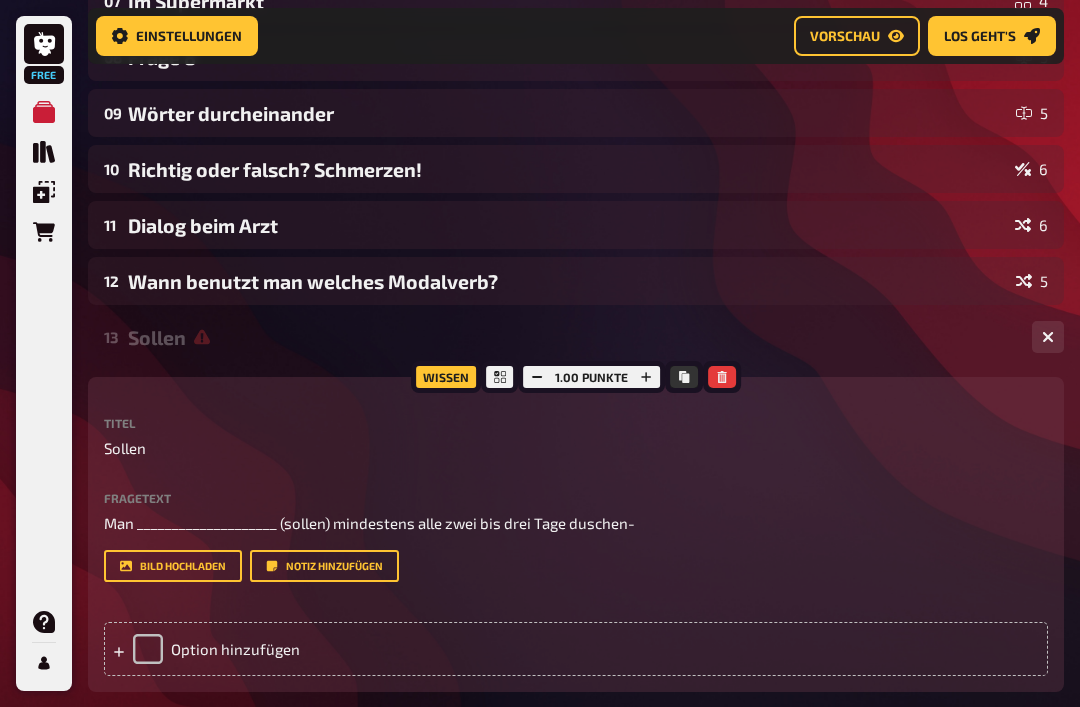 click on "Option hinzufügen" at bounding box center (576, 649) 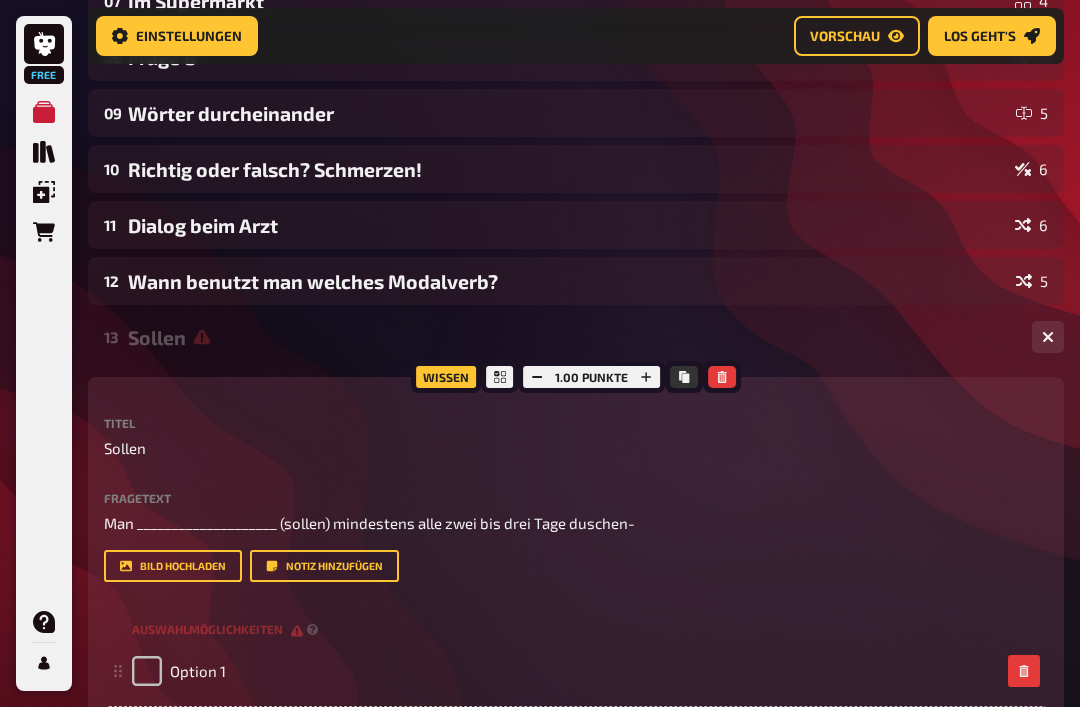 type 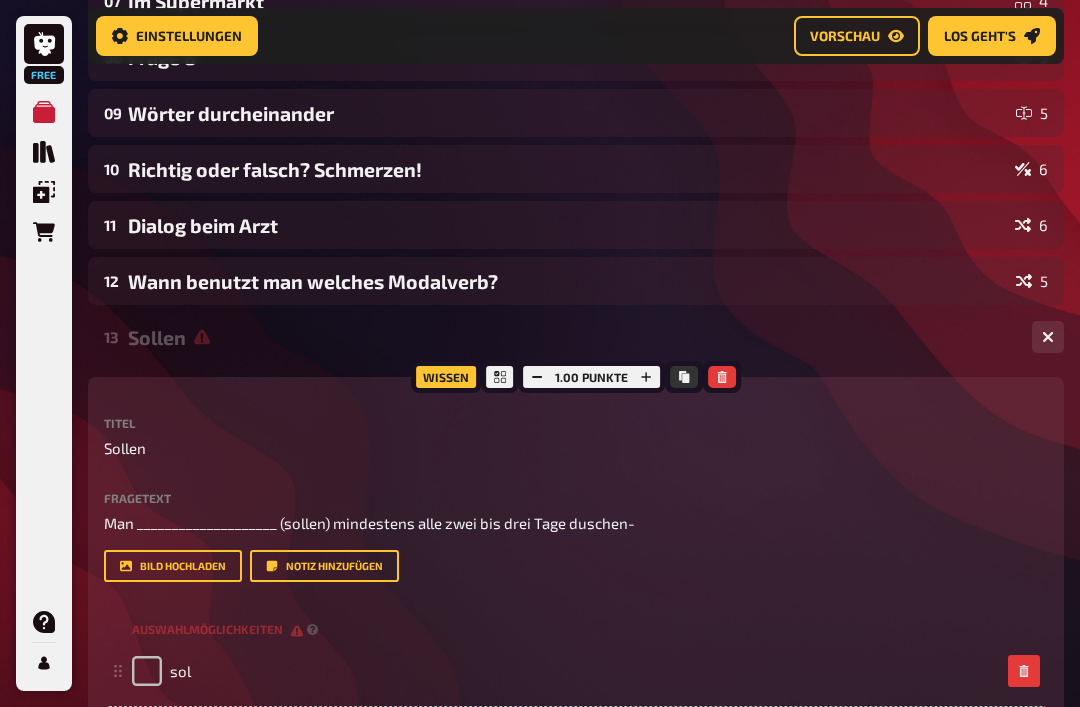 click on "Option hinzufügen" at bounding box center [576, 733] 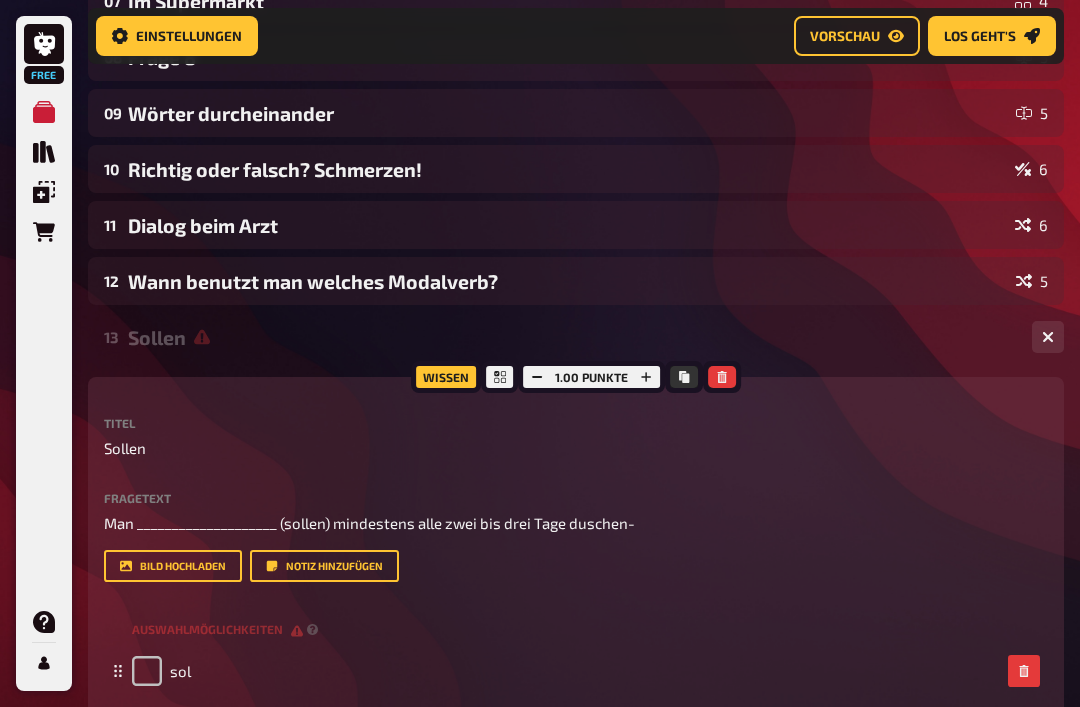 type 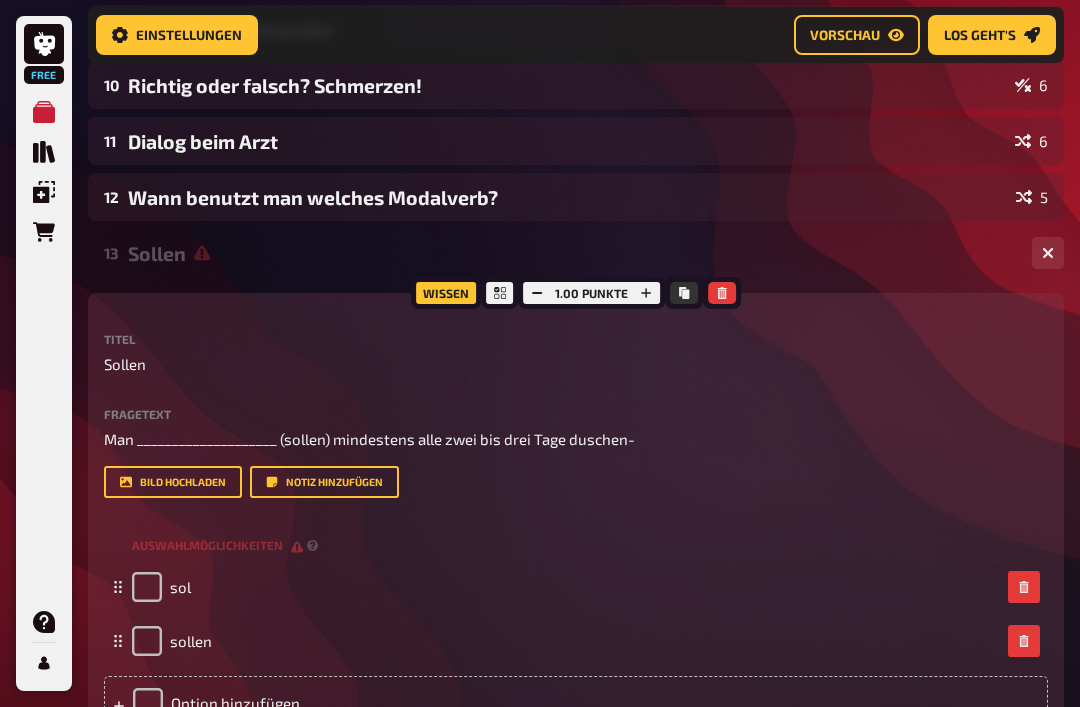 click on "Option hinzufügen" at bounding box center [576, 704] 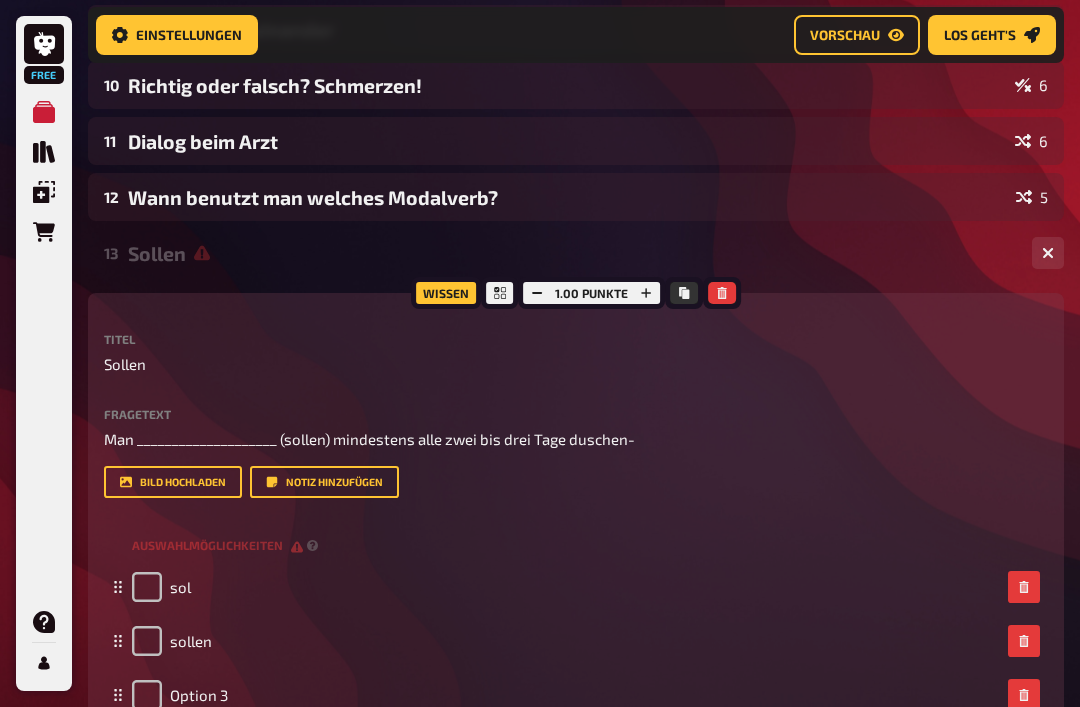scroll, scrollTop: 850, scrollLeft: 0, axis: vertical 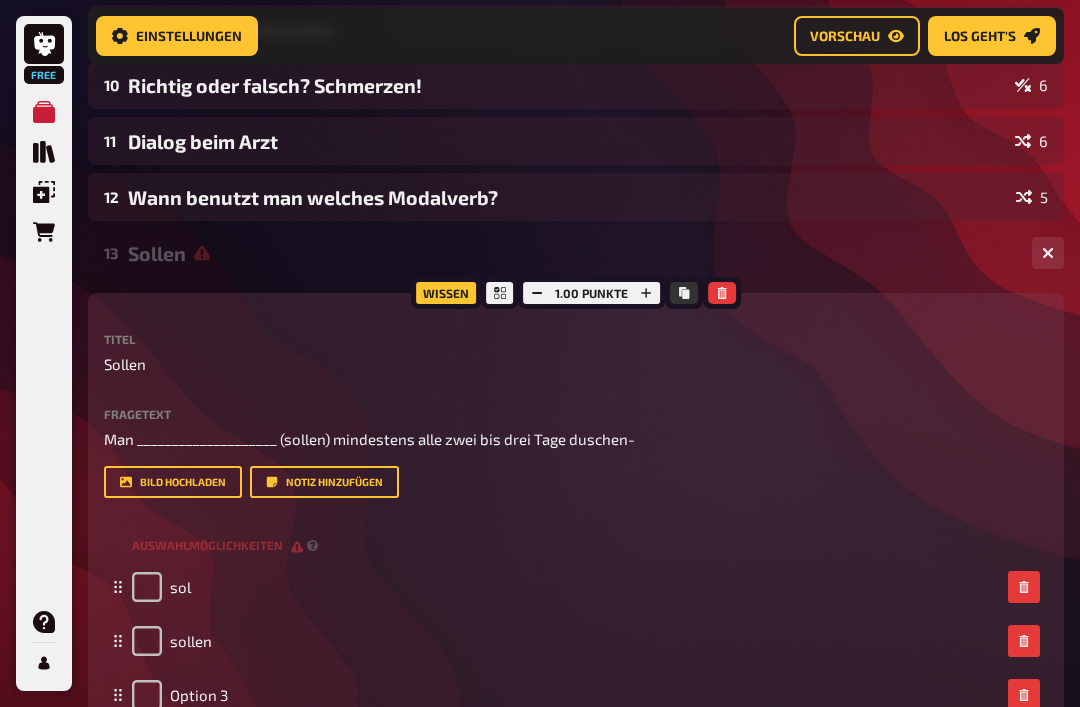 type 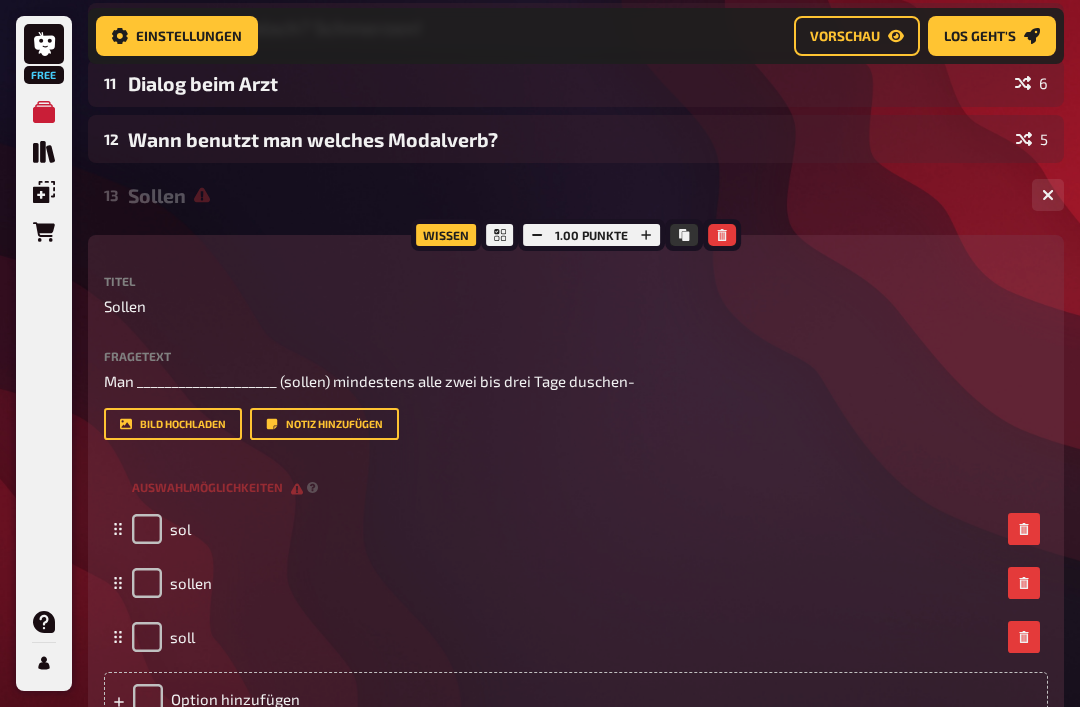 scroll, scrollTop: 950, scrollLeft: 0, axis: vertical 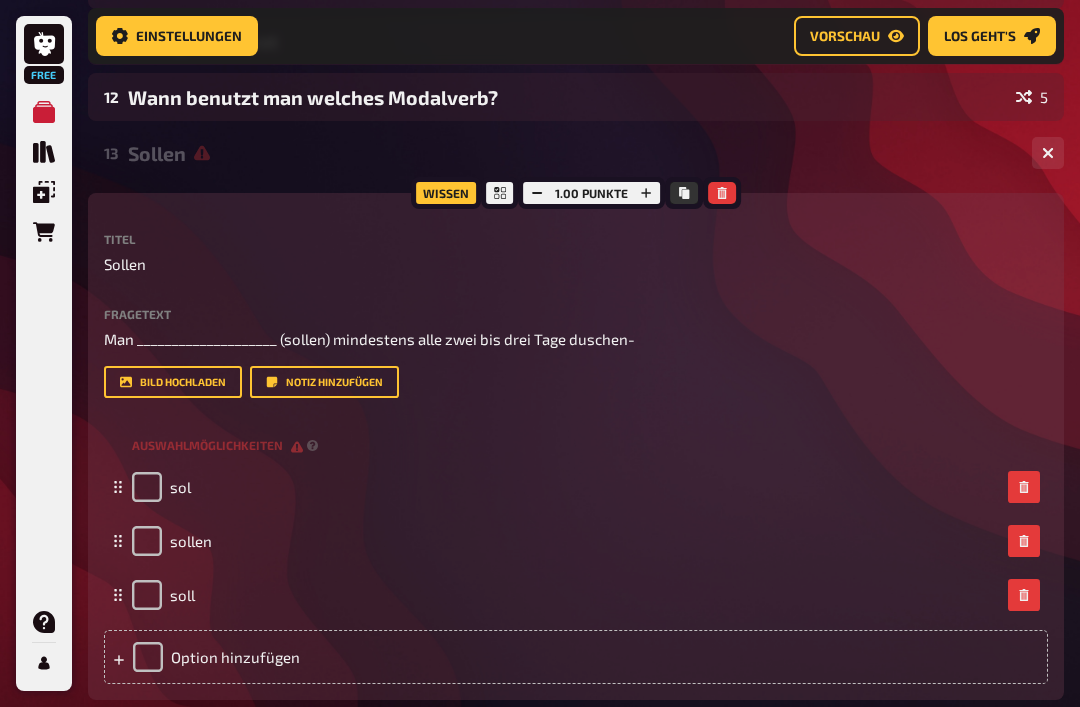 click on "Option hinzufügen" at bounding box center (576, 657) 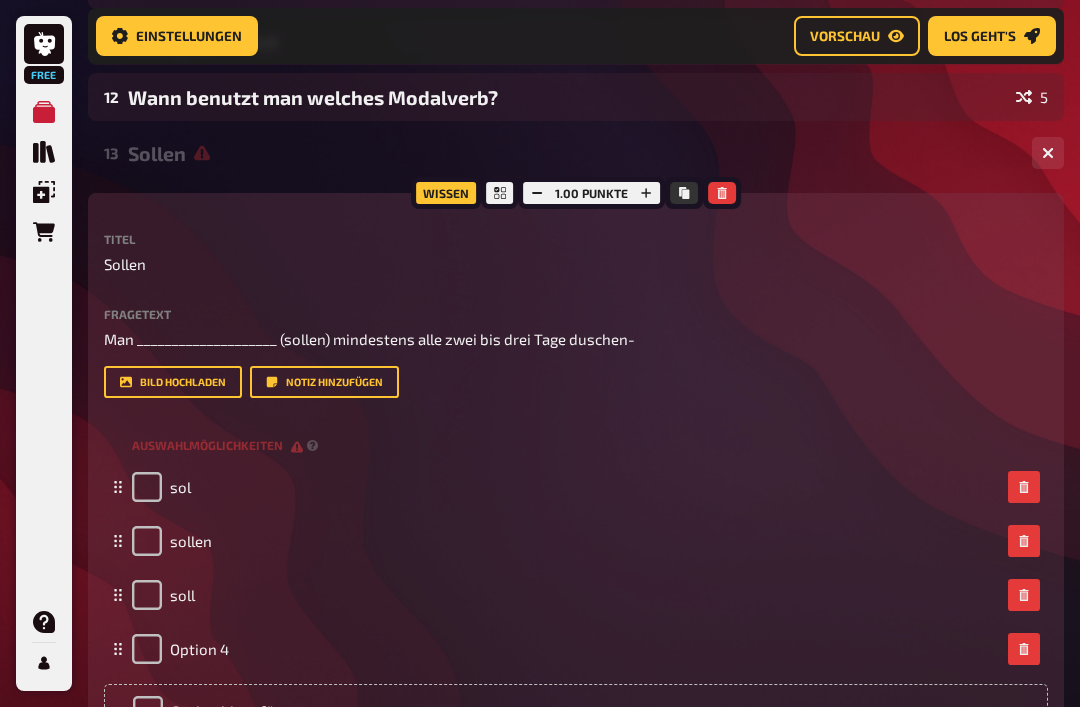 type 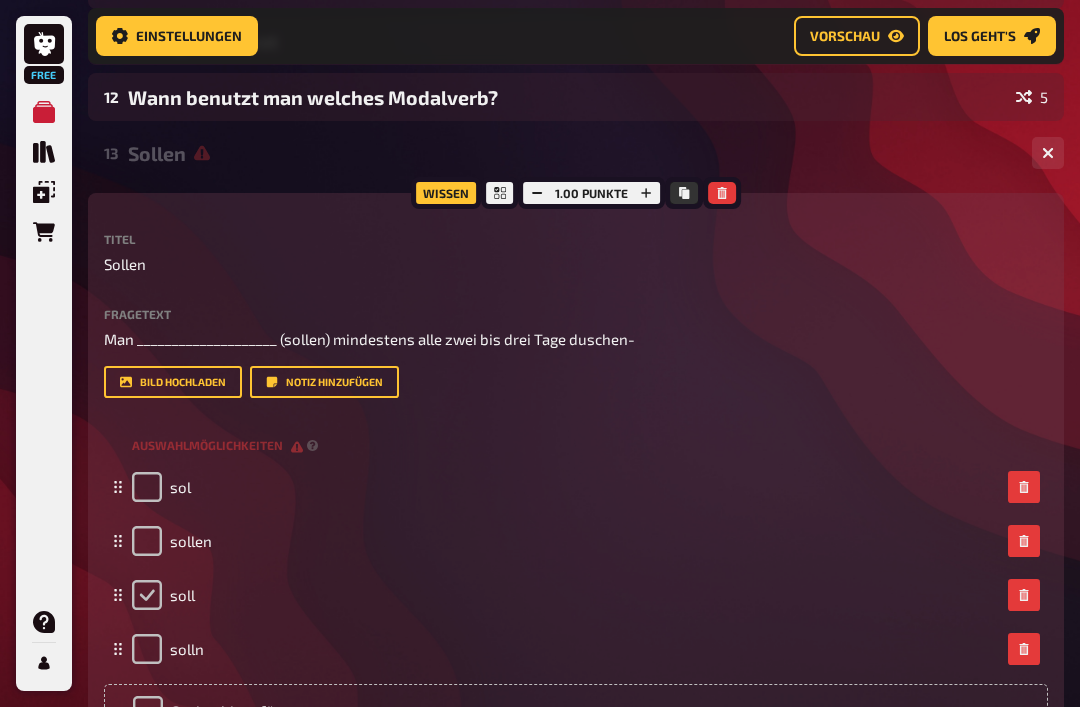 click at bounding box center [147, 595] 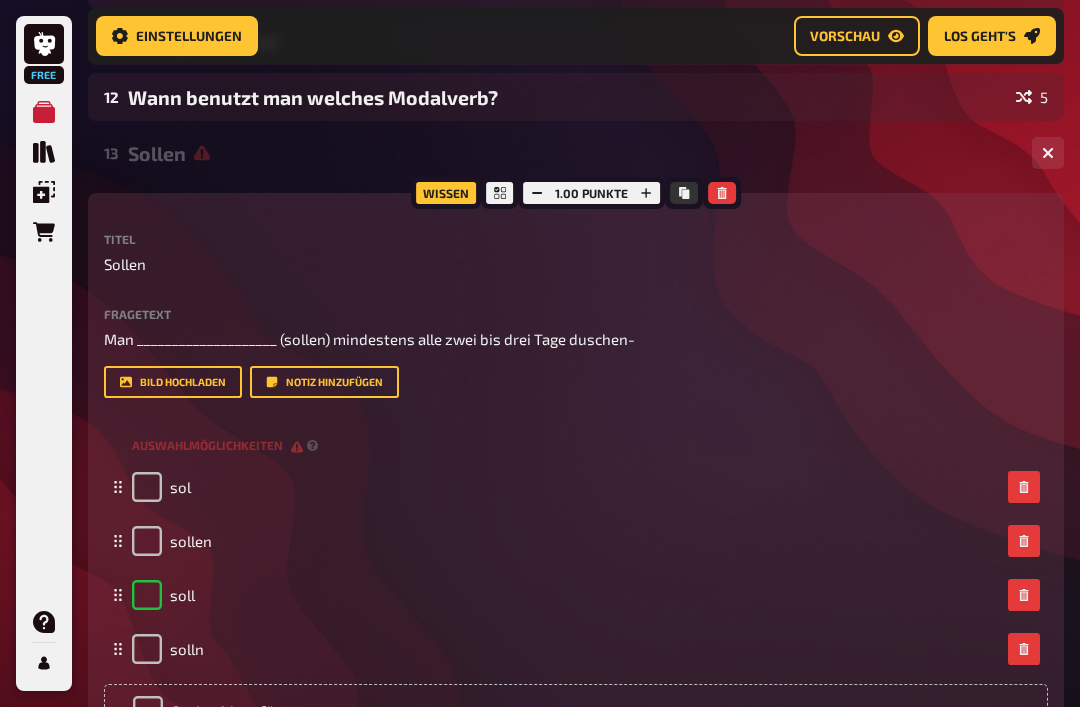 checkbox on "true" 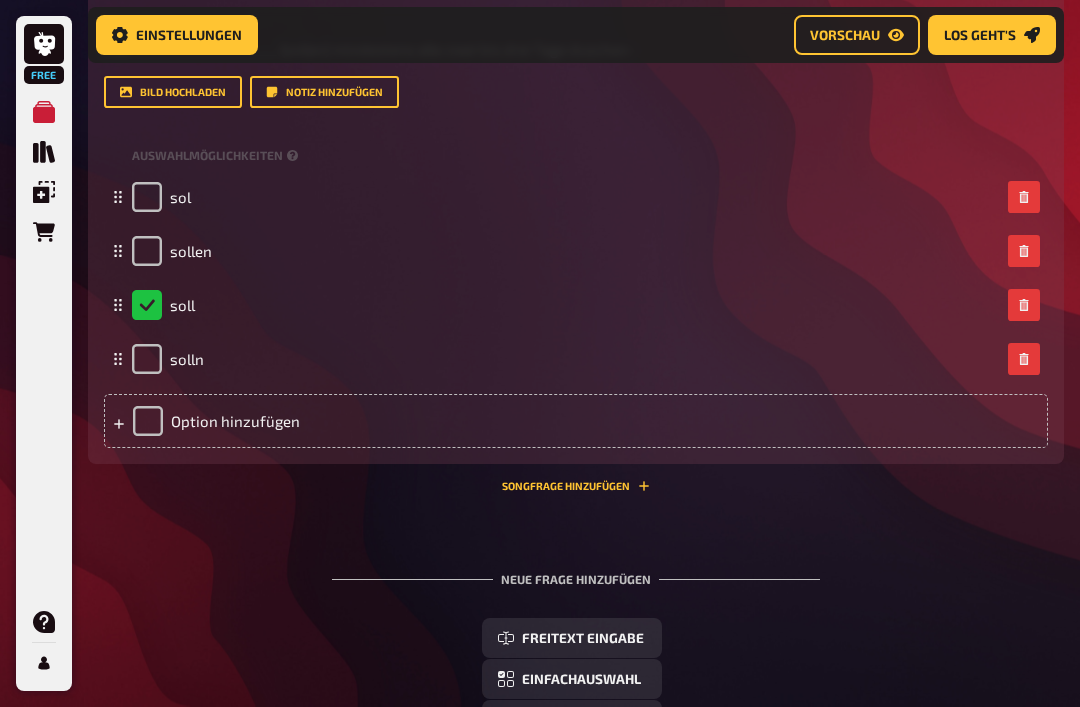 scroll, scrollTop: 1335, scrollLeft: 0, axis: vertical 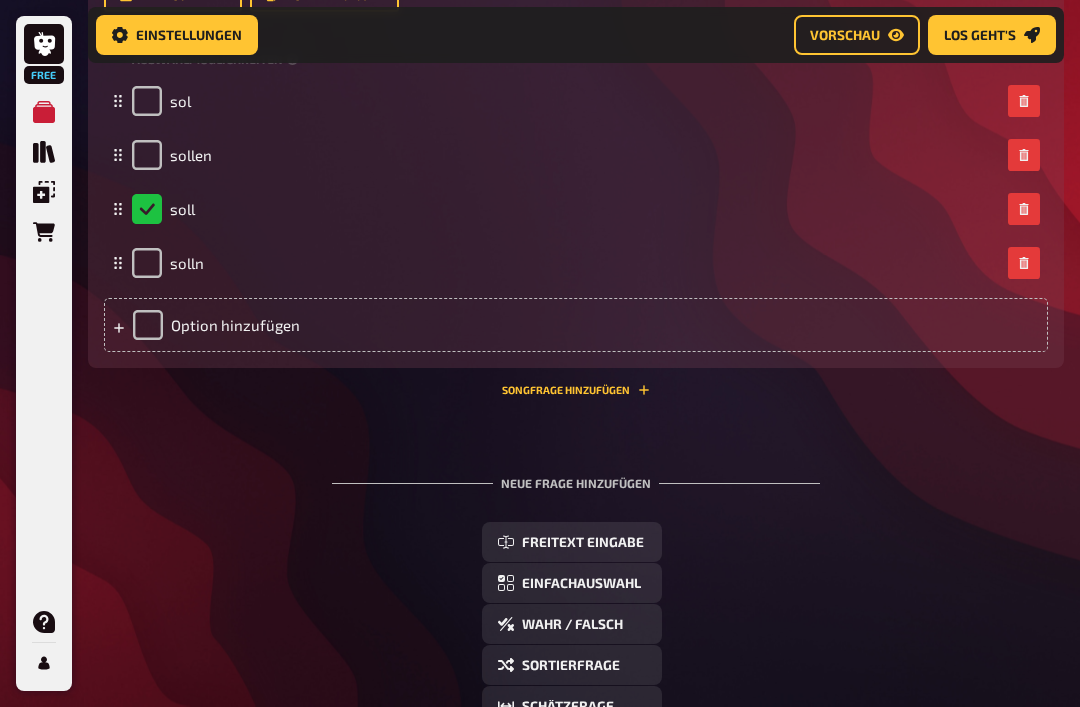 click on "Freitext Eingabe" at bounding box center [583, 544] 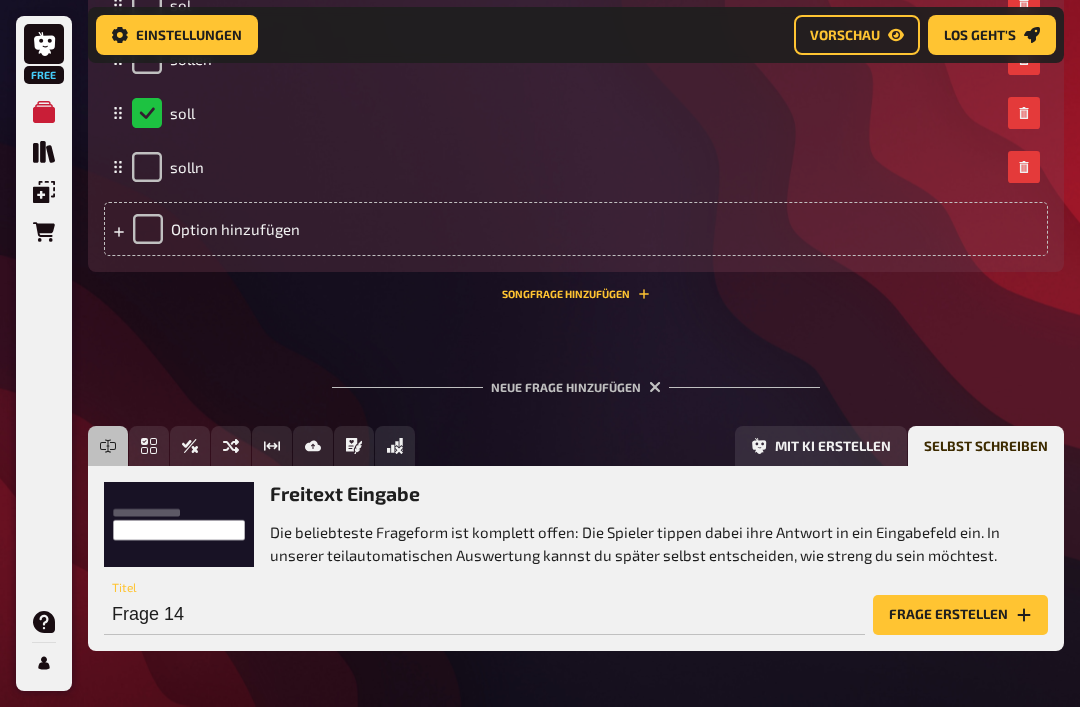 scroll, scrollTop: 1442, scrollLeft: 0, axis: vertical 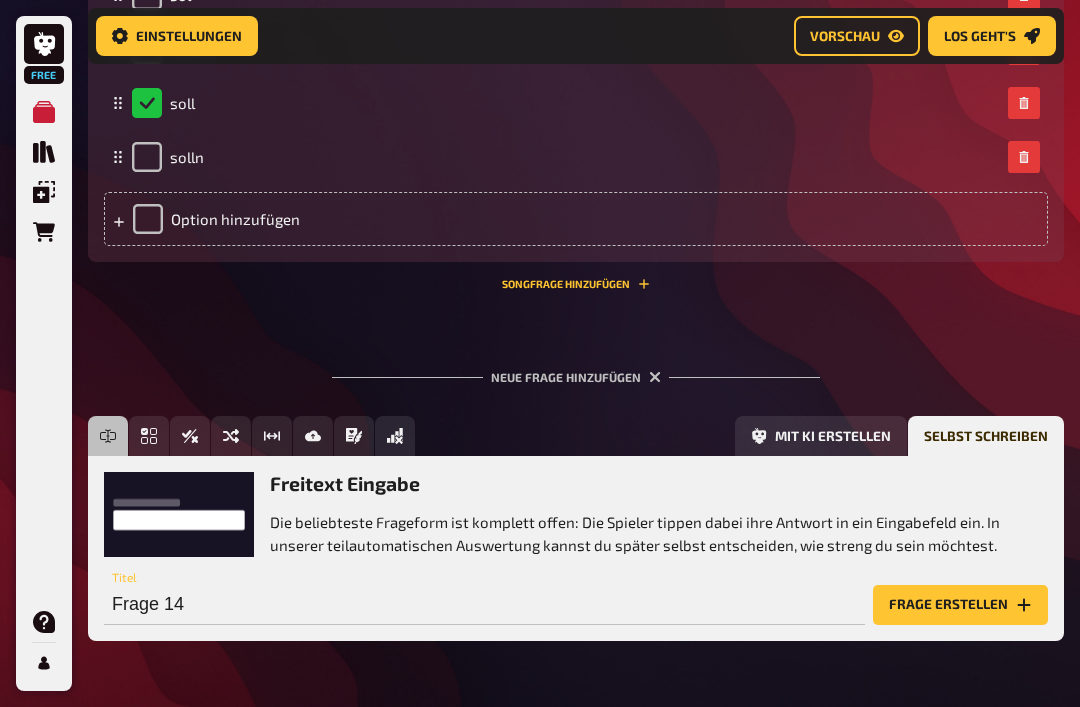 click on "Frage erstellen" at bounding box center [960, 605] 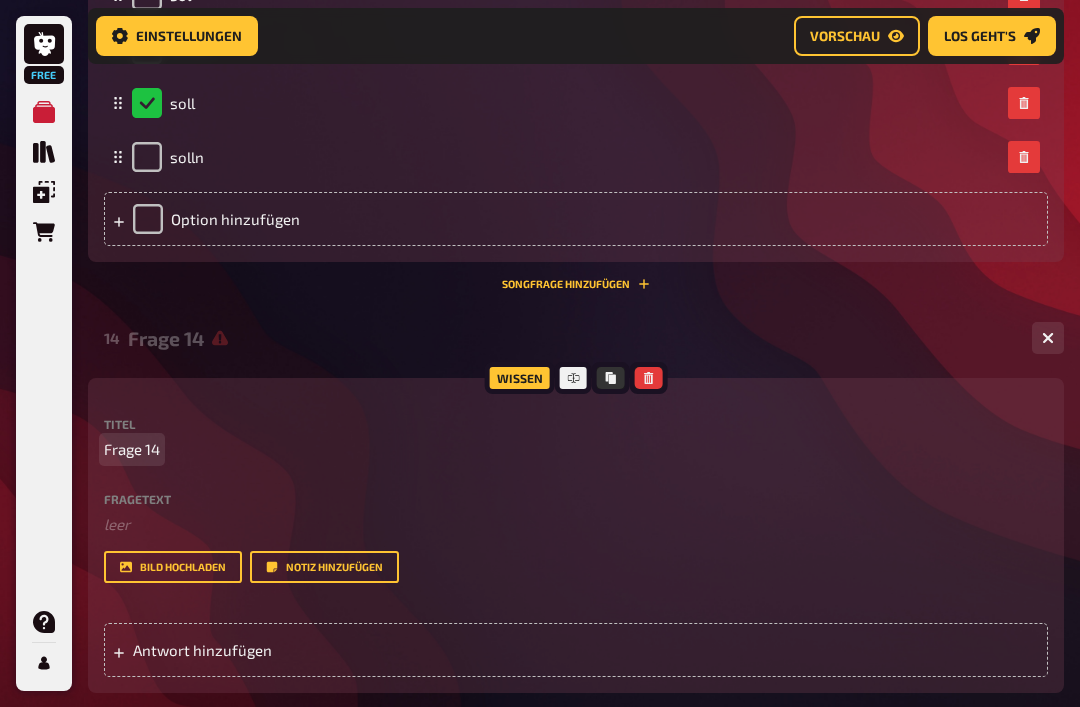 click on "Frage 14" at bounding box center (576, 449) 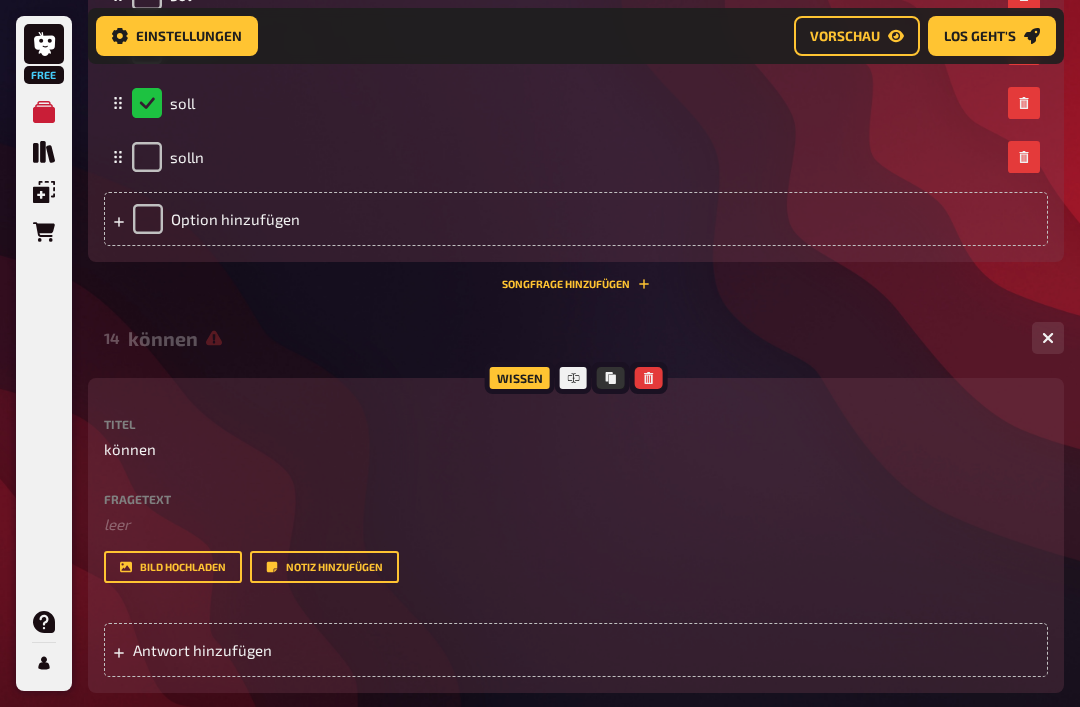 click on "Fragetext ﻿ leer Hier hinziehen für Dateiupload" at bounding box center [576, 514] 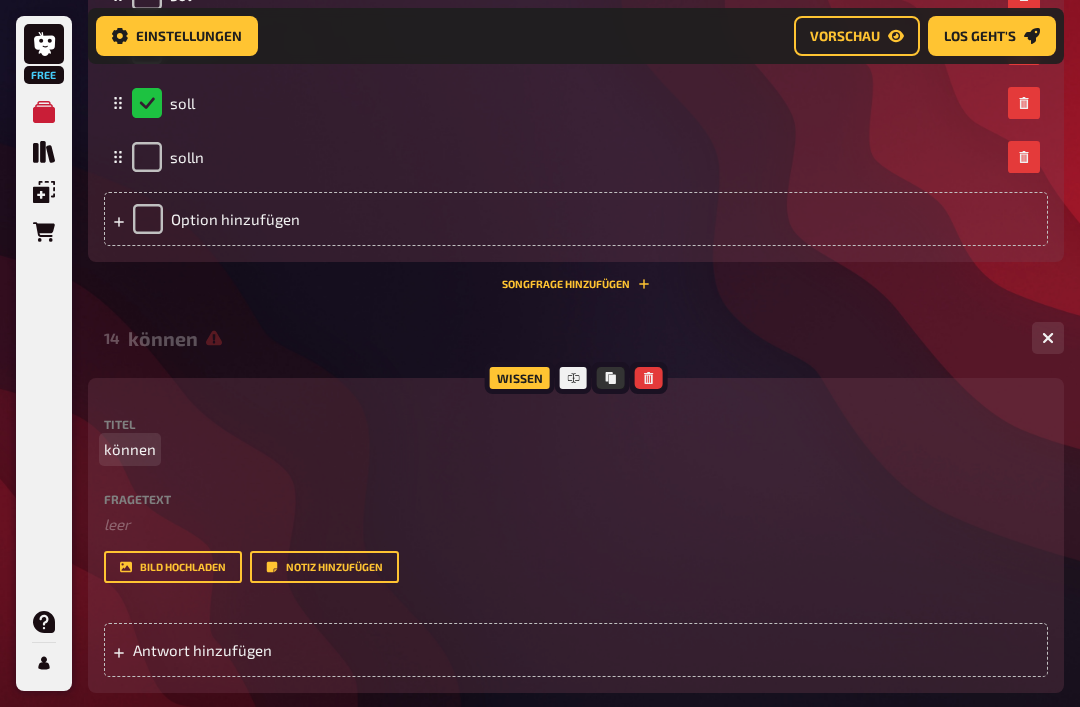 click on "können" at bounding box center (130, 449) 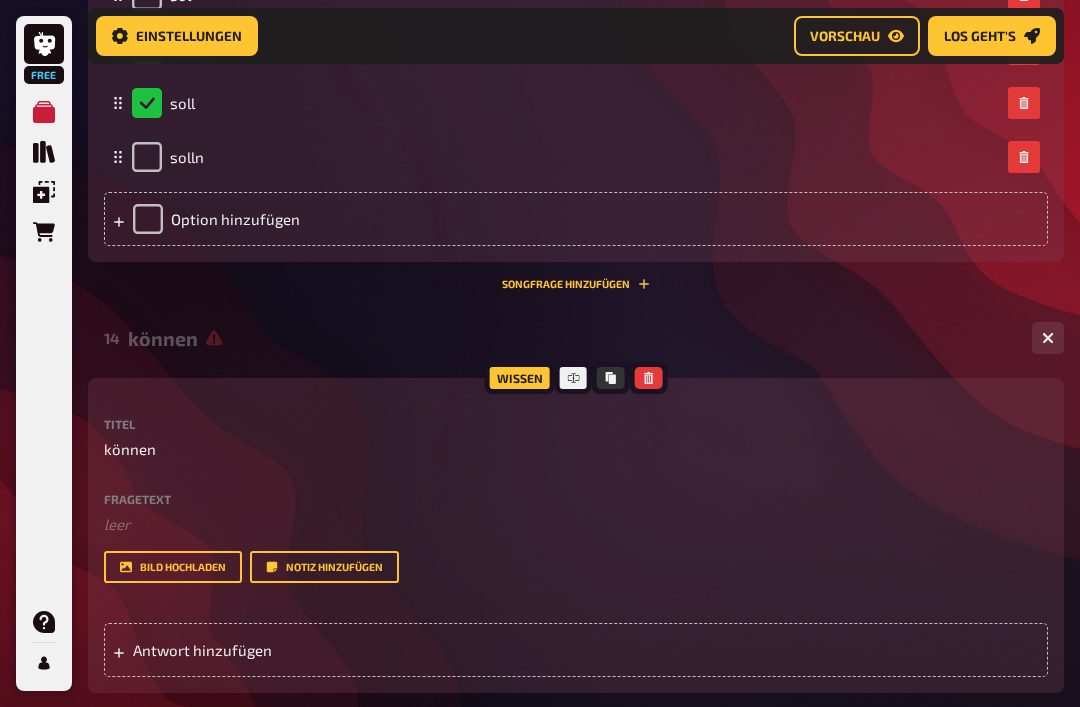click on "Titel können Fragetext ﻿ leer Hier hinziehen für Dateiupload Bild hochladen   Notiz hinzufügen" at bounding box center [576, 500] 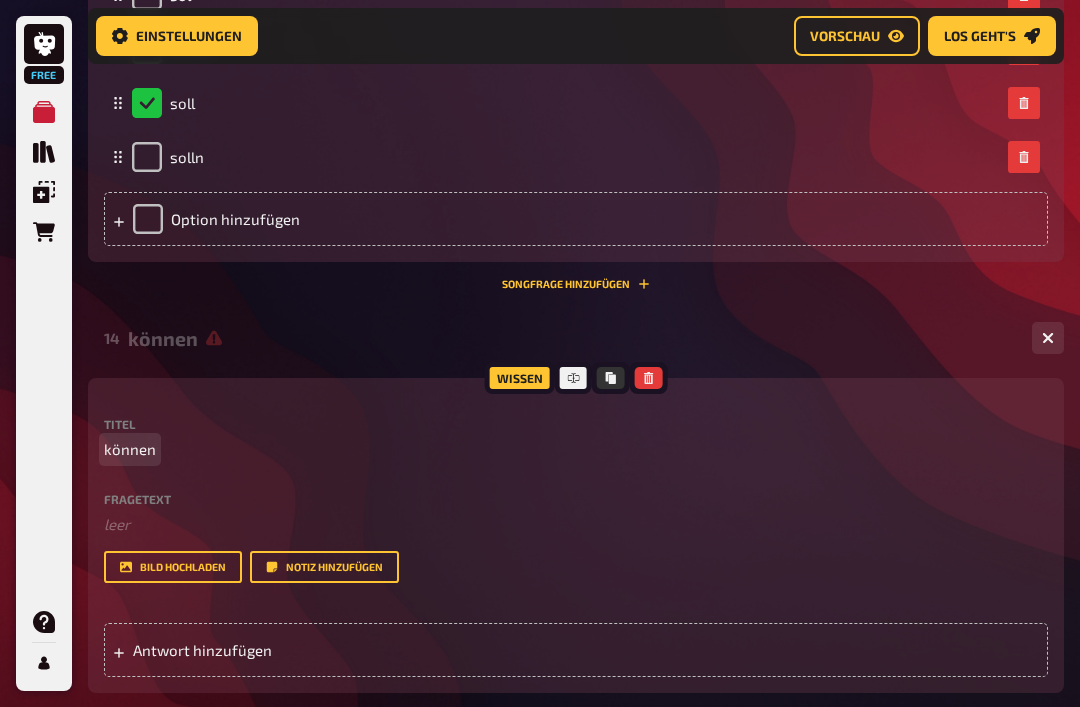 click on "können" at bounding box center [130, 449] 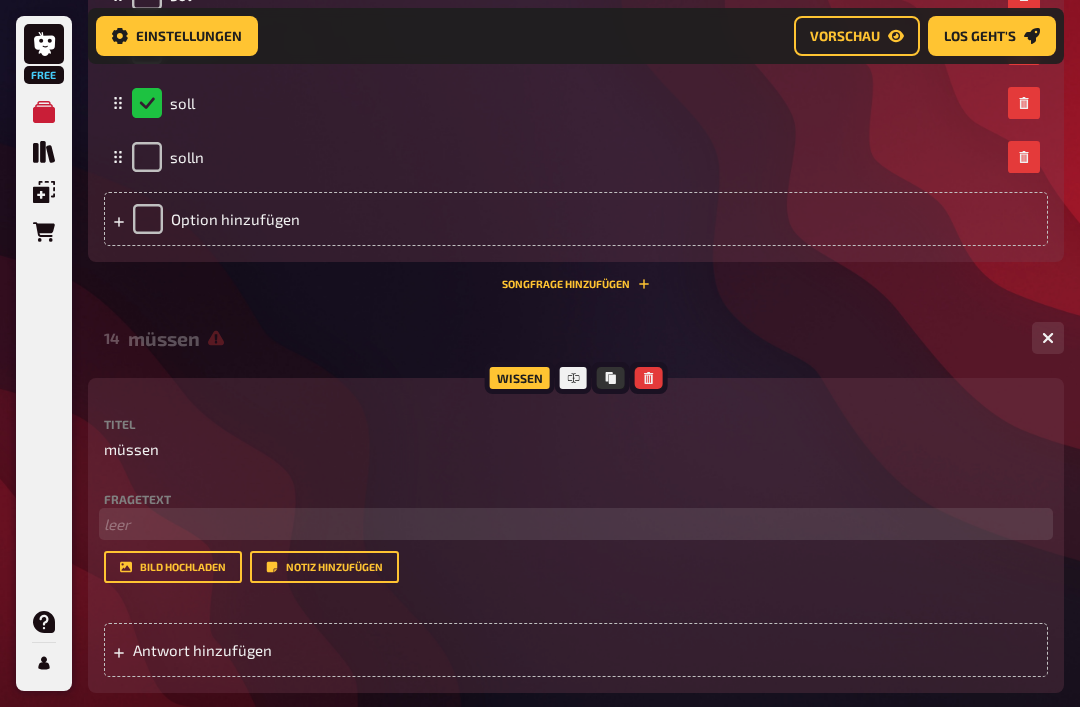 click on "﻿ leer" at bounding box center [576, 524] 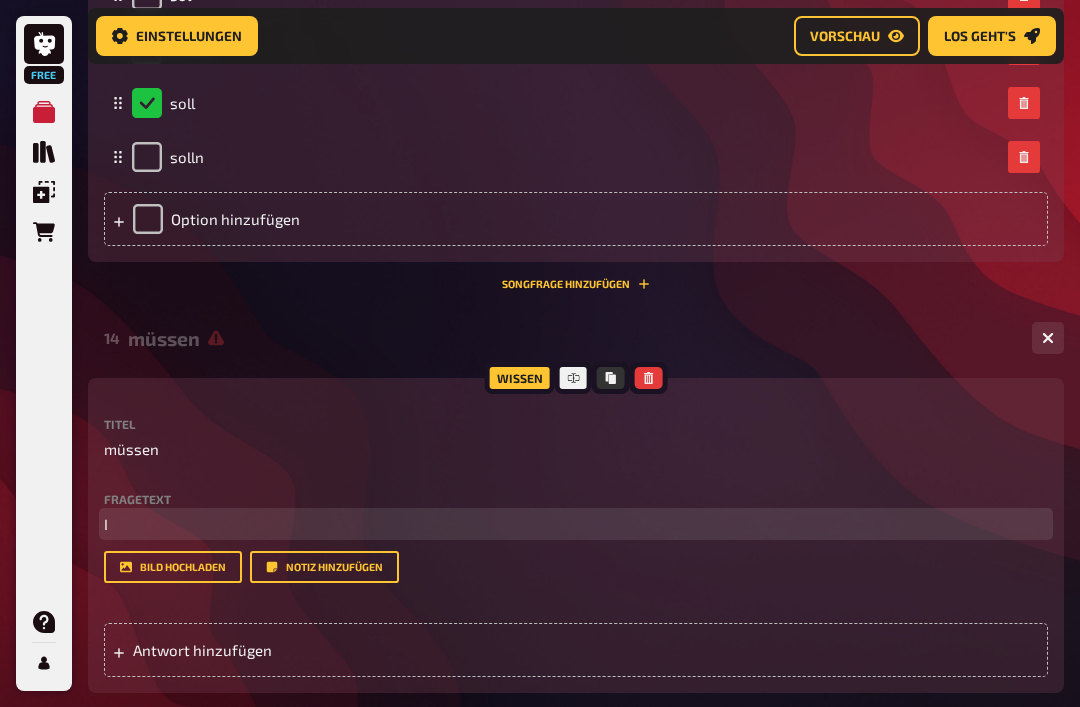 type 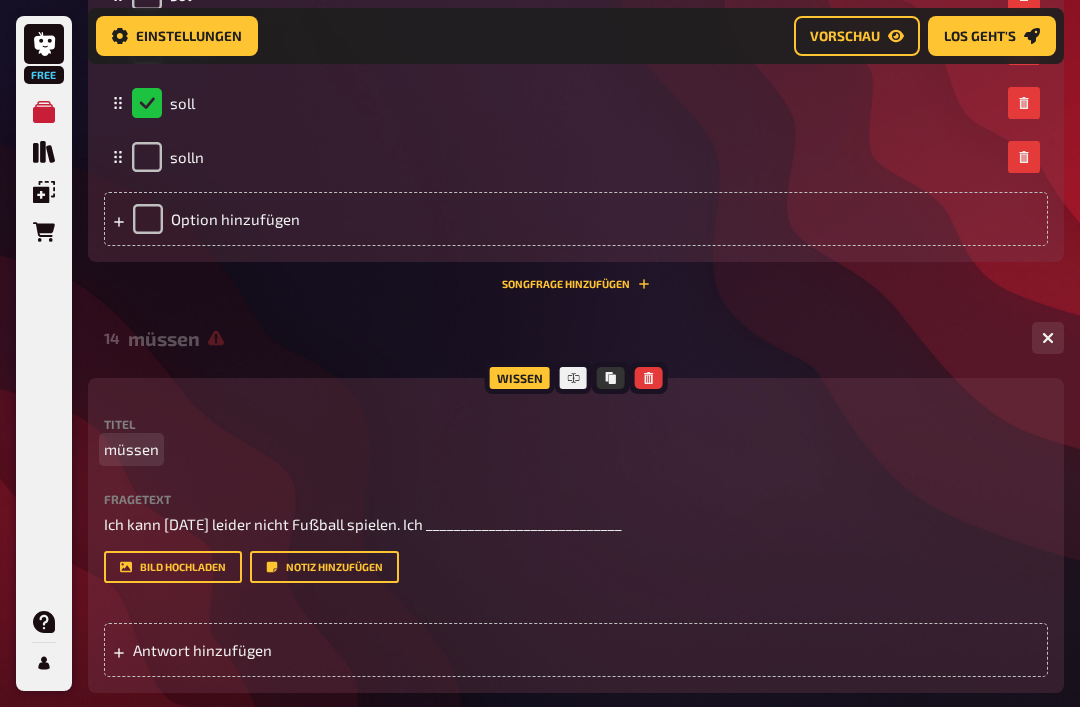 click on "müssen" at bounding box center (131, 449) 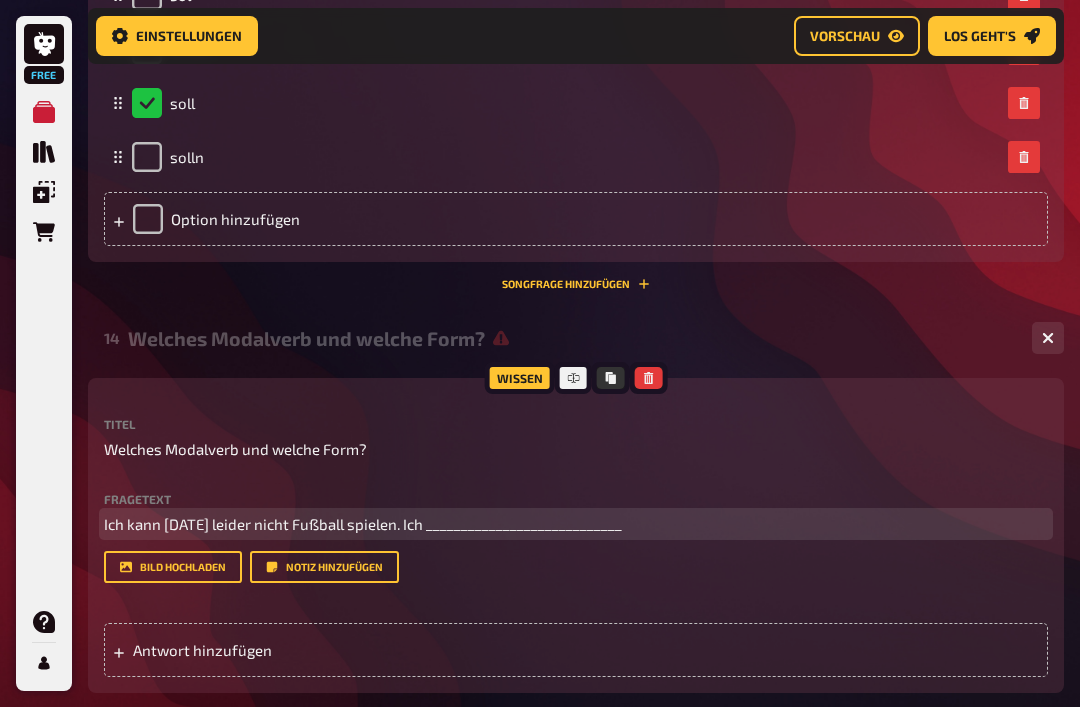 click on "Ich kann [DATE] leider nicht Fußball spielen. Ich ____________________________" at bounding box center [576, 524] 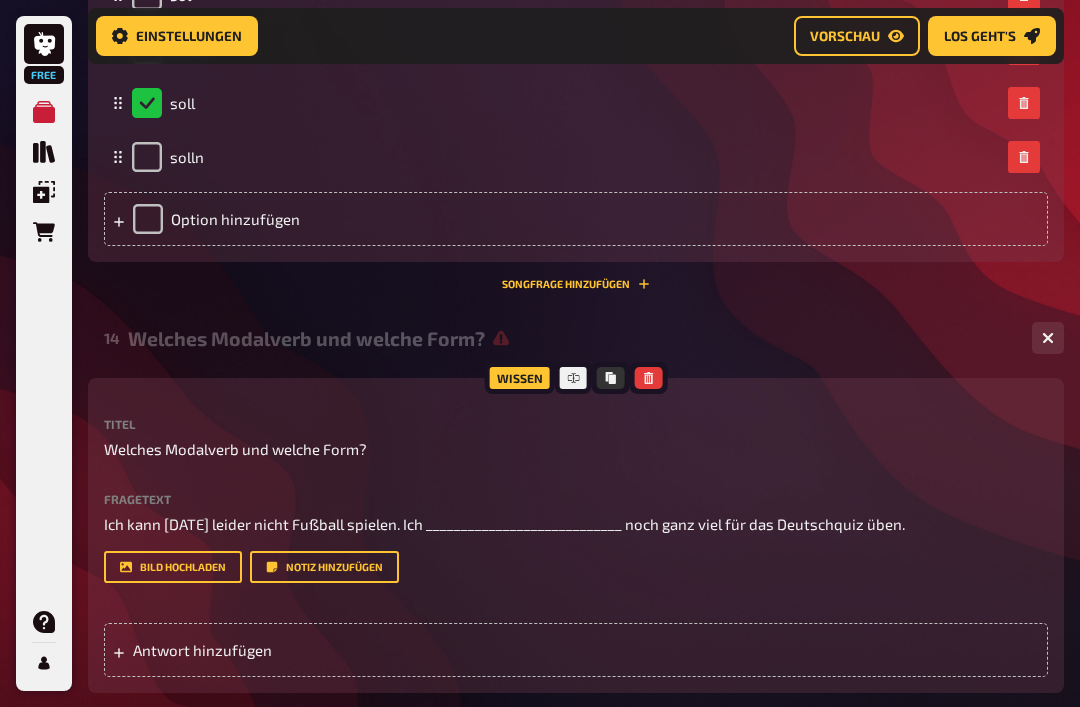 click on "Antwort hinzufügen" at bounding box center (576, 650) 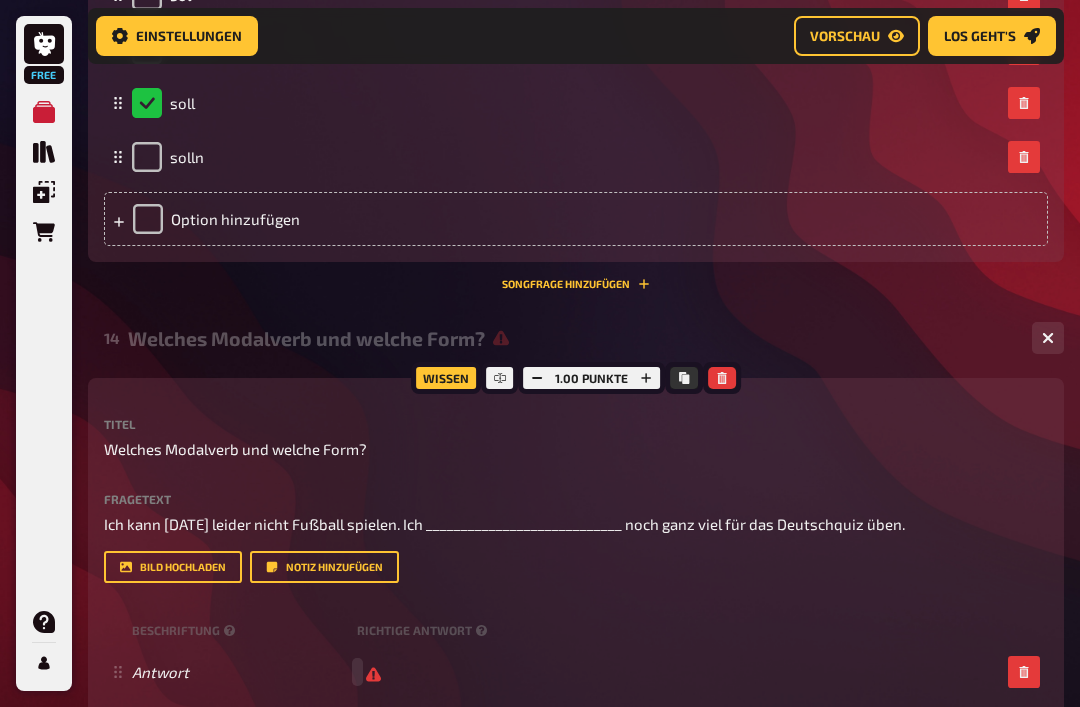 type 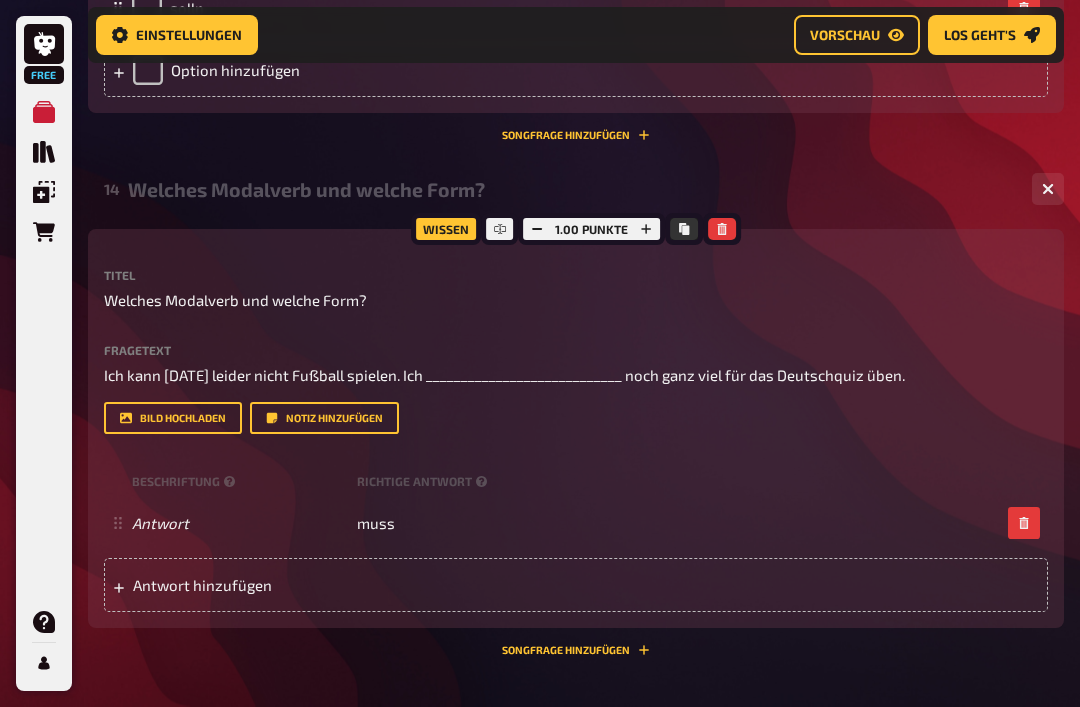 scroll, scrollTop: 1591, scrollLeft: 0, axis: vertical 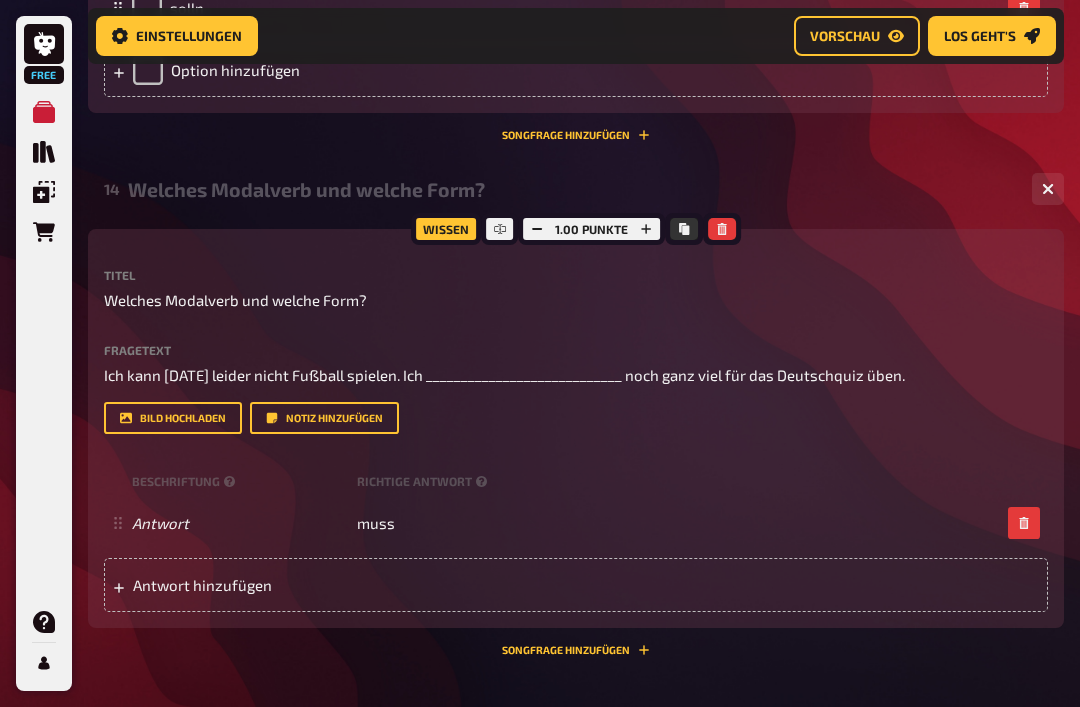 click on "01 Wie heißt die Hauptstadt von Nordrheinwestfalen? 4 02 Wie viele Bundesländer hat [GEOGRAPHIC_DATA]? 3 03 Wie lautet die richtige Vokabel? 4 04 Was sehen wir hier? 4 05 Die Himmelsrichtungen 4 06 Wettervokabeln 6 07 Im Supermarkt 4 08 Frage 8 5 09 Wörter durcheinander 5 10 Richtig oder falsch? Schmerzen! 6 11 Dialog beim Arzt 6 12 Wann benutzt man welches Modalverb? 5 13 Sollen 4 Wissen 1.00 Punkte Titel Sollen Fragetext Man ____________________ (sollen) mindestens alle zwei bis drei Tage duschen- Hier hinziehen für Dateiupload Bild hochladen   Notiz hinzufügen Auswahlmöglichkeiten sol sollen soll solln
To pick up a draggable item, press the space bar.
While dragging, use the arrow keys to move the item.
Press space again to drop the item in its new position, or press escape to cancel.
Option hinzufügen Songfrage hinzufügen   14 Welches Modalverb und welche Form? 1 Wissen 1.00 Punkte Titel Welches Modalverb und welche Form? Fragetext Hier hinziehen für Dateiupload Bild hochladen   Antwort" at bounding box center (576, -22) 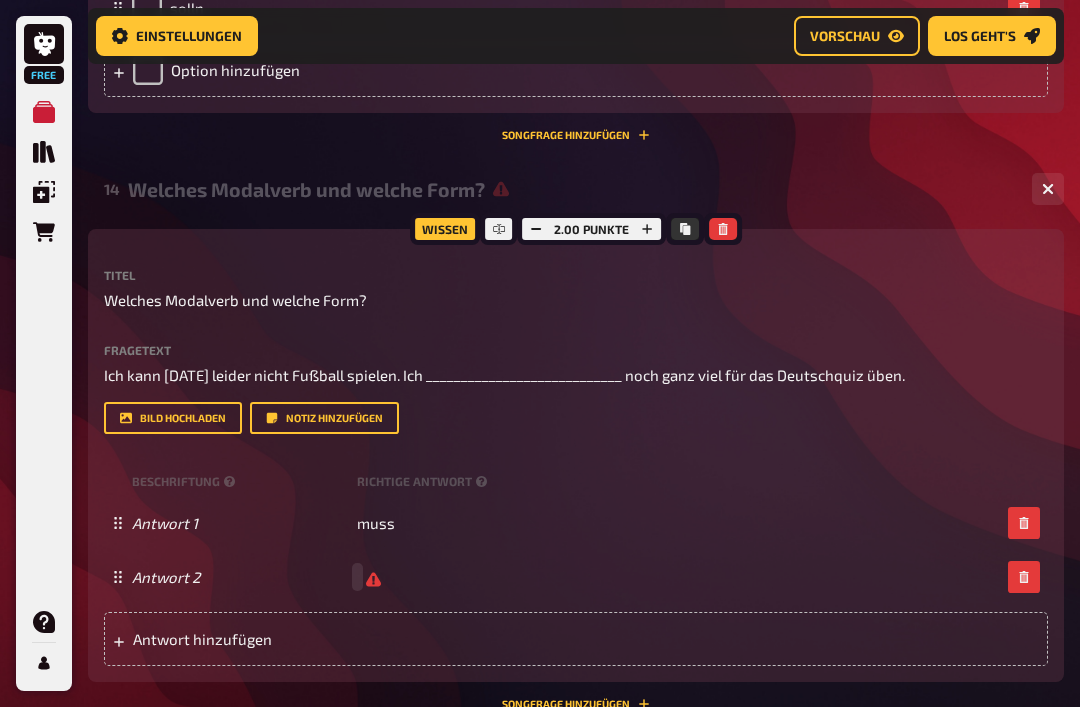 type 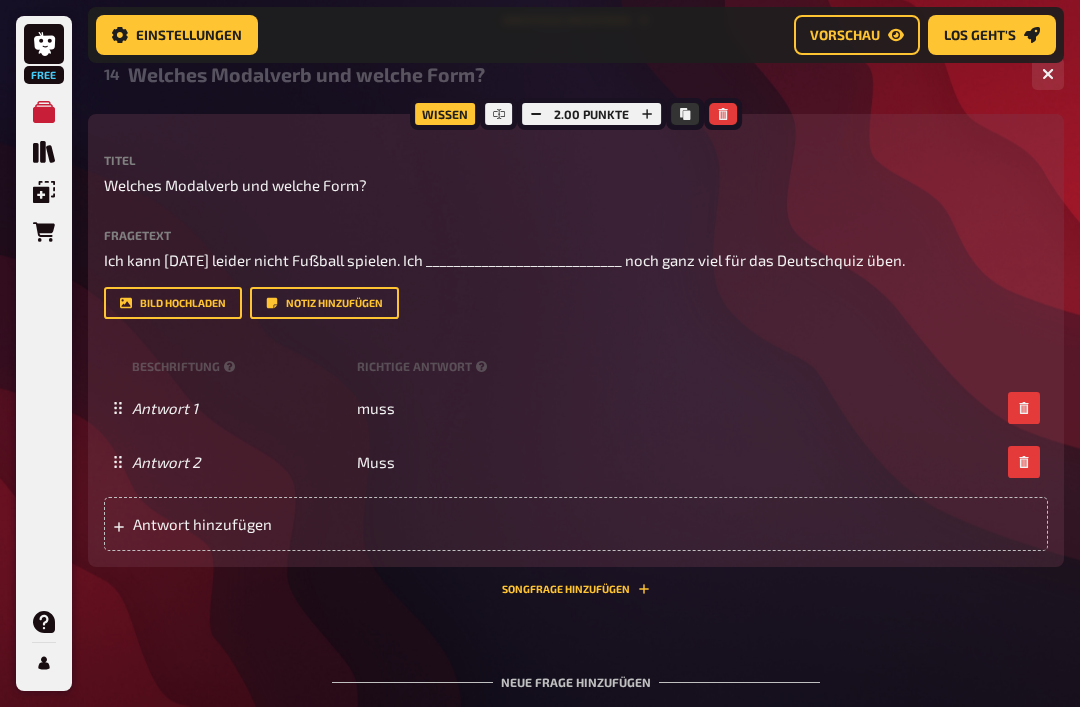 scroll, scrollTop: 1706, scrollLeft: 0, axis: vertical 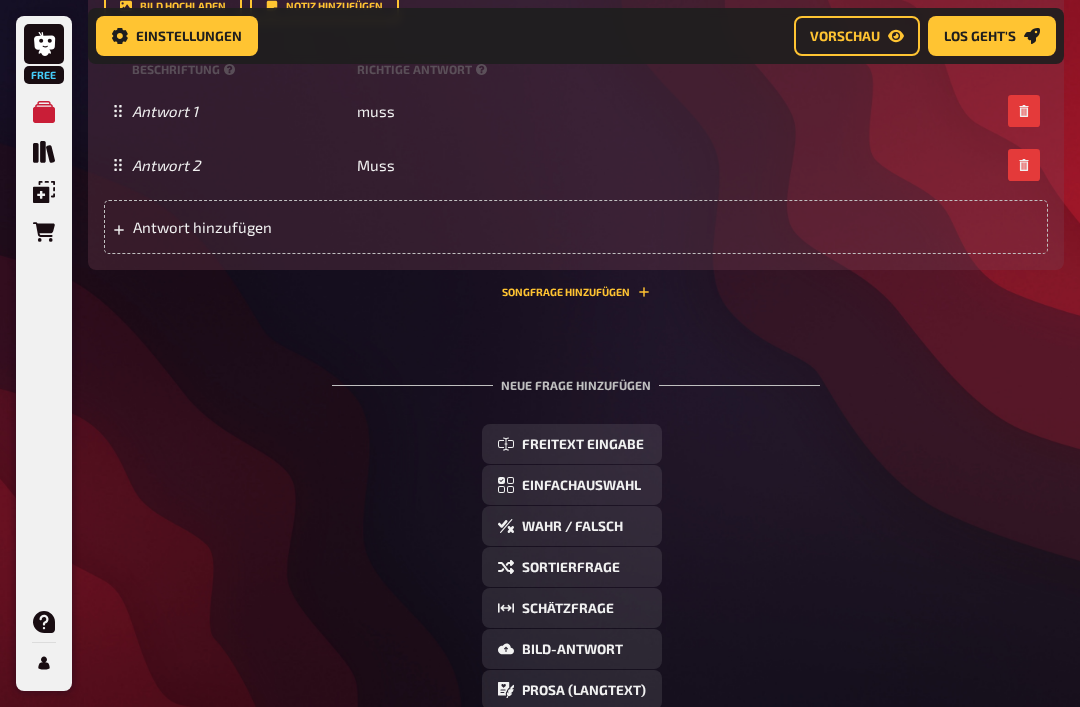 click on "Freitext Eingabe" at bounding box center (572, 444) 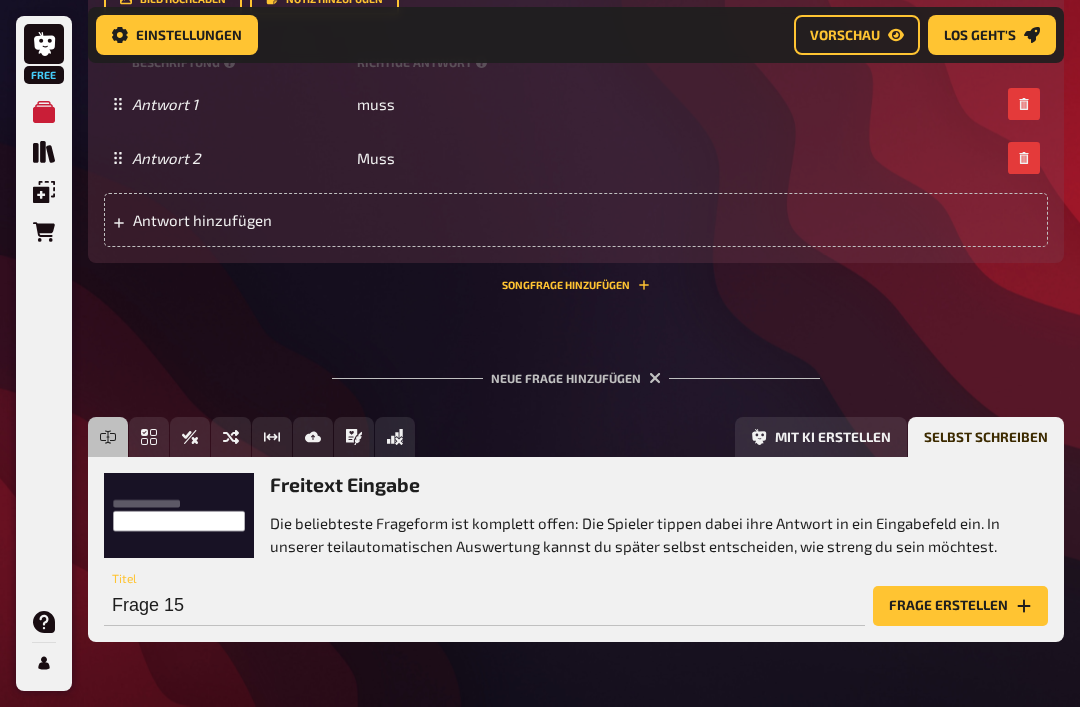 scroll, scrollTop: 2010, scrollLeft: 0, axis: vertical 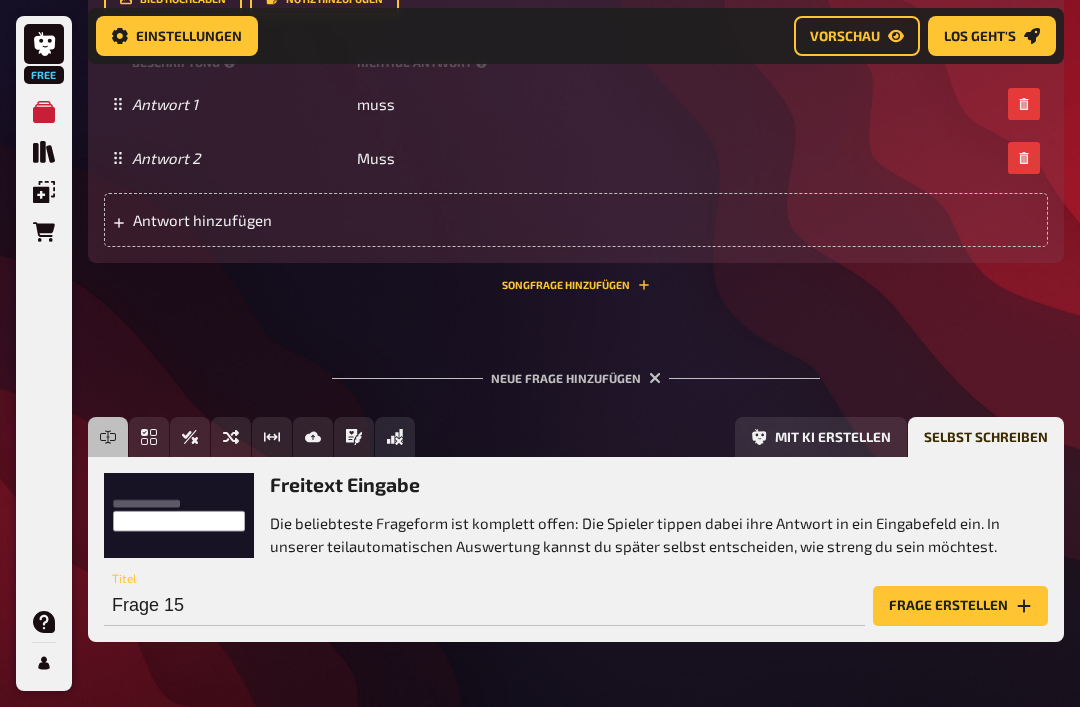 click on "Frage erstellen" at bounding box center (960, 606) 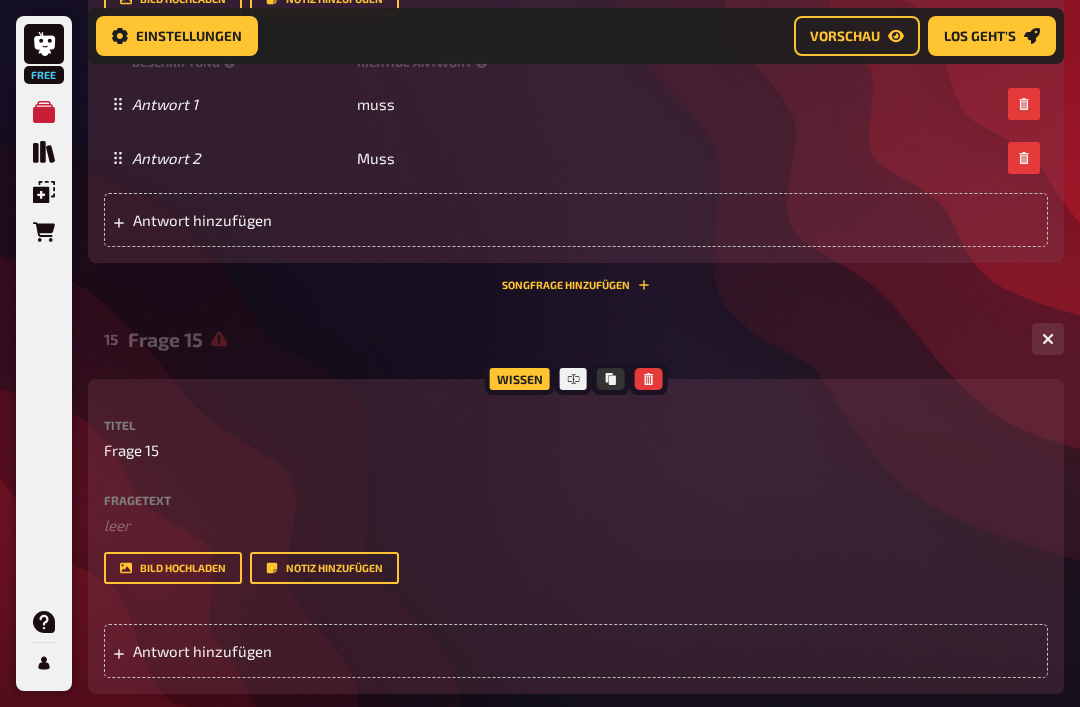 click on "Frage 15" at bounding box center (576, 450) 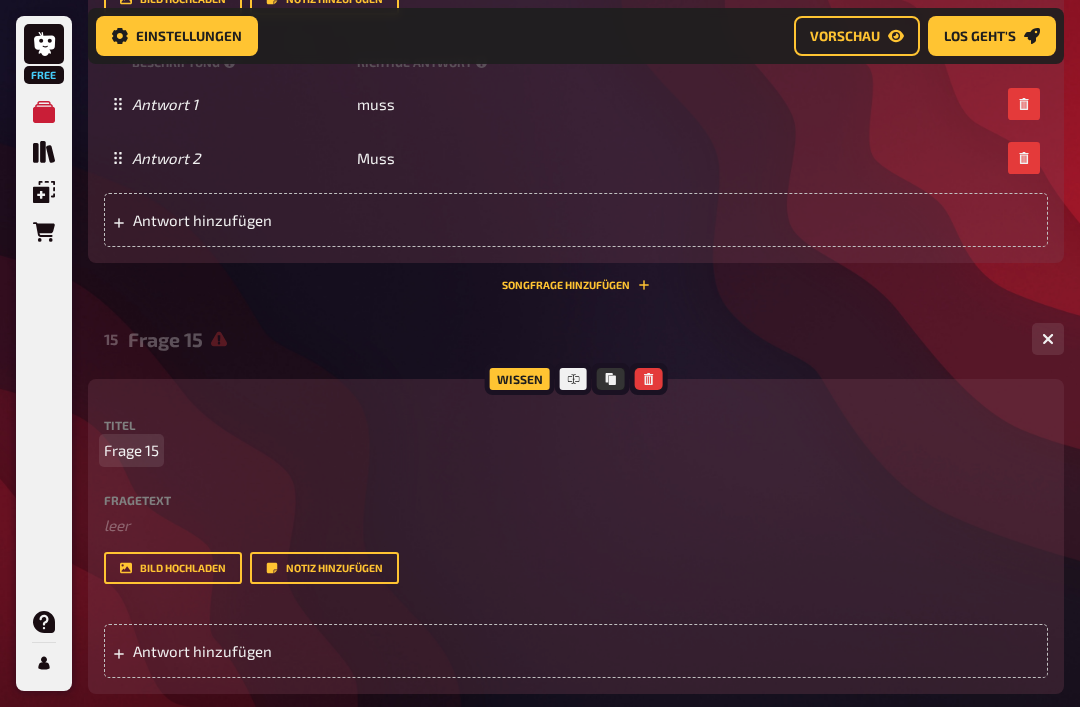 click on "Frage 15" at bounding box center (131, 450) 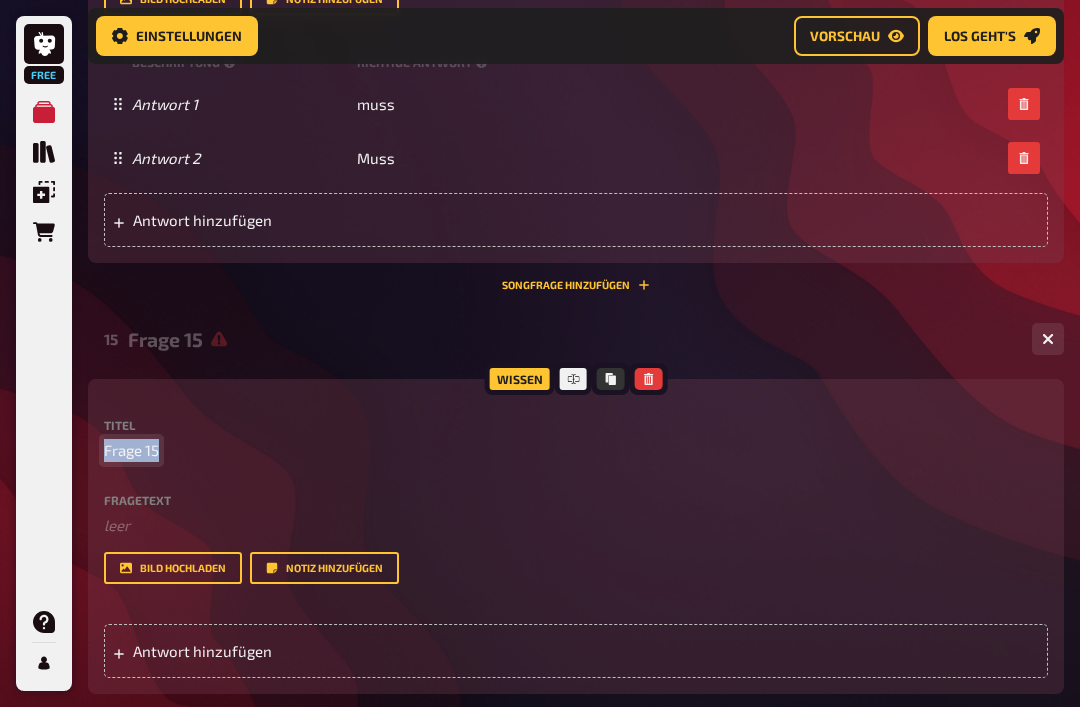 type 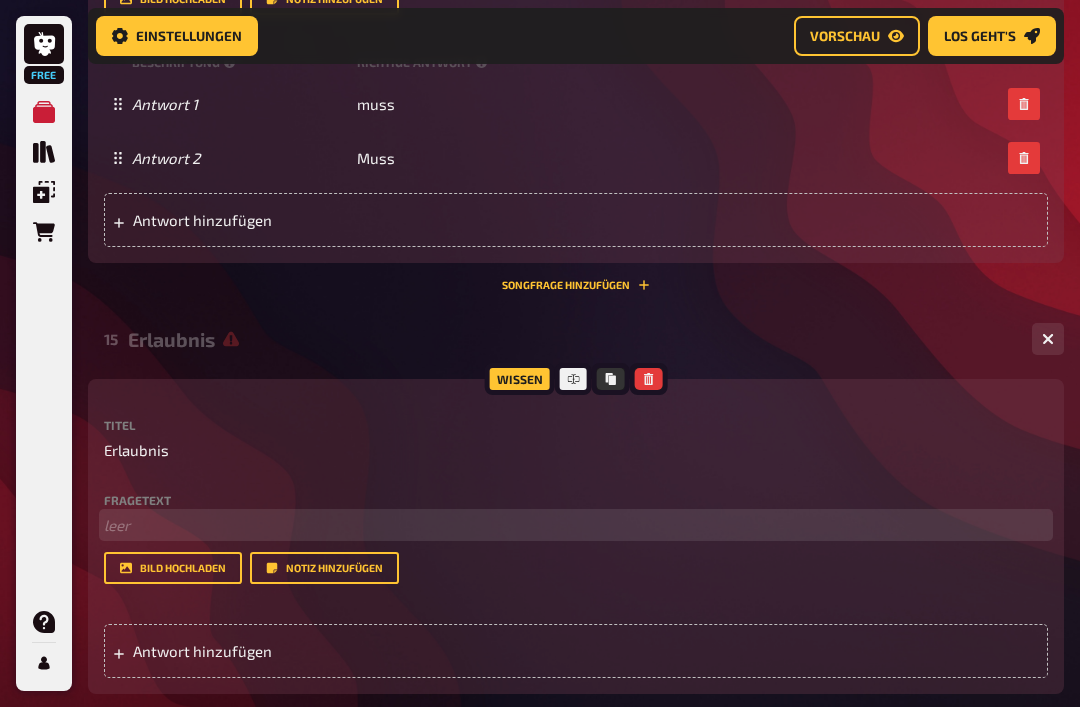 click on "﻿ leer" at bounding box center (576, 525) 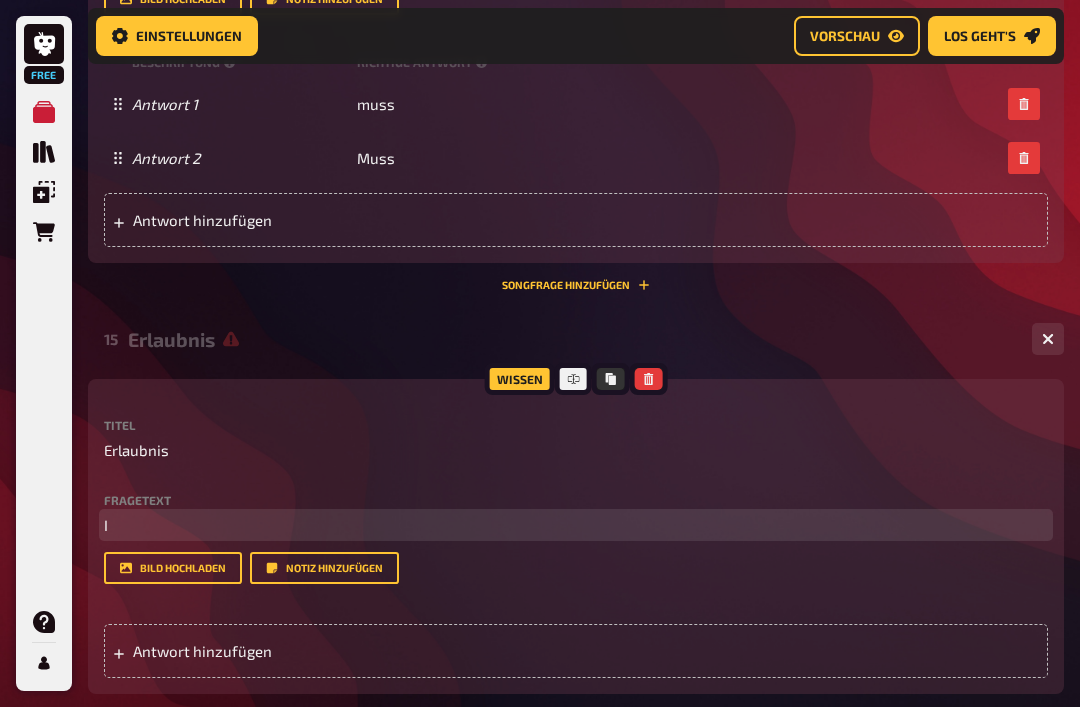 type 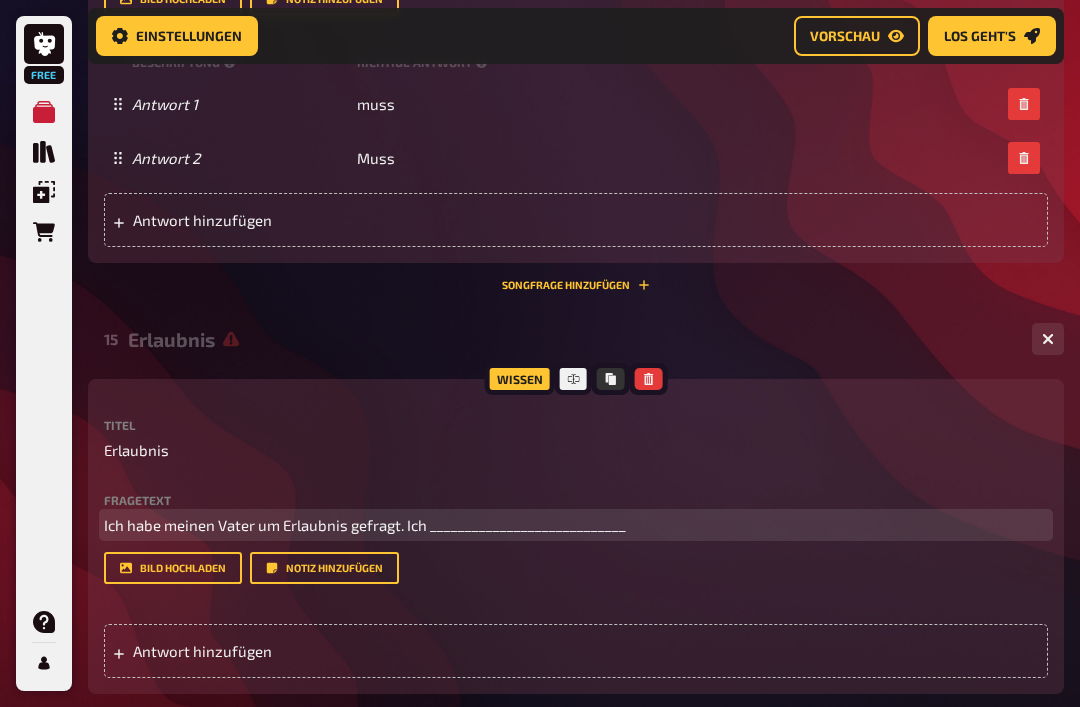 click on "Ich habe meinen Vater um Erlaubnis gefragt. Ich ____________________________" at bounding box center [365, 525] 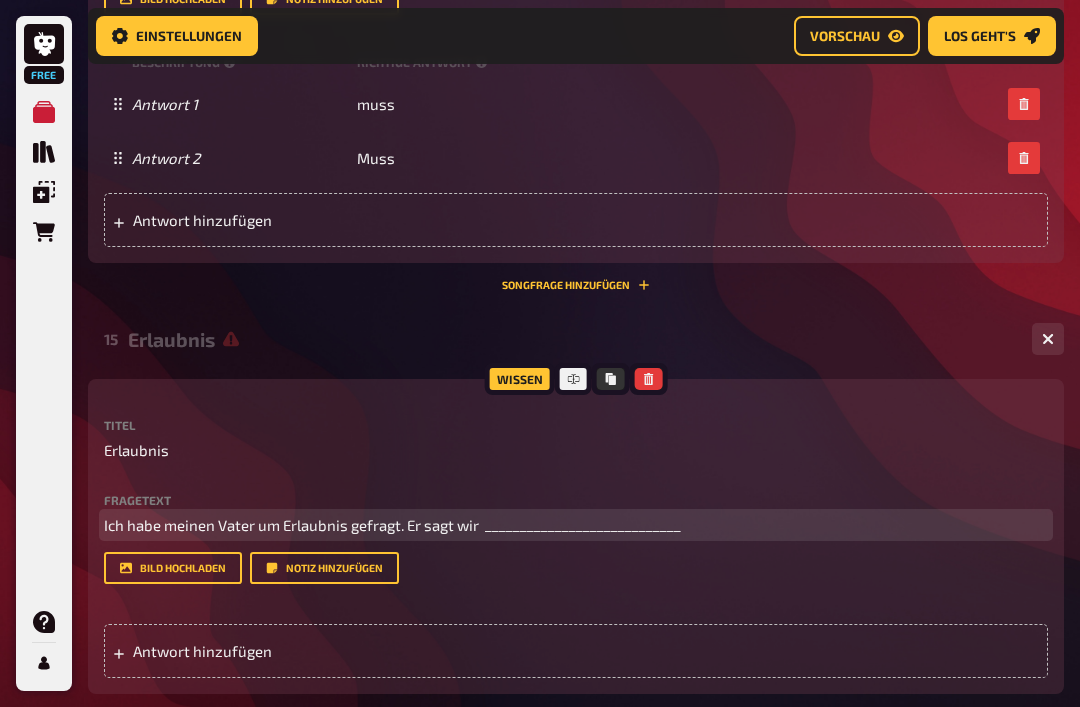 click on "Ich habe meinen Vater um Erlaubnis gefragt. Er sagt wir  ____________________________" at bounding box center (576, 525) 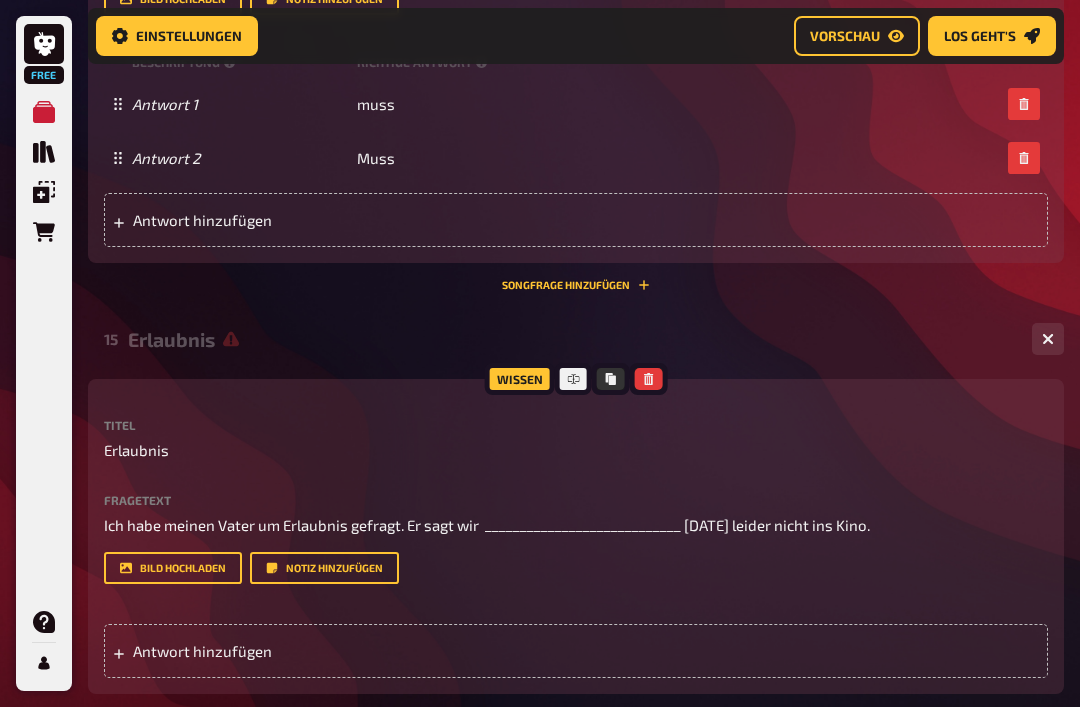 click on "Antwort hinzufügen" at bounding box center [576, 651] 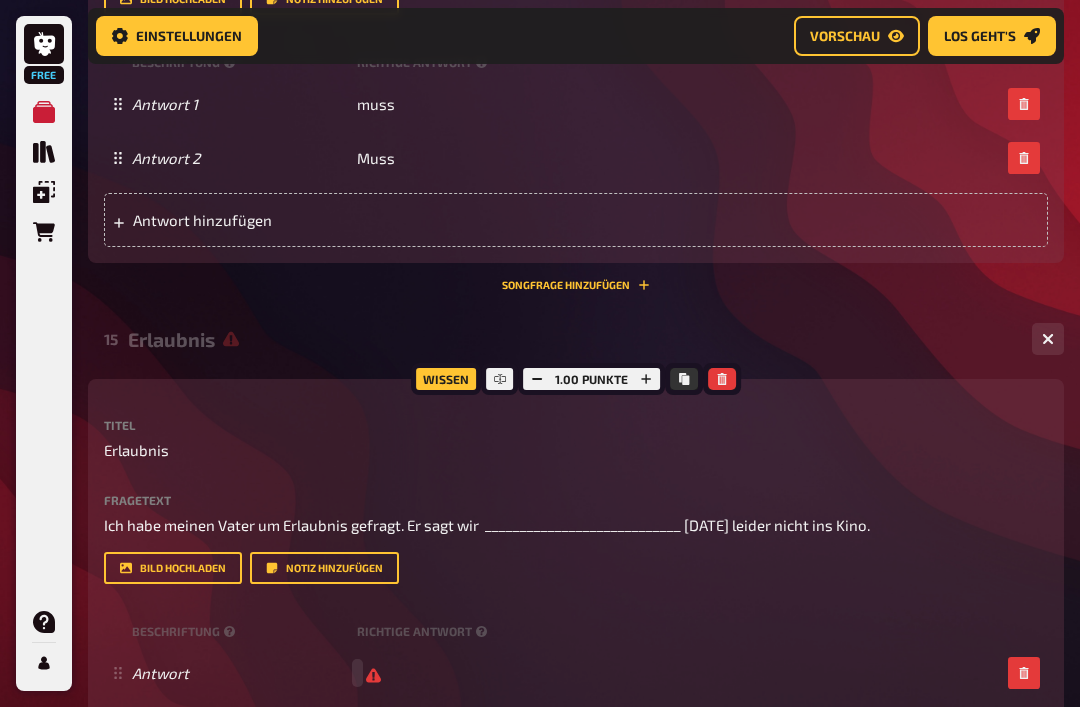 type 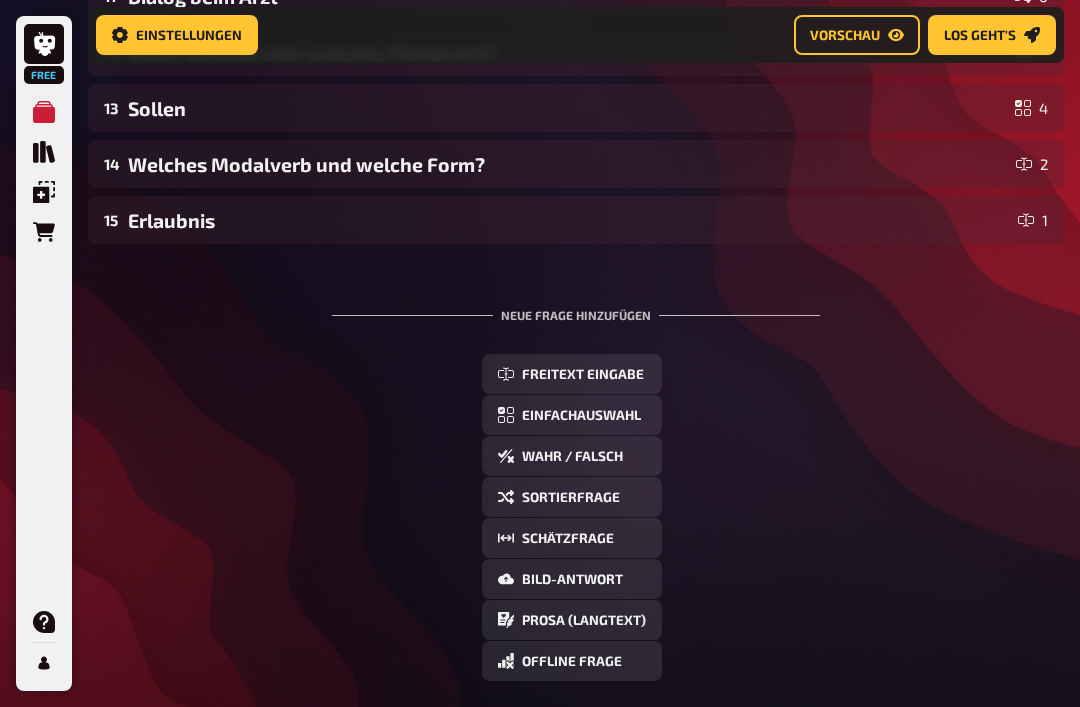 scroll, scrollTop: 1037, scrollLeft: 0, axis: vertical 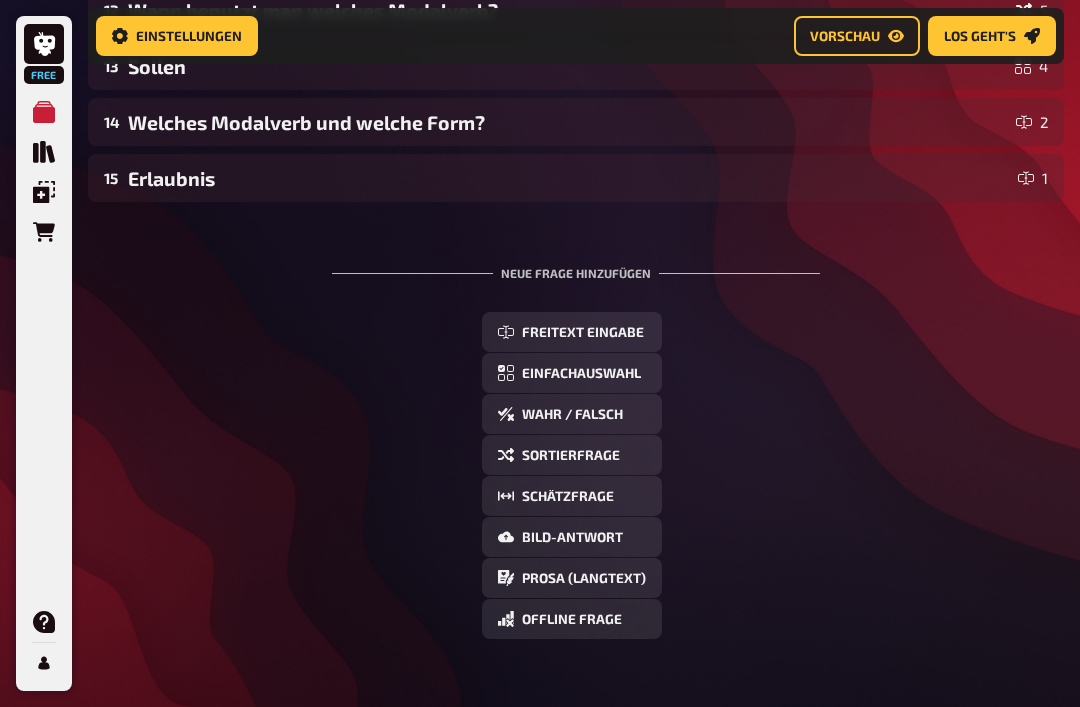click on "Wahr / Falsch" at bounding box center (572, 415) 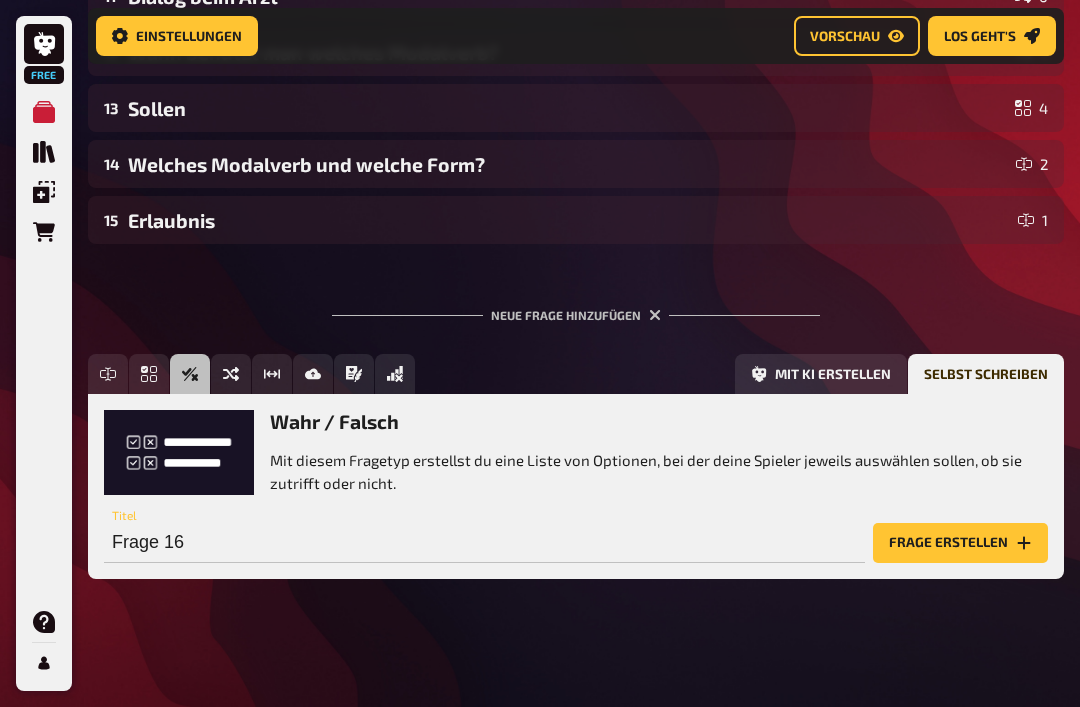 scroll, scrollTop: 934, scrollLeft: 0, axis: vertical 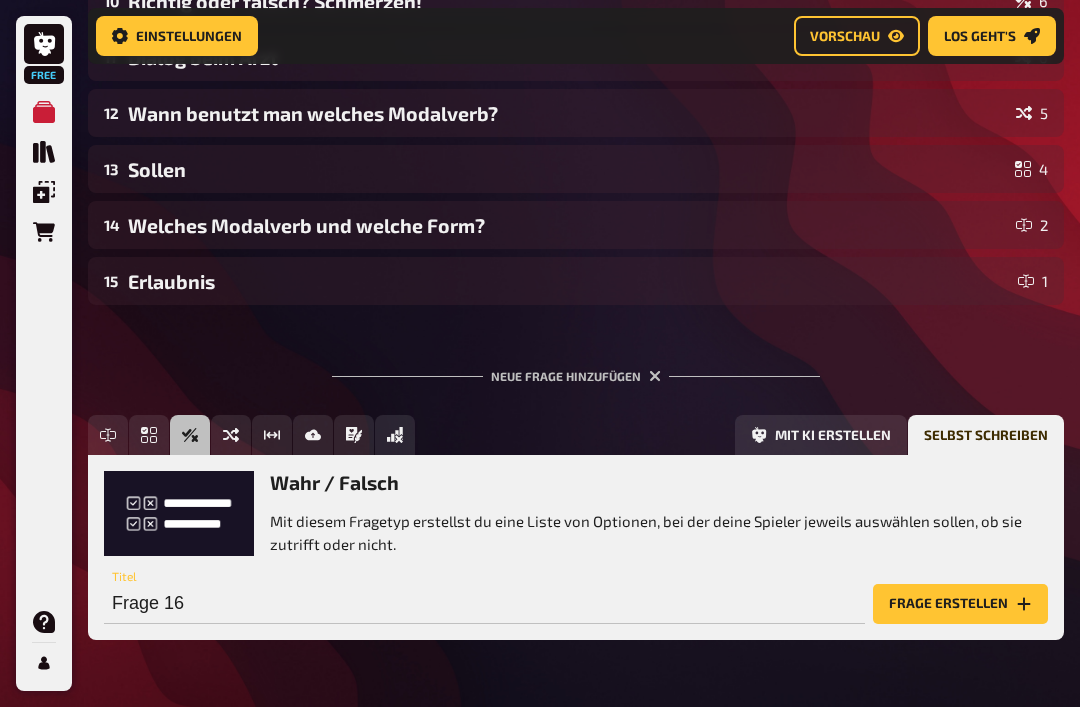 click on "Frage erstellen" at bounding box center [960, 604] 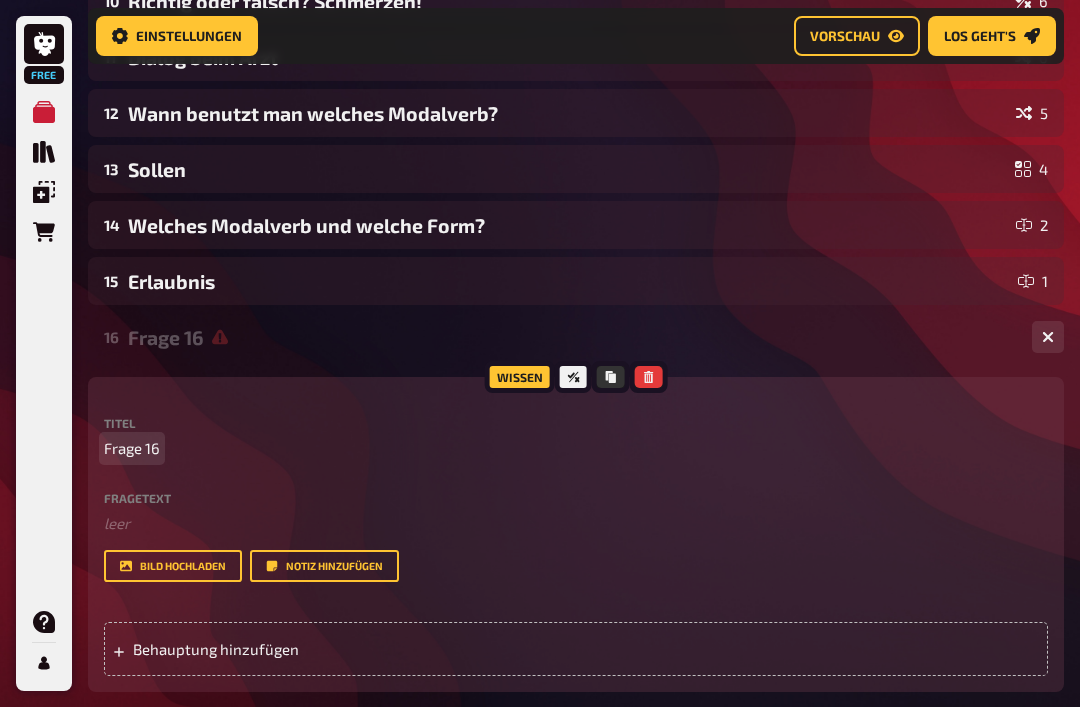 click on "Frage 16" at bounding box center (576, 448) 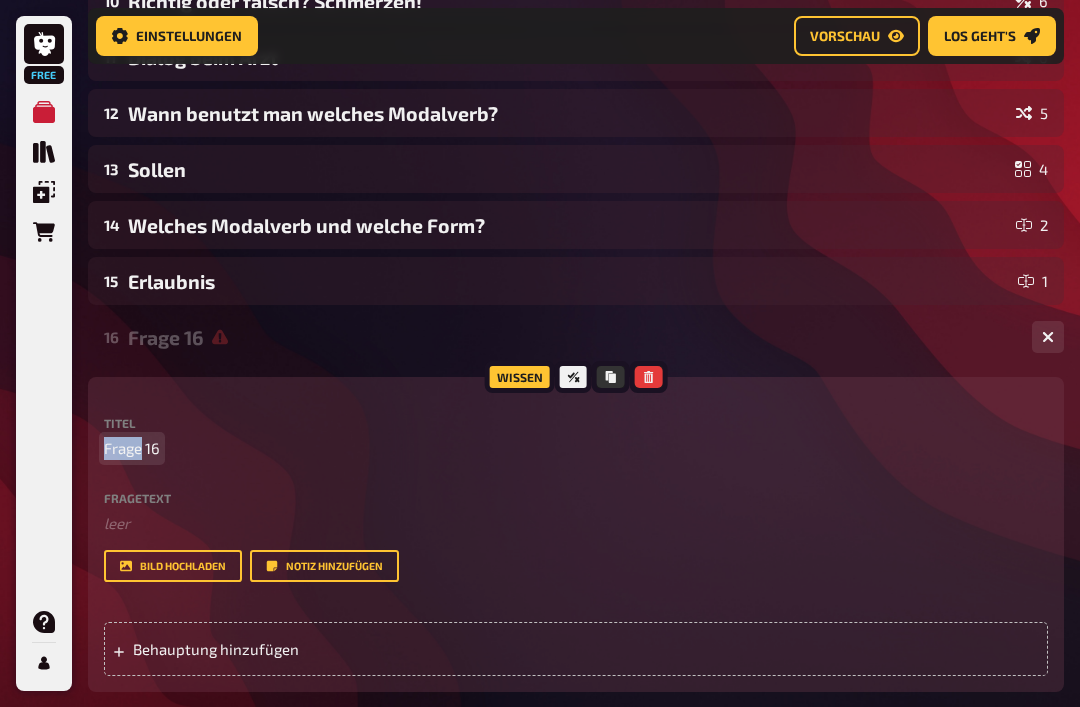 click on "Frage 16" at bounding box center (132, 448) 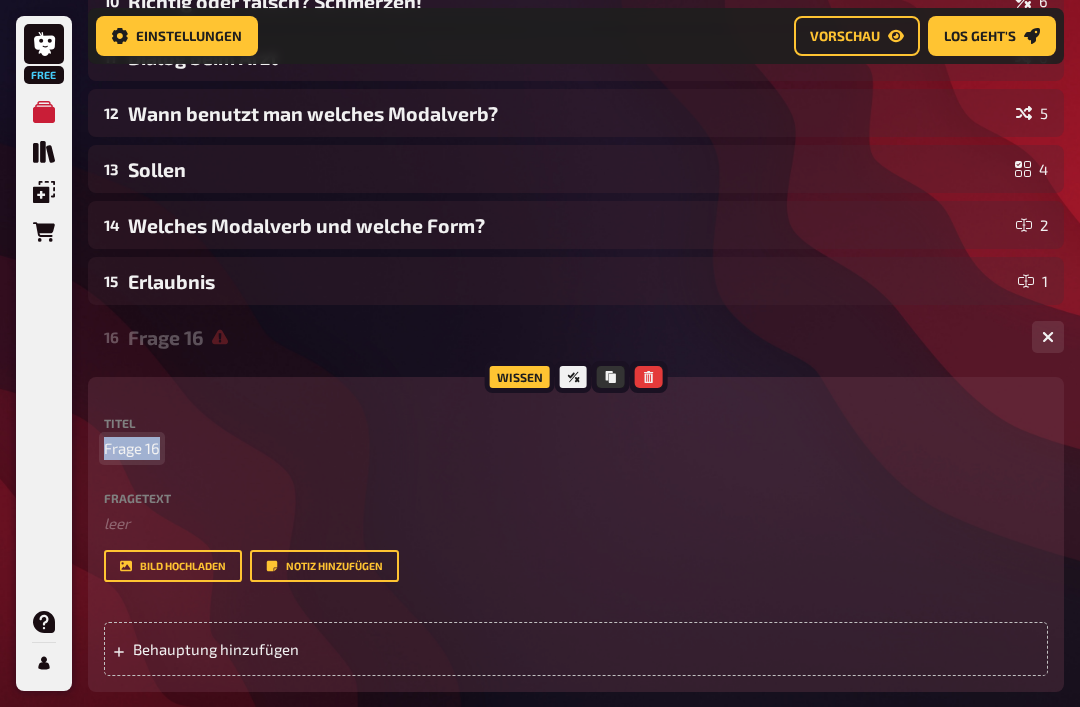 paste 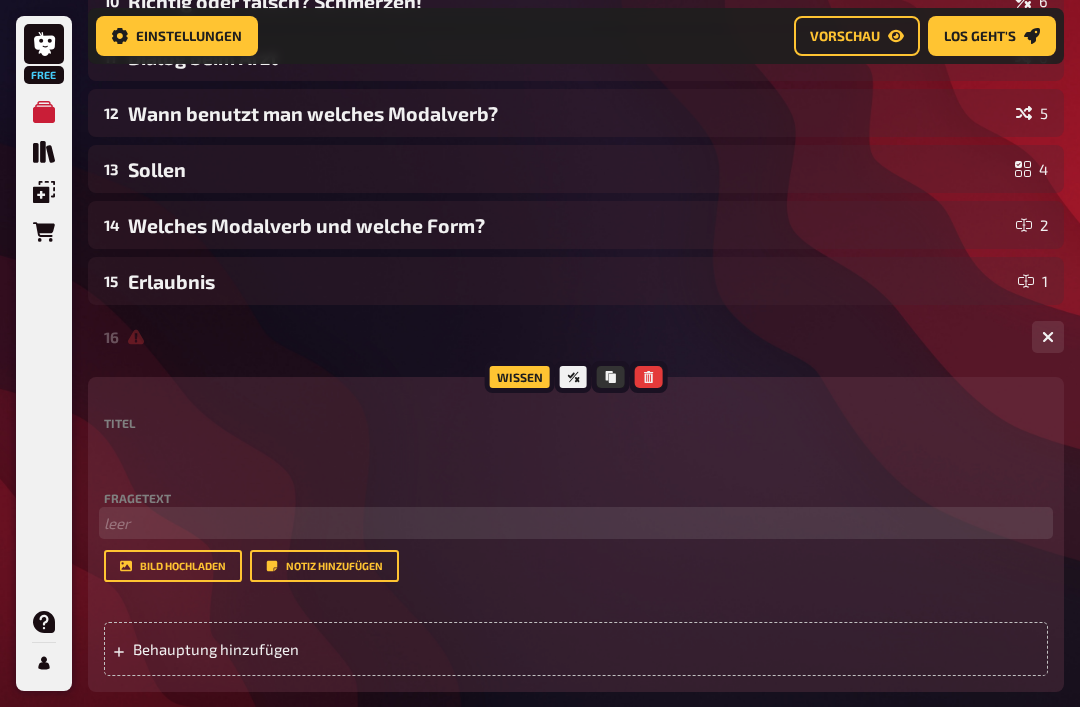 click on "﻿ leer" at bounding box center (576, 523) 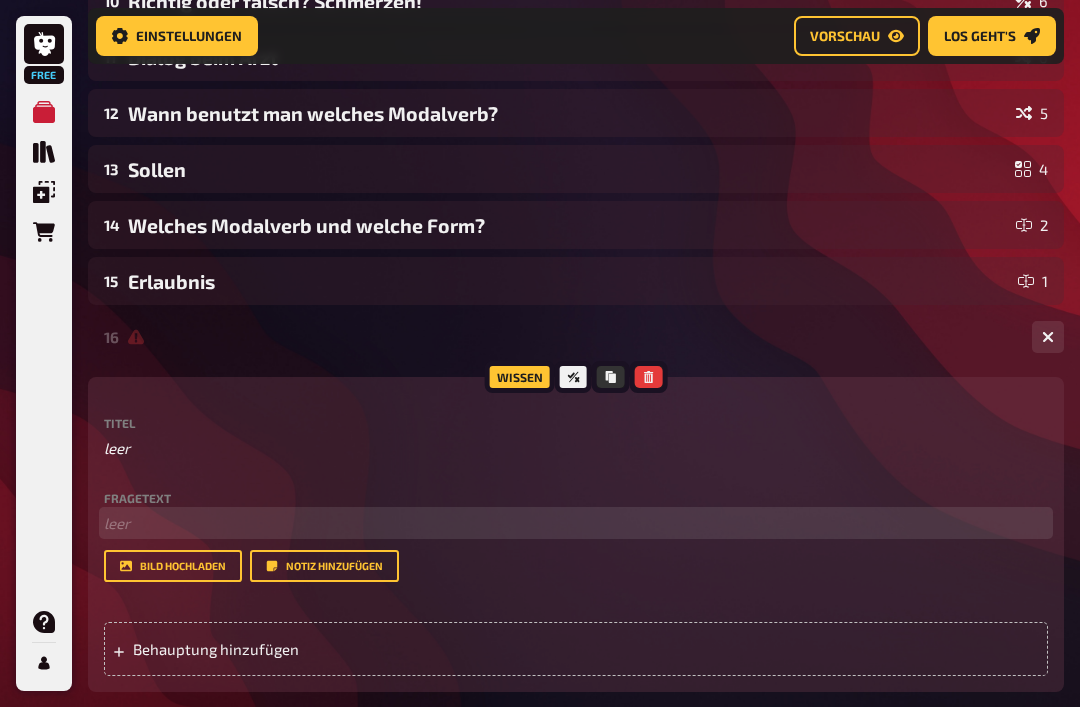 click on "﻿ leer" at bounding box center (576, 523) 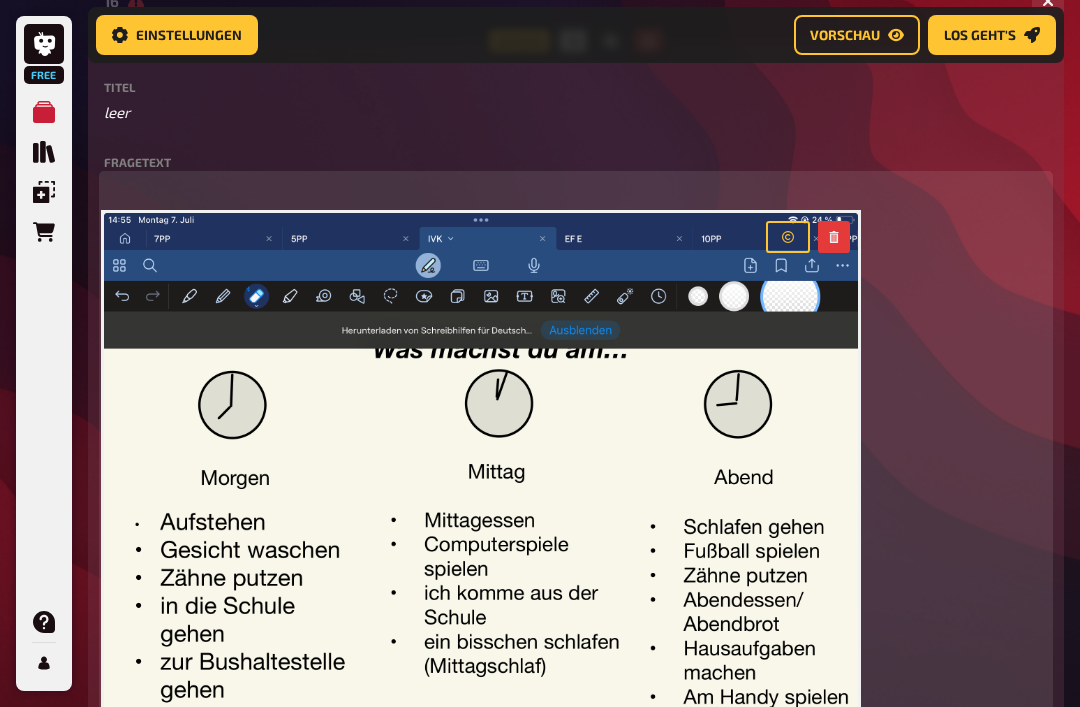 scroll, scrollTop: 1327, scrollLeft: 0, axis: vertical 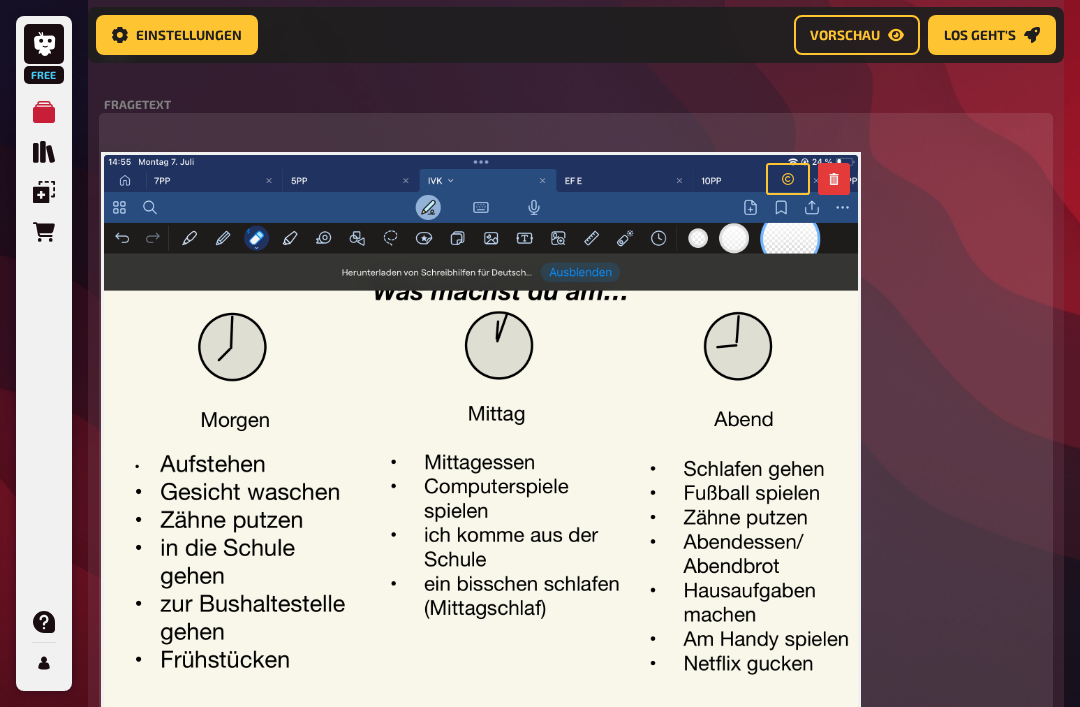 click at bounding box center (481, 439) 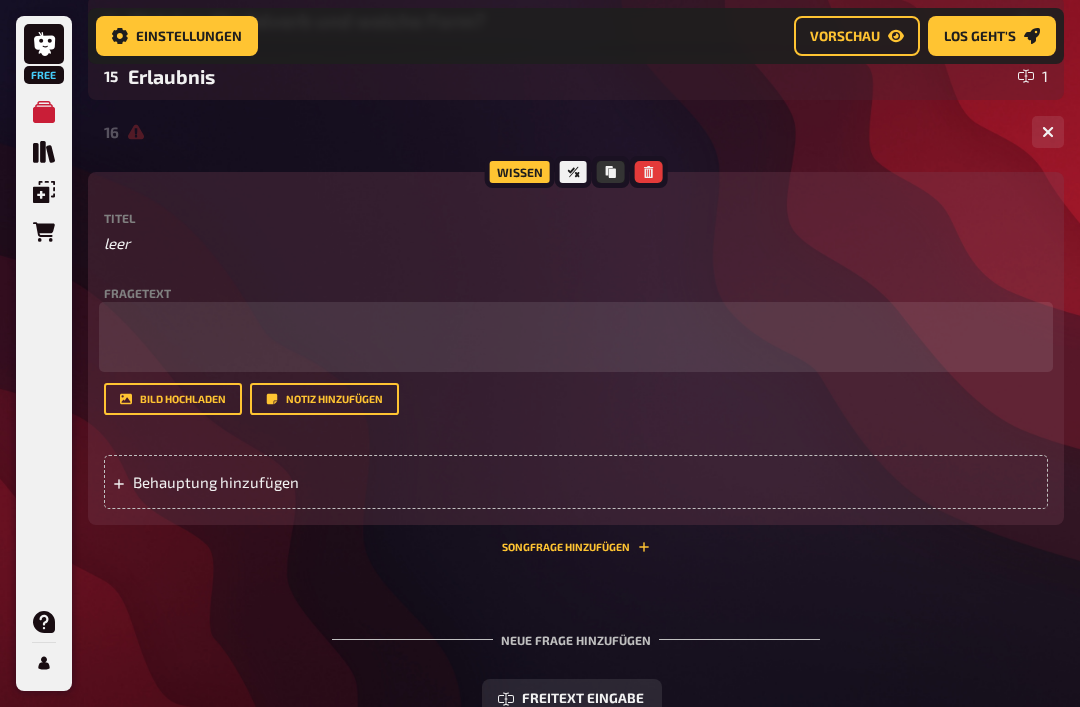 scroll, scrollTop: 1136, scrollLeft: 0, axis: vertical 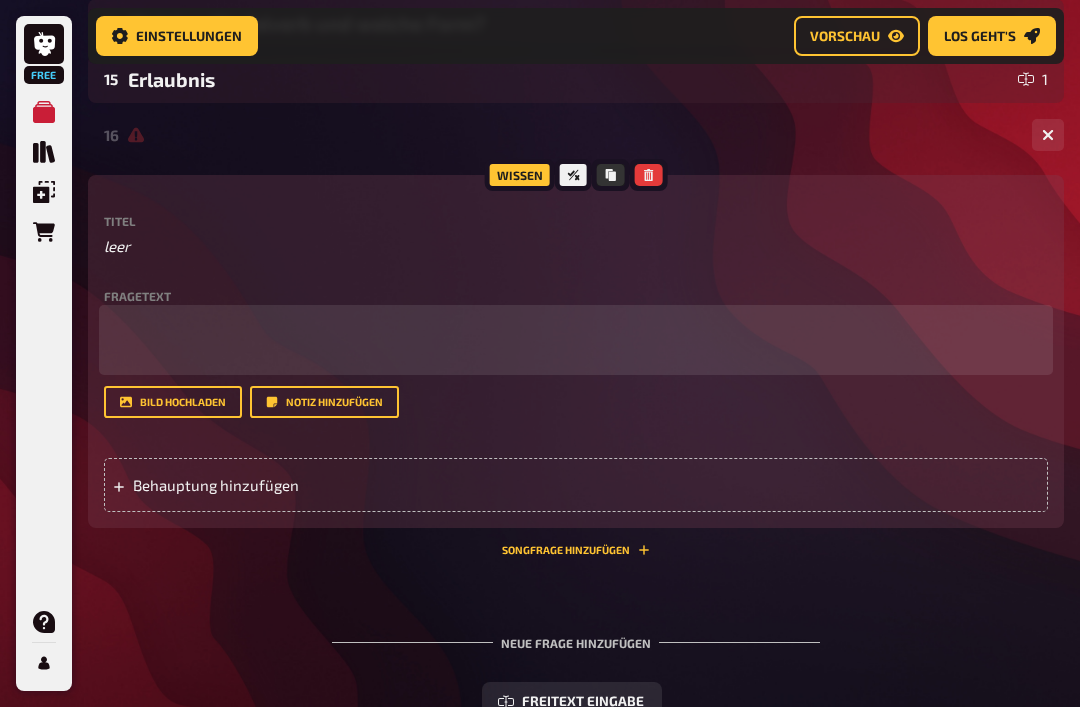 click on "﻿ ﻿" at bounding box center [576, 340] 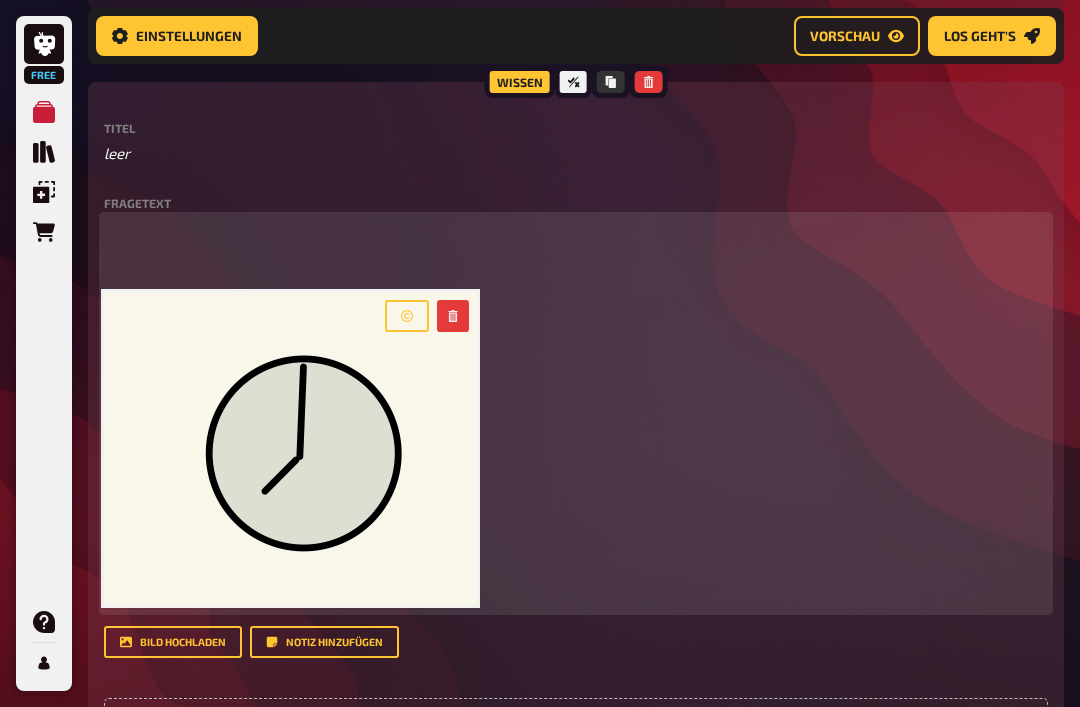 scroll, scrollTop: 1231, scrollLeft: 0, axis: vertical 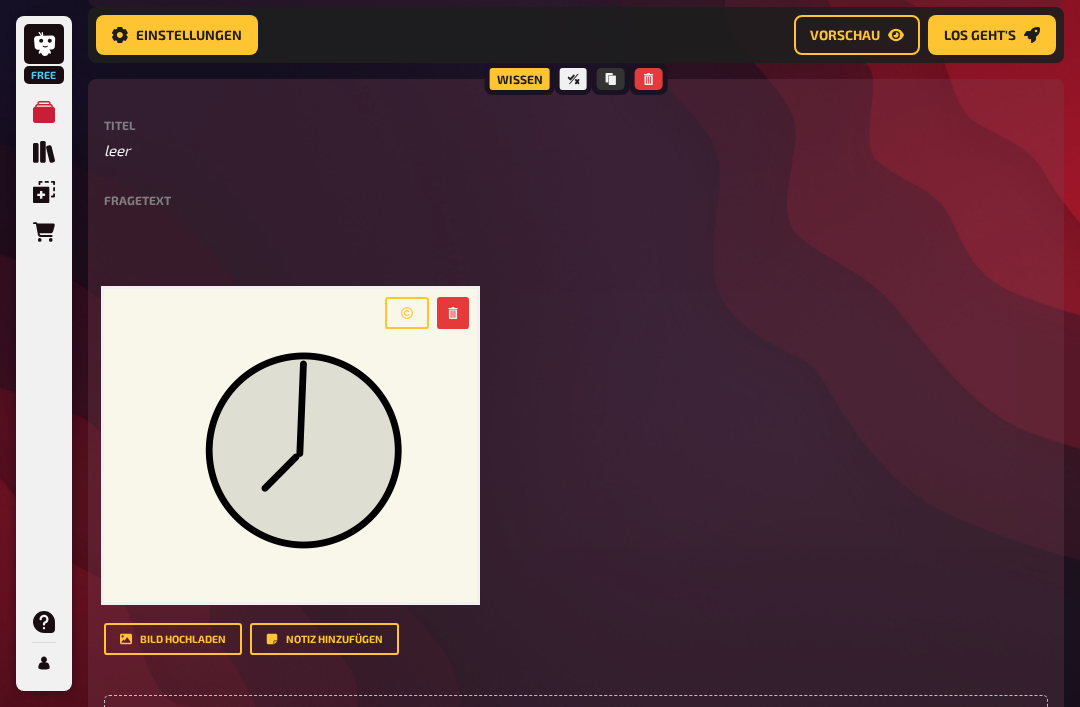 click on "Behauptung hinzufügen" at bounding box center (576, 723) 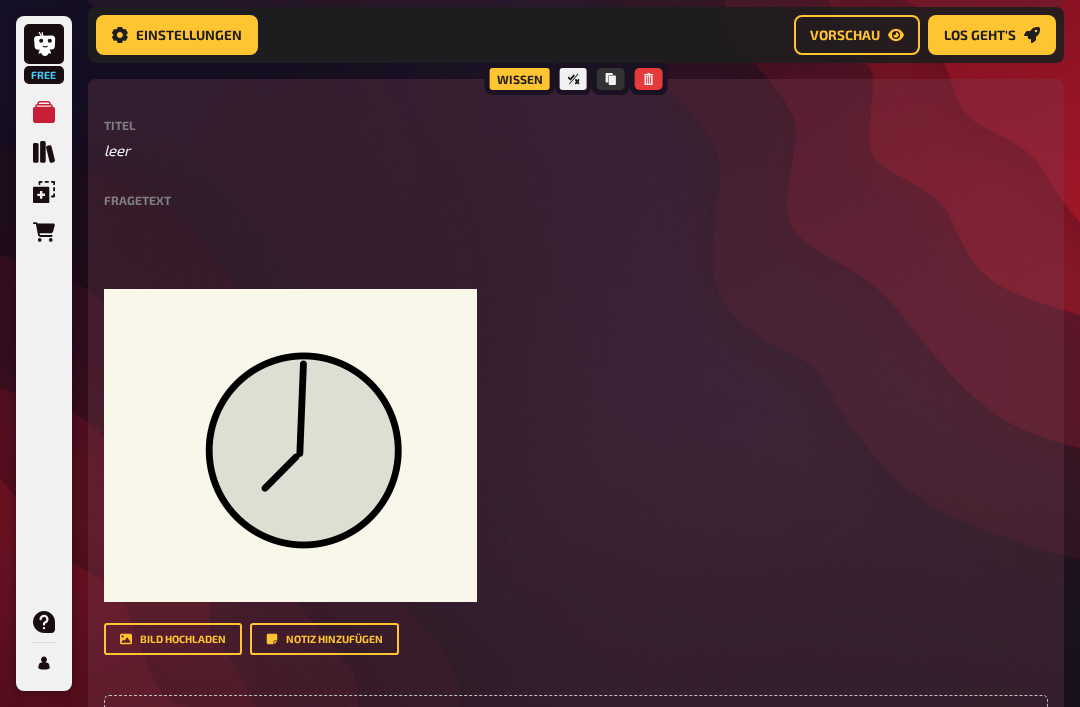 scroll, scrollTop: 1232, scrollLeft: 0, axis: vertical 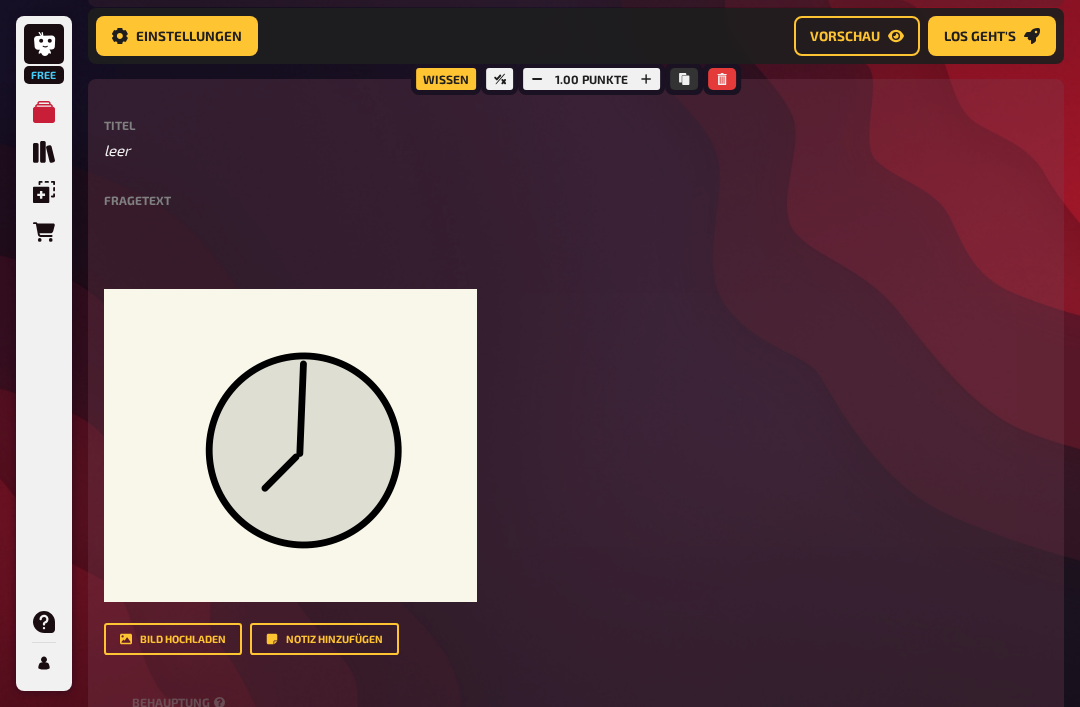 click on "leer" at bounding box center (576, 150) 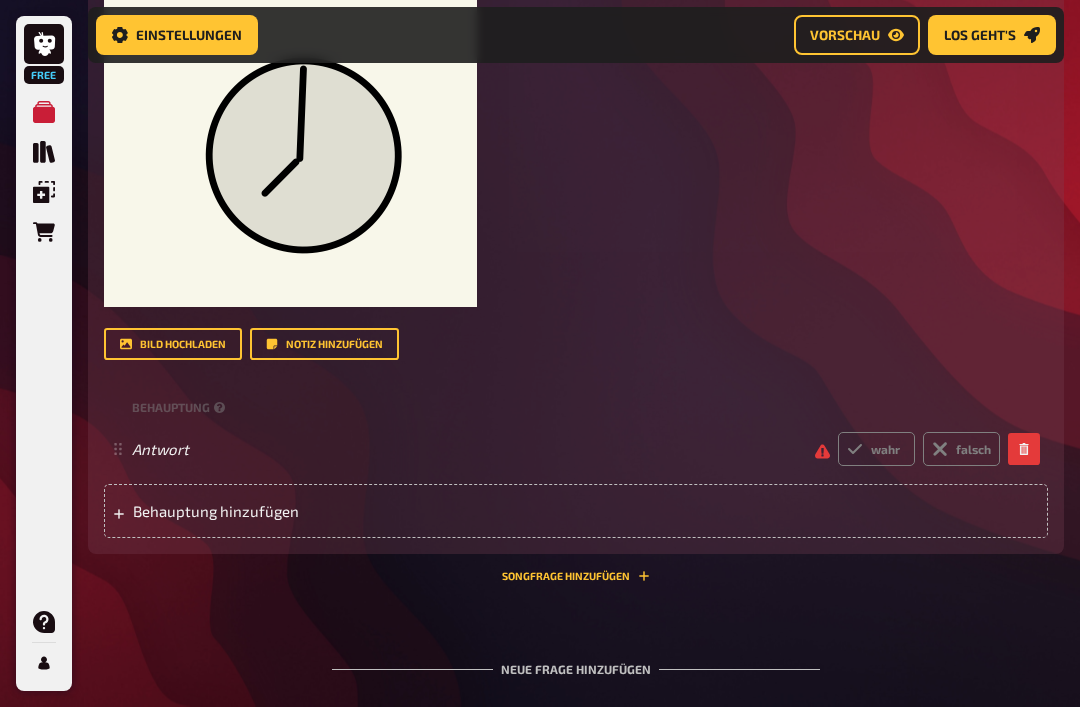 scroll, scrollTop: 1527, scrollLeft: 0, axis: vertical 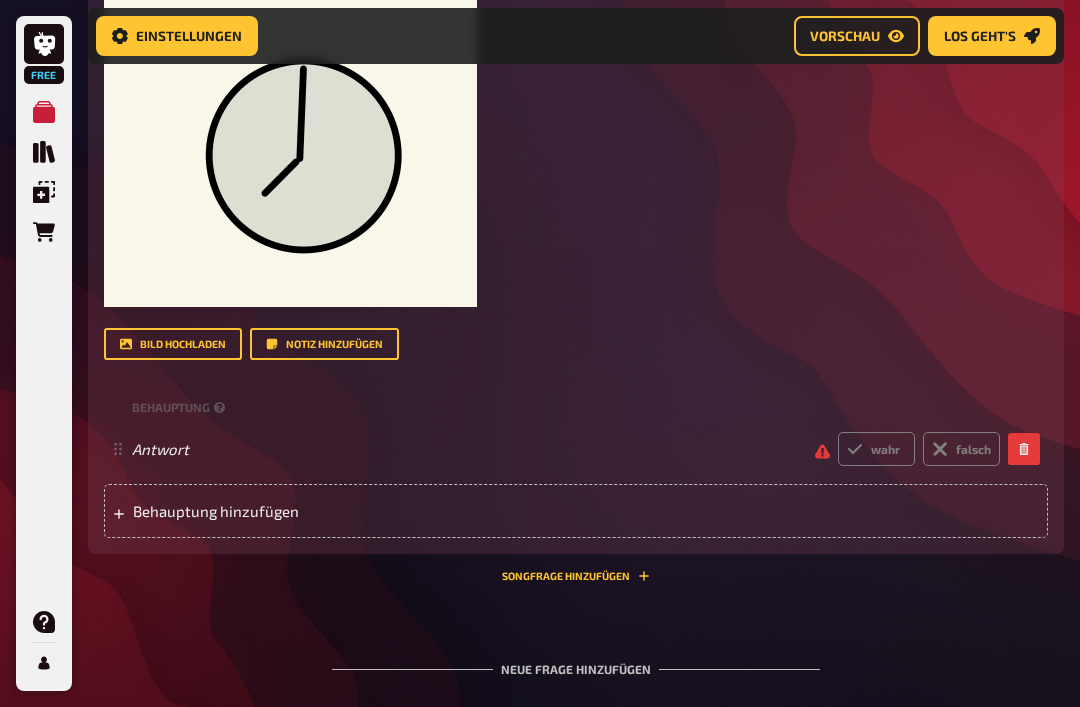click on "Behauptung hinzufügen" at bounding box center [576, 511] 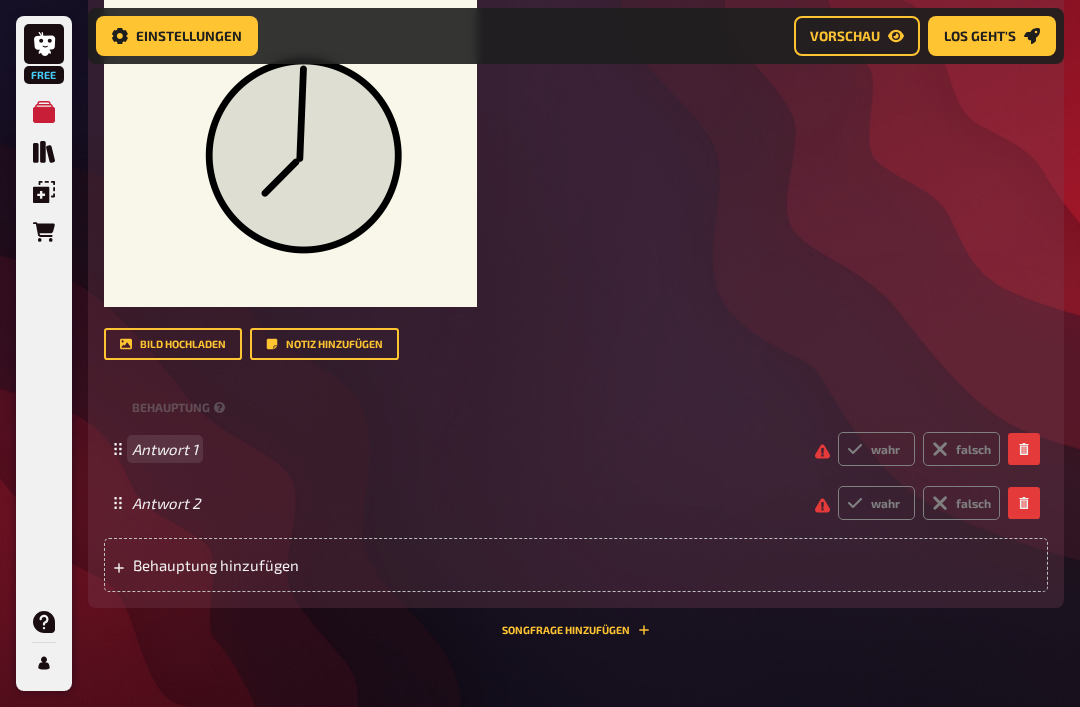 click on "Antwort 1" at bounding box center [465, 449] 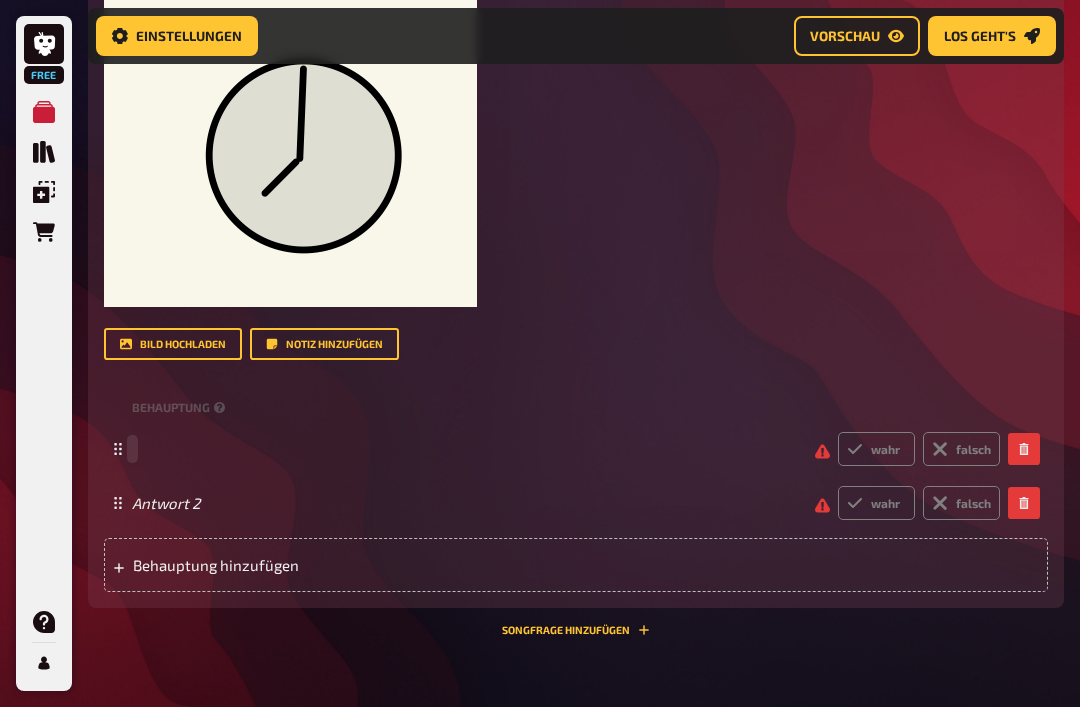 type 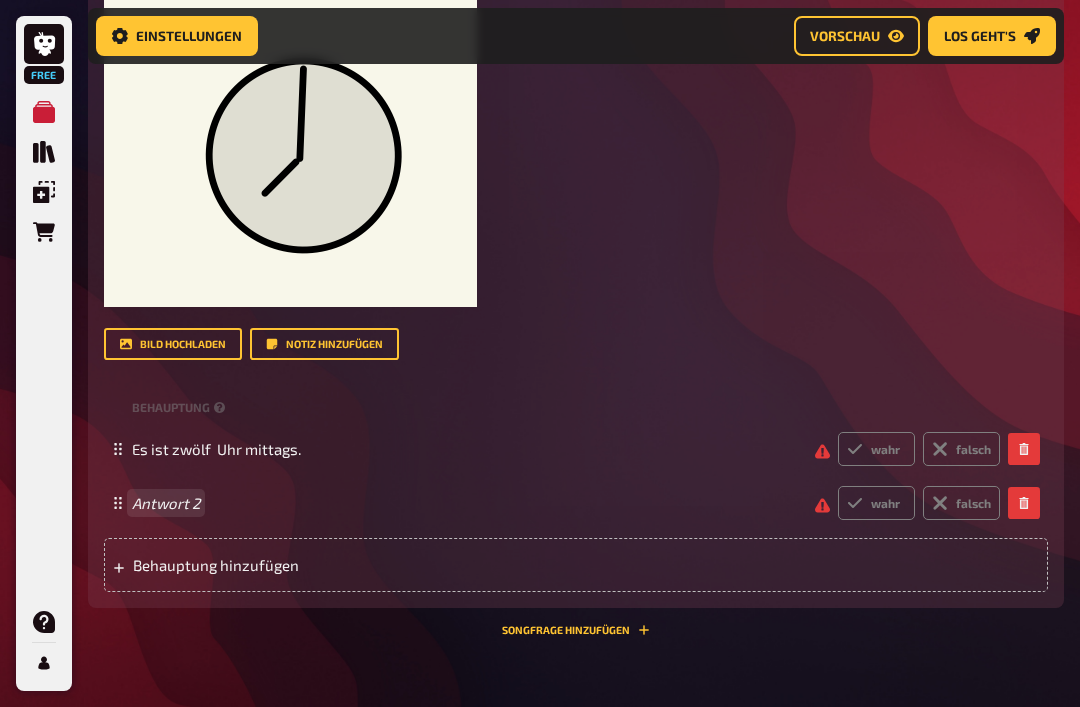 click on "Antwort 2" at bounding box center (465, 503) 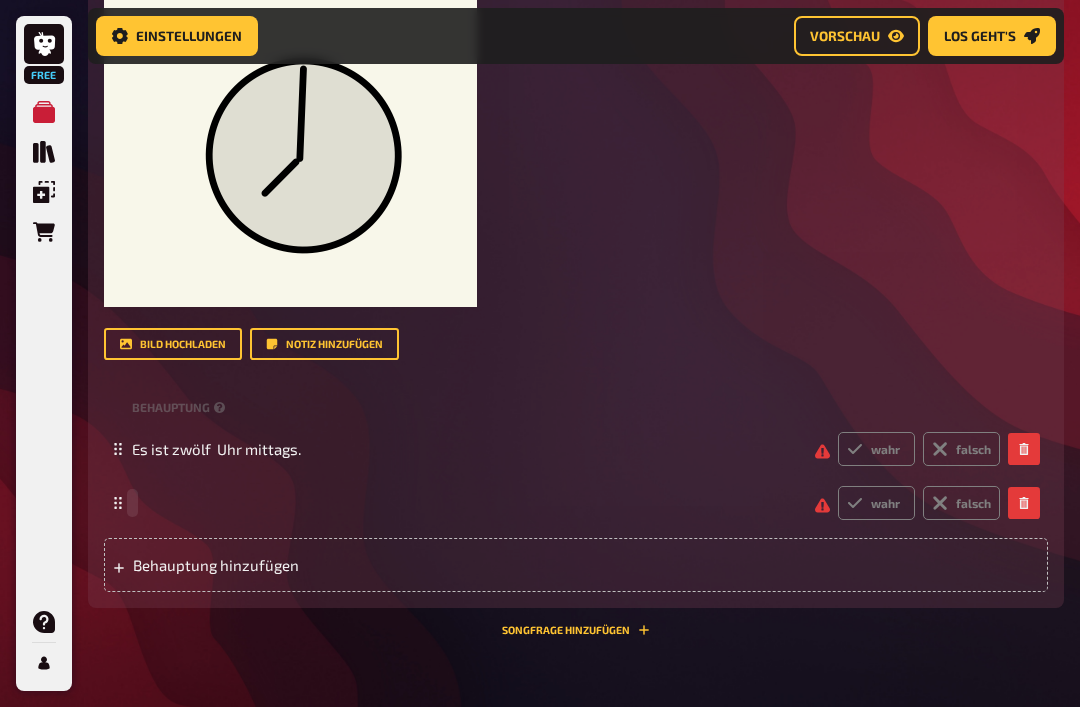 type 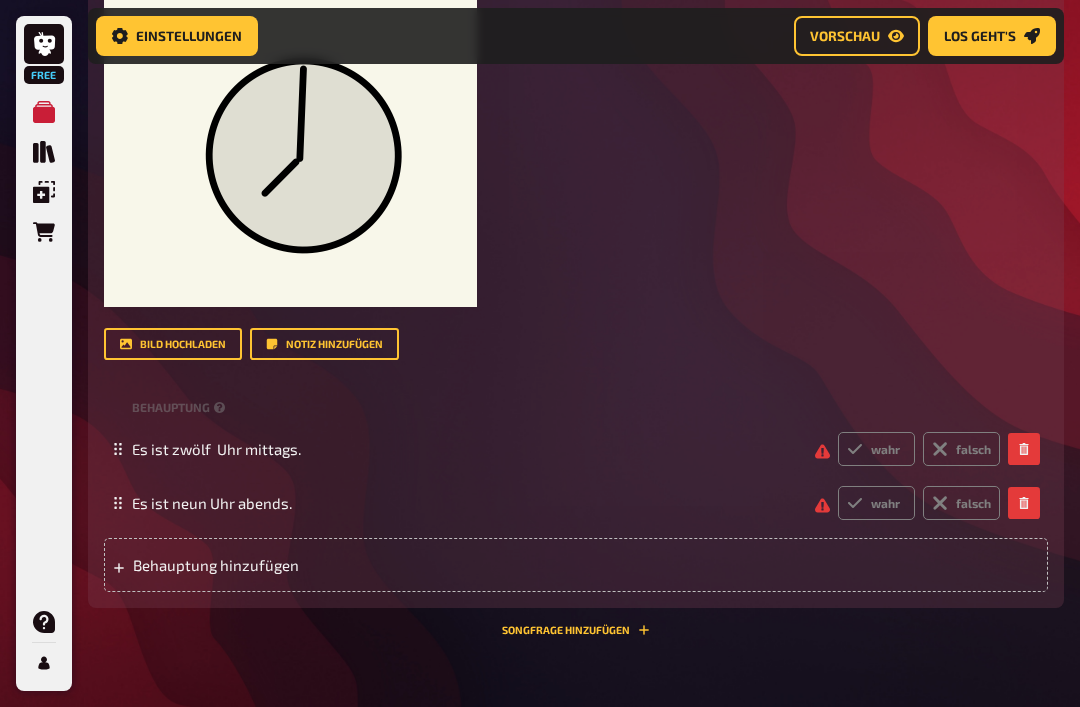 click on "Behauptung hinzufügen" at bounding box center (272, 565) 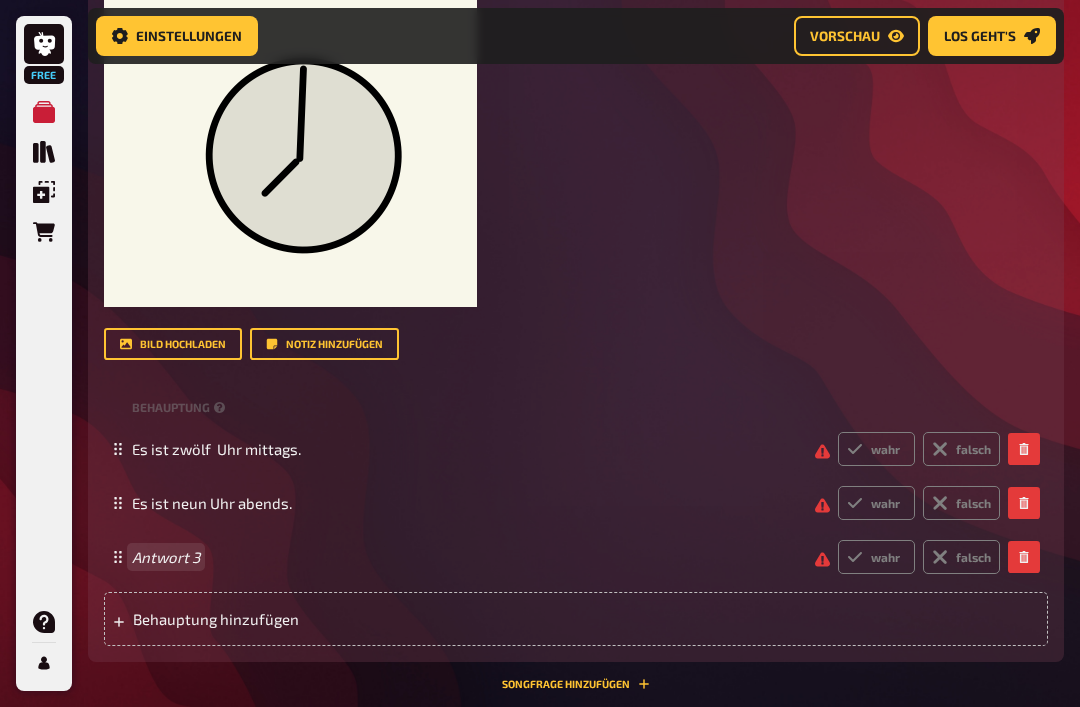 click on "Antwort 3" at bounding box center [465, 557] 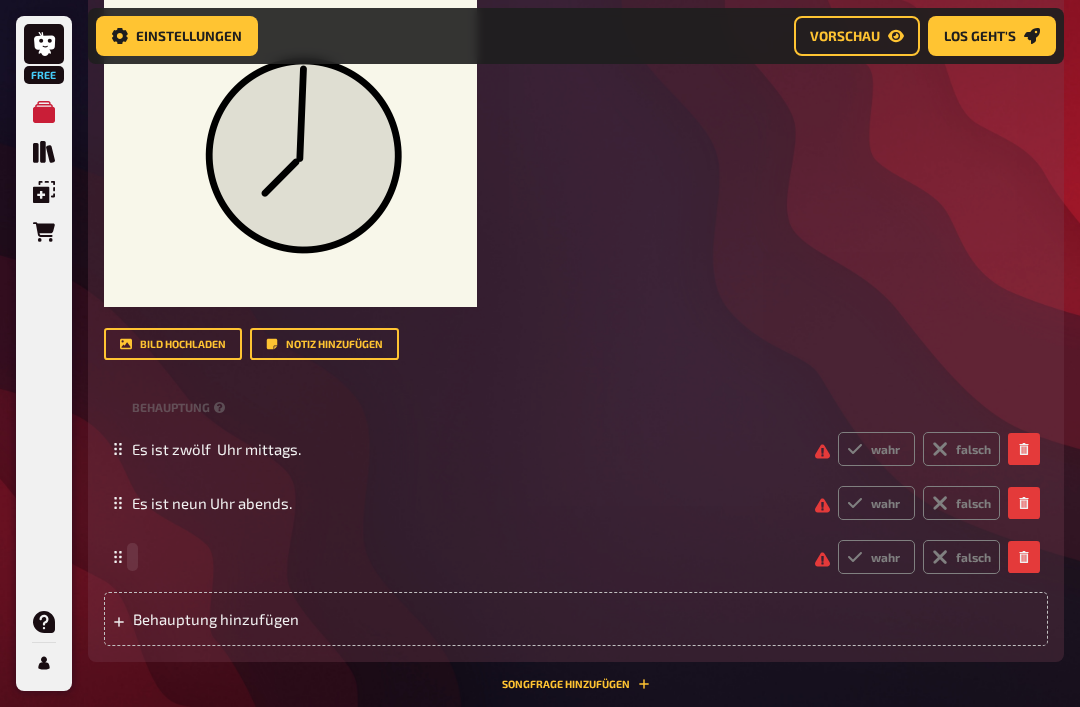 type 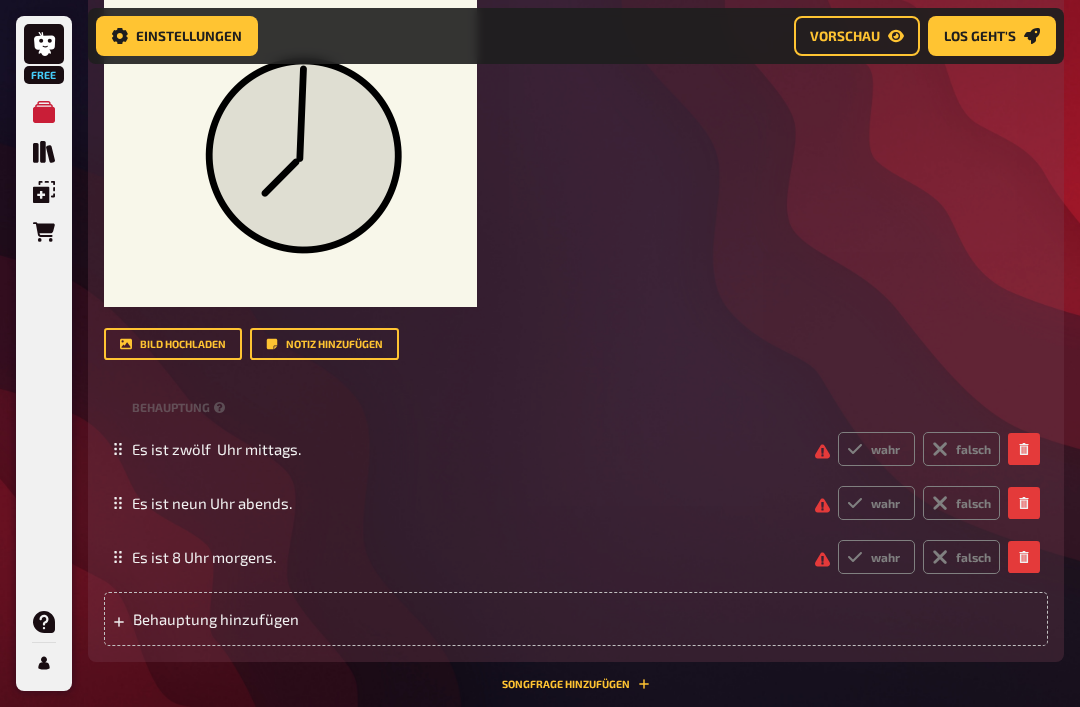 click on "Behauptung hinzufügen" at bounding box center (576, 619) 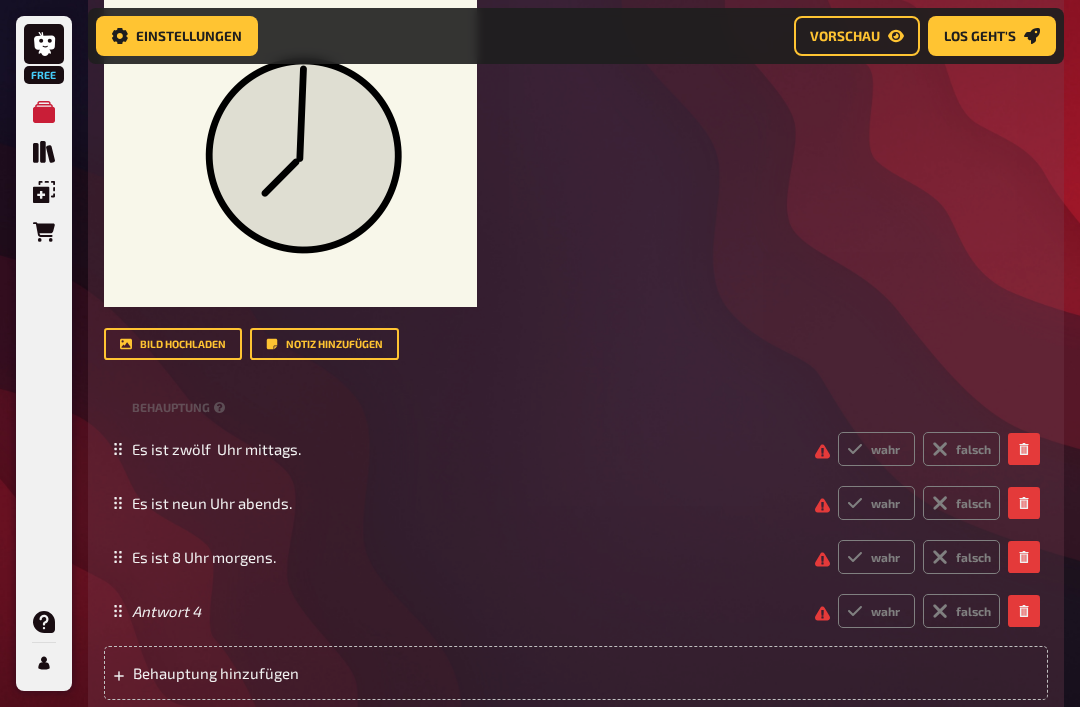 click on "Antwort 4 wahr falsch" at bounding box center (576, 611) 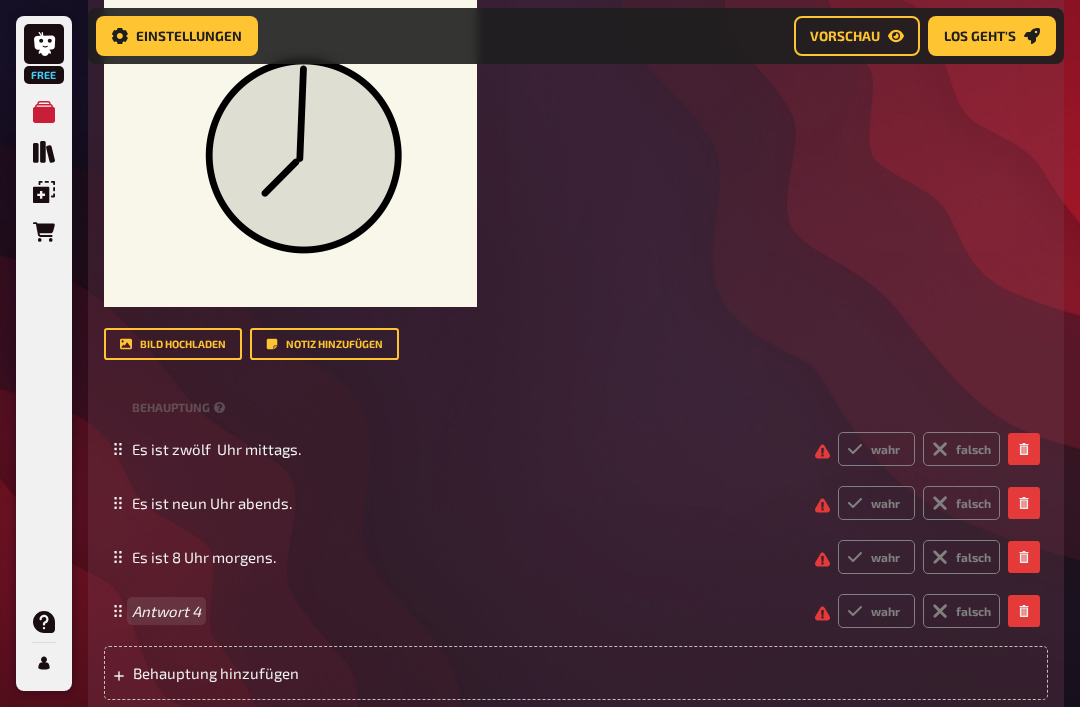 click on "Antwort 4" at bounding box center (465, 611) 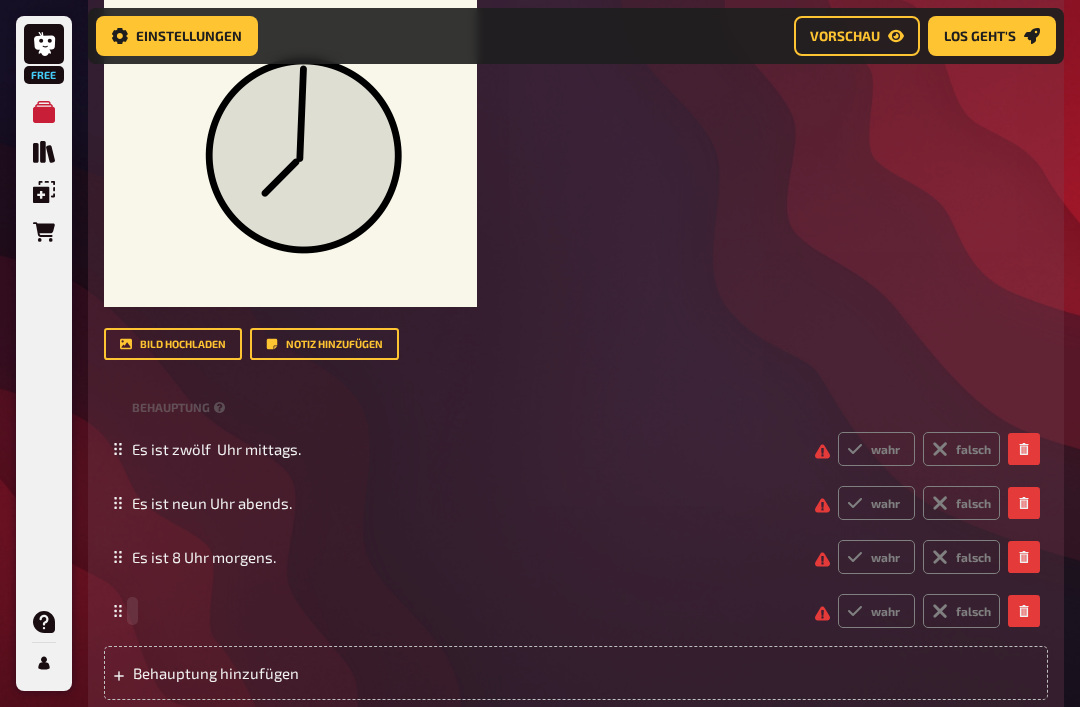 type 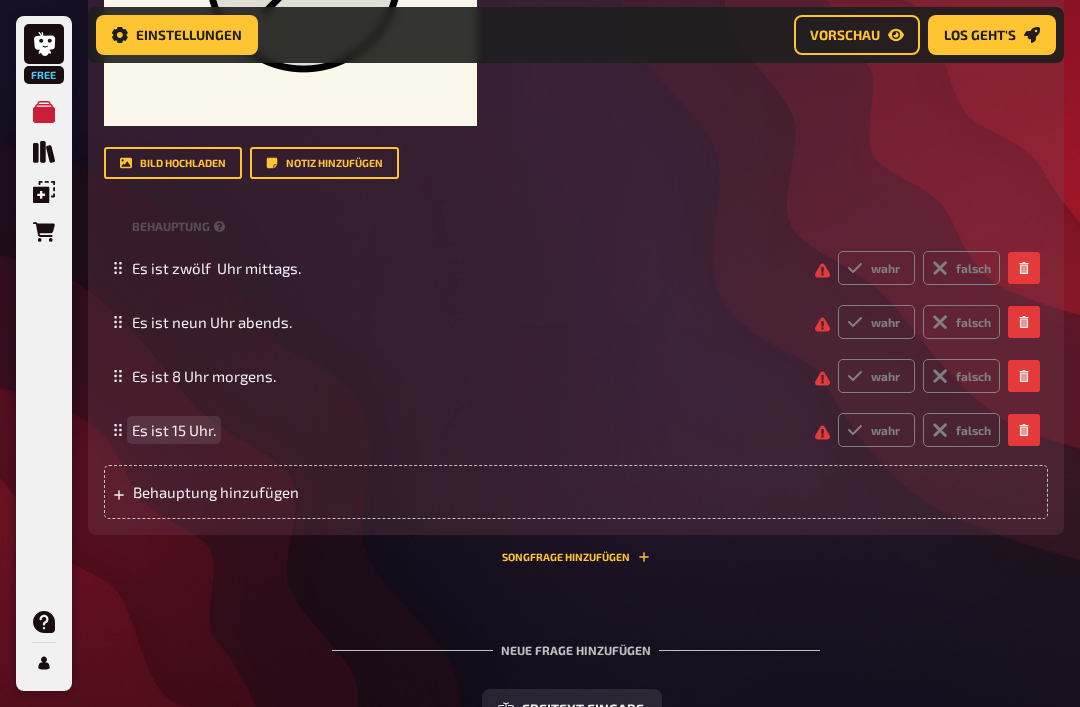 scroll, scrollTop: 1711, scrollLeft: 0, axis: vertical 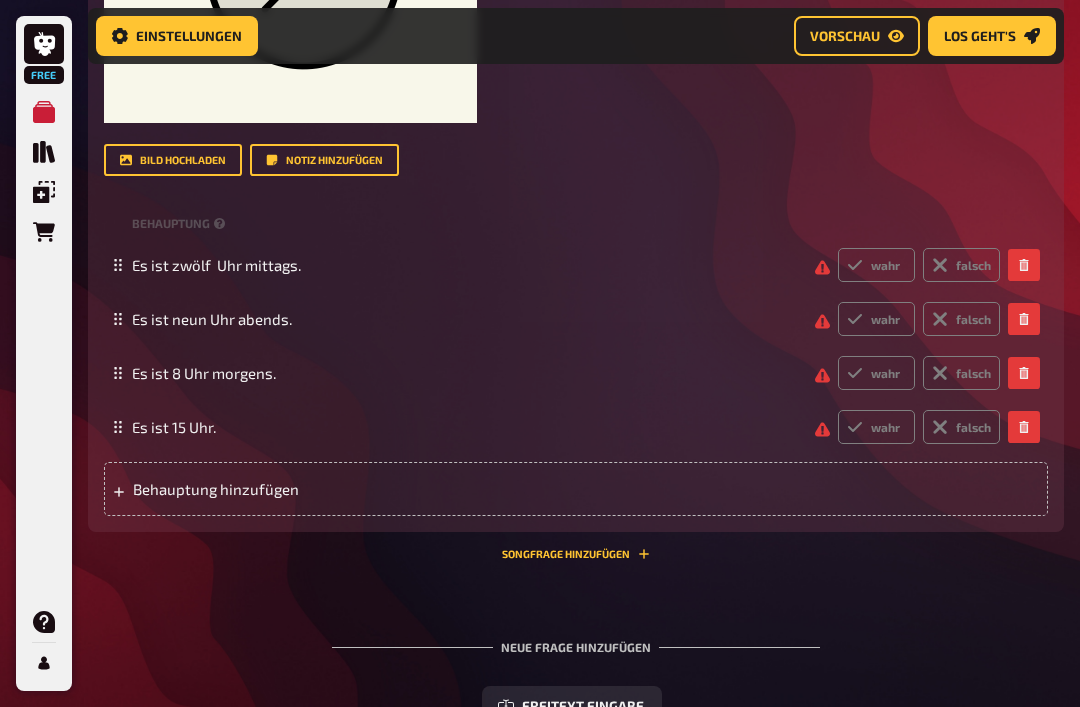 click on "falsch" at bounding box center [961, 265] 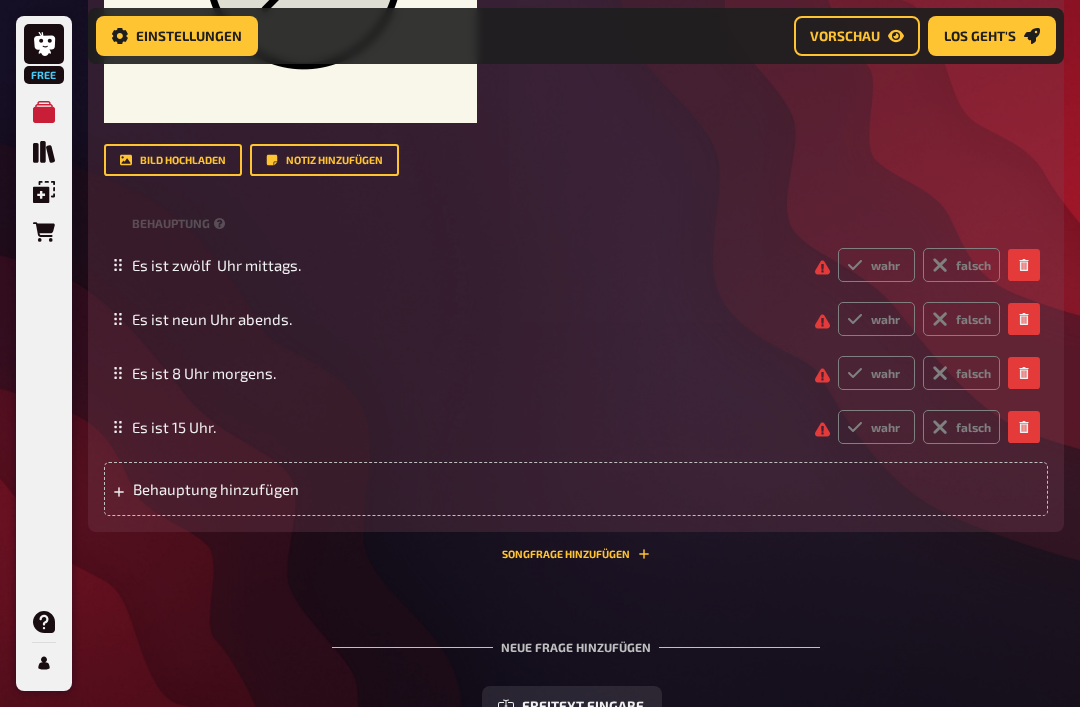 radio on "true" 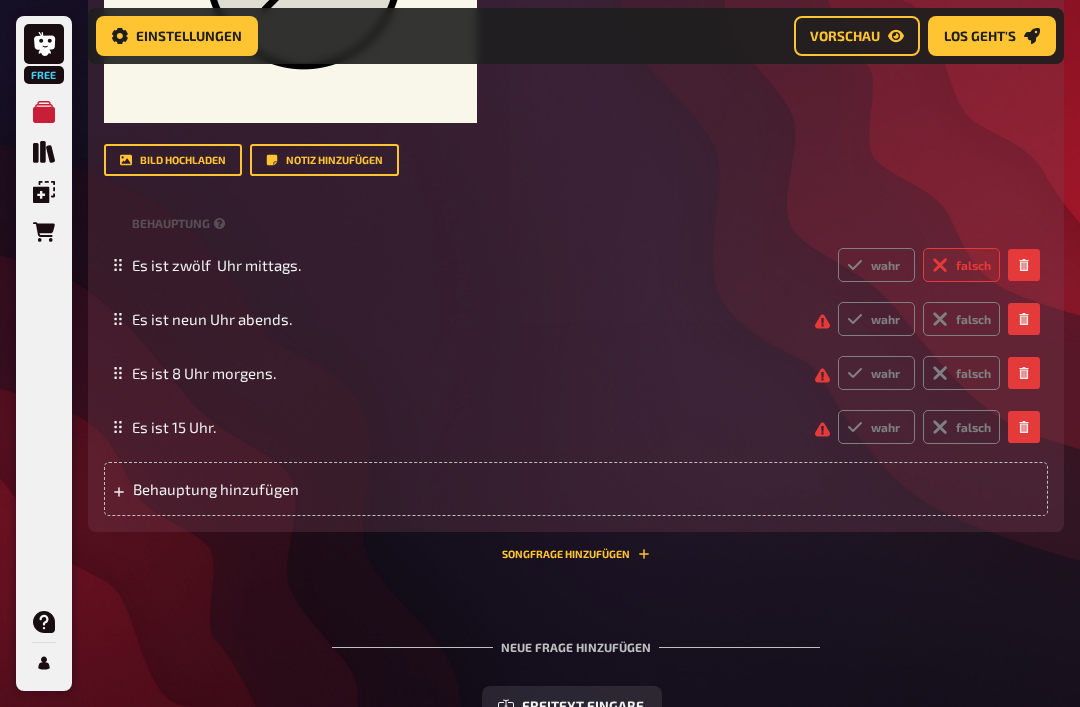 click on "falsch" at bounding box center (961, 319) 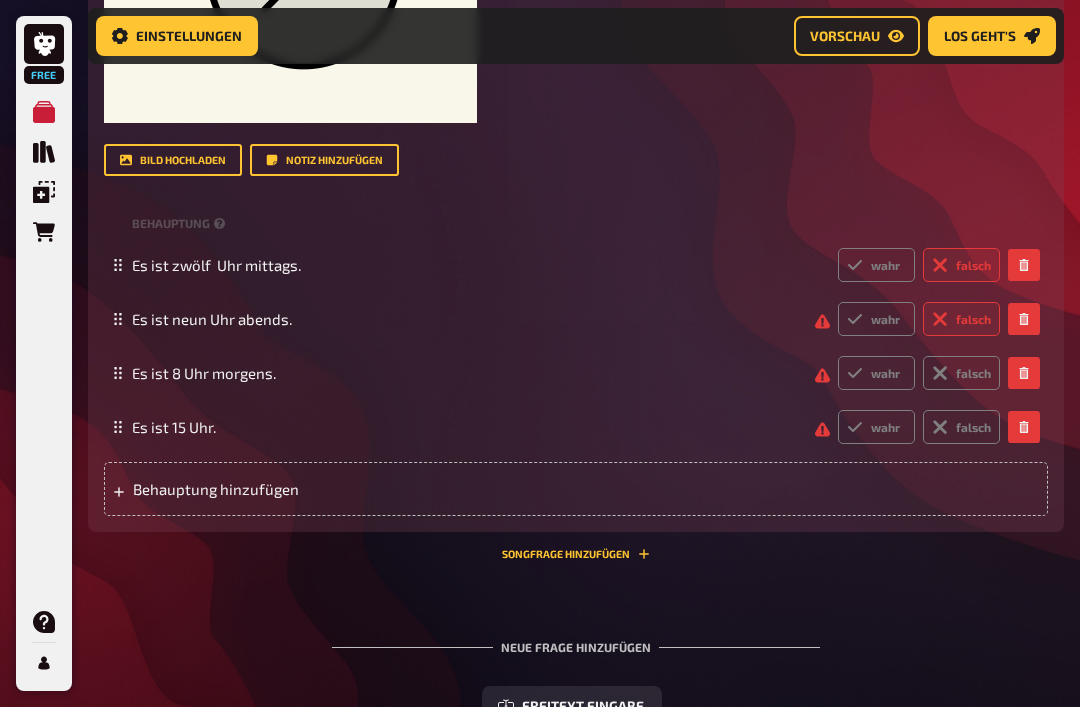 radio on "true" 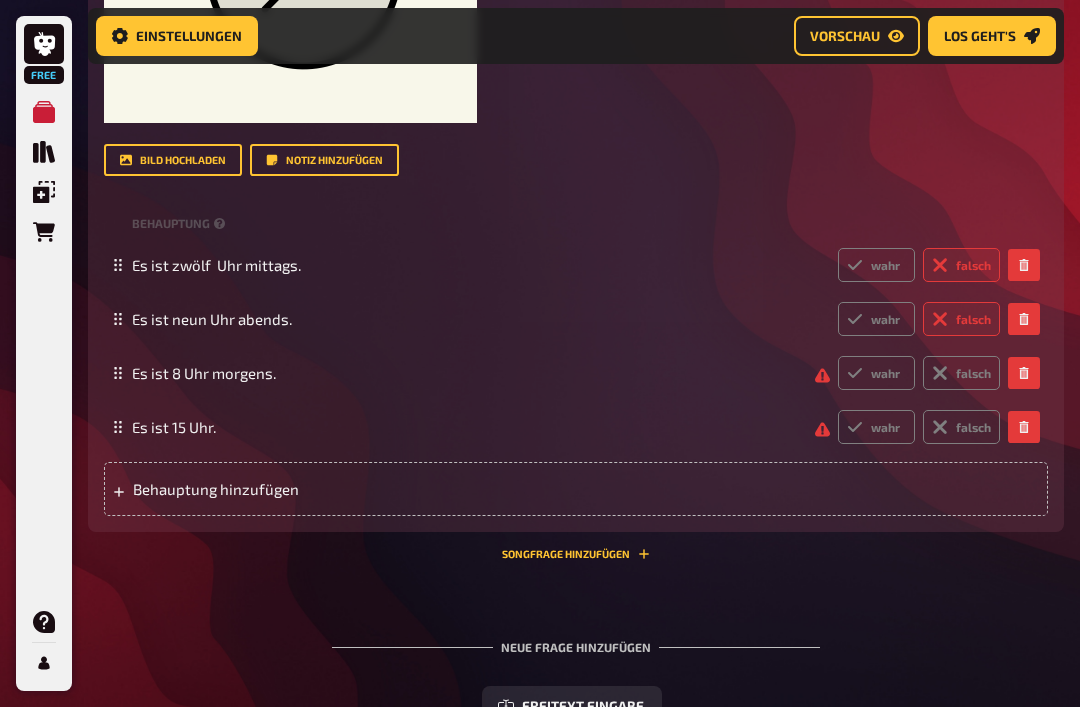 click on "wahr" at bounding box center [876, 373] 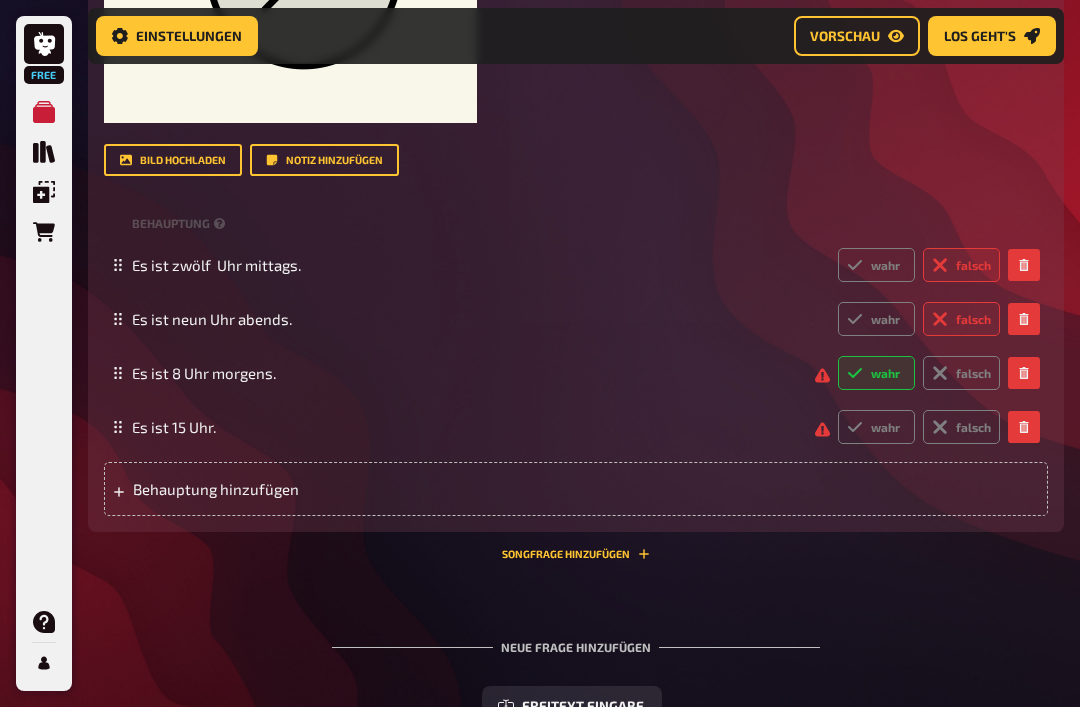 radio on "true" 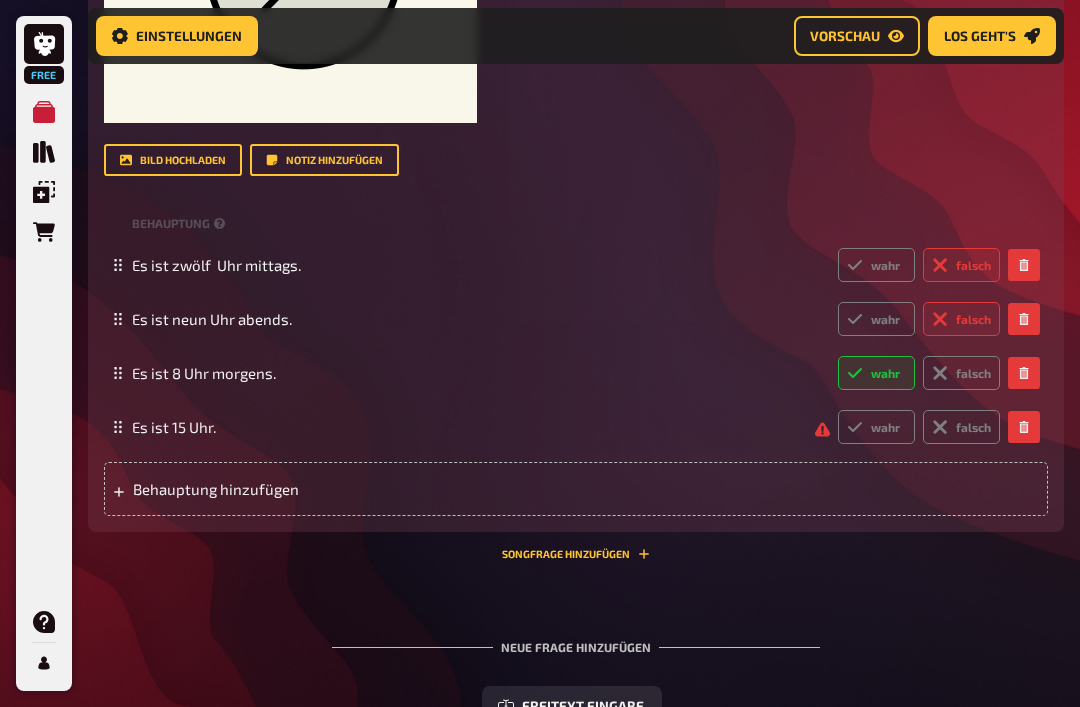 click on "falsch" at bounding box center [961, 427] 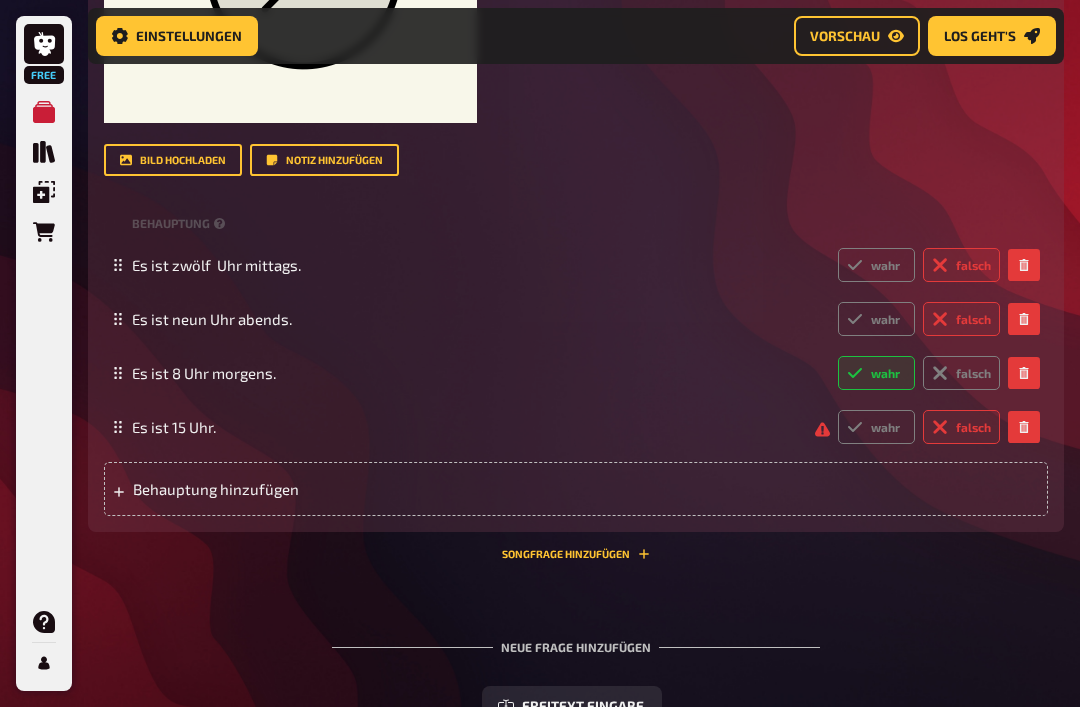radio on "true" 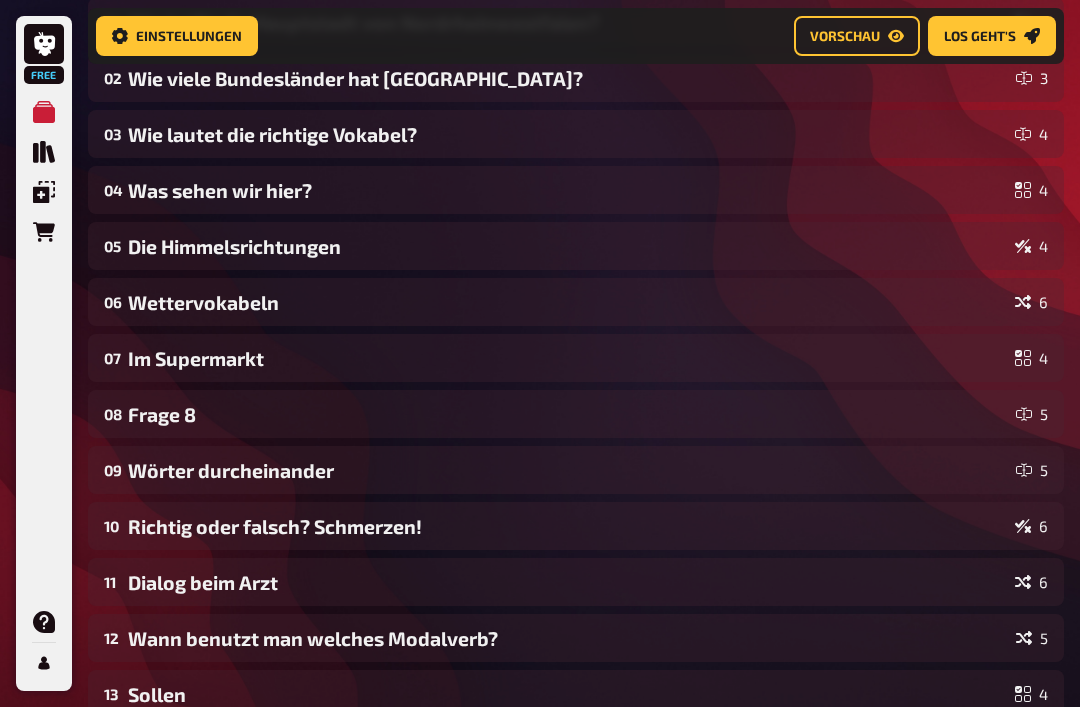 scroll, scrollTop: 0, scrollLeft: 0, axis: both 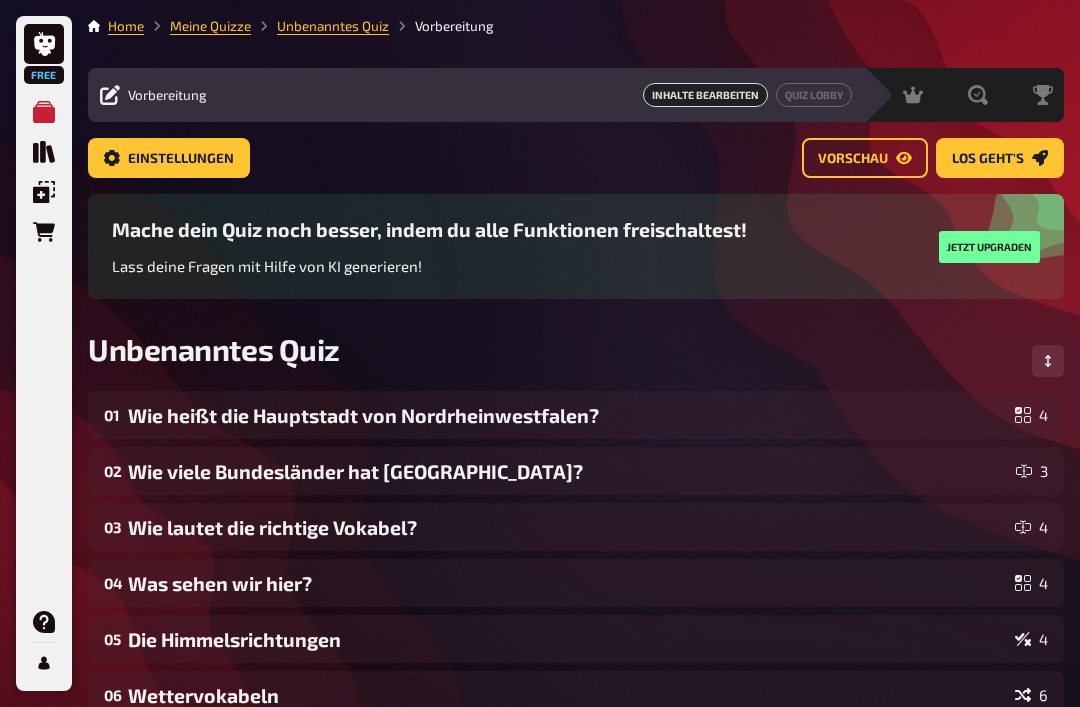 click on "Vorschau" at bounding box center (853, 159) 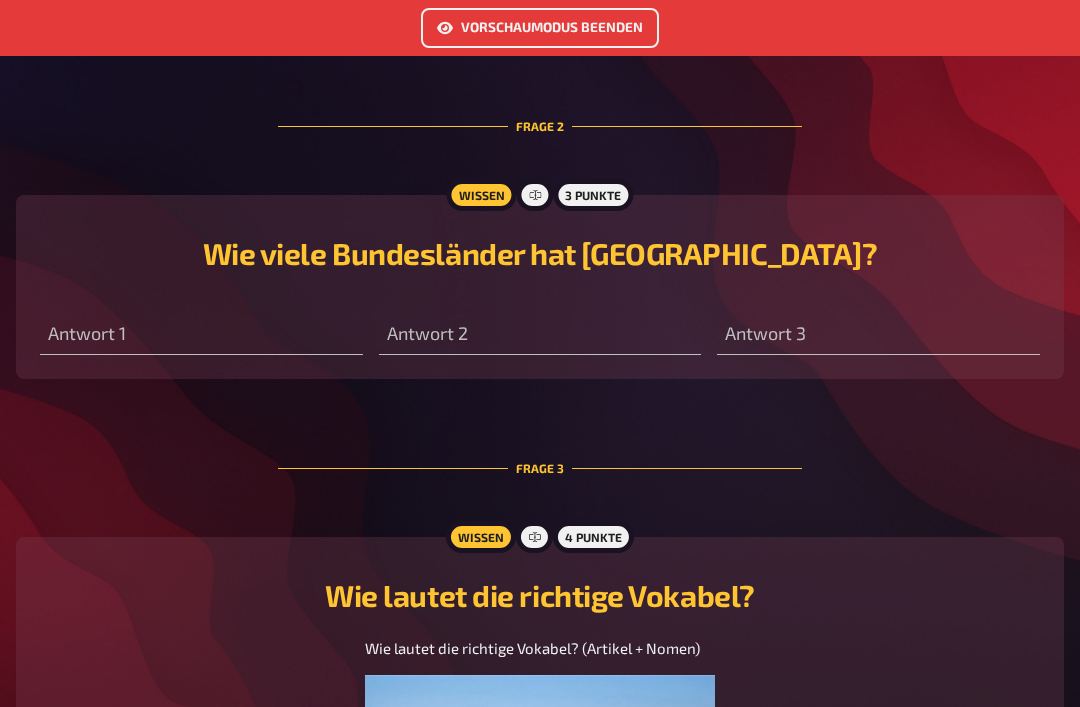 scroll, scrollTop: 942, scrollLeft: 0, axis: vertical 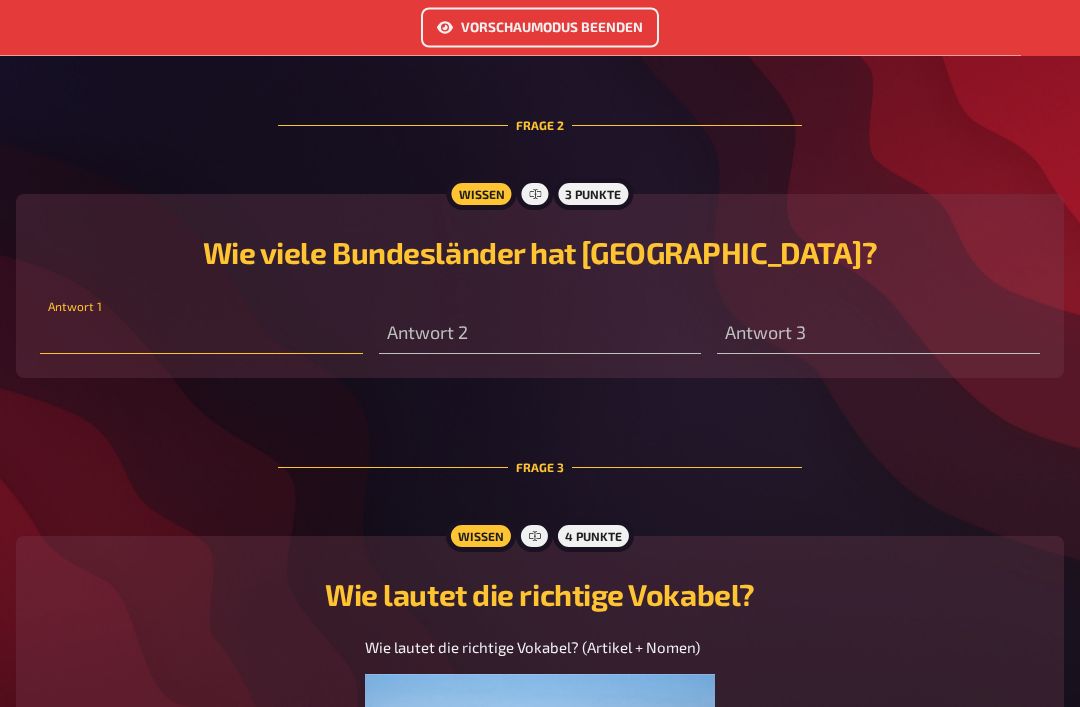 click at bounding box center (201, 335) 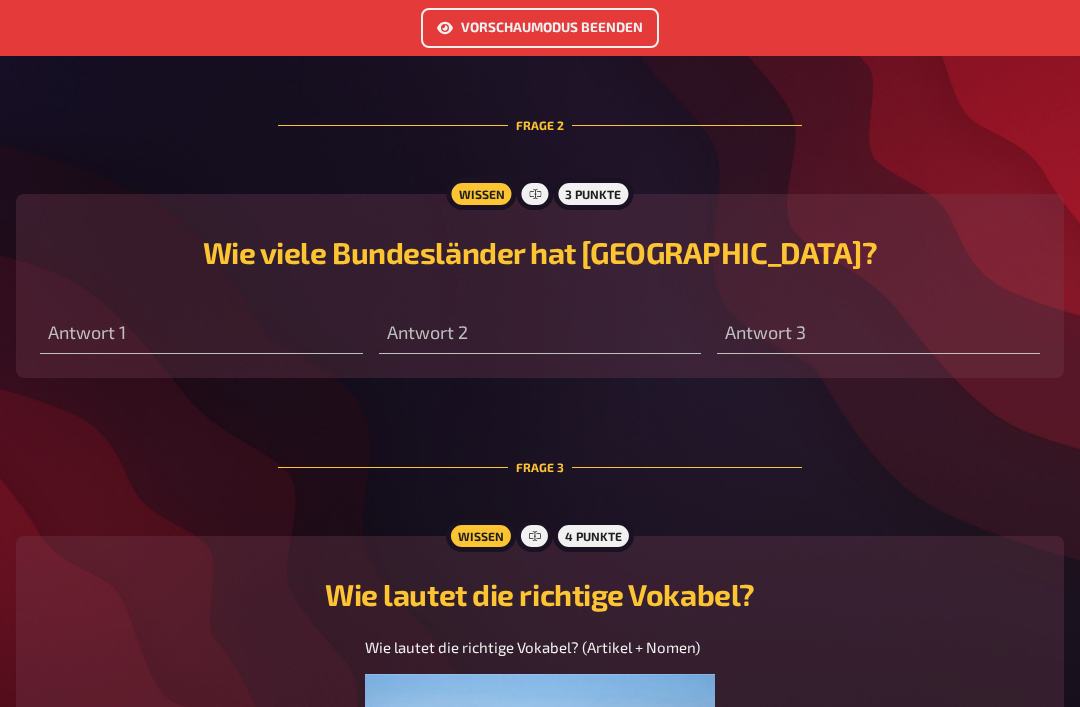 click on "Frage   3" at bounding box center [540, 467] 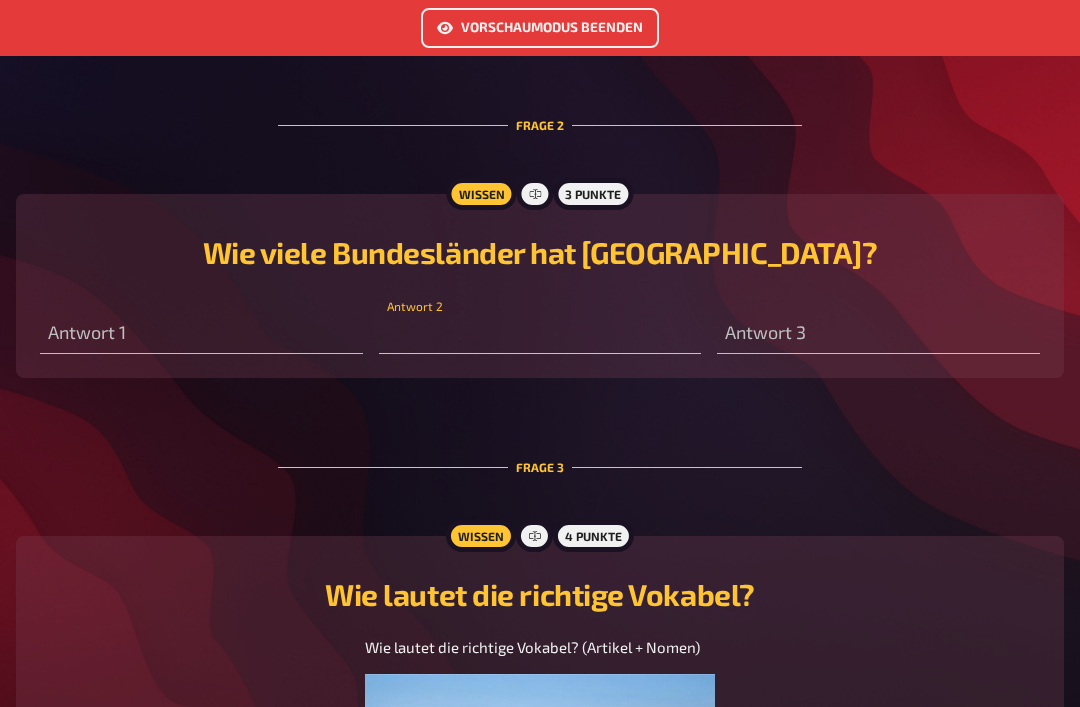 click at bounding box center (540, 334) 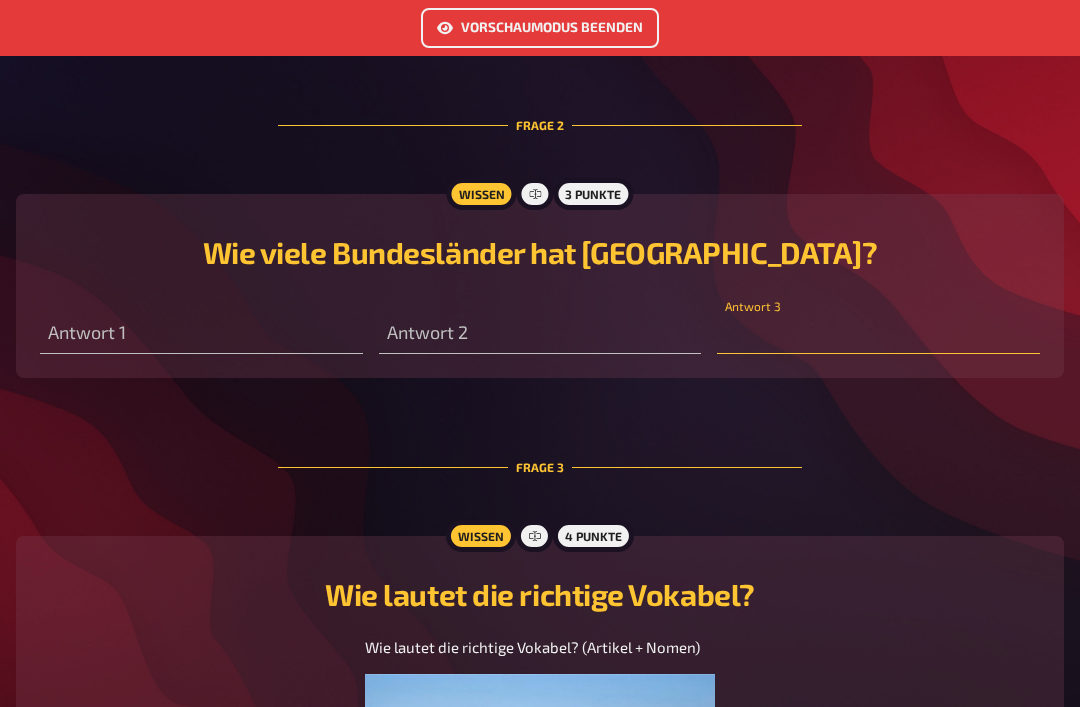 click at bounding box center (878, 334) 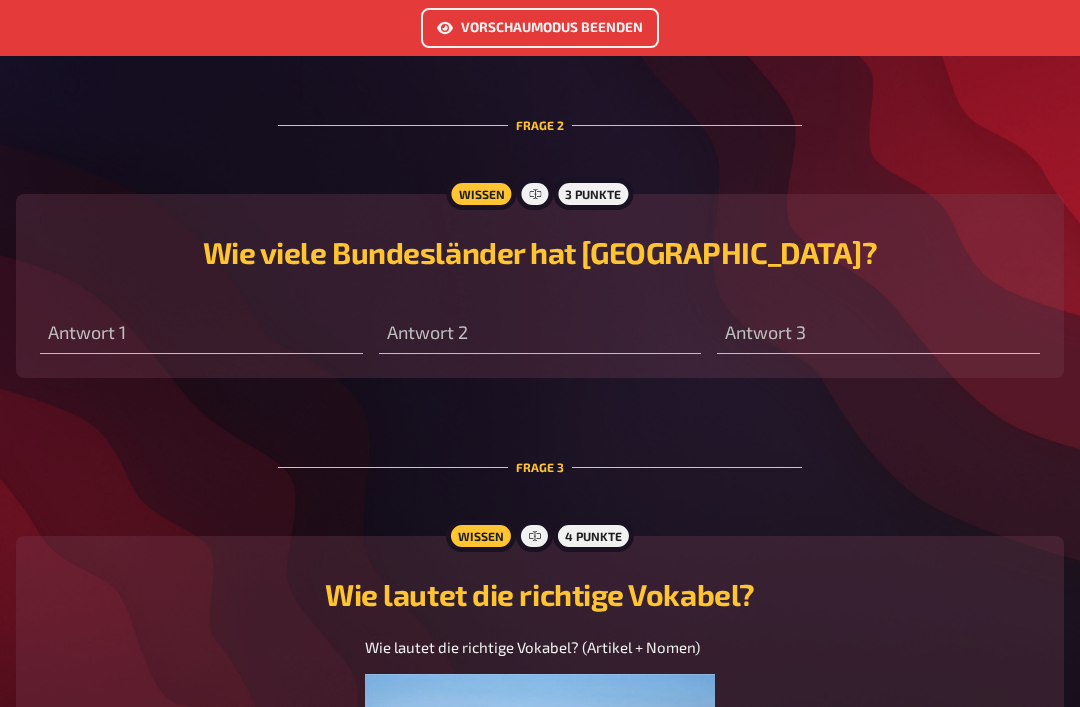 click on "Frage   3" at bounding box center (540, 467) 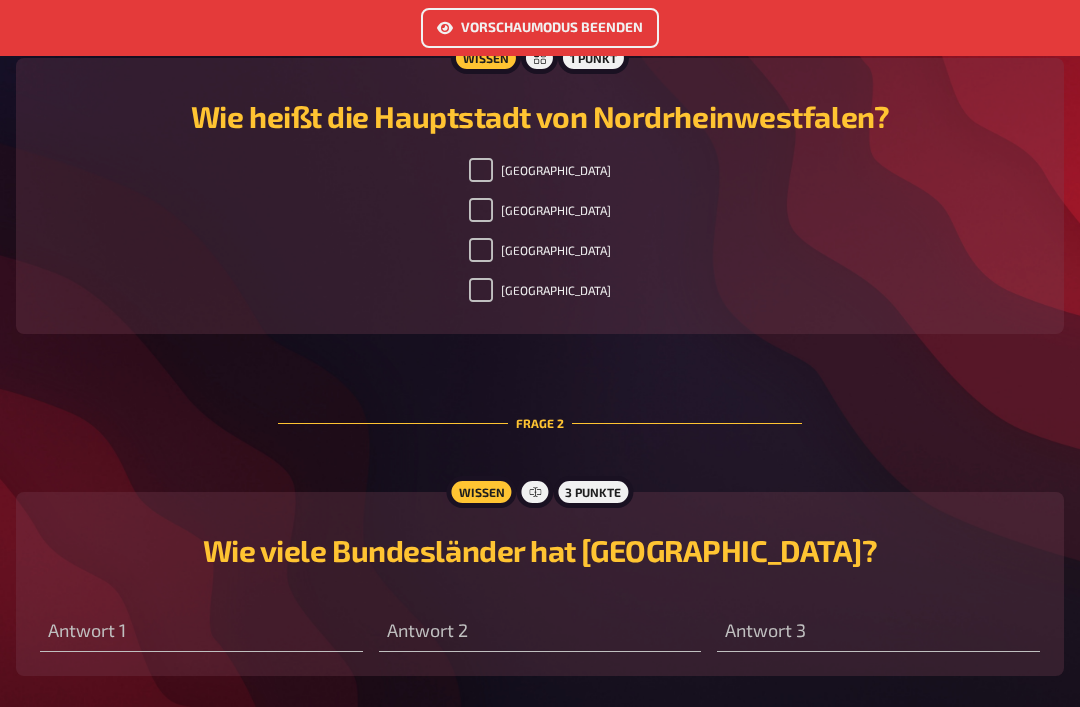 scroll, scrollTop: 630, scrollLeft: 0, axis: vertical 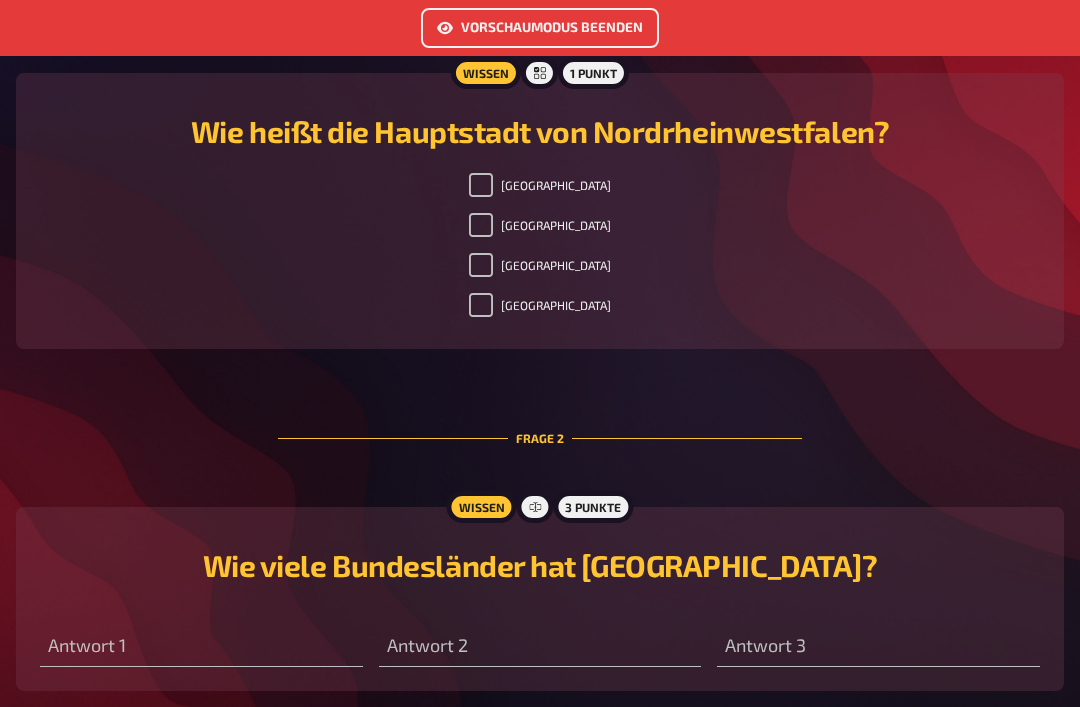 click on "[GEOGRAPHIC_DATA]" at bounding box center (540, 185) 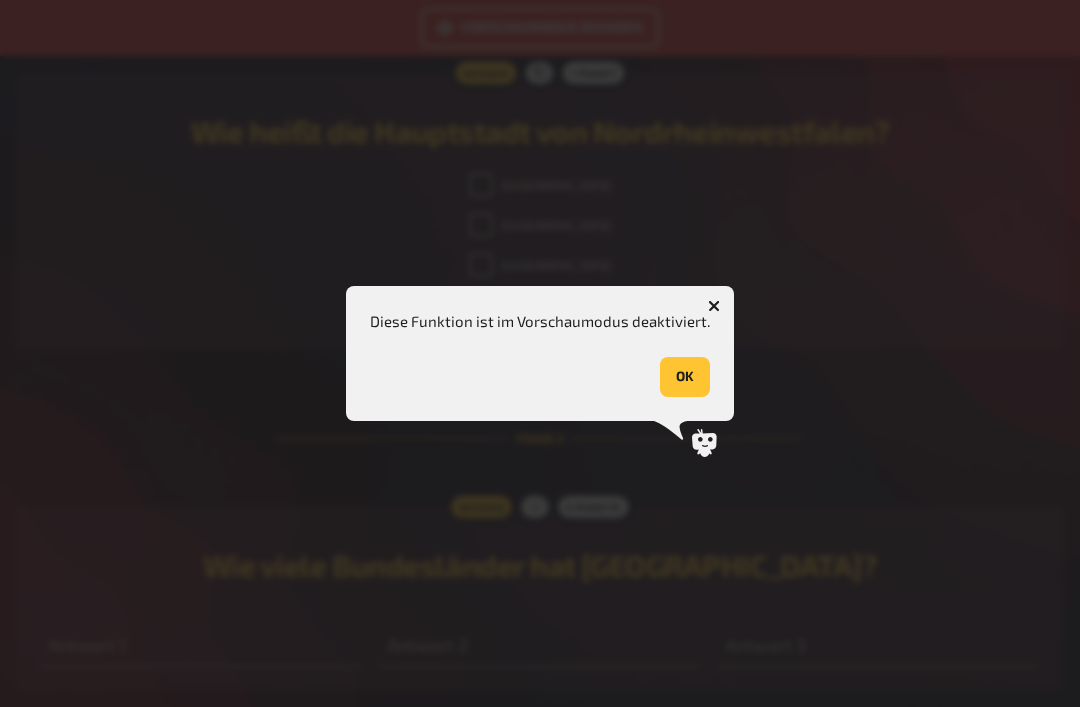 click on "OK" at bounding box center (685, 377) 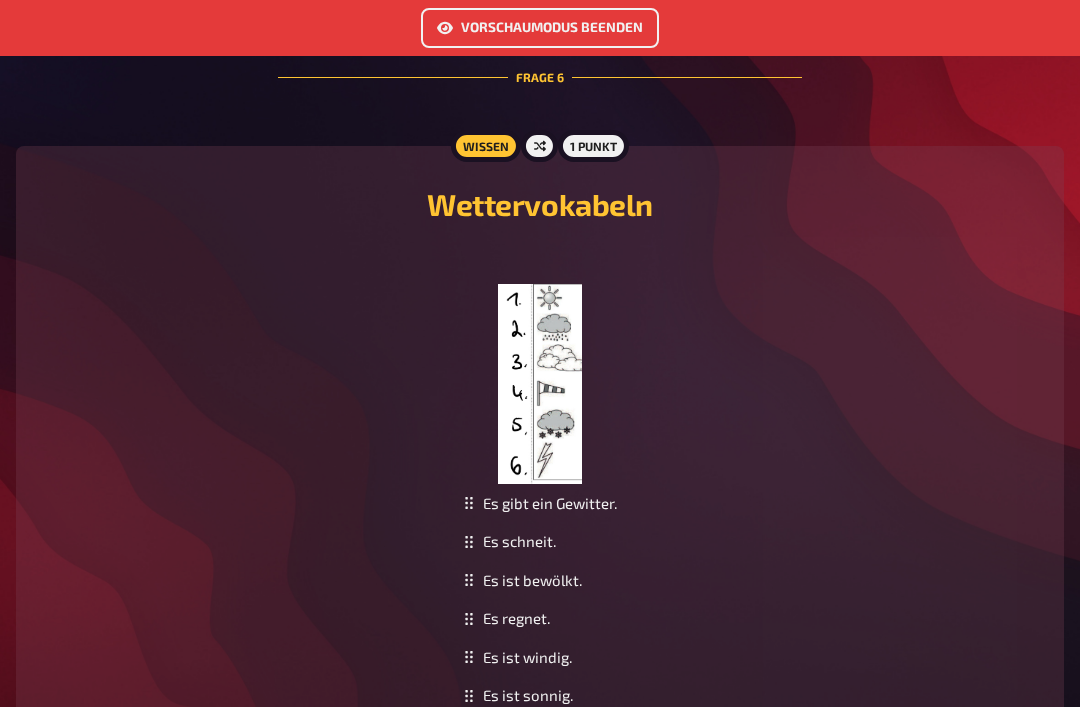 scroll, scrollTop: 3467, scrollLeft: 0, axis: vertical 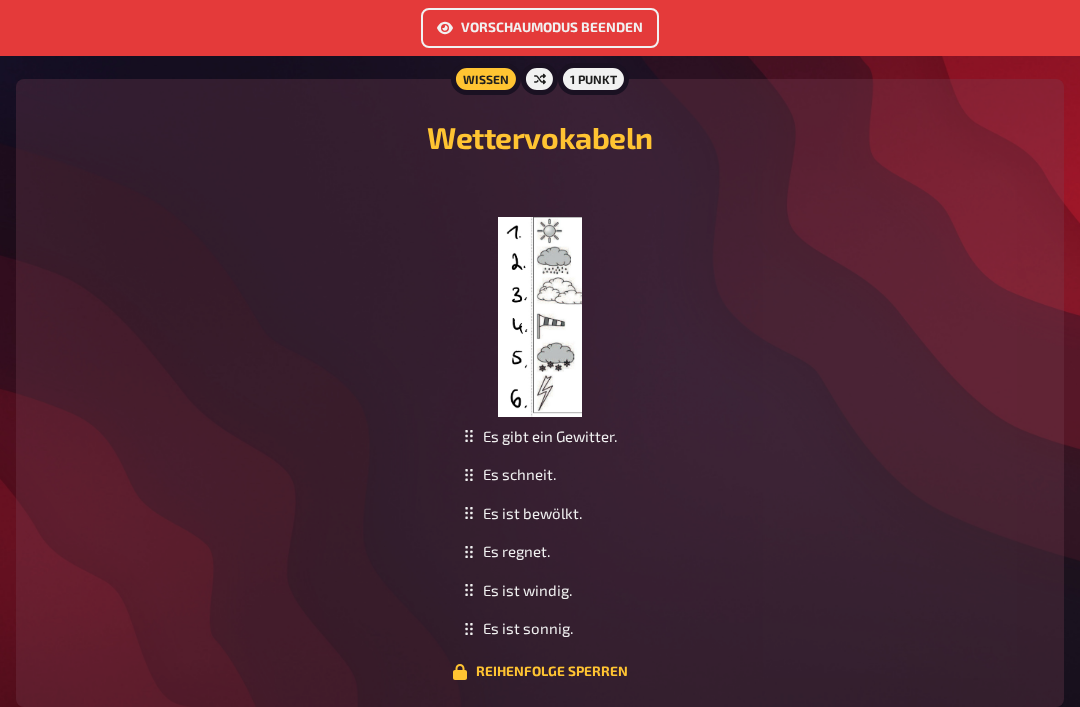 click on "Vorschaumodus beenden" at bounding box center [540, 28] 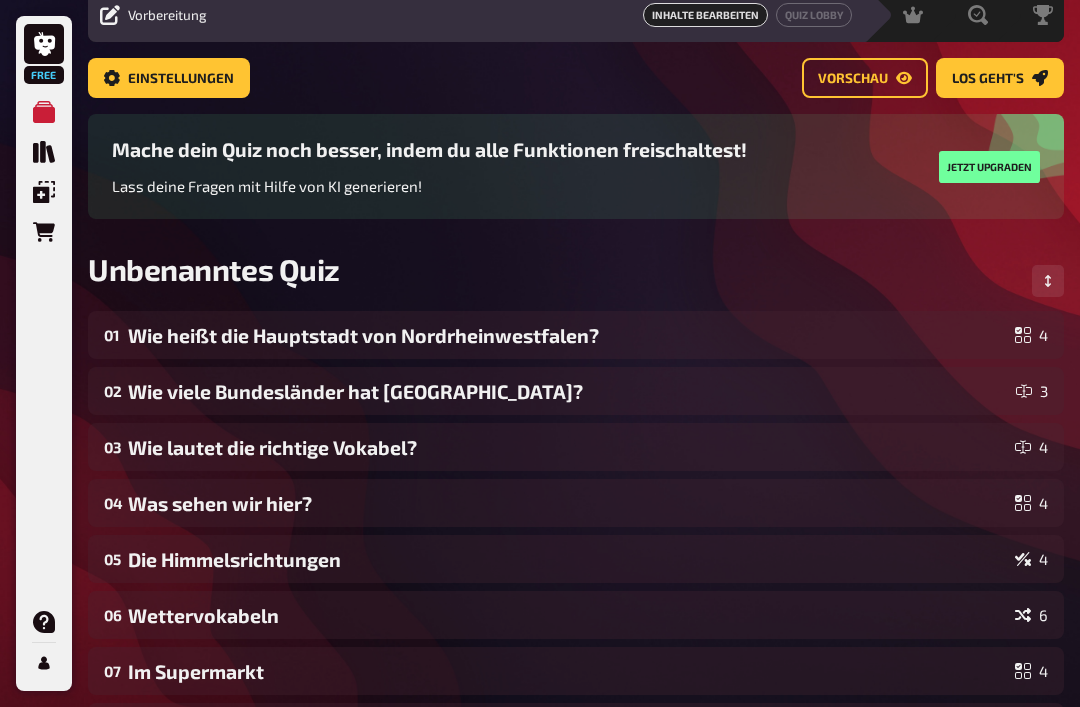 click on "Los geht's" at bounding box center [988, 79] 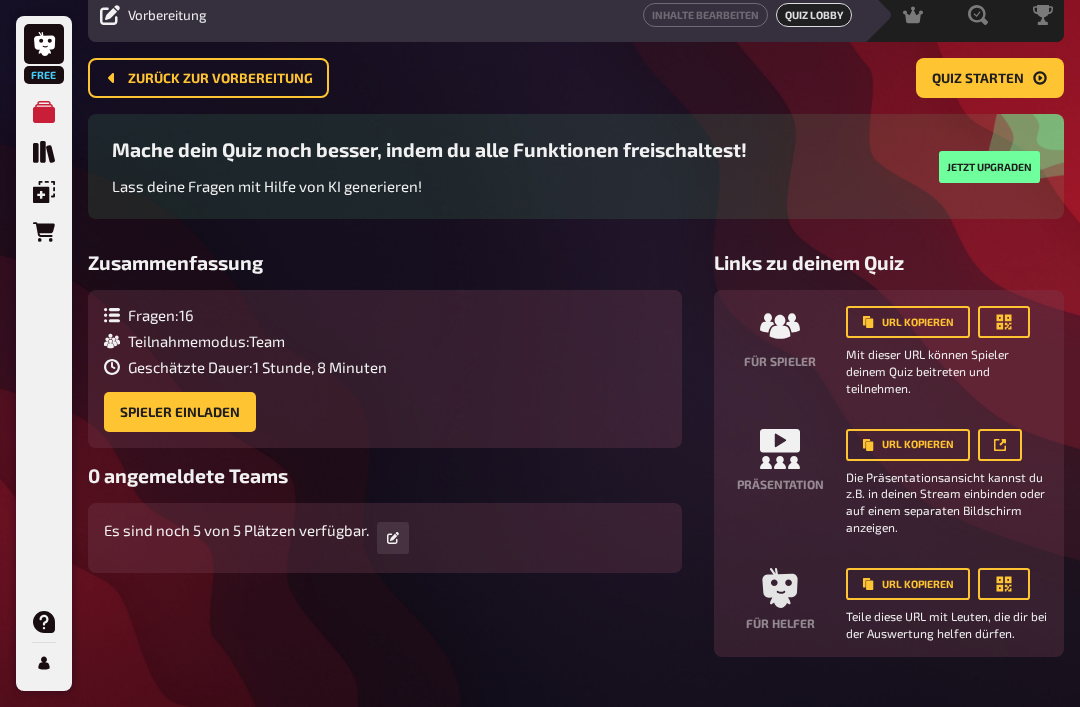 scroll, scrollTop: 58, scrollLeft: 0, axis: vertical 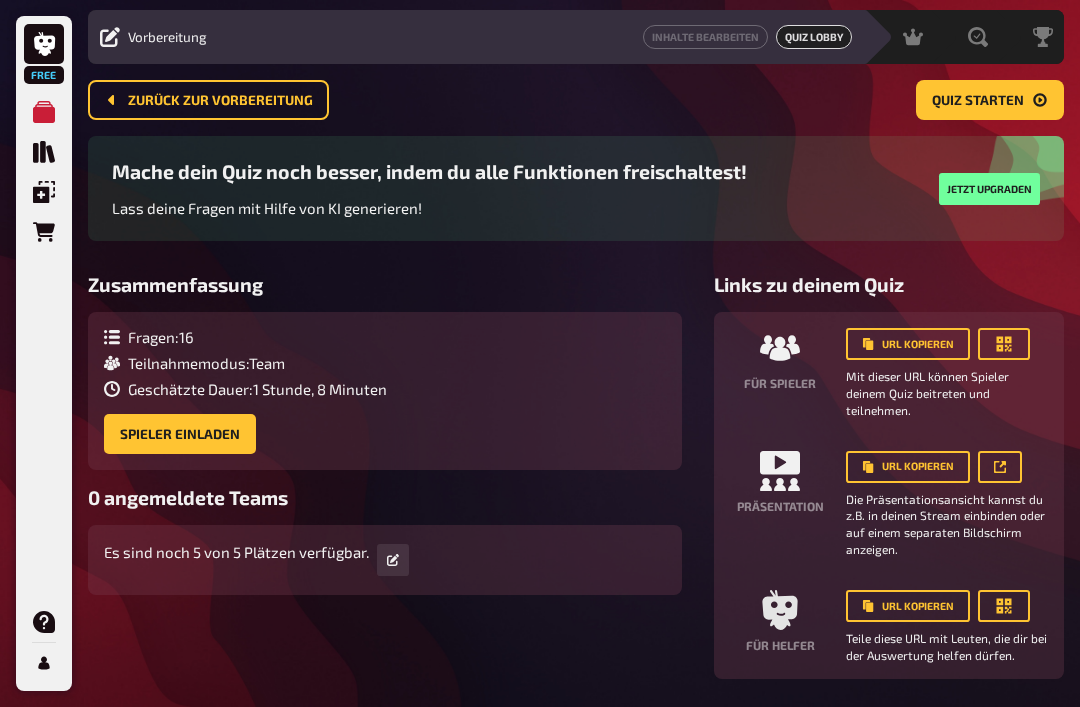 click 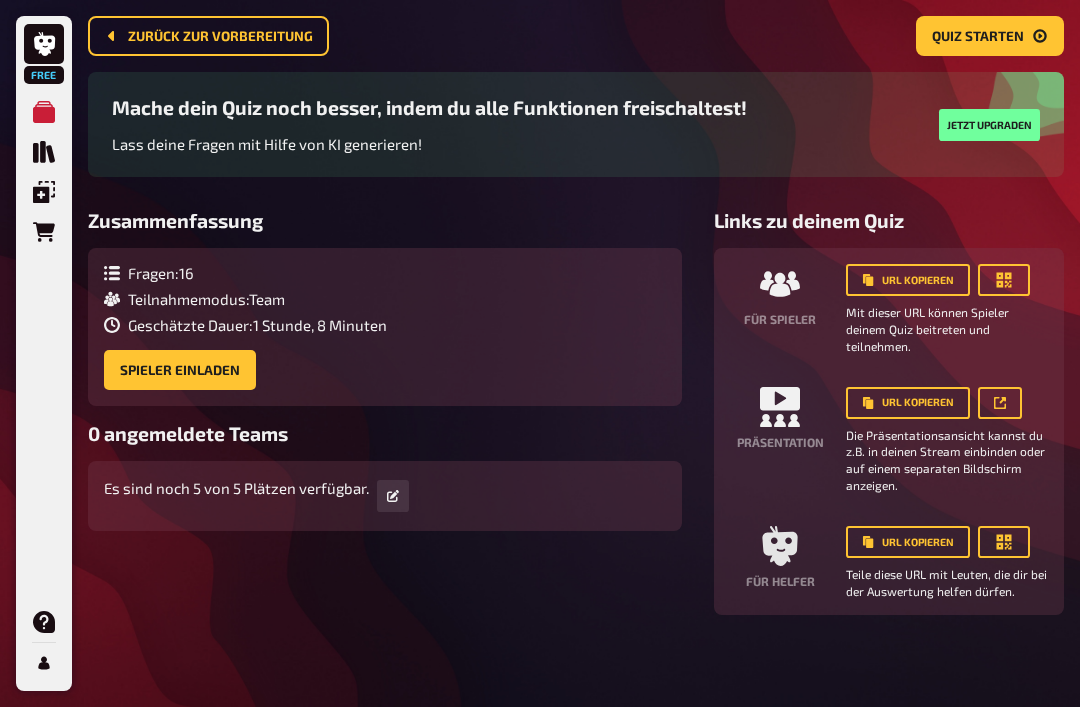 click 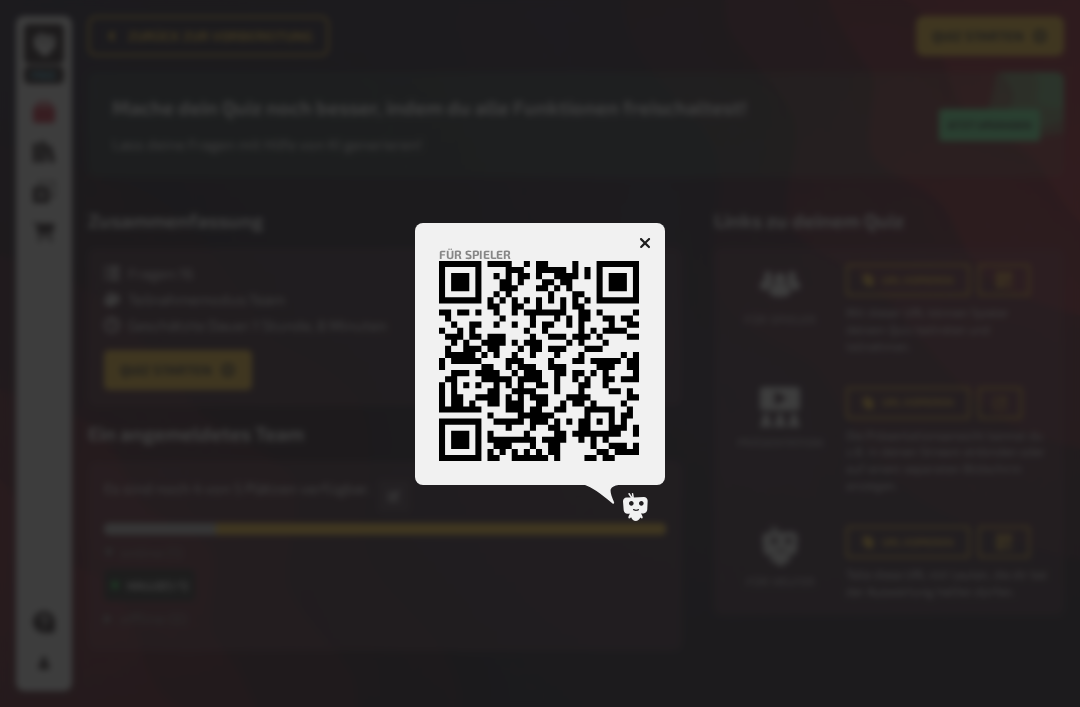 click 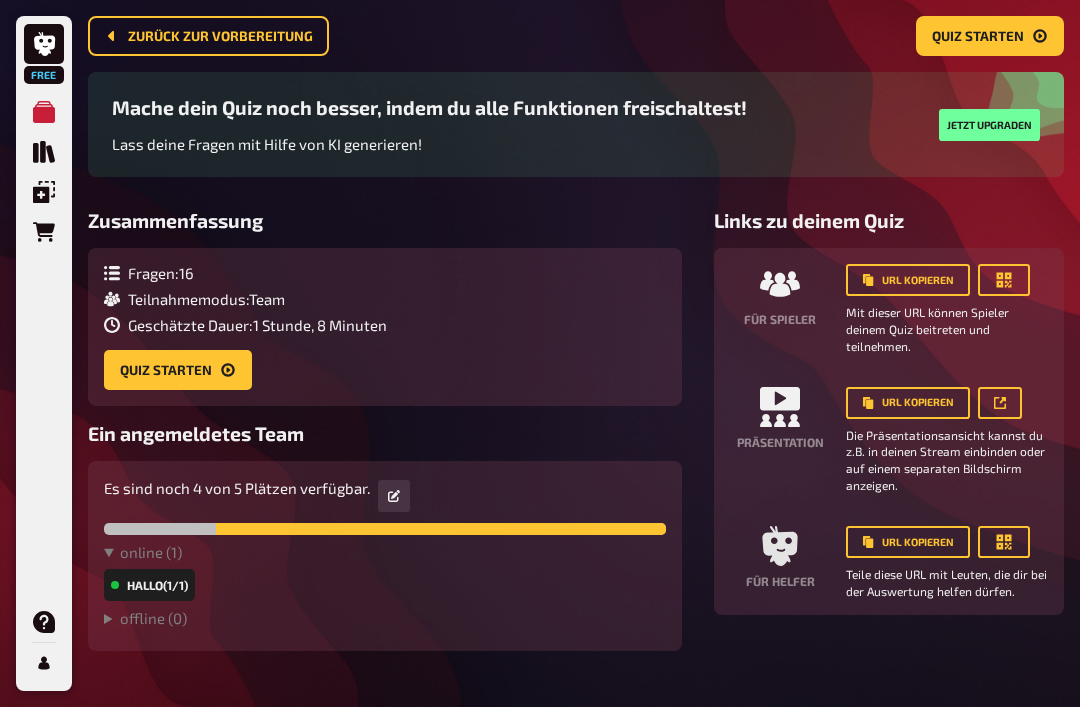 click on "Quiz starten" at bounding box center [178, 370] 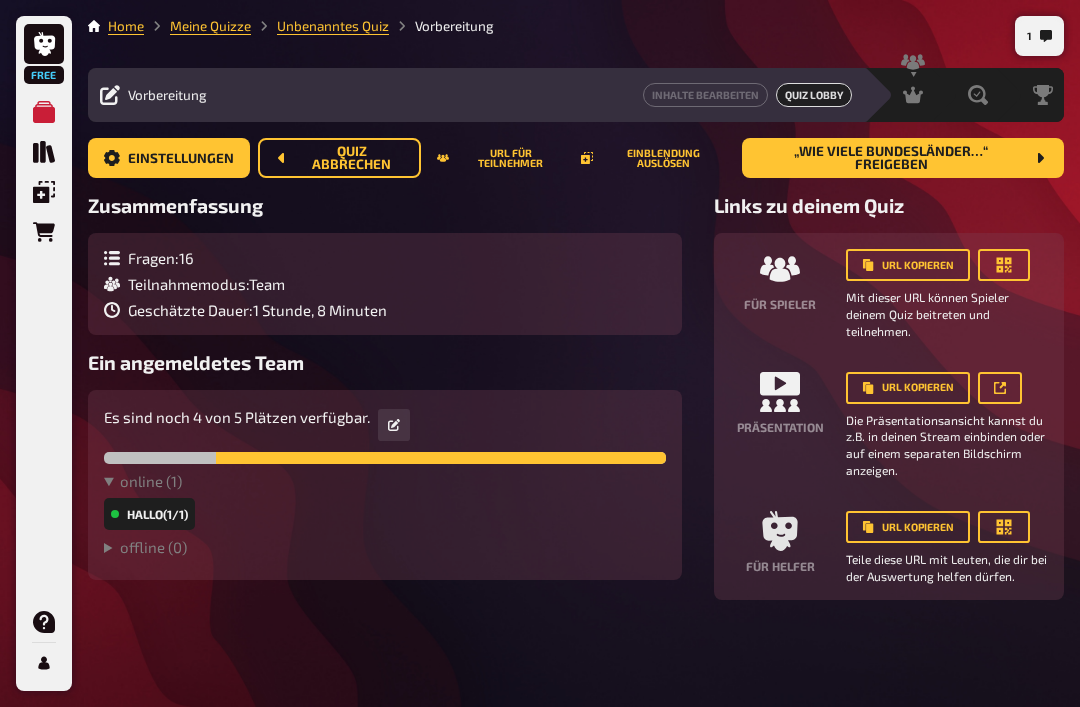 scroll, scrollTop: 64, scrollLeft: 0, axis: vertical 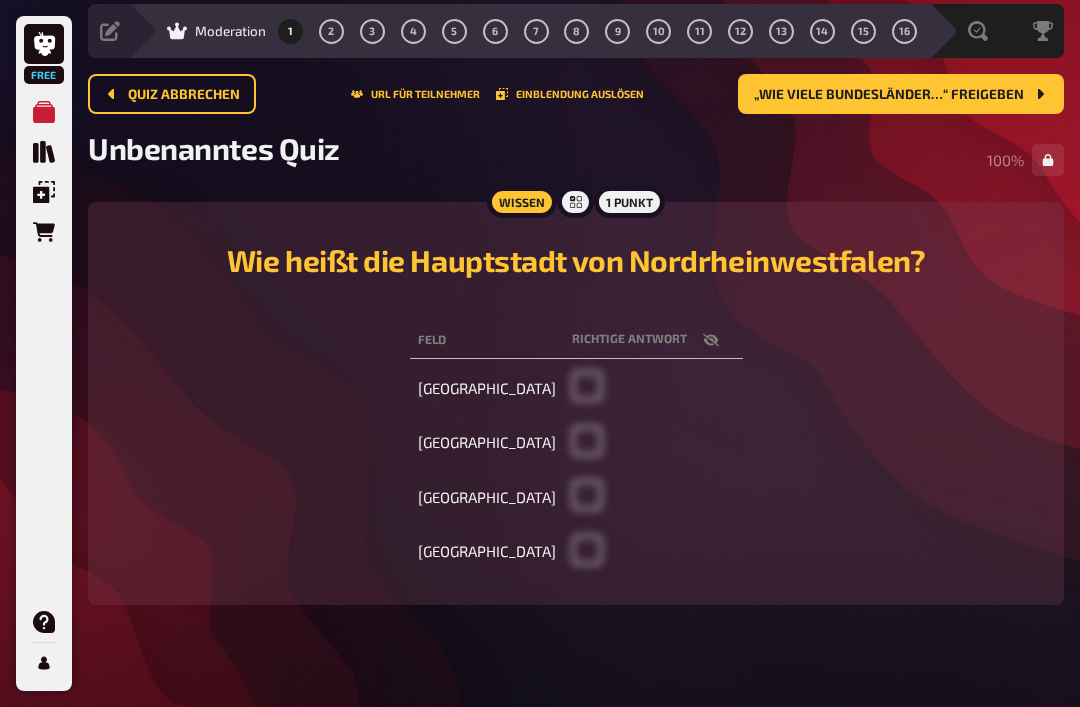 click on "„Wie viele Bundesländer…“ freigeben" at bounding box center [889, 95] 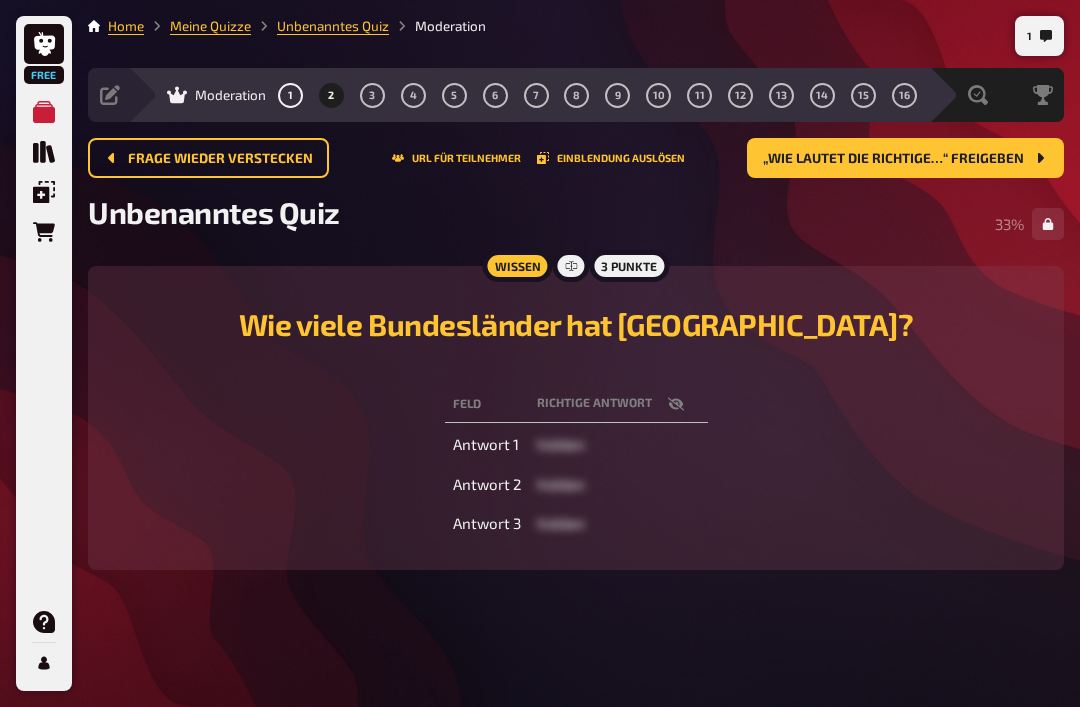 click on "„Wie lautet die richtige…“ freigeben" at bounding box center (893, 159) 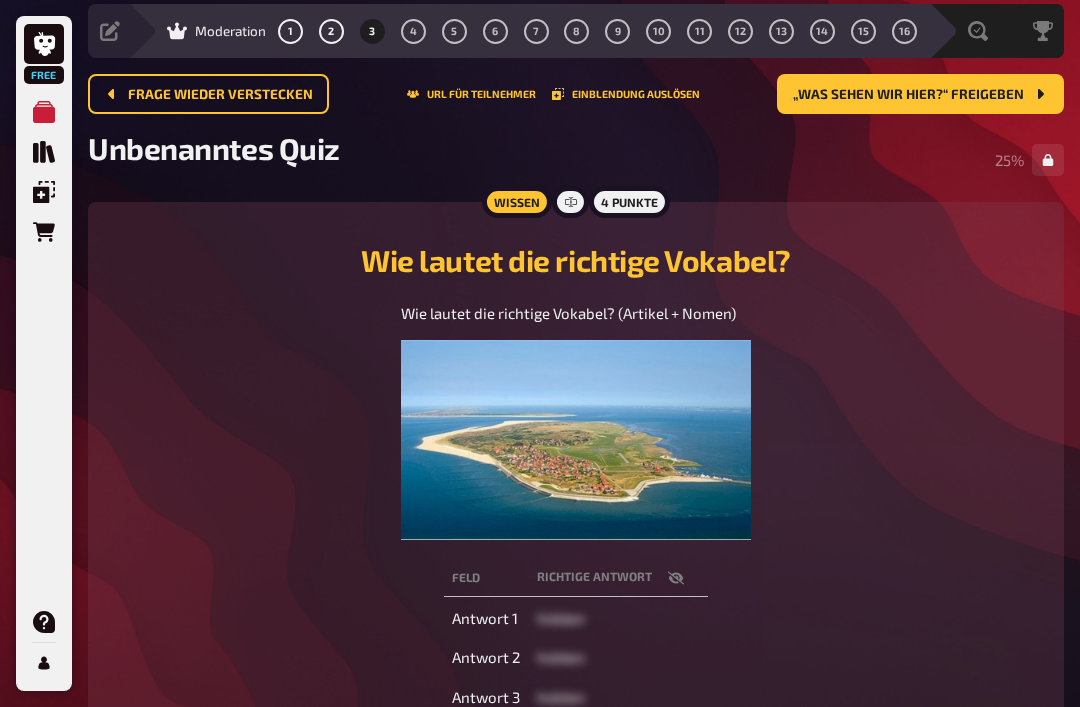 click at bounding box center [576, 440] 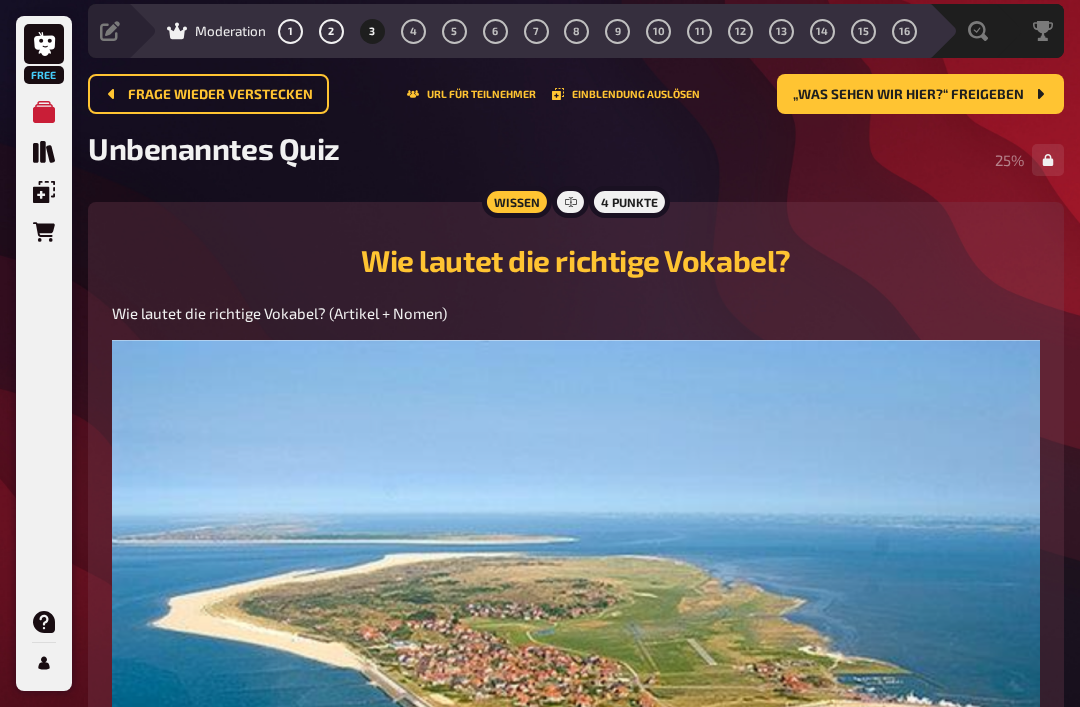 click on "„Was sehen wir hier?“ freigeben" at bounding box center [908, 95] 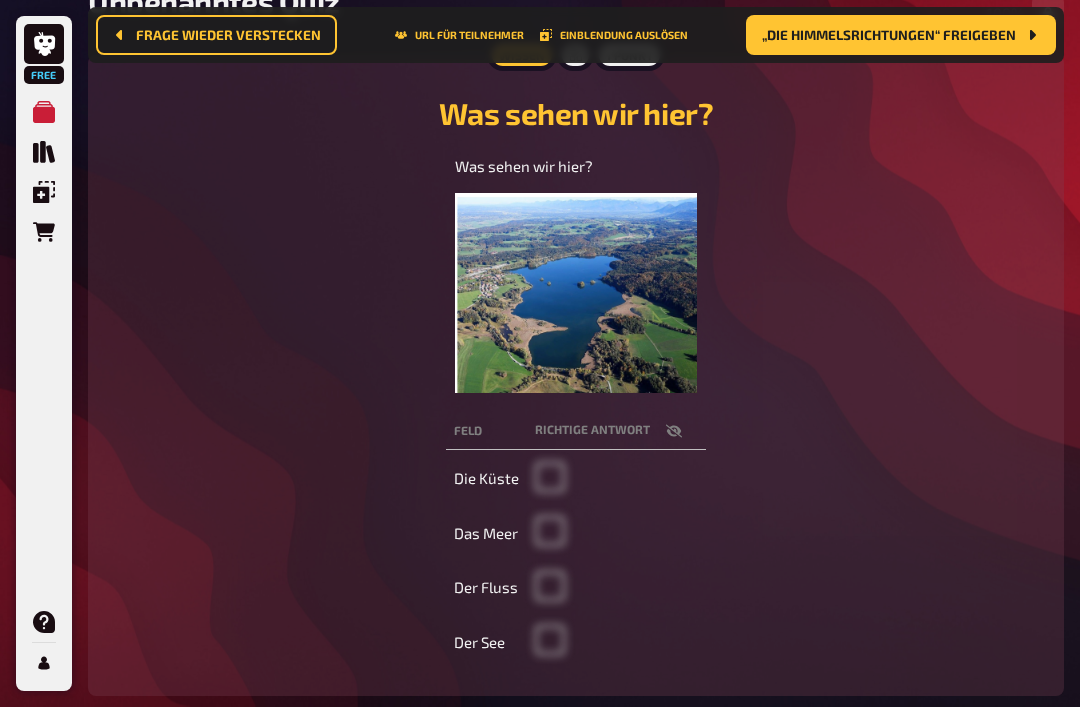 scroll, scrollTop: 227, scrollLeft: 0, axis: vertical 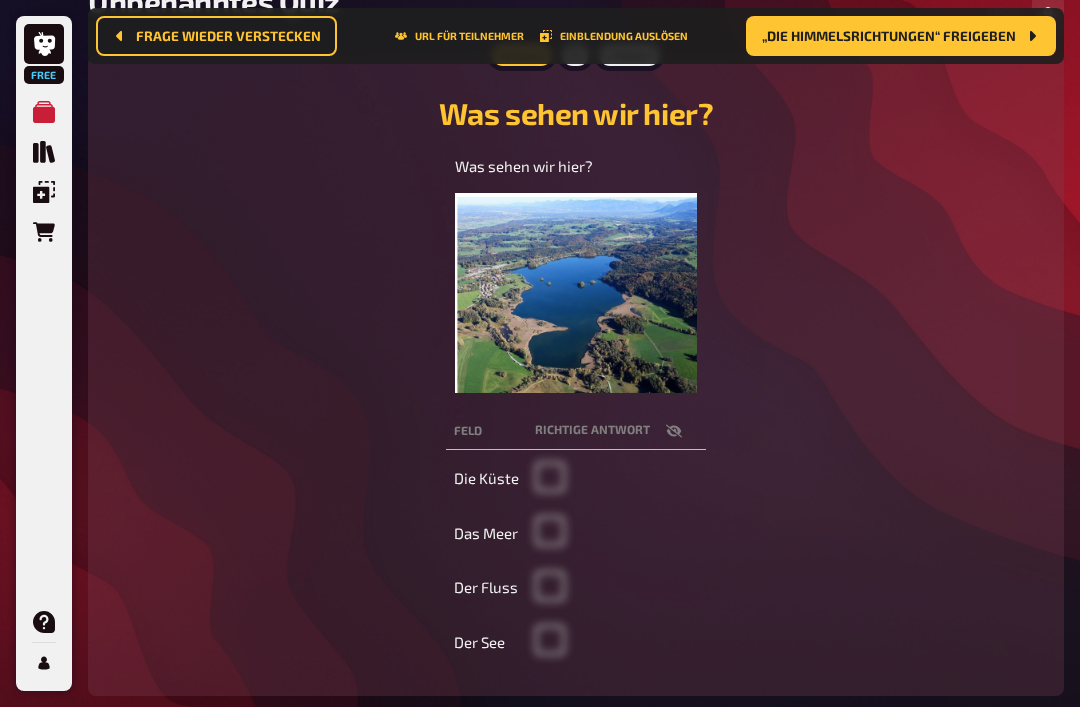 click on "„Die Himmelsrichtungen“ freigeben" at bounding box center [901, 36] 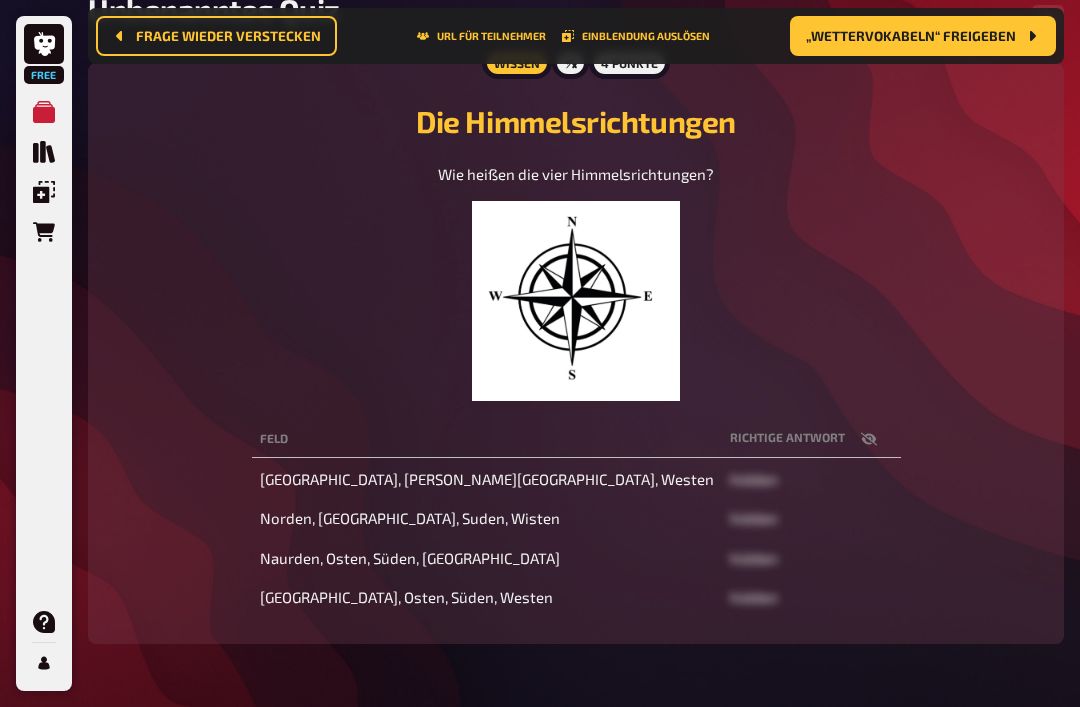 click on "„Wettervokabeln“ freigeben" at bounding box center [911, 36] 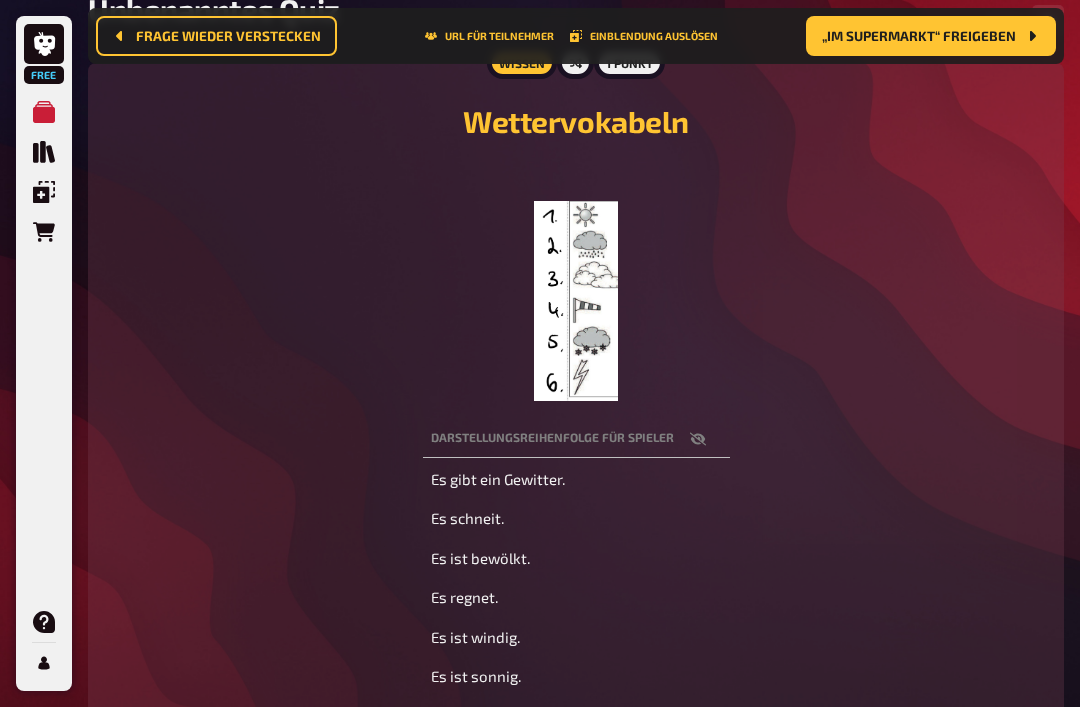 click on "„Im Supermarkt“ freigeben" at bounding box center (919, 36) 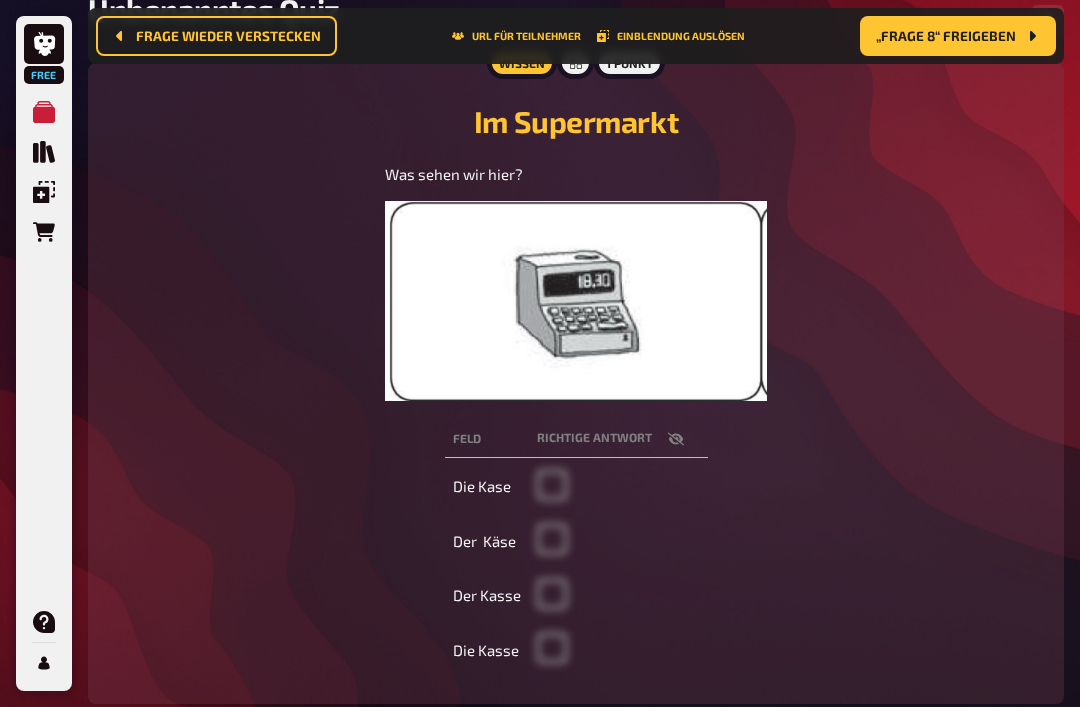 click on "„Frage 8“ freigeben" at bounding box center (946, 36) 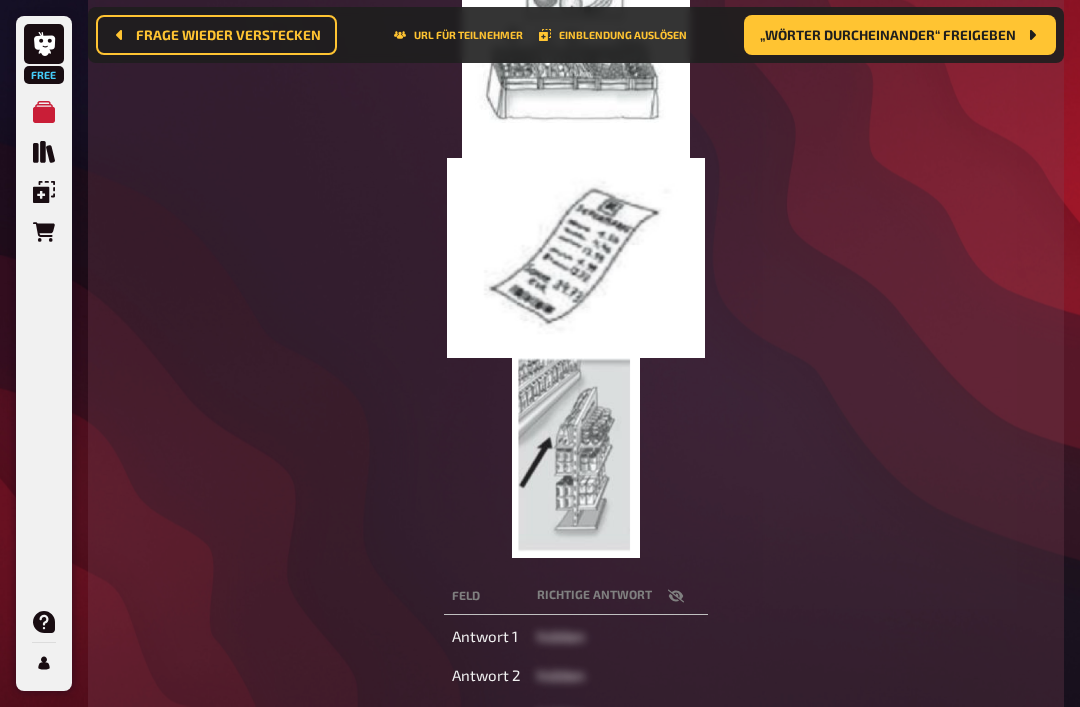 scroll, scrollTop: 697, scrollLeft: 0, axis: vertical 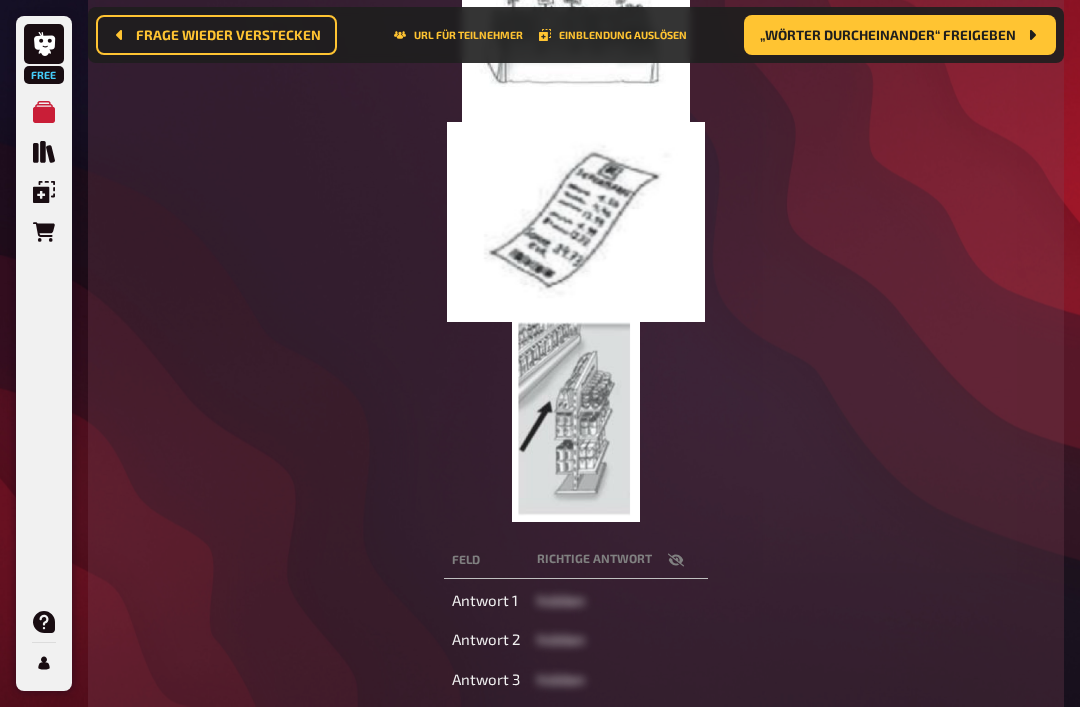 click on "„Wörter durcheinander“ freigeben" at bounding box center (900, 36) 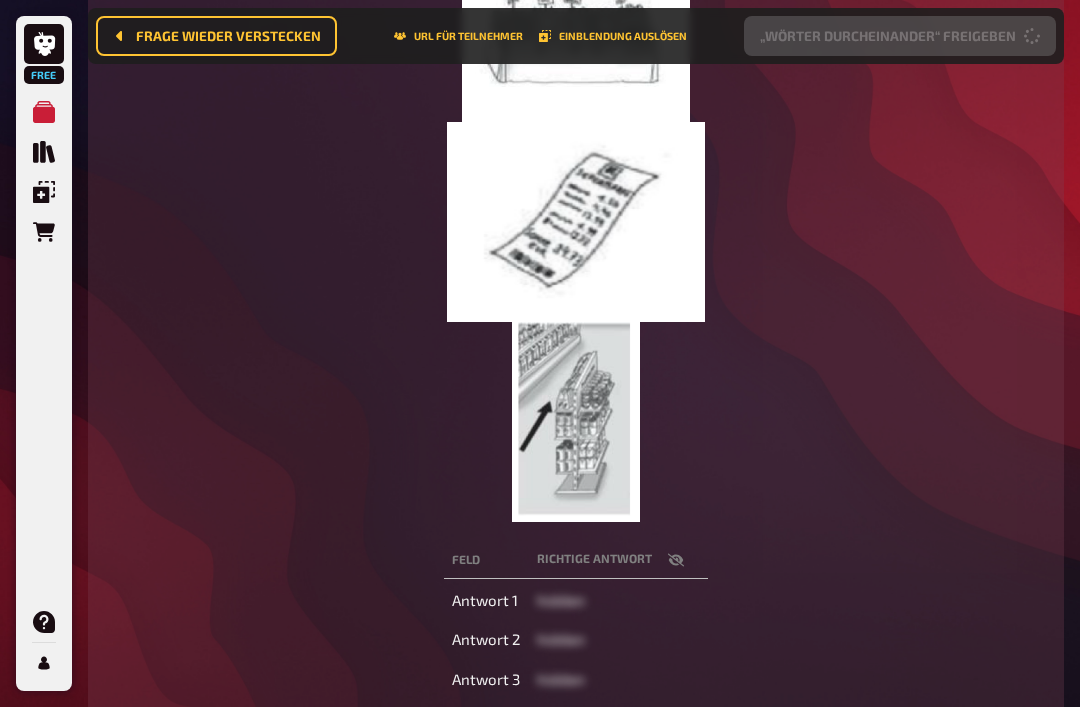 scroll, scrollTop: 228, scrollLeft: 0, axis: vertical 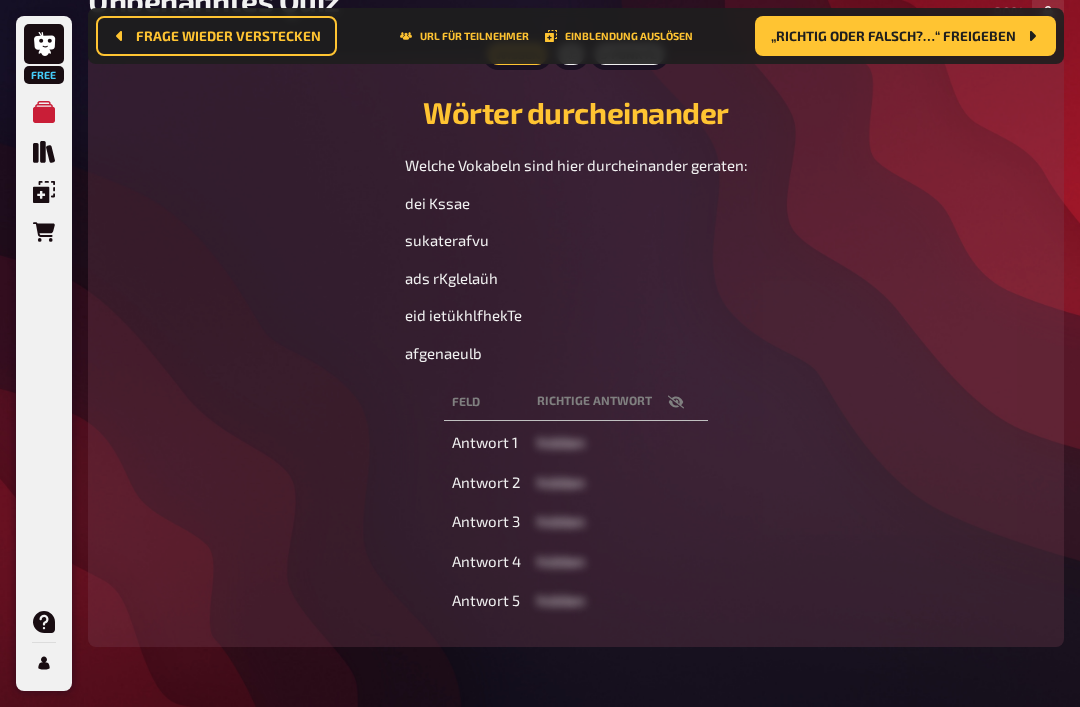 click on "„Richtig oder falsch?…“ freigeben" at bounding box center [893, 36] 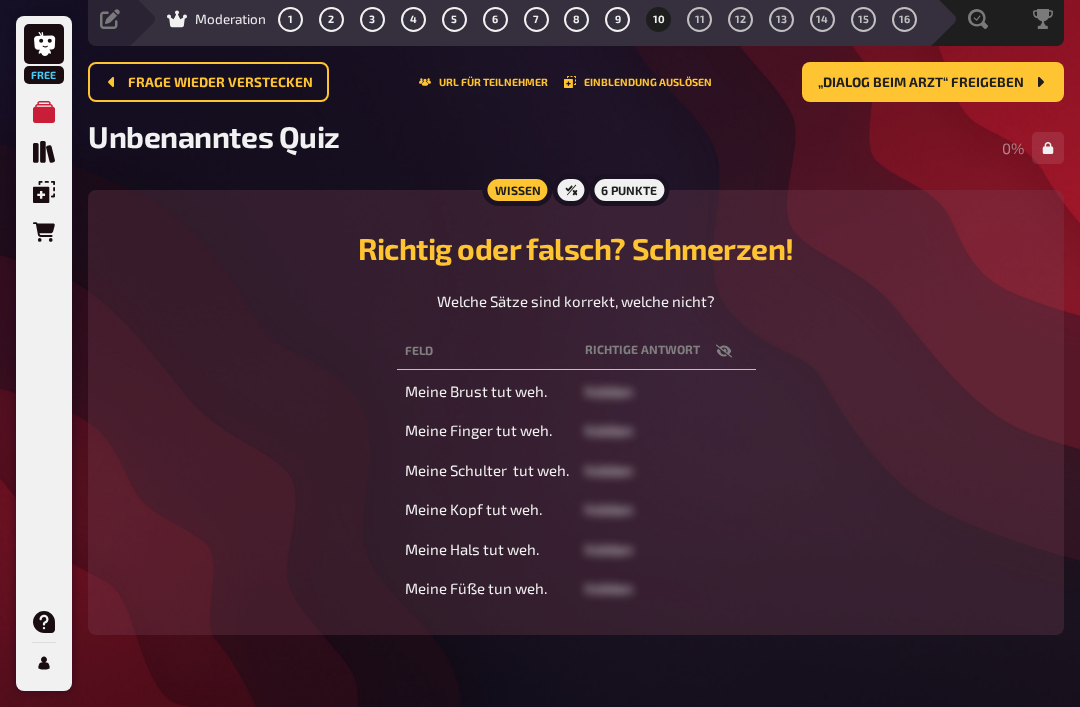 scroll, scrollTop: 66, scrollLeft: 0, axis: vertical 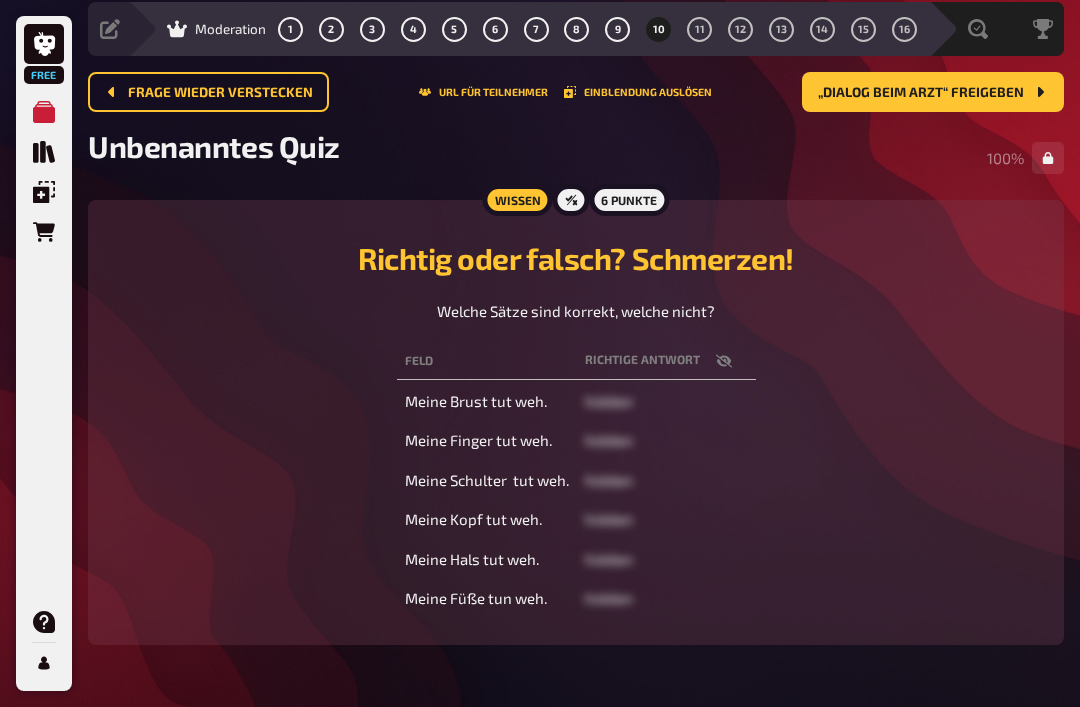 click on "„Dialog beim Arzt“ freigeben" at bounding box center [921, 93] 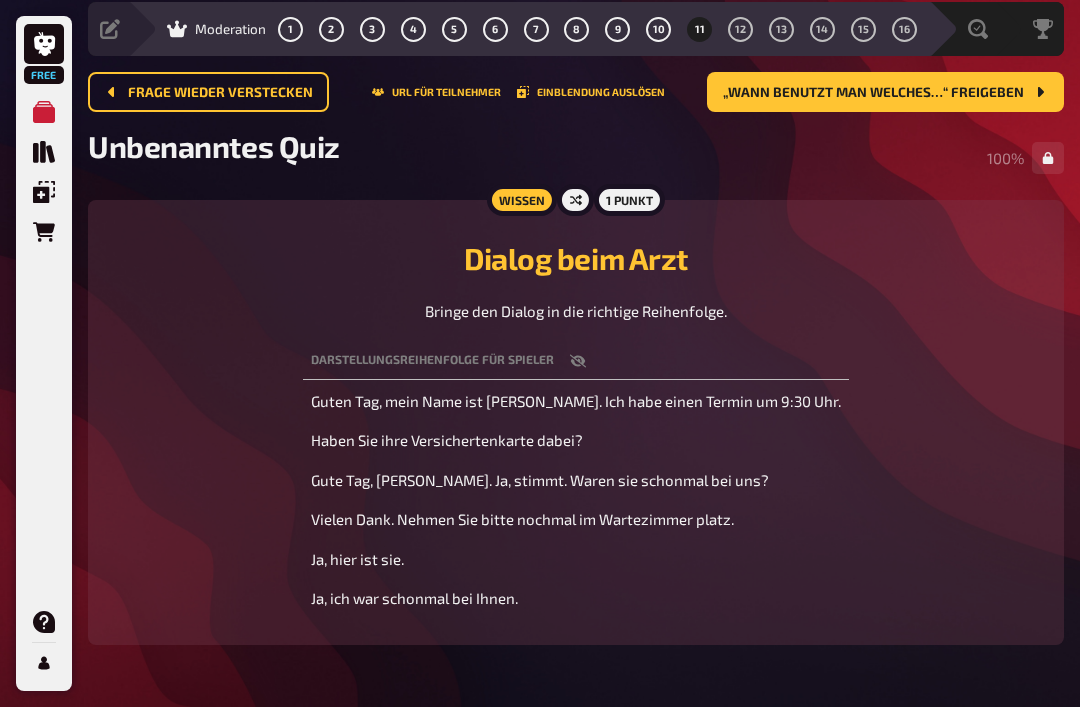 click on "„Wann benutzt man welches…“ freigeben" at bounding box center (873, 93) 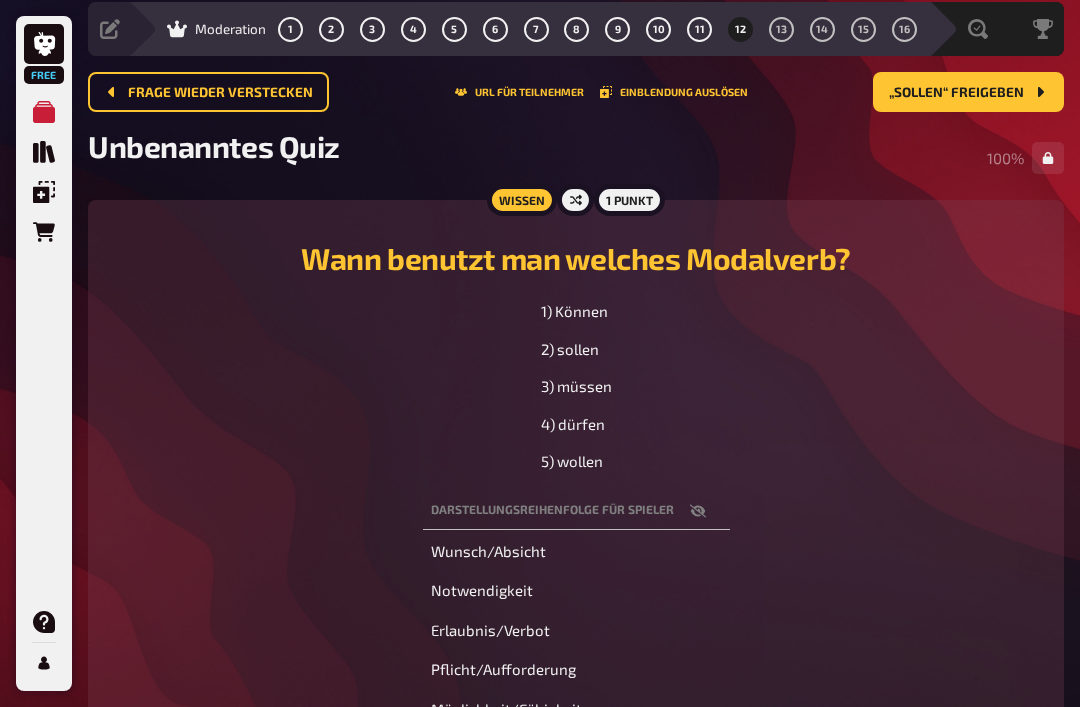 click on "„Sollen“ freigeben" at bounding box center (956, 93) 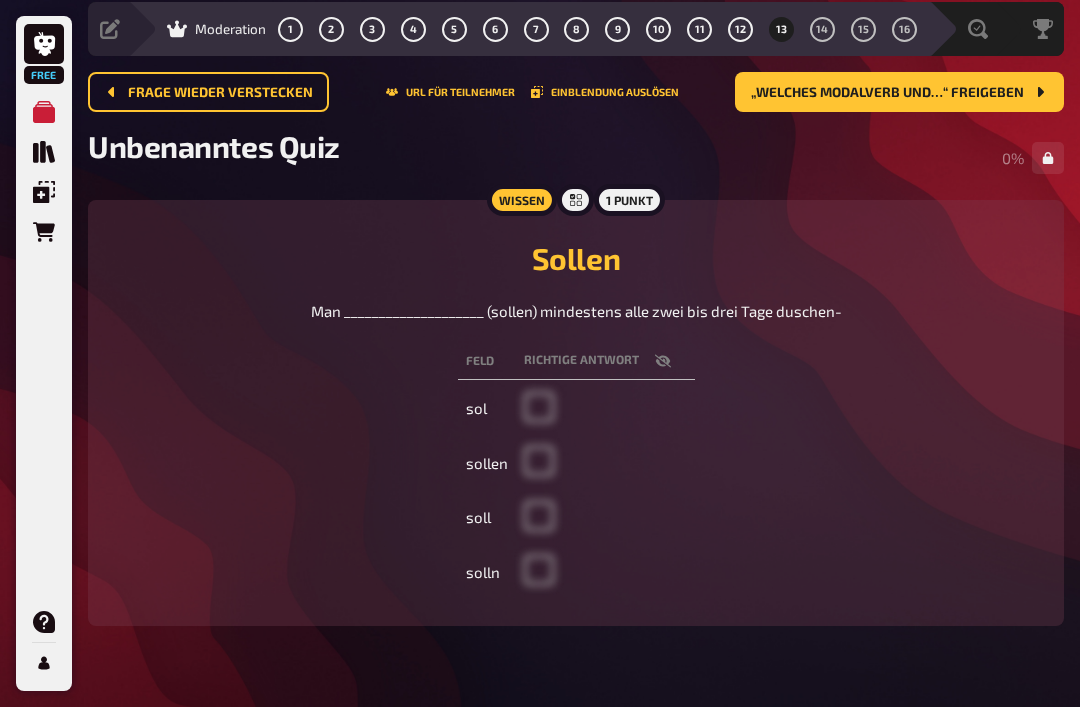 scroll, scrollTop: 48, scrollLeft: 0, axis: vertical 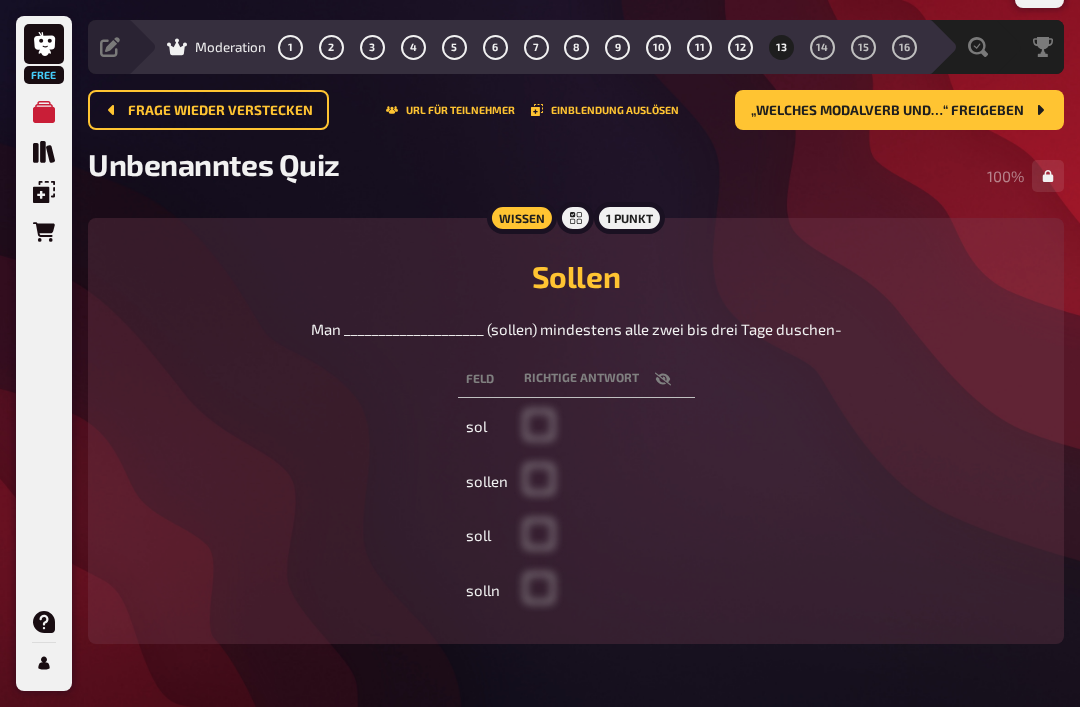 click on "„Welches Modalverb und…“ freigeben" at bounding box center (899, 110) 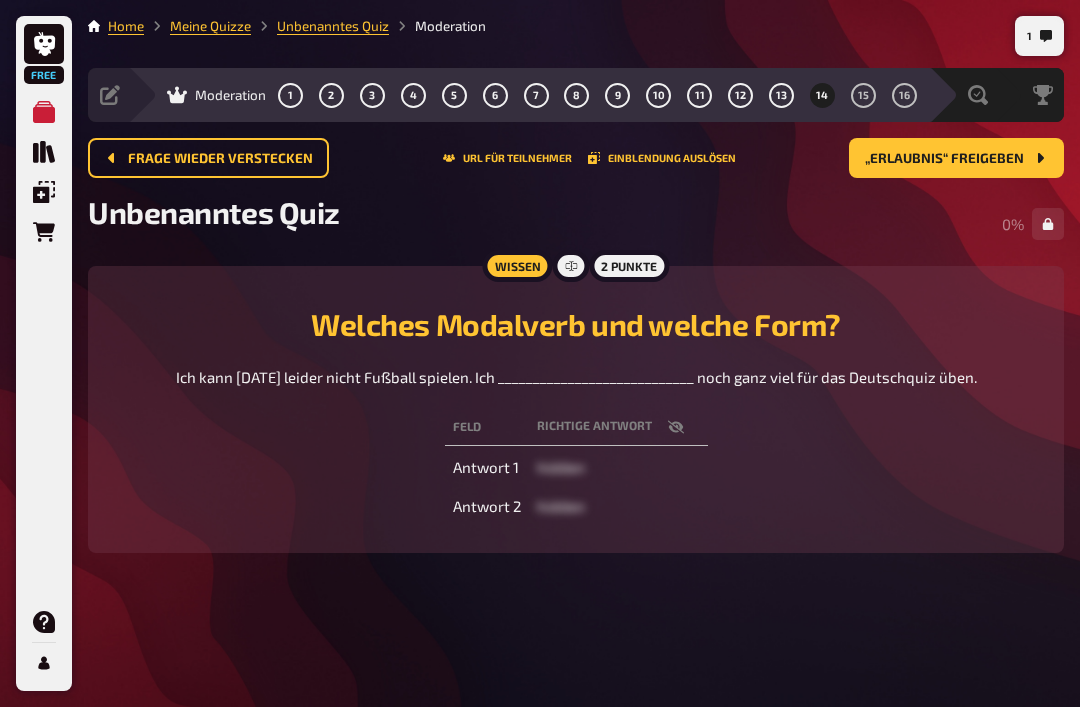 click on "„Erlaubnis“ freigeben" at bounding box center [956, 158] 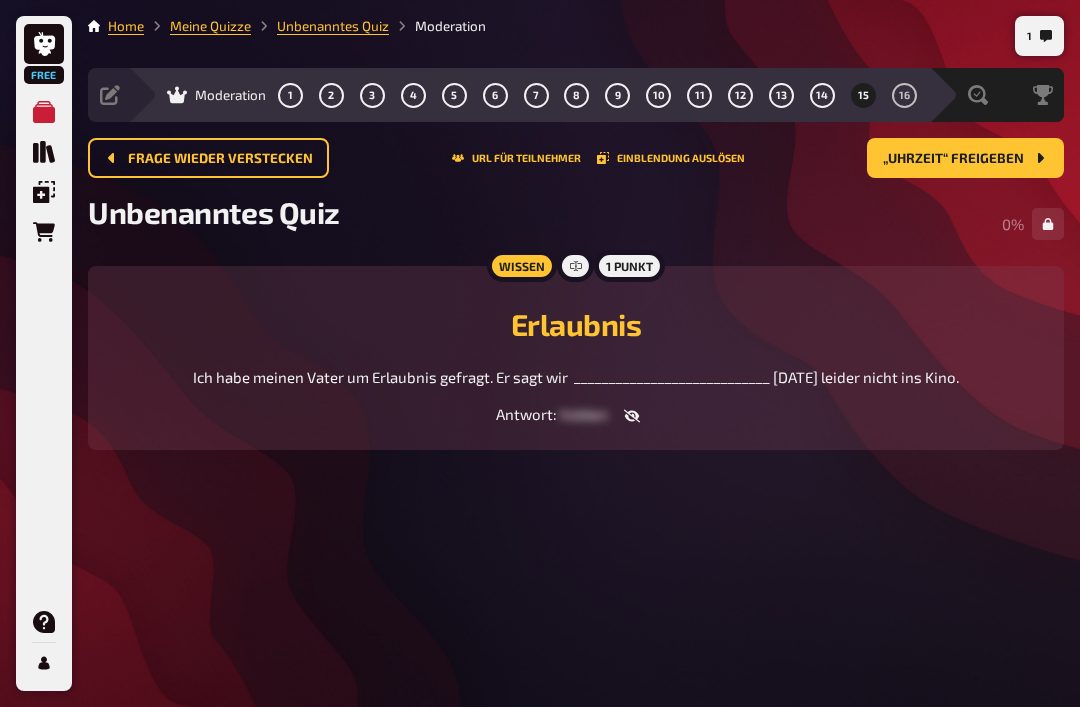 click on "„Uhrzeit“ freigeben" at bounding box center [953, 159] 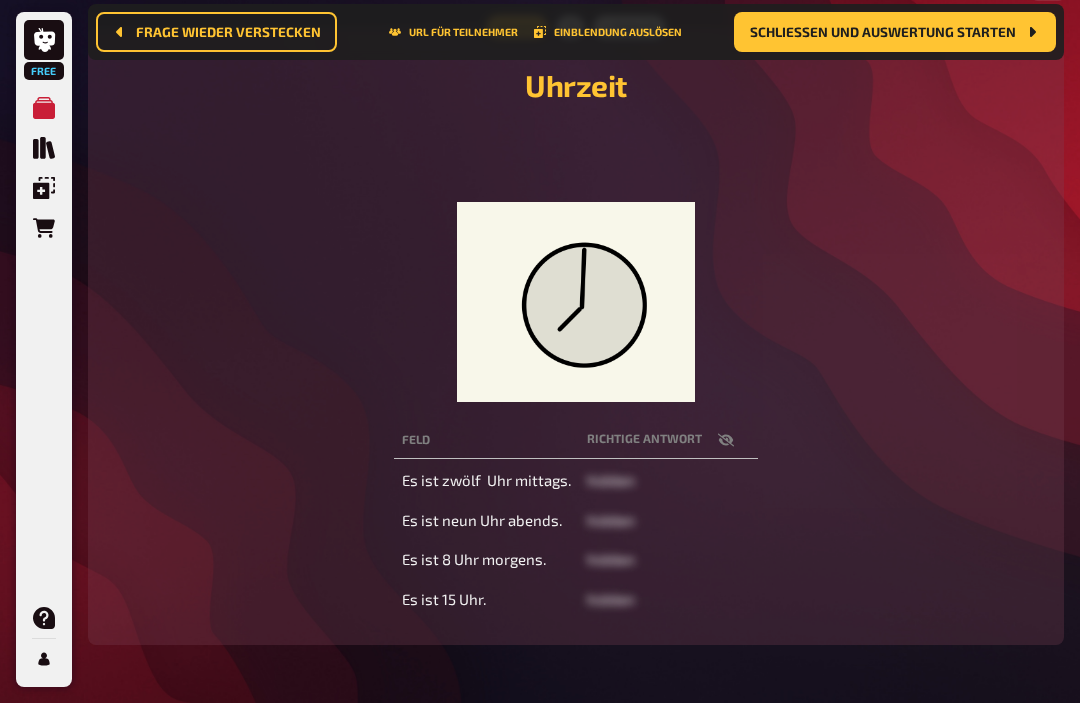 scroll, scrollTop: 256, scrollLeft: 0, axis: vertical 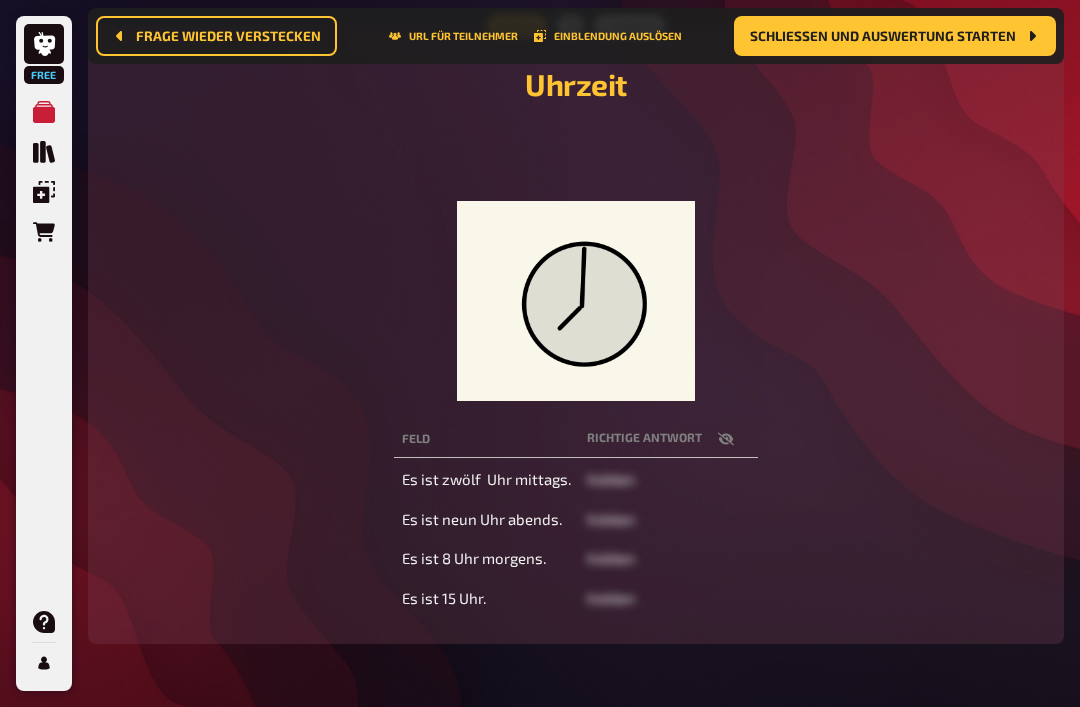 click on "Schließen und Auswertung starten" at bounding box center [883, 36] 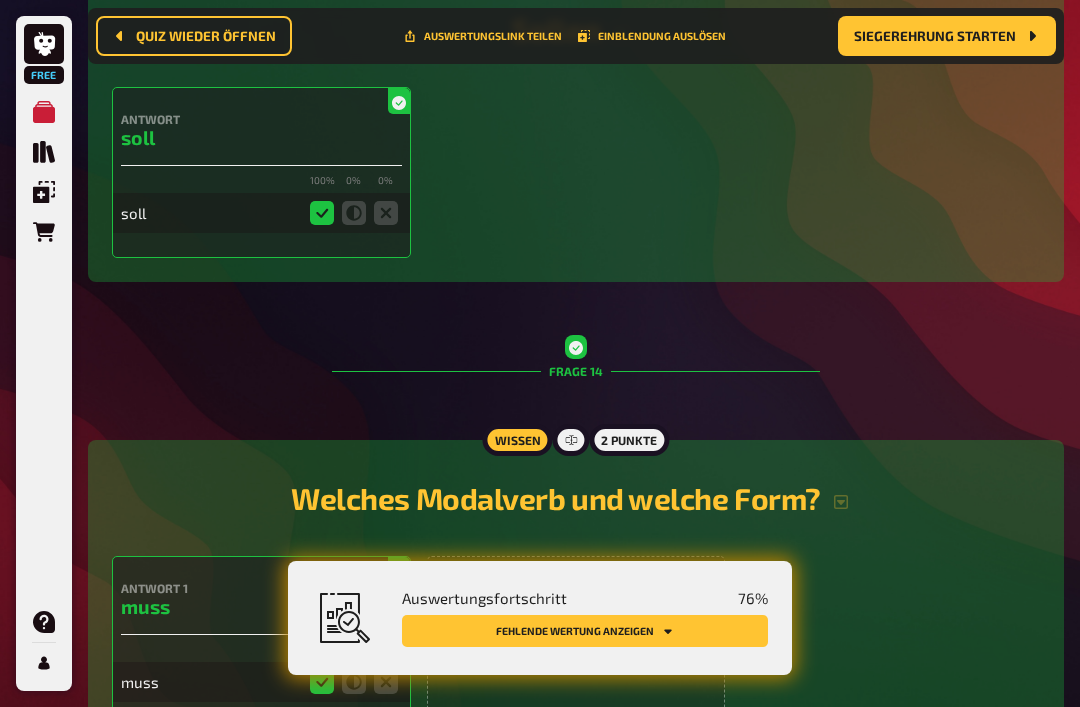scroll, scrollTop: 7683, scrollLeft: 0, axis: vertical 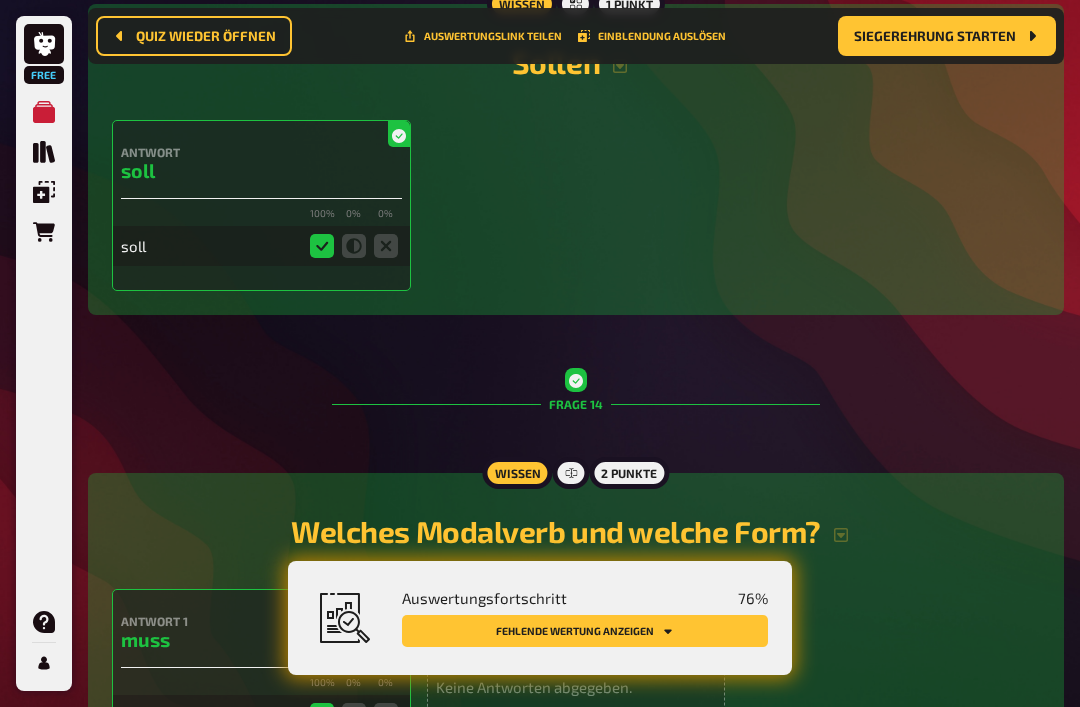 click on "Quiz wieder öffnen" at bounding box center [206, 36] 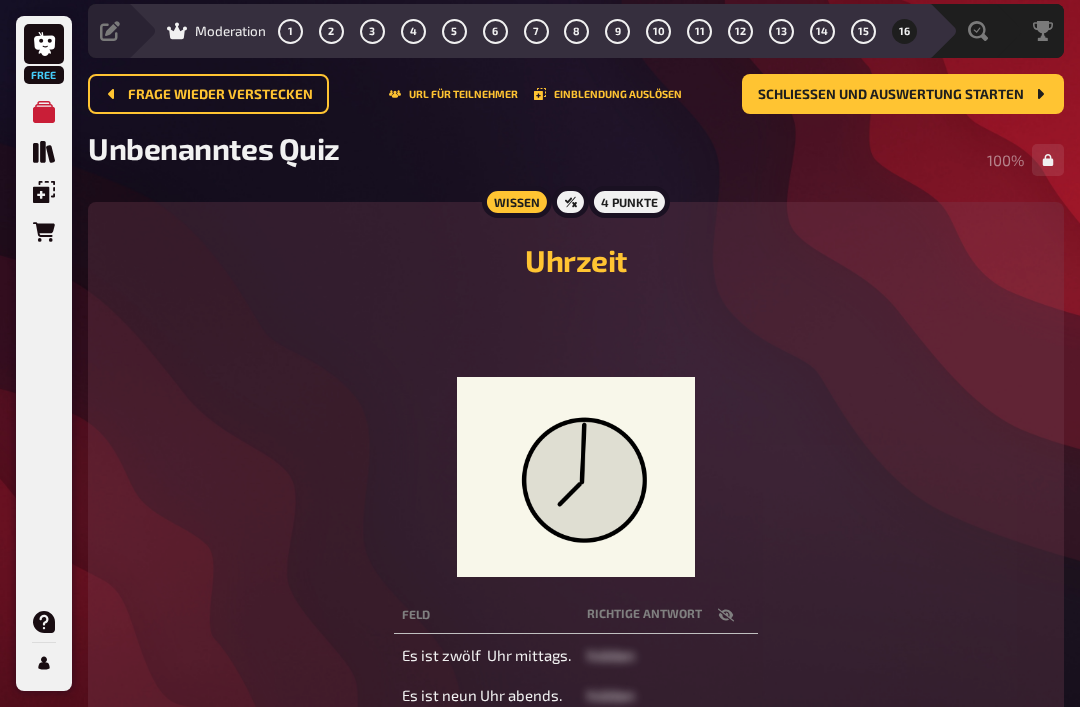 scroll, scrollTop: 0, scrollLeft: 0, axis: both 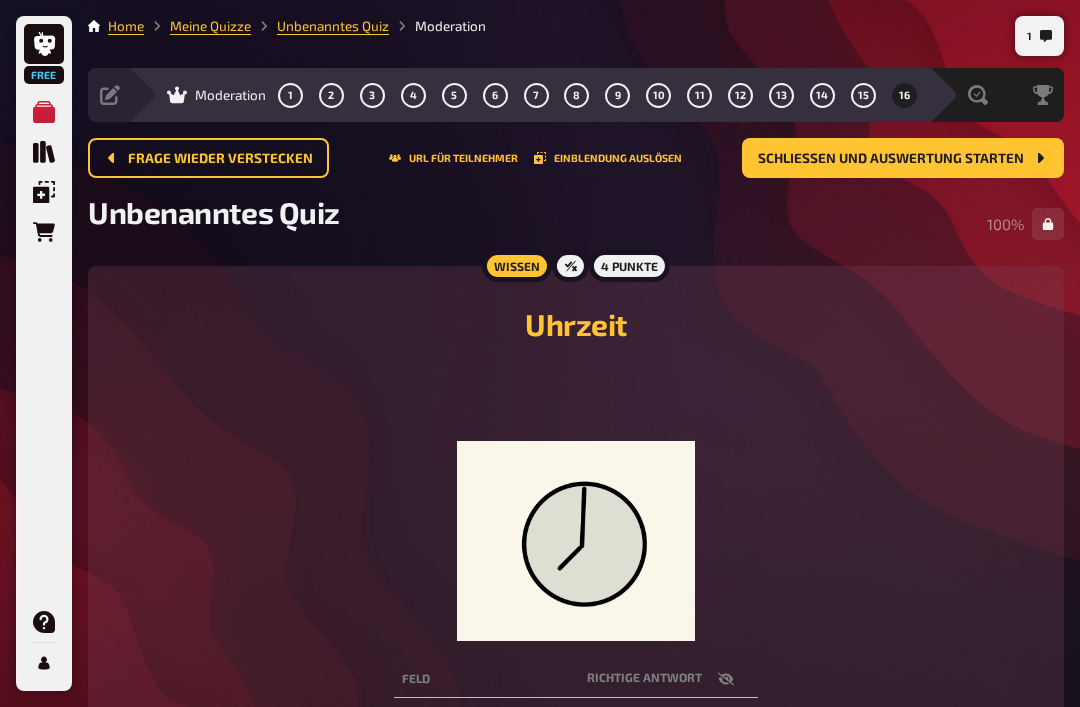 click on "Schließen und Auswertung starten" at bounding box center (903, 158) 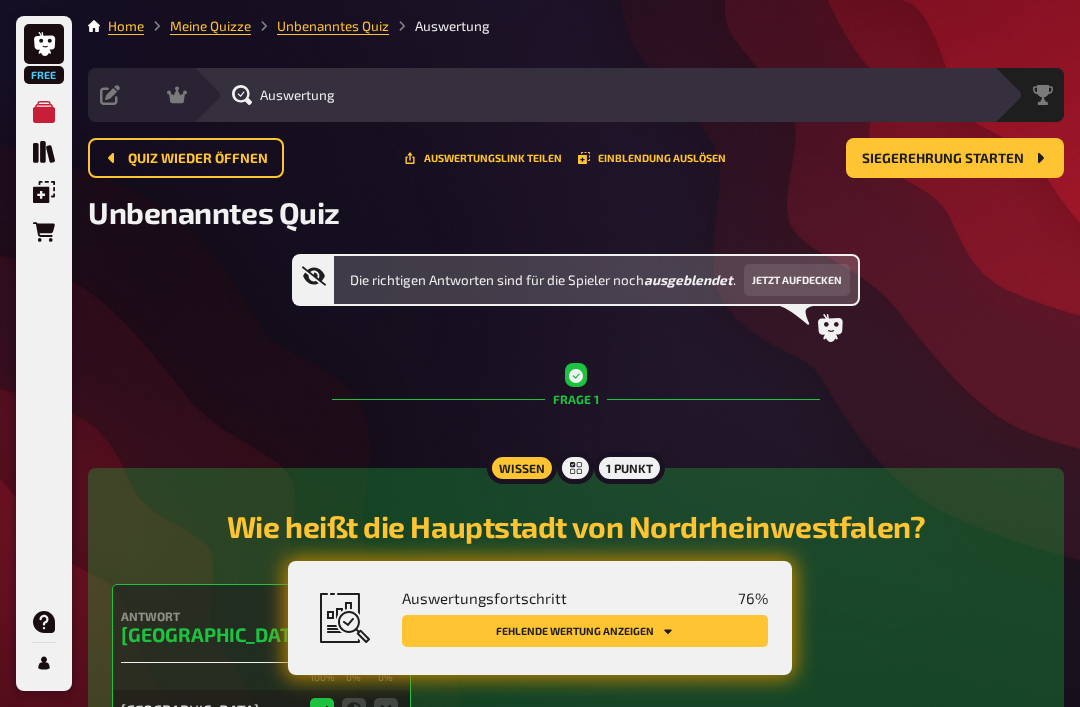 click on "Quiz wieder öffnen" at bounding box center (198, 159) 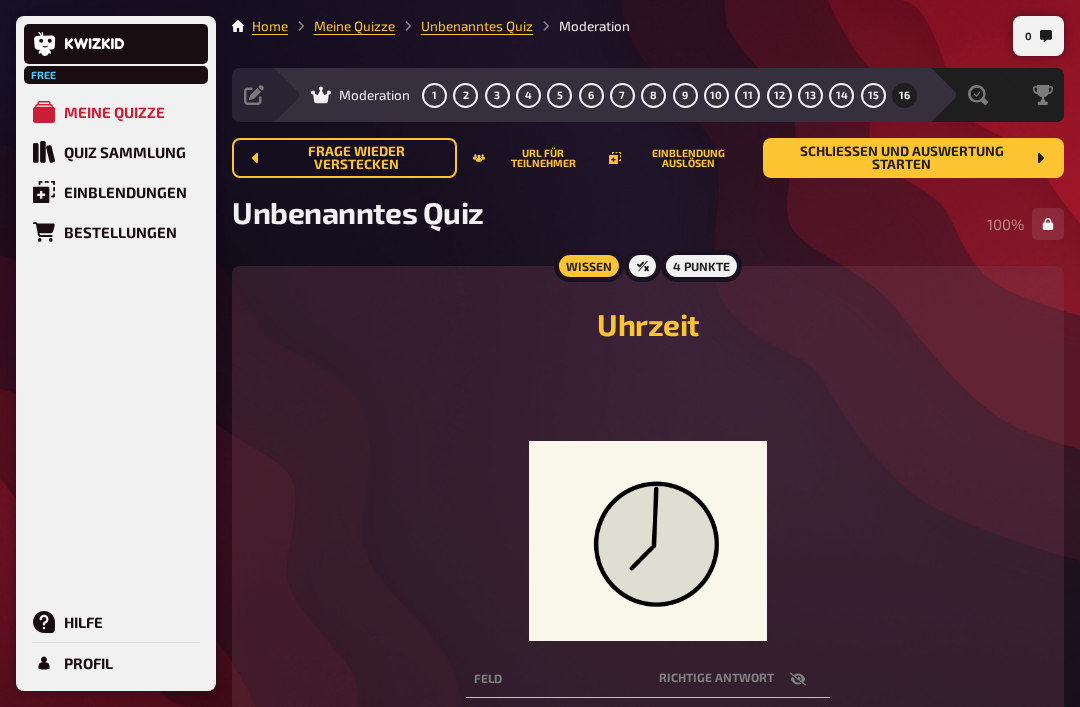 click on "Quiz Sammlung" at bounding box center (116, 152) 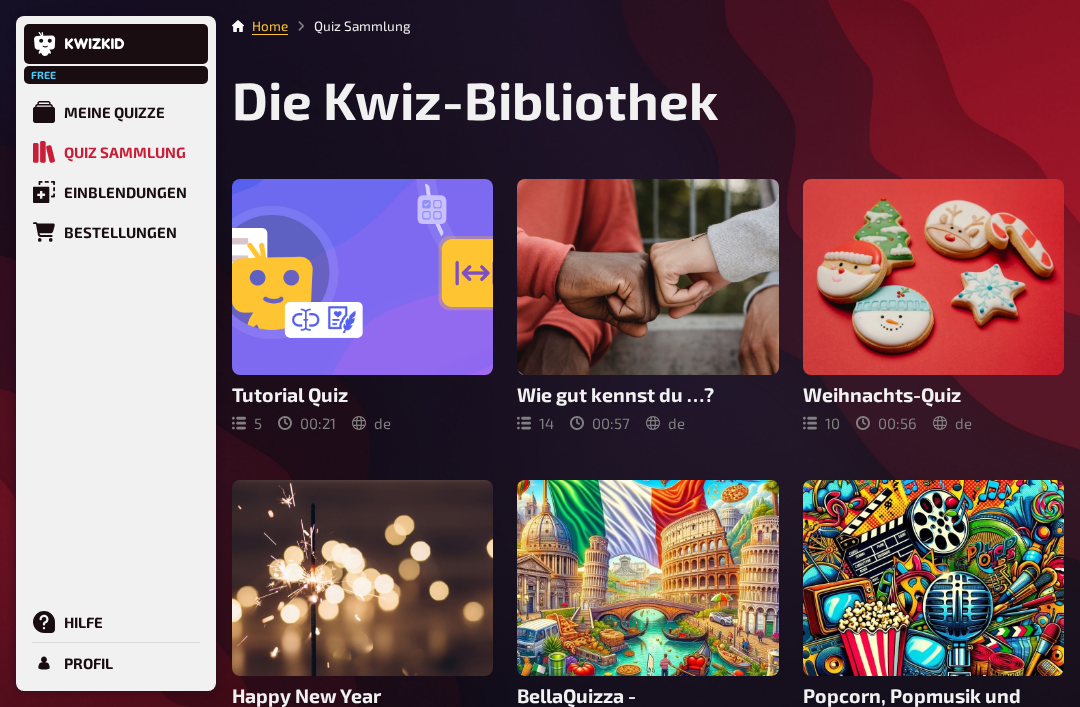 click on "Meine Quizze" at bounding box center [114, 112] 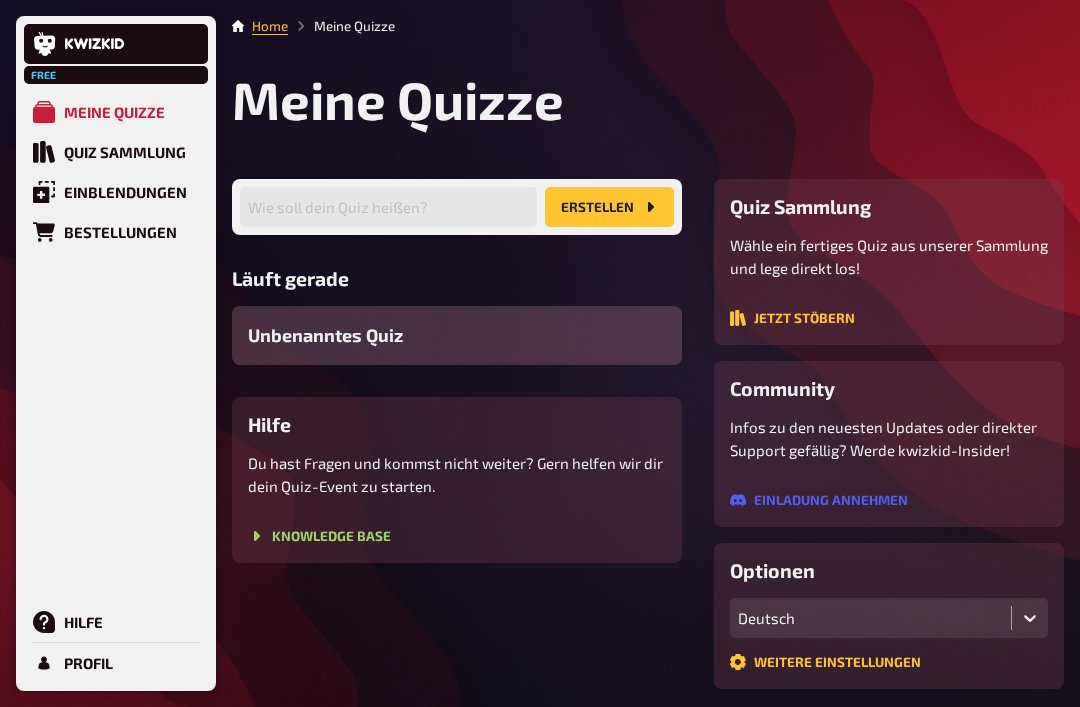 click on "Unbenanntes Quiz" at bounding box center [457, 335] 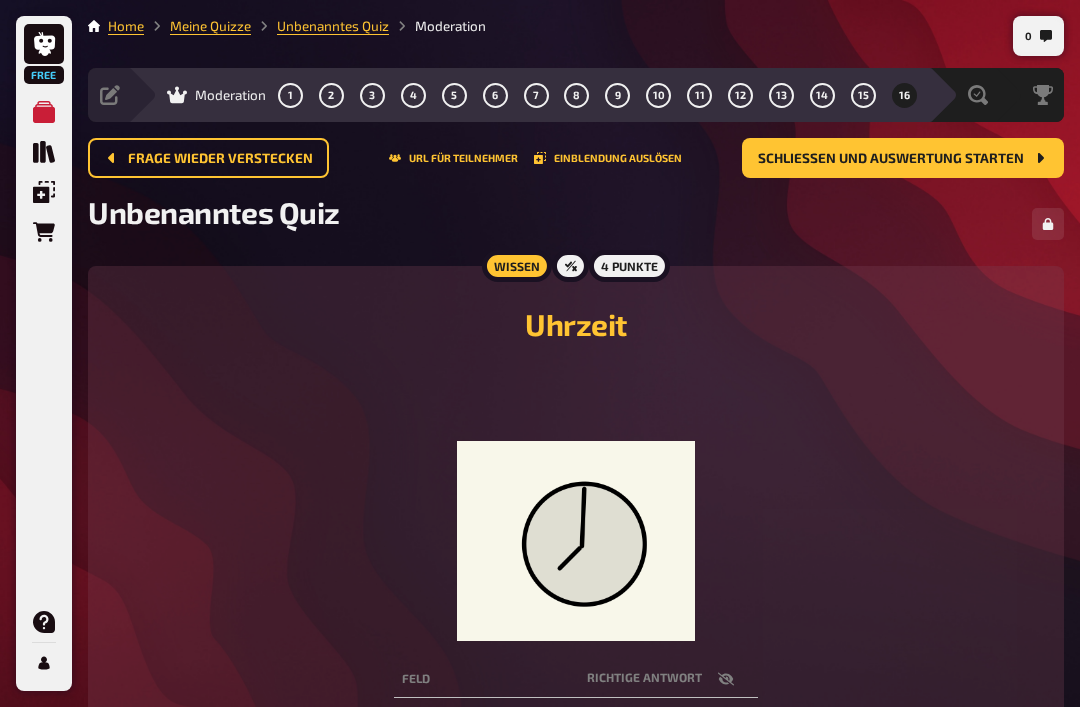 click on "Frage wieder verstecken" at bounding box center (220, 159) 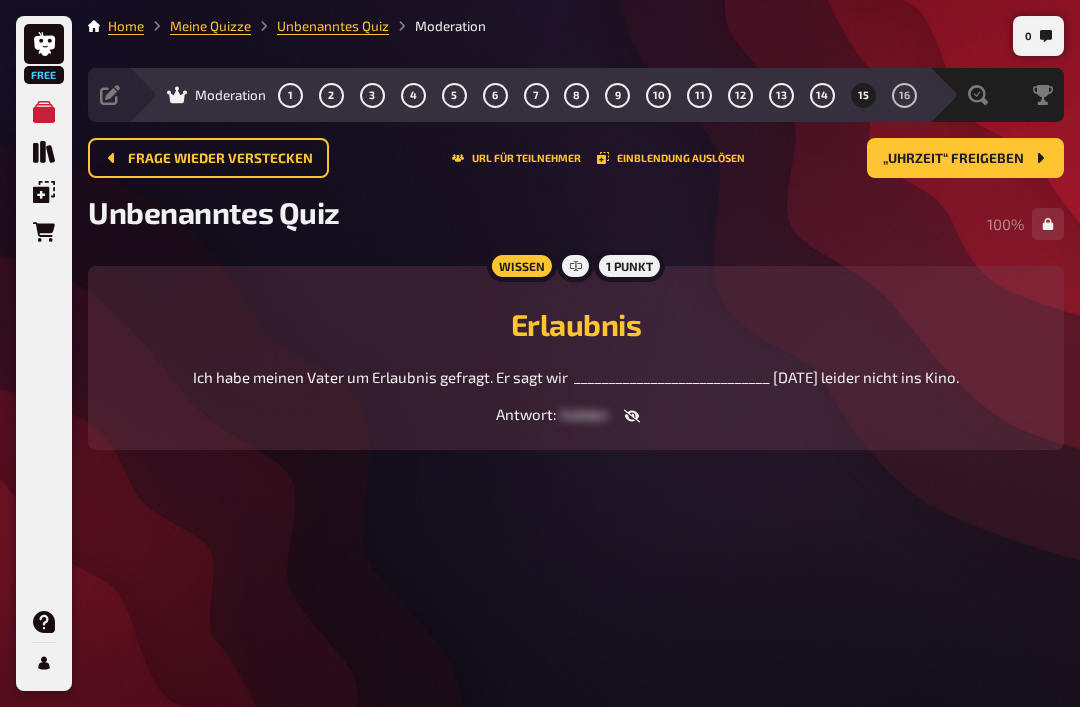 click on "Unbenanntes Quiz" at bounding box center [333, 26] 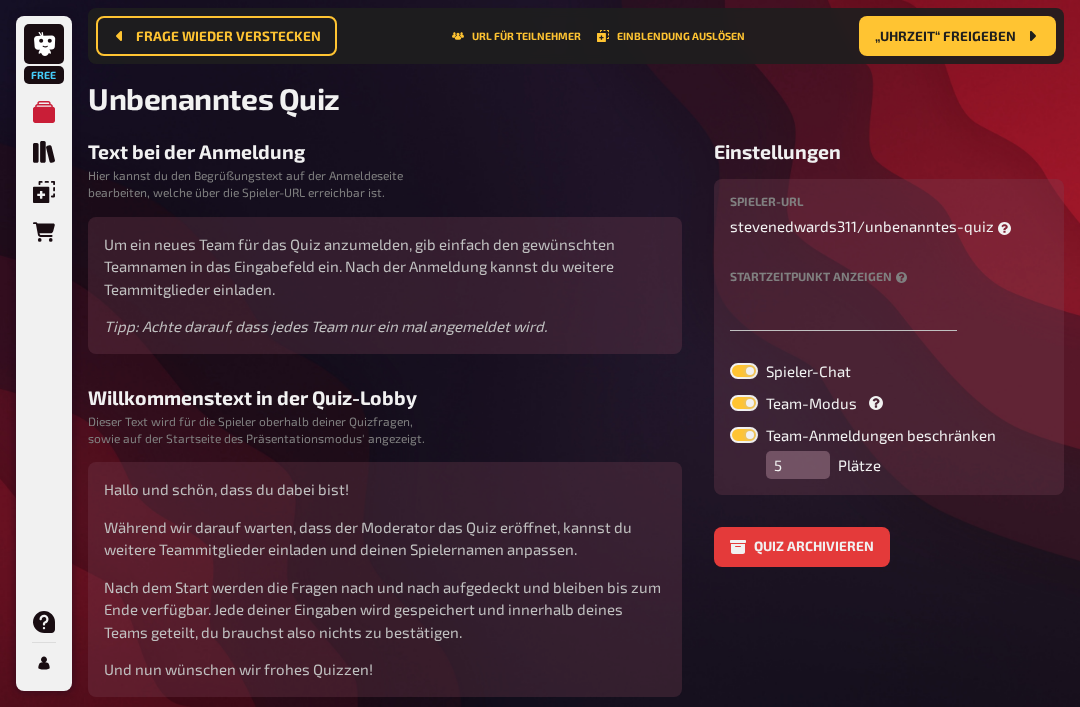 scroll, scrollTop: 0, scrollLeft: 0, axis: both 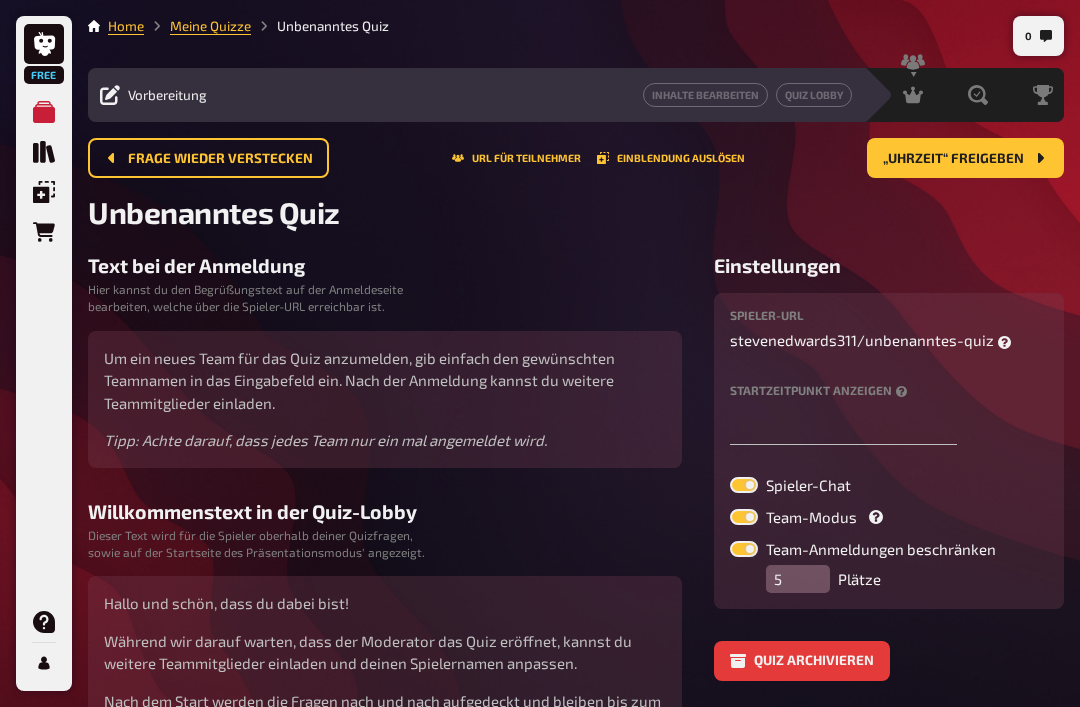 click on "Meine Quizze" at bounding box center [210, 26] 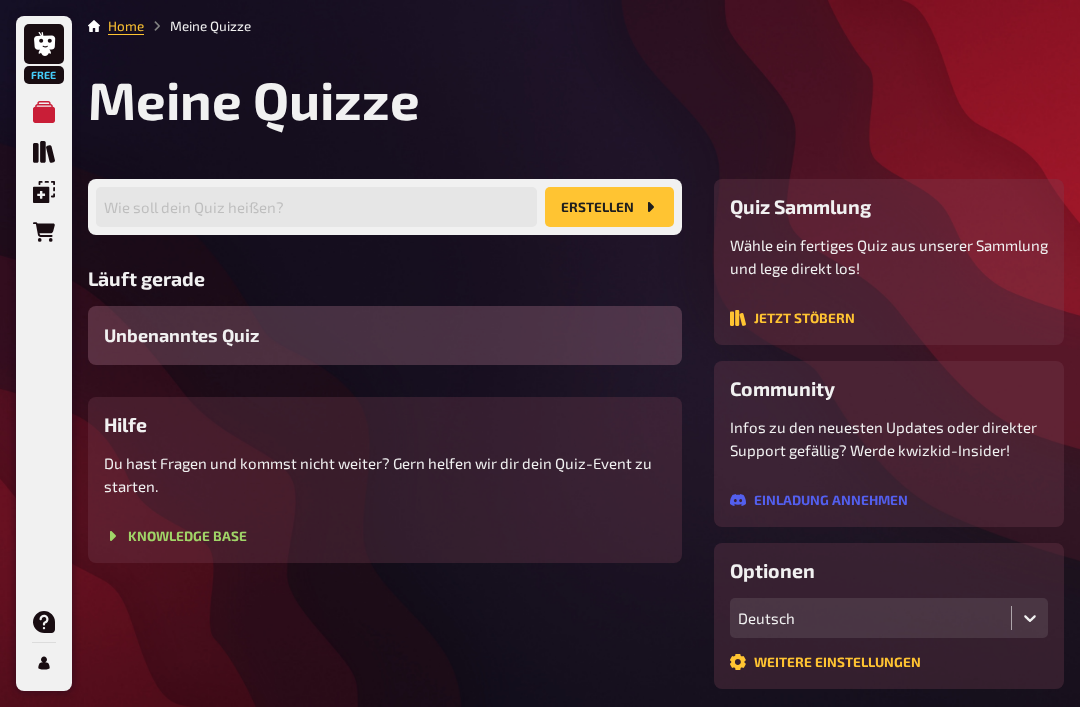 click on "Unbenanntes Quiz" at bounding box center [385, 335] 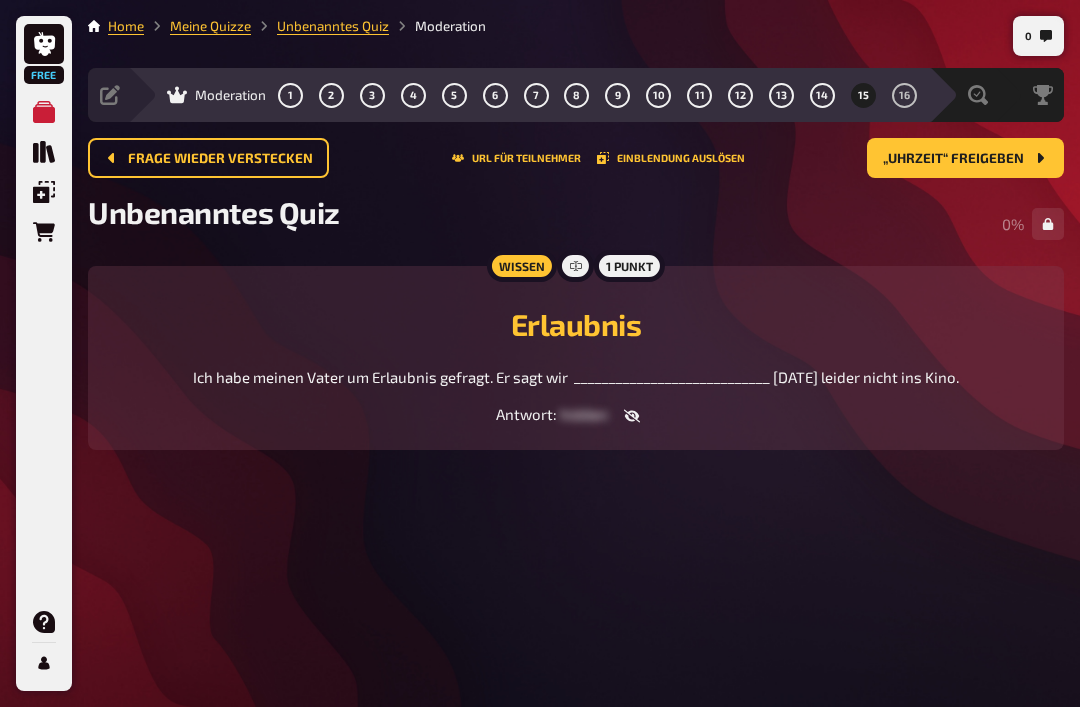 click on "Auswertung" at bounding box center (975, 95) 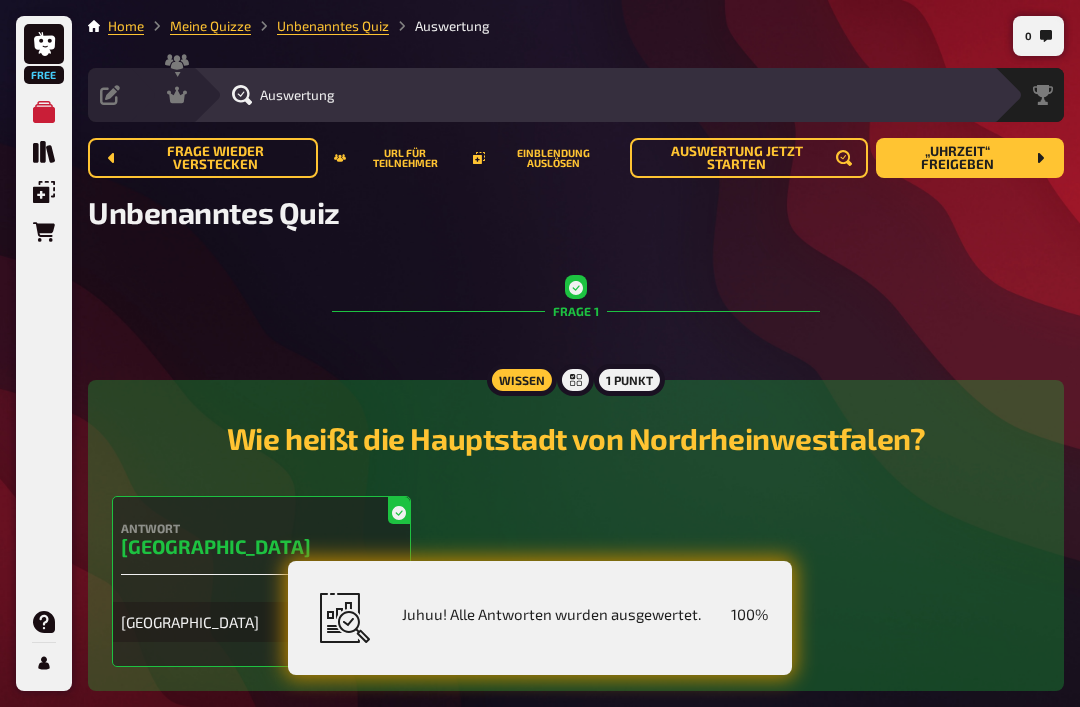 click on "Siegerehrung" at bounding box center (0, 0) 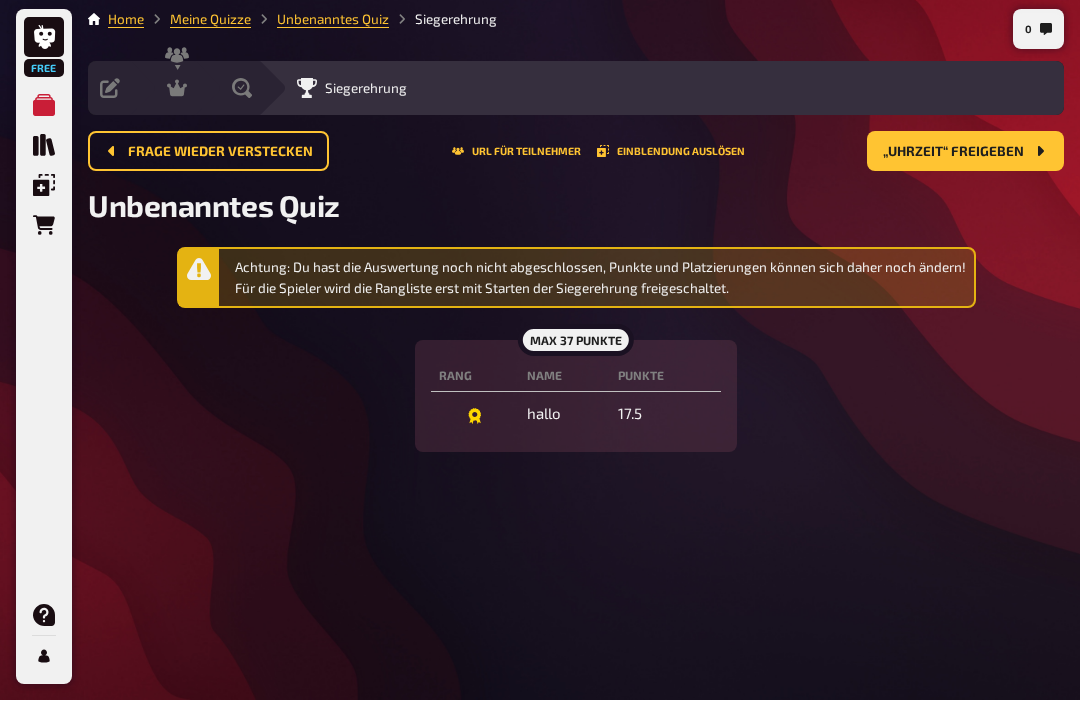 scroll, scrollTop: 0, scrollLeft: 0, axis: both 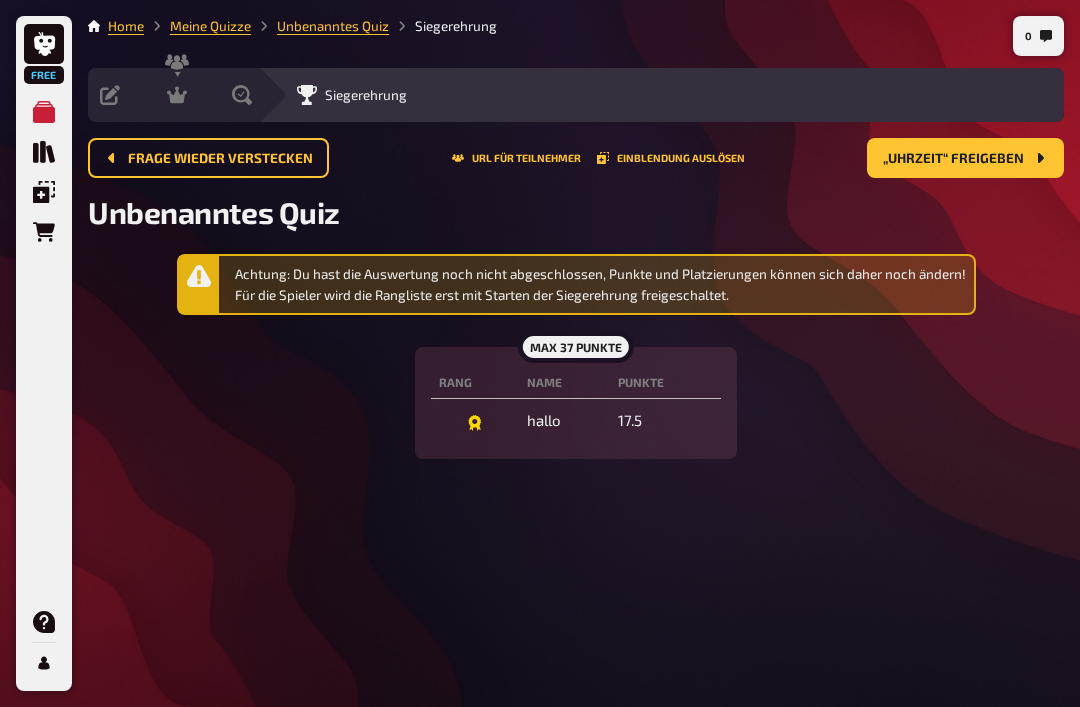 click 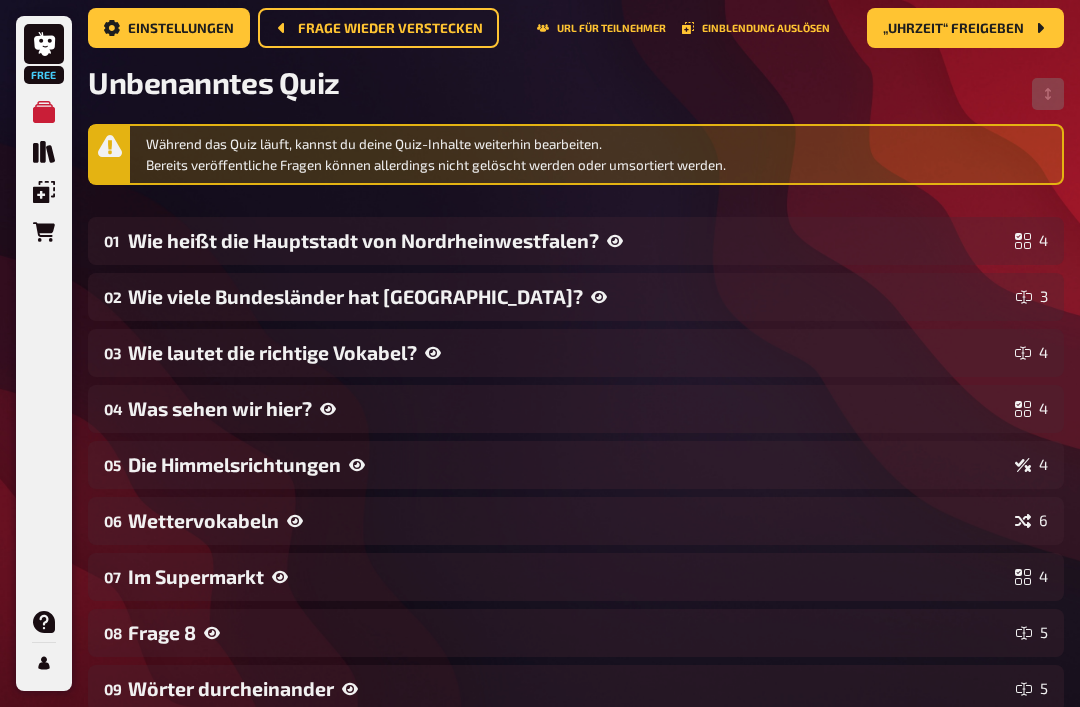scroll, scrollTop: 131, scrollLeft: 0, axis: vertical 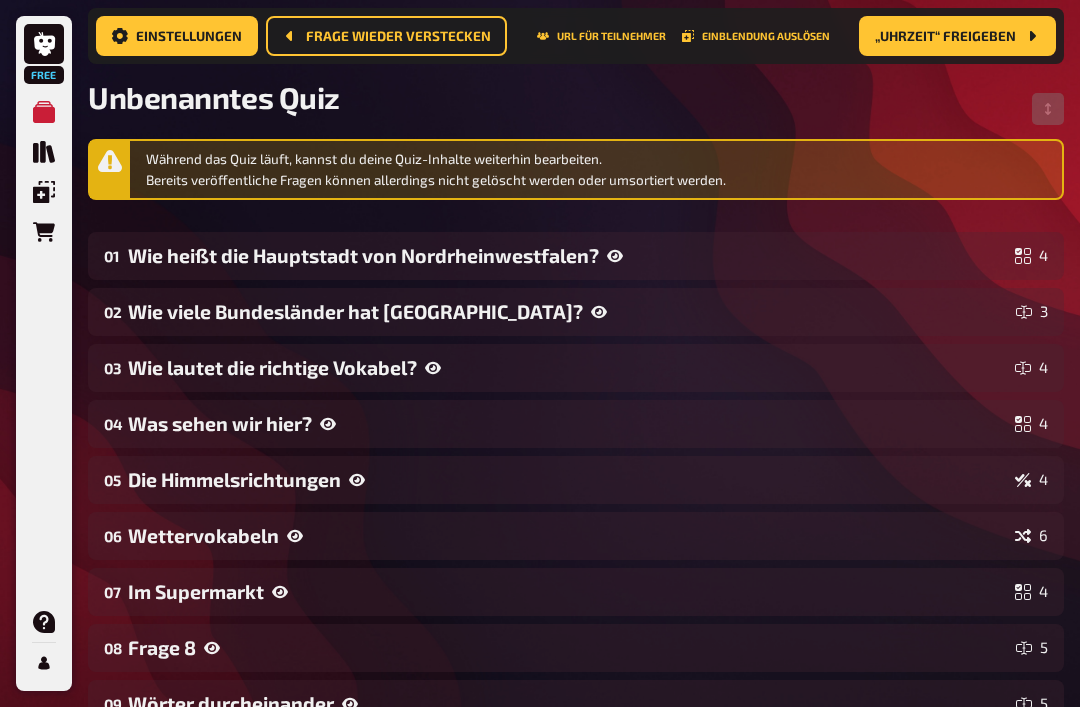 click on "Wie heißt die Hauptstadt von Nordrheinwestfalen?" at bounding box center (567, 255) 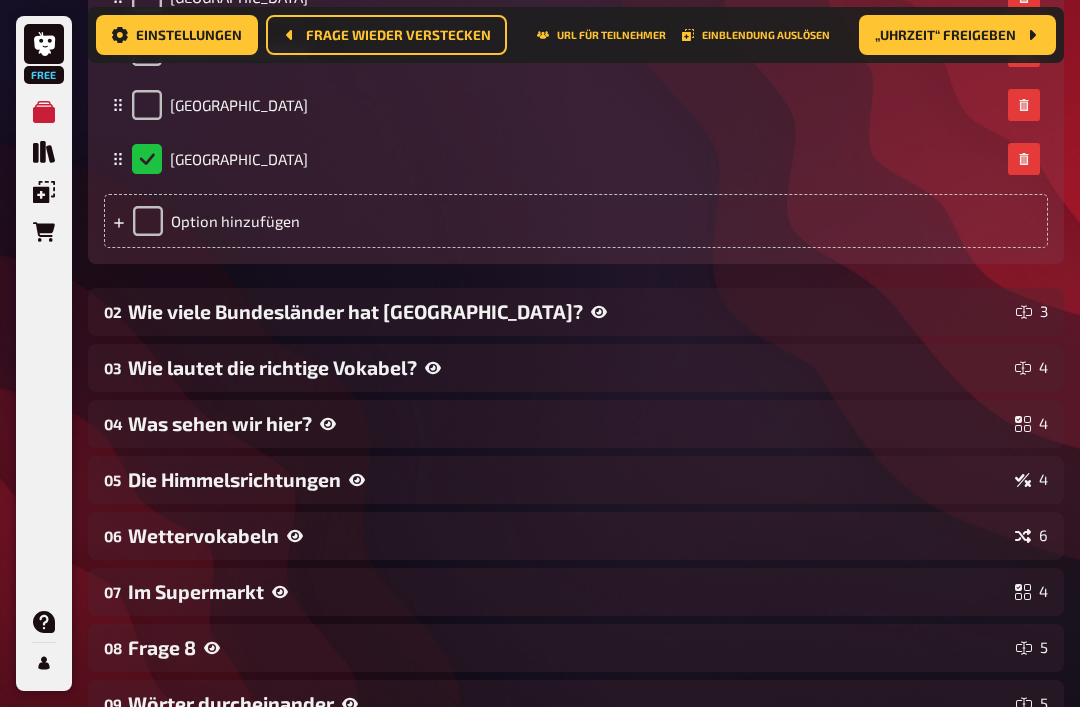scroll, scrollTop: 724, scrollLeft: 0, axis: vertical 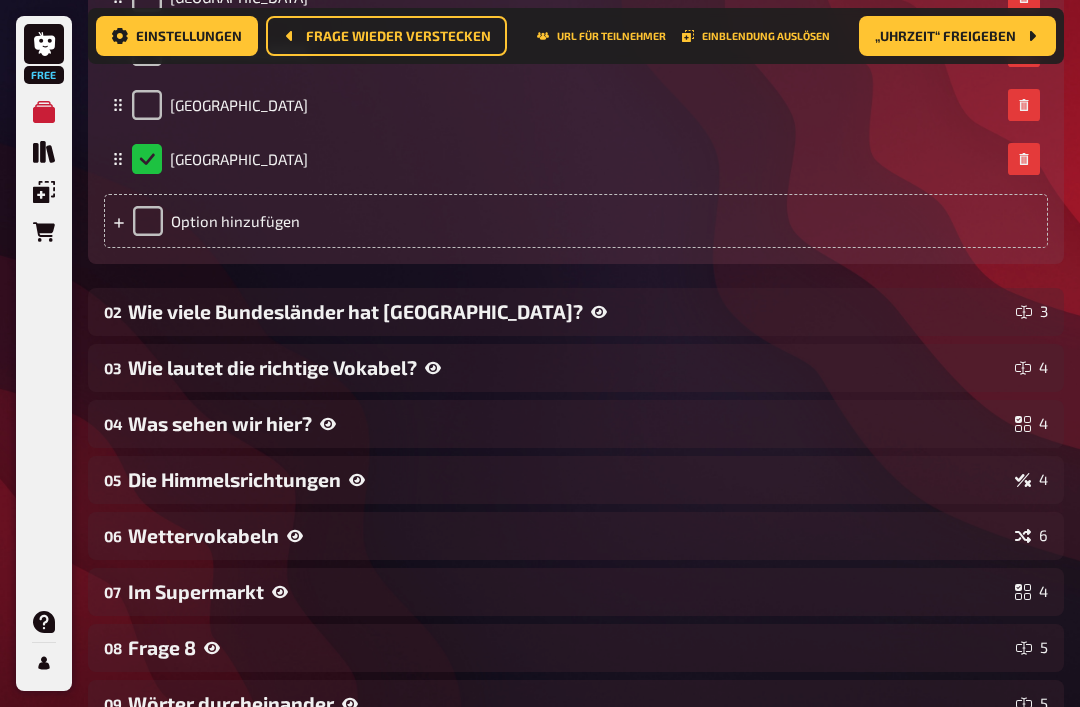 click on "Wie viele Bundesländer hat [GEOGRAPHIC_DATA]?" at bounding box center (568, 311) 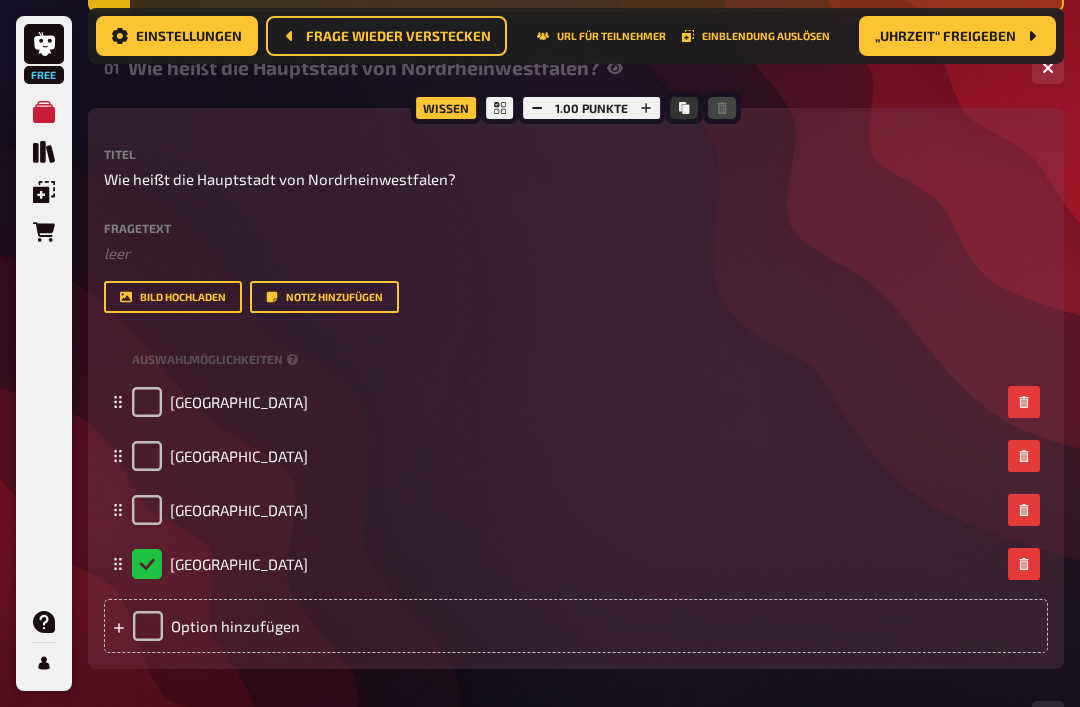 scroll, scrollTop: 295, scrollLeft: 0, axis: vertical 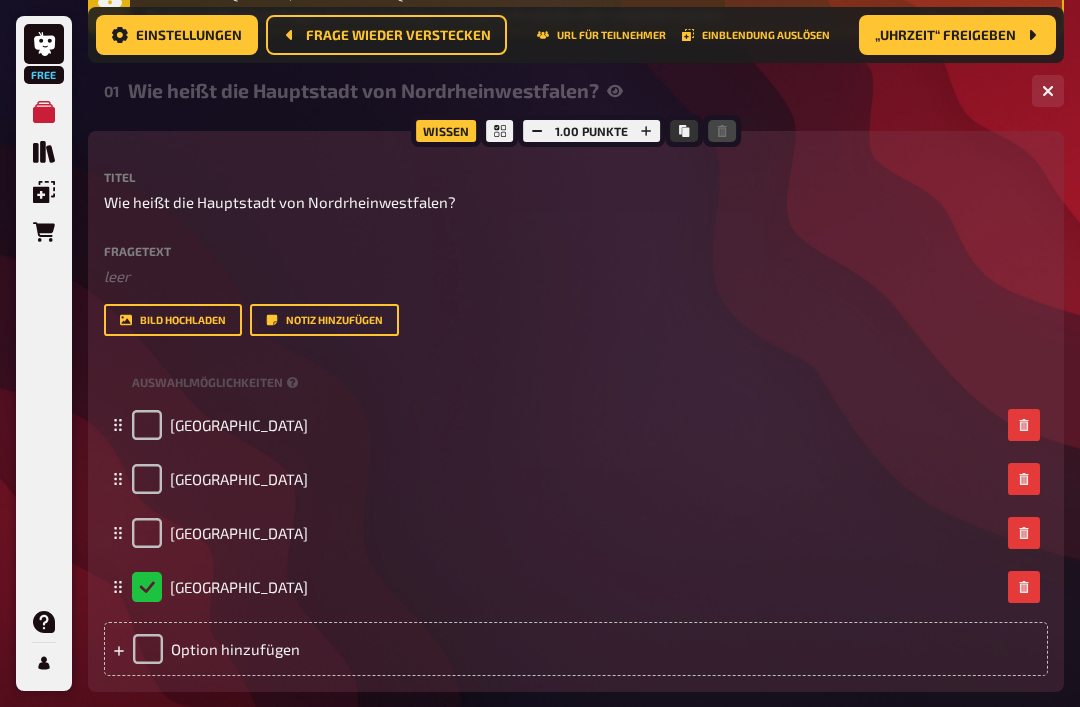 click 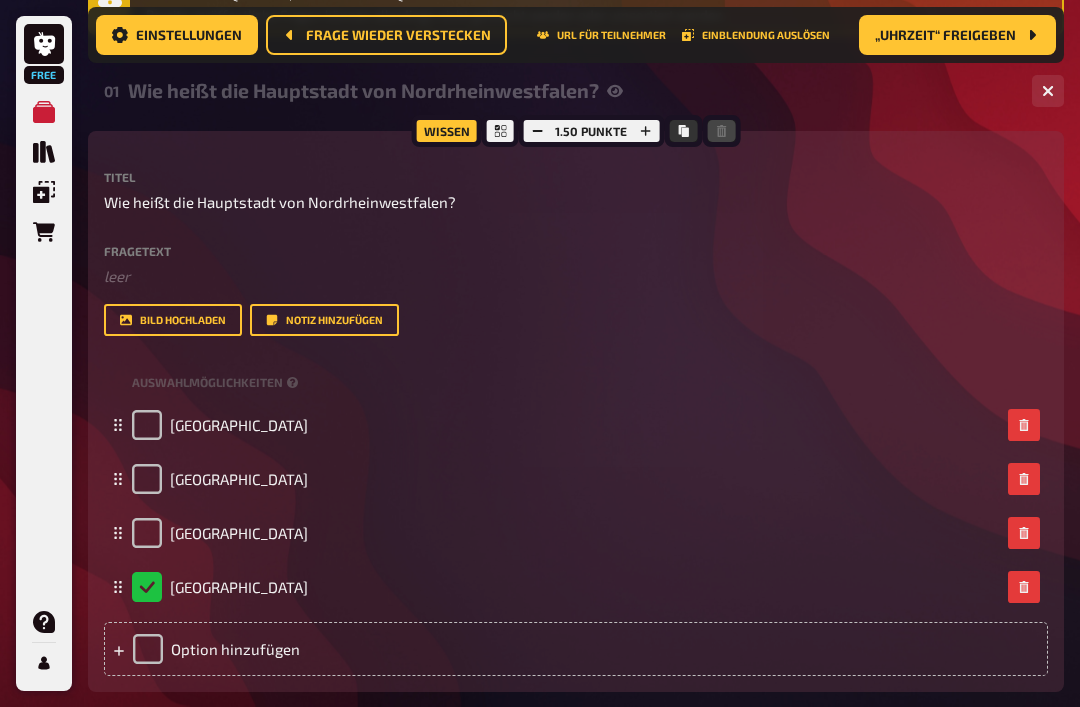 scroll, scrollTop: 296, scrollLeft: 0, axis: vertical 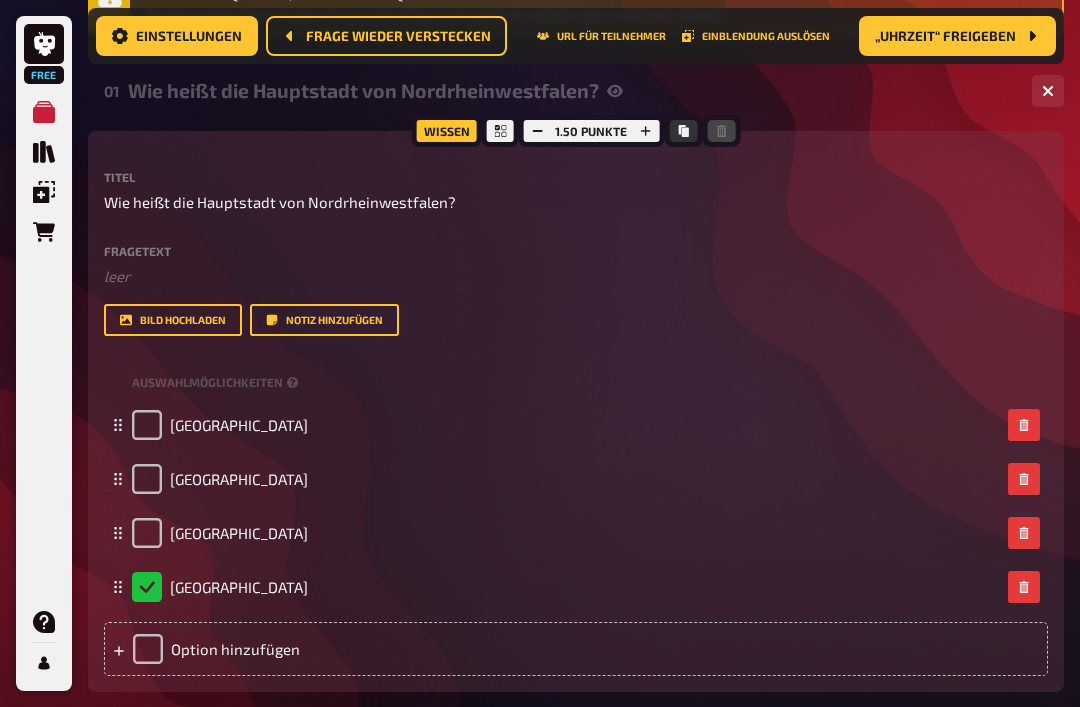 click 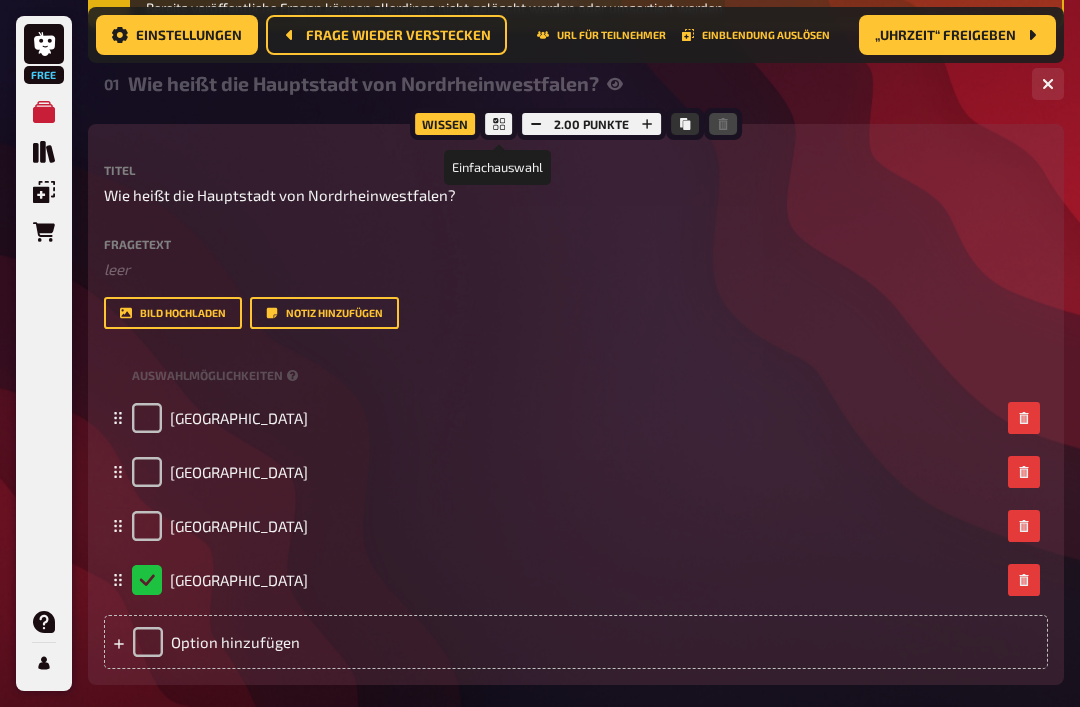 scroll, scrollTop: 303, scrollLeft: 0, axis: vertical 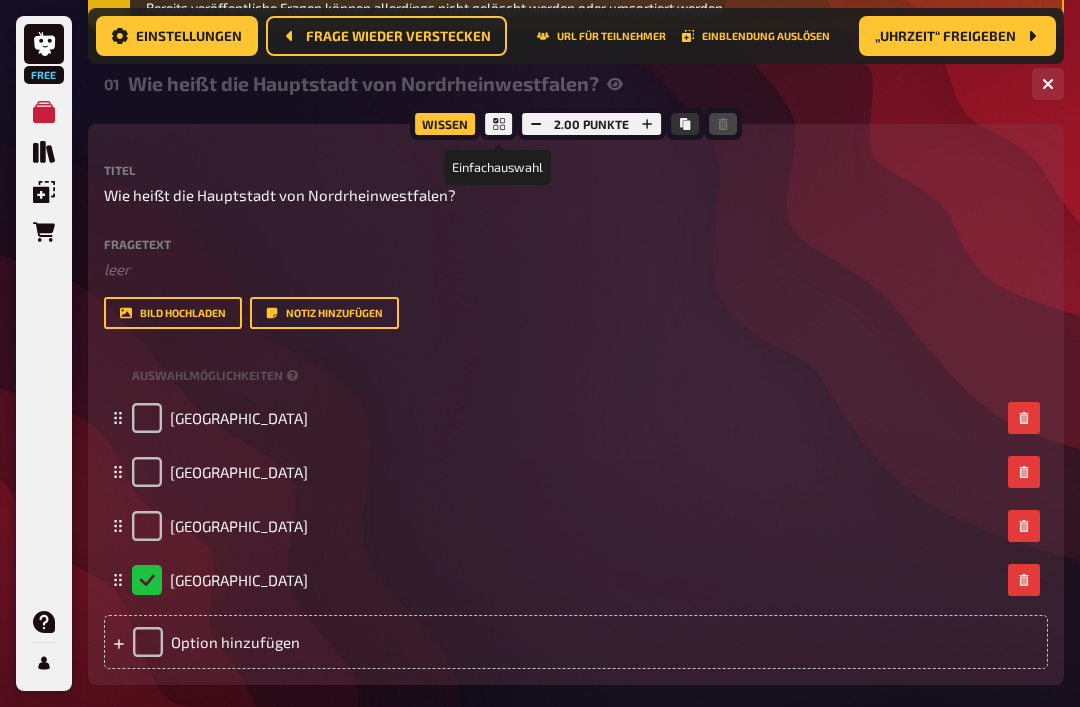 click at bounding box center [499, 124] 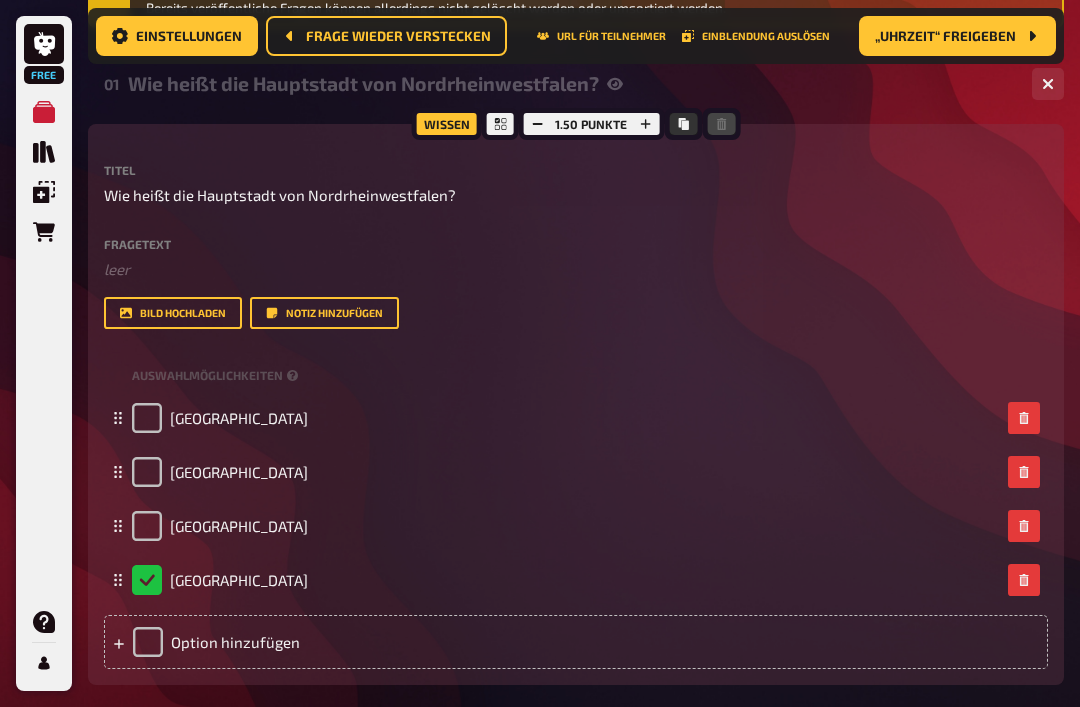 click 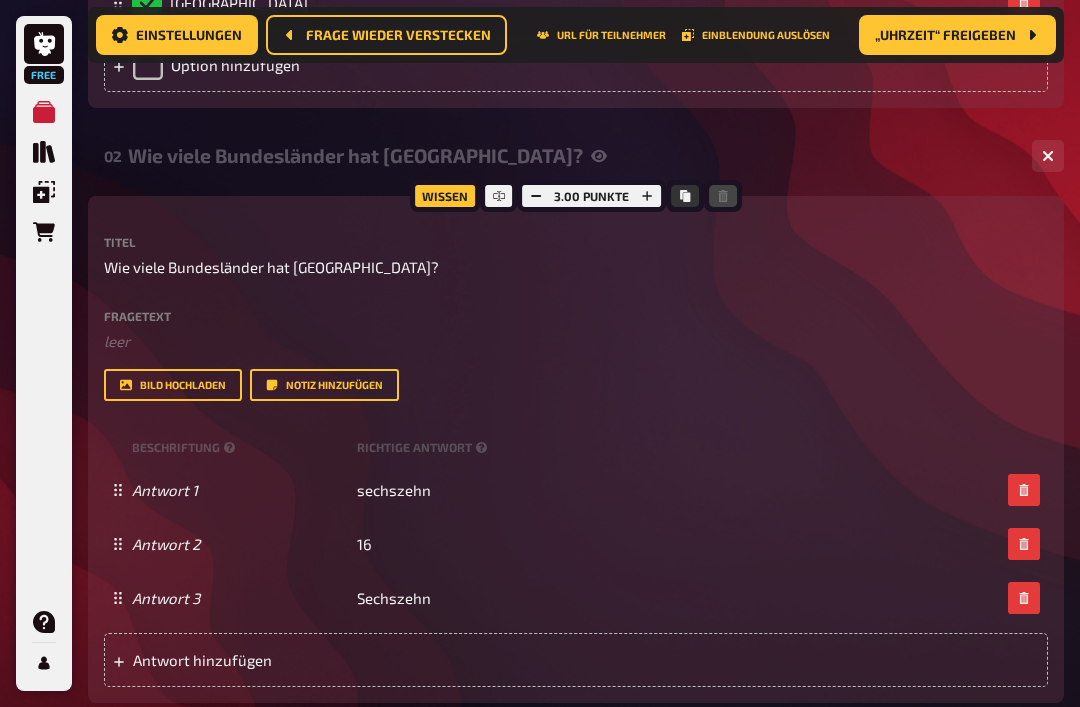 scroll, scrollTop: 880, scrollLeft: 0, axis: vertical 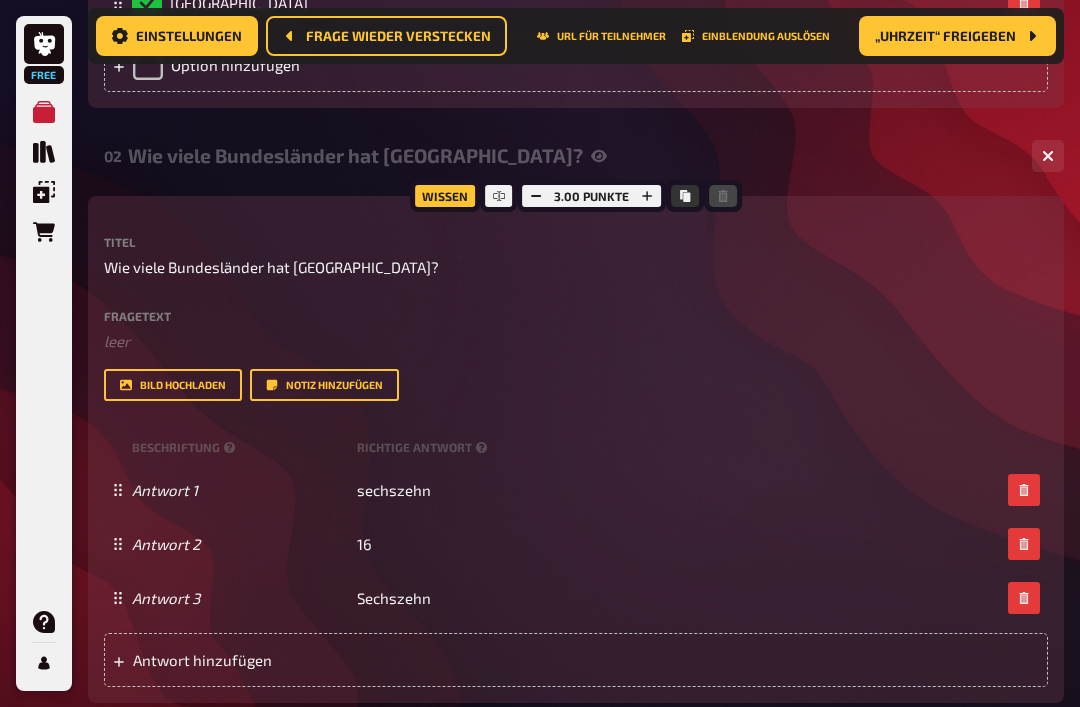 click on "Richtige Antwort" at bounding box center (424, 447) 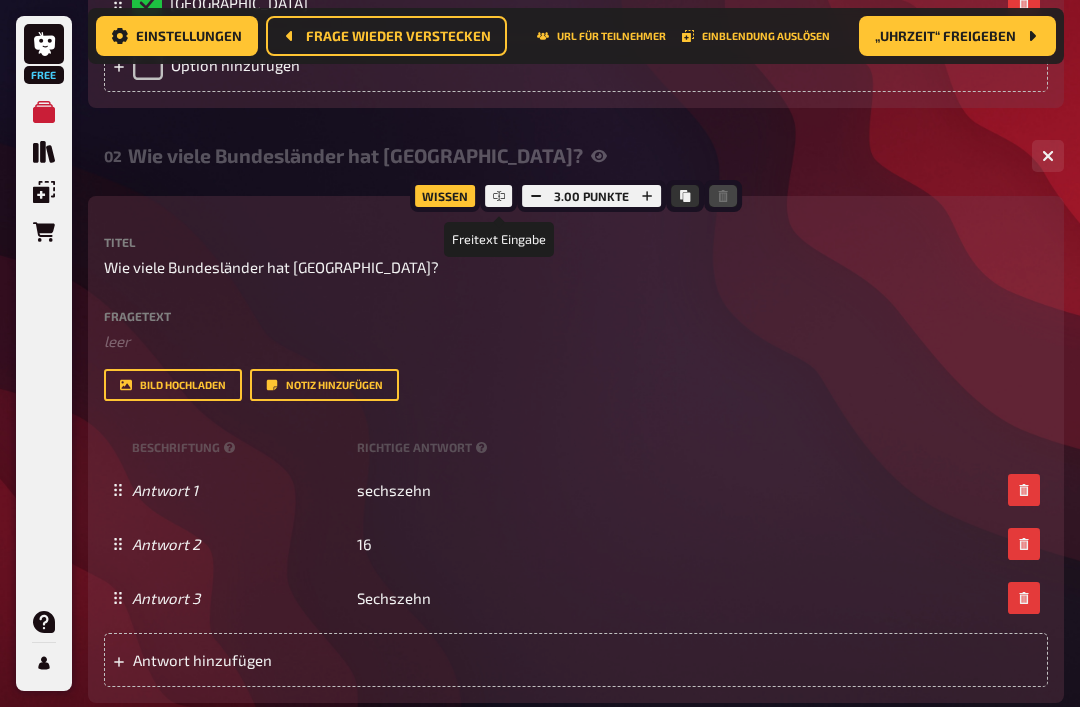 click 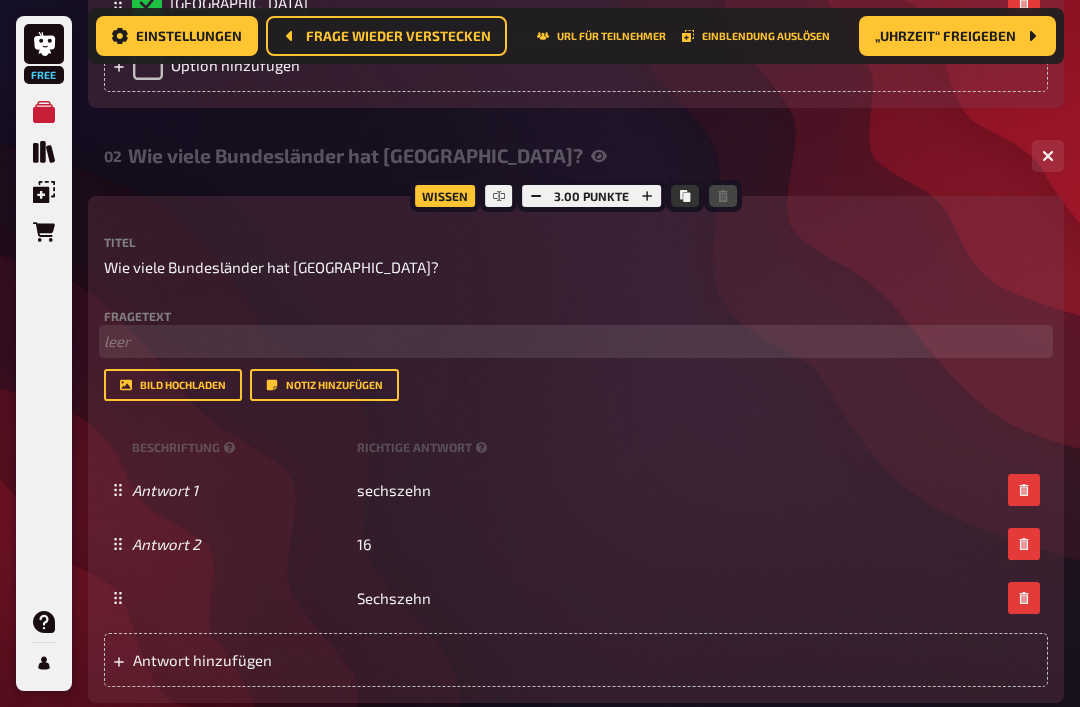 click on "﻿ leer" at bounding box center (576, 341) 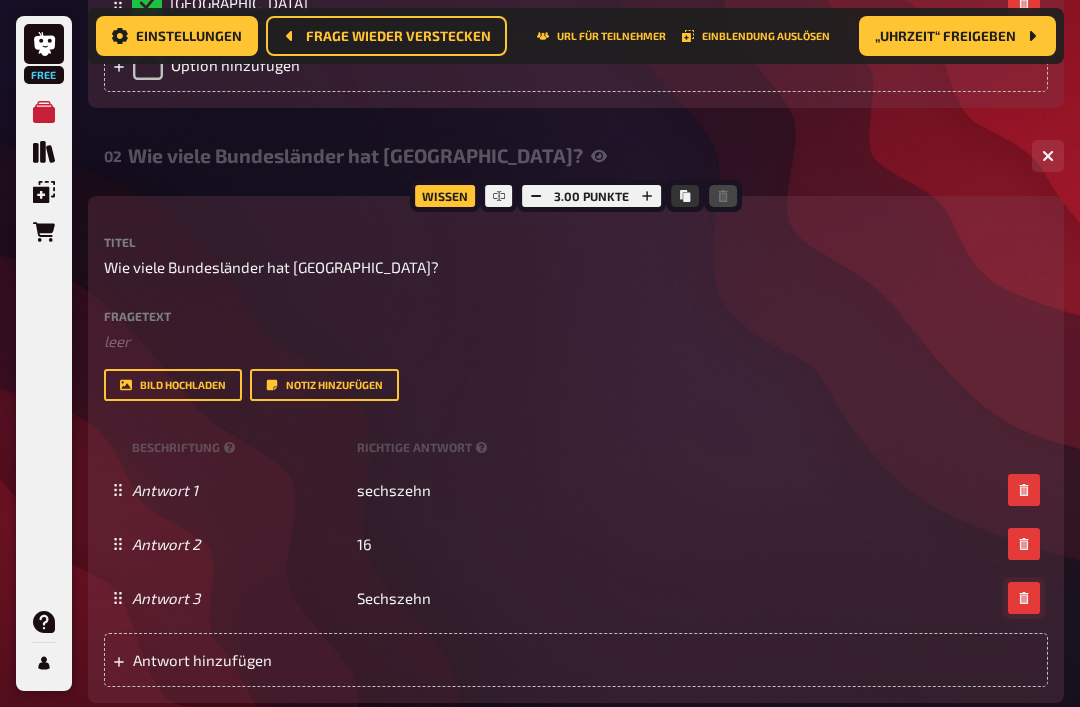 click 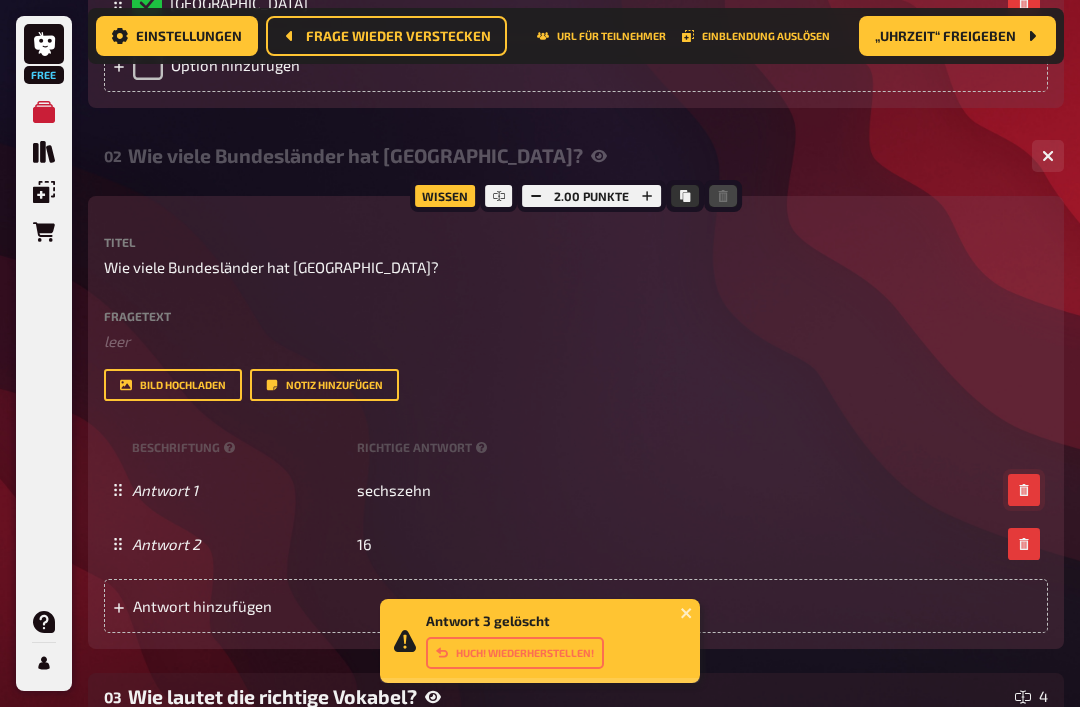 click 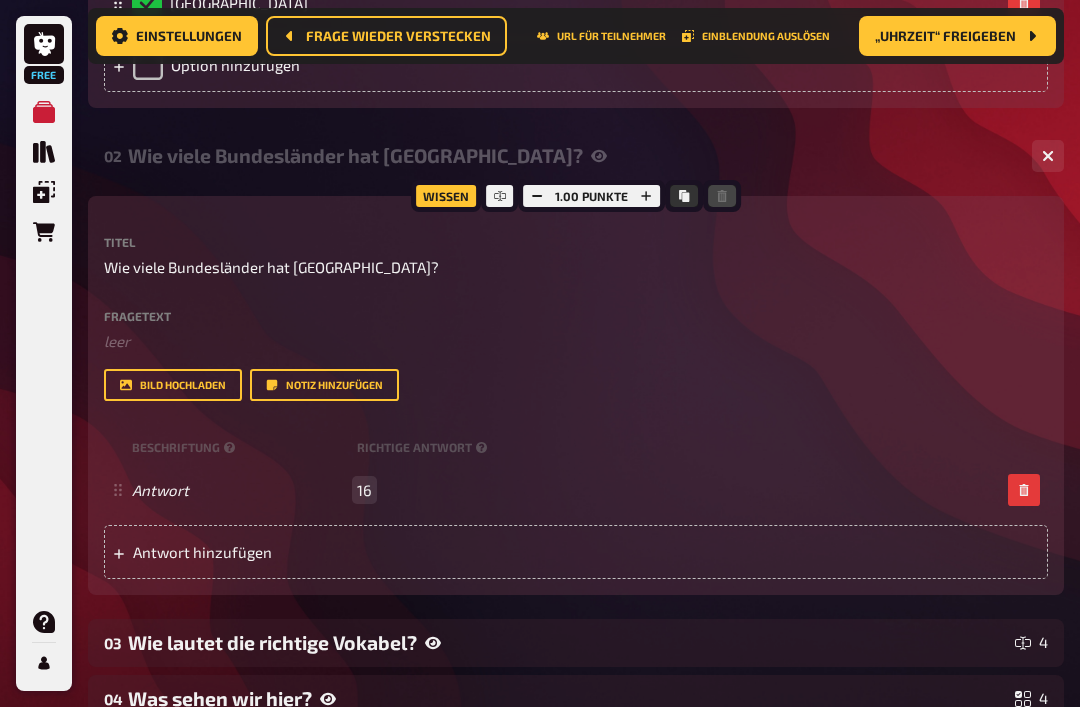 click on "Antwort 16" at bounding box center [566, 490] 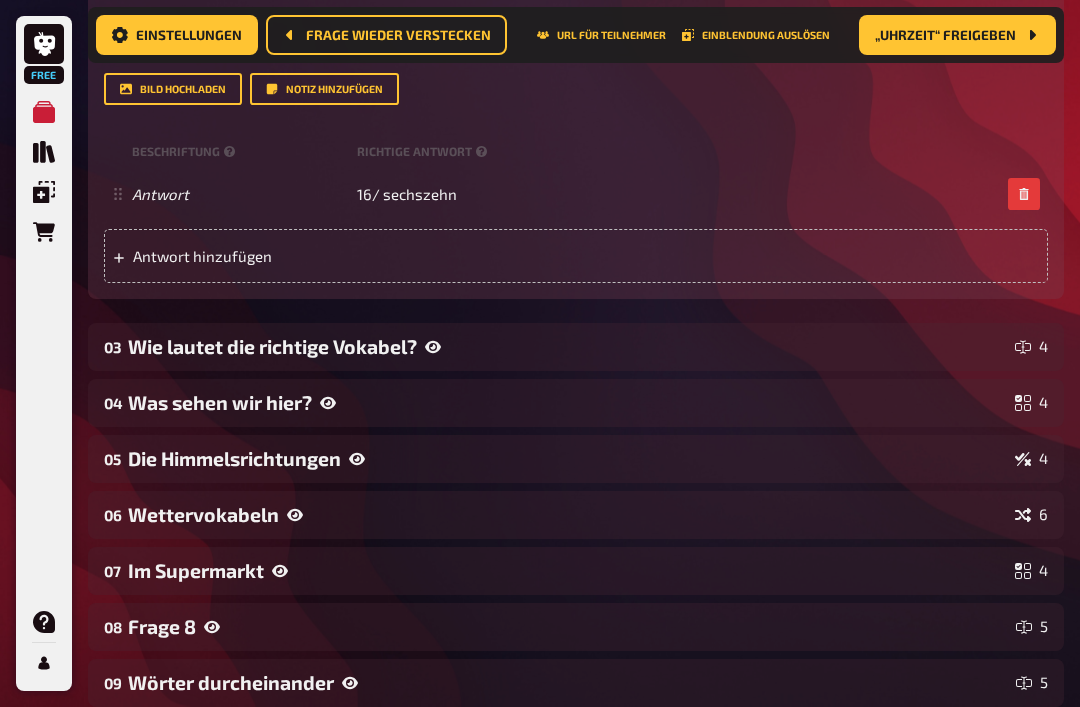 click on "Wie lautet die richtige Vokabel?" at bounding box center (567, 347) 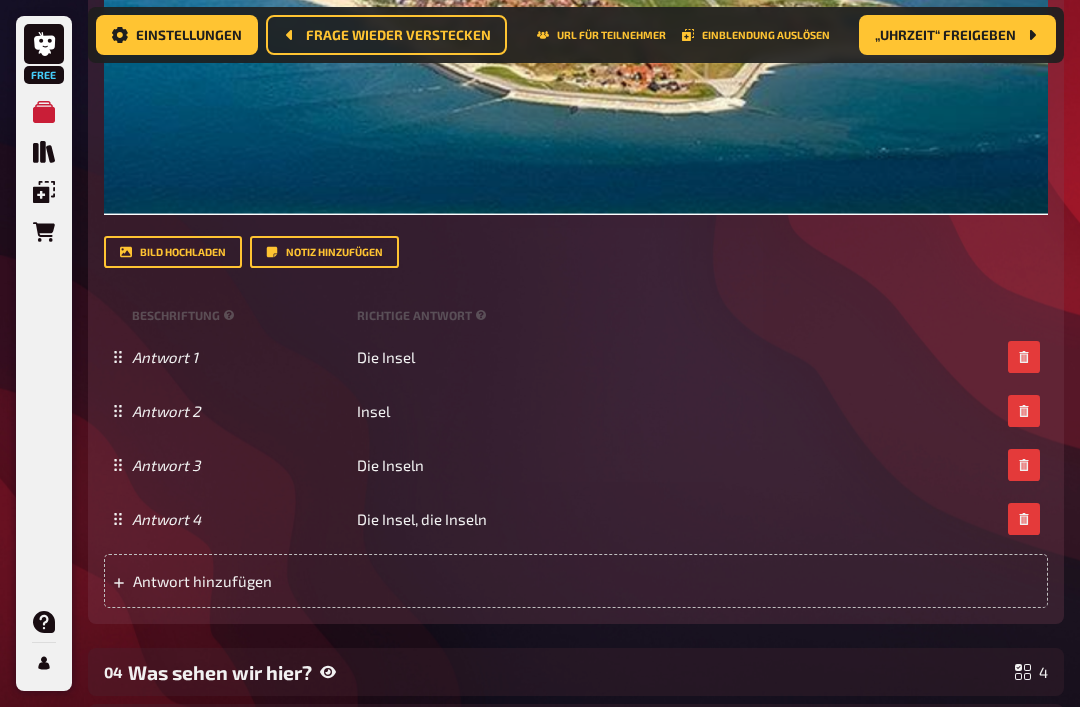 scroll, scrollTop: 2075, scrollLeft: 0, axis: vertical 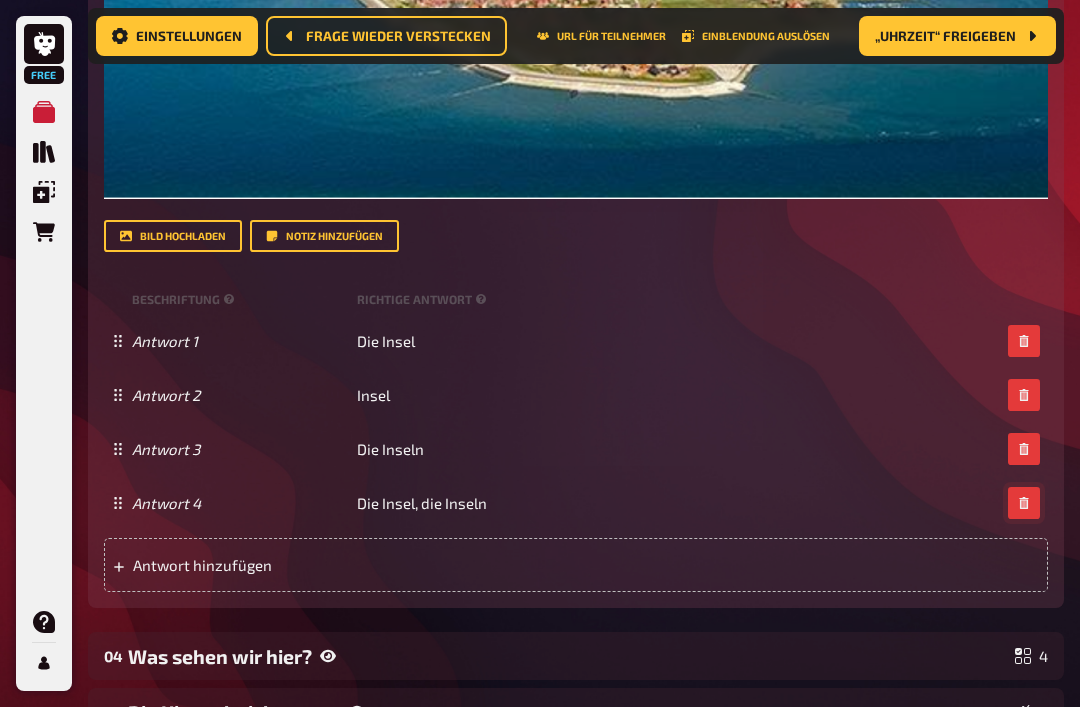 click at bounding box center [1024, 503] 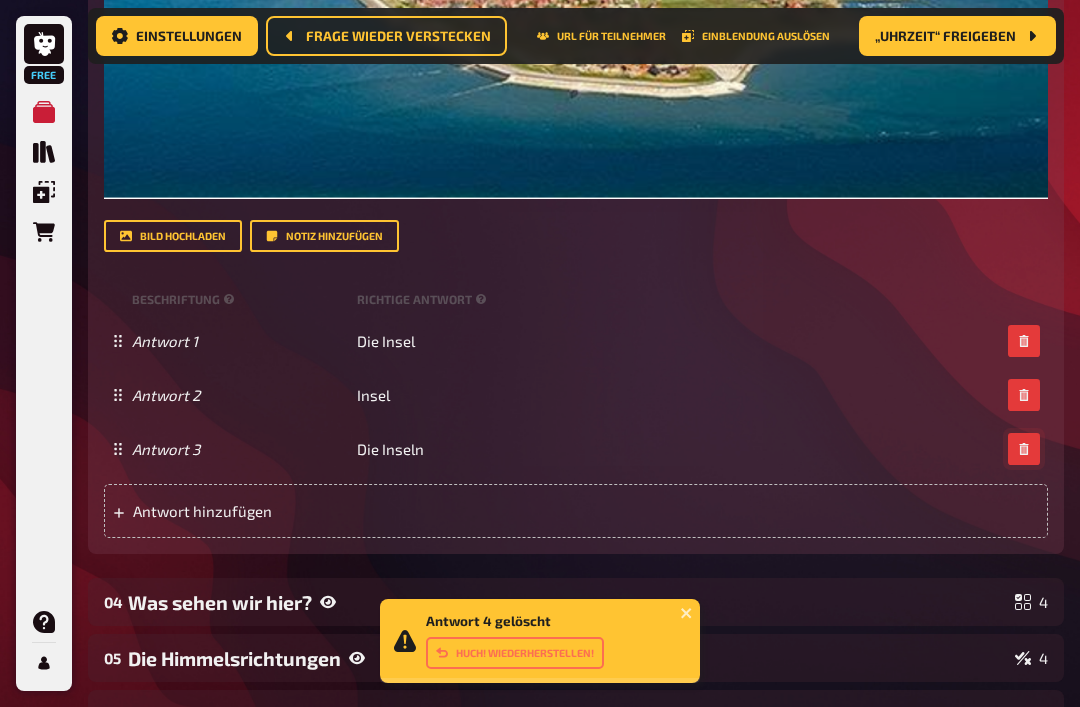 click 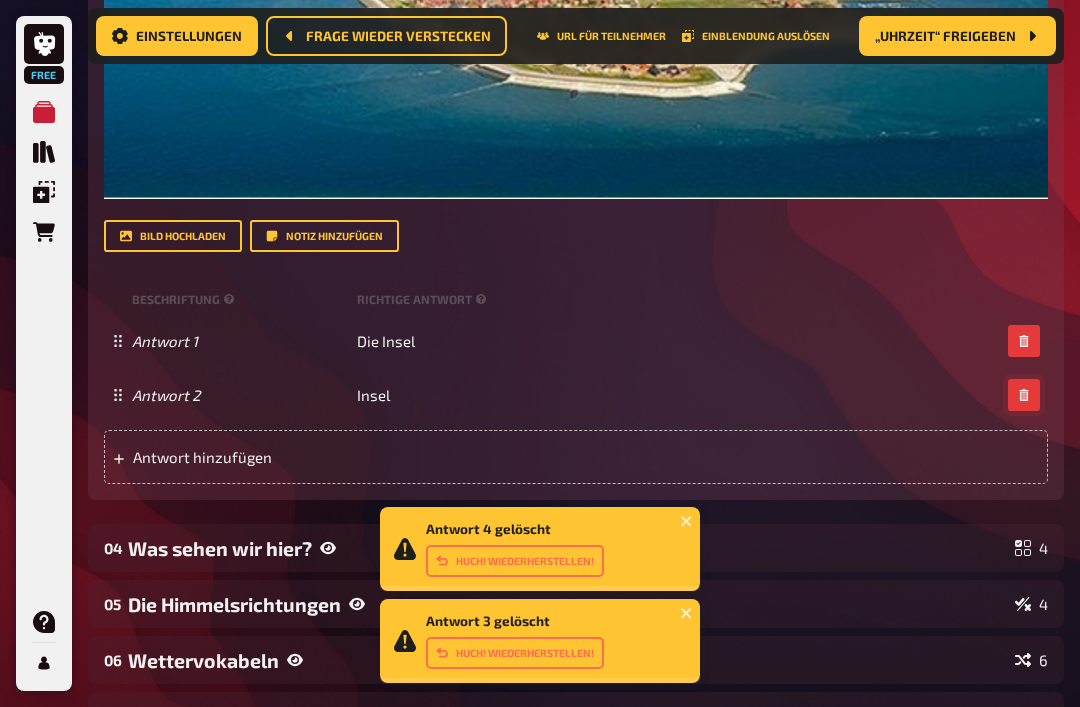 click 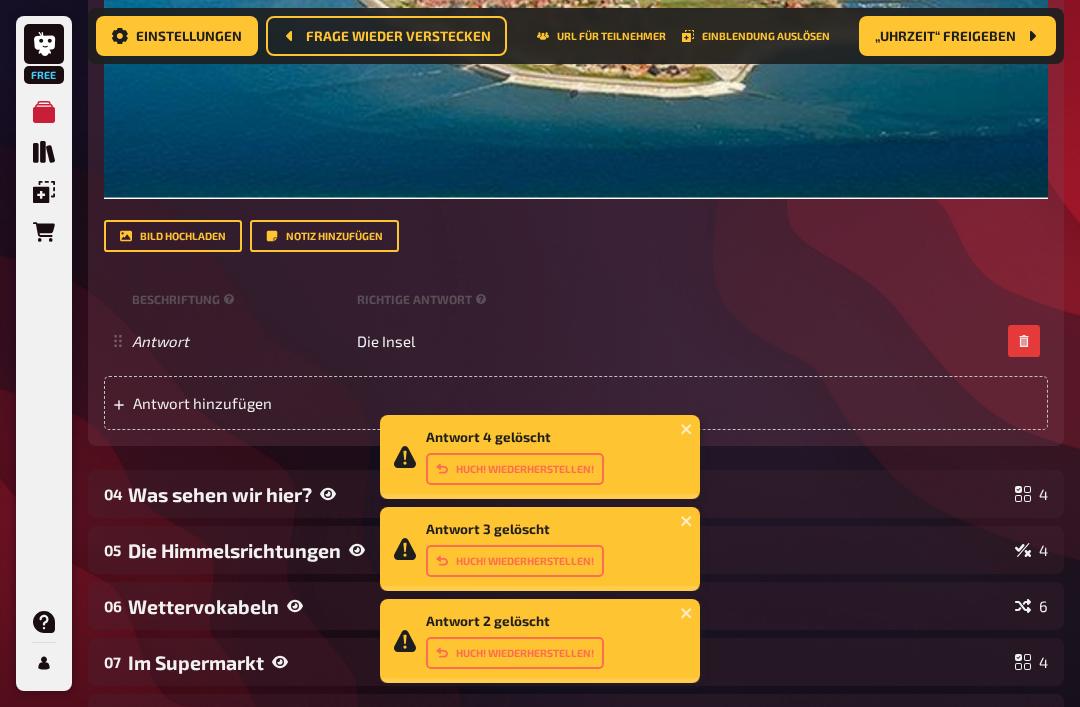 click on "Antwort Die Insel" at bounding box center [576, 341] 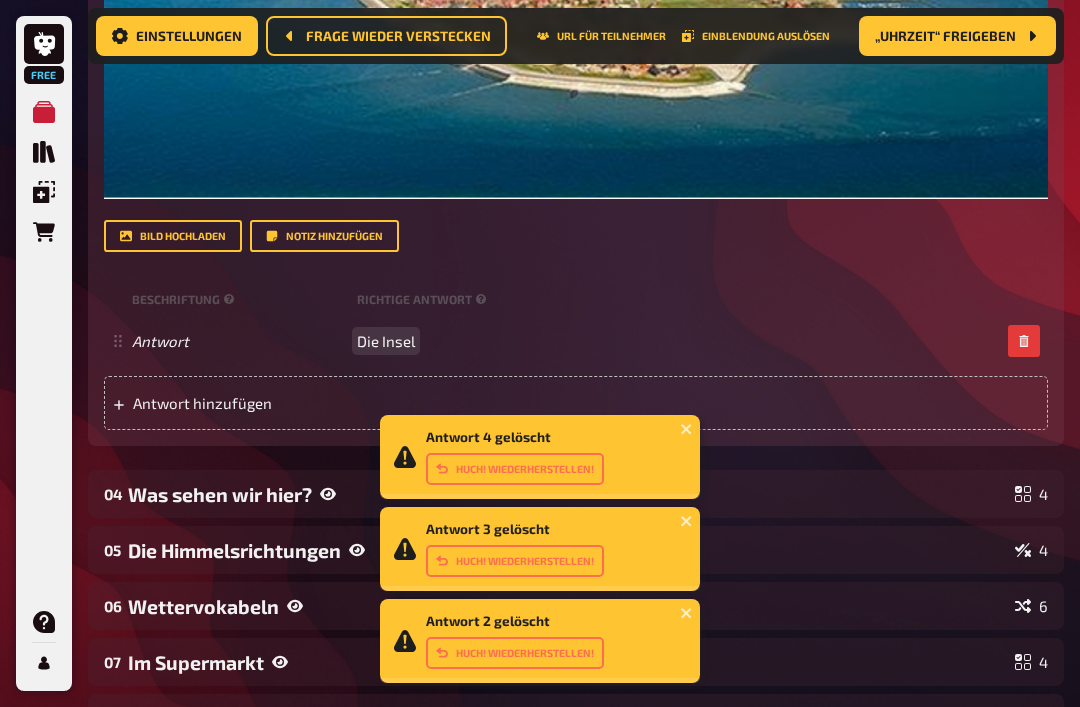 click on "Antwort Die Insel" at bounding box center (566, 341) 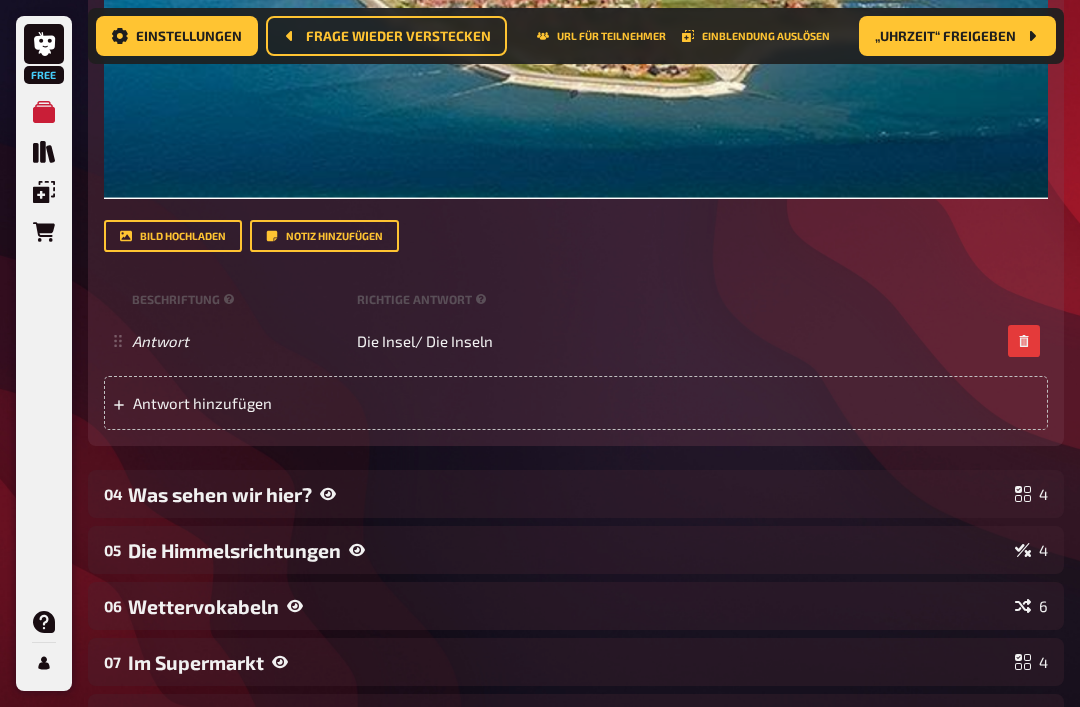 click on "Was sehen wir hier?" at bounding box center (567, 494) 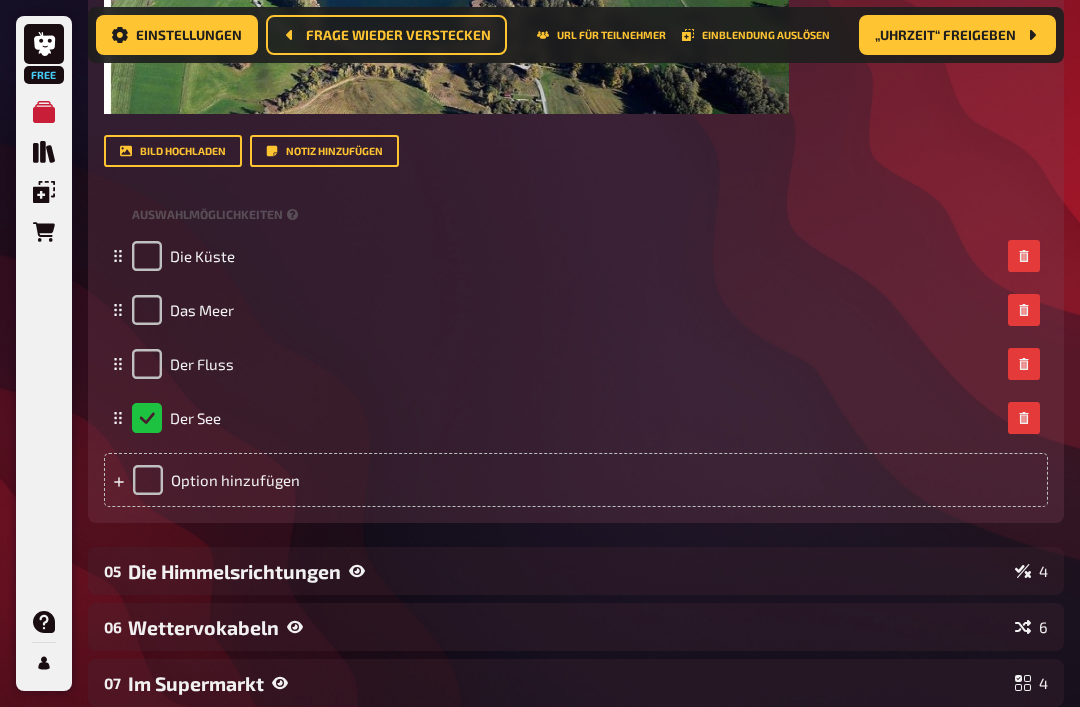 scroll, scrollTop: 3233, scrollLeft: 0, axis: vertical 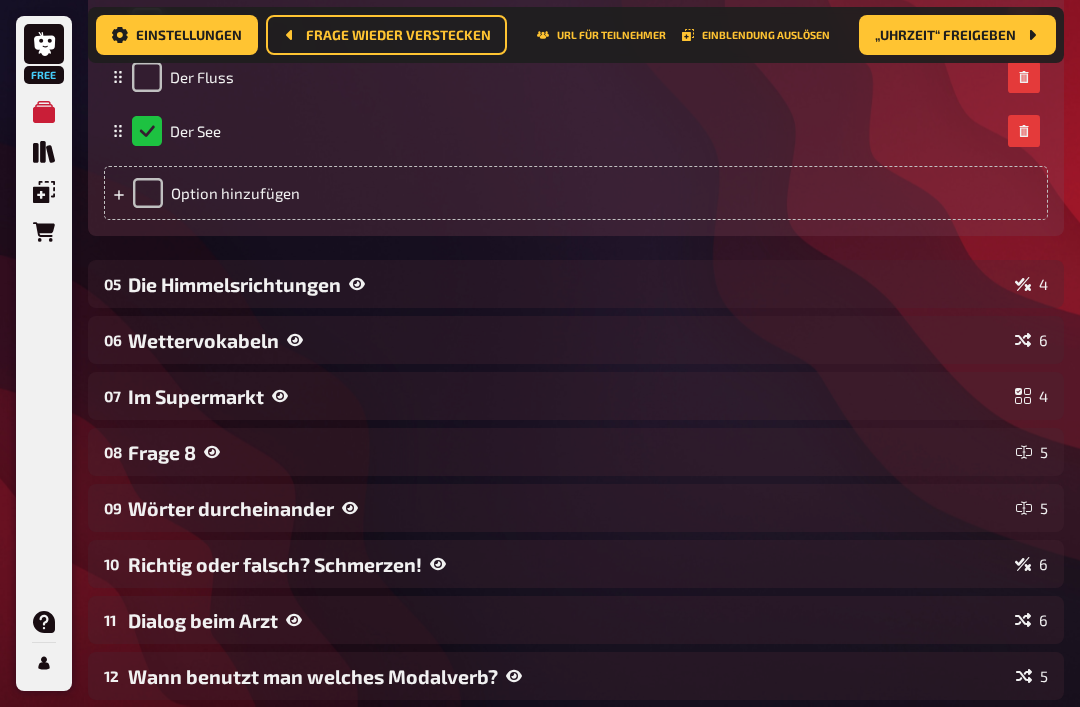 click on "Die Himmelsrichtungen" at bounding box center (567, 285) 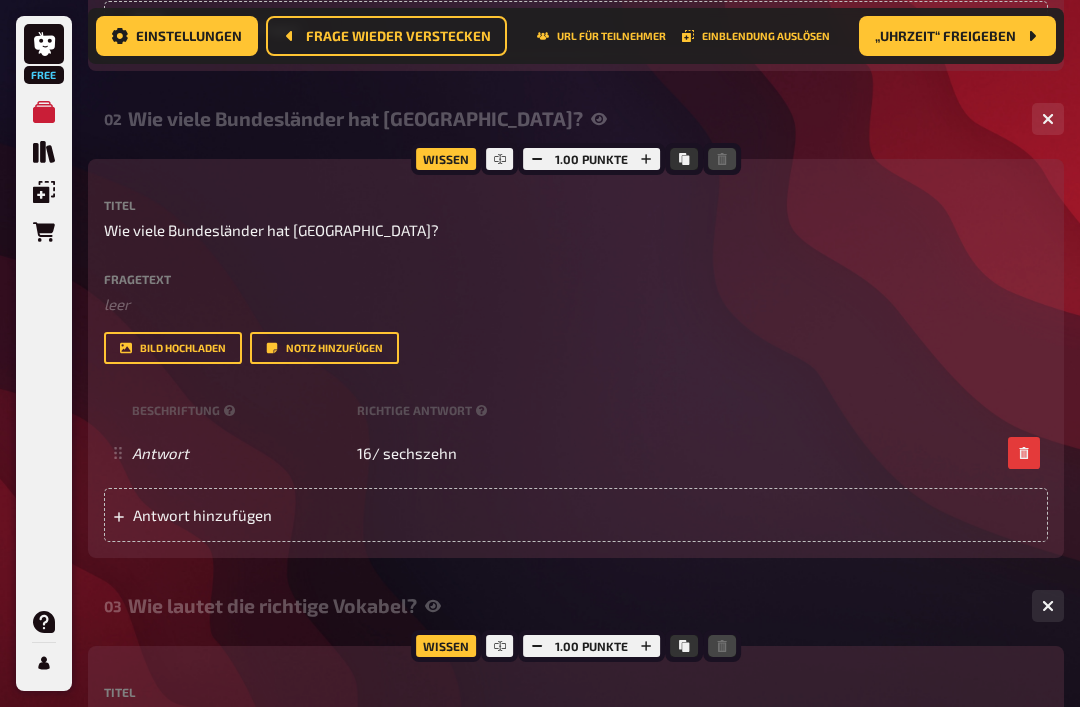 scroll, scrollTop: 930, scrollLeft: 0, axis: vertical 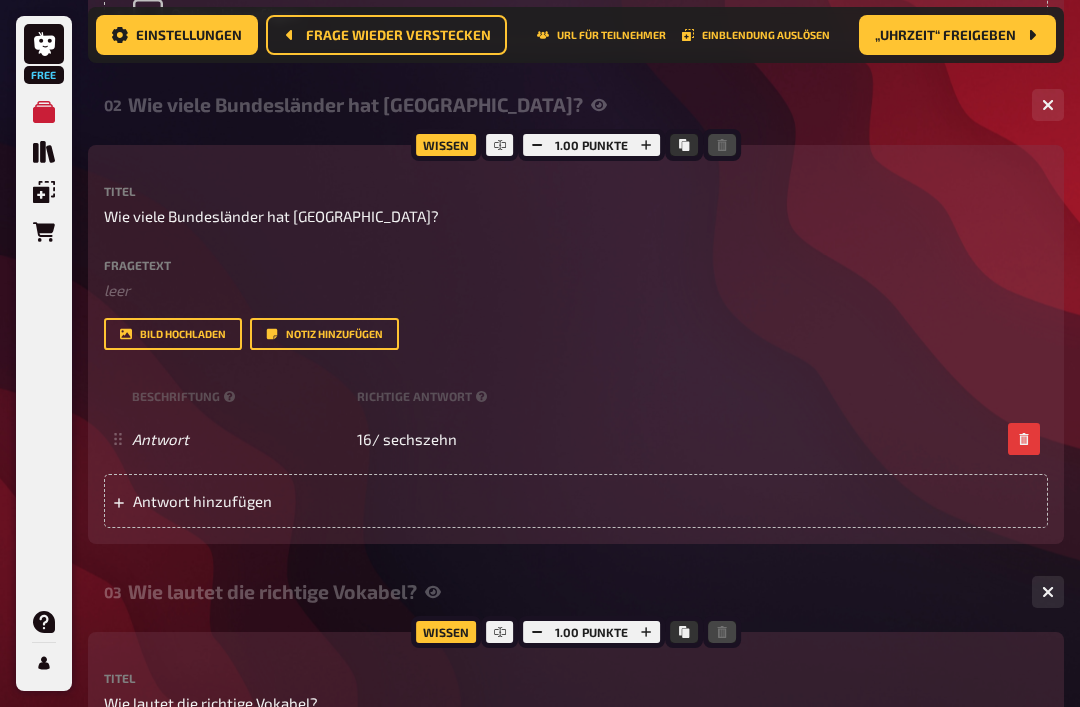 click 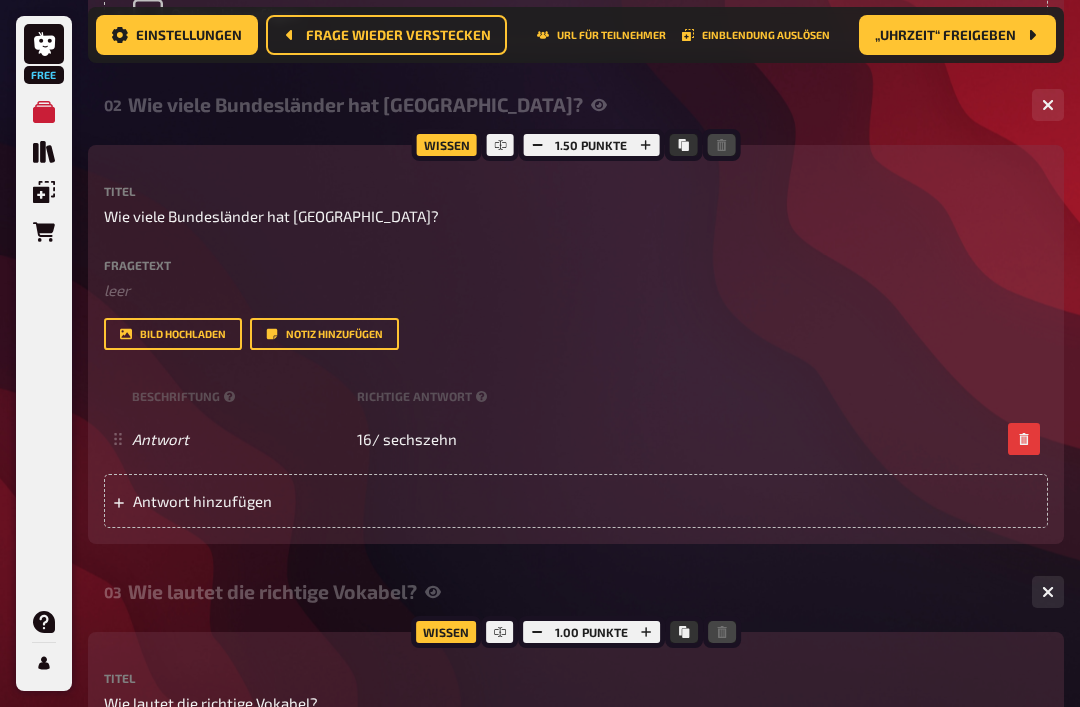 scroll, scrollTop: 931, scrollLeft: 0, axis: vertical 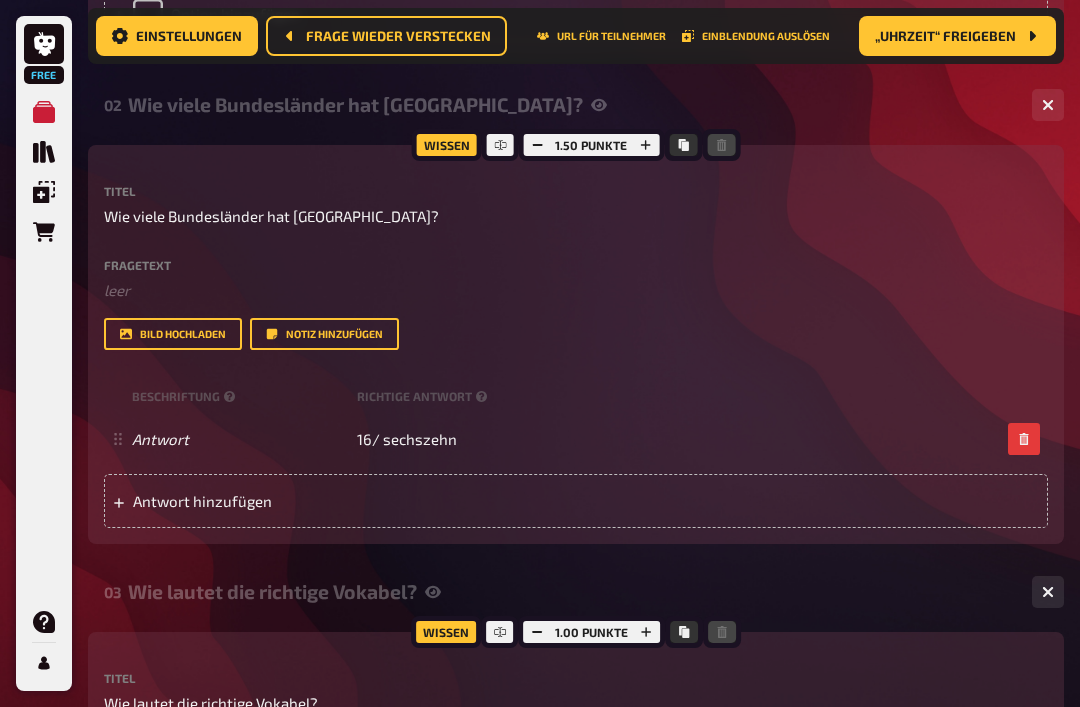 click 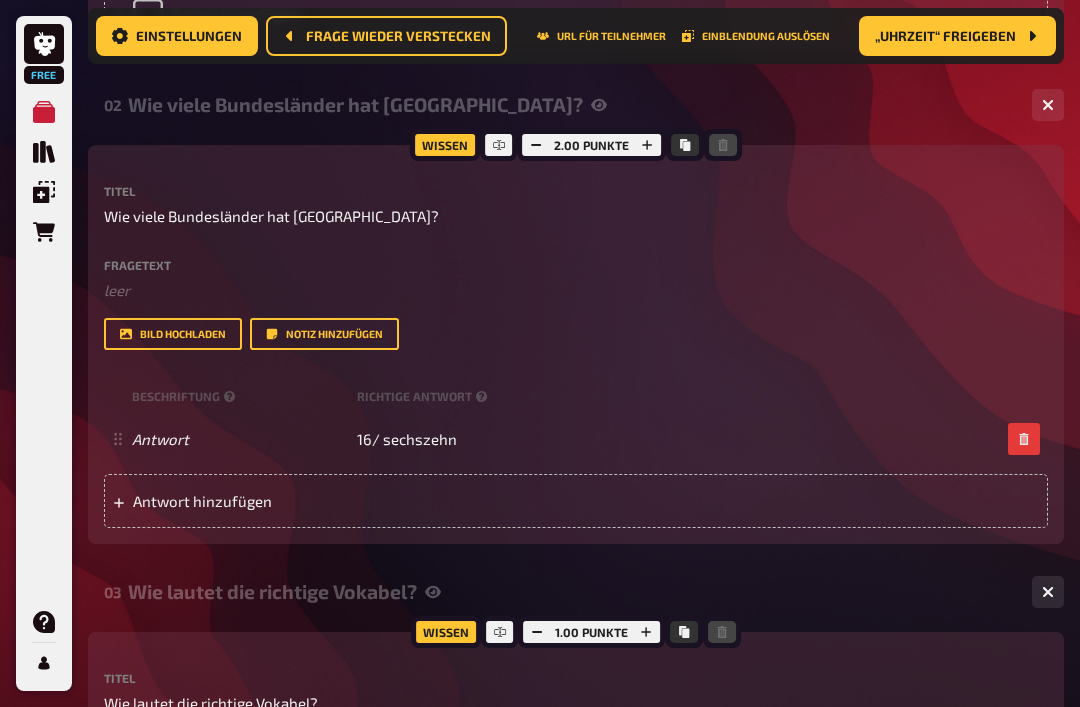 click 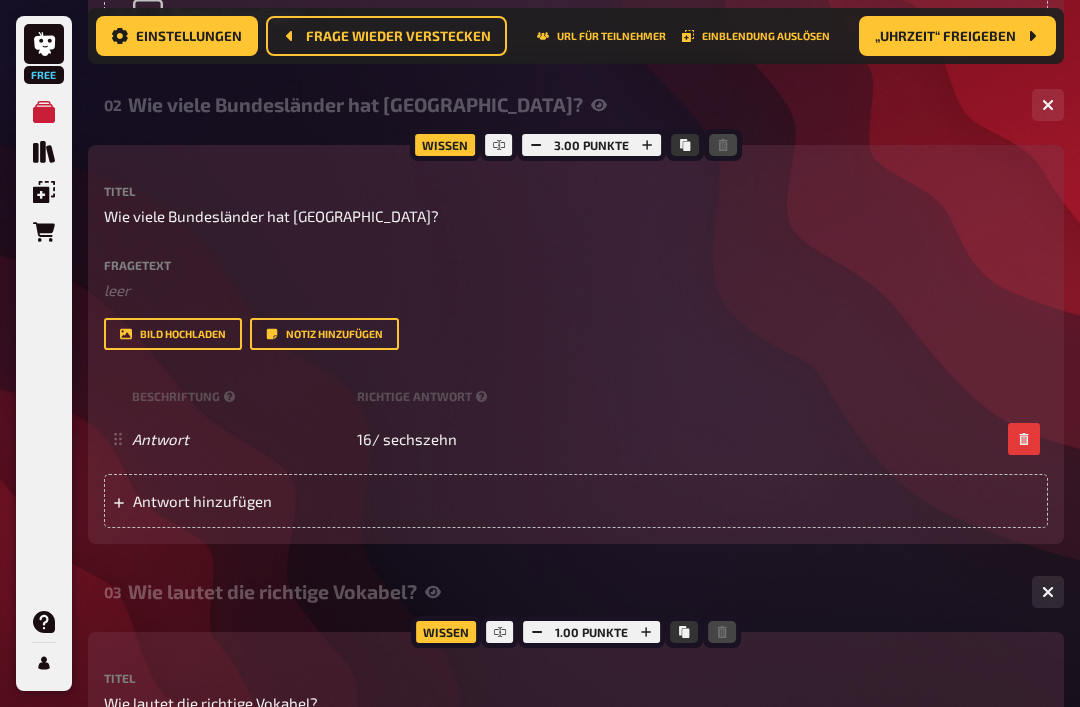 click 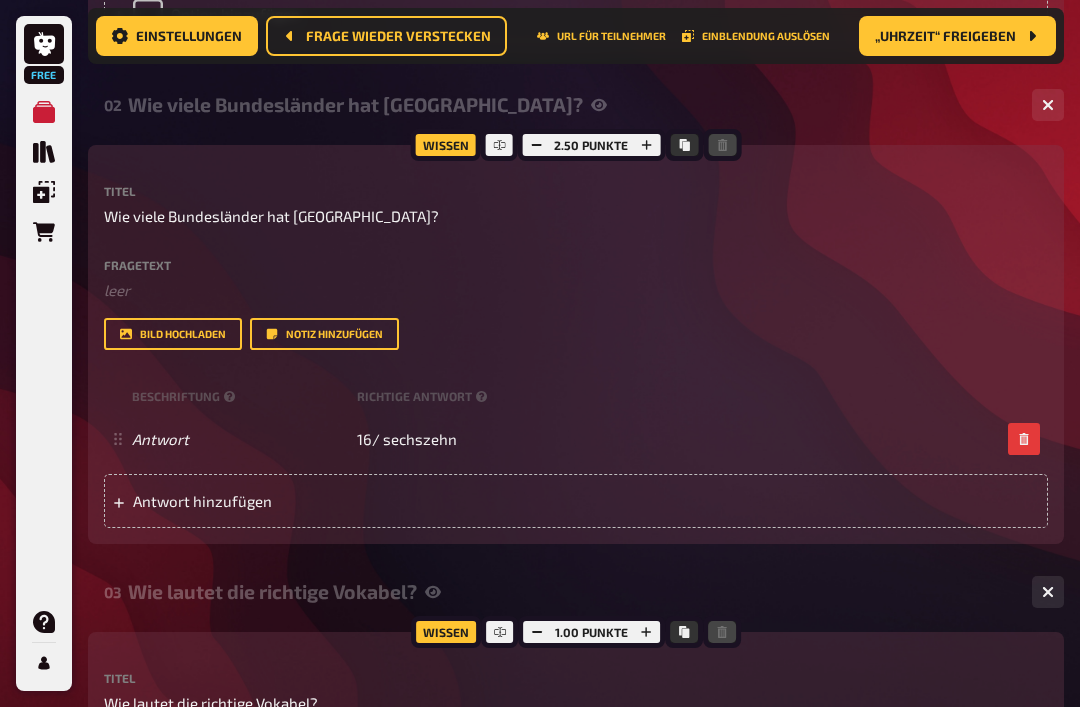 click 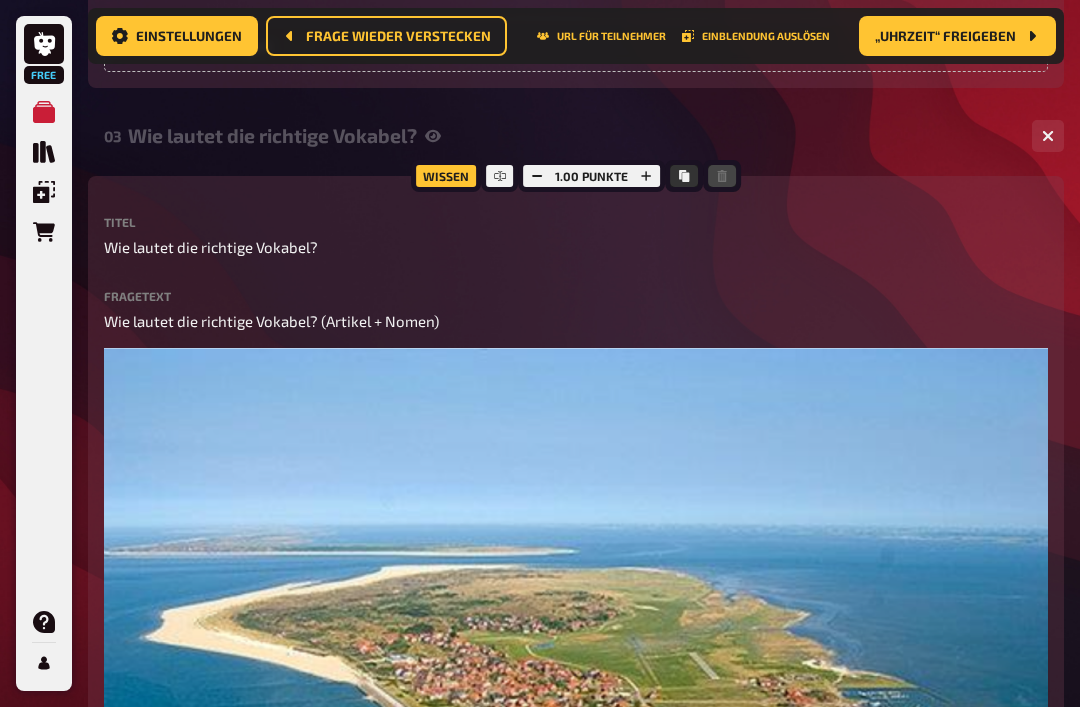 scroll, scrollTop: 1389, scrollLeft: 0, axis: vertical 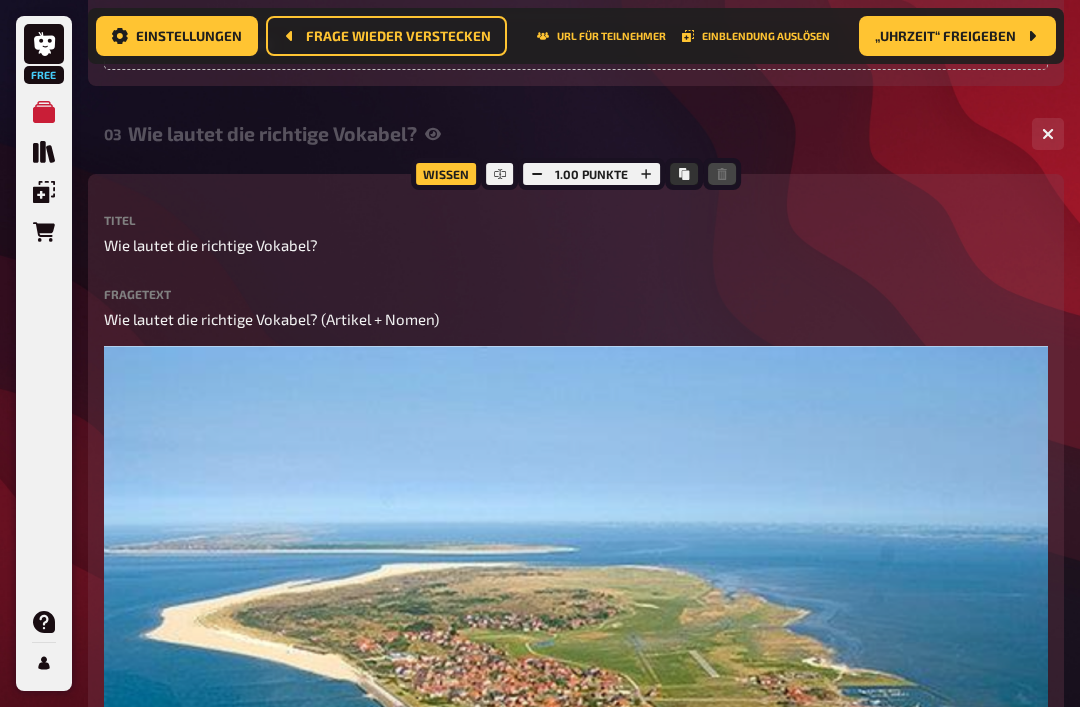 click 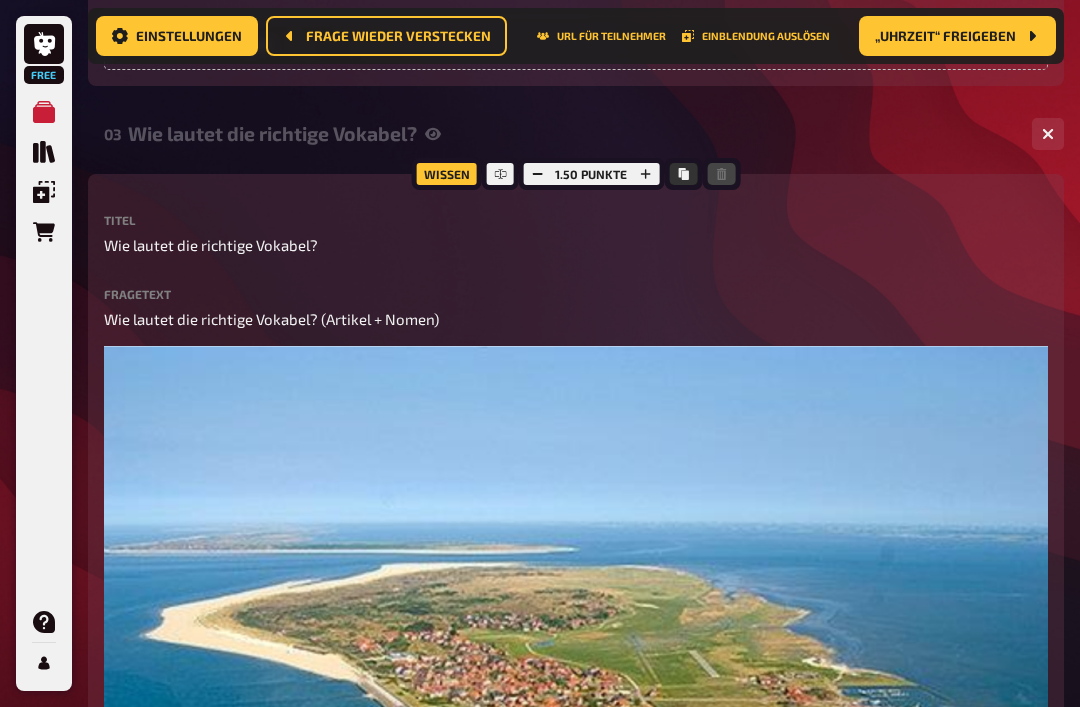 click 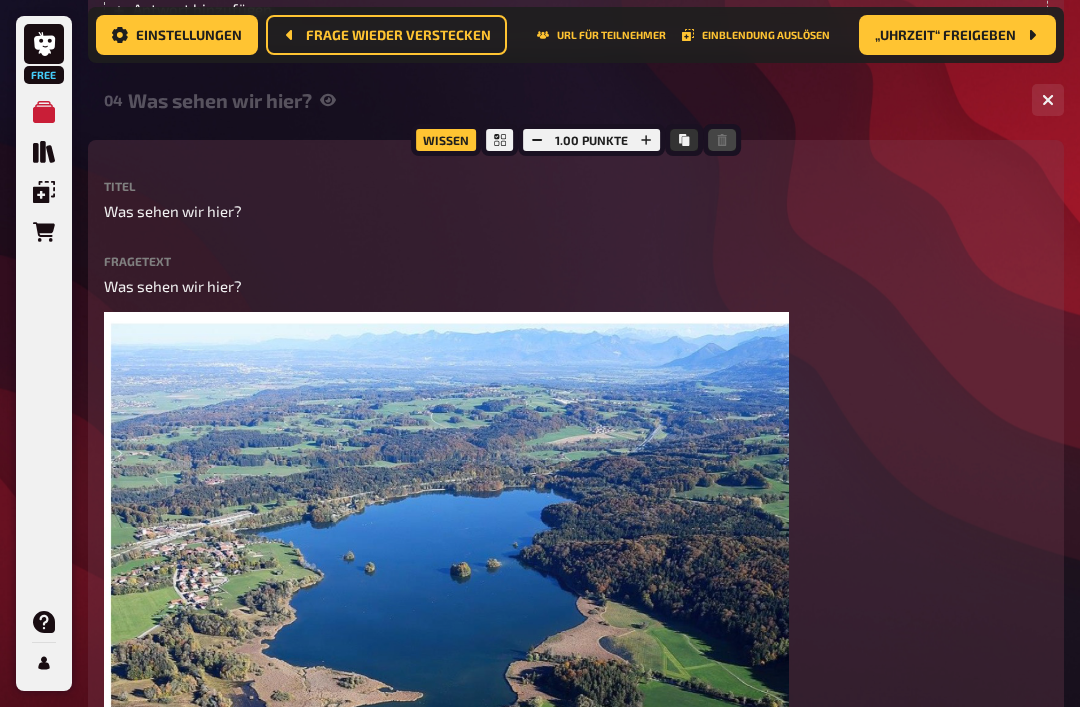 click at bounding box center [646, 141] 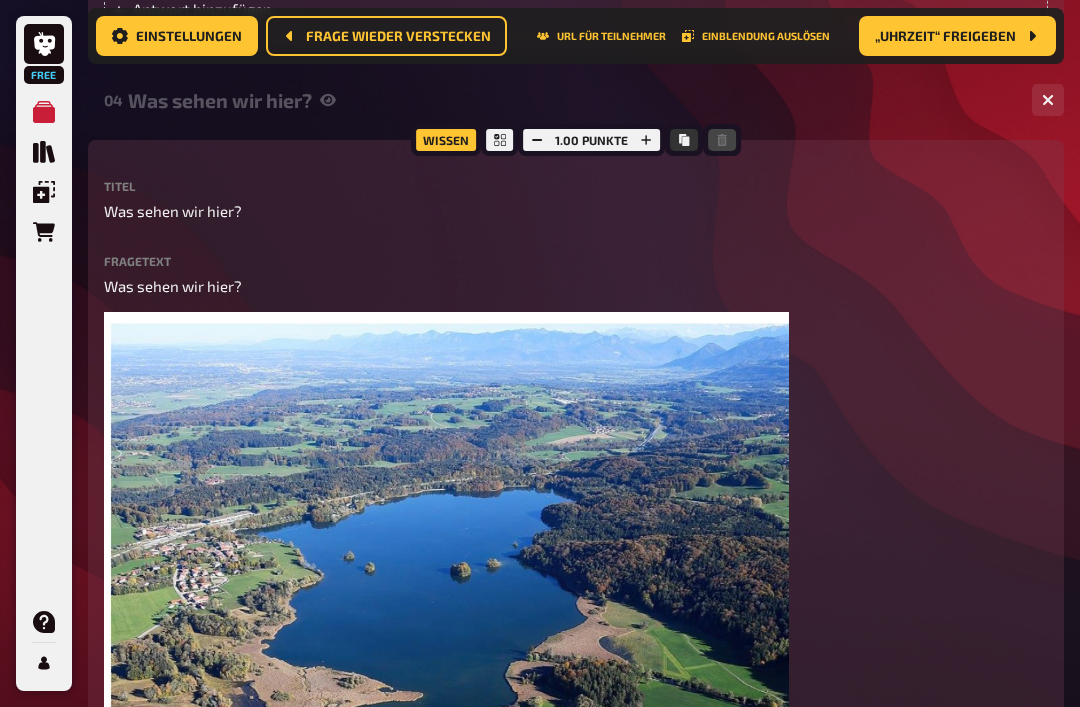 click at bounding box center [646, 140] 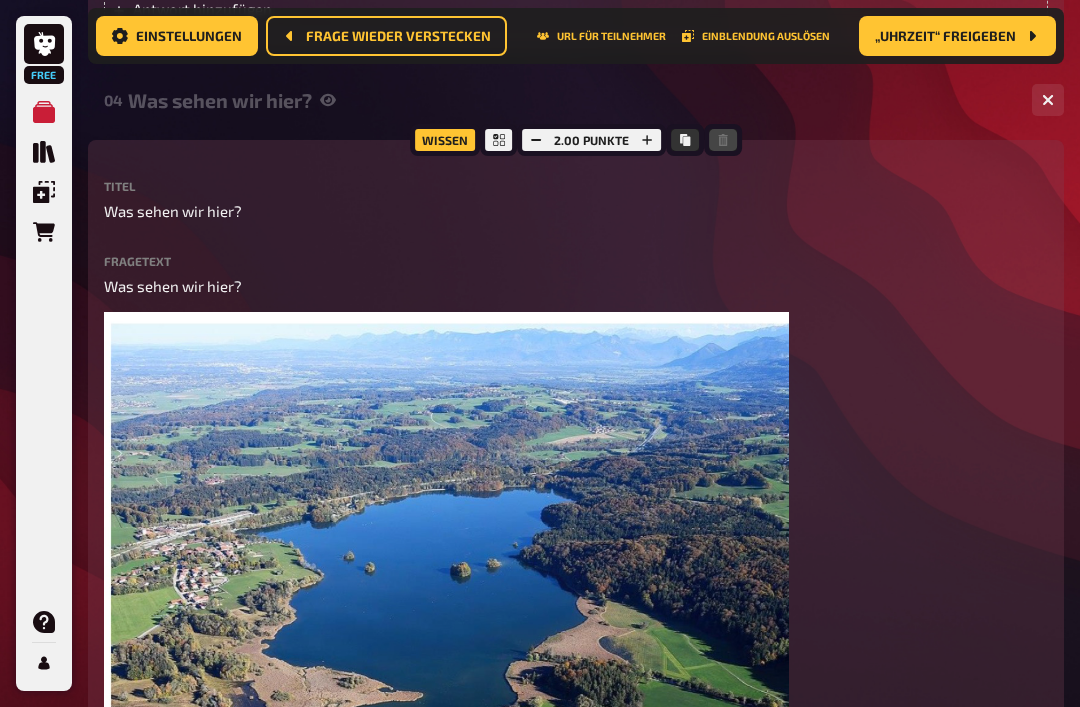 click 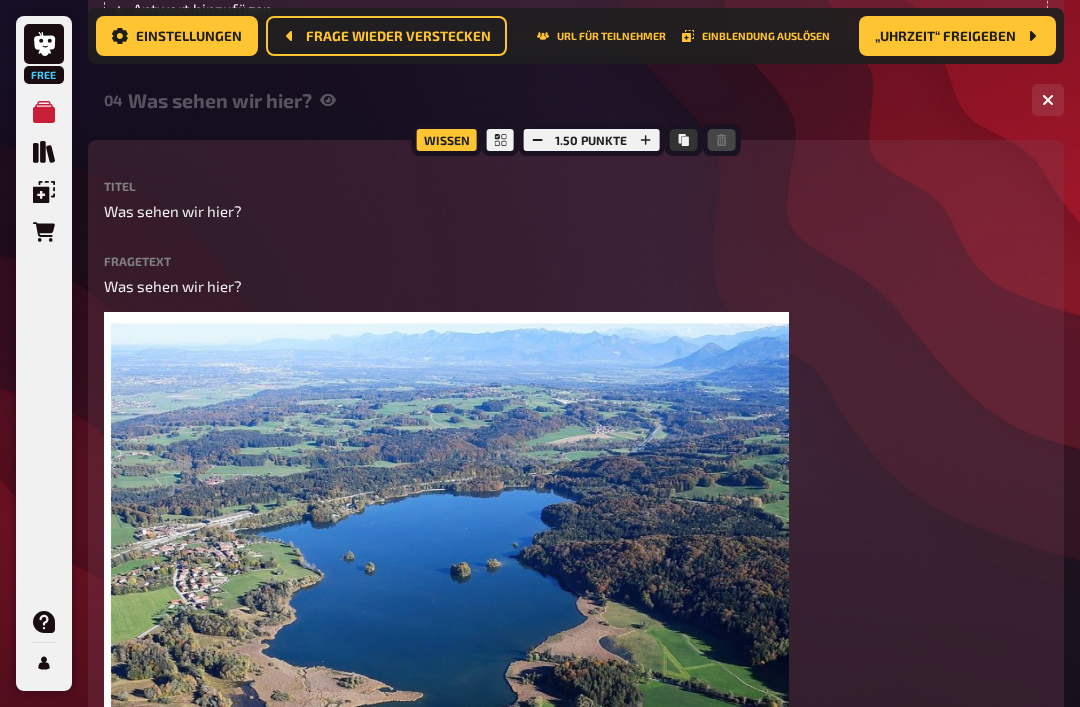 click 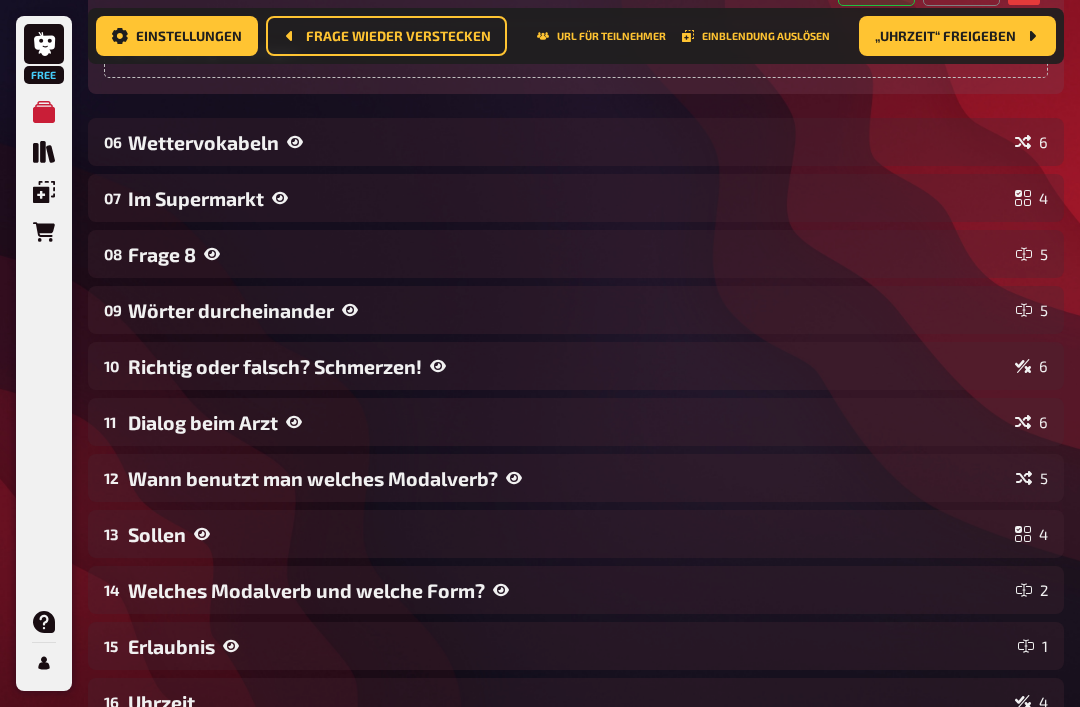 scroll, scrollTop: 4898, scrollLeft: 0, axis: vertical 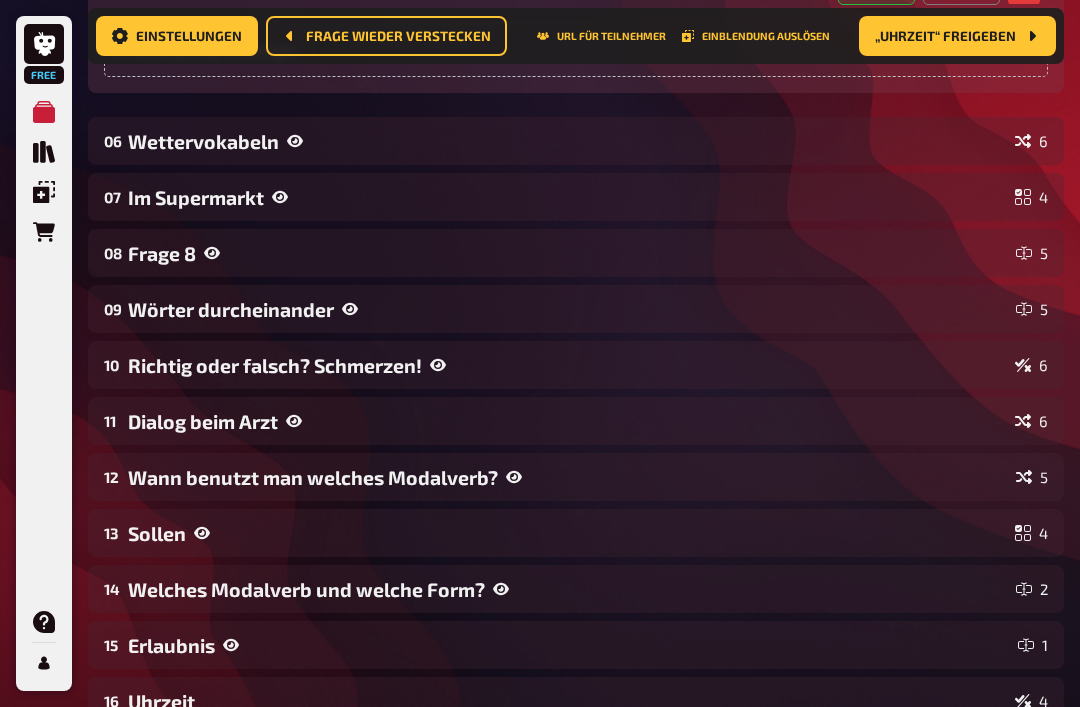click on "Wettervokabeln" at bounding box center [567, 141] 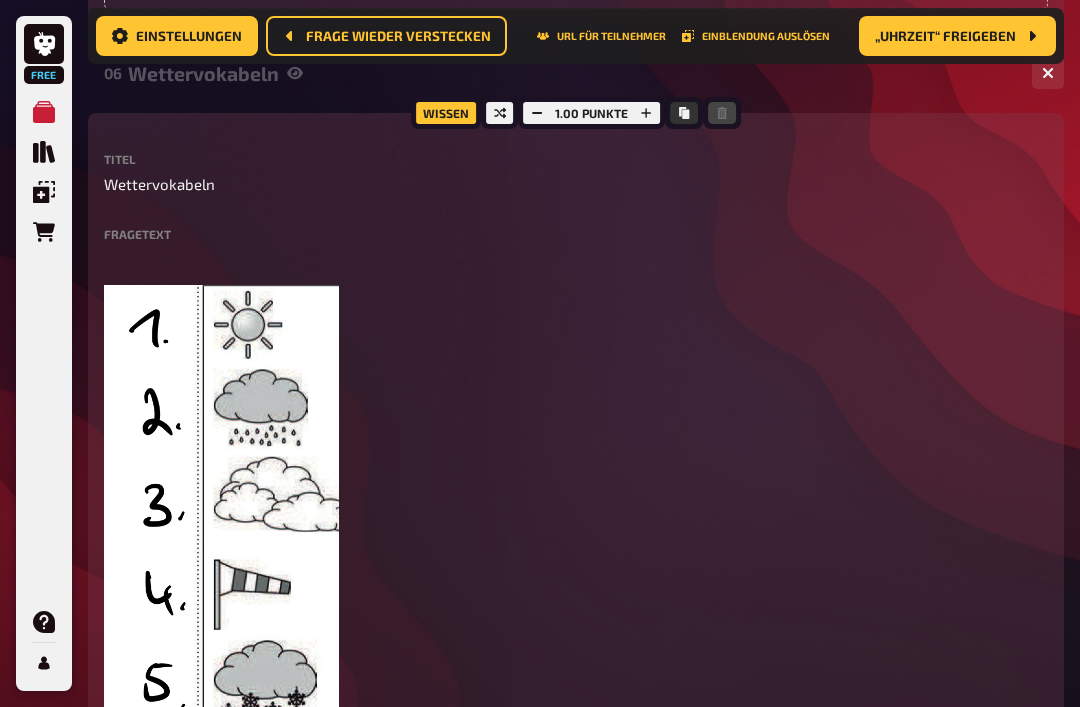 scroll, scrollTop: 4971, scrollLeft: 0, axis: vertical 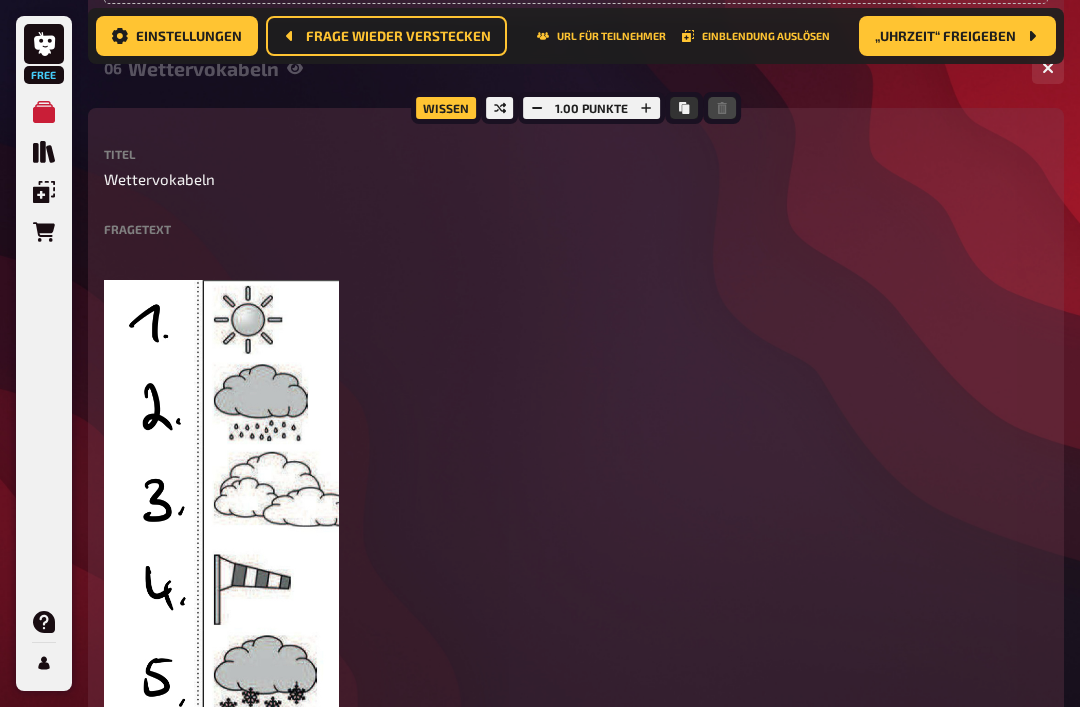 click 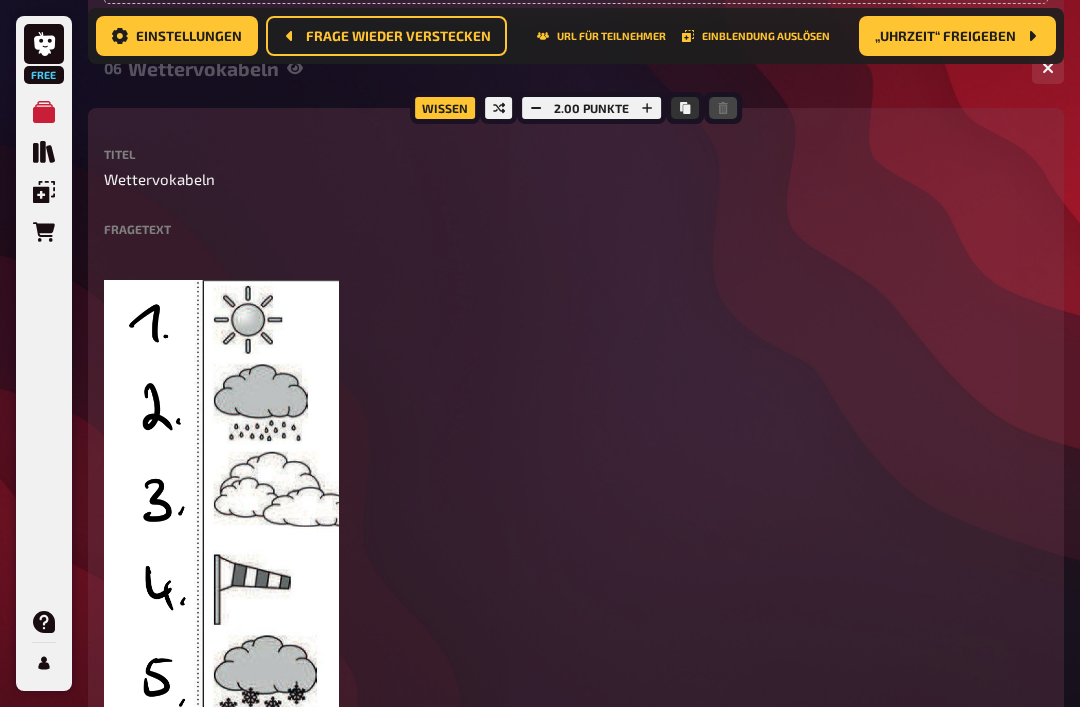 click 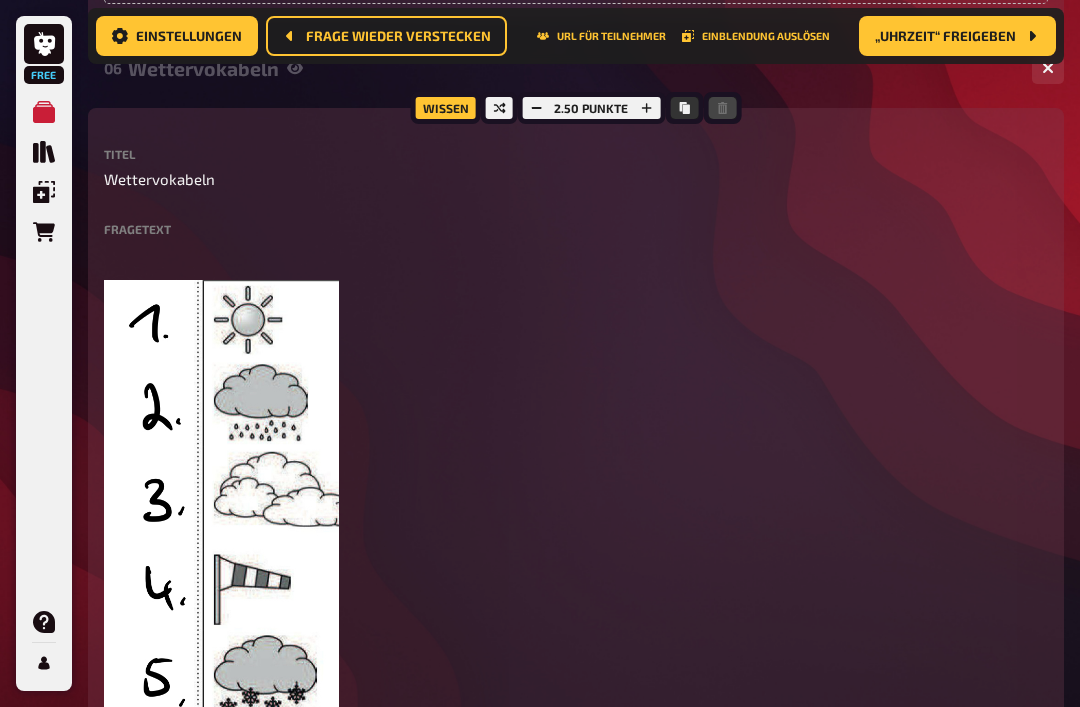 click 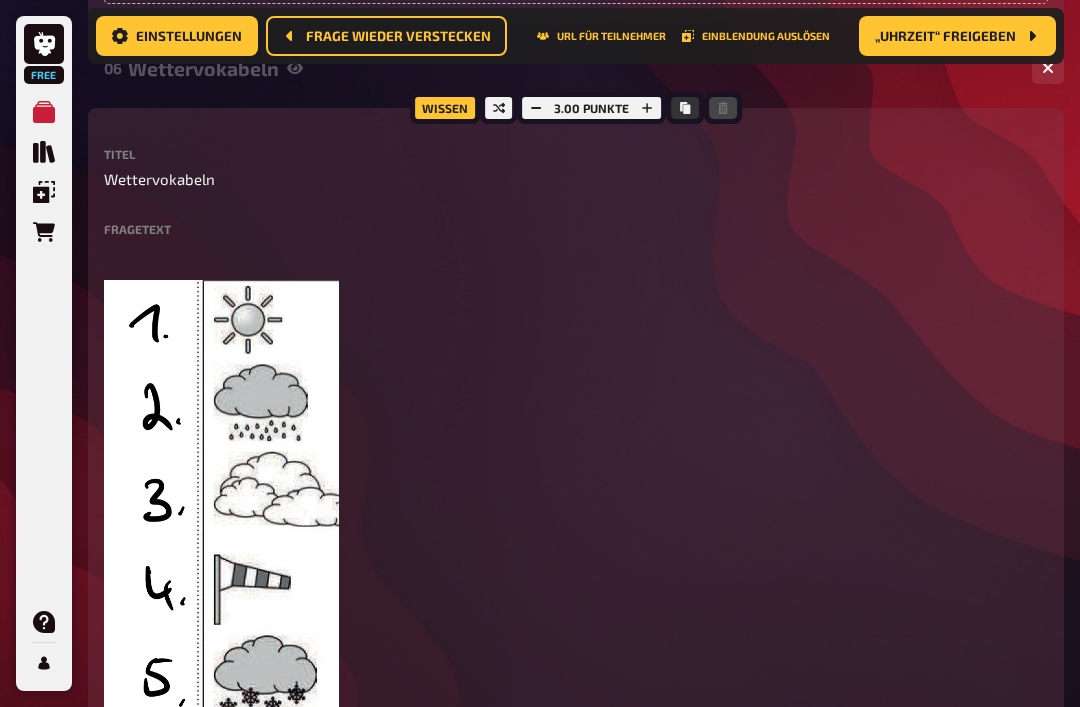 click 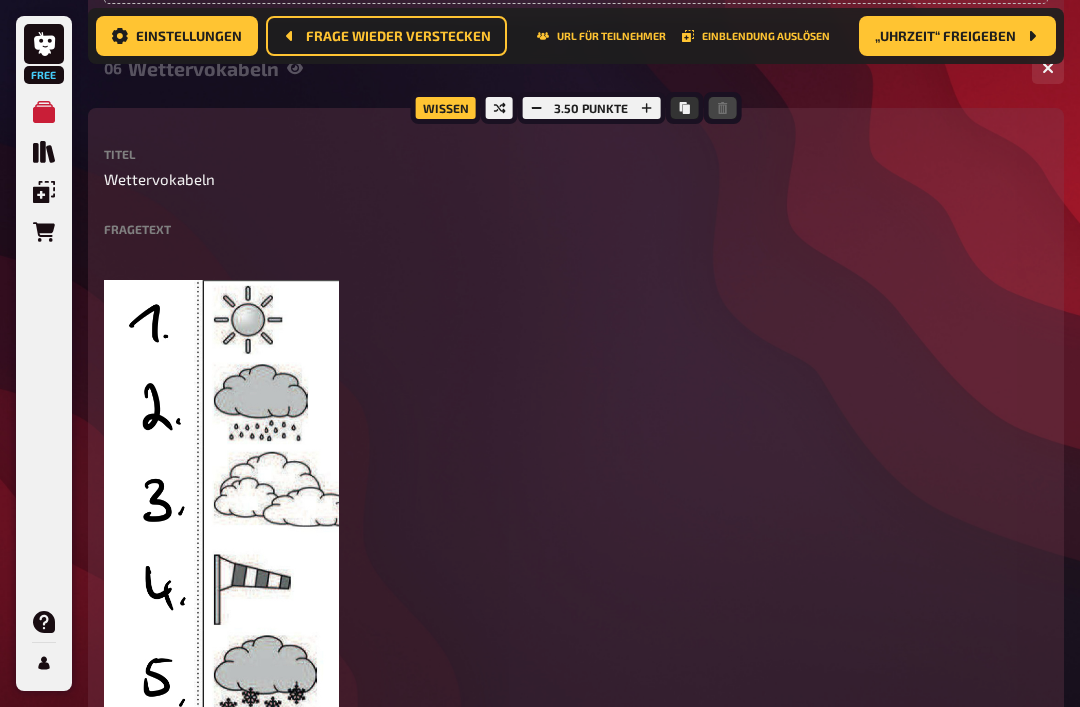 click 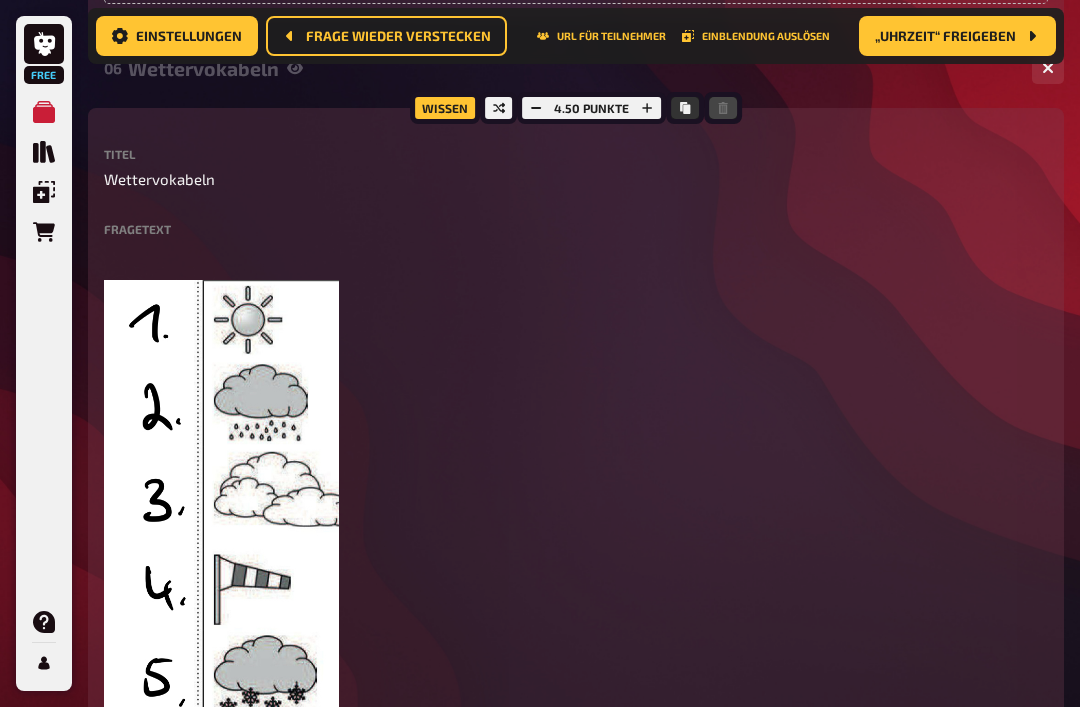 click 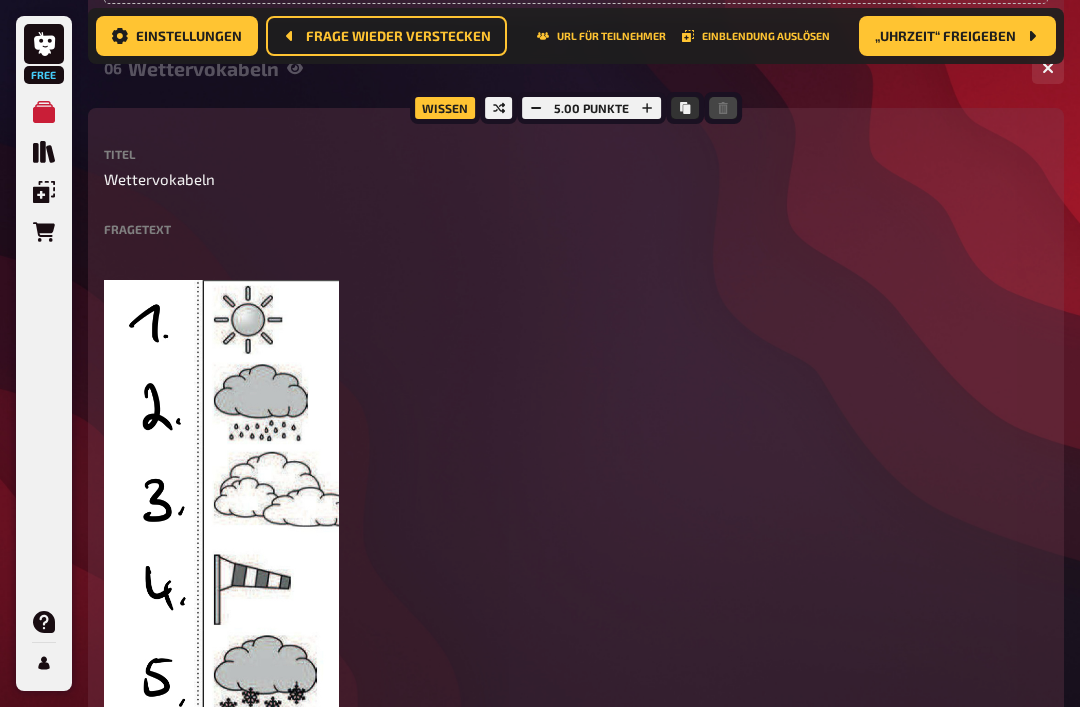 click 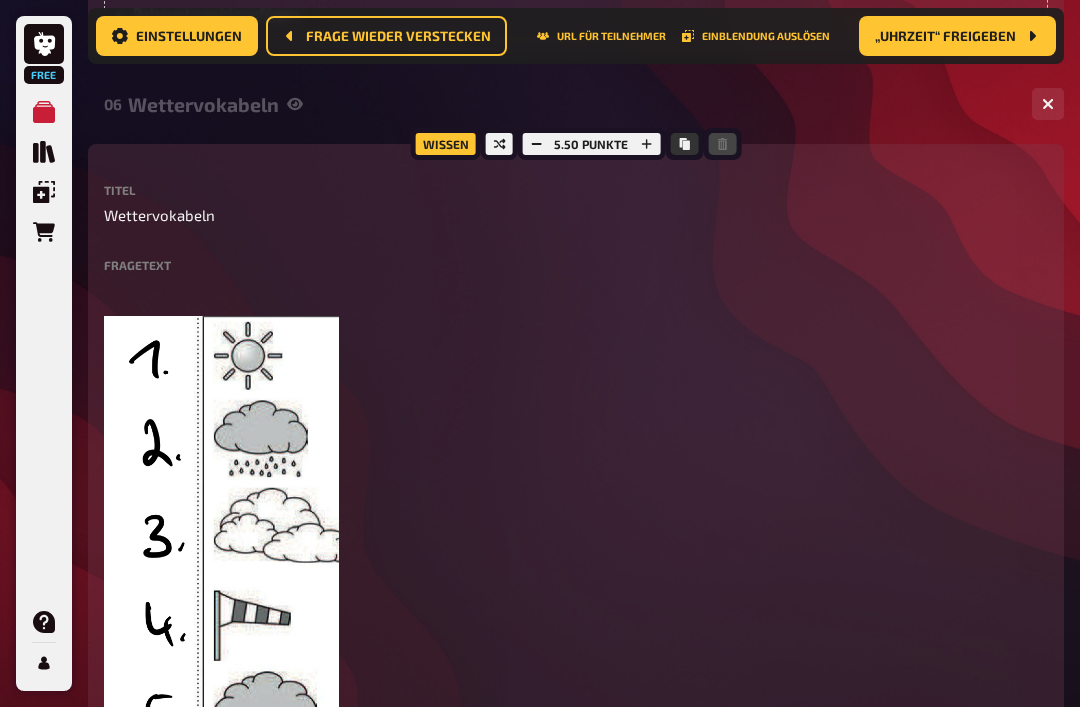 click 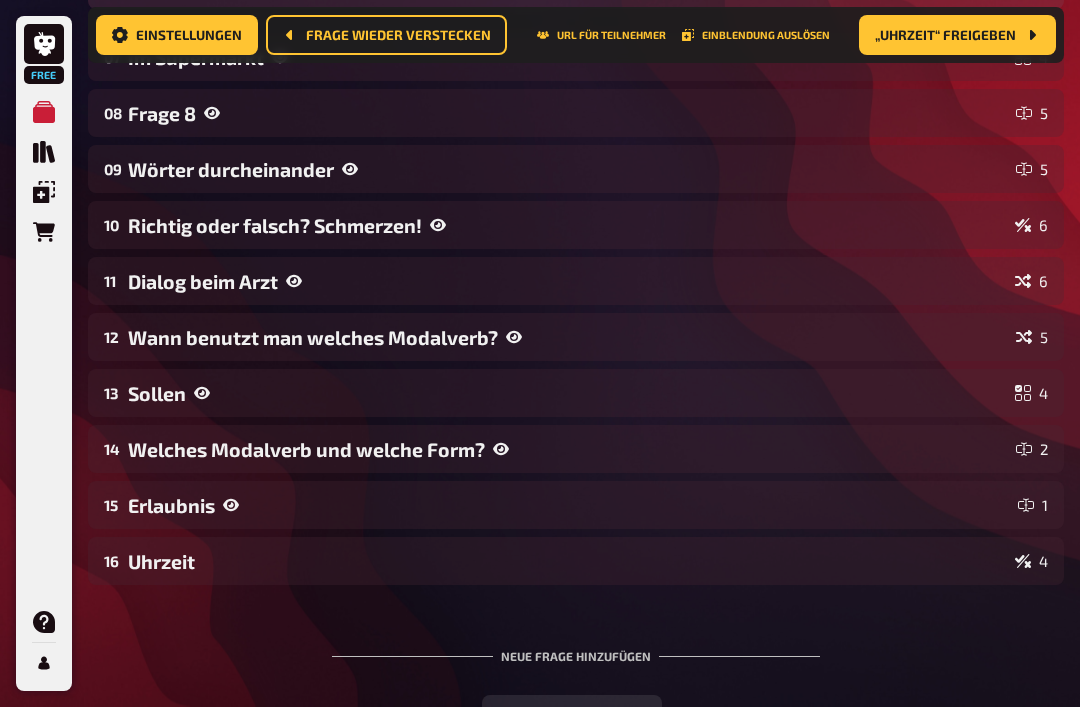 scroll, scrollTop: 6327, scrollLeft: 0, axis: vertical 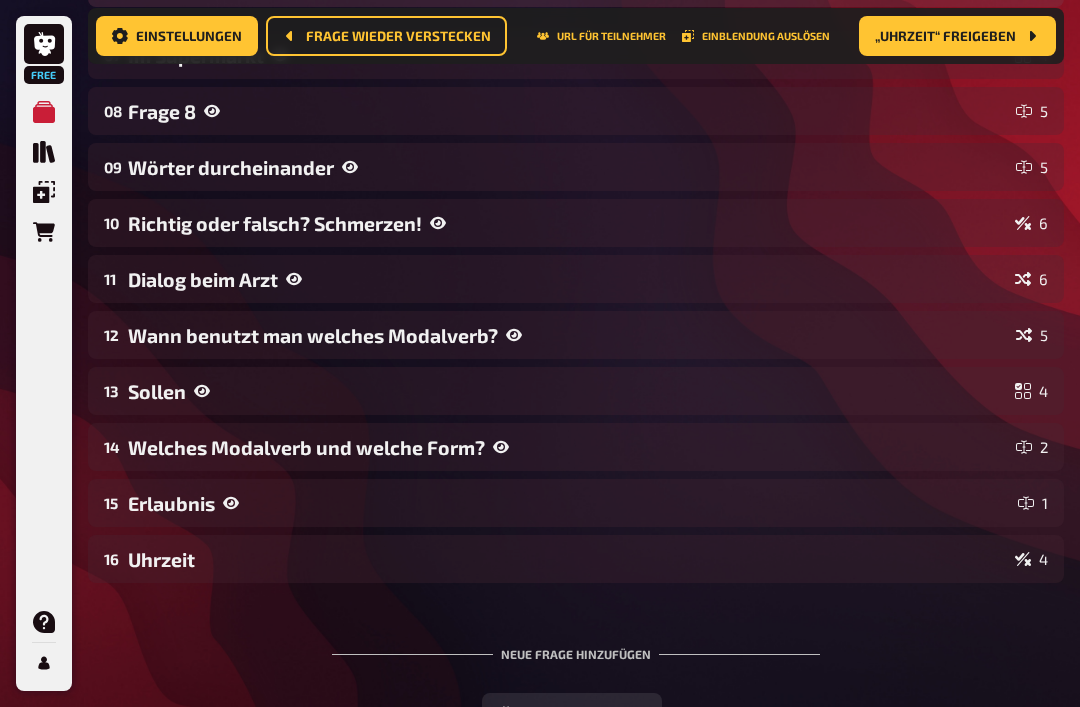 click on "07 Im Supermarkt 4" at bounding box center [576, 55] 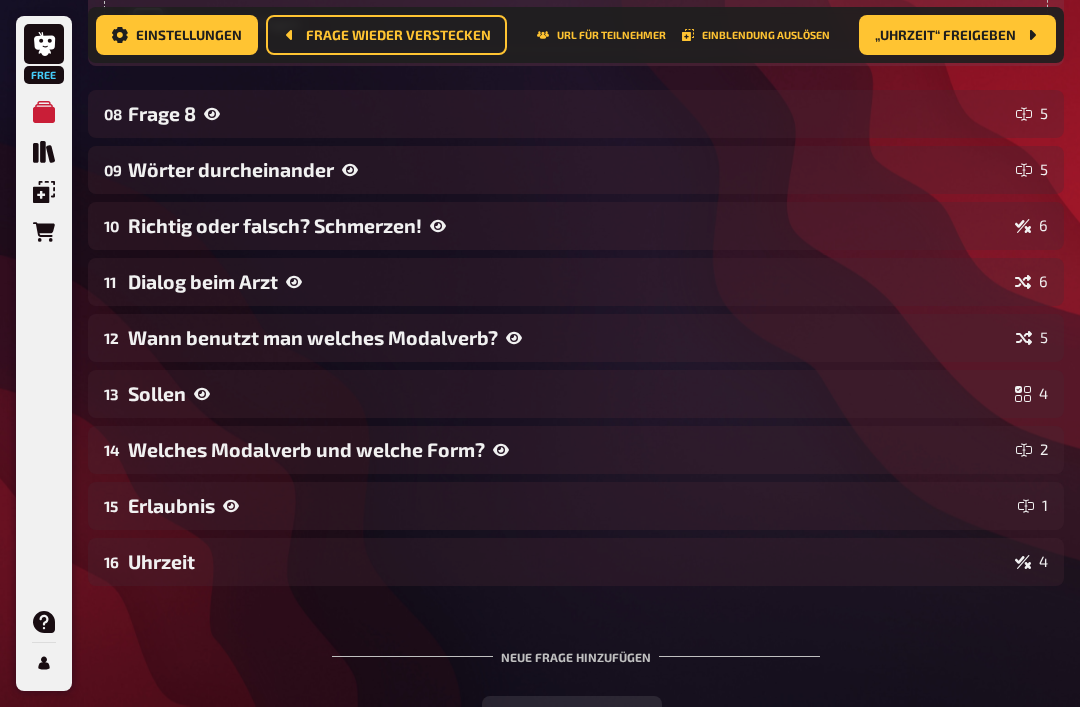 click on "Frage 8" at bounding box center [568, 114] 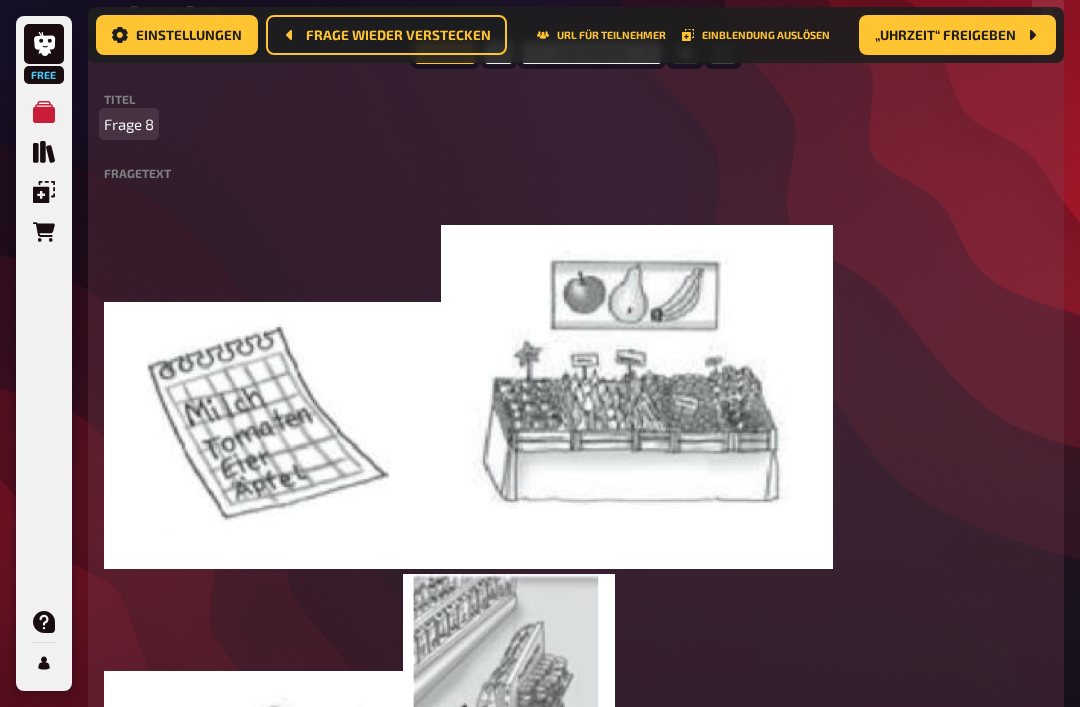 click on "Frage 8" at bounding box center (576, 125) 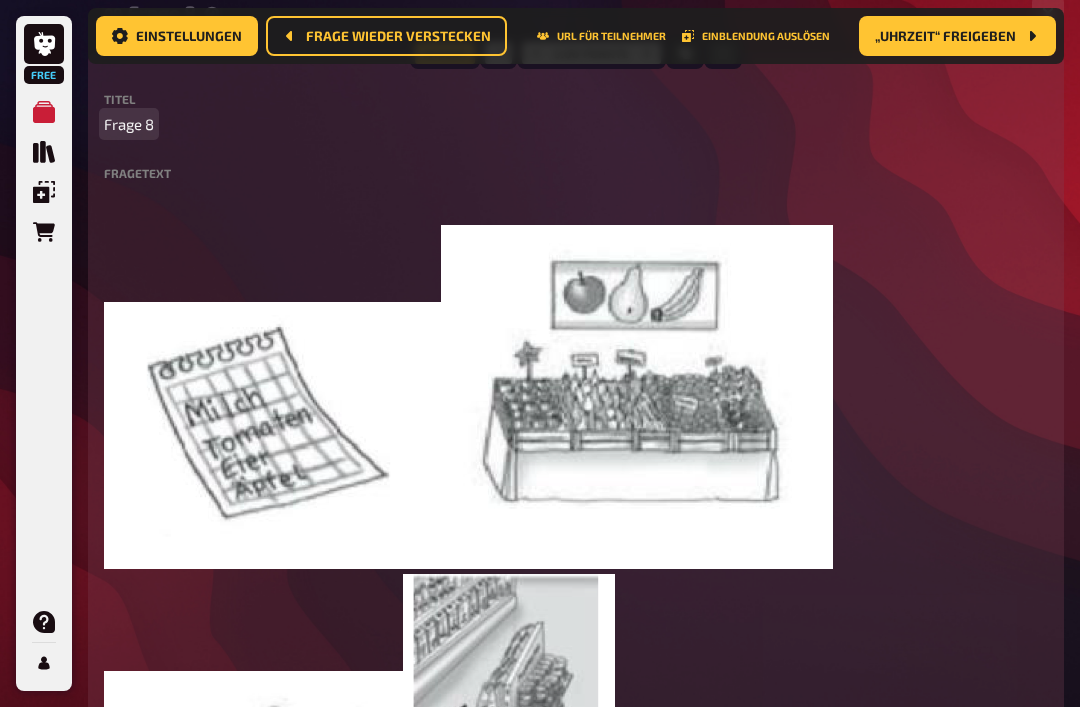 type 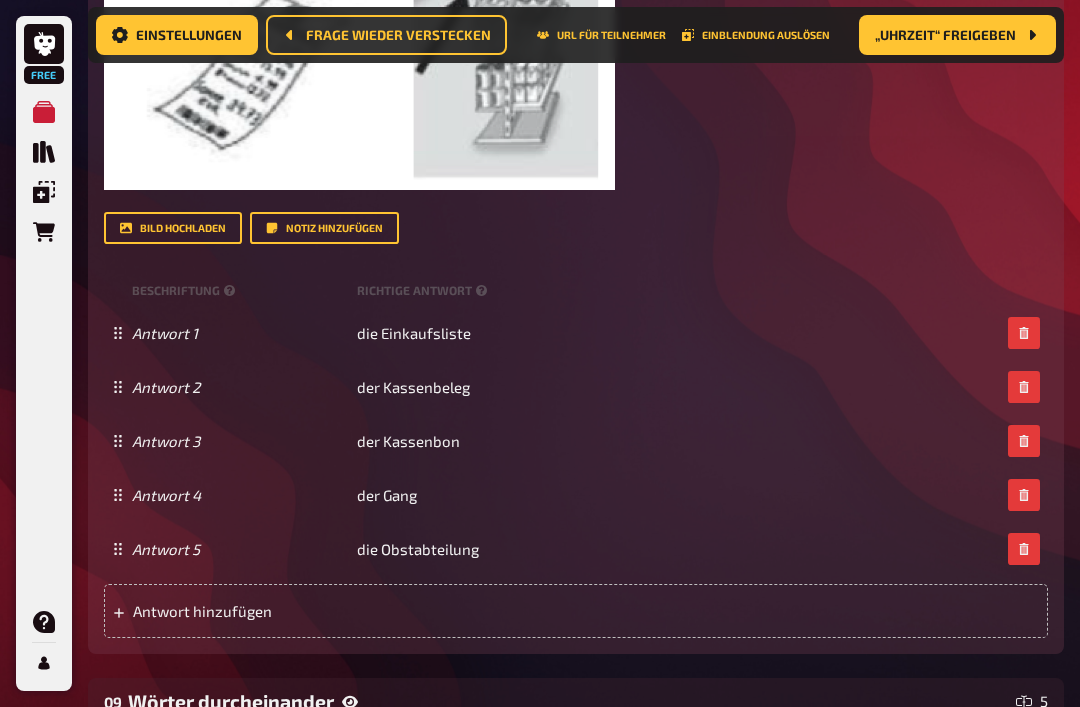 scroll, scrollTop: 8247, scrollLeft: 0, axis: vertical 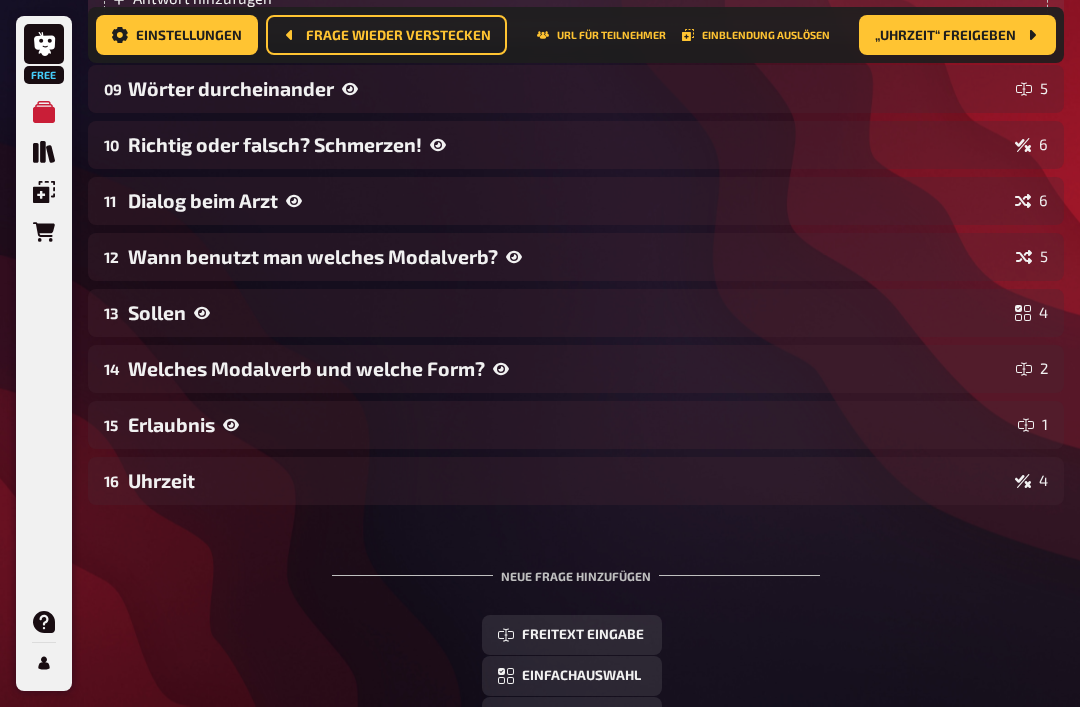 click on "Wörter durcheinander" at bounding box center (568, 89) 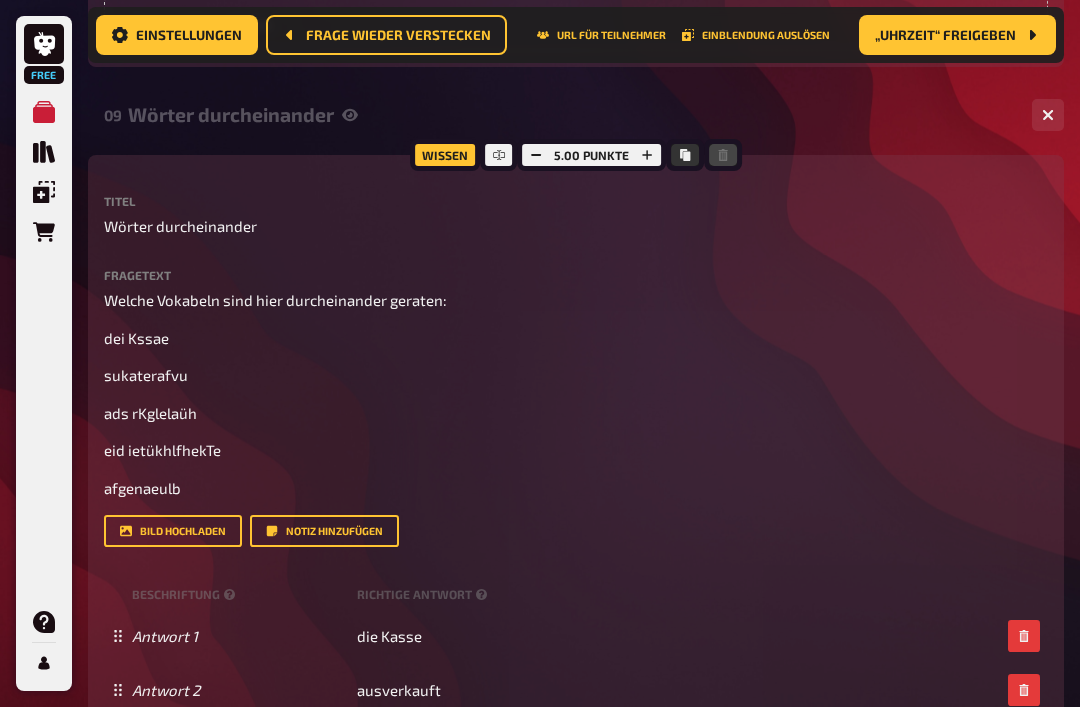 scroll, scrollTop: 8832, scrollLeft: 0, axis: vertical 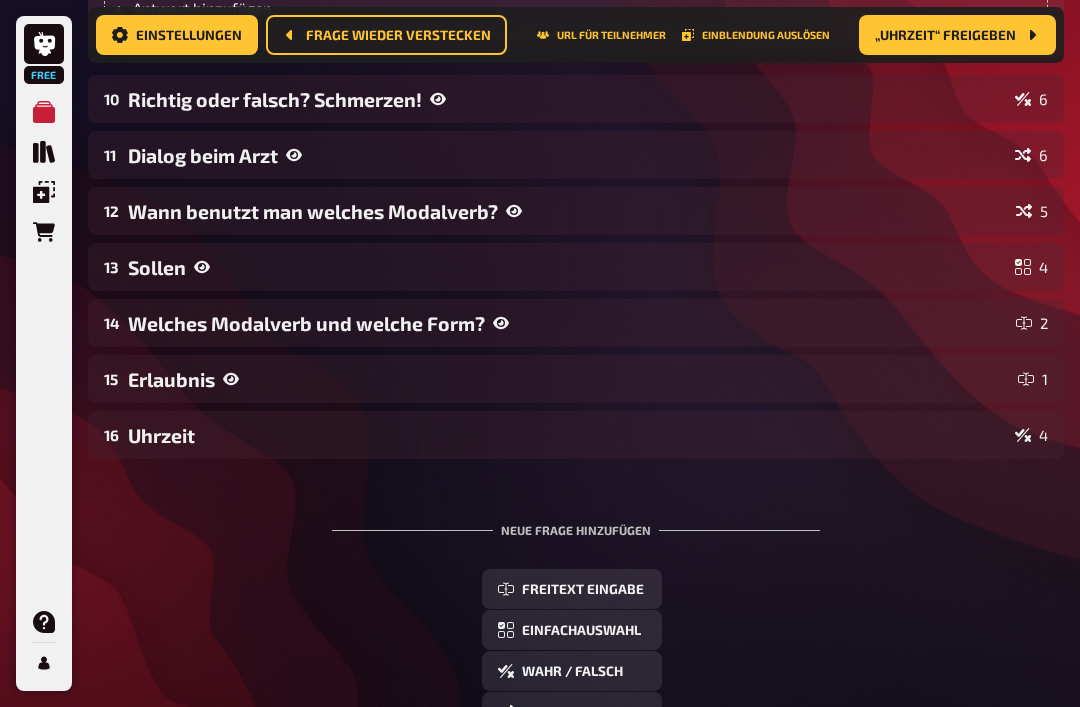 click on "Richtig oder falsch? Schmerzen!" at bounding box center (567, 100) 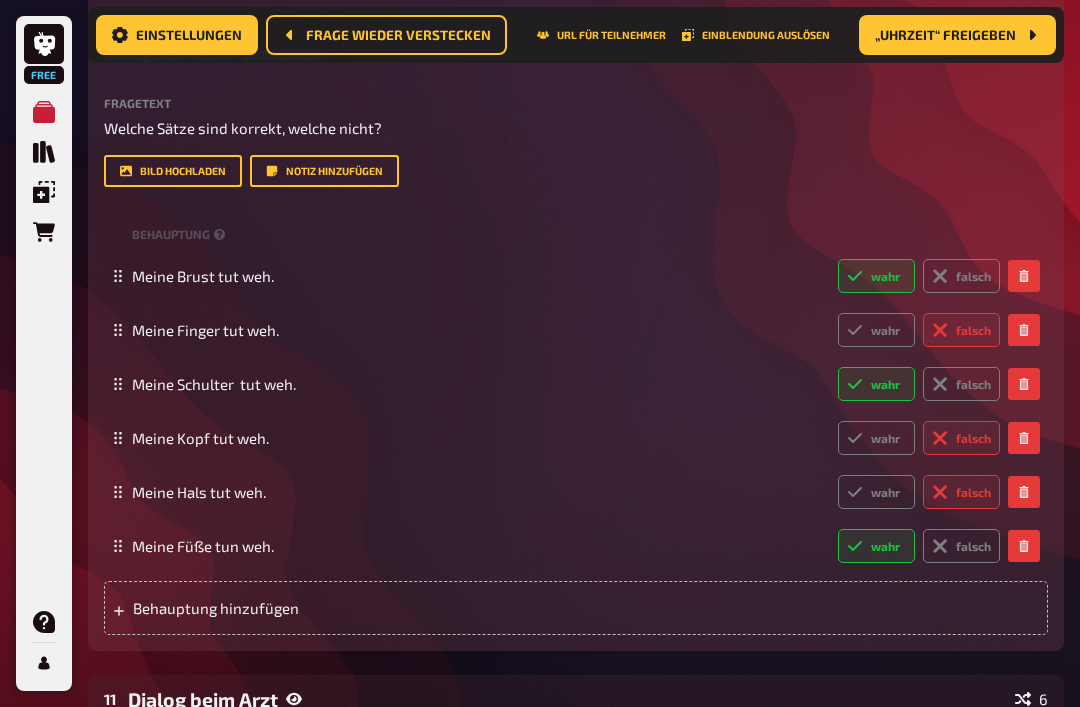 scroll, scrollTop: 9901, scrollLeft: 0, axis: vertical 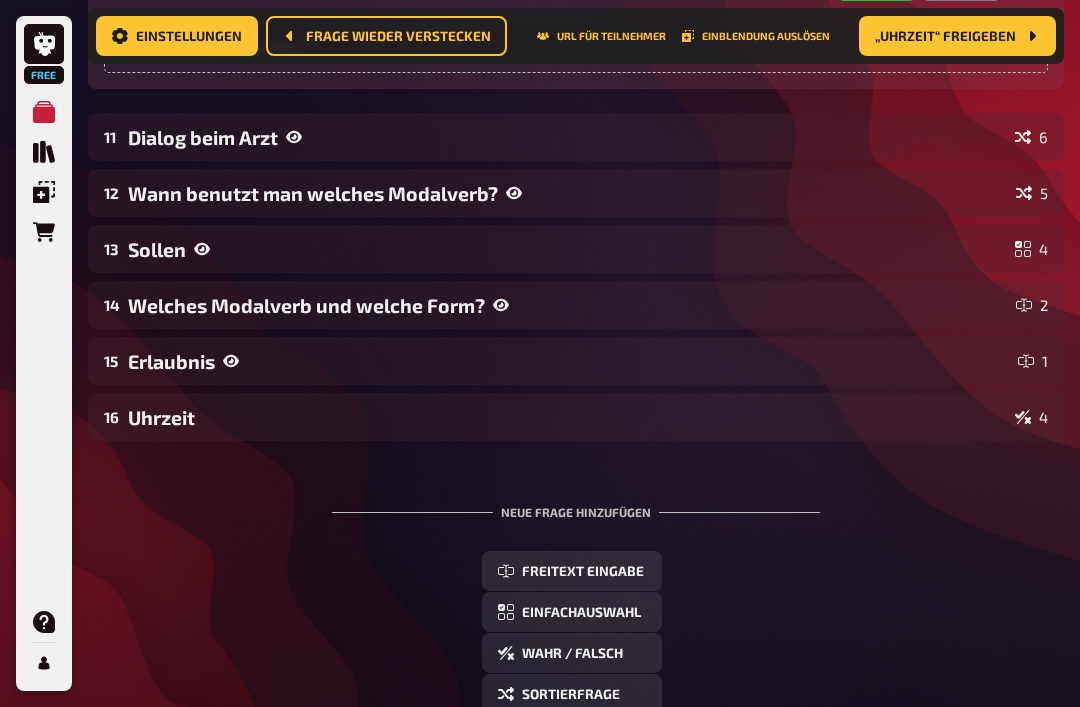 click on "Dialog beim Arzt" at bounding box center [567, 137] 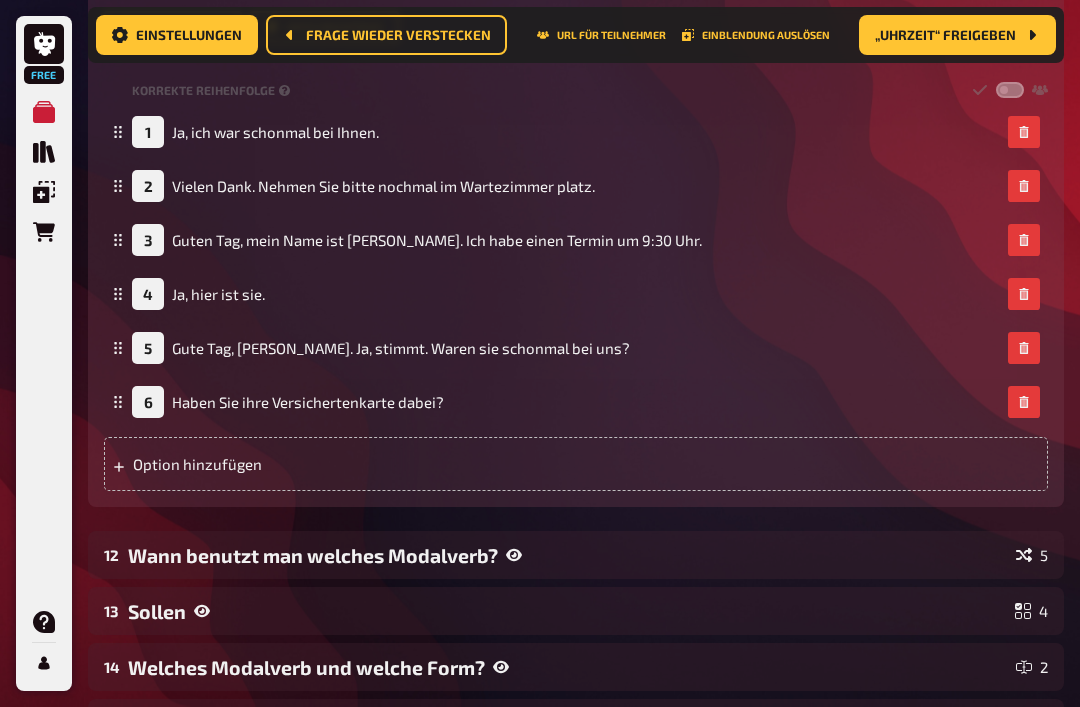 scroll, scrollTop: 10798, scrollLeft: 0, axis: vertical 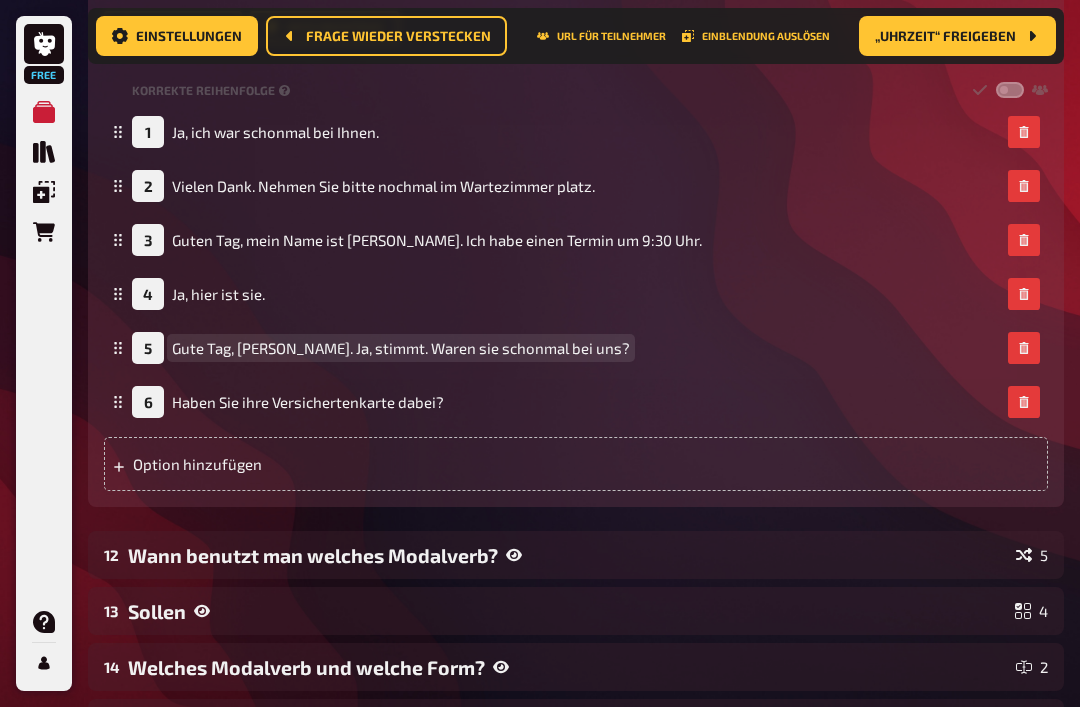 click on "Gute Tag, [PERSON_NAME]. Ja, stimmt. Waren sie schonmal bei uns?" at bounding box center [401, 348] 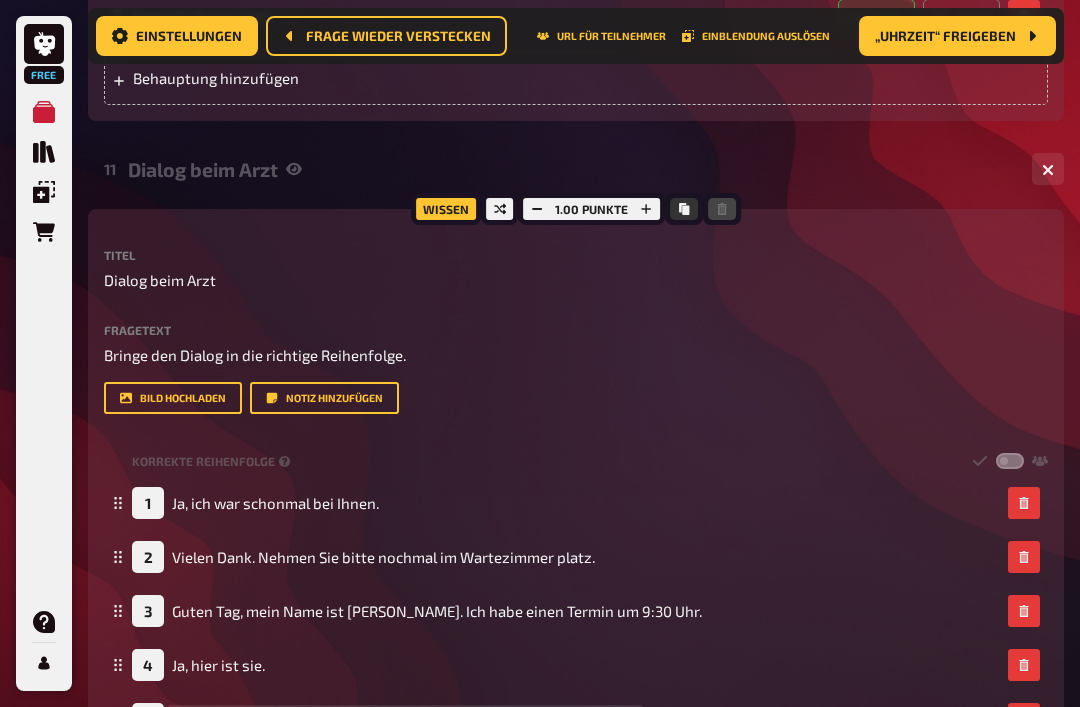 scroll, scrollTop: 10424, scrollLeft: 0, axis: vertical 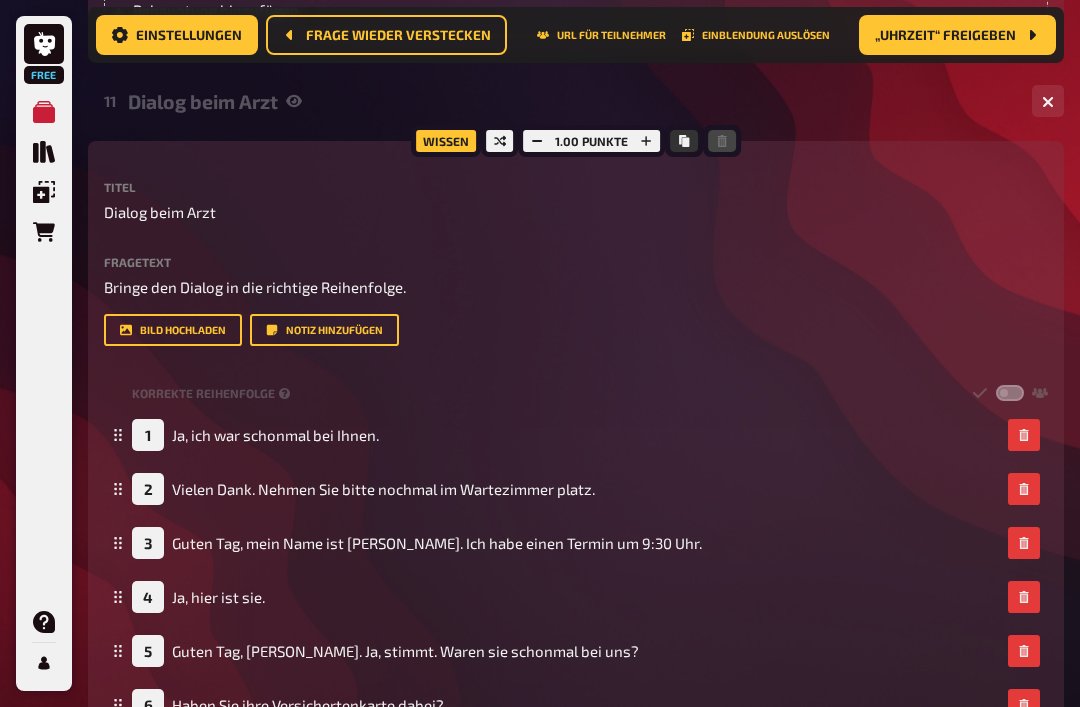 click 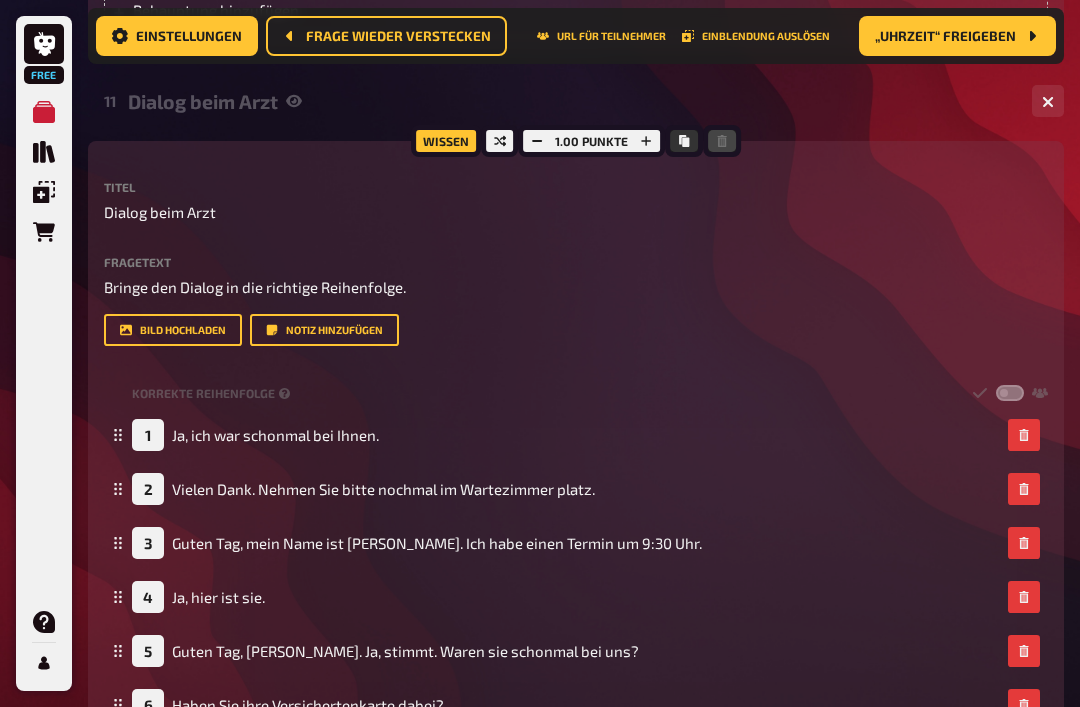 click 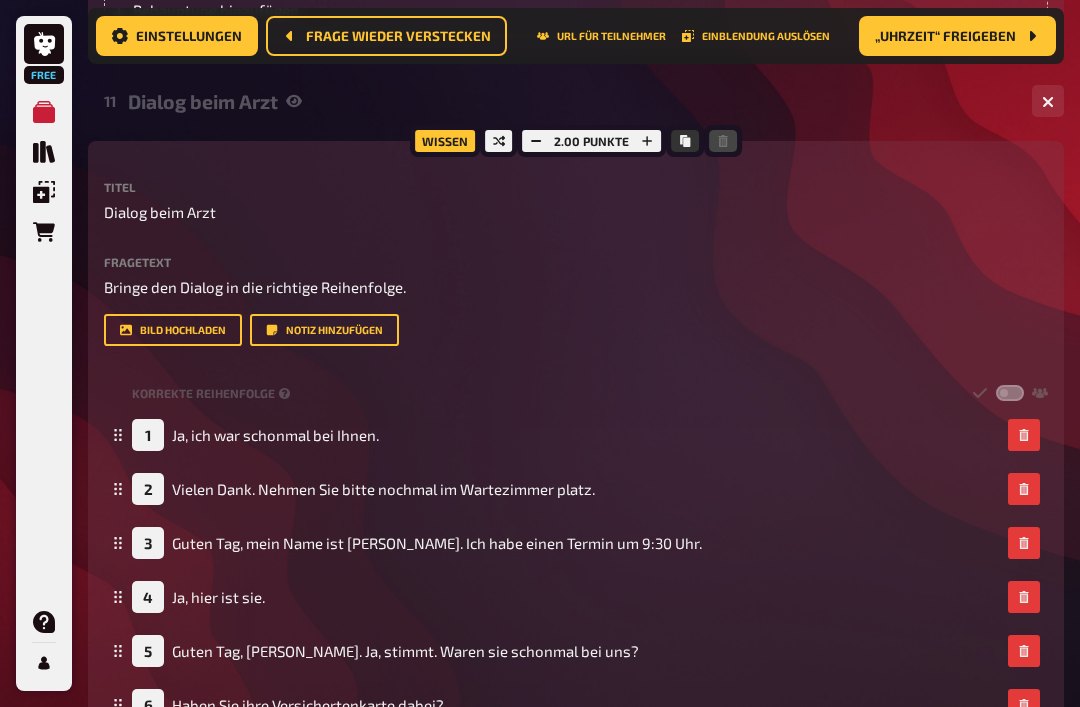 click 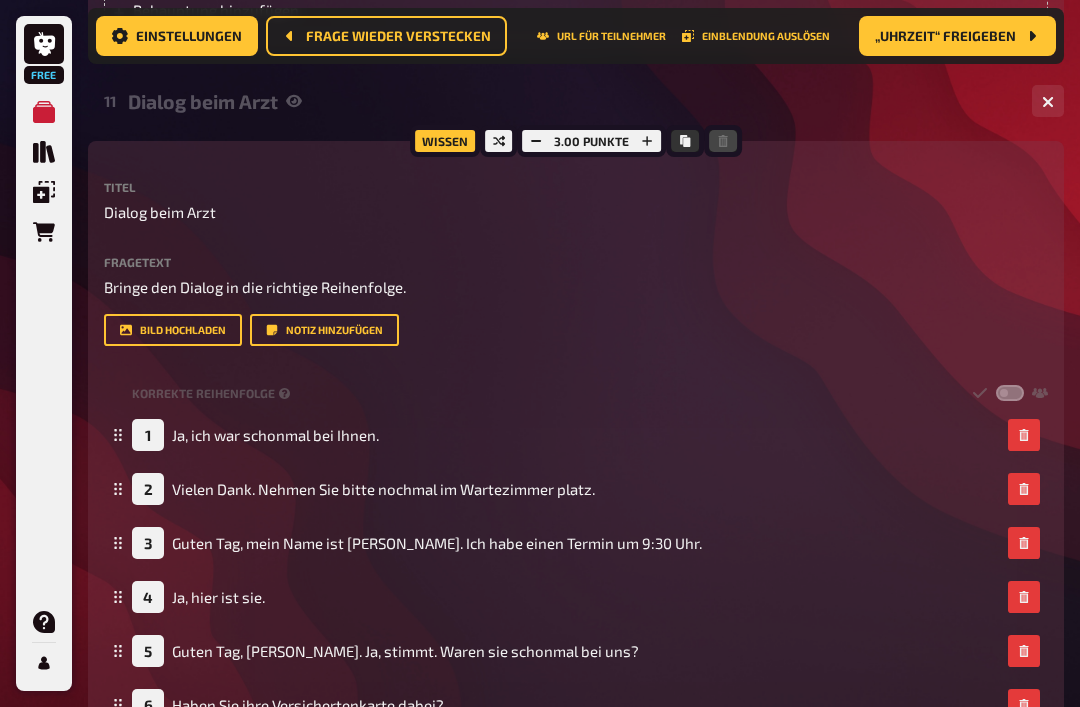 click 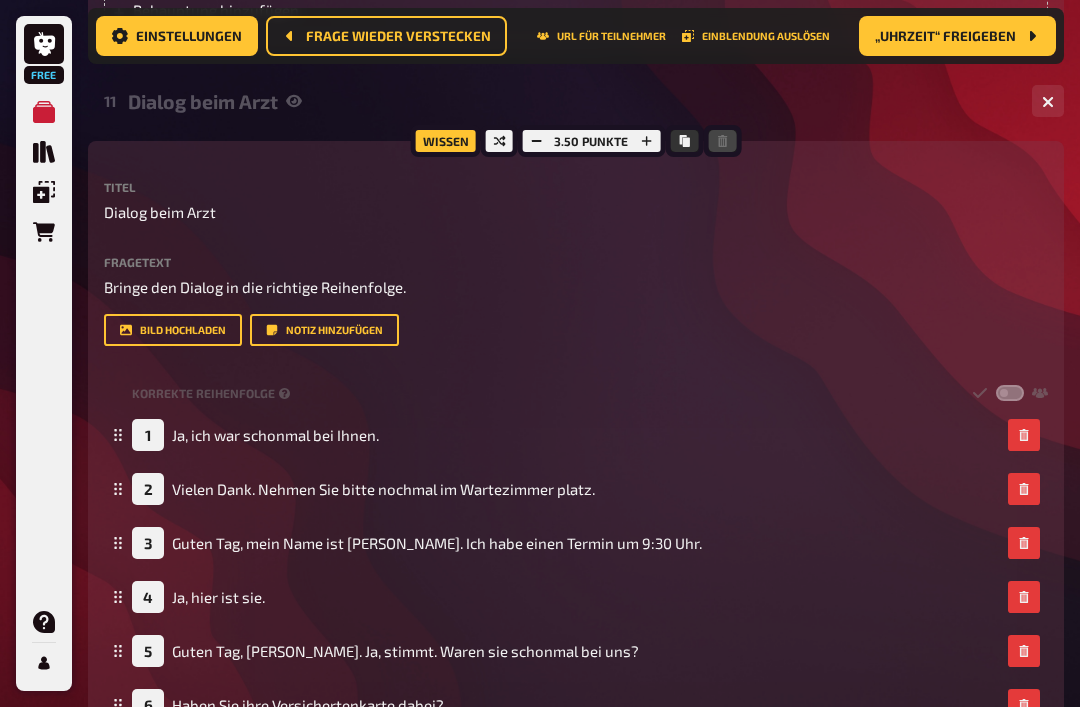 click 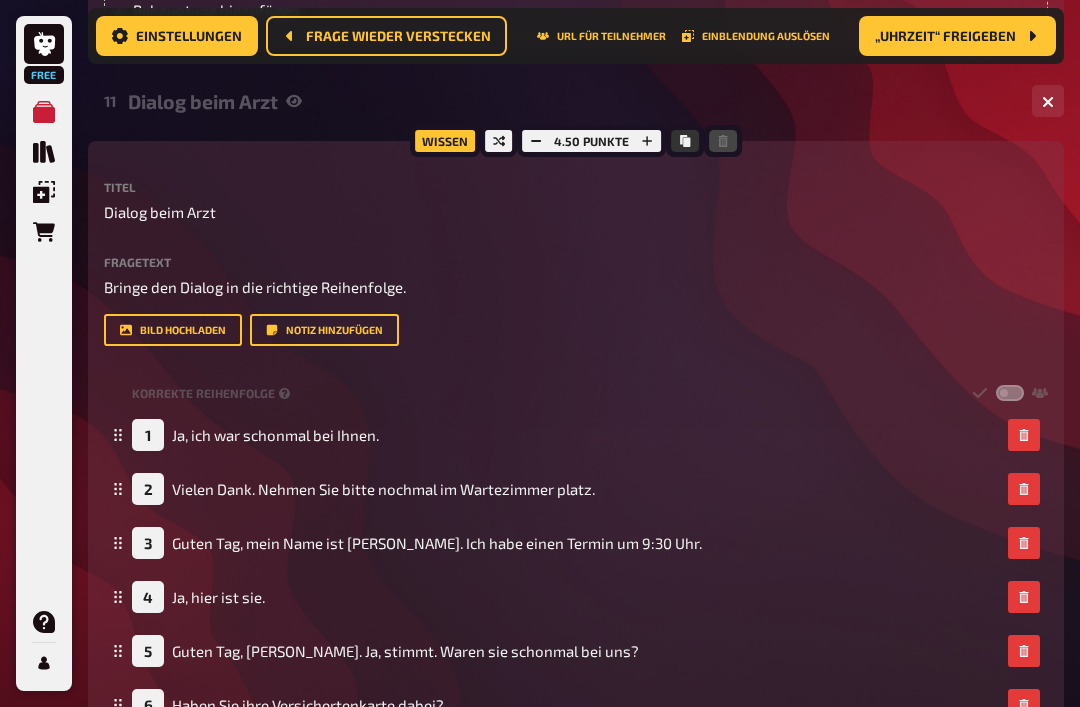 click 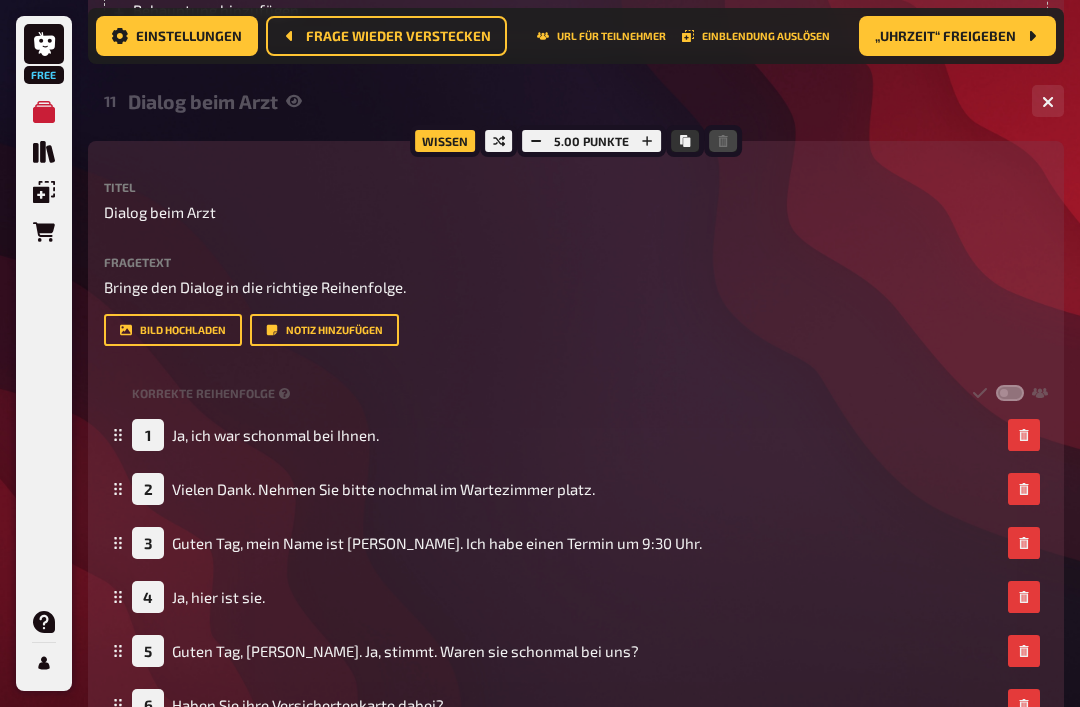 click 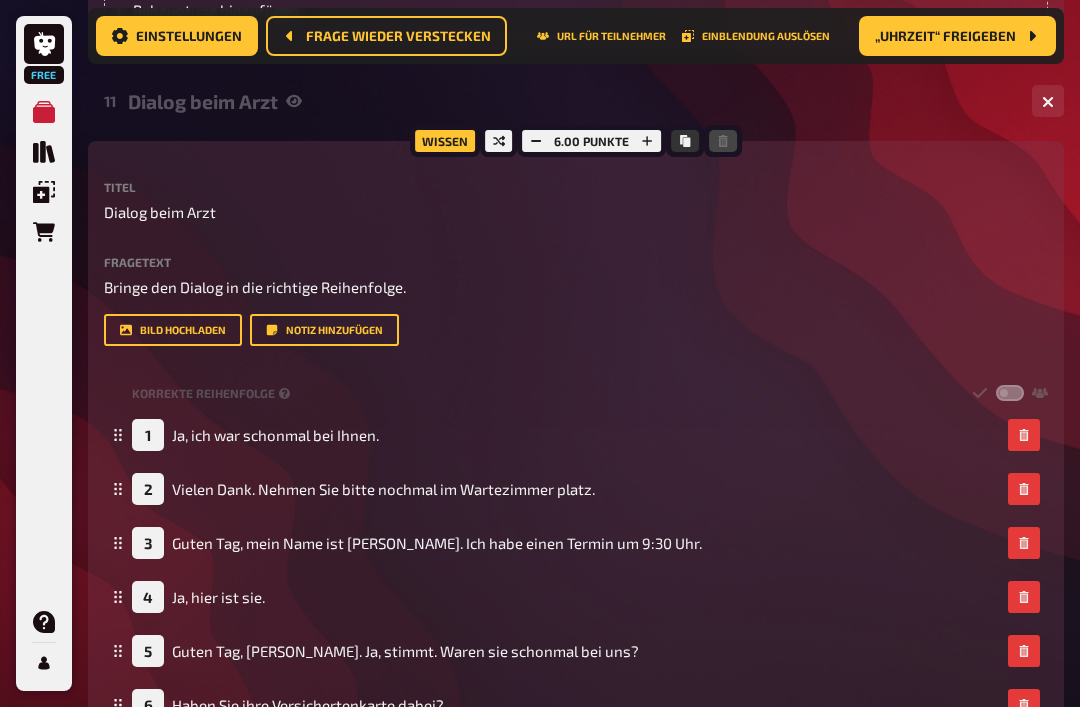 click 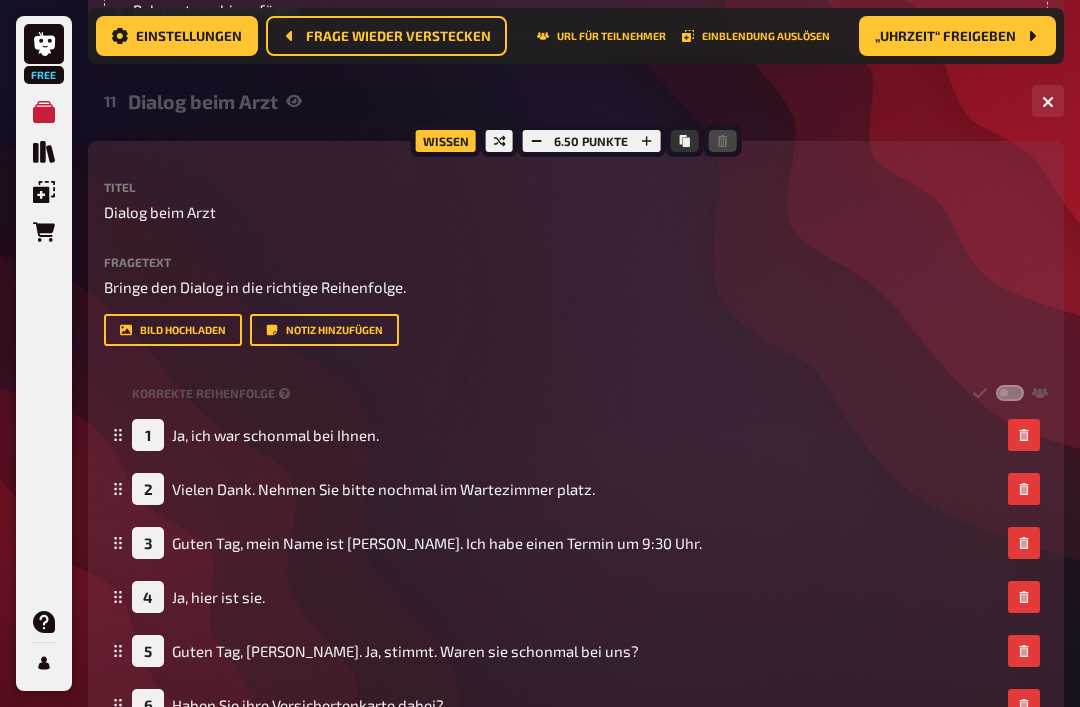 click 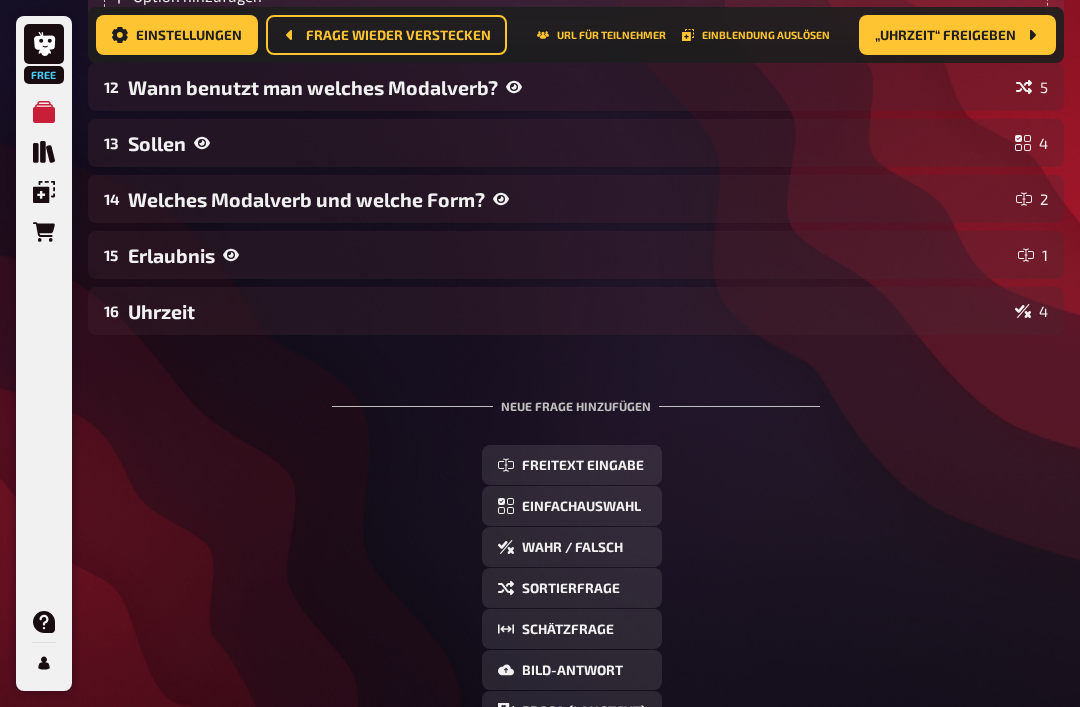 scroll, scrollTop: 11266, scrollLeft: 0, axis: vertical 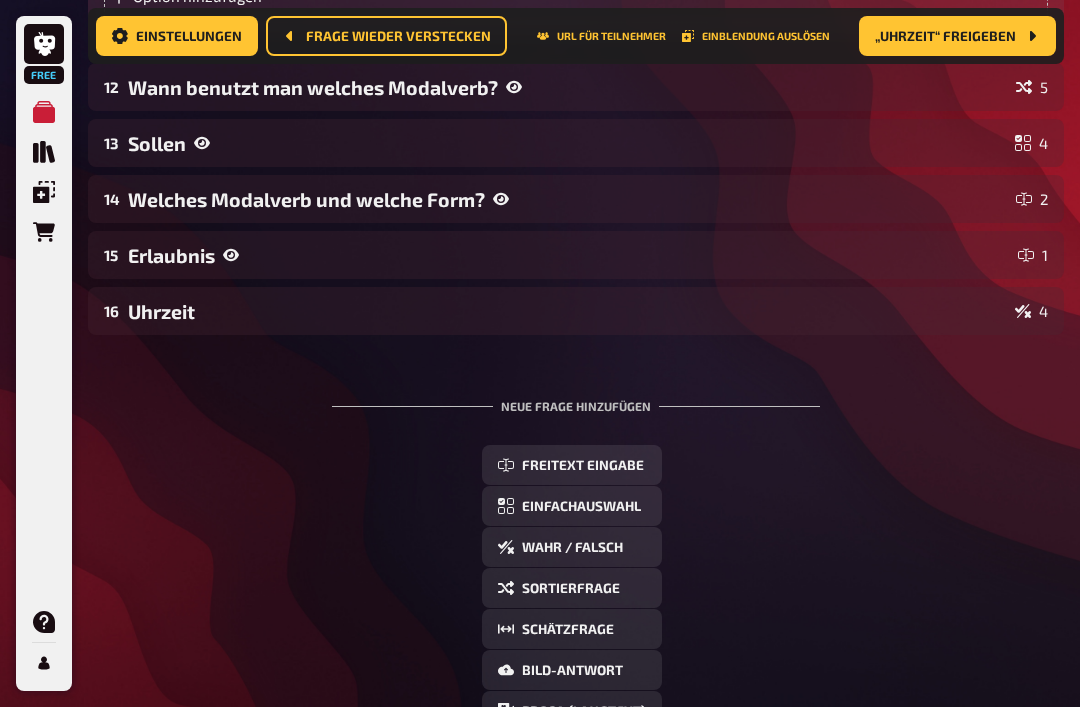 click on "Wann benutzt man welches Modalverb?" at bounding box center [568, 87] 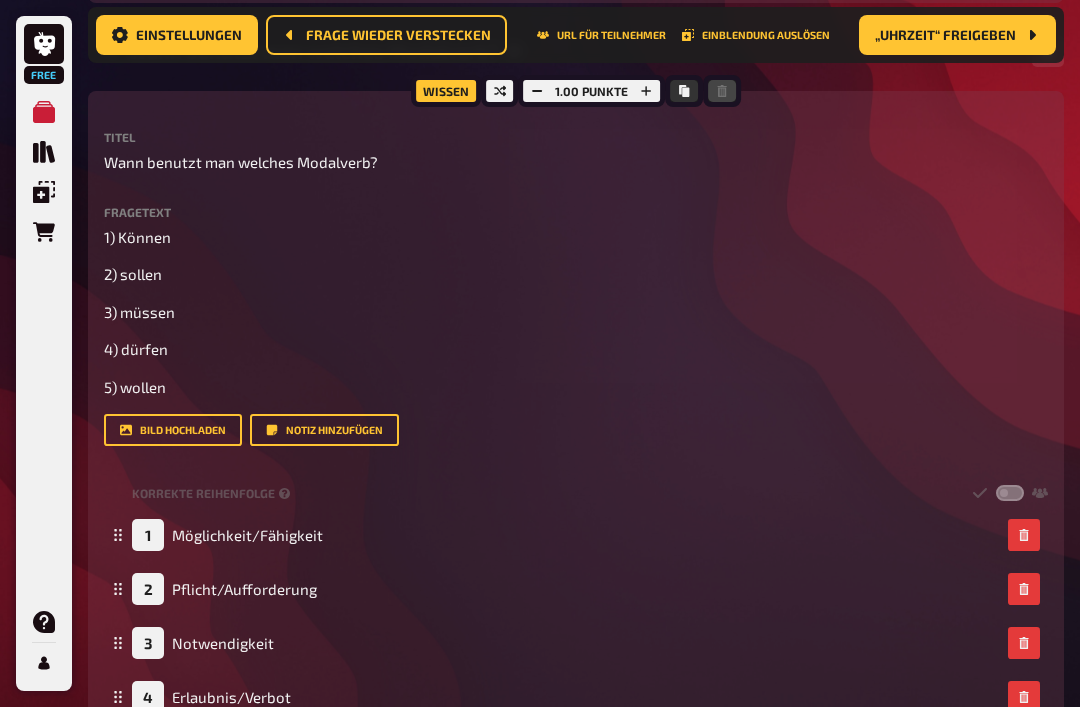 click 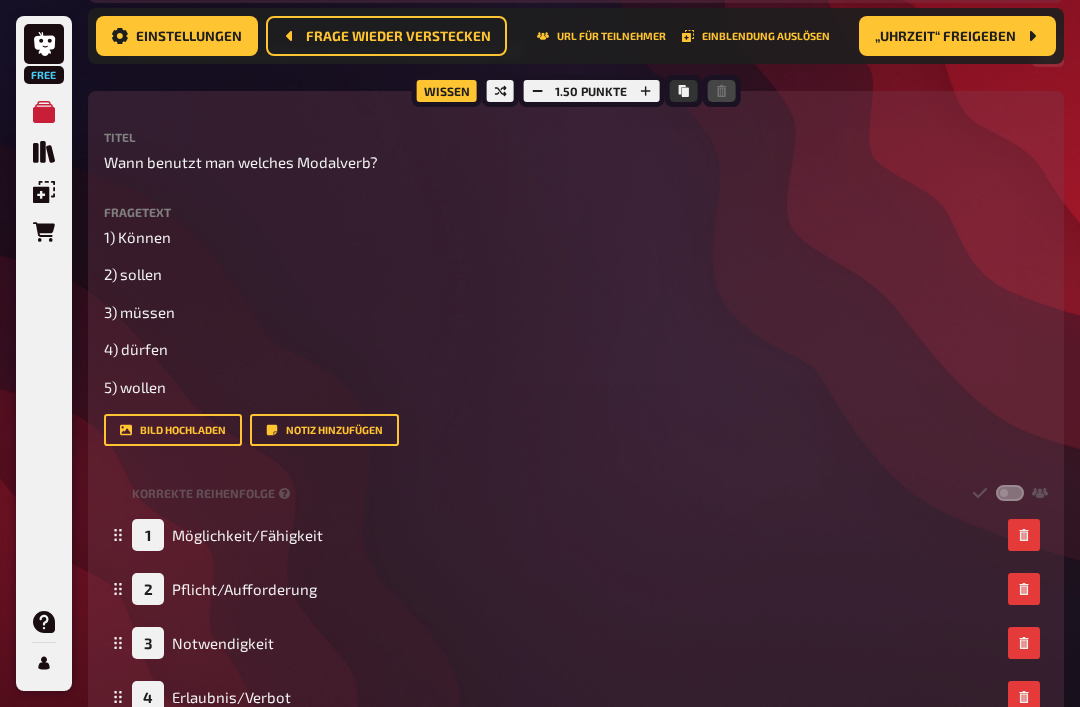 click 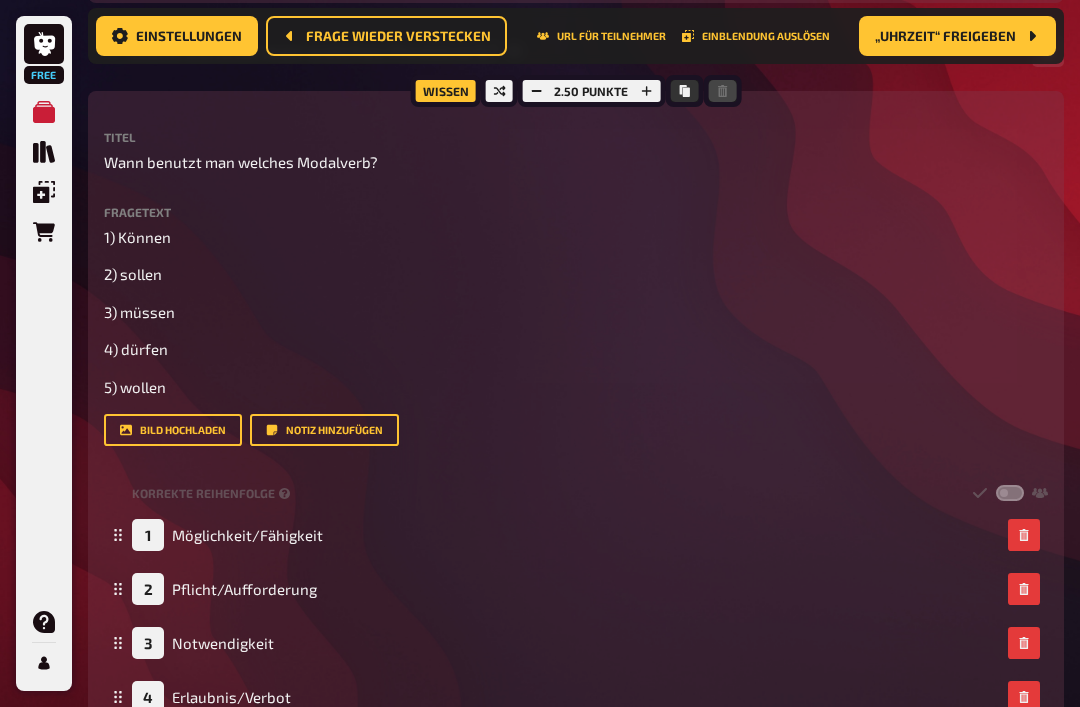 click 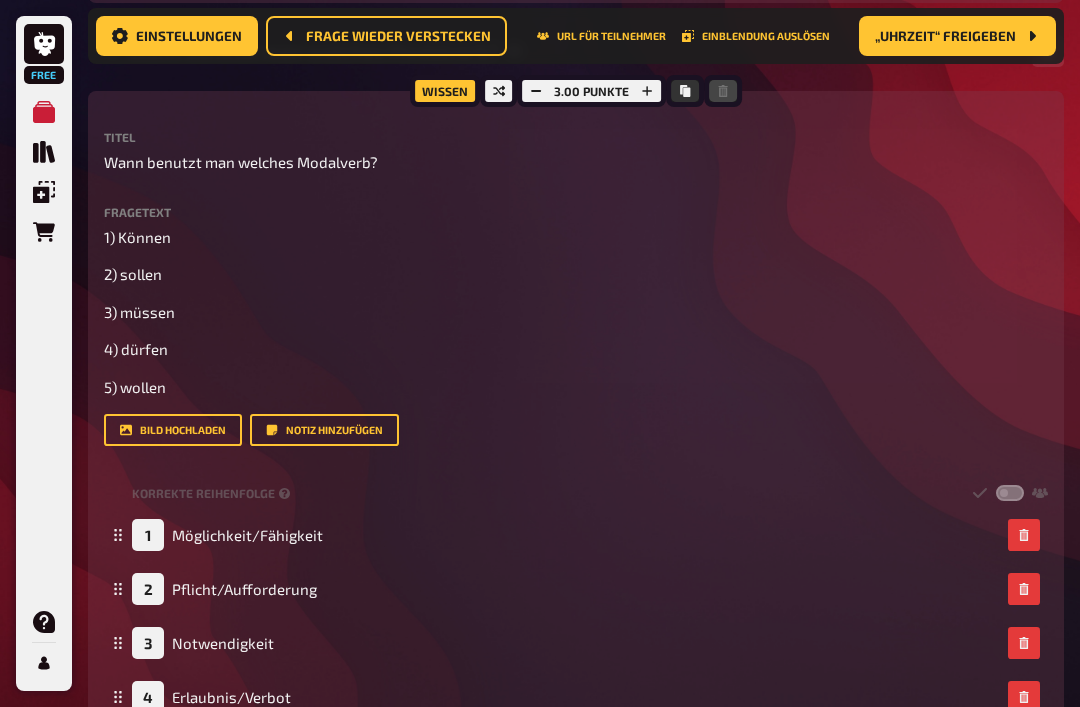 click 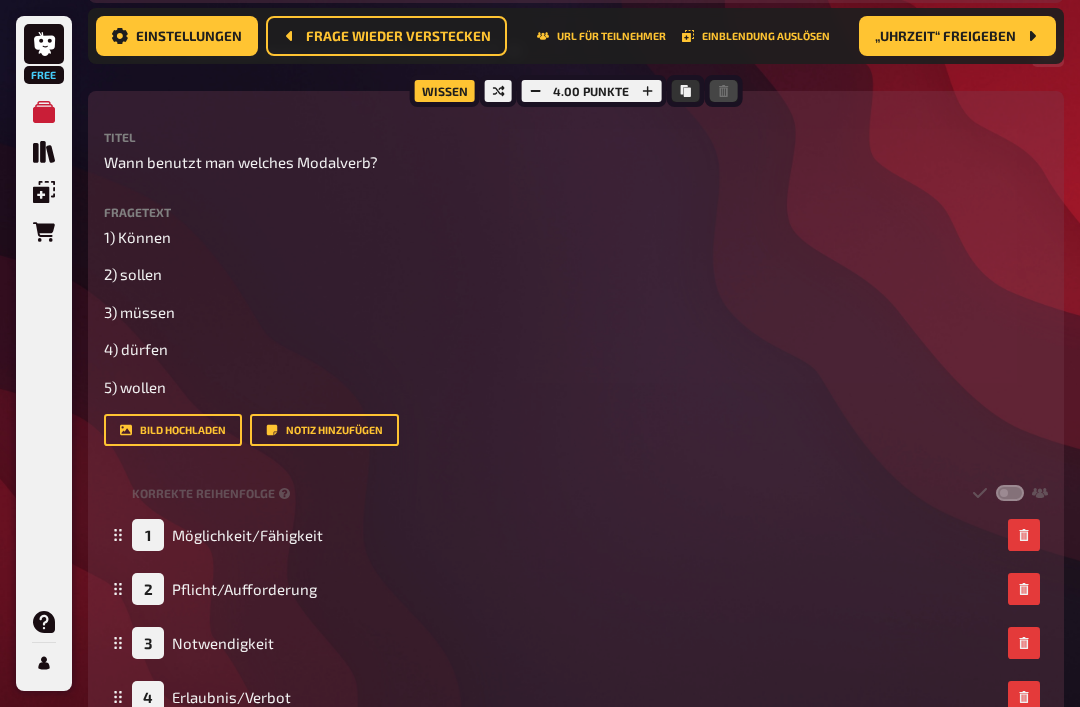 click 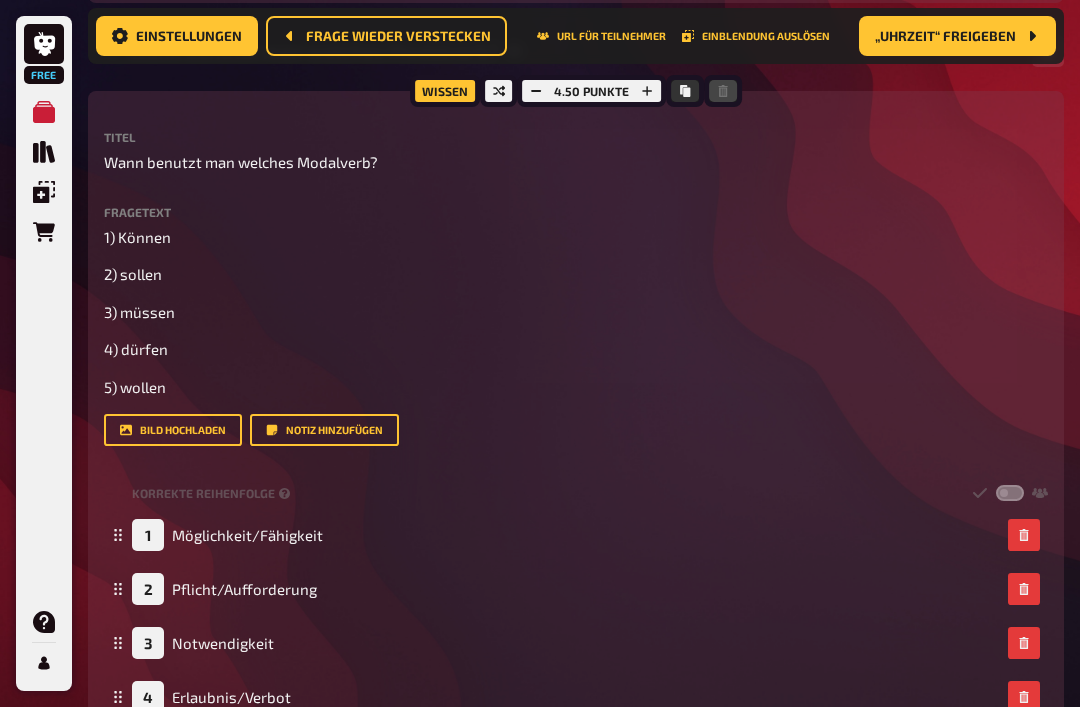 click 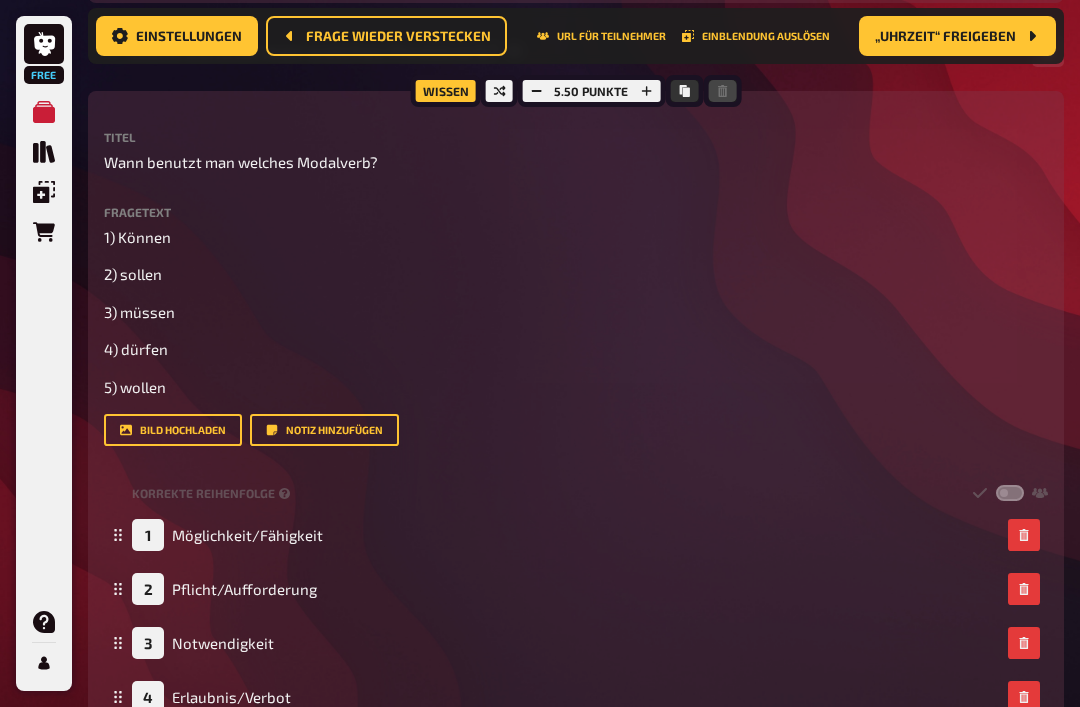 click 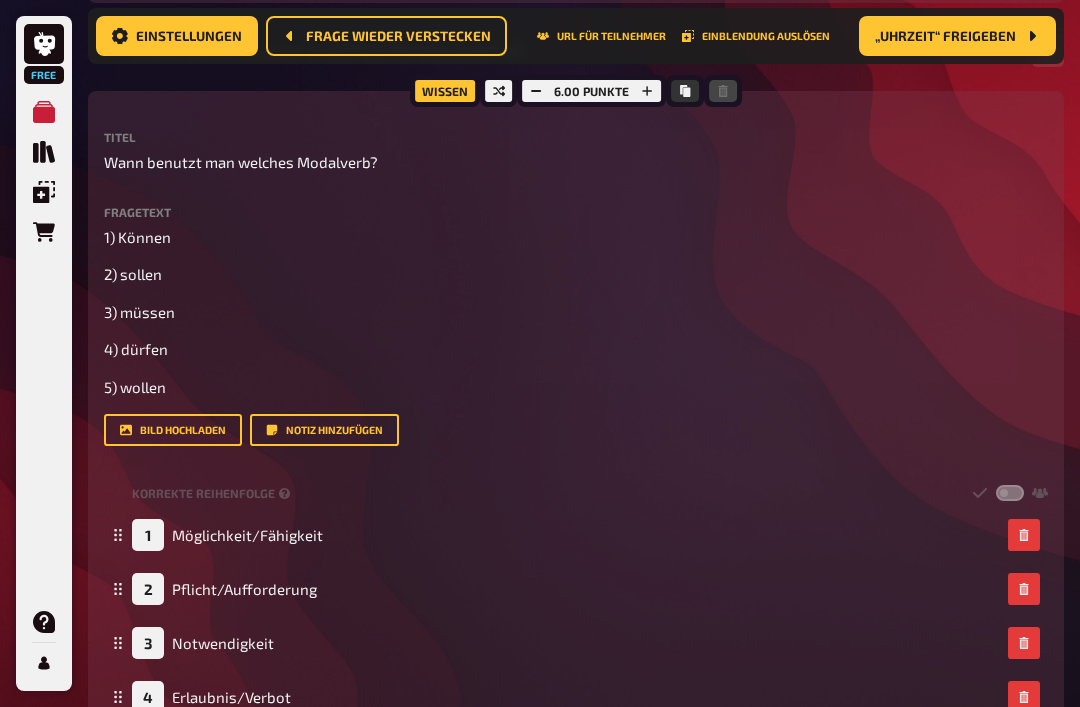 click at bounding box center (536, 91) 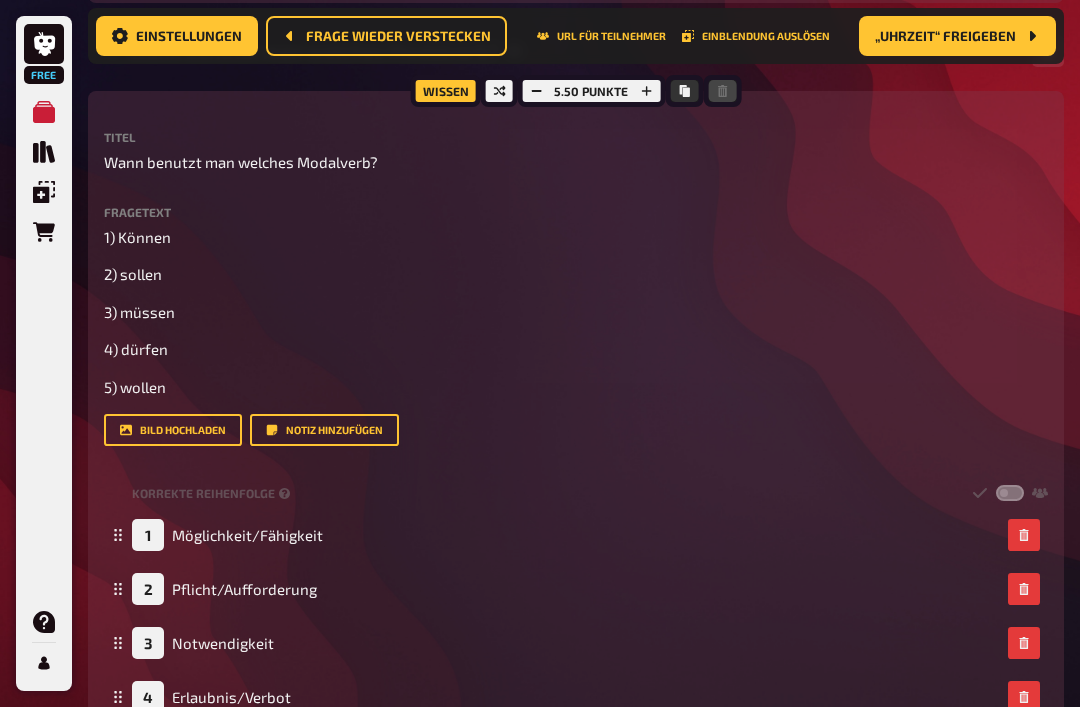 click at bounding box center (536, 91) 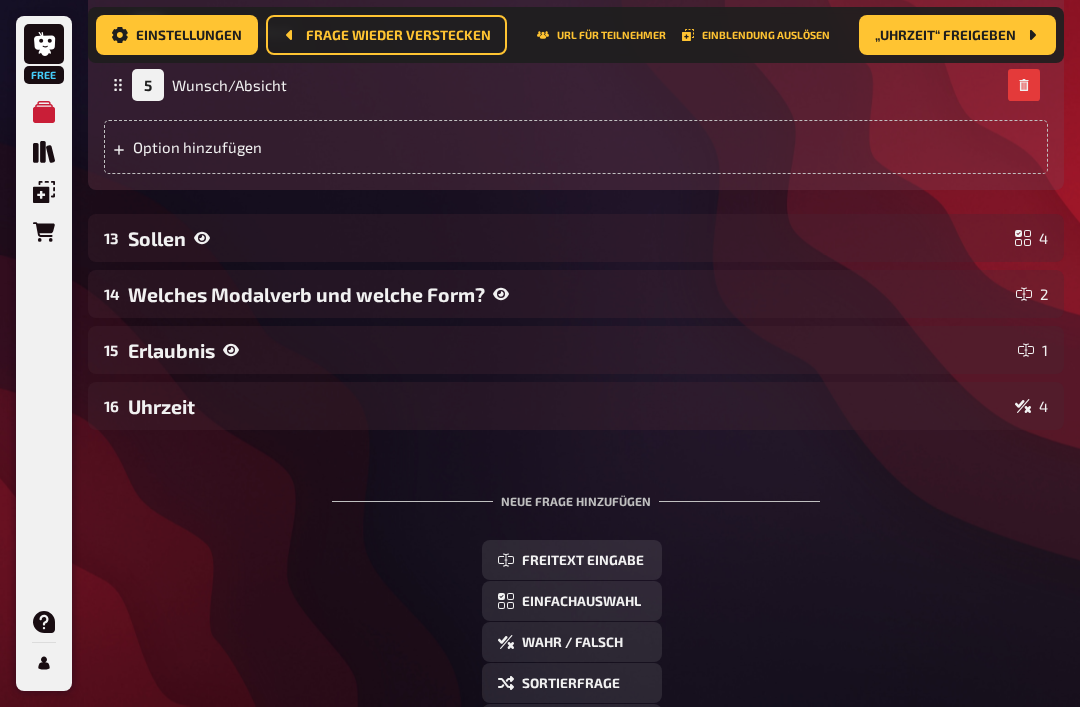 scroll, scrollTop: 12012, scrollLeft: 0, axis: vertical 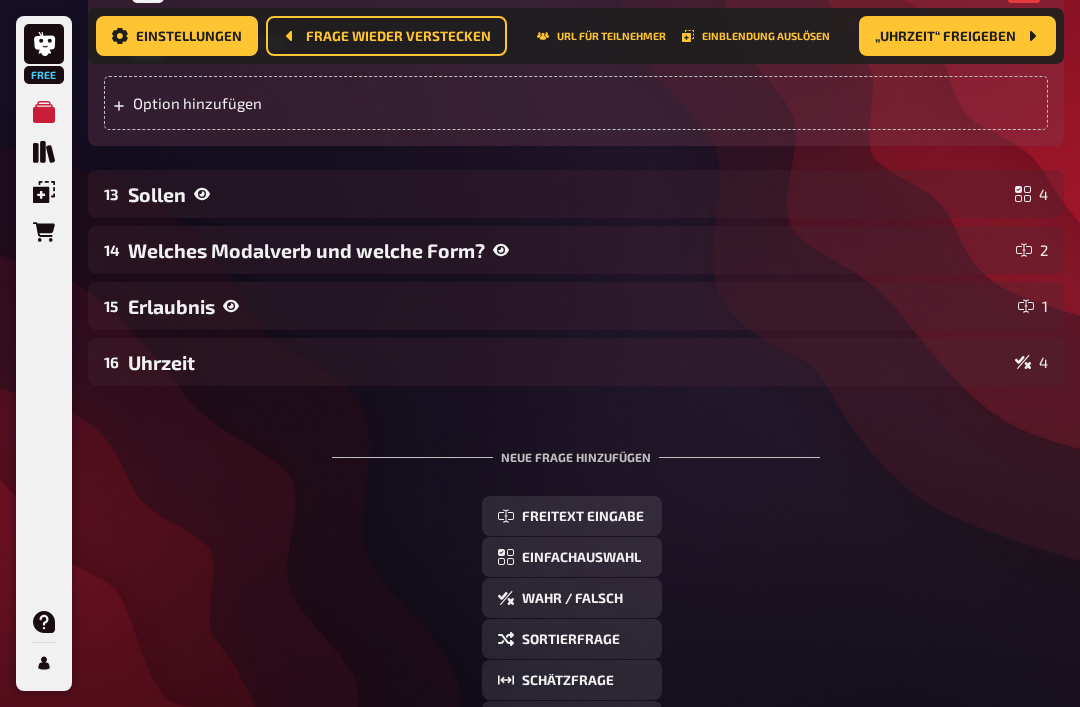 click on "Sollen" at bounding box center (567, 194) 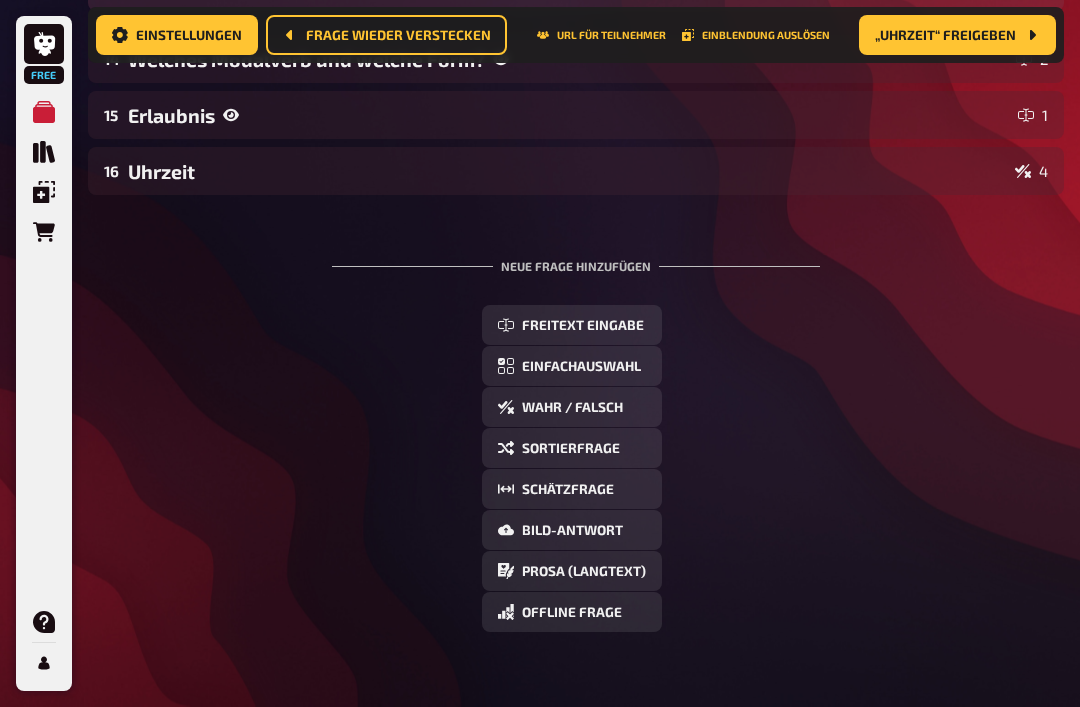 click on "Welches Modalverb und welche Form?" at bounding box center [568, 60] 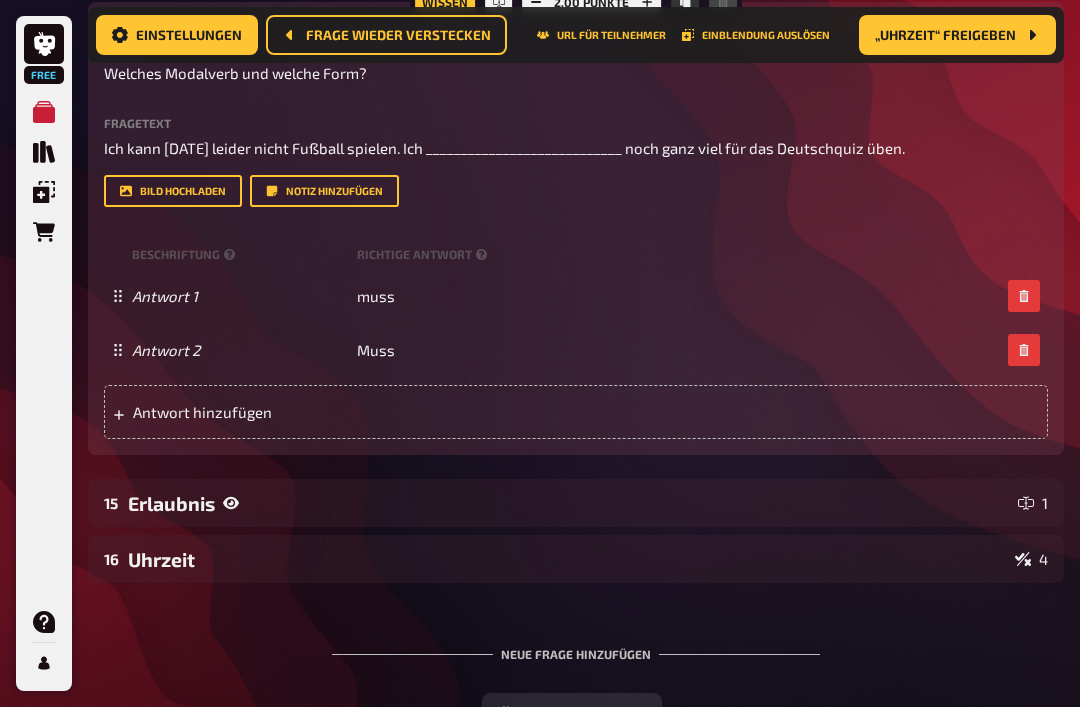 scroll, scrollTop: 12893, scrollLeft: 0, axis: vertical 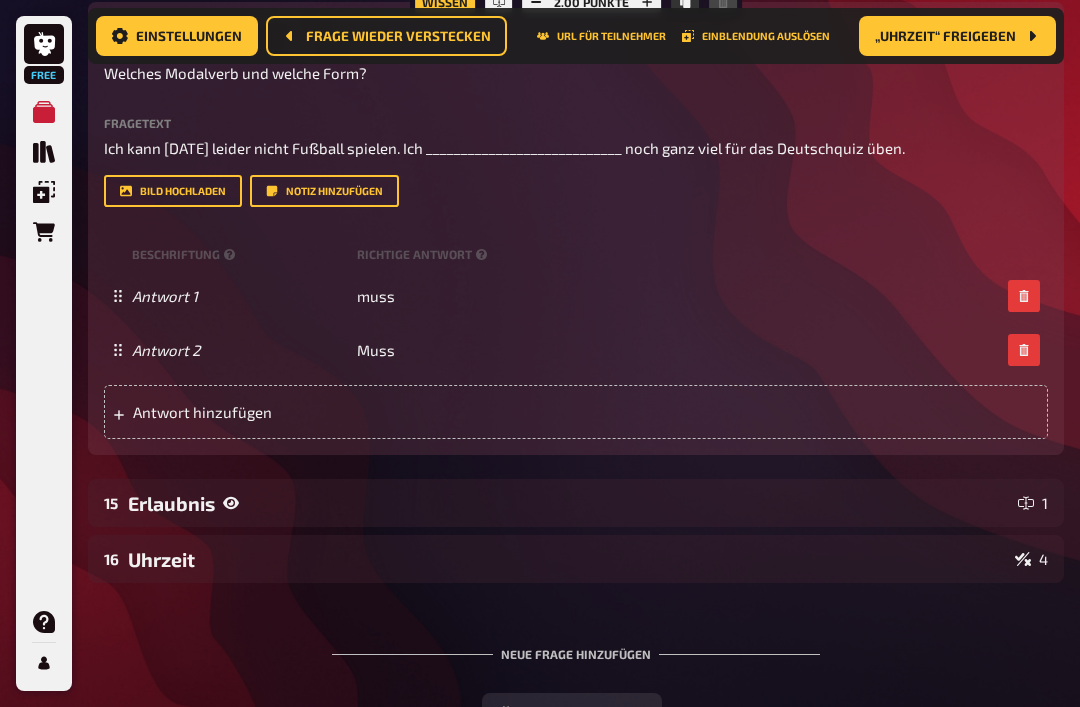 click 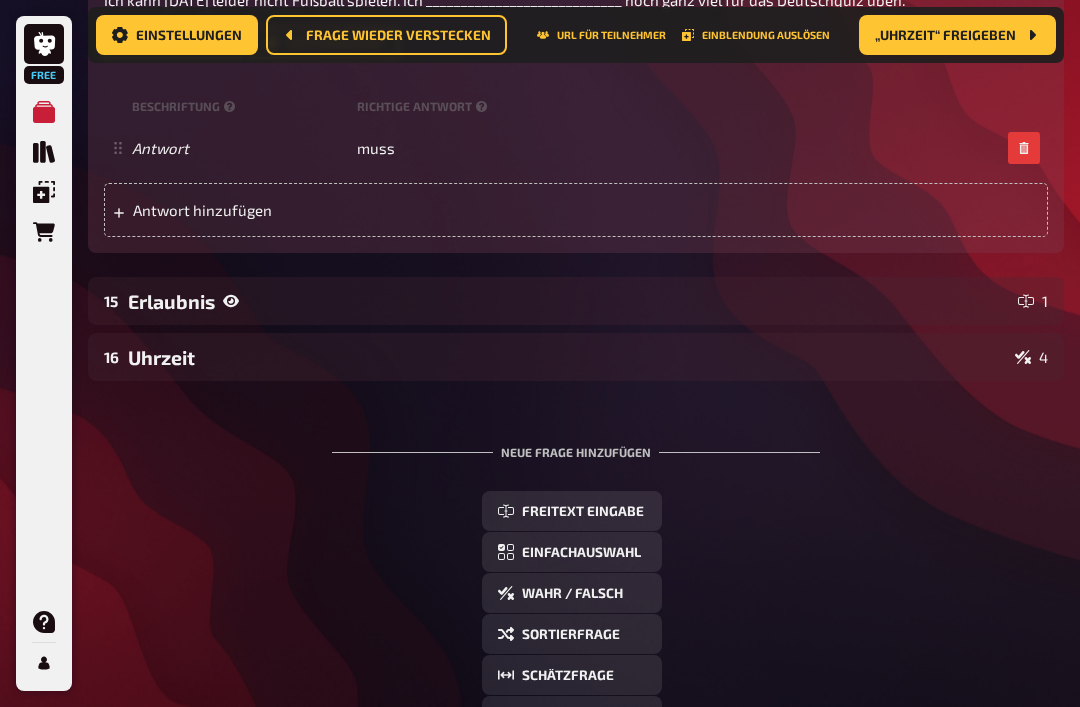 scroll, scrollTop: 13044, scrollLeft: 0, axis: vertical 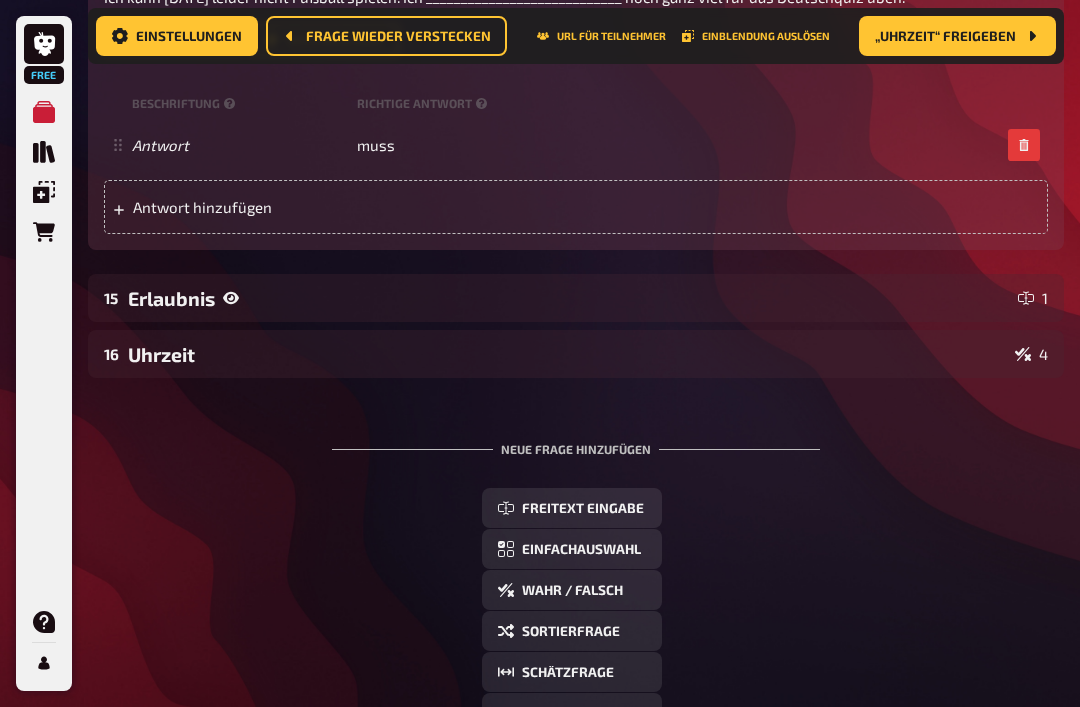 click on "Erlaubnis" at bounding box center (569, 298) 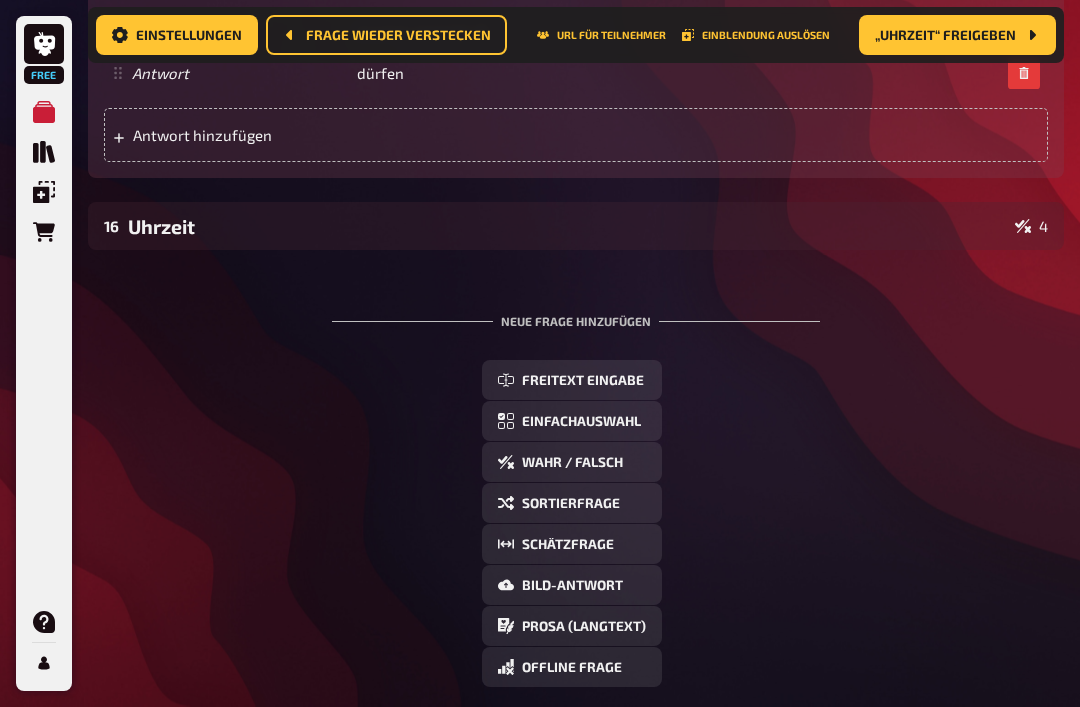 click on "16 Uhrzeit 4" at bounding box center (576, 227) 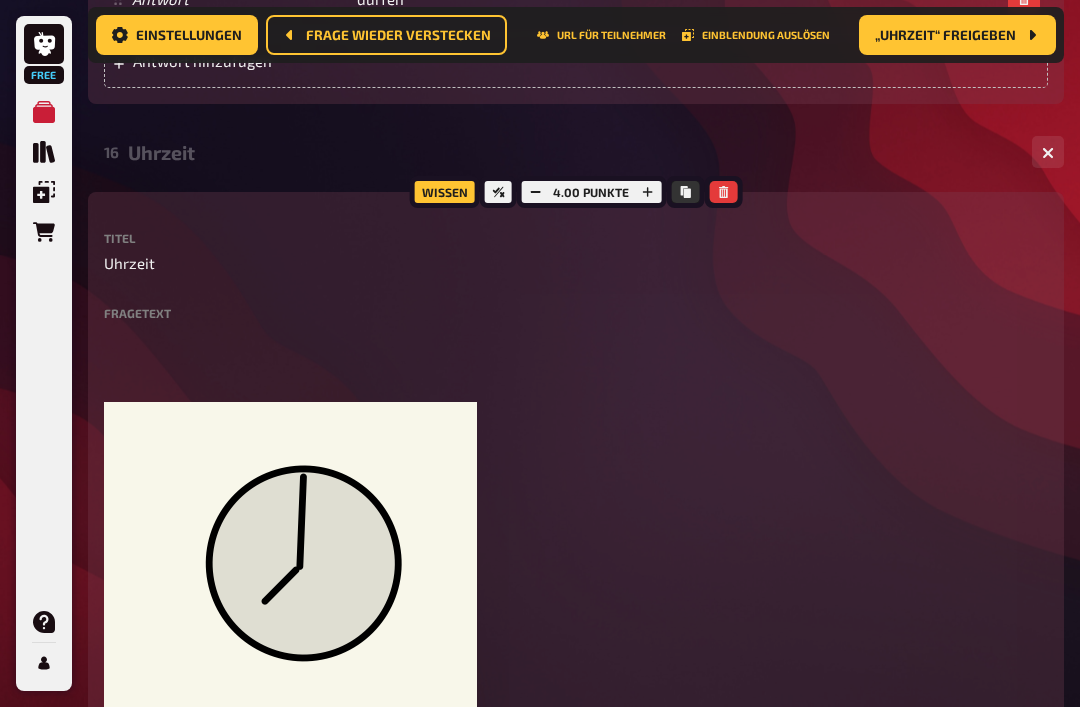 click 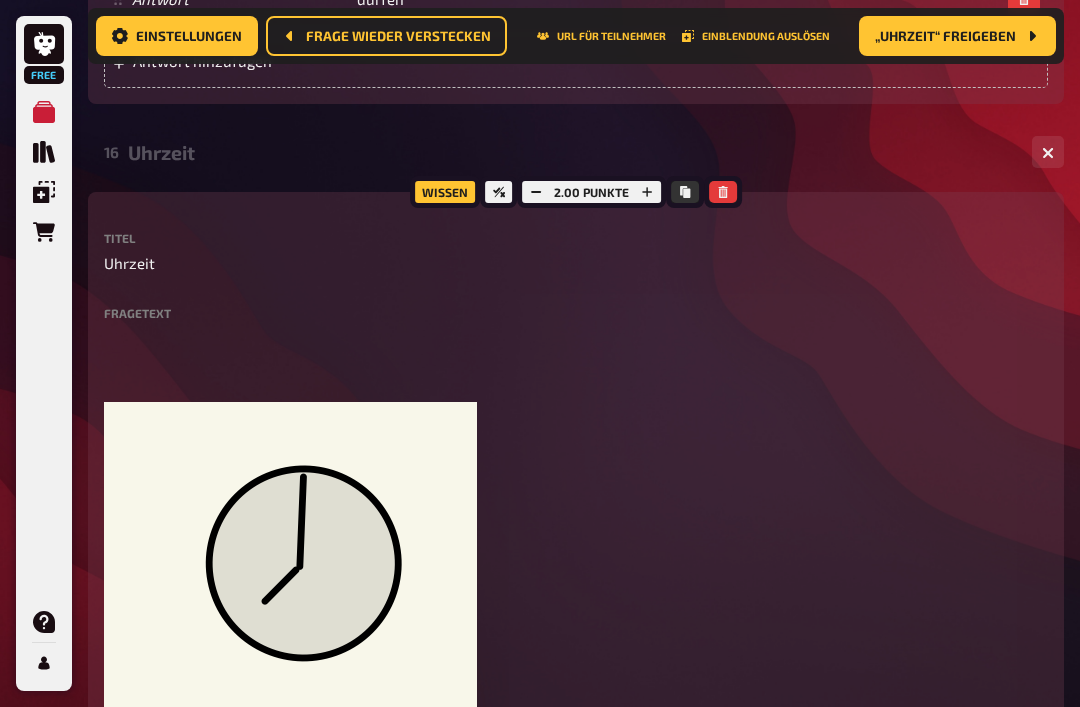 click on "16 Uhrzeit 4" at bounding box center [576, 152] 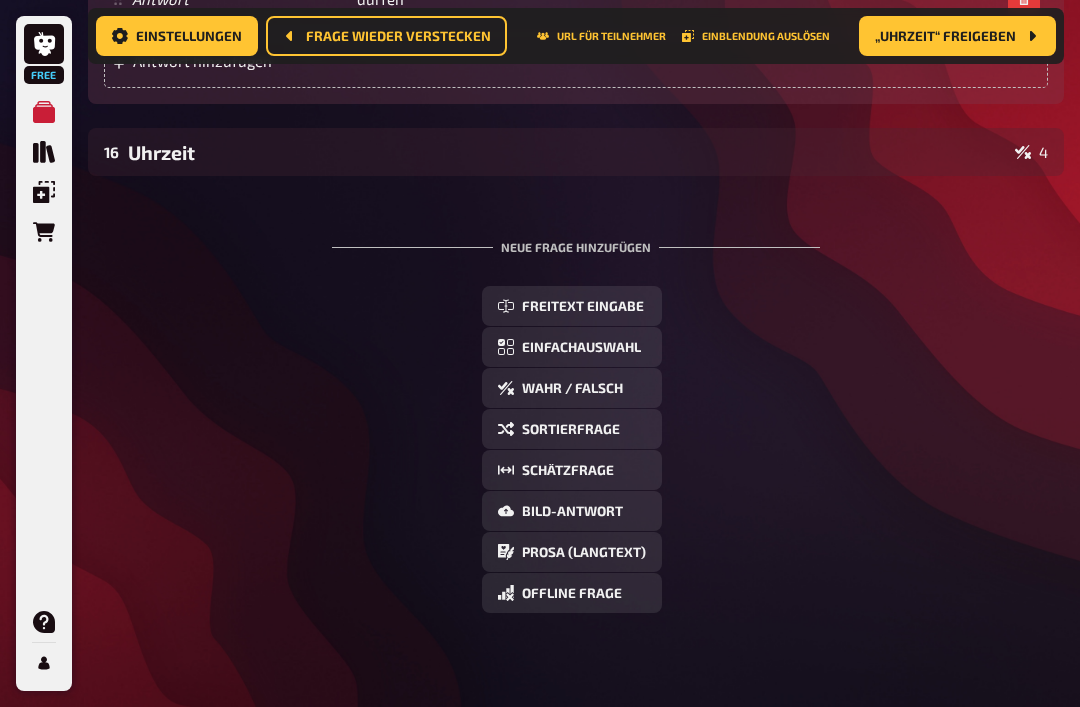 click on "Uhrzeit" at bounding box center [567, 152] 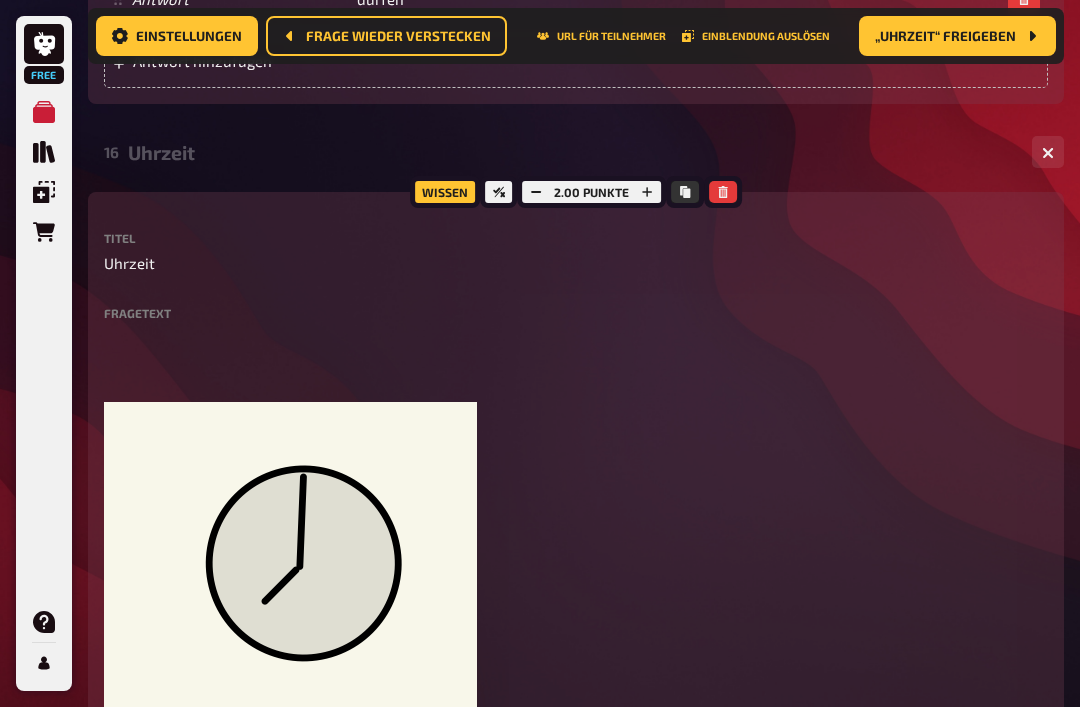 click 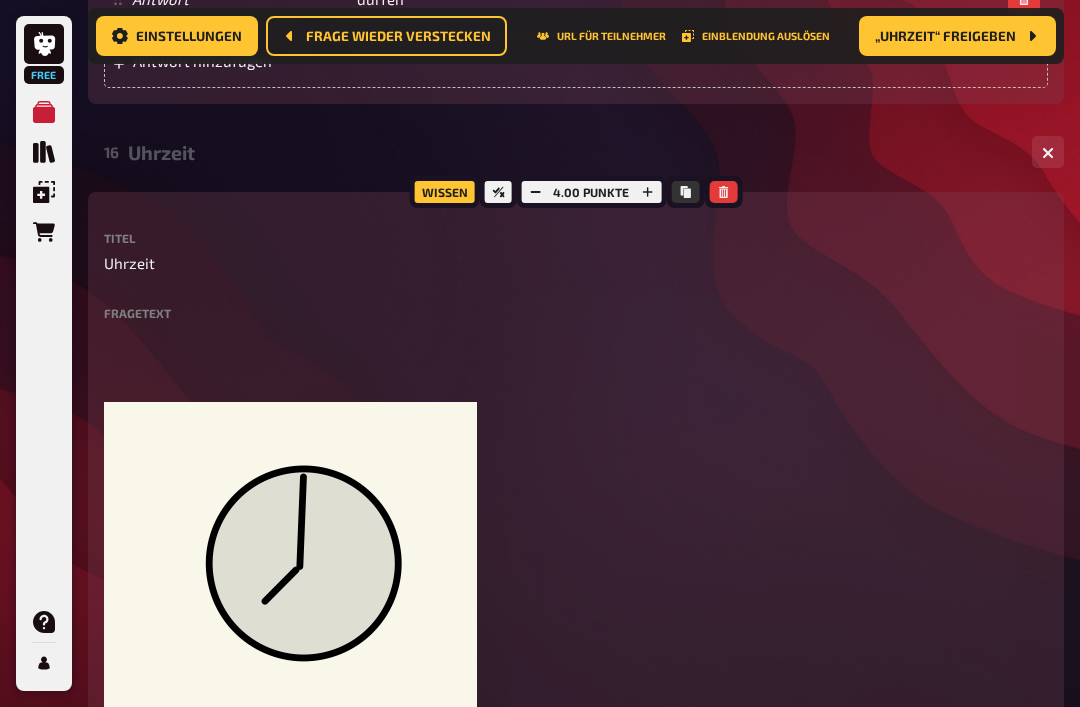 click 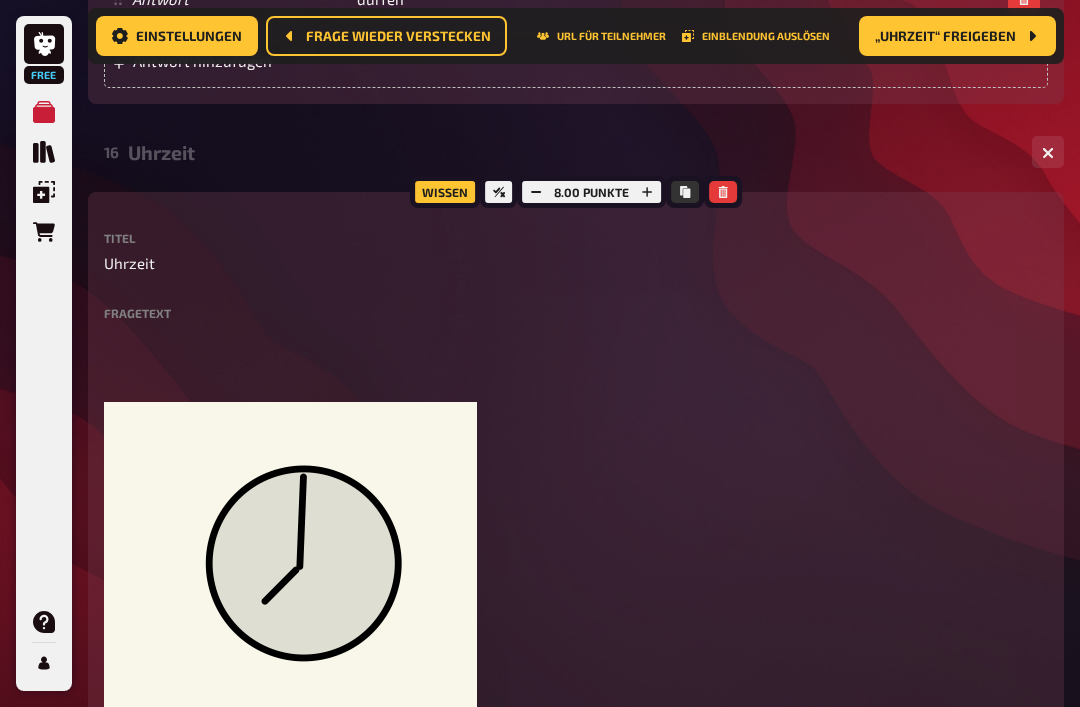click at bounding box center [536, 192] 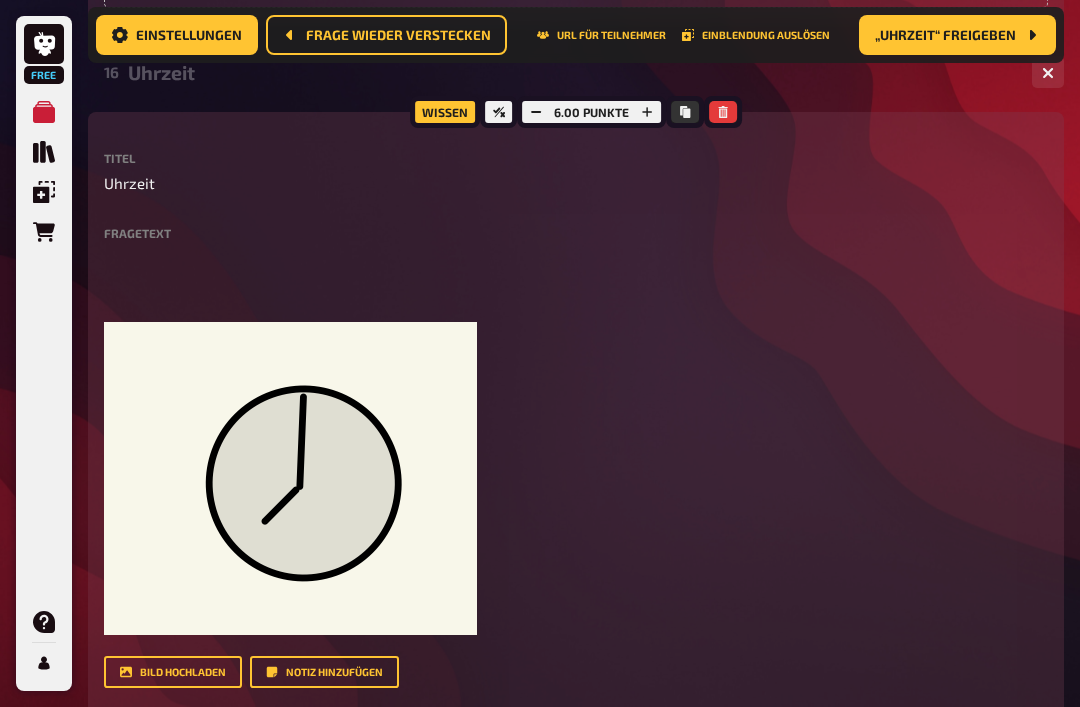 click 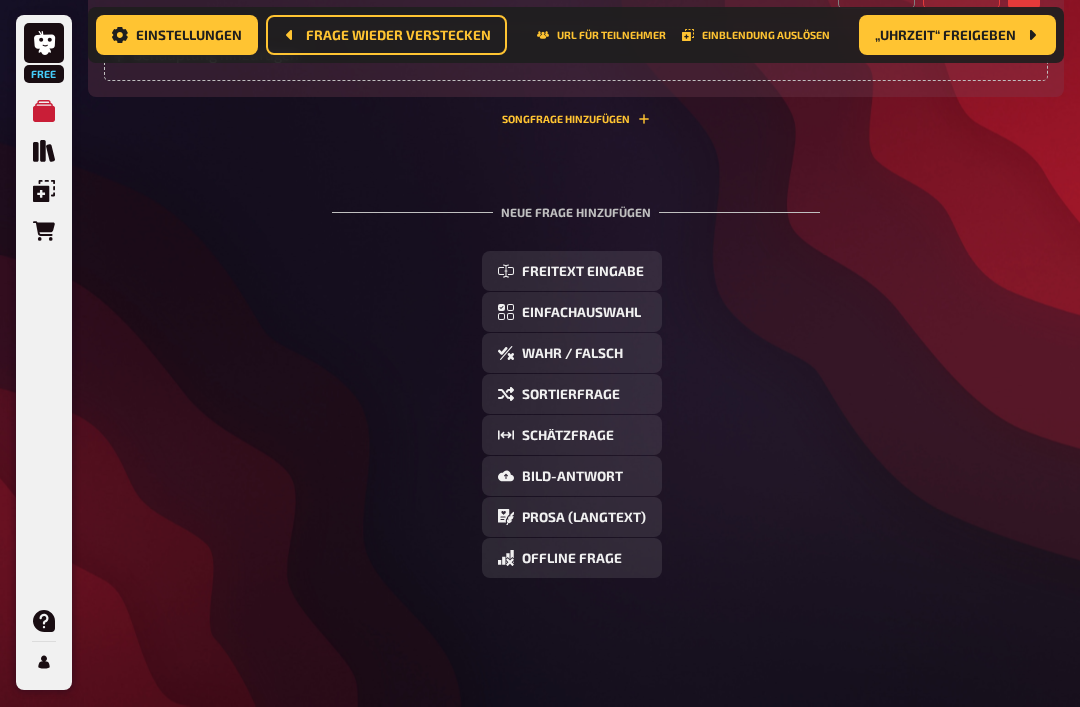 scroll, scrollTop: 14764, scrollLeft: 0, axis: vertical 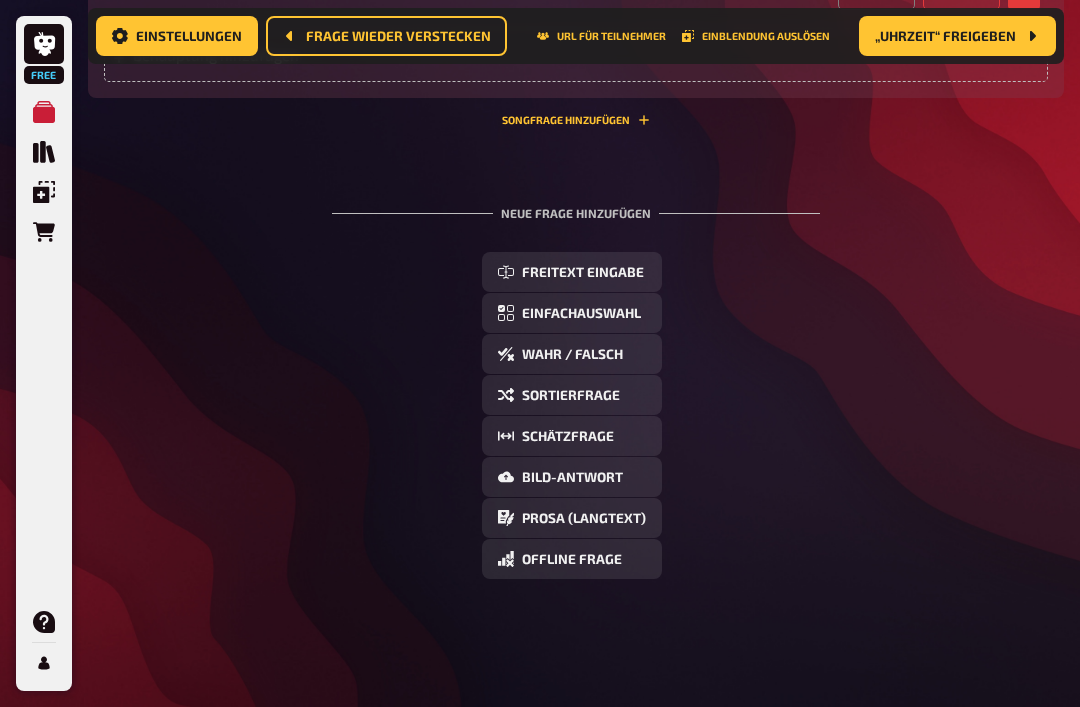click on "Schätzfrage" at bounding box center [572, 436] 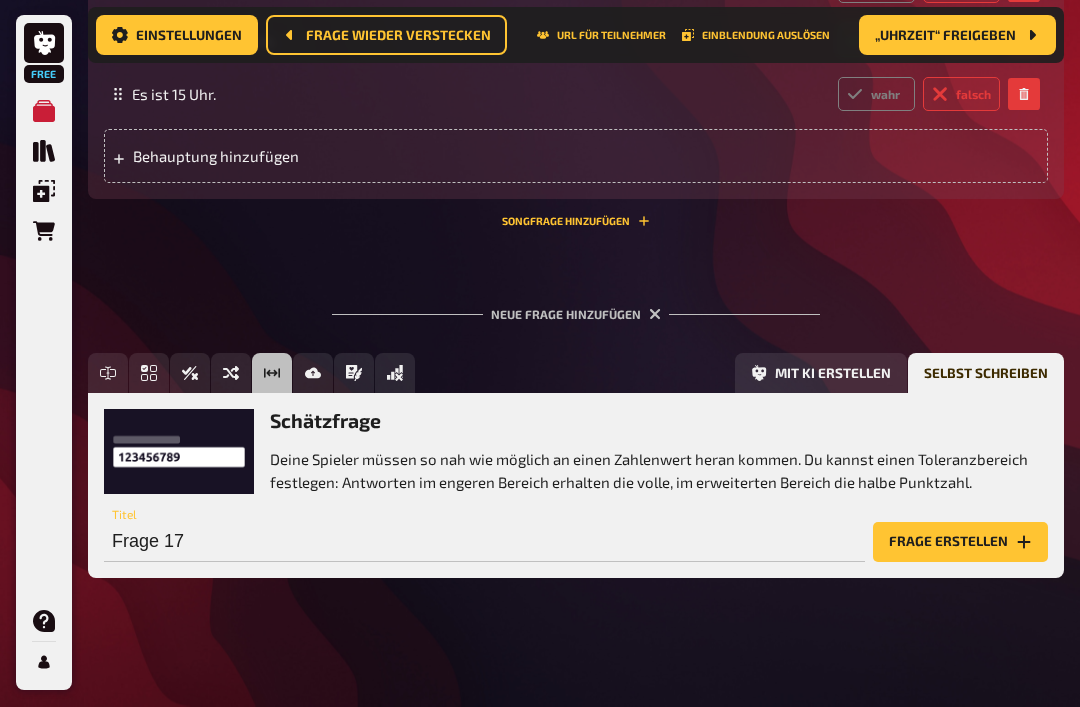 scroll, scrollTop: 14675, scrollLeft: 0, axis: vertical 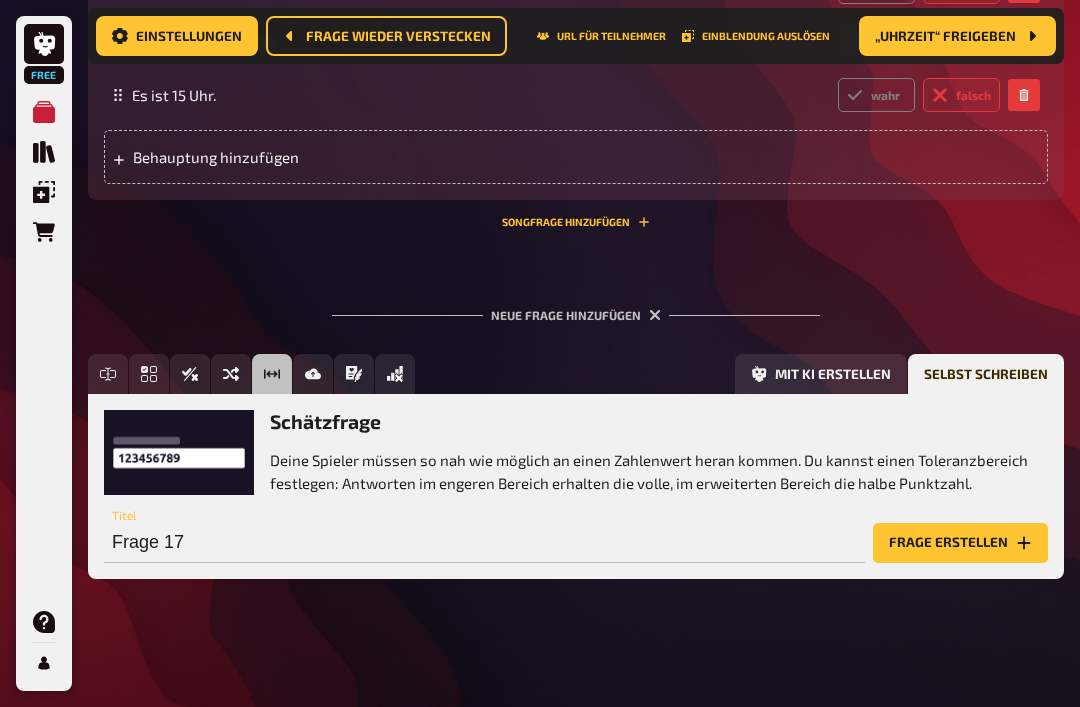 click on "Frage erstellen" at bounding box center (960, 543) 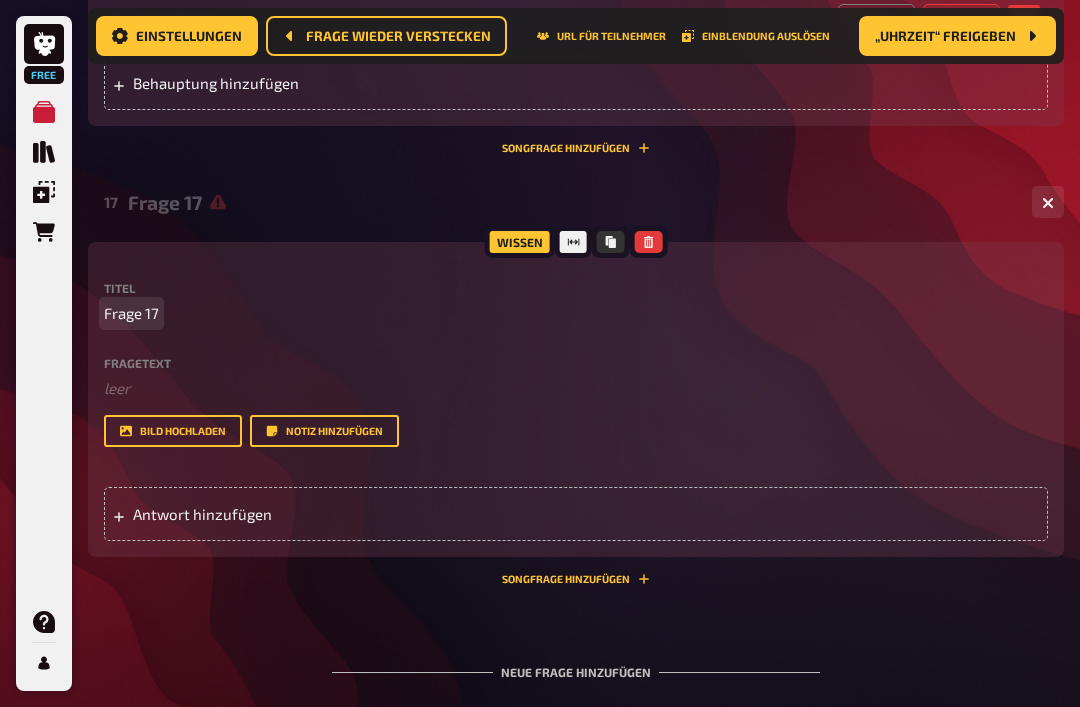 click on "Frage 17" at bounding box center (576, 313) 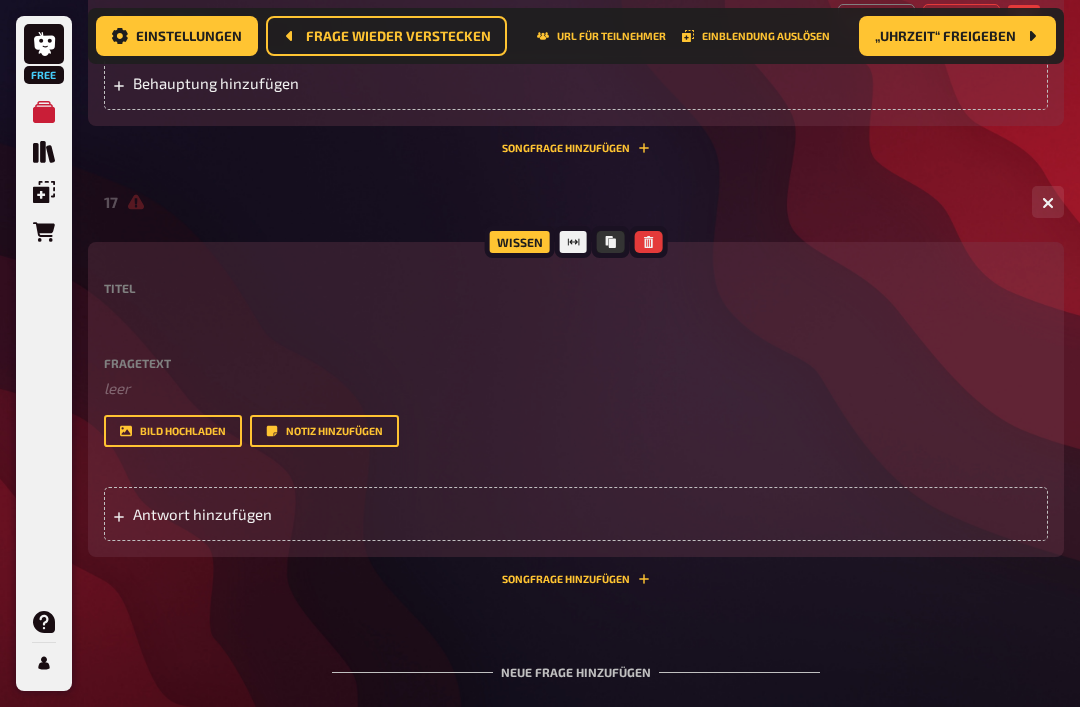 click at bounding box center [1048, 202] 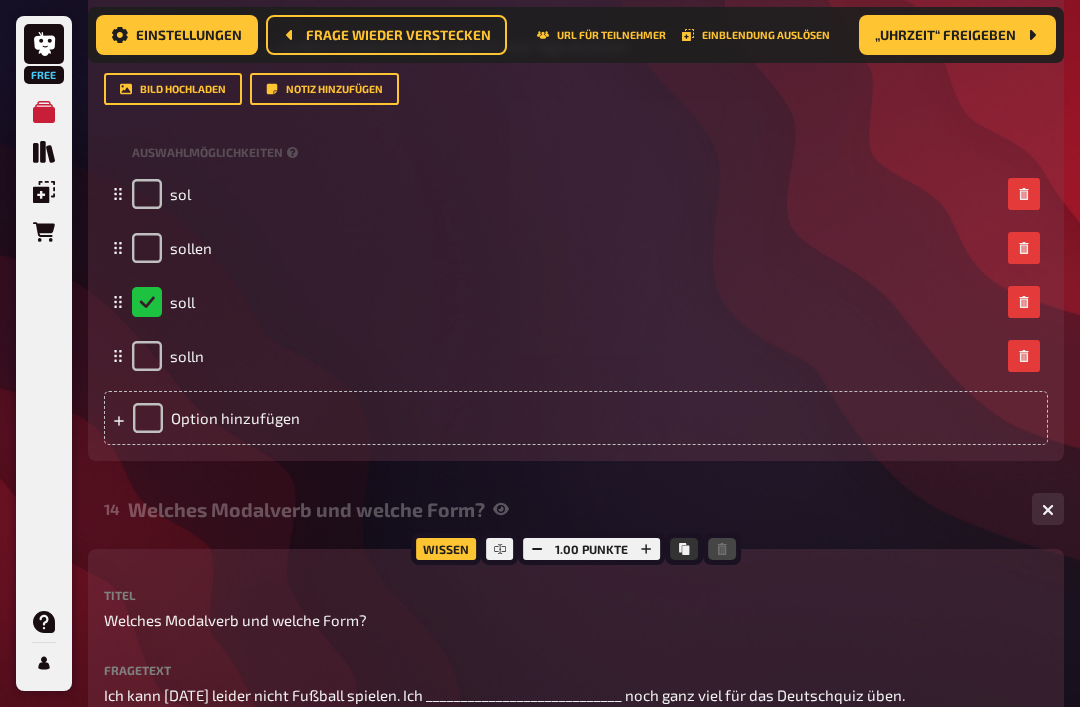 scroll, scrollTop: 12314, scrollLeft: 0, axis: vertical 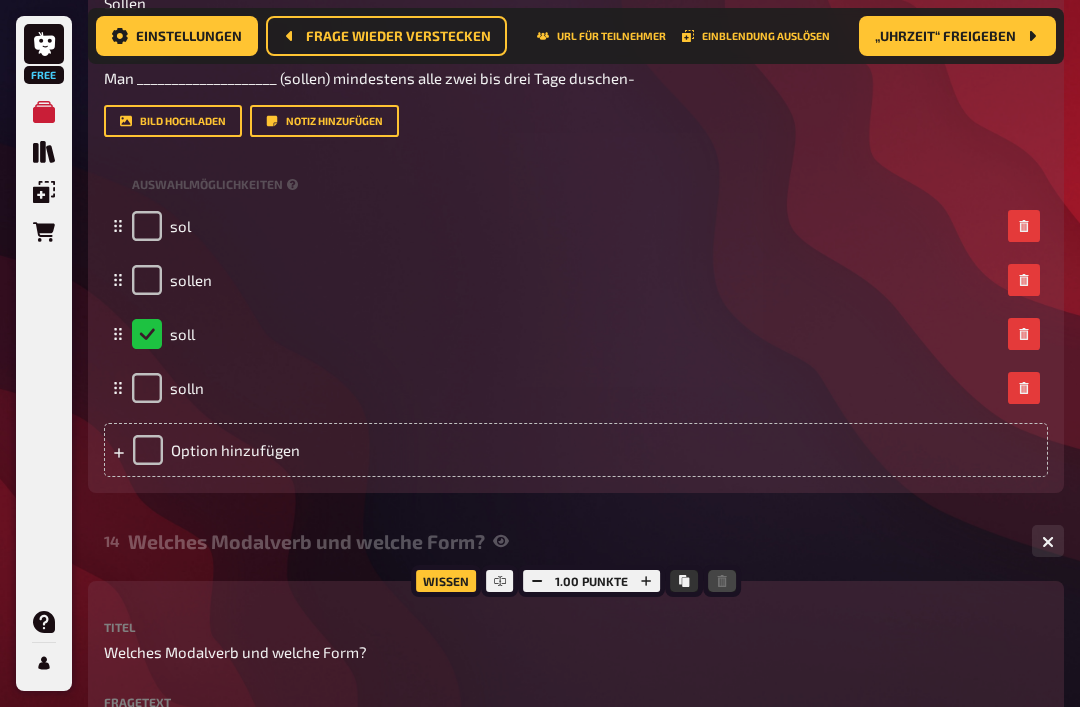 click on "„Uhrzeit“ freigeben" at bounding box center (945, 36) 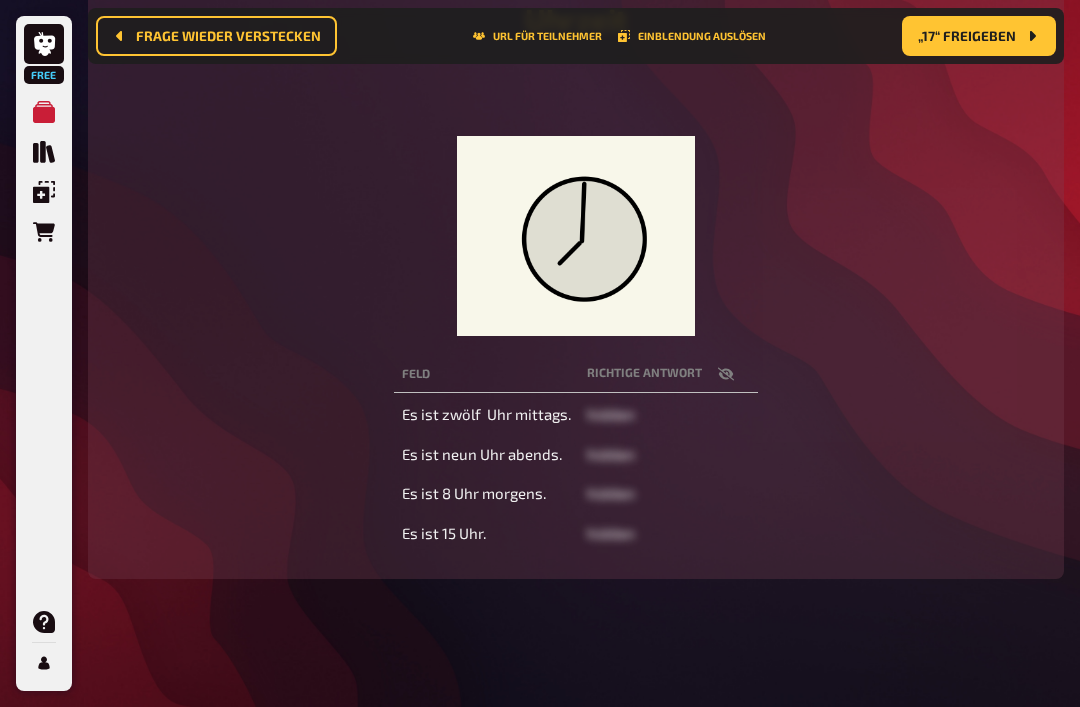 scroll, scrollTop: 320, scrollLeft: 0, axis: vertical 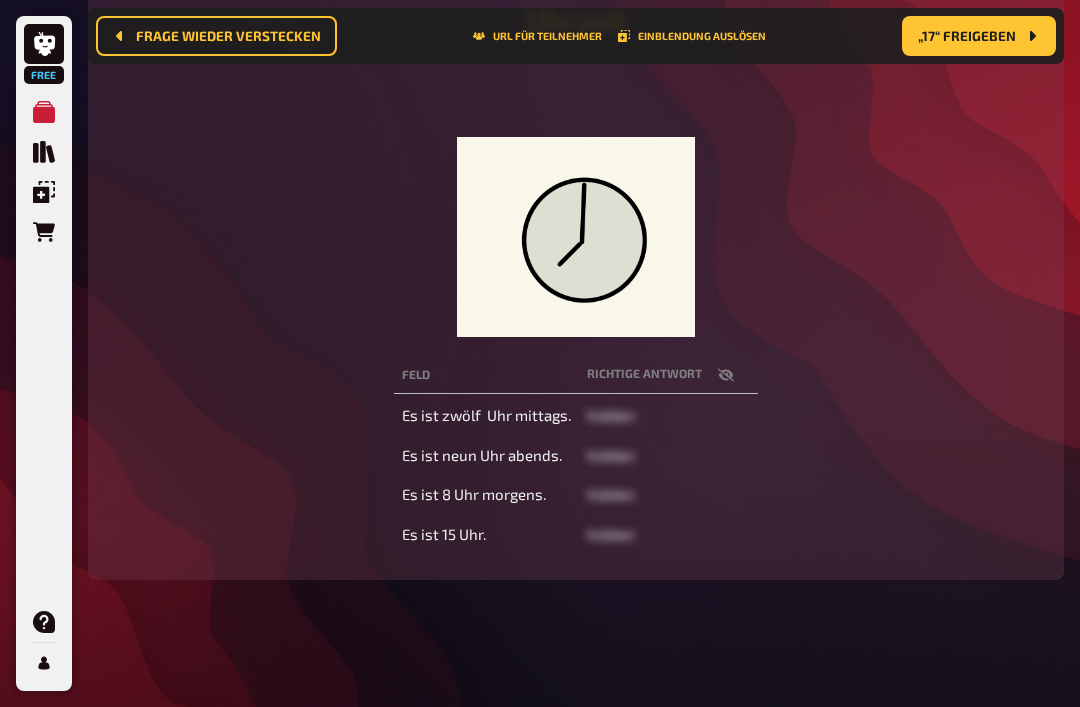 click on "„17“ freigeben" at bounding box center [967, 36] 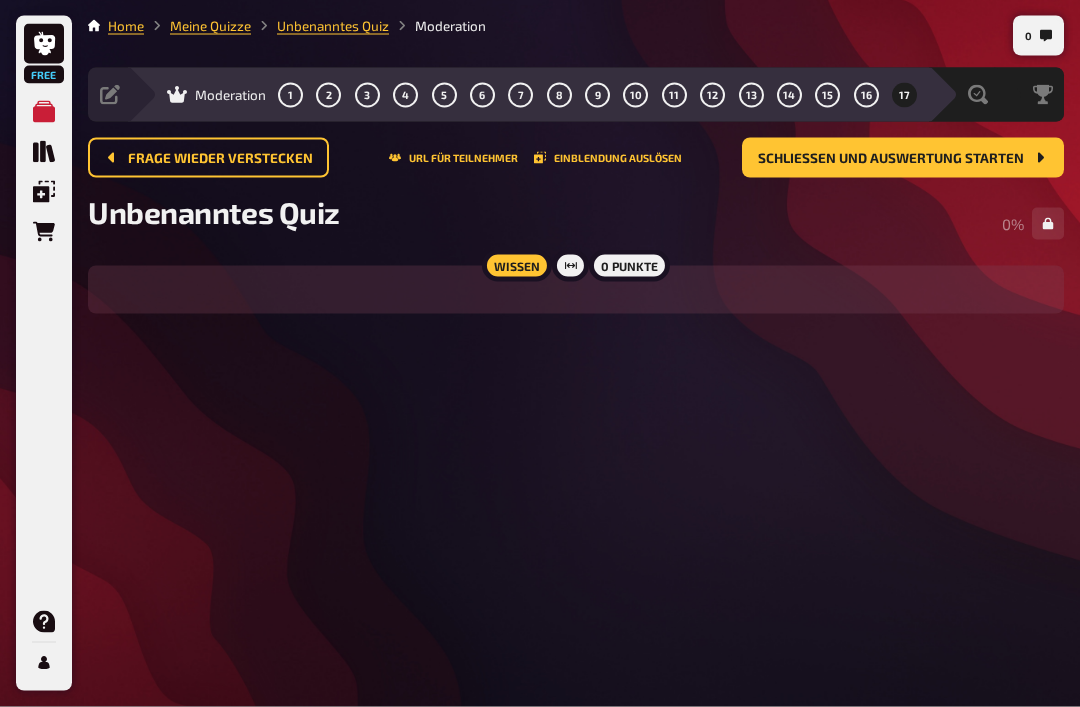 scroll, scrollTop: 19, scrollLeft: 0, axis: vertical 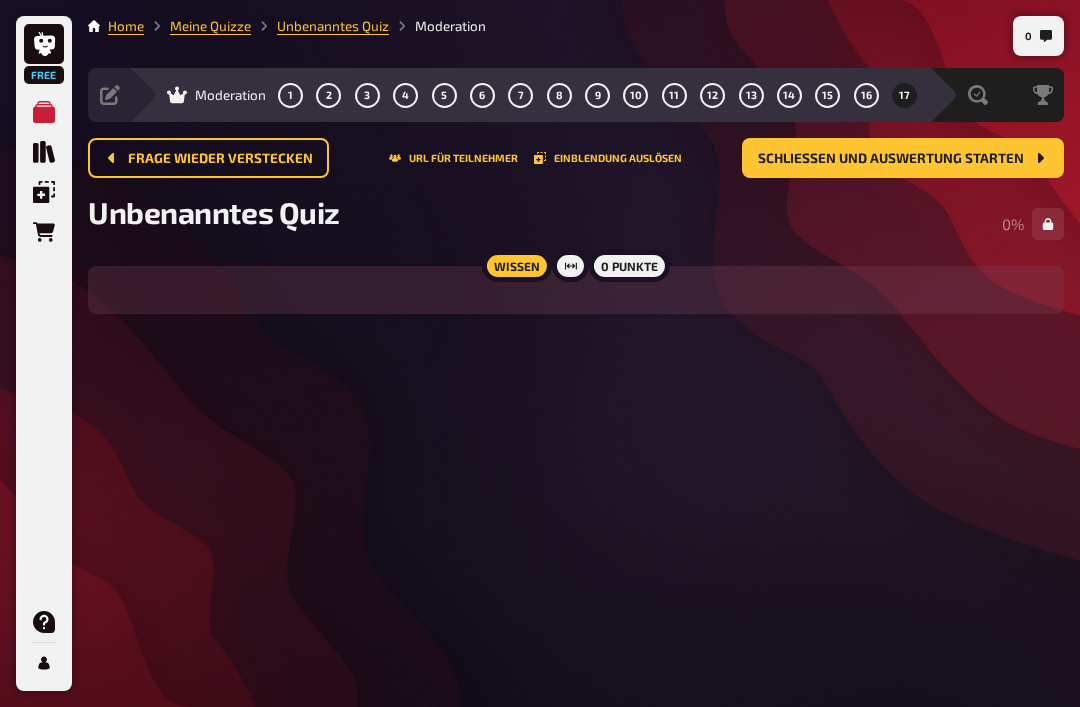 click on "Schließen und Auswertung starten" at bounding box center (891, 159) 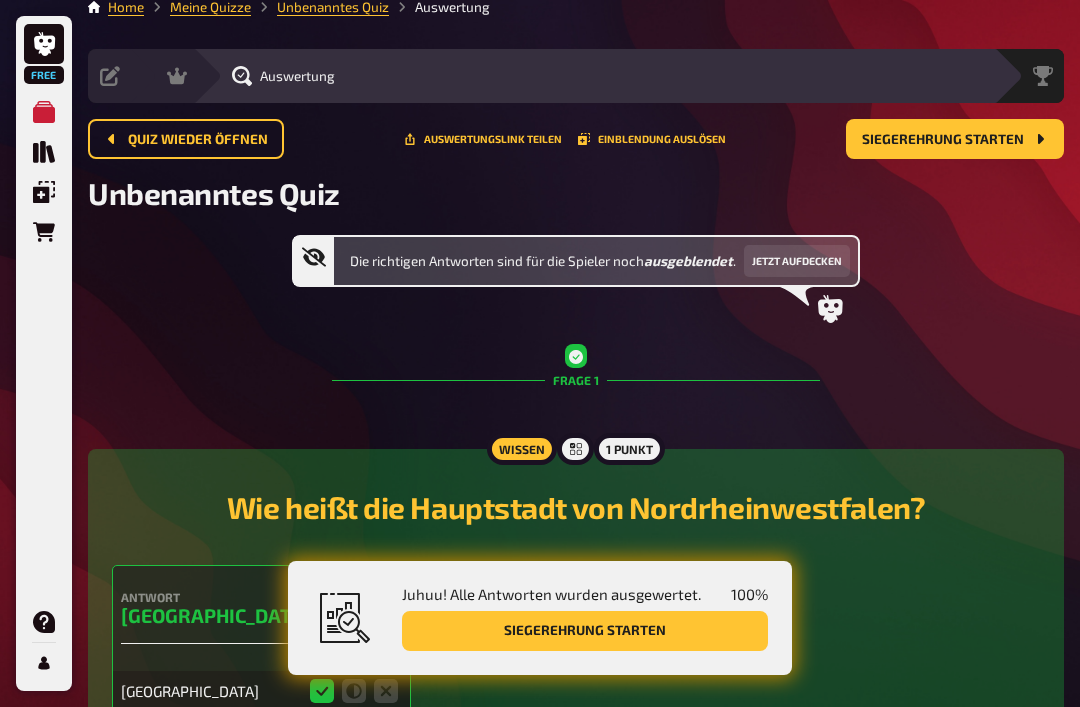 click on "Siegerehrung starten" at bounding box center (585, 631) 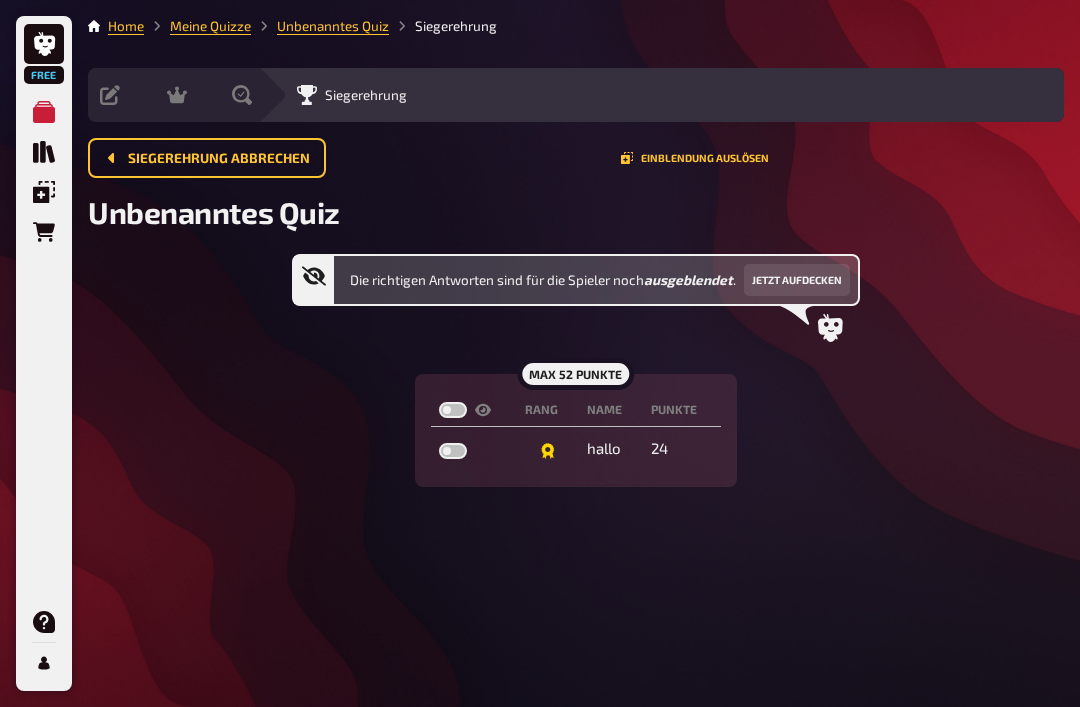 click on "Jetzt aufdecken" at bounding box center [797, 280] 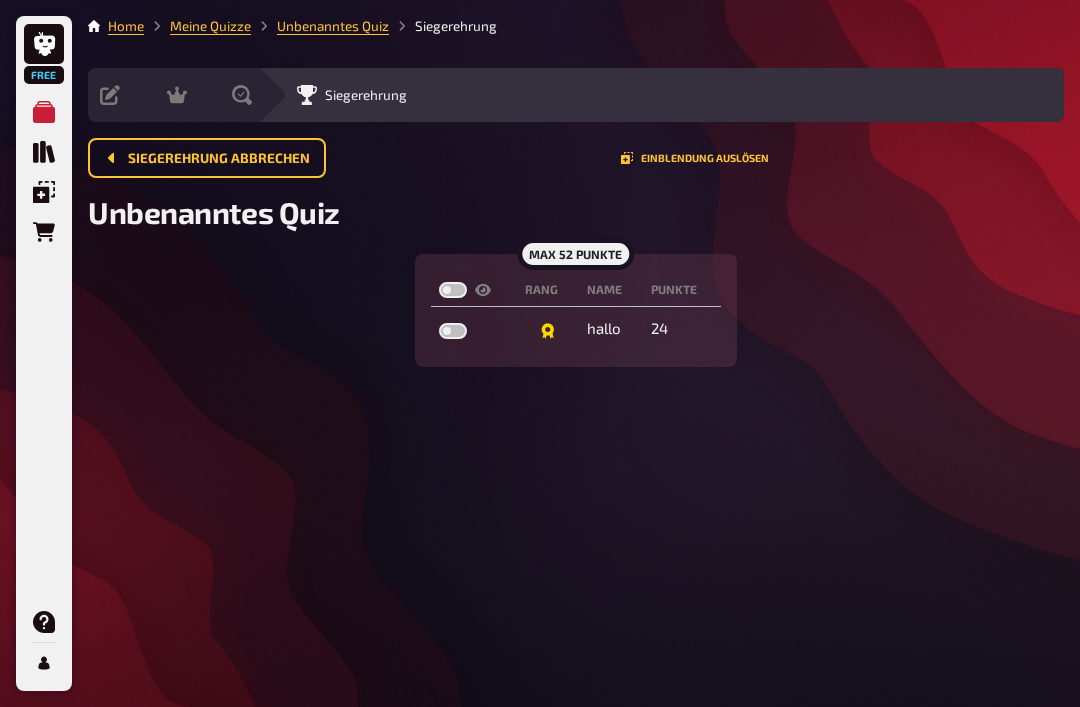 scroll, scrollTop: 0, scrollLeft: 0, axis: both 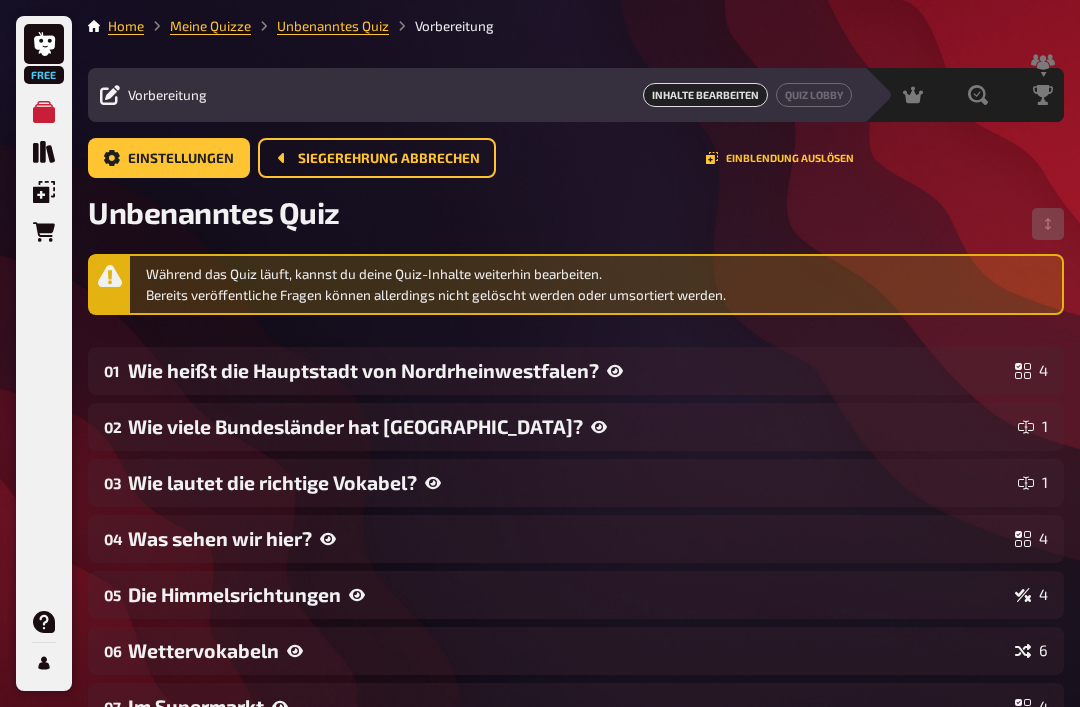click on "Unbenanntes Quiz" at bounding box center [333, 26] 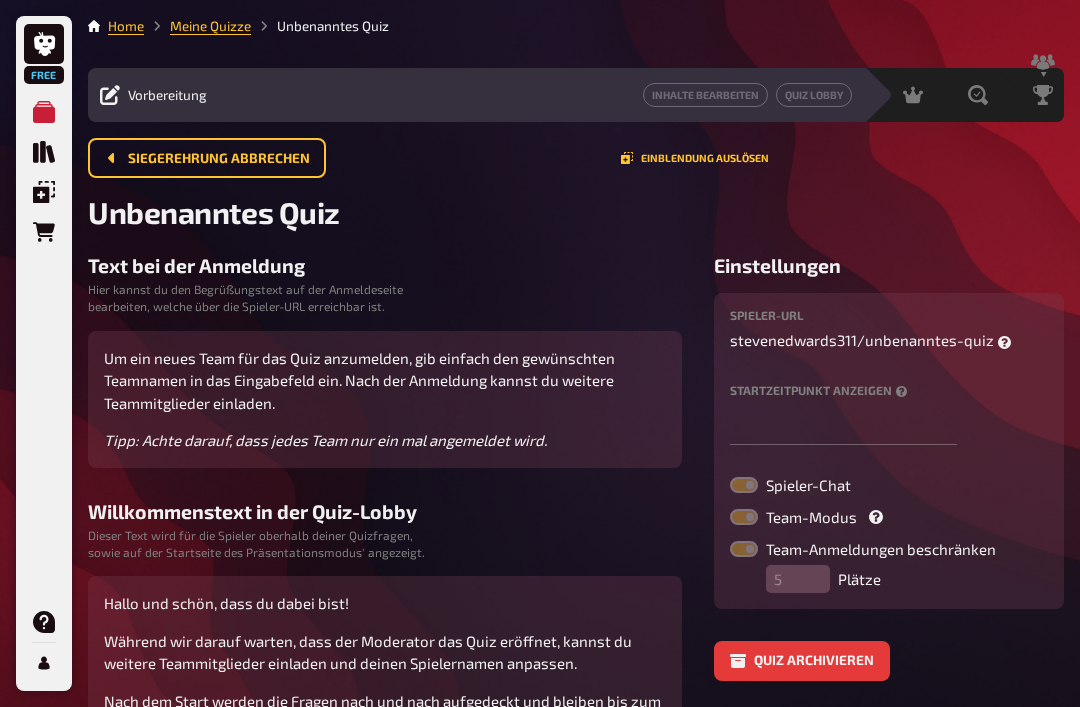 click on "Unbenanntes Quiz" at bounding box center [214, 212] 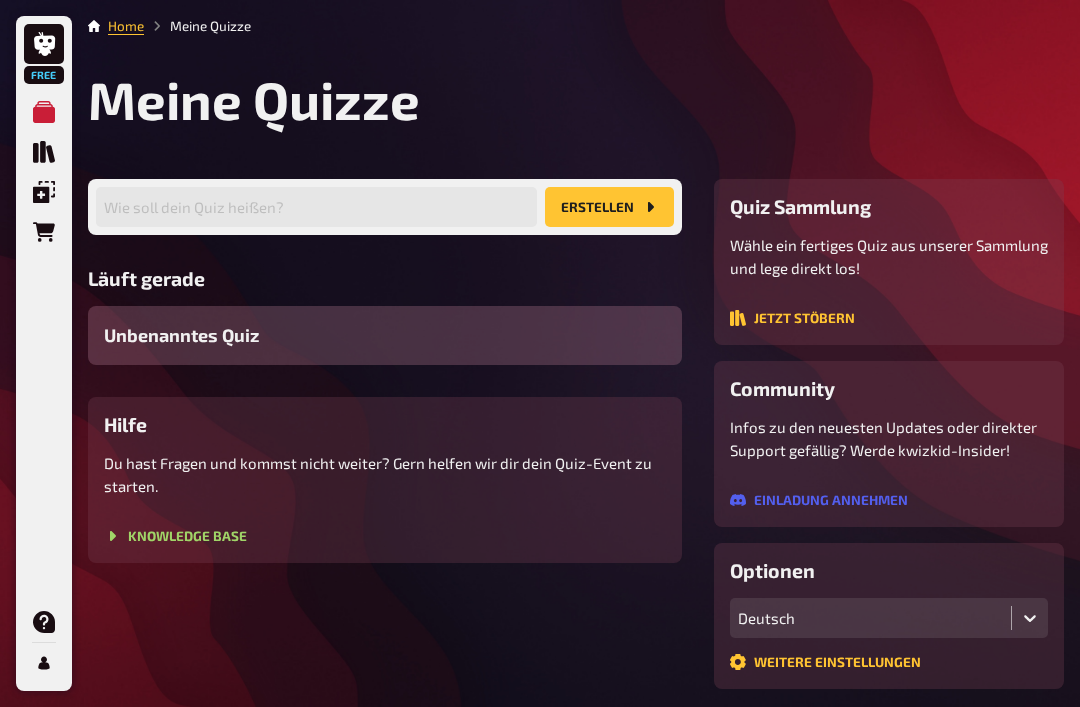 click on "Unbenanntes Quiz" at bounding box center (385, 335) 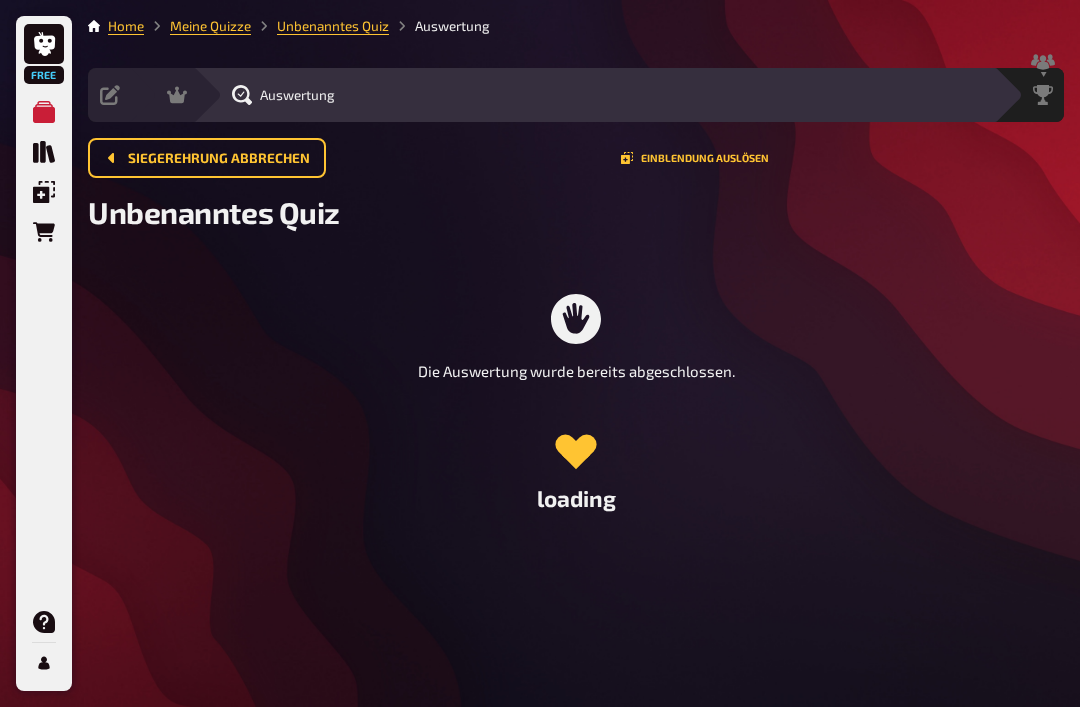 click 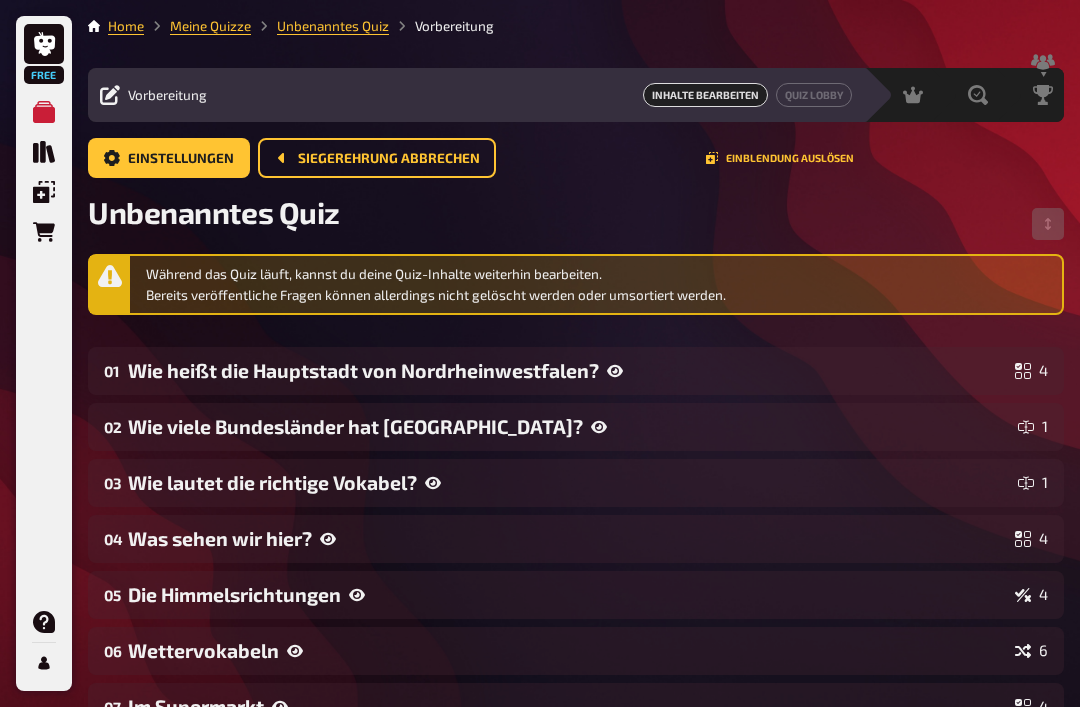 click on "Unbenanntes Quiz" at bounding box center (214, 212) 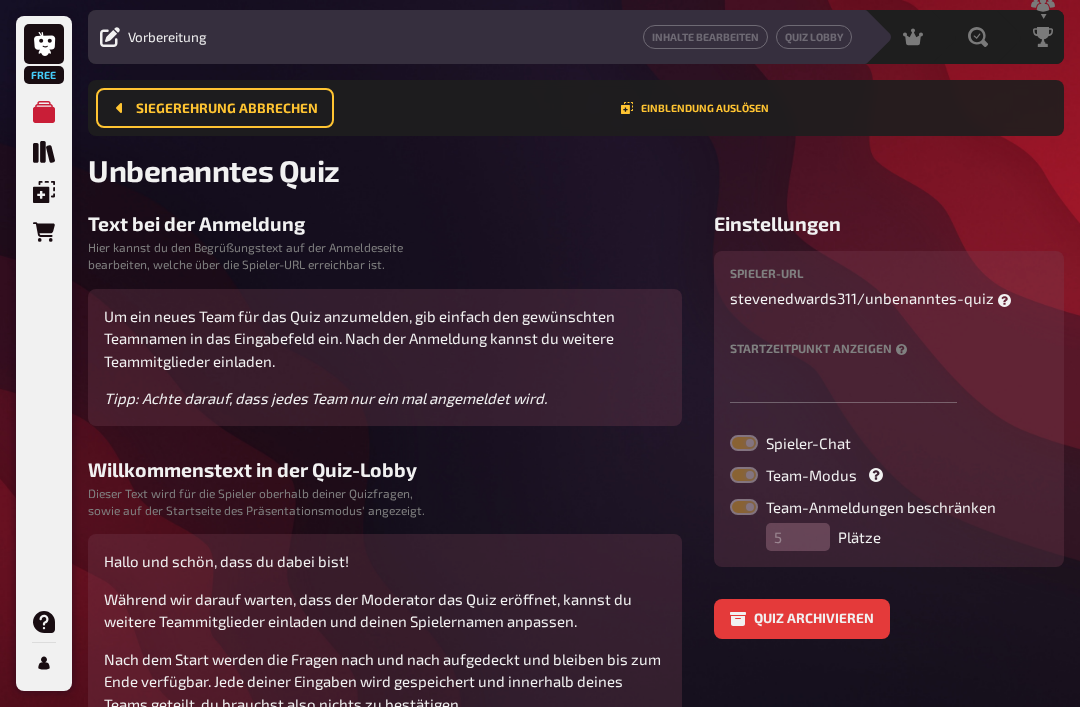 scroll, scrollTop: 0, scrollLeft: 0, axis: both 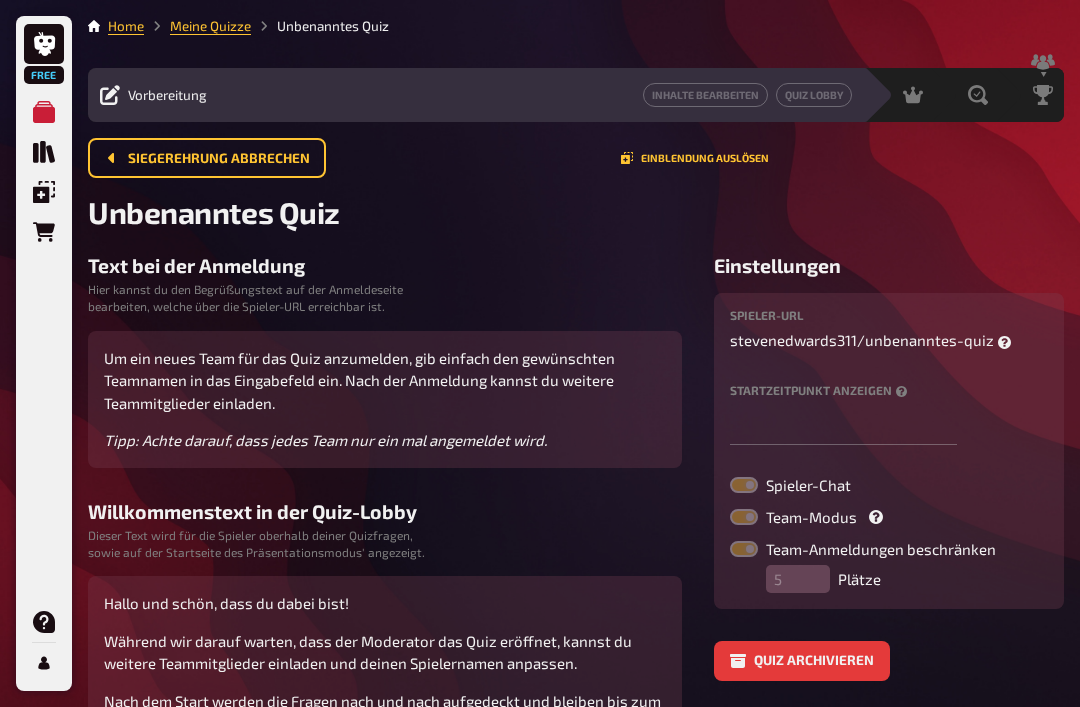 click on "Unbenanntes Quiz" at bounding box center (214, 212) 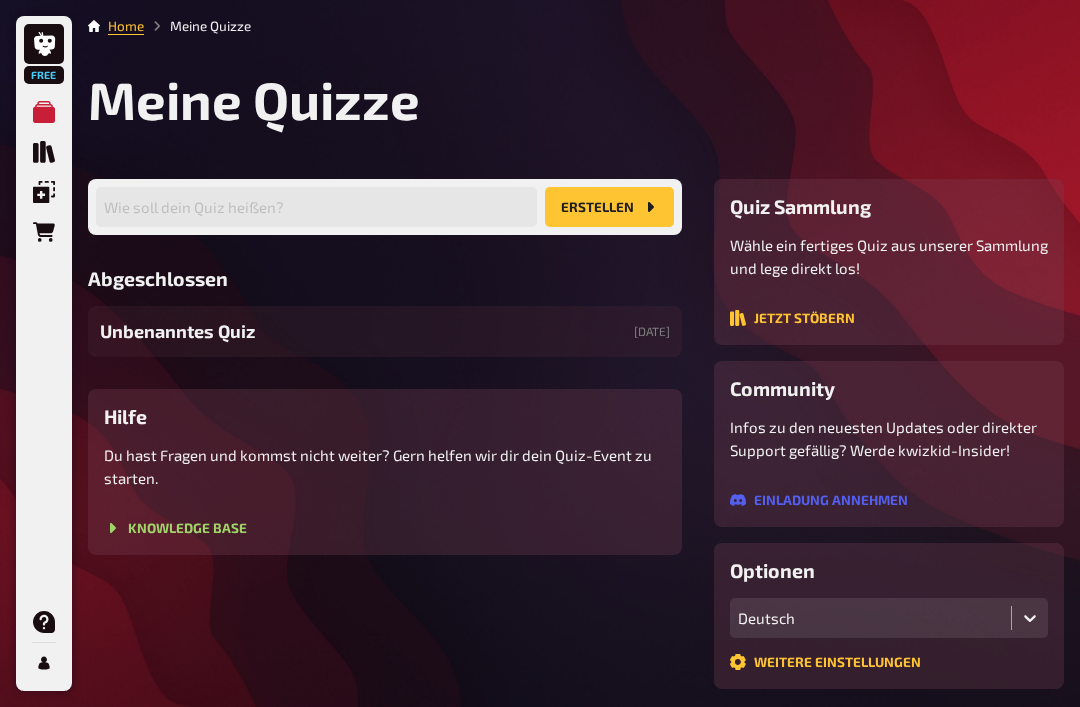click on "Unbenanntes Quiz [DATE]" at bounding box center (385, 331) 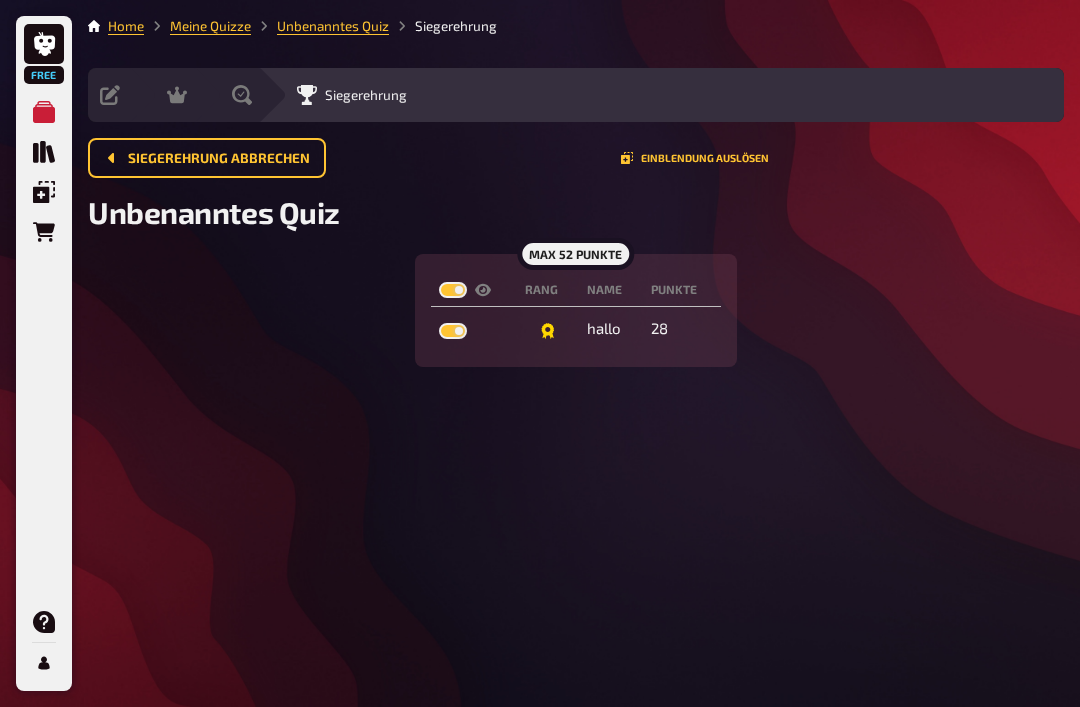 click on "Unbenanntes Quiz" at bounding box center (333, 26) 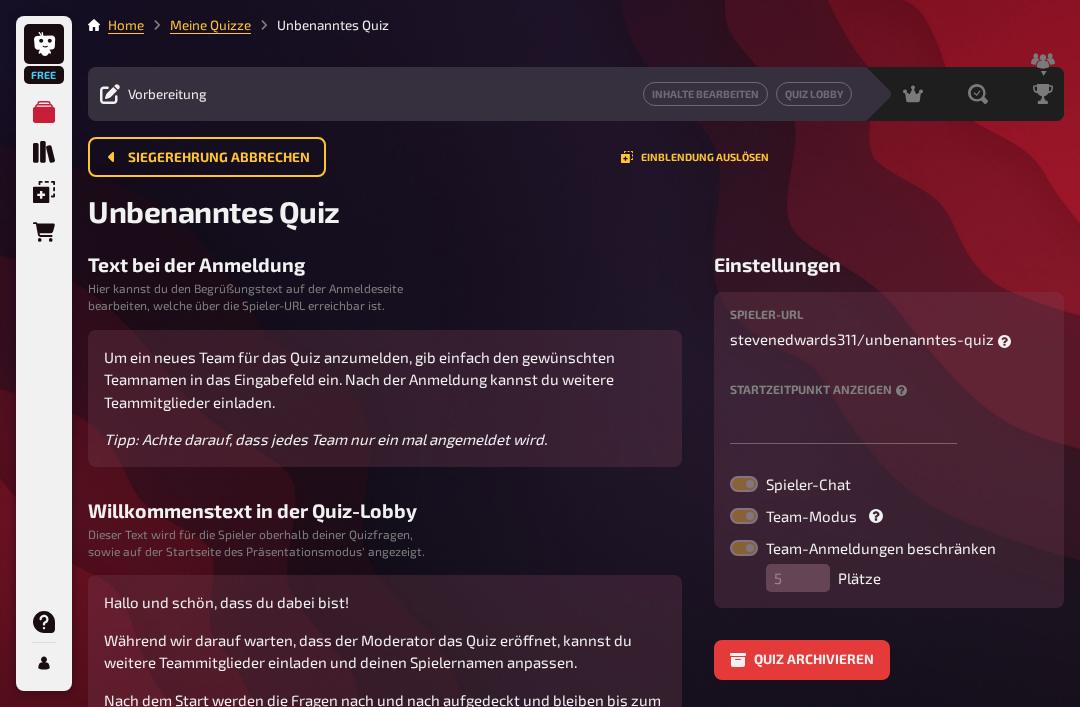 scroll, scrollTop: 0, scrollLeft: 0, axis: both 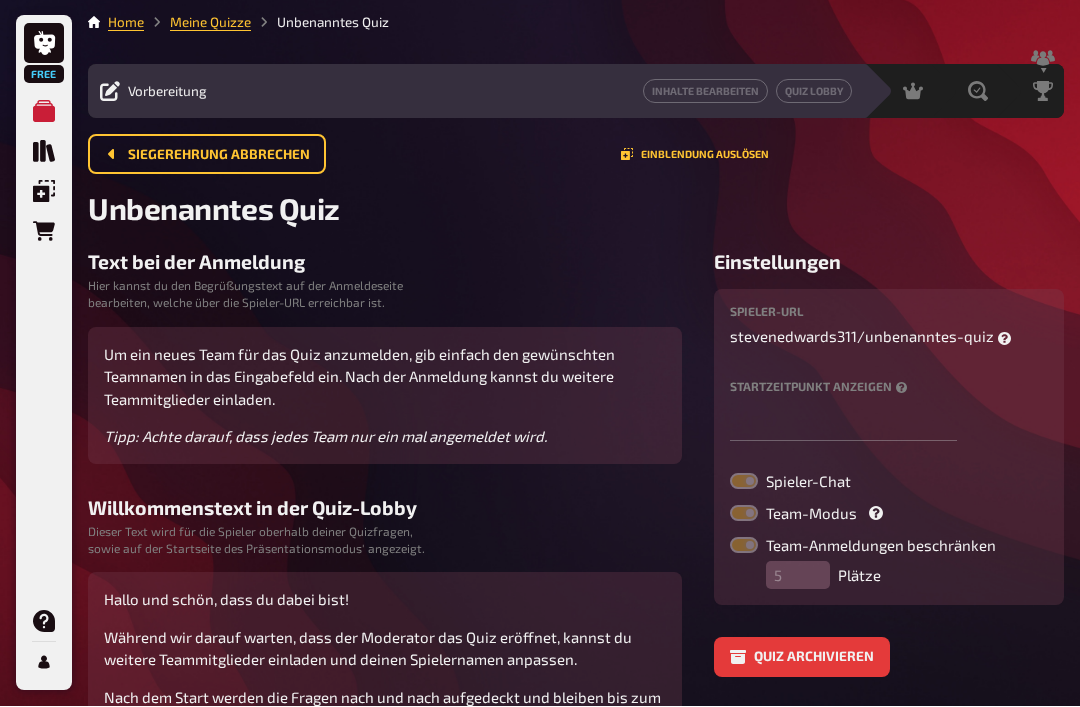 click on "Siegerehrung abbrechen" at bounding box center (207, 155) 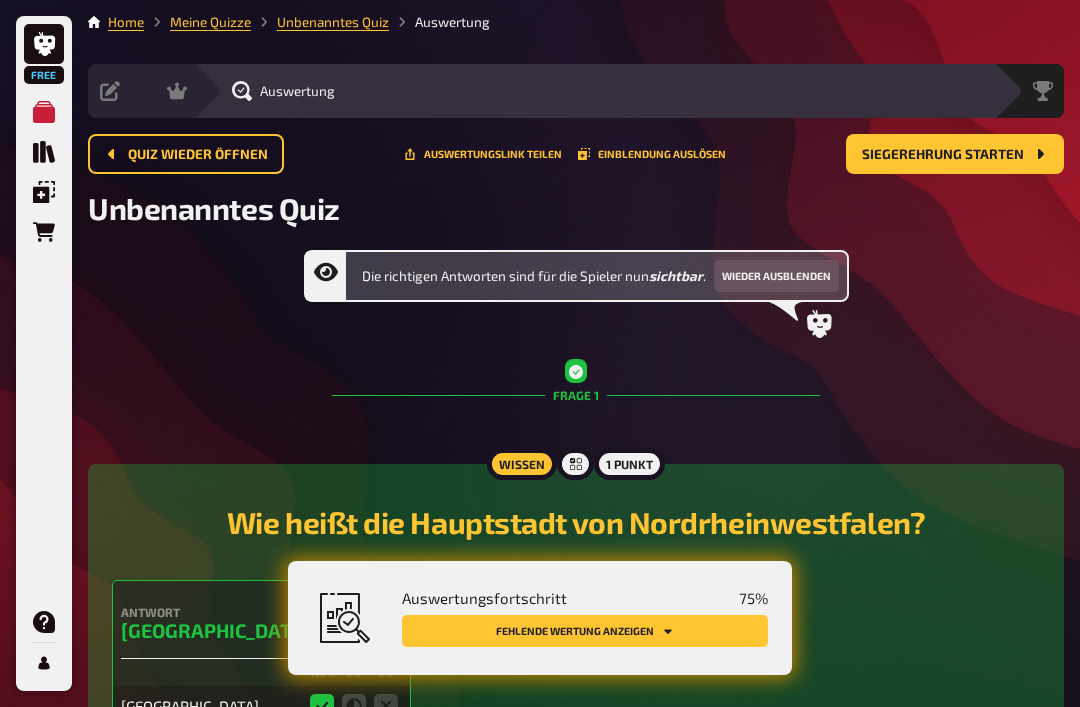 click on "Quiz wieder öffnen" at bounding box center [186, 154] 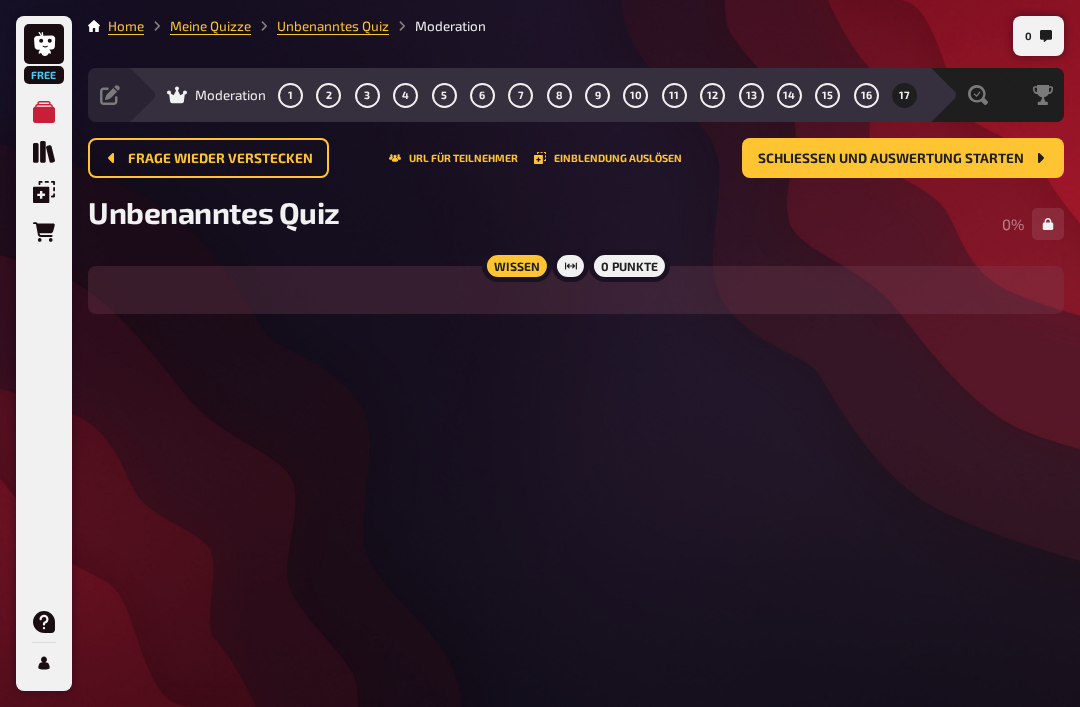 click on "1" at bounding box center [291, 95] 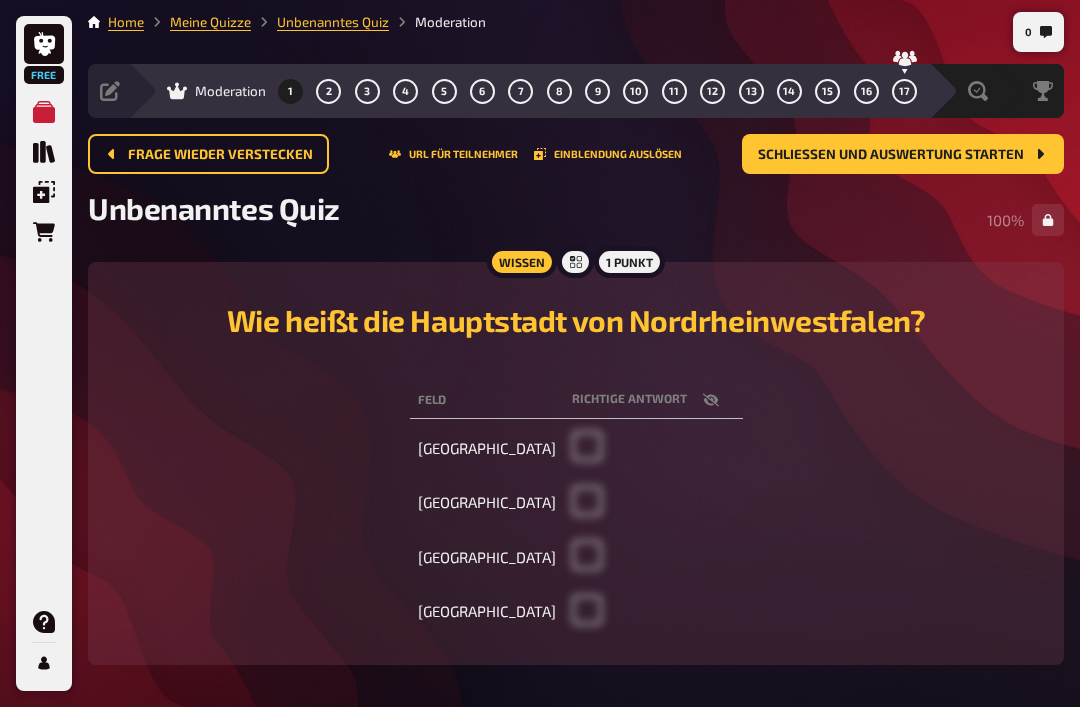 click on "Moderation" at bounding box center [230, 91] 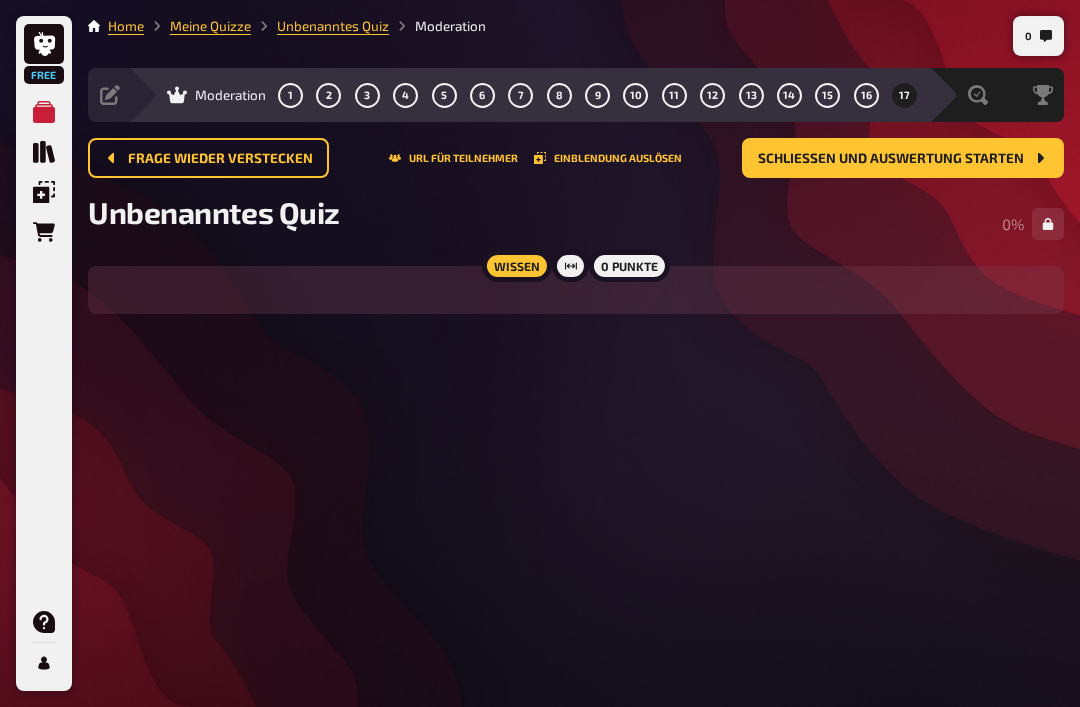 click on "Siegerehrung" at bounding box center [1042, 95] 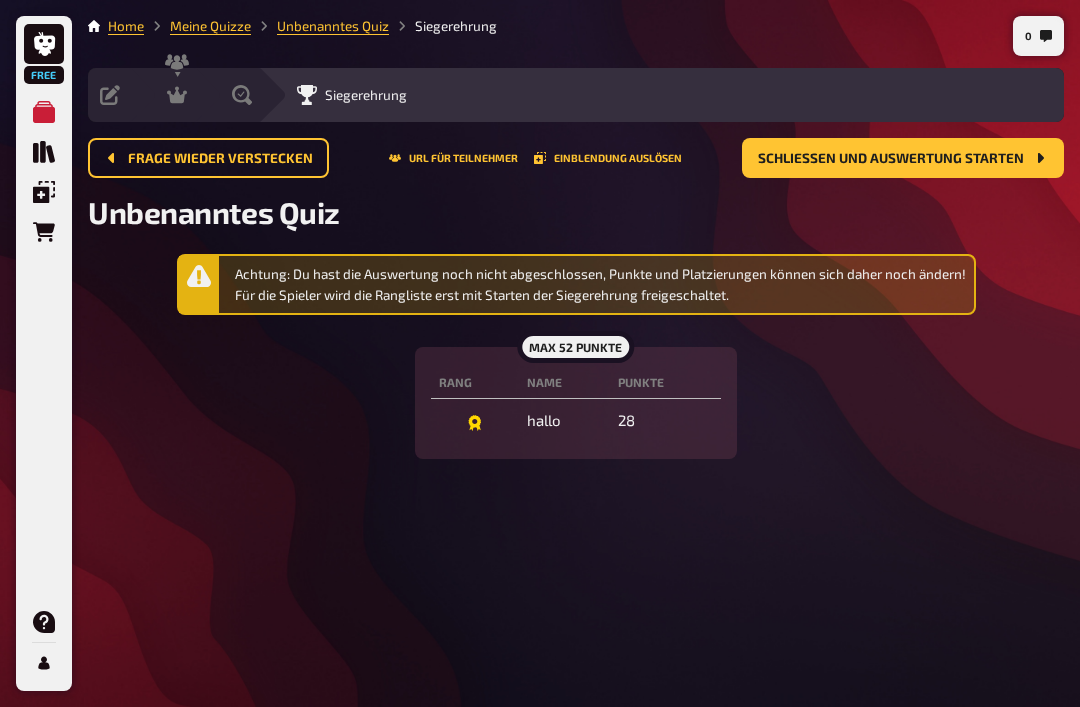 click on "Schließen und Auswertung starten" at bounding box center (903, 158) 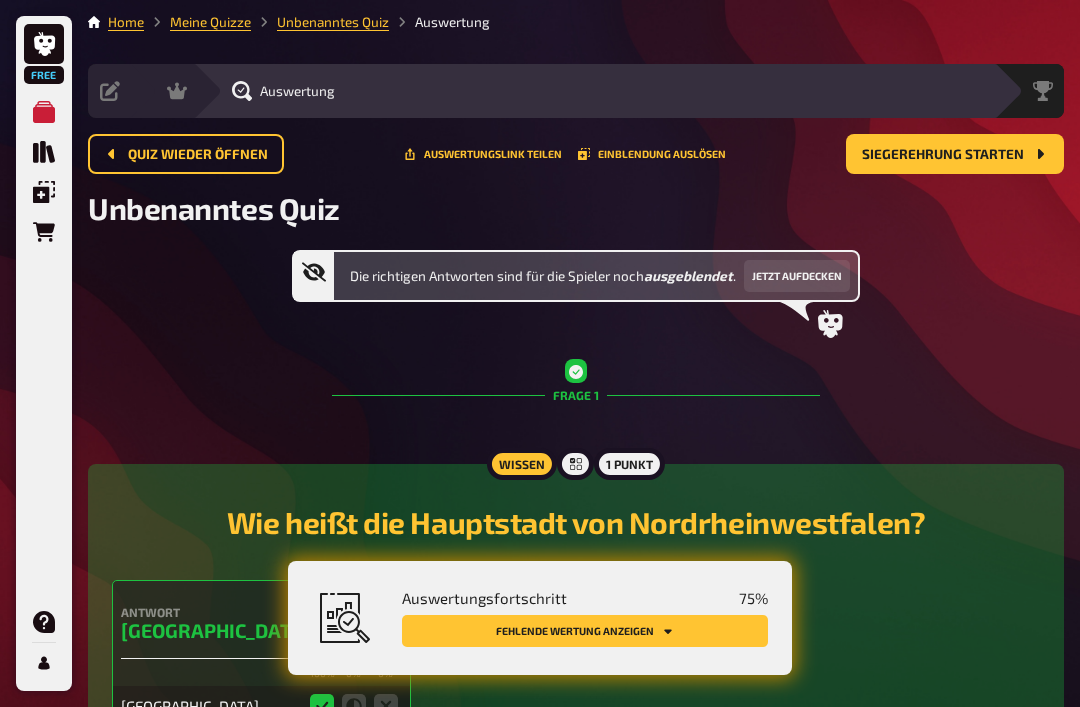 click on "Unbenanntes Quiz" at bounding box center (333, 22) 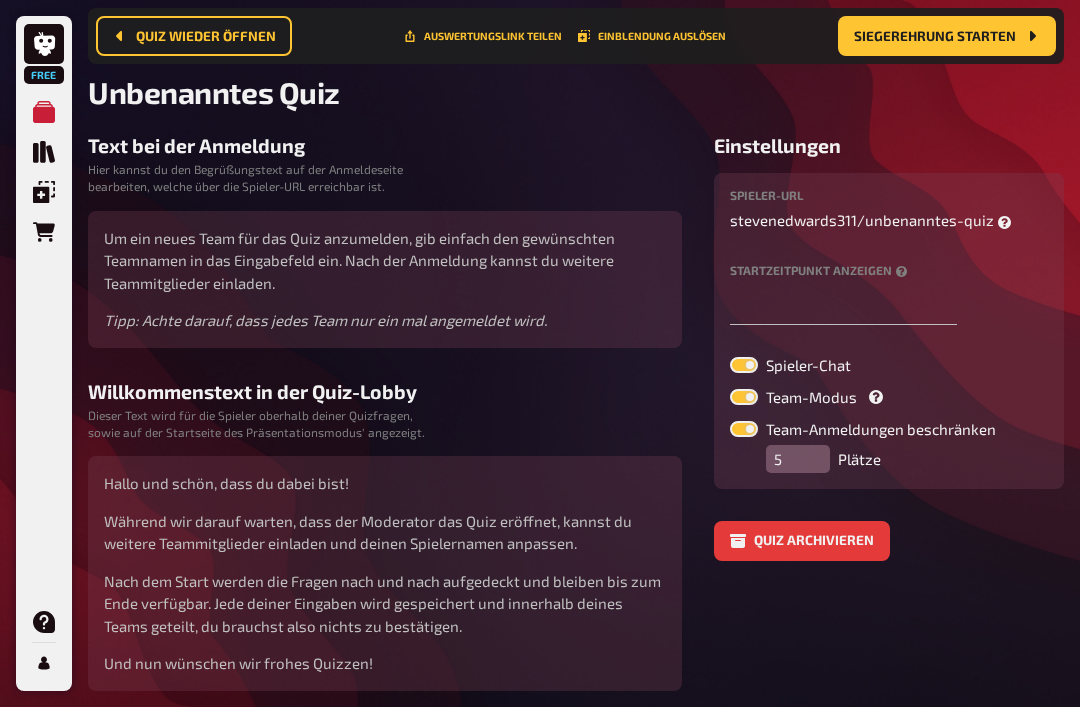 scroll, scrollTop: 146, scrollLeft: 0, axis: vertical 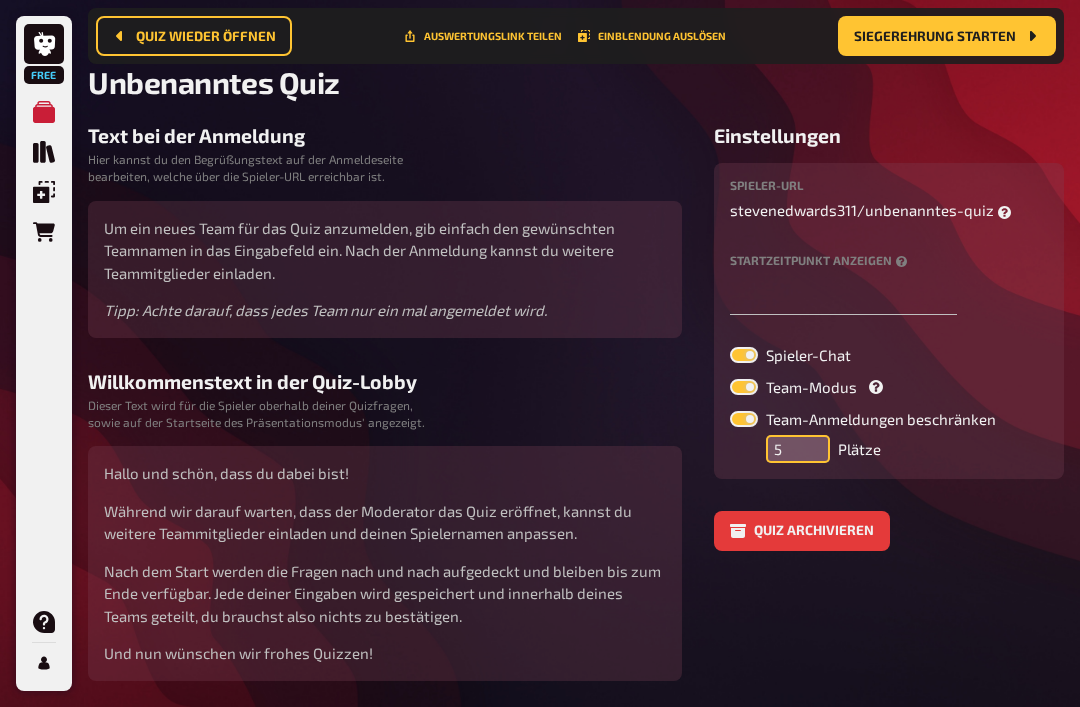 click on "5" at bounding box center [798, 449] 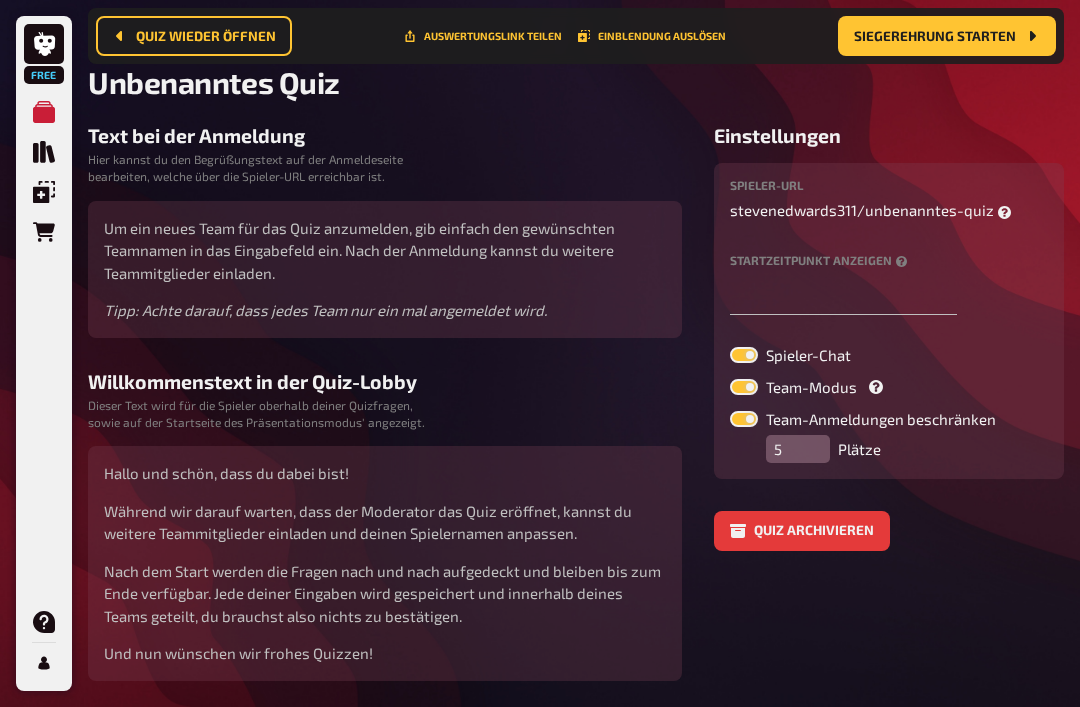click on "Einstellungen Spieler-URL   stevenedwards311 / unbenanntes-quiz Startzeitpunkt anzeigen Spieler-Chat Team-Modus Team-Anmeldungen beschränken 5 Plätze Quiz archivieren" at bounding box center (889, 402) 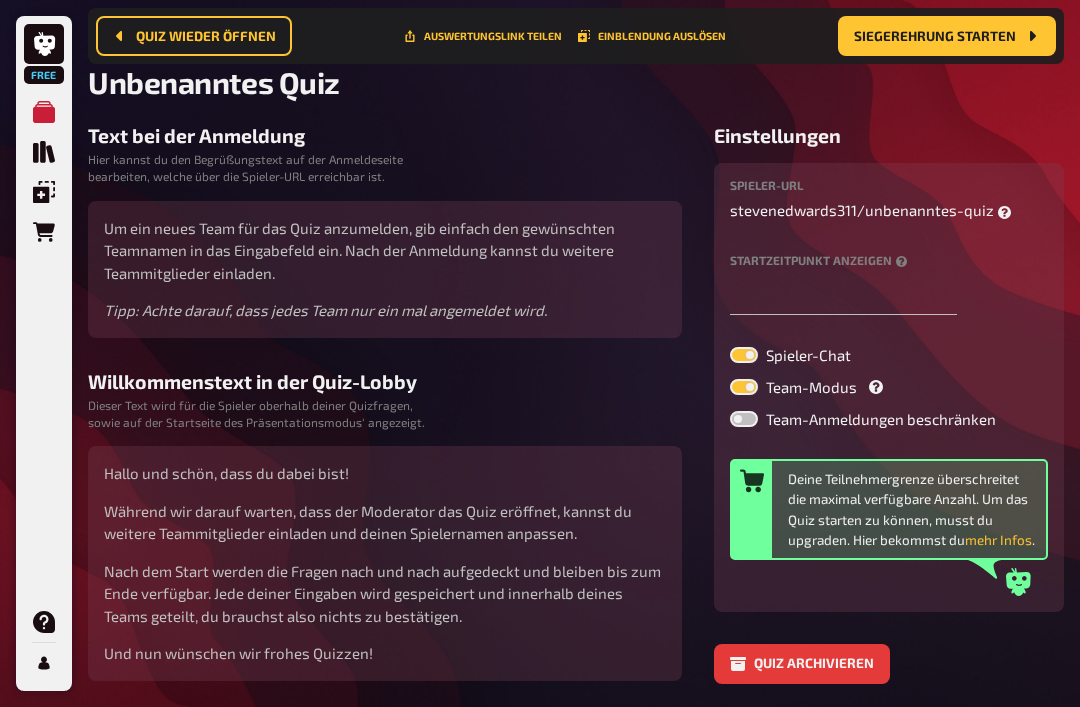 click at bounding box center [744, 419] 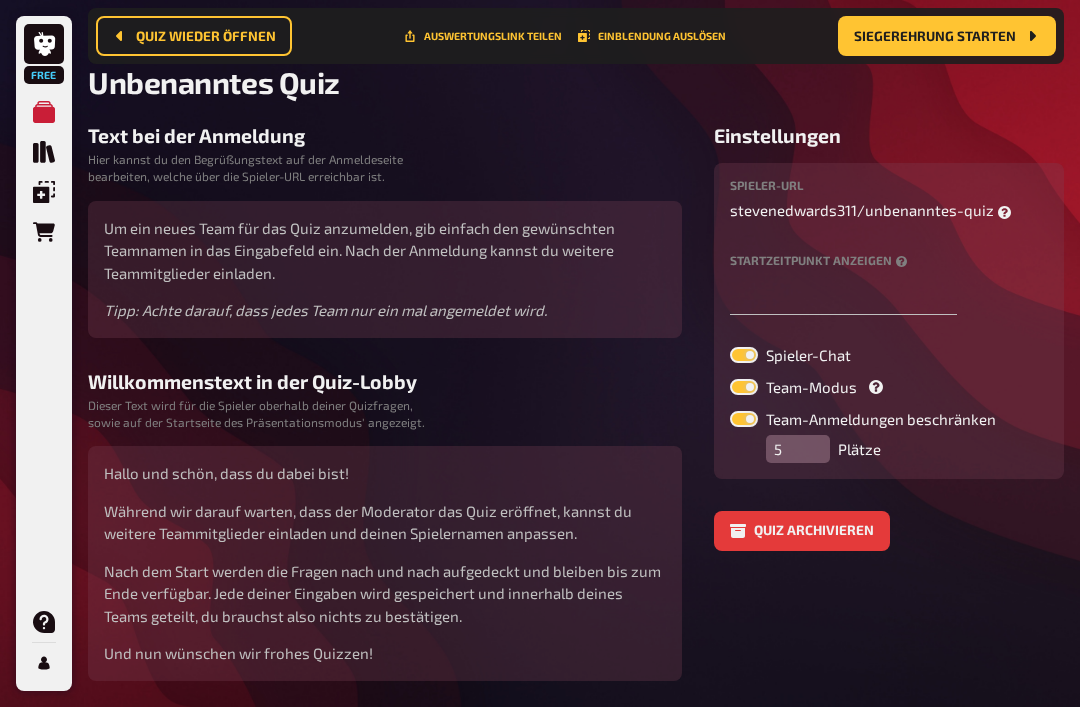 click at bounding box center [744, 419] 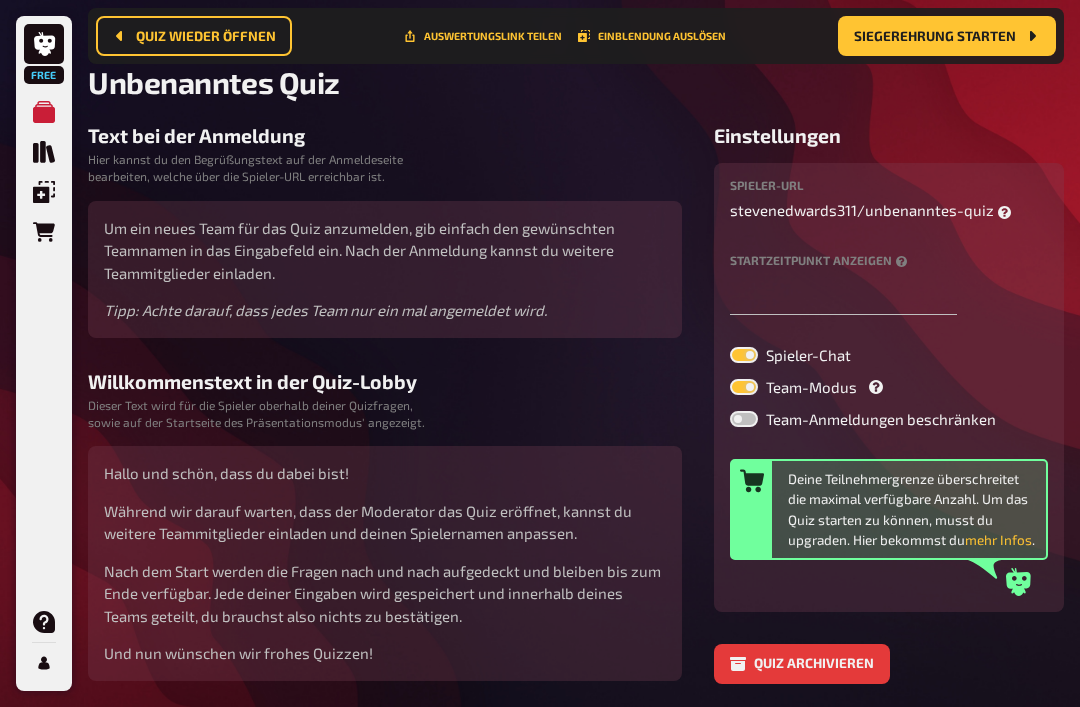 click at bounding box center (744, 419) 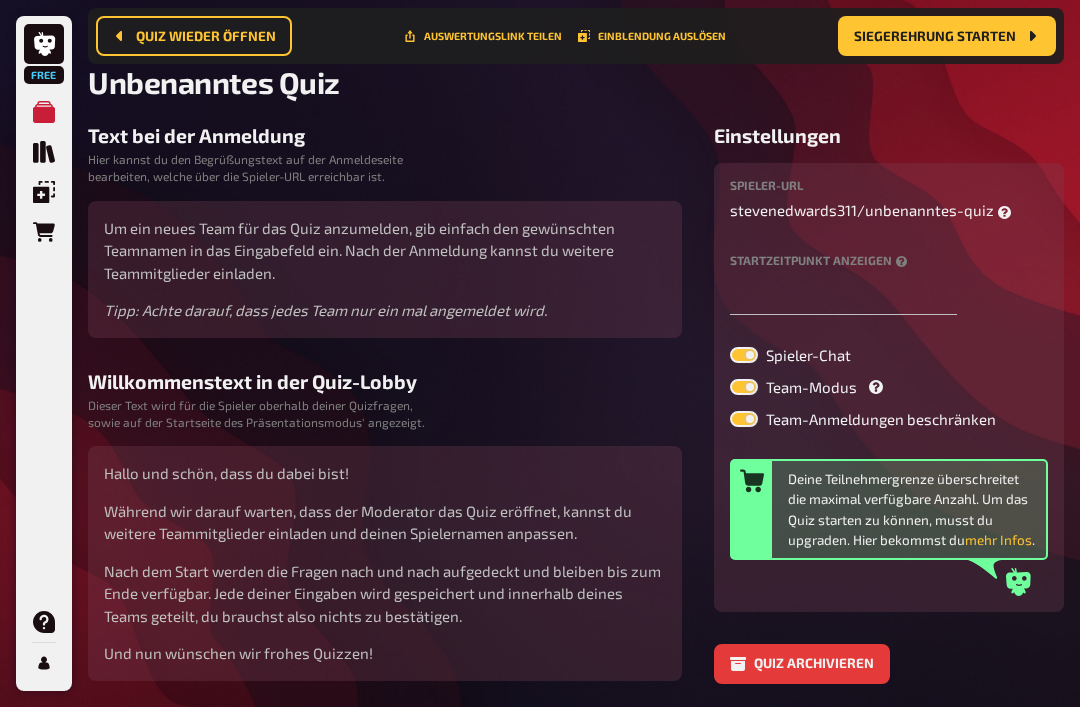 checkbox on "true" 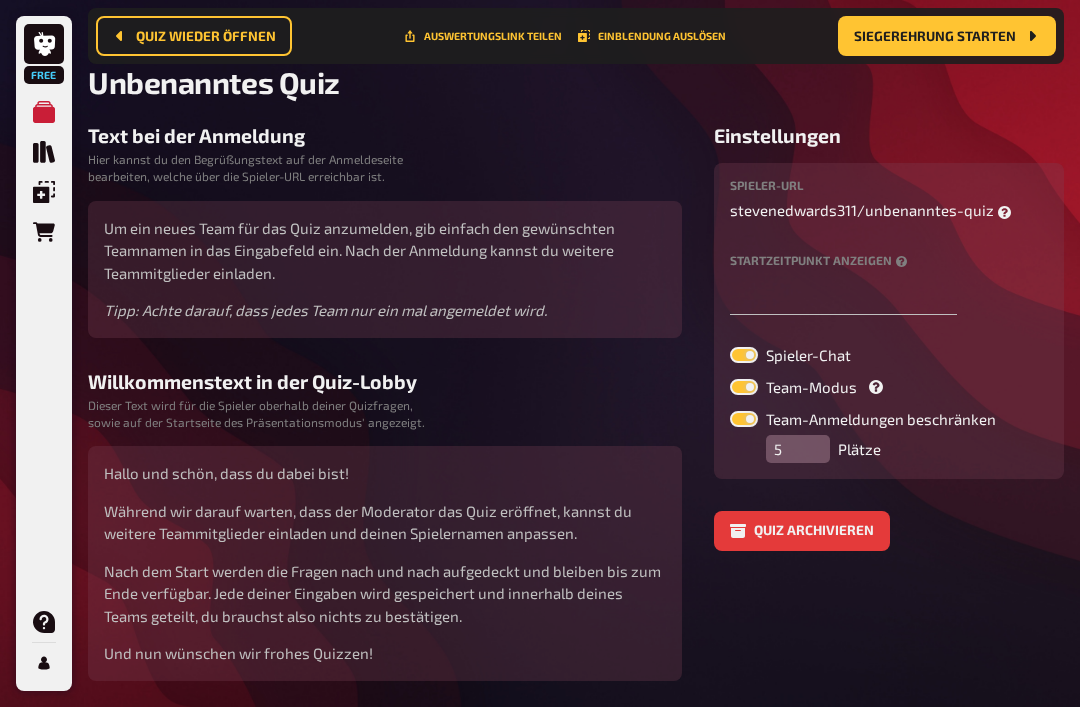 click at bounding box center (744, 355) 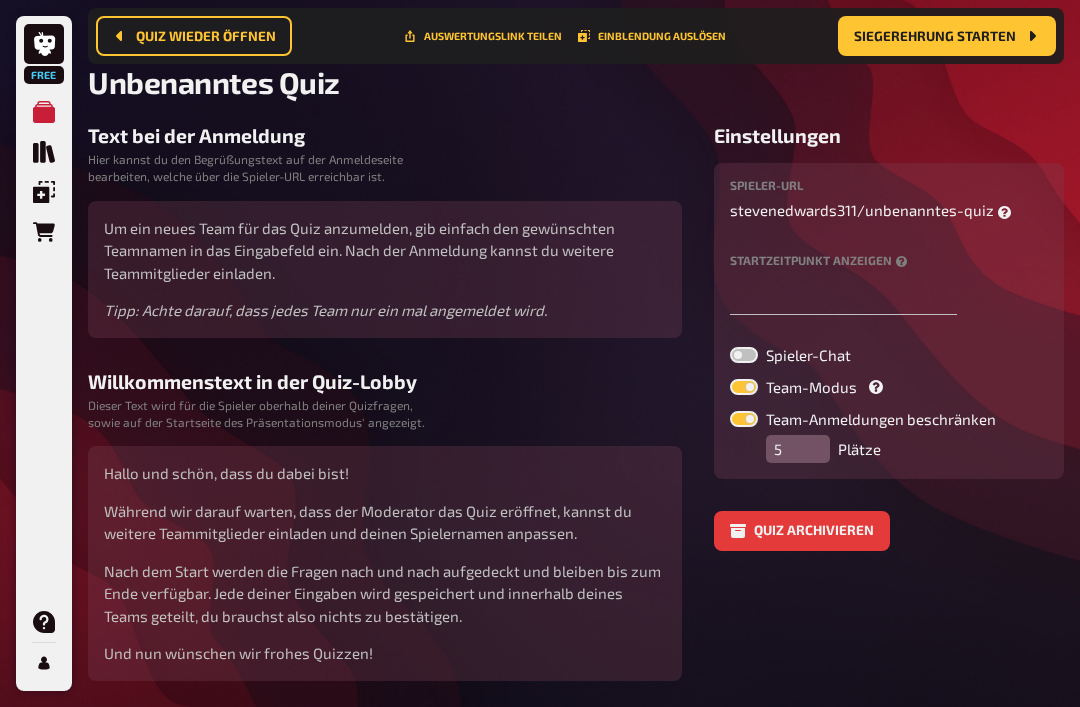 checkbox on "false" 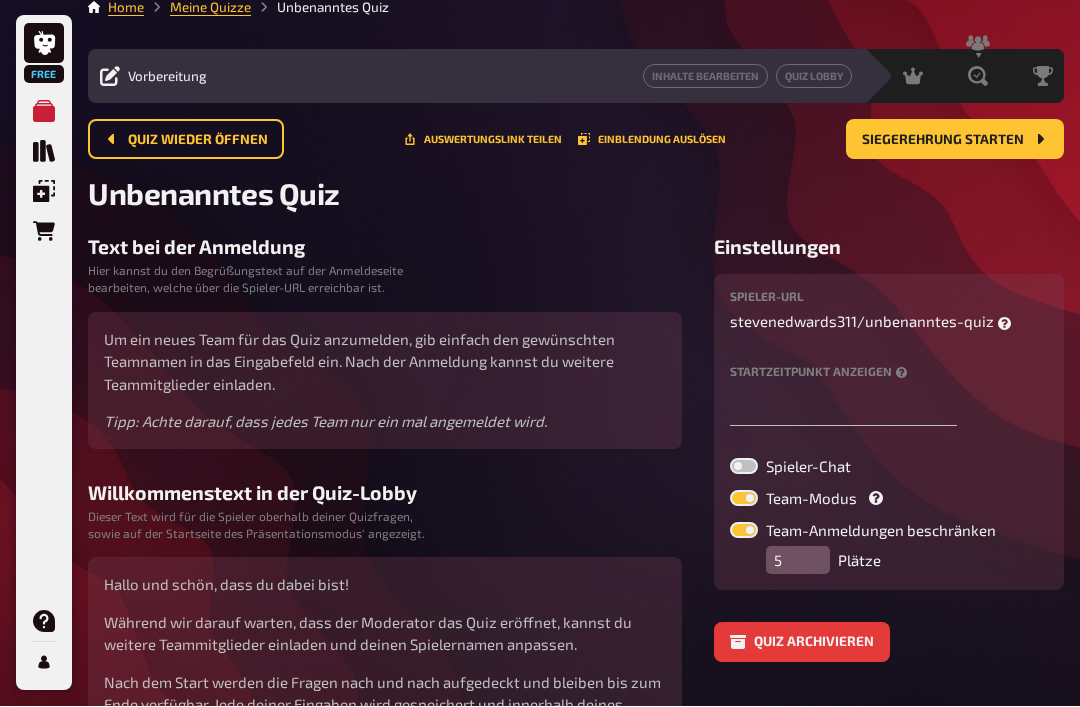 scroll, scrollTop: 0, scrollLeft: 0, axis: both 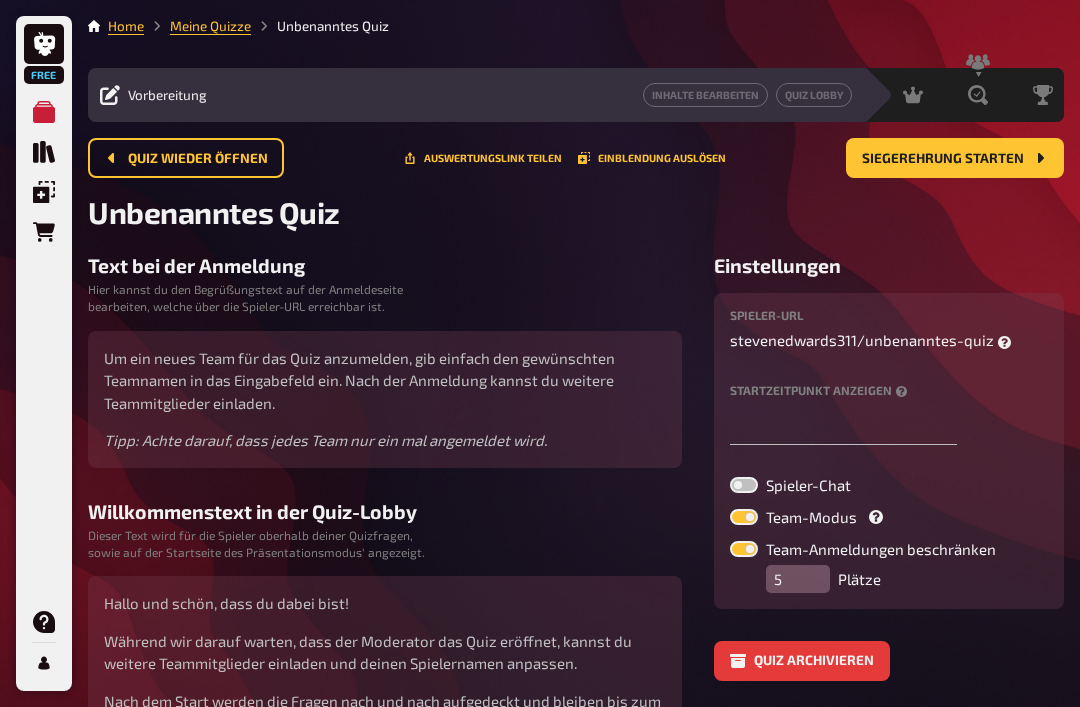 click on "Quiz Lobby" at bounding box center (814, 95) 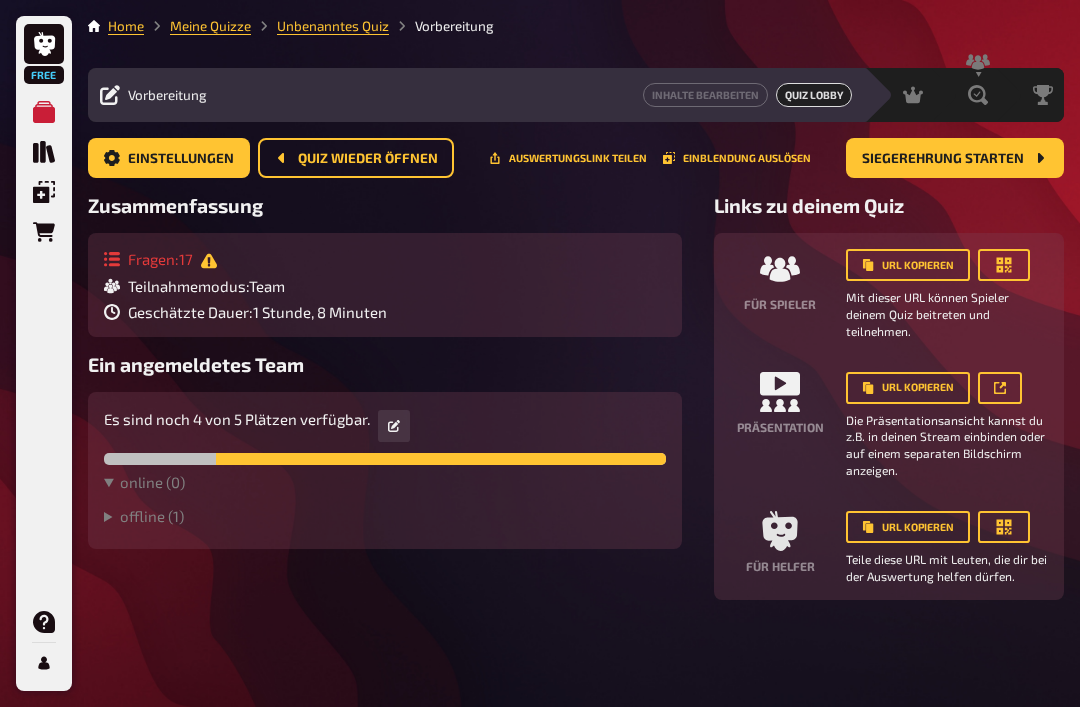 click at bounding box center [394, 426] 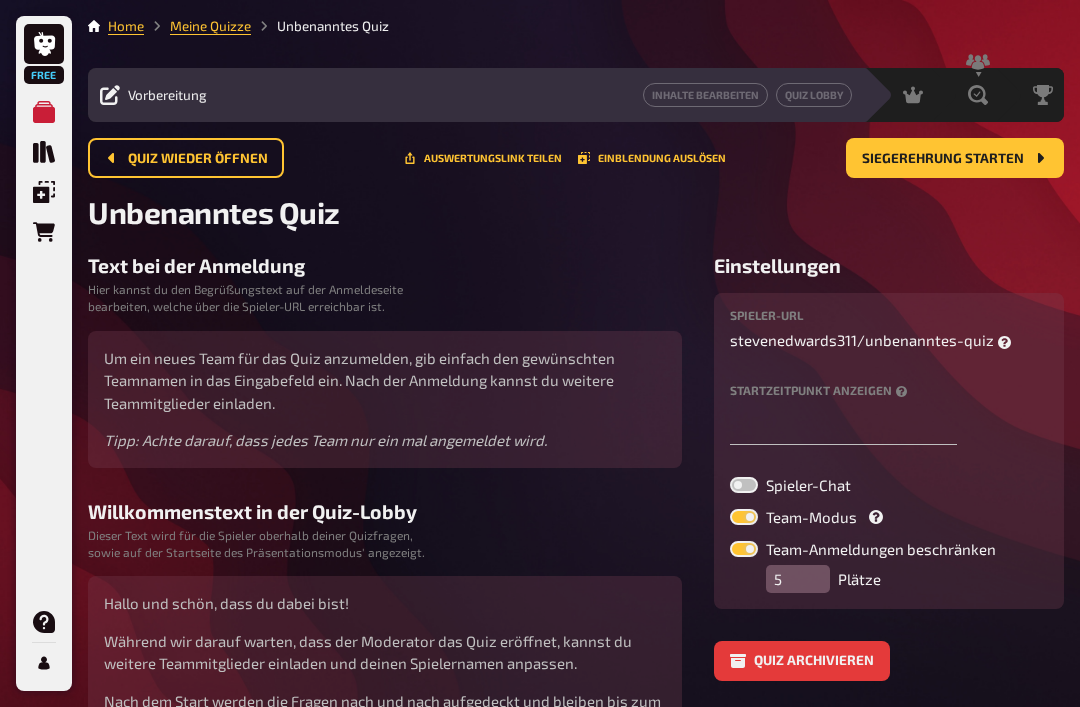 click on "Quiz archivieren" at bounding box center [802, 661] 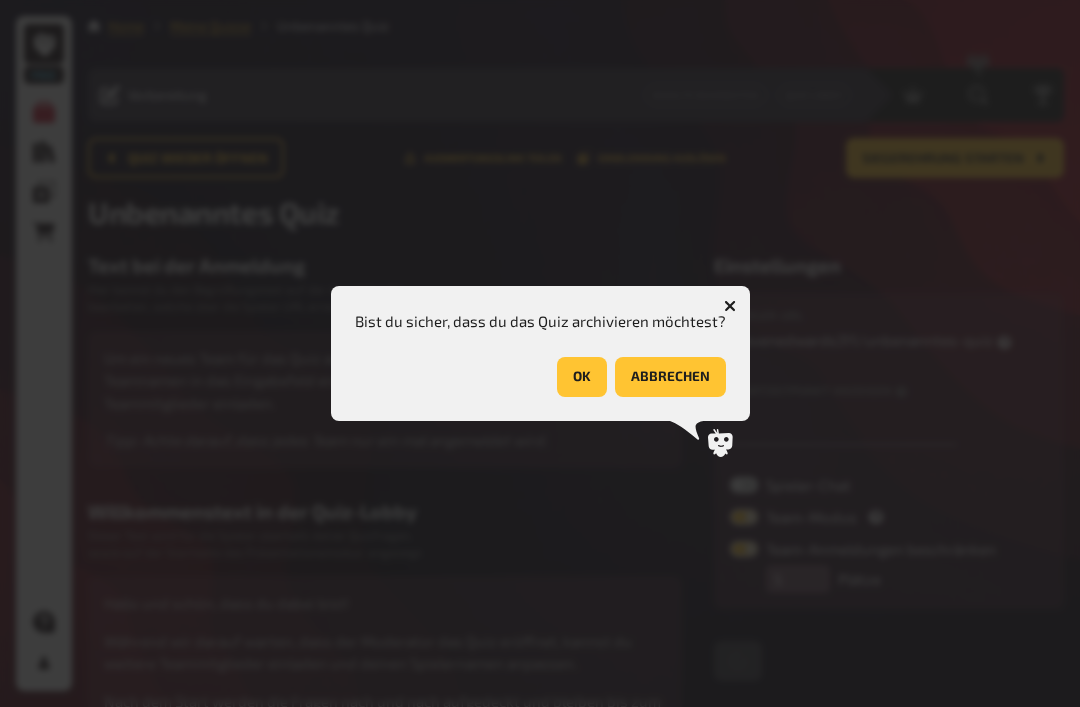 click 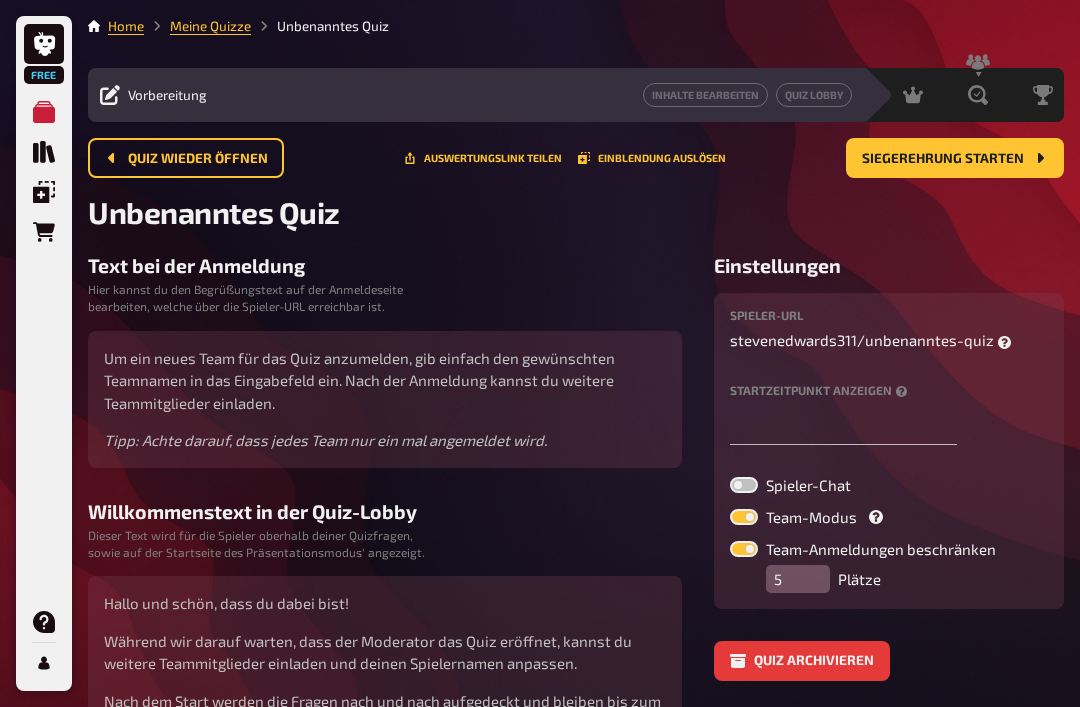 click on "Auswertung" at bounding box center (0, 0) 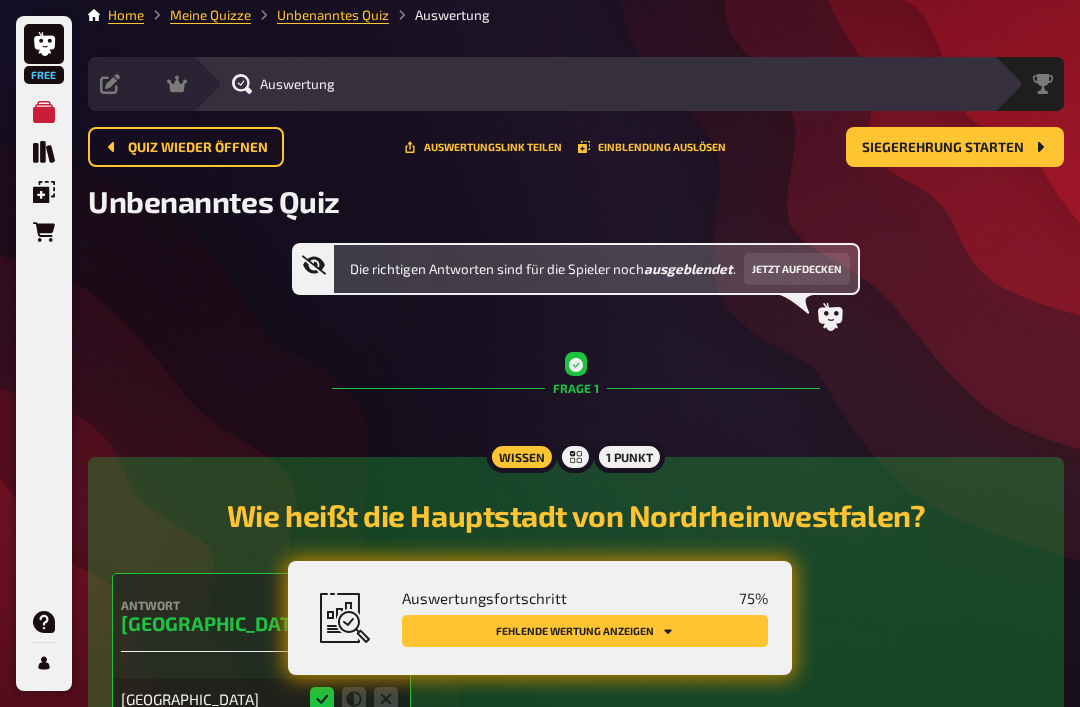 scroll, scrollTop: 0, scrollLeft: 0, axis: both 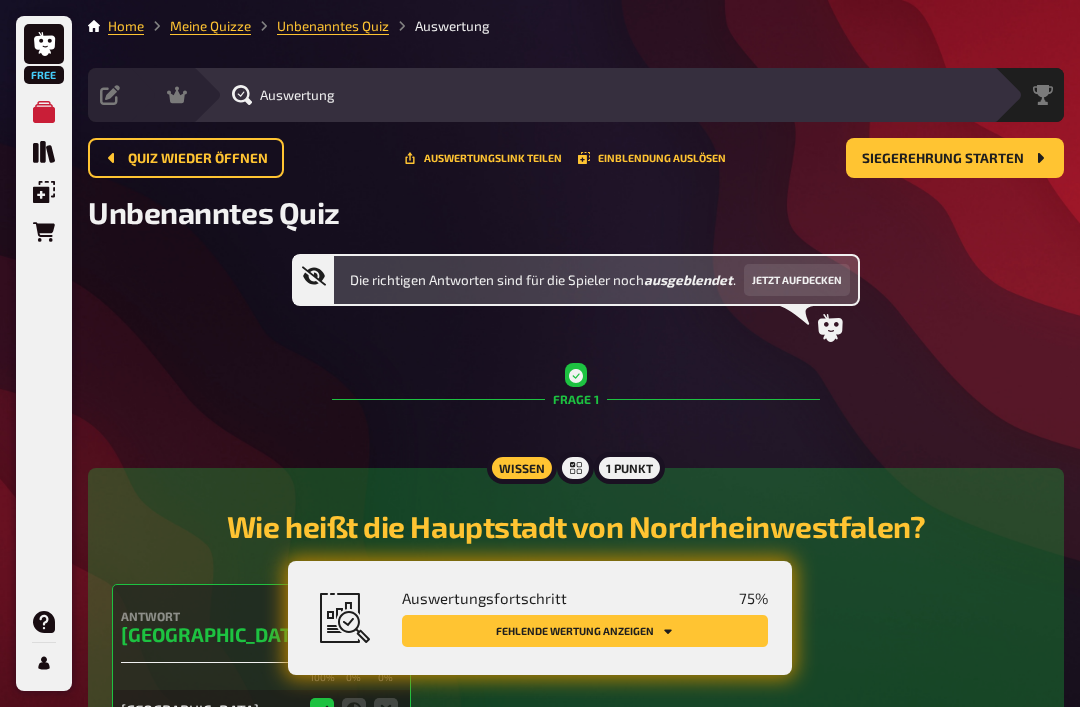 click 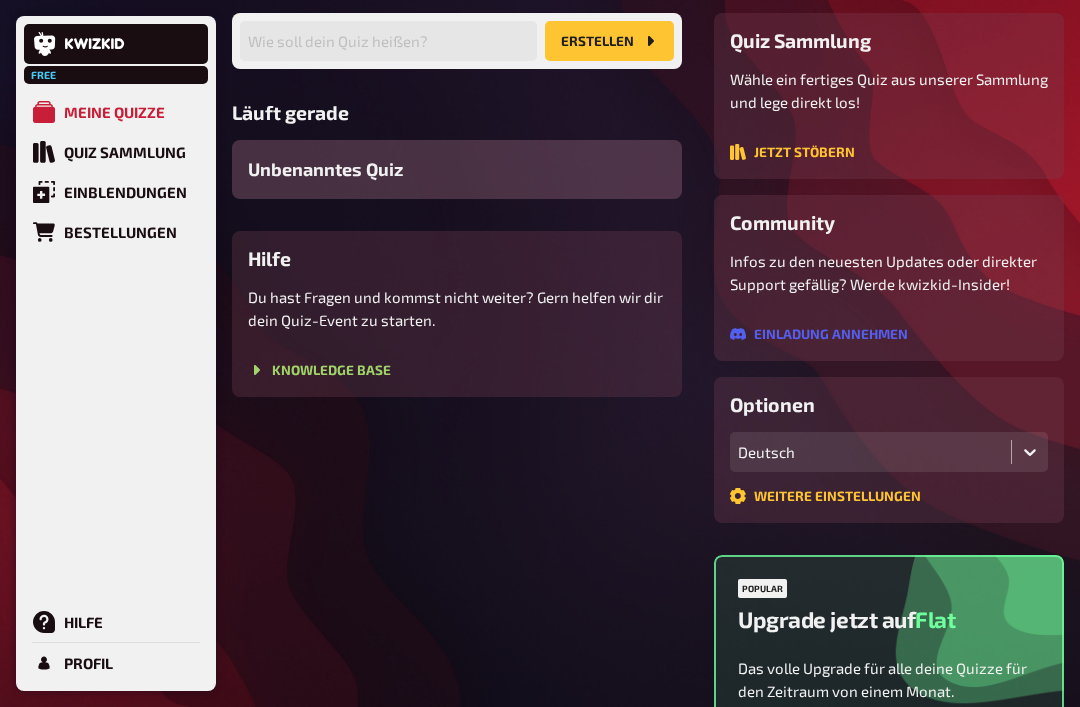 click on "Unbenanntes Quiz" at bounding box center [457, 169] 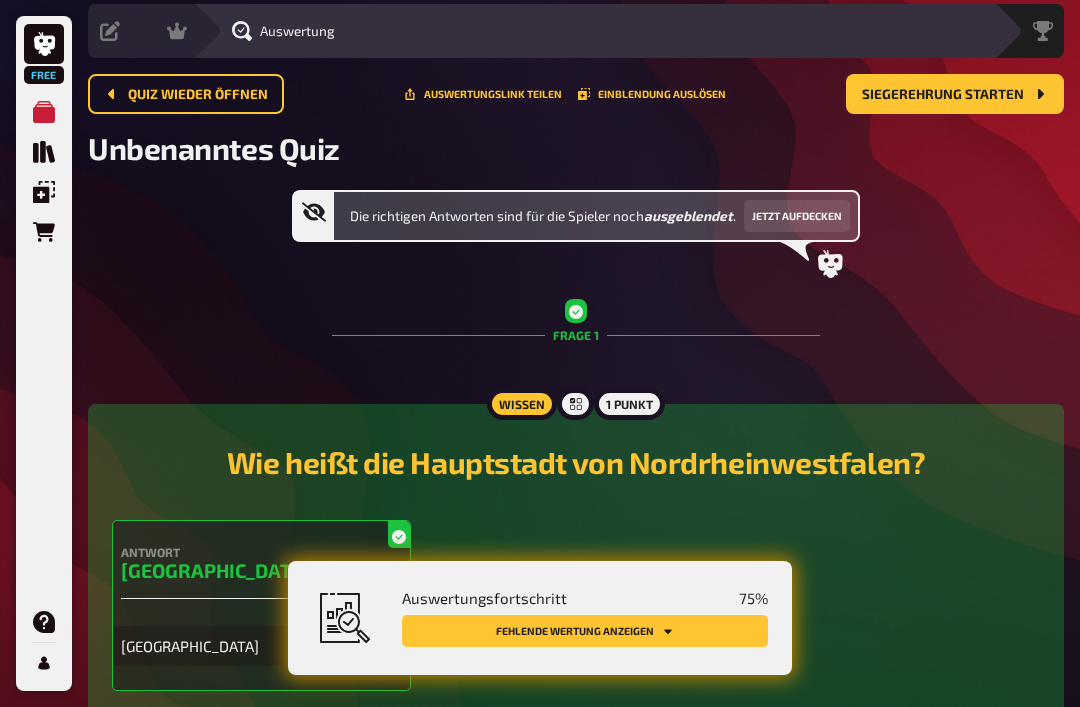 click on "Siegerehrung starten" at bounding box center (943, 95) 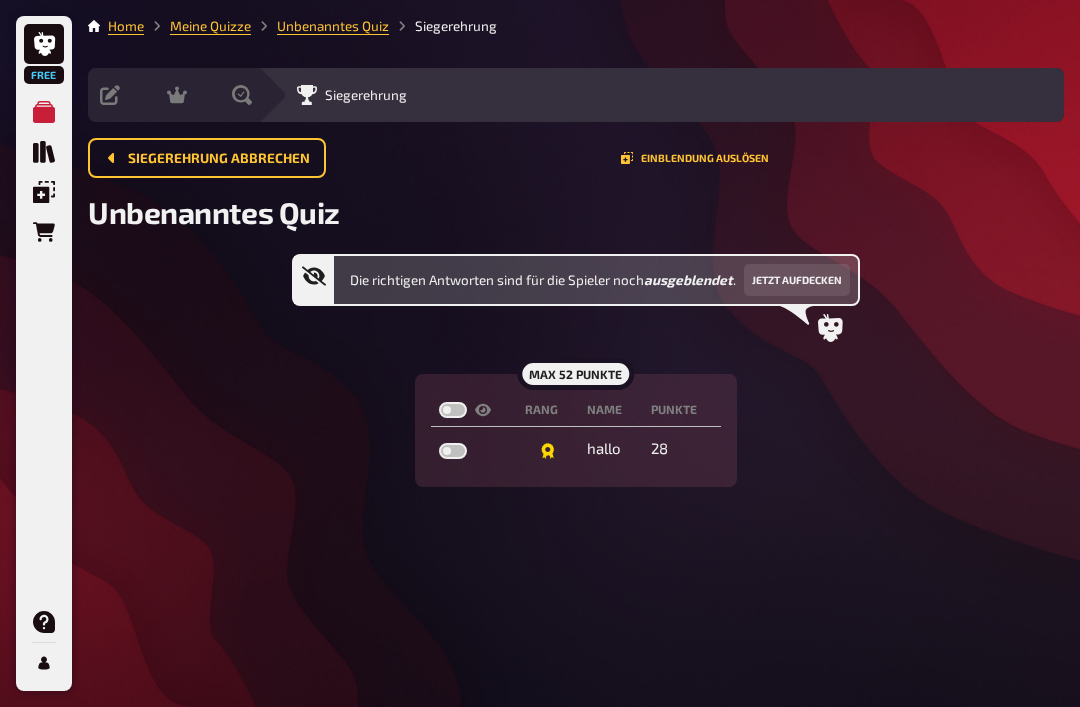 click on "Jetzt aufdecken" at bounding box center [797, 280] 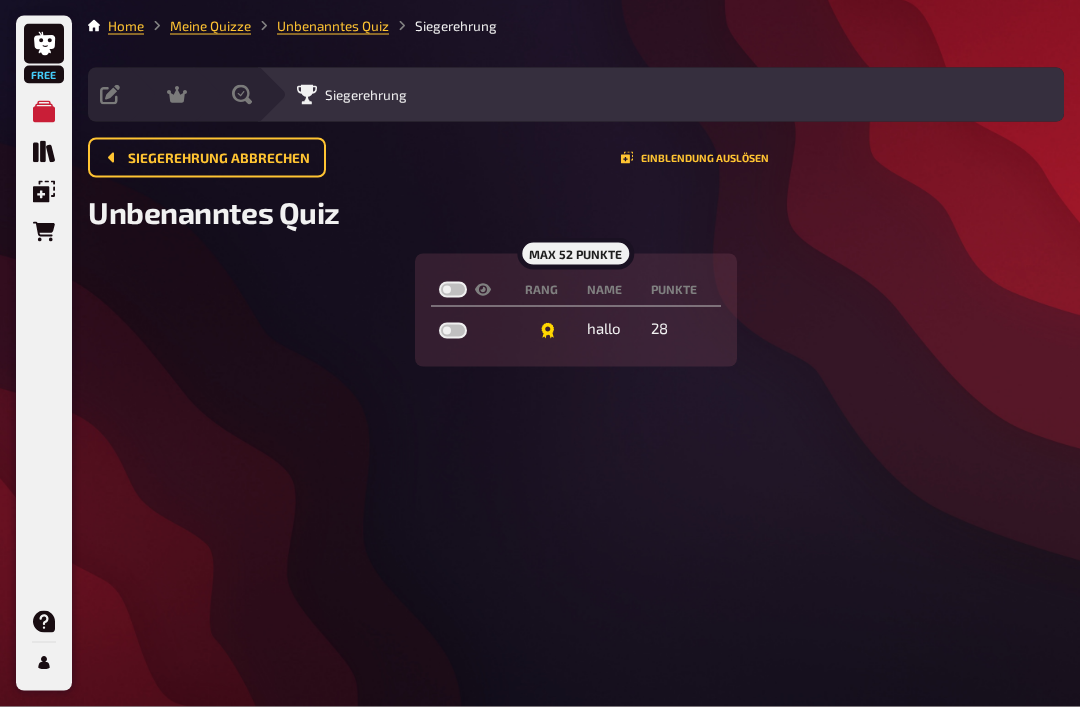 scroll, scrollTop: 0, scrollLeft: 0, axis: both 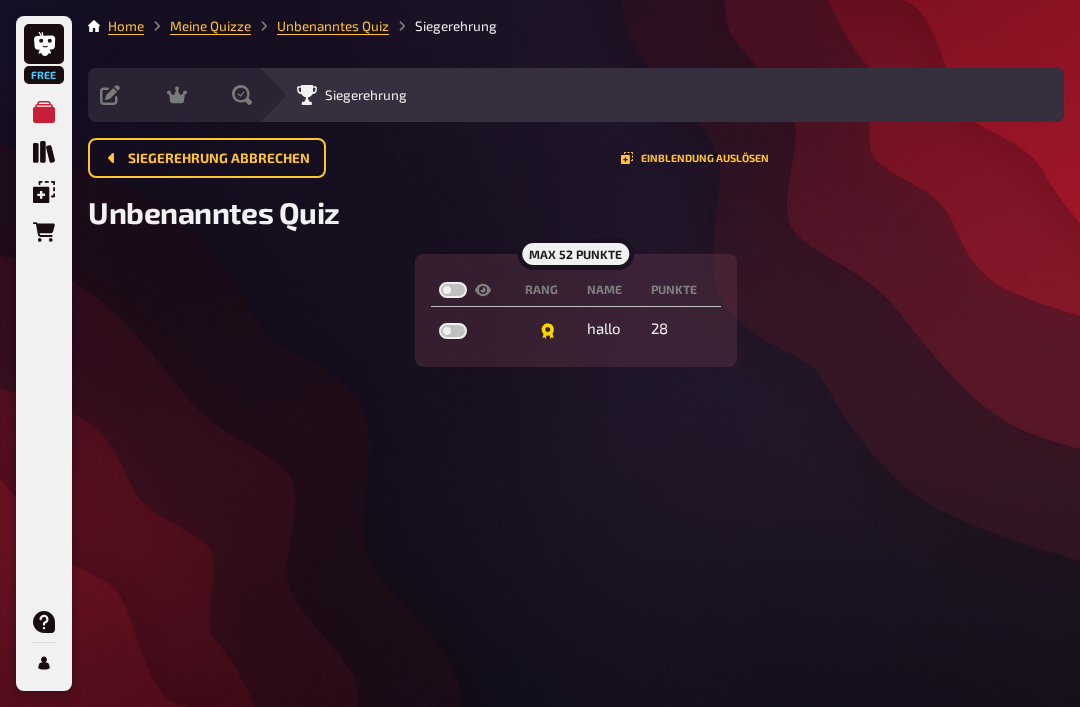 click on "Siegerehrung abbrechen" at bounding box center [219, 159] 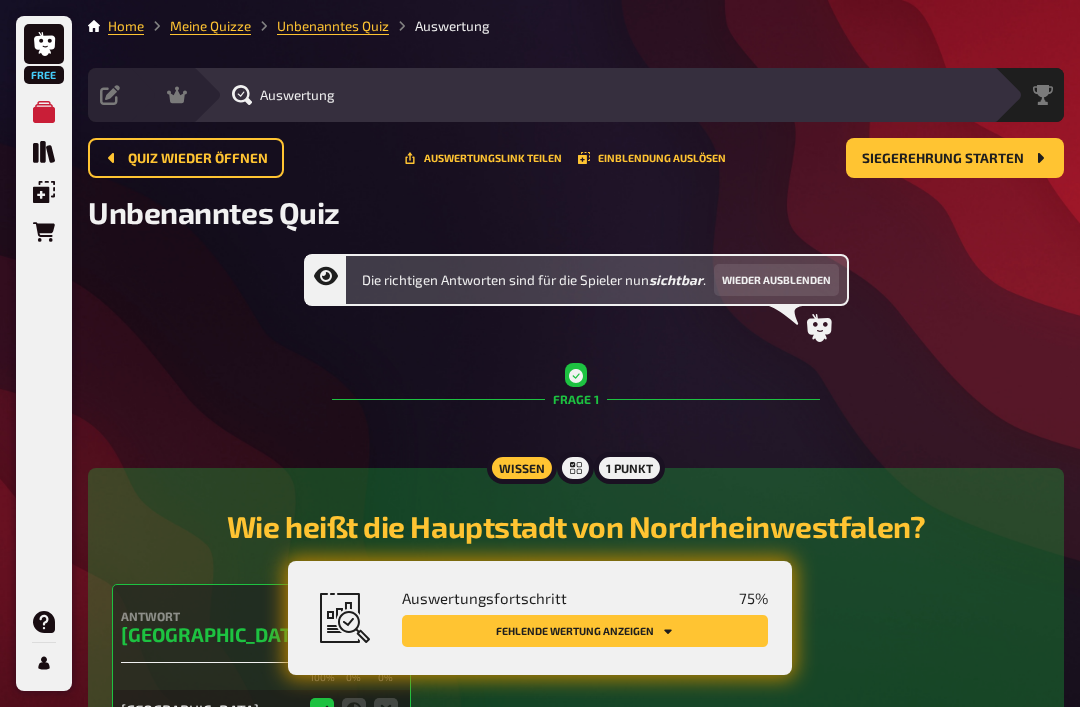 click 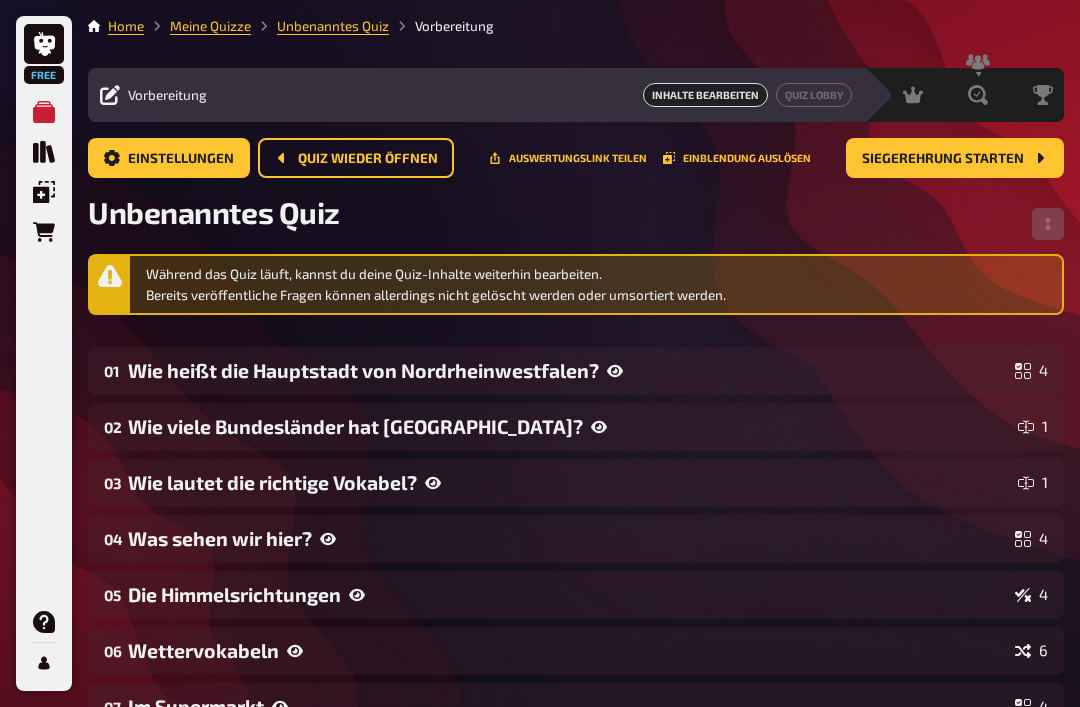 click on "Moderation undefined" at bounding box center [910, 95] 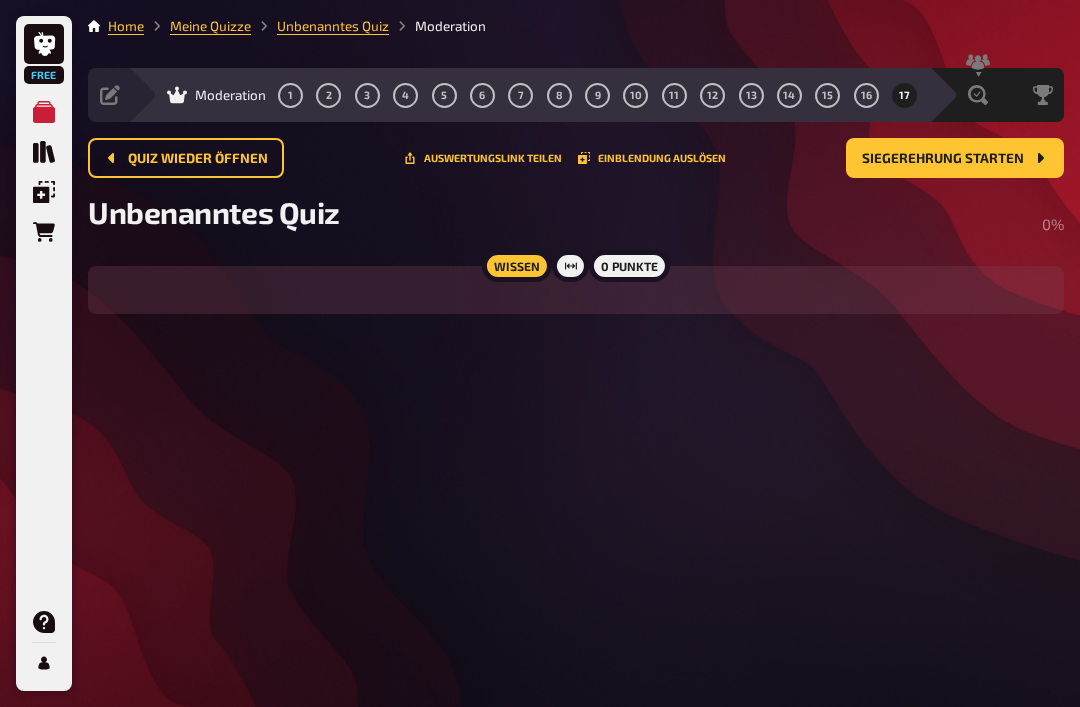 click on "Unbenanntes Quiz" at bounding box center [214, 212] 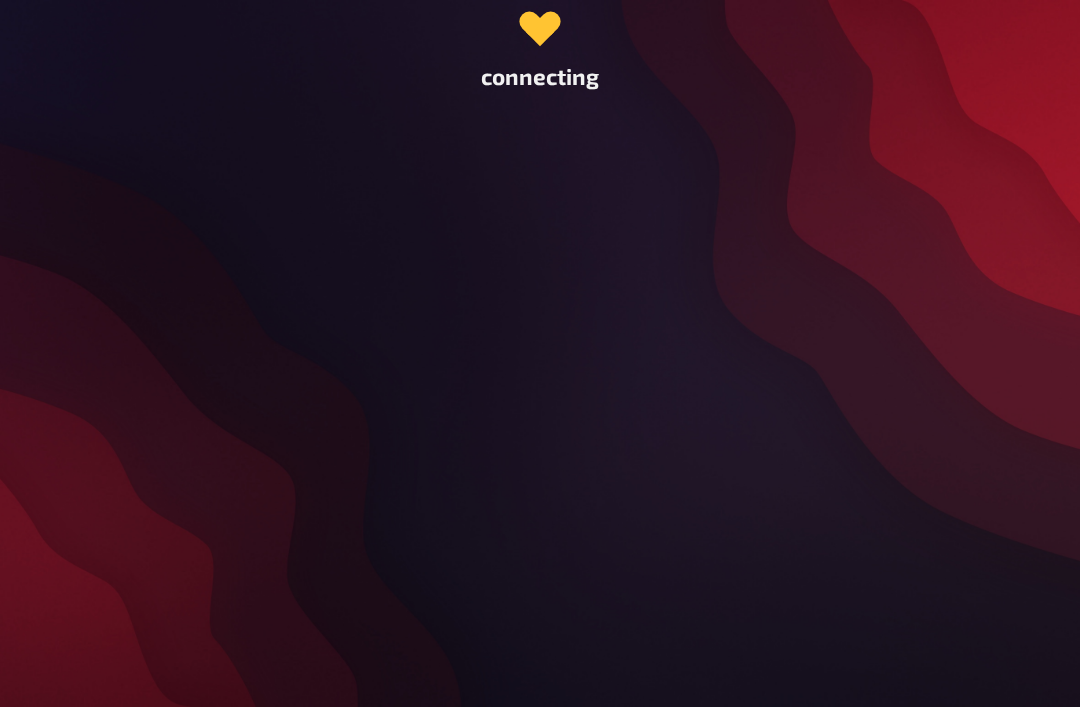 scroll, scrollTop: 0, scrollLeft: 0, axis: both 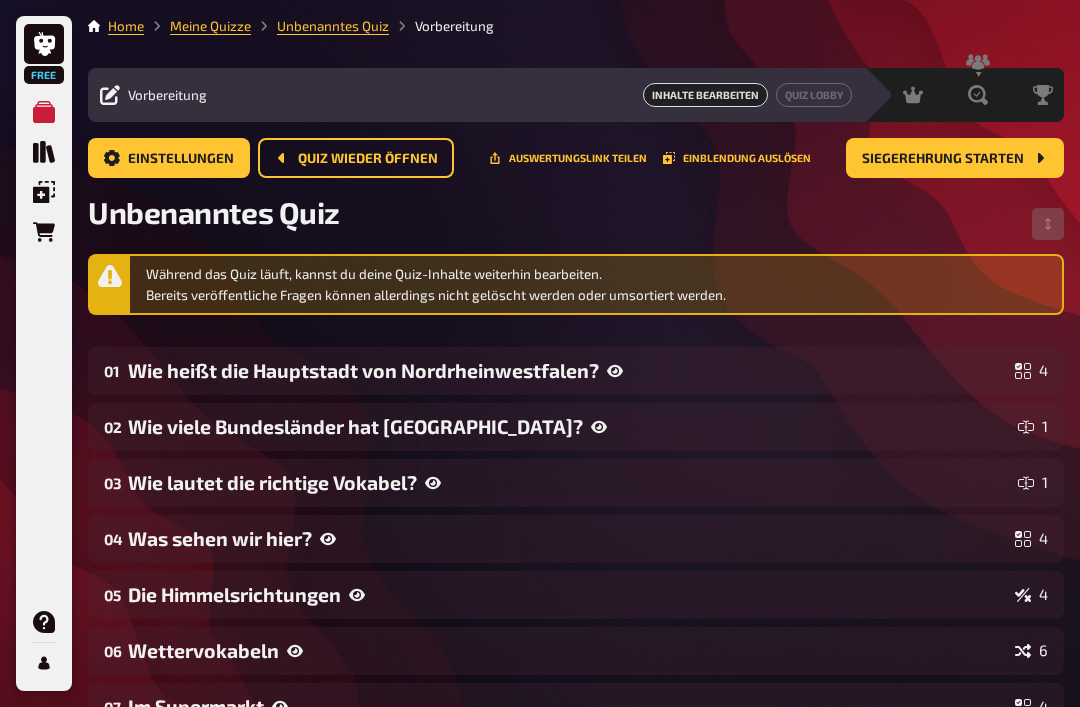 click on "Quiz wieder öffnen" at bounding box center [368, 159] 